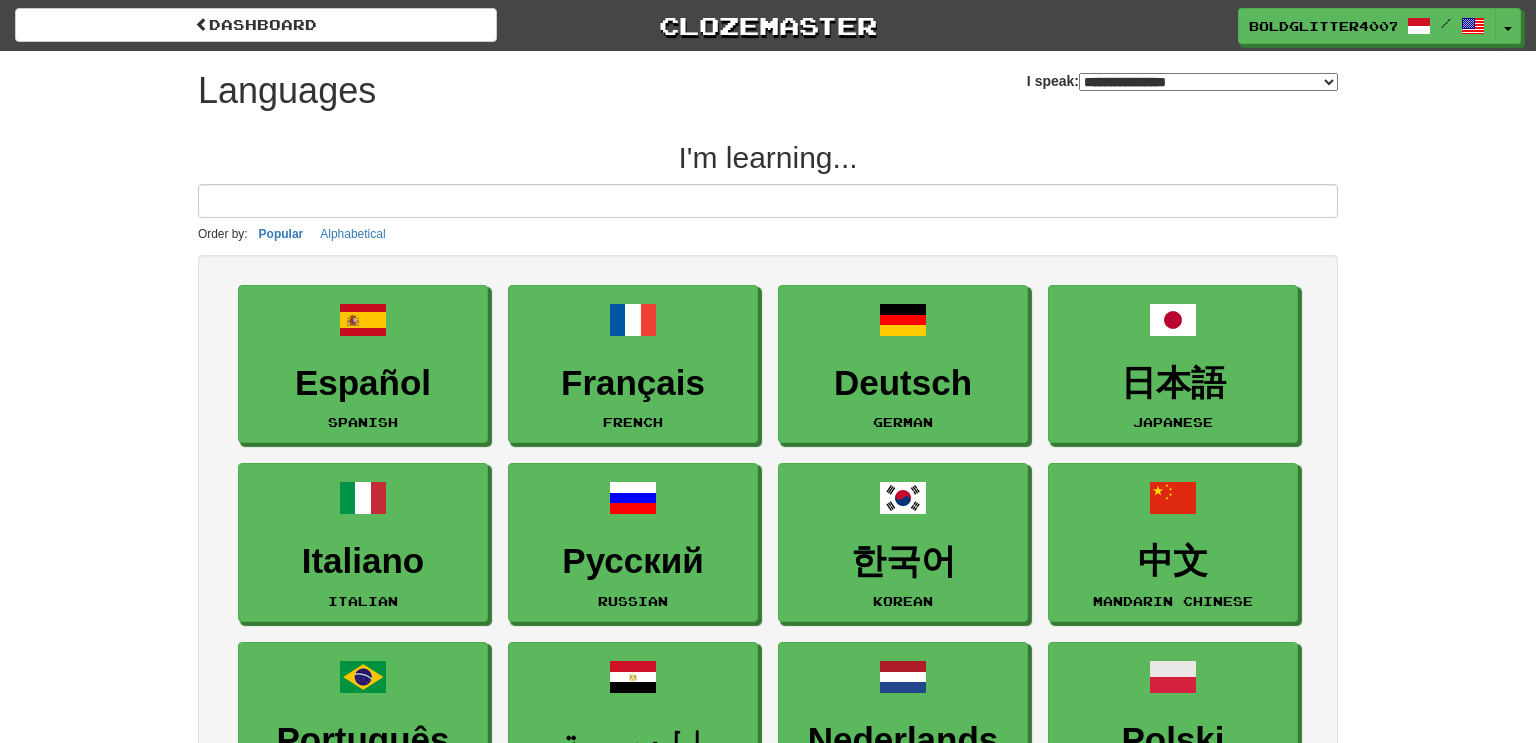 select on "*******" 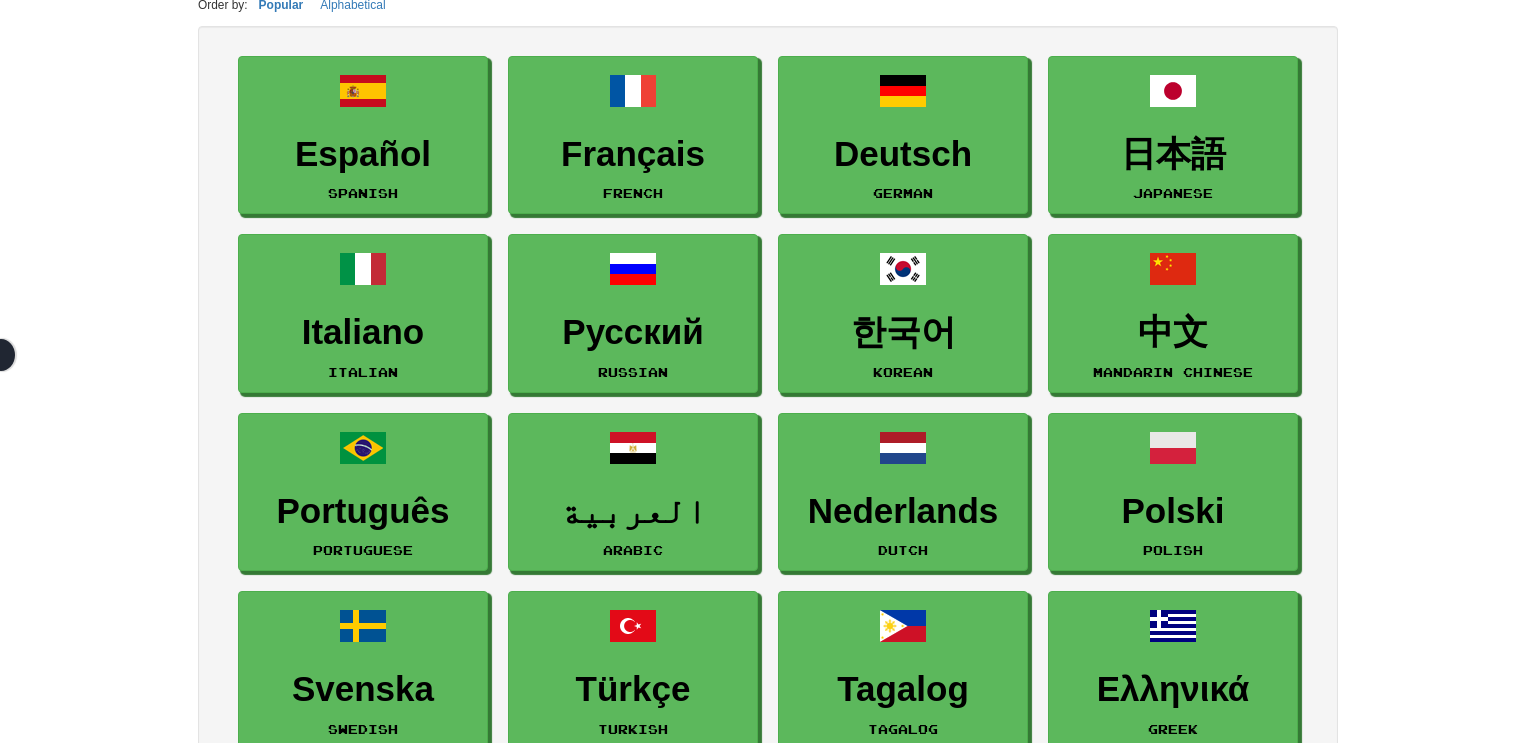 scroll, scrollTop: 230, scrollLeft: 0, axis: vertical 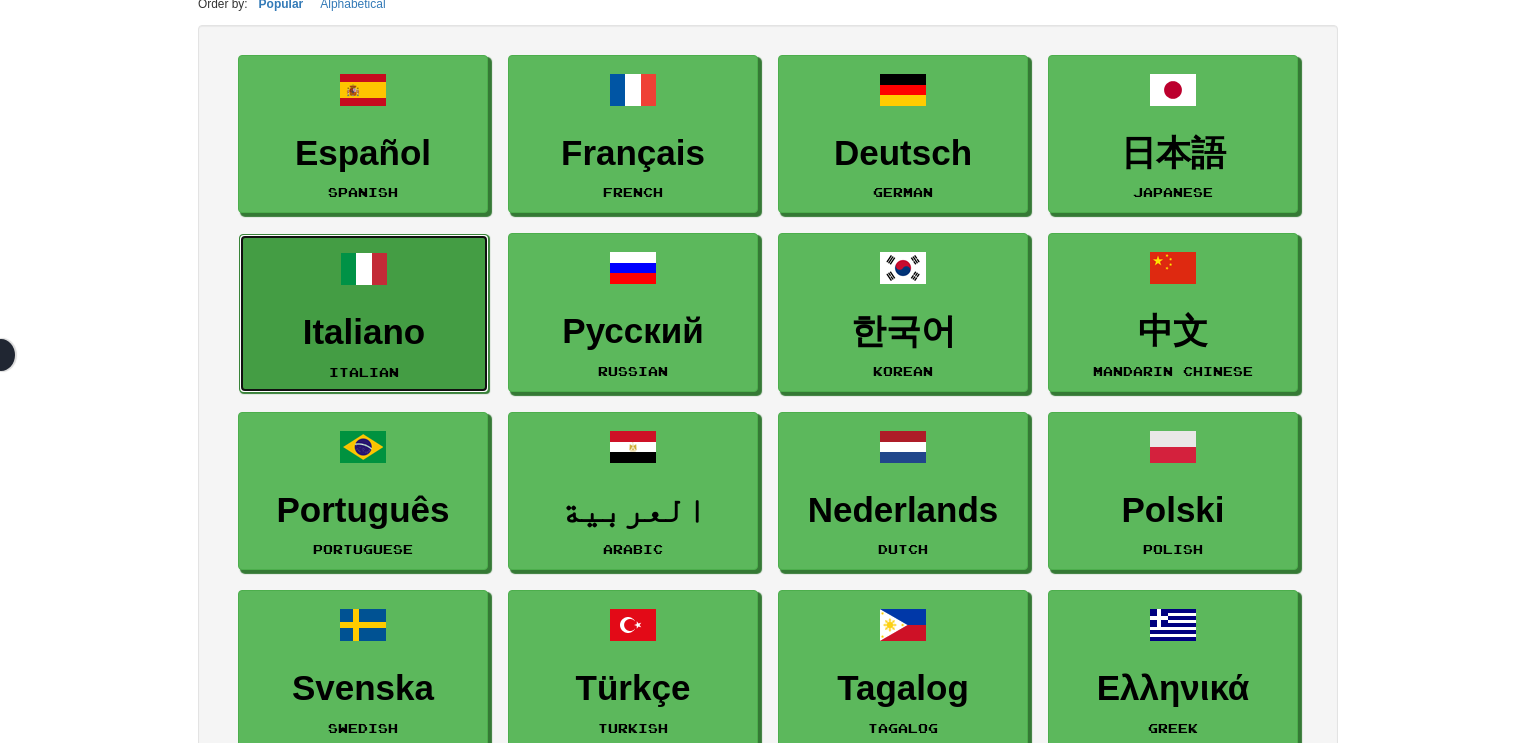 click on "Italiano" at bounding box center (364, 332) 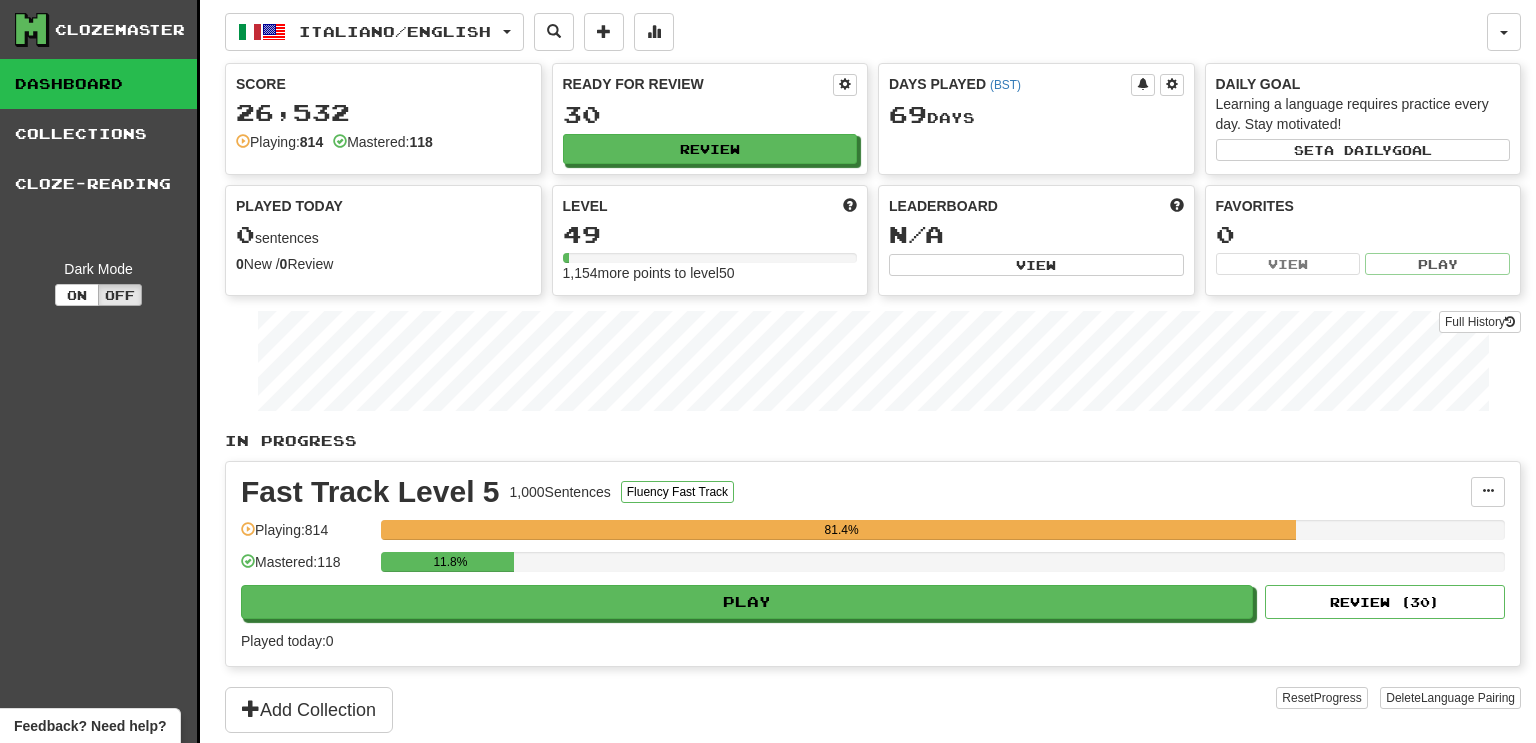 scroll, scrollTop: 0, scrollLeft: 0, axis: both 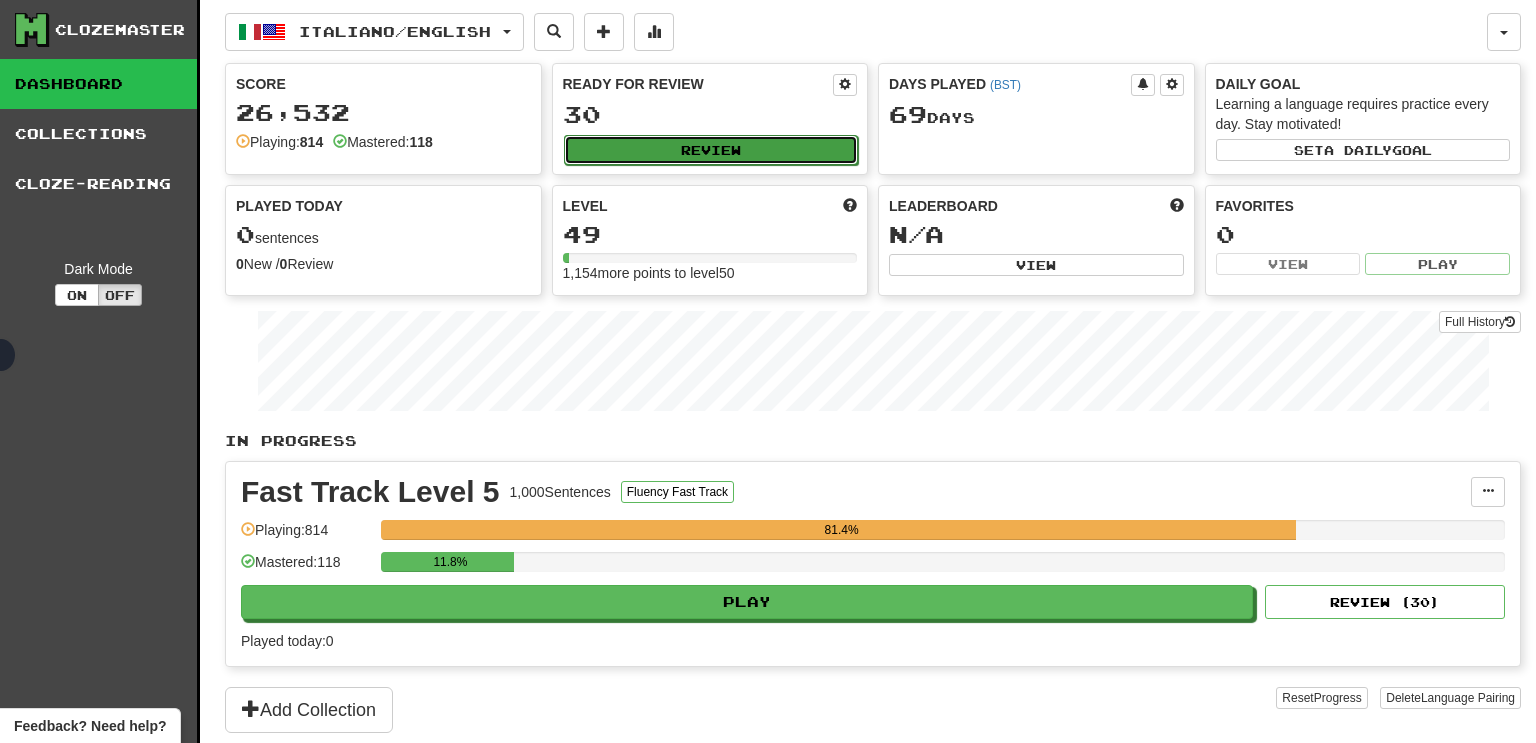 click on "Review" at bounding box center [711, 150] 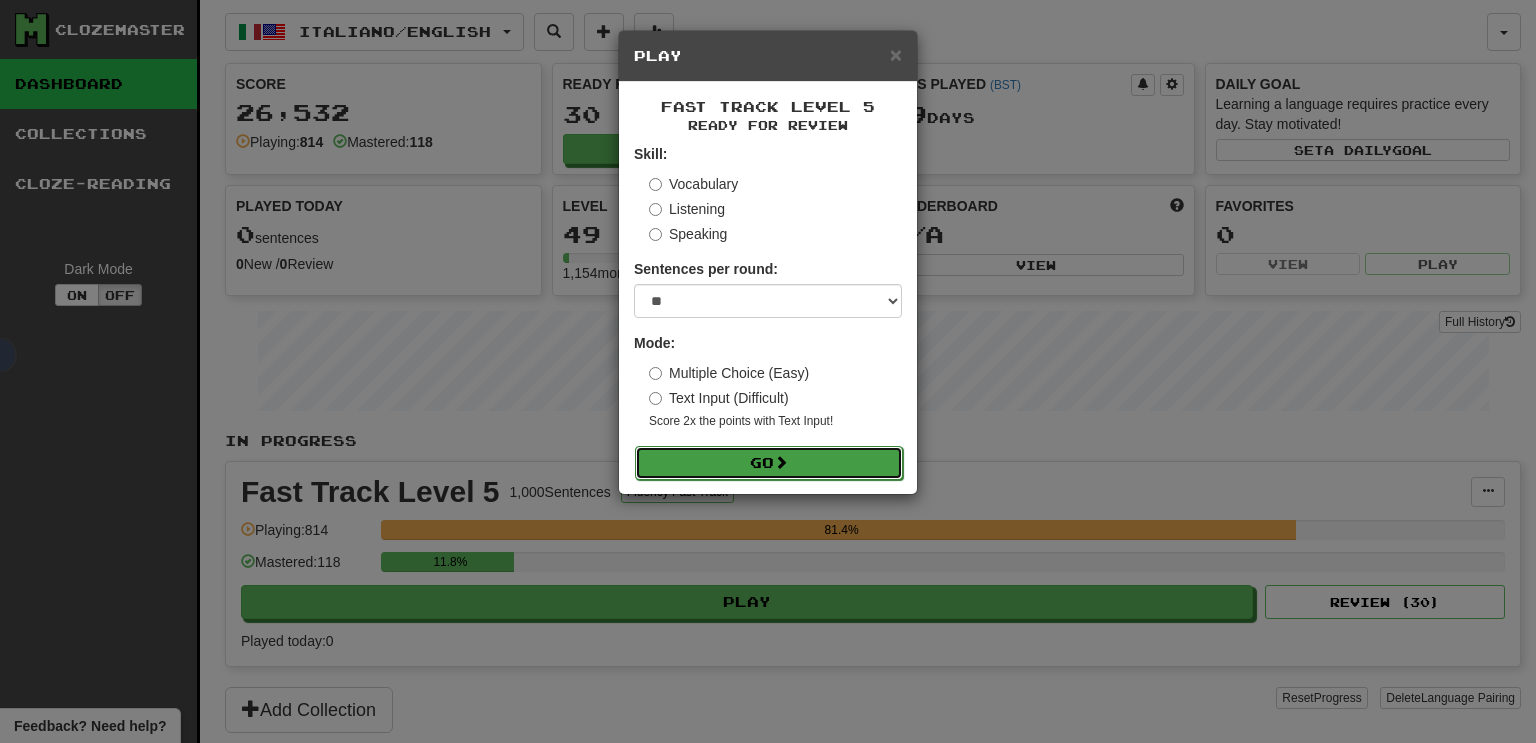 click on "Go" at bounding box center (769, 463) 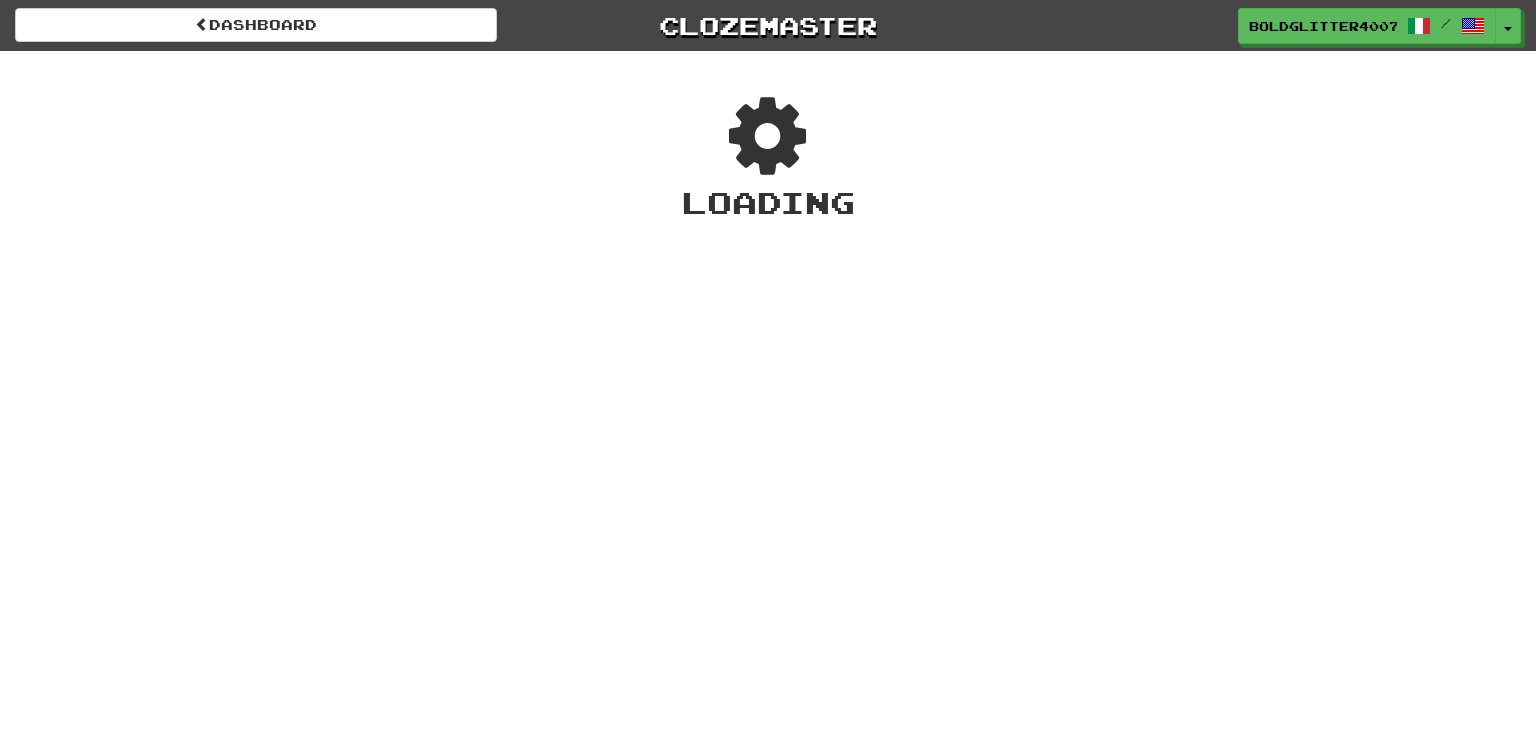 scroll, scrollTop: 0, scrollLeft: 0, axis: both 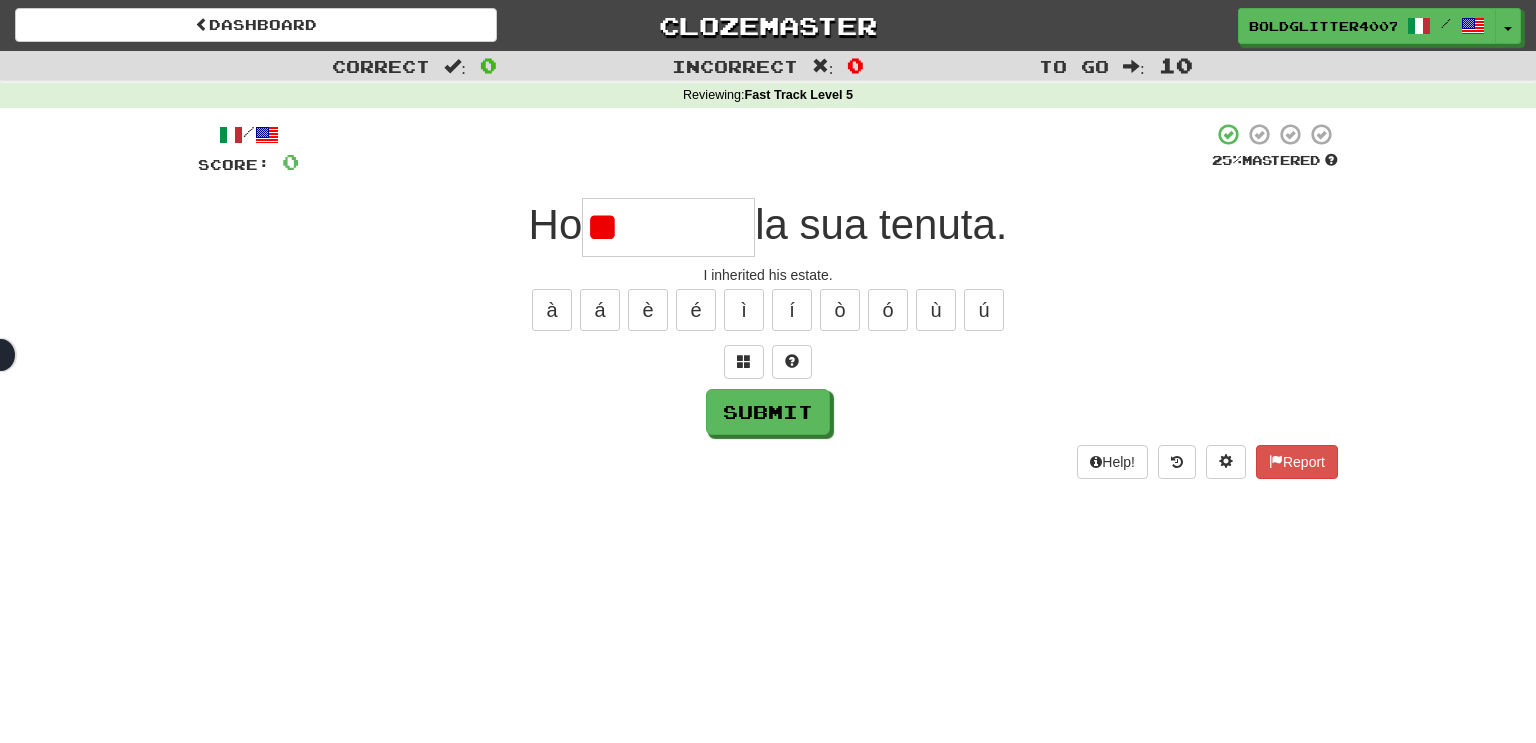 type on "*" 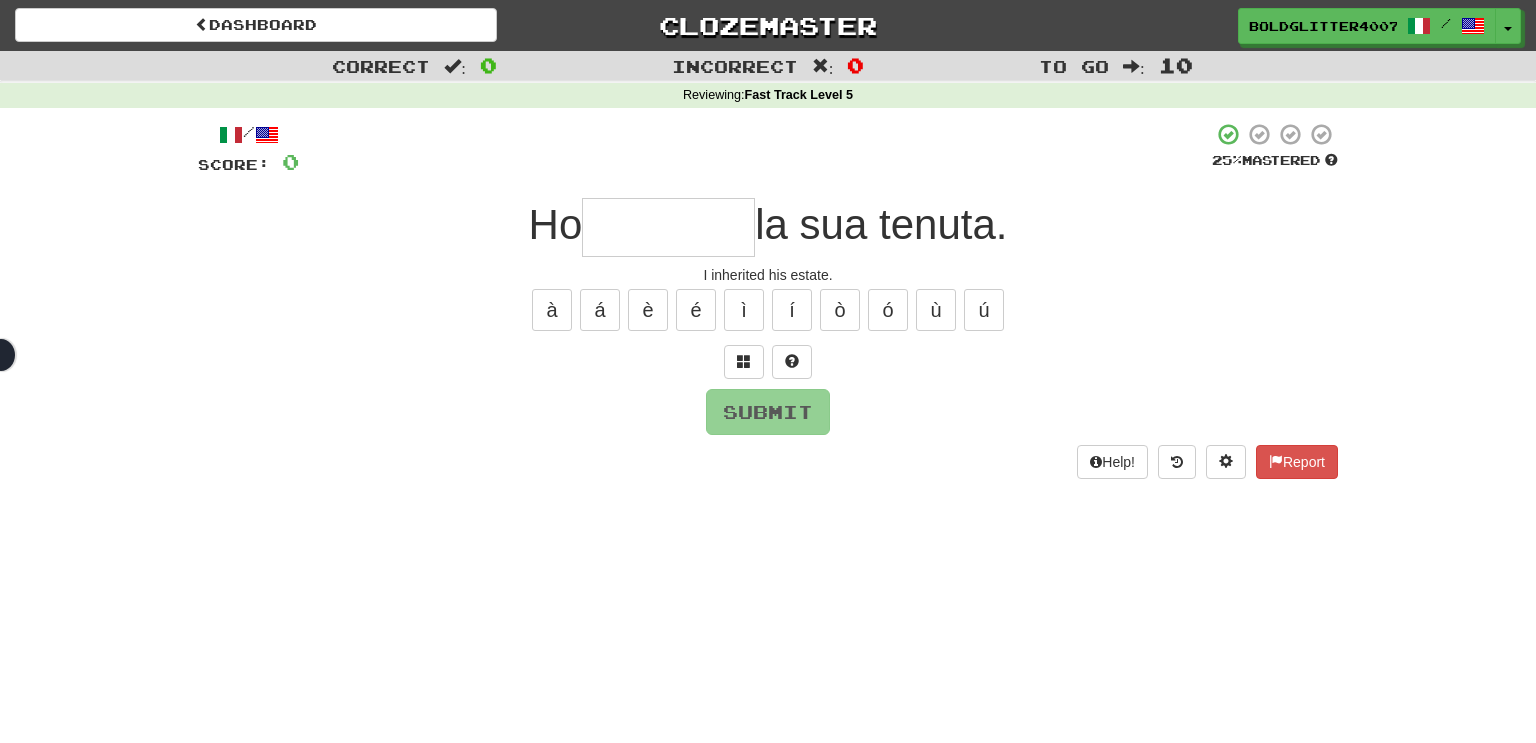 type on "*********" 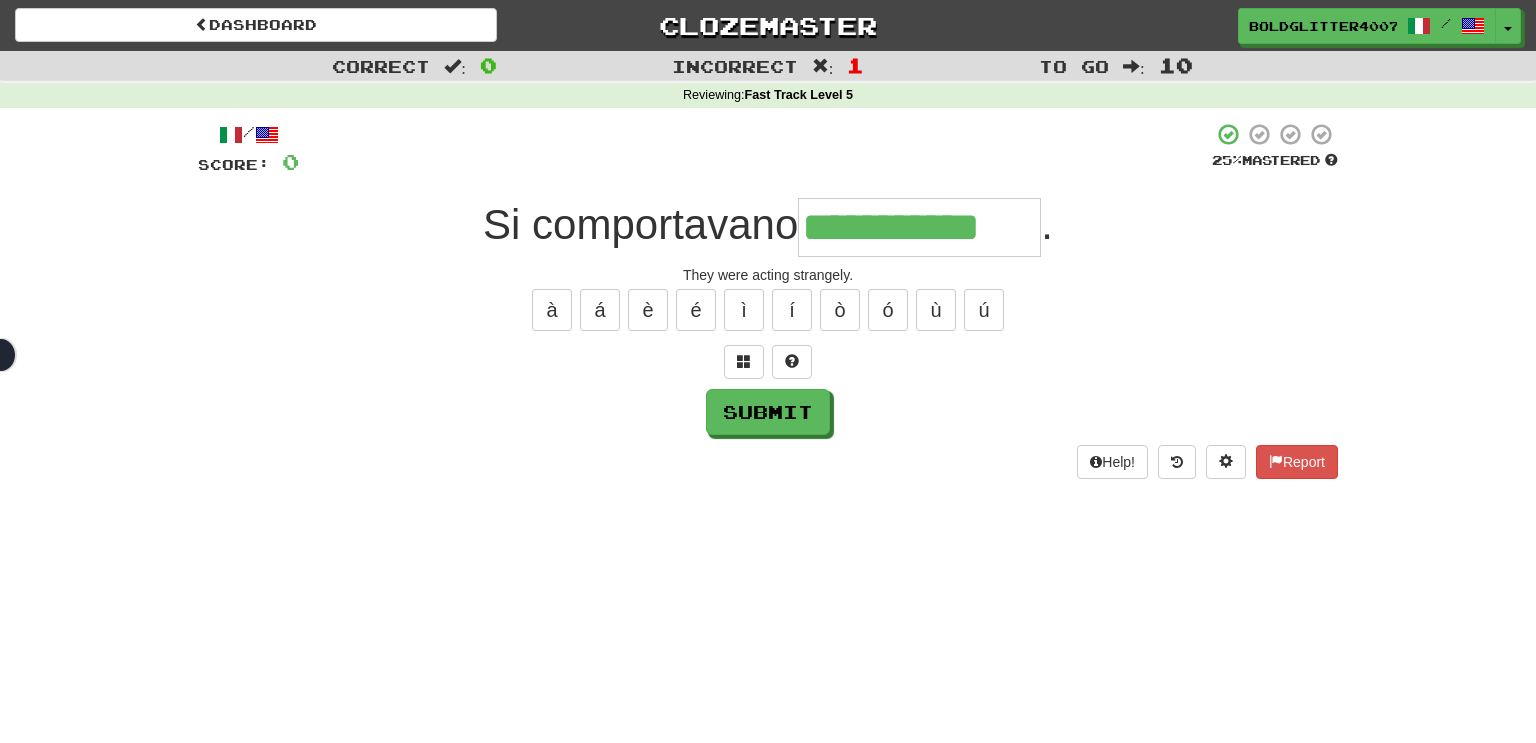 type on "**********" 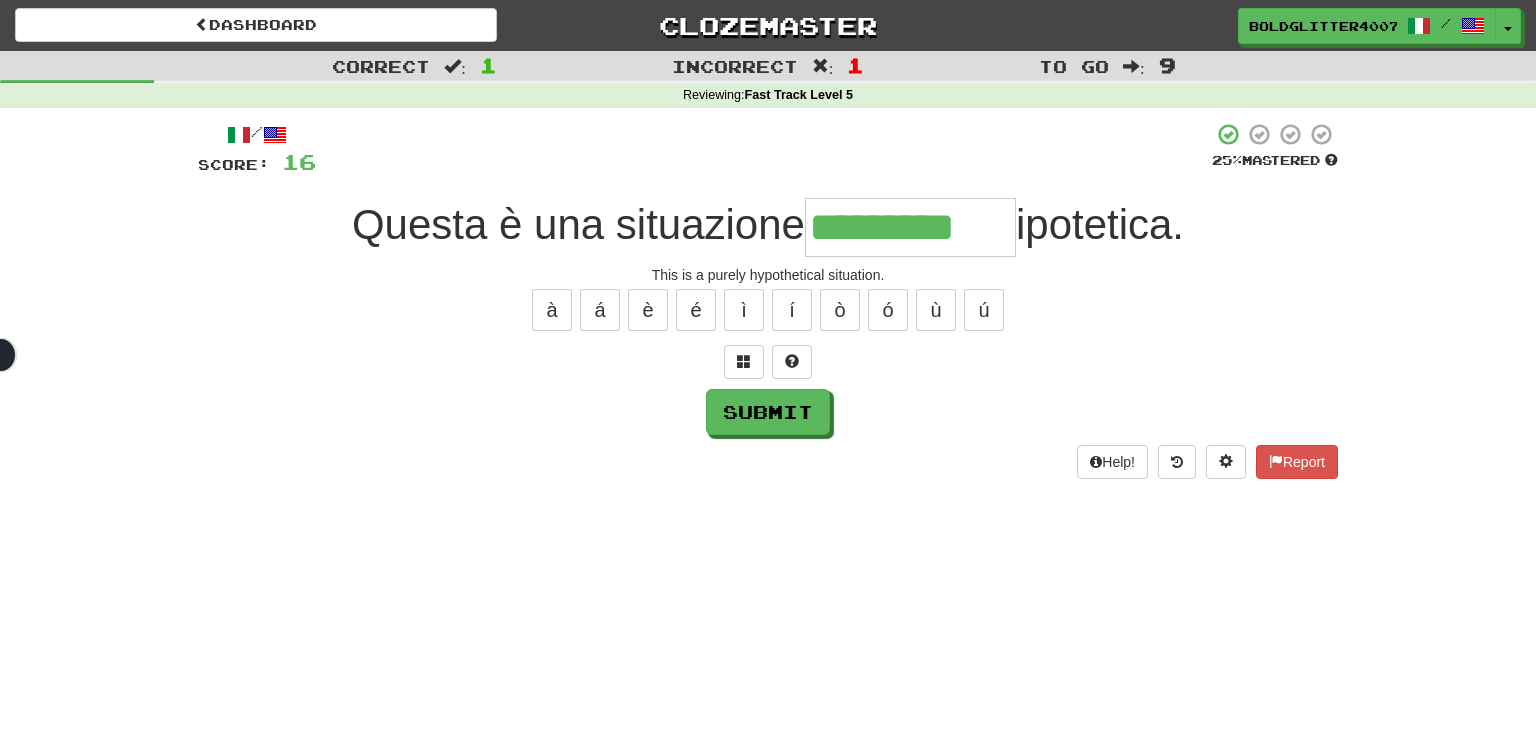 type on "*********" 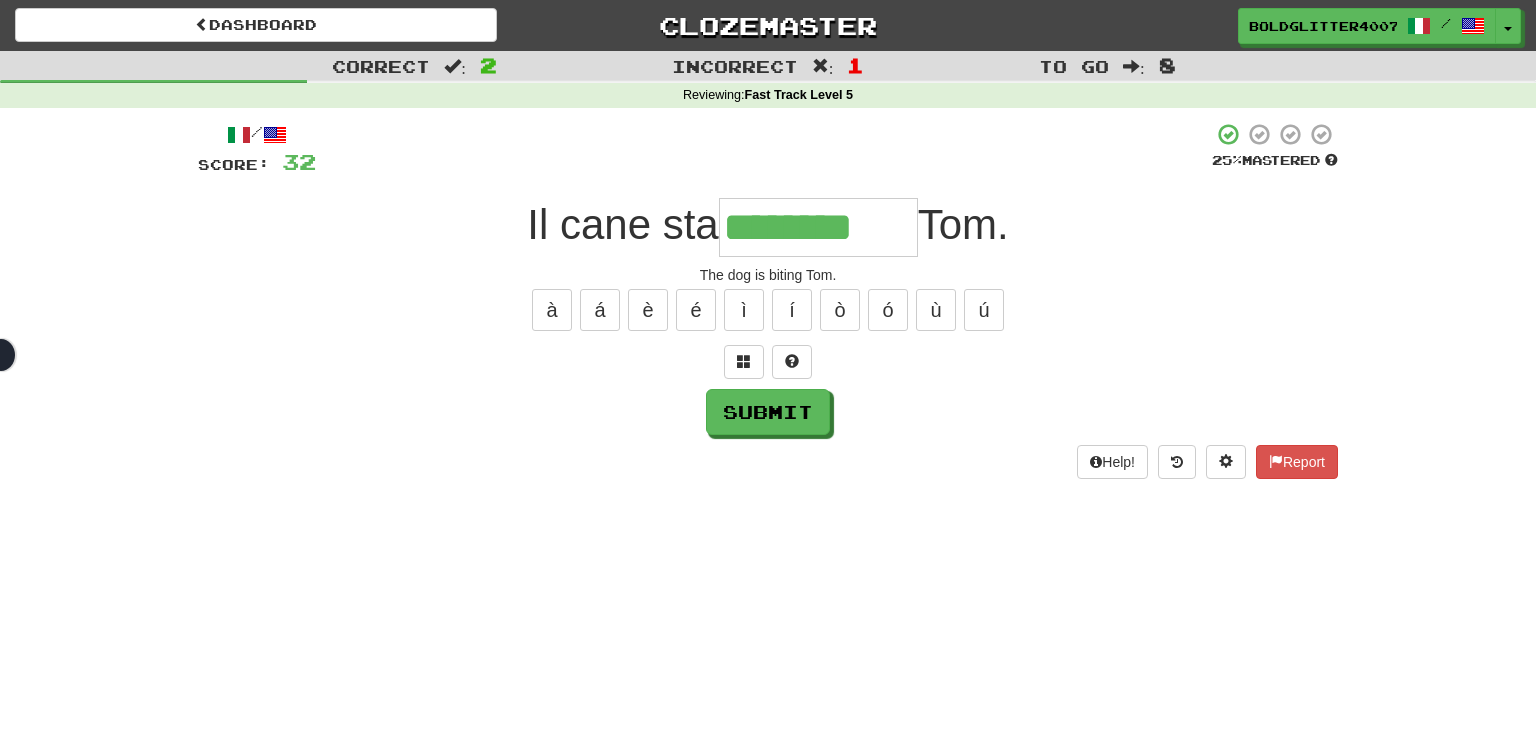 type on "********" 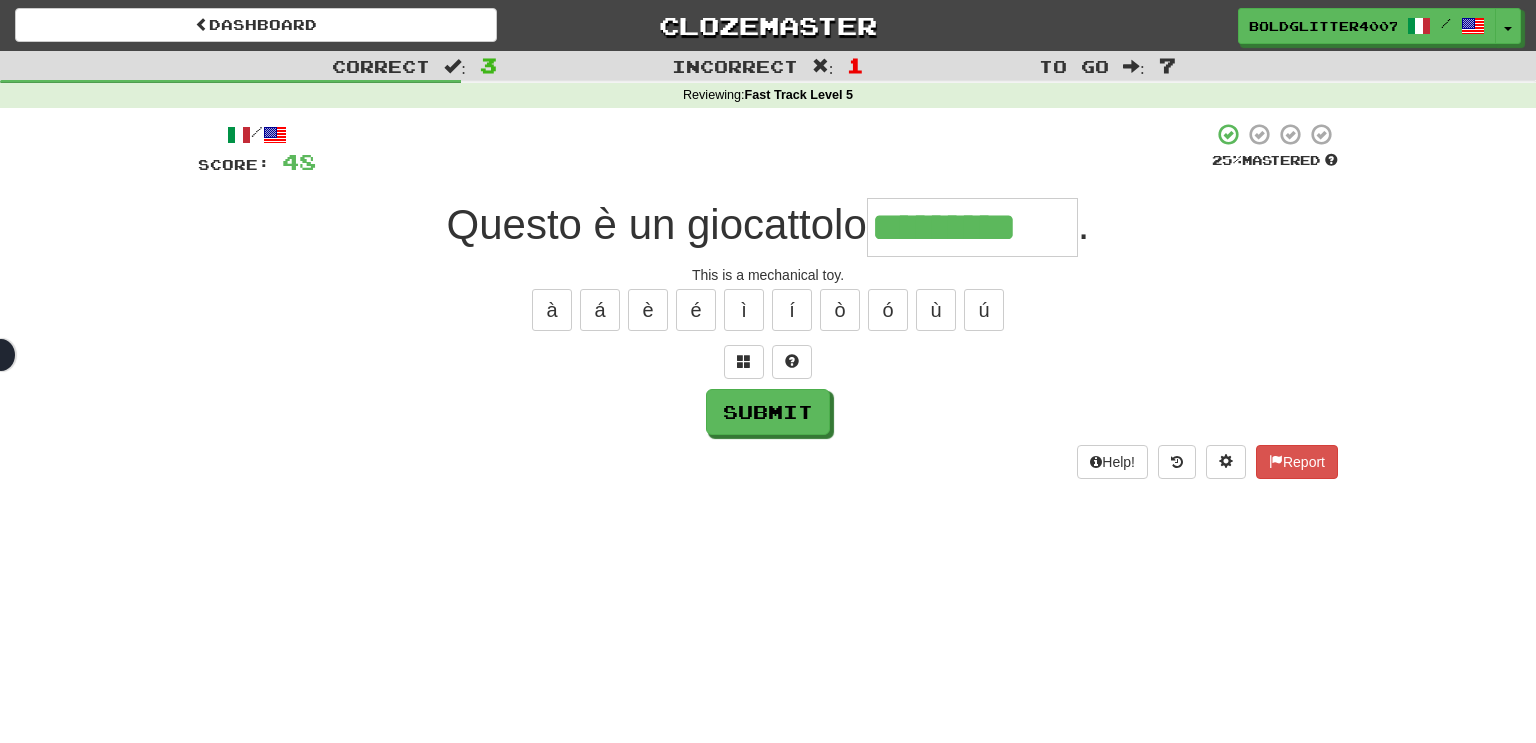 type on "*********" 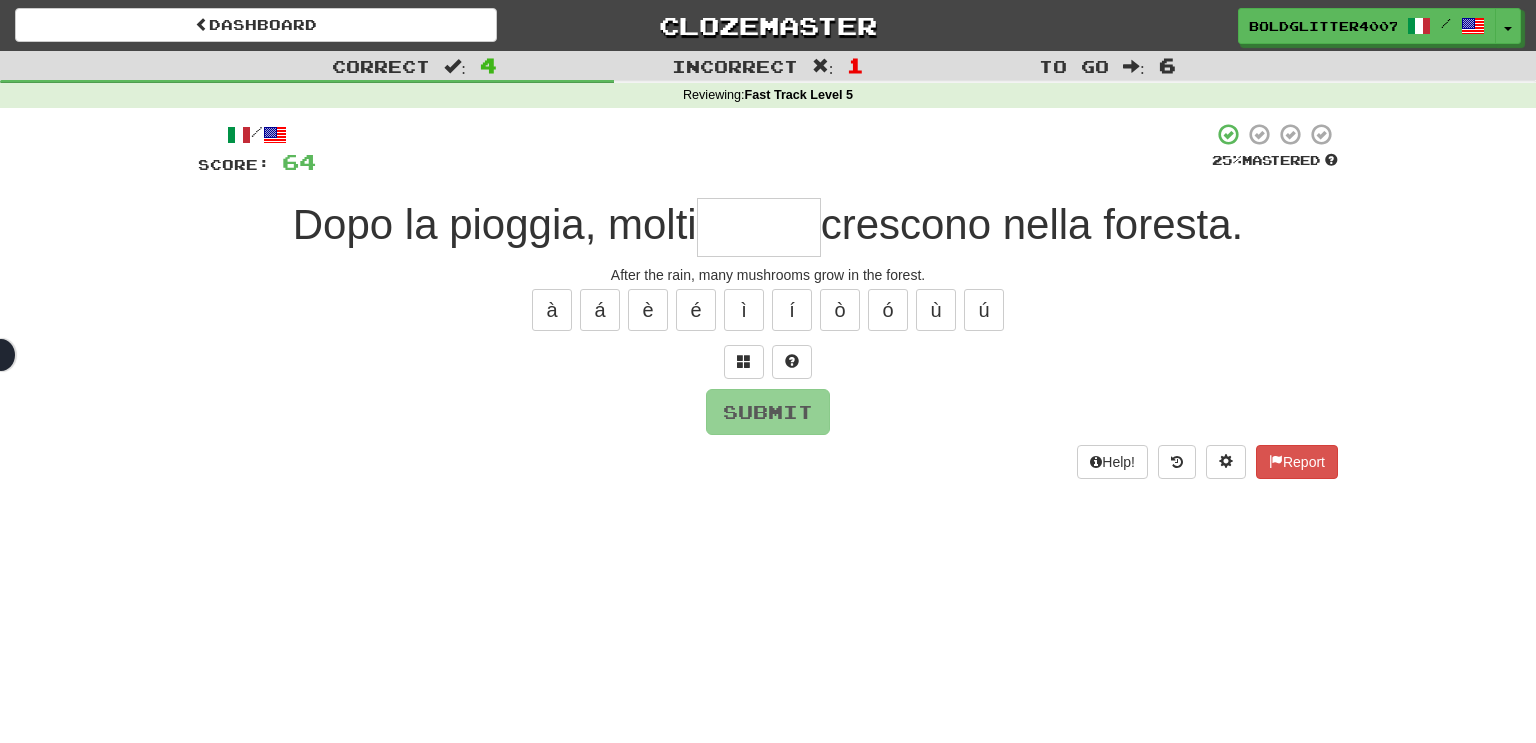 type on "*" 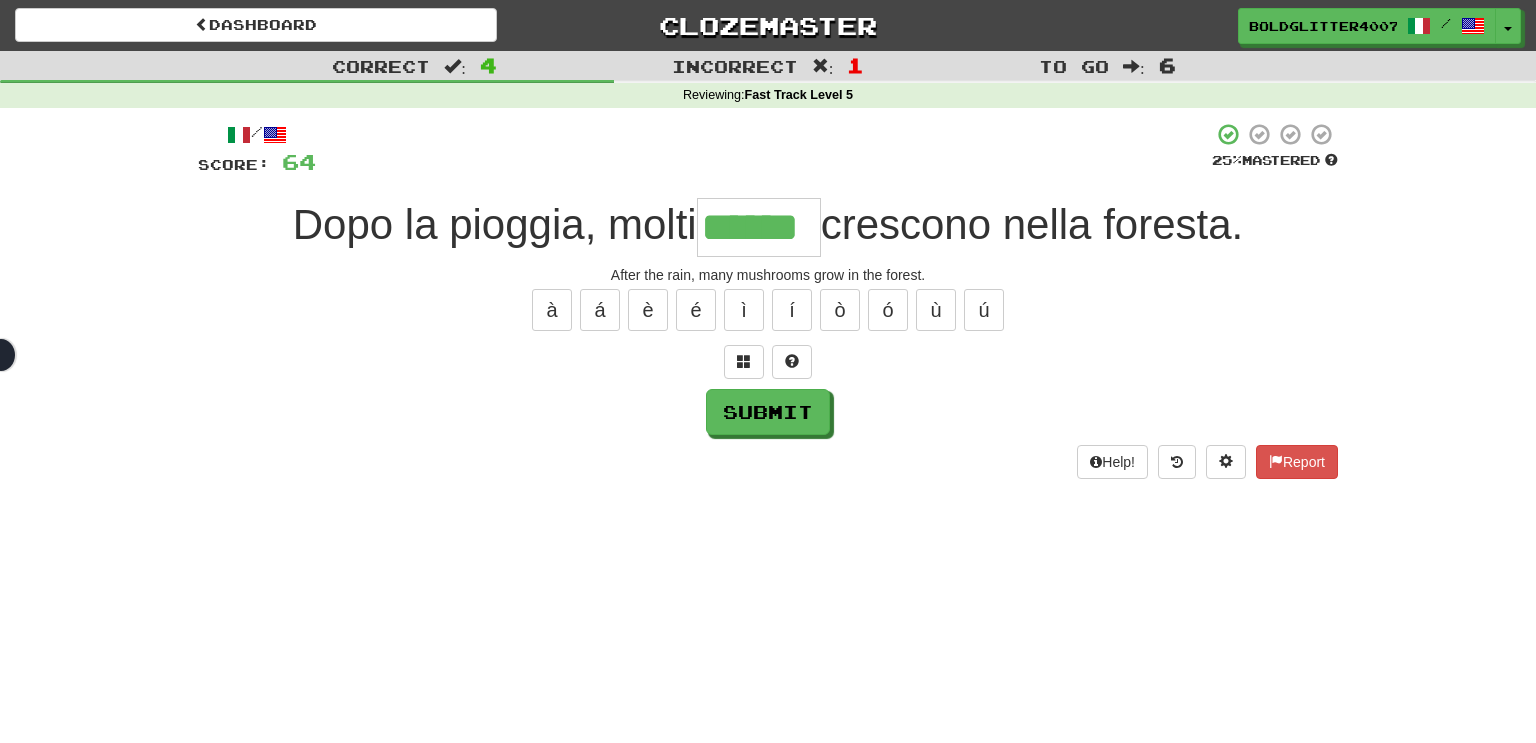 type on "******" 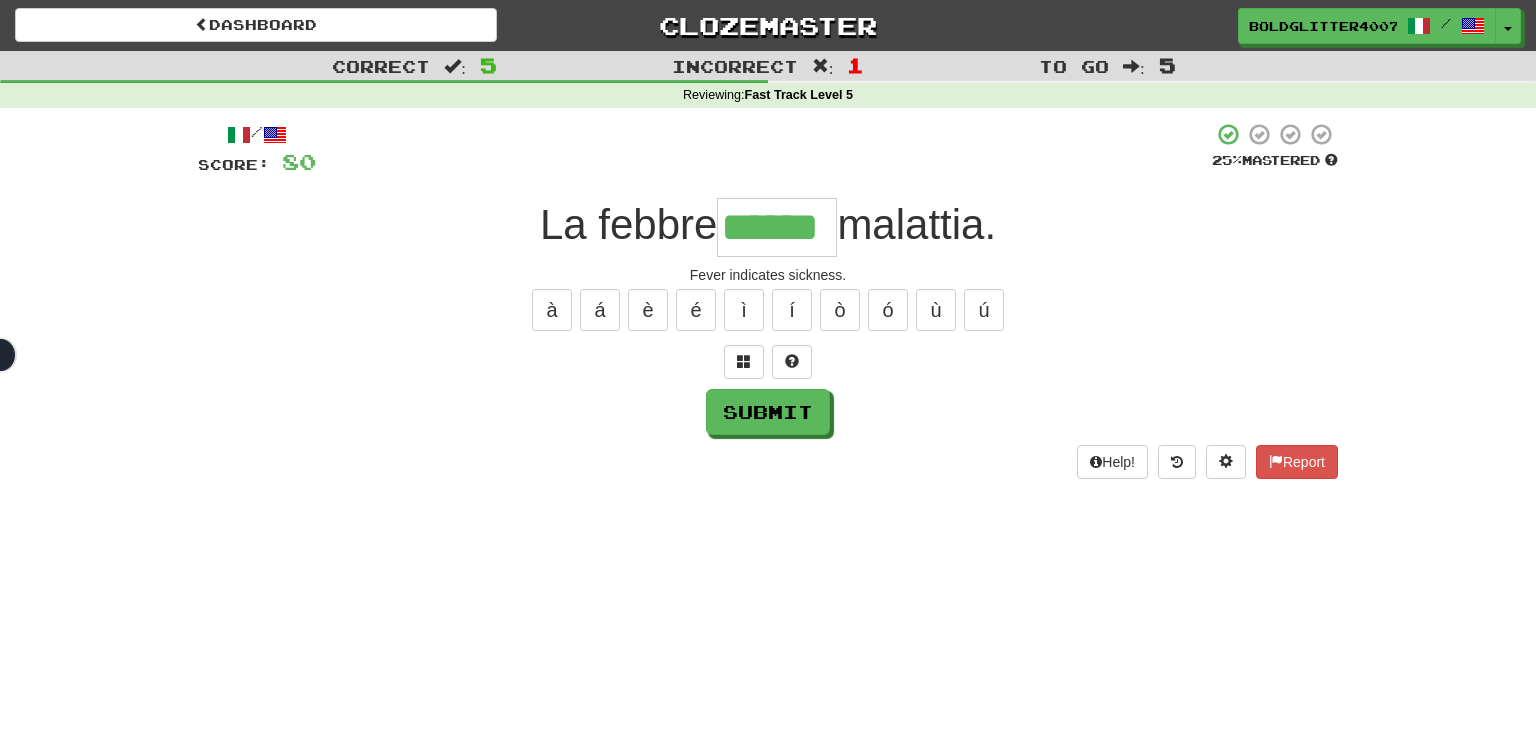 type on "******" 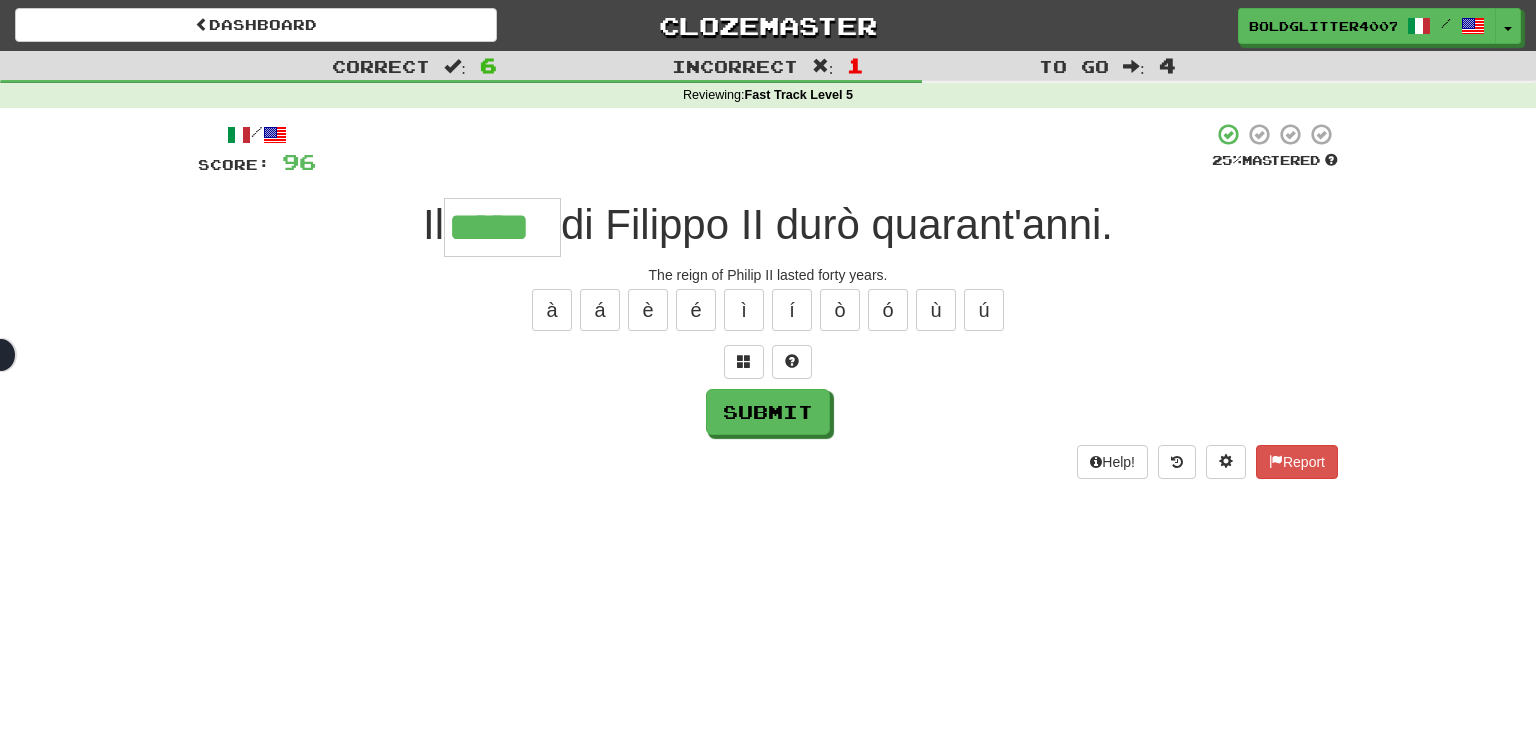 type on "*****" 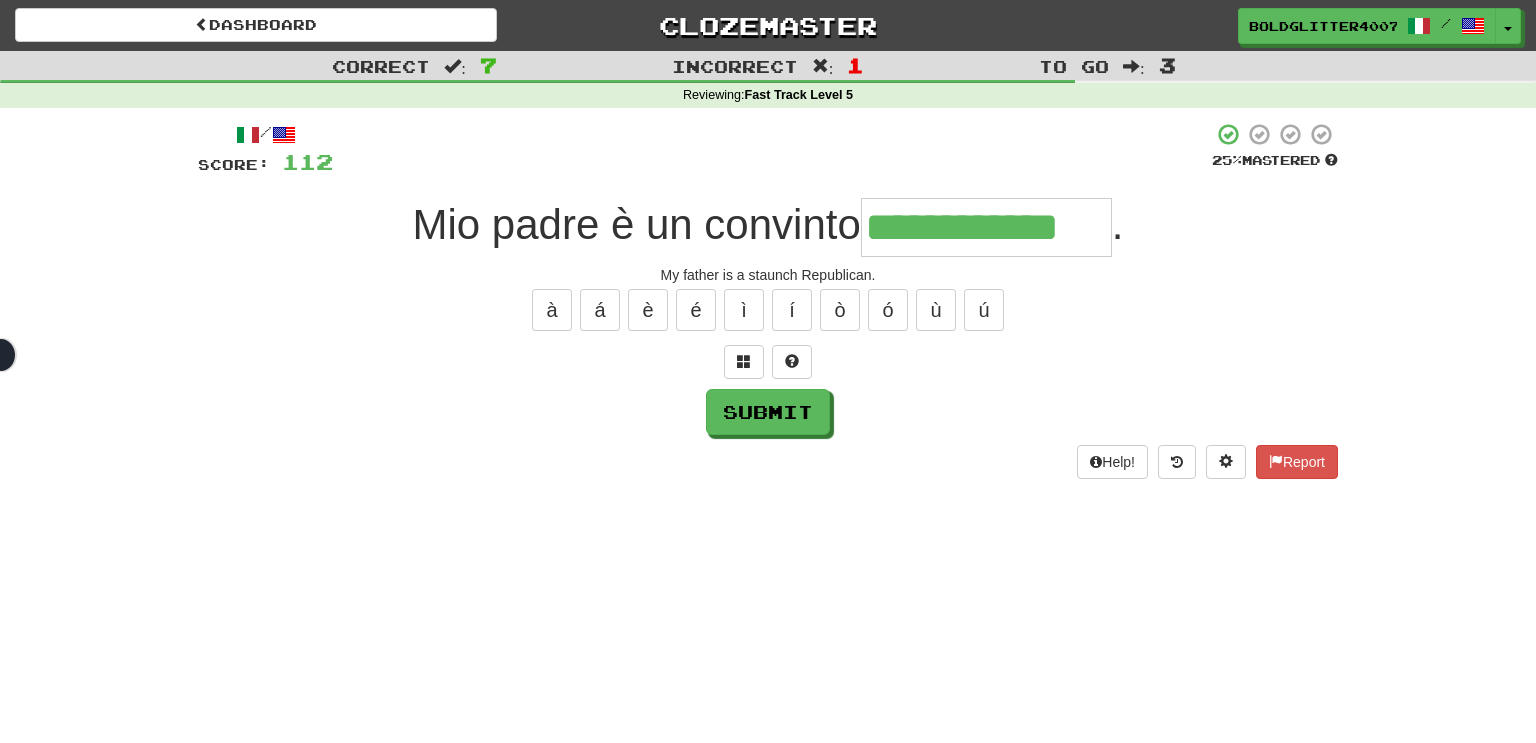 type on "**********" 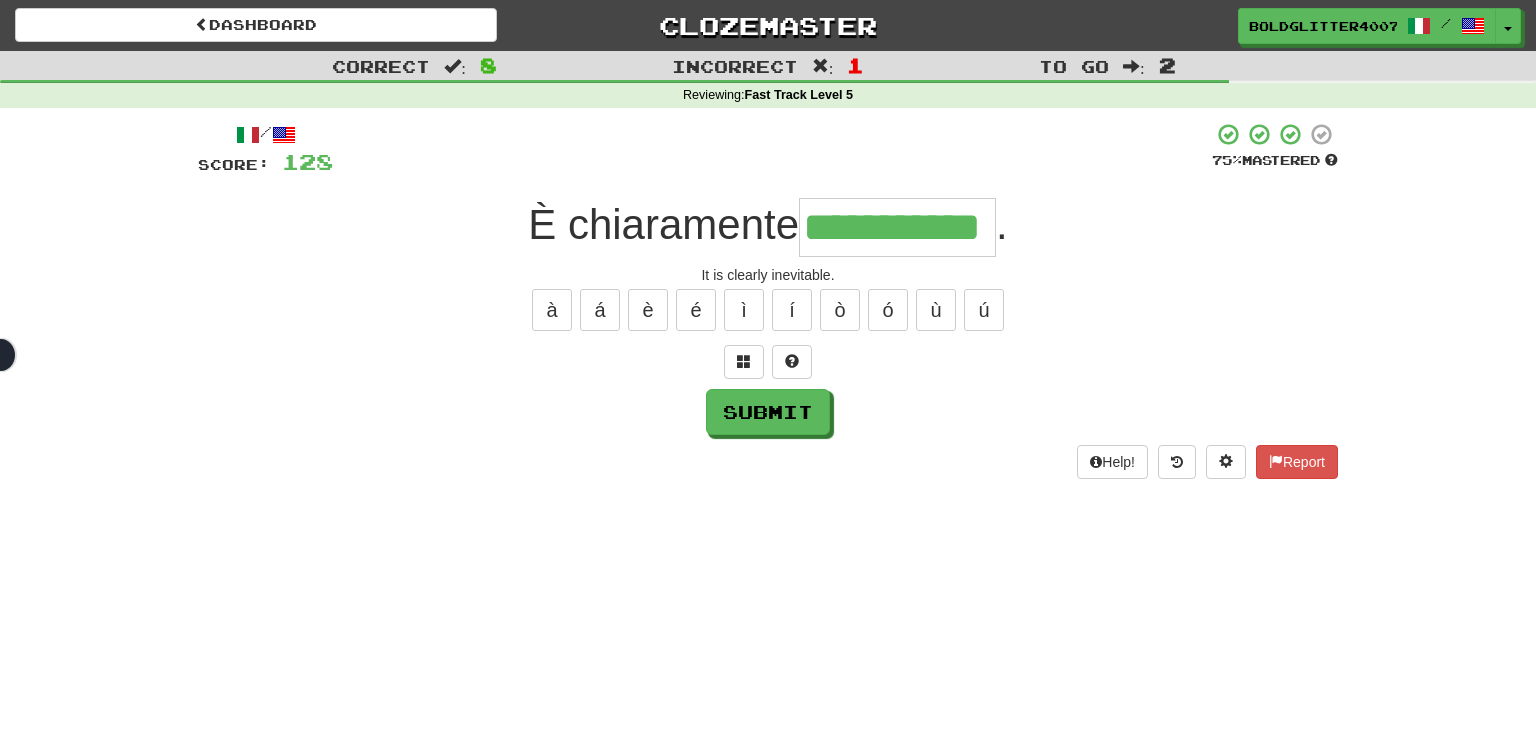 type on "**********" 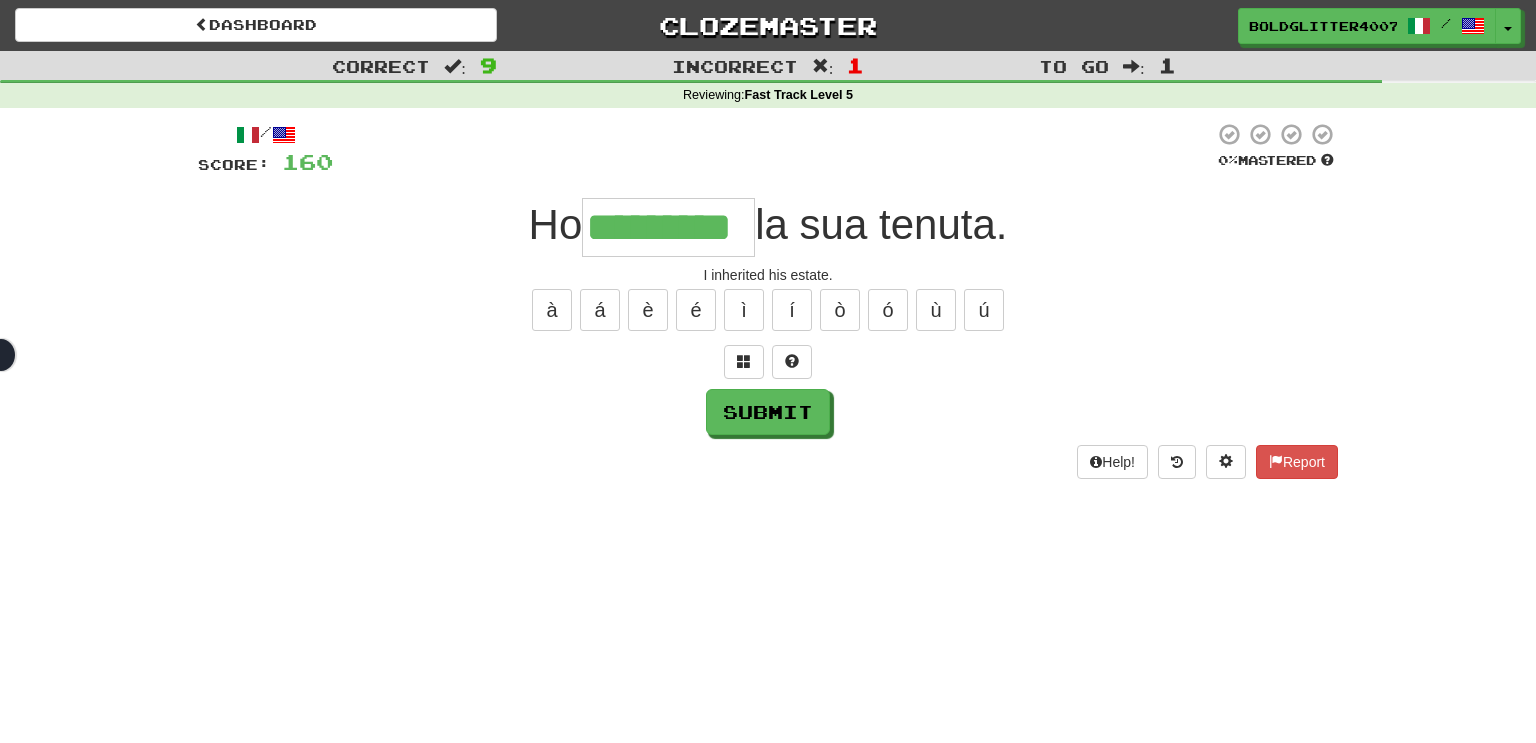 type on "*********" 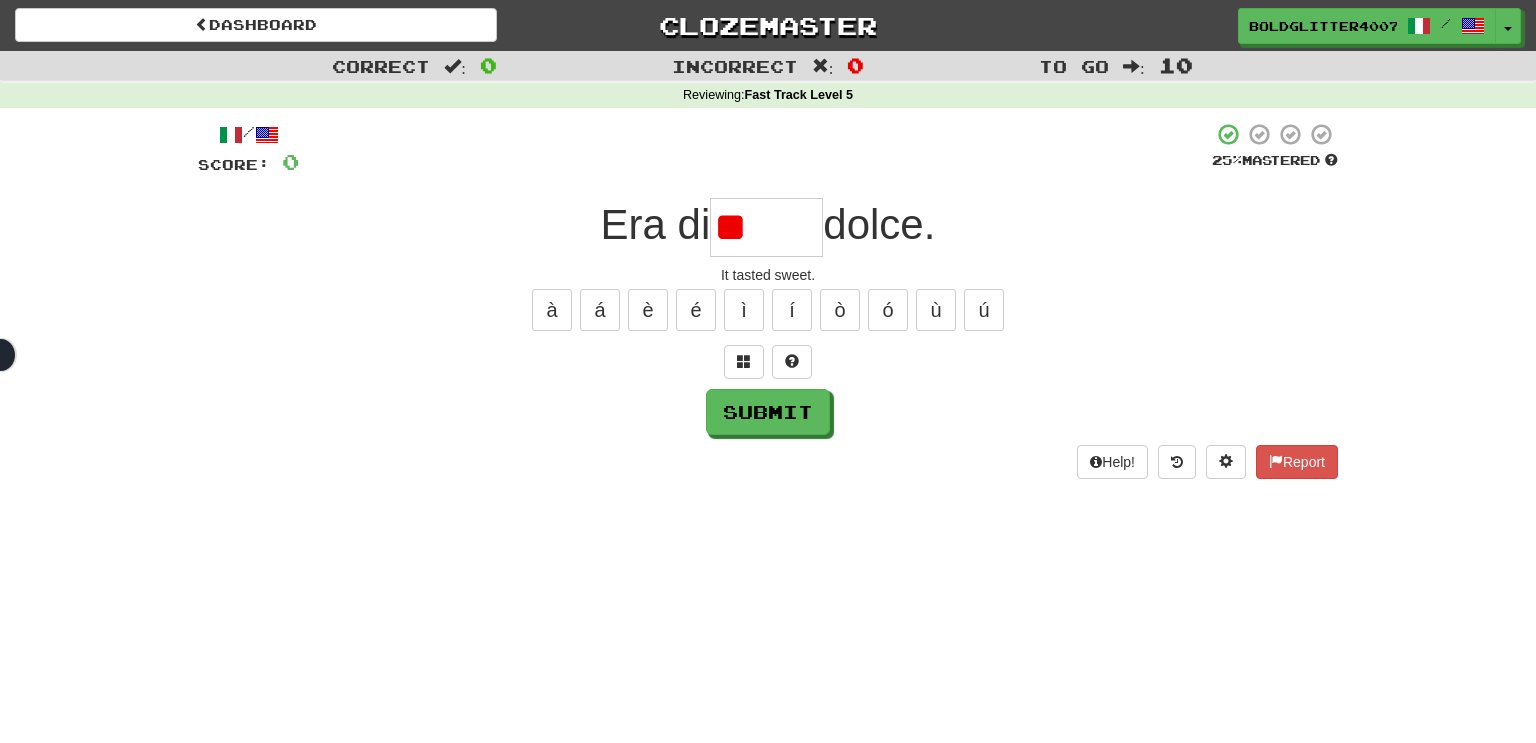 type on "*" 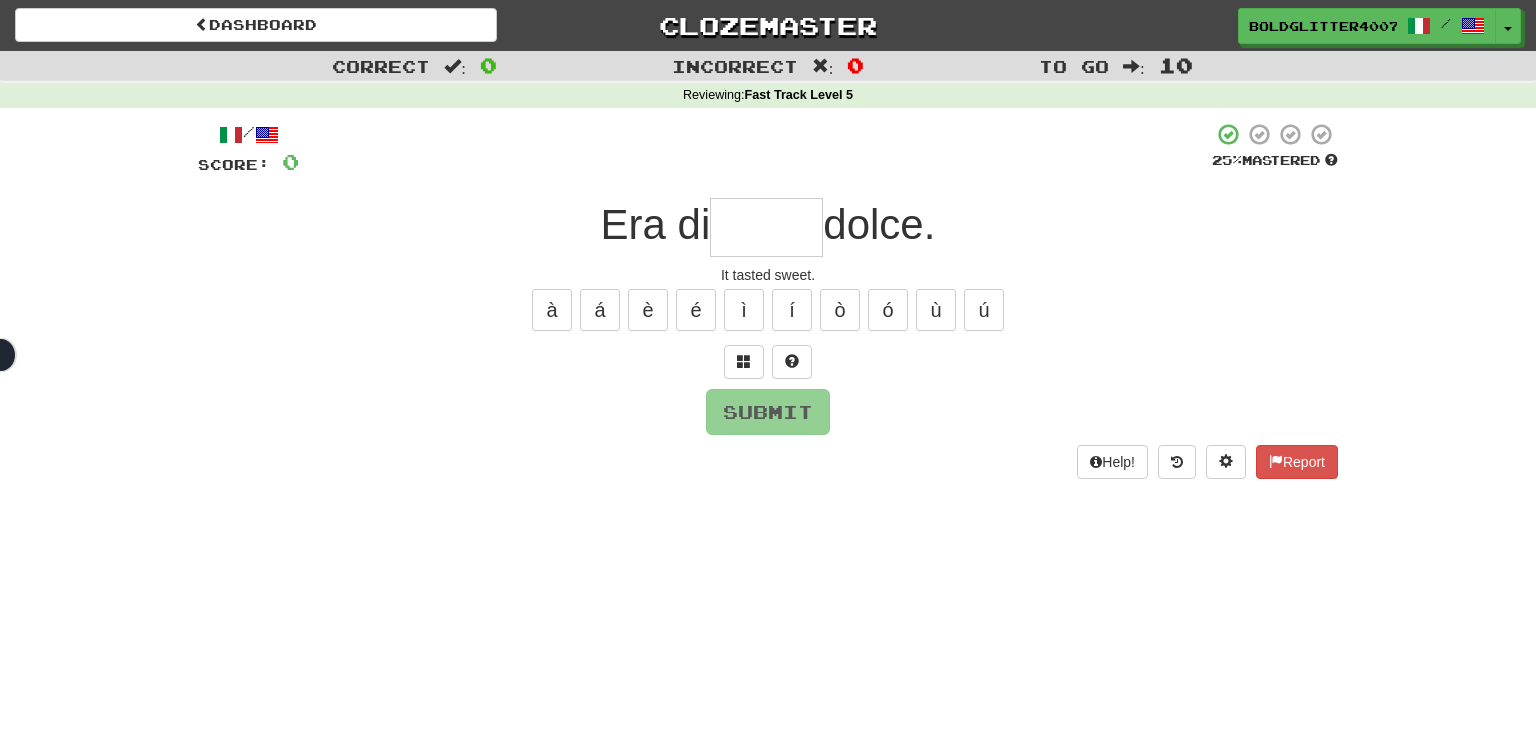 type on "*" 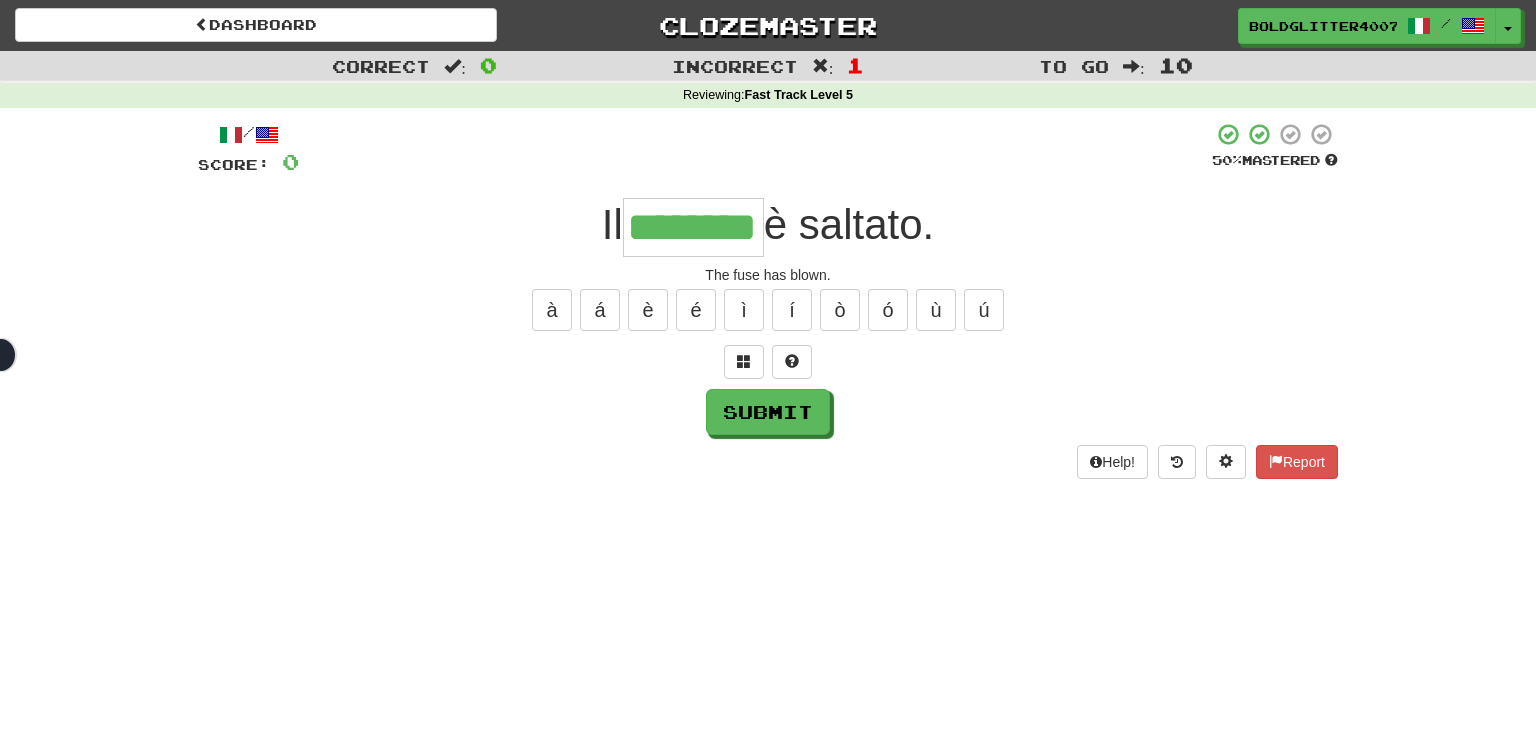 type on "********" 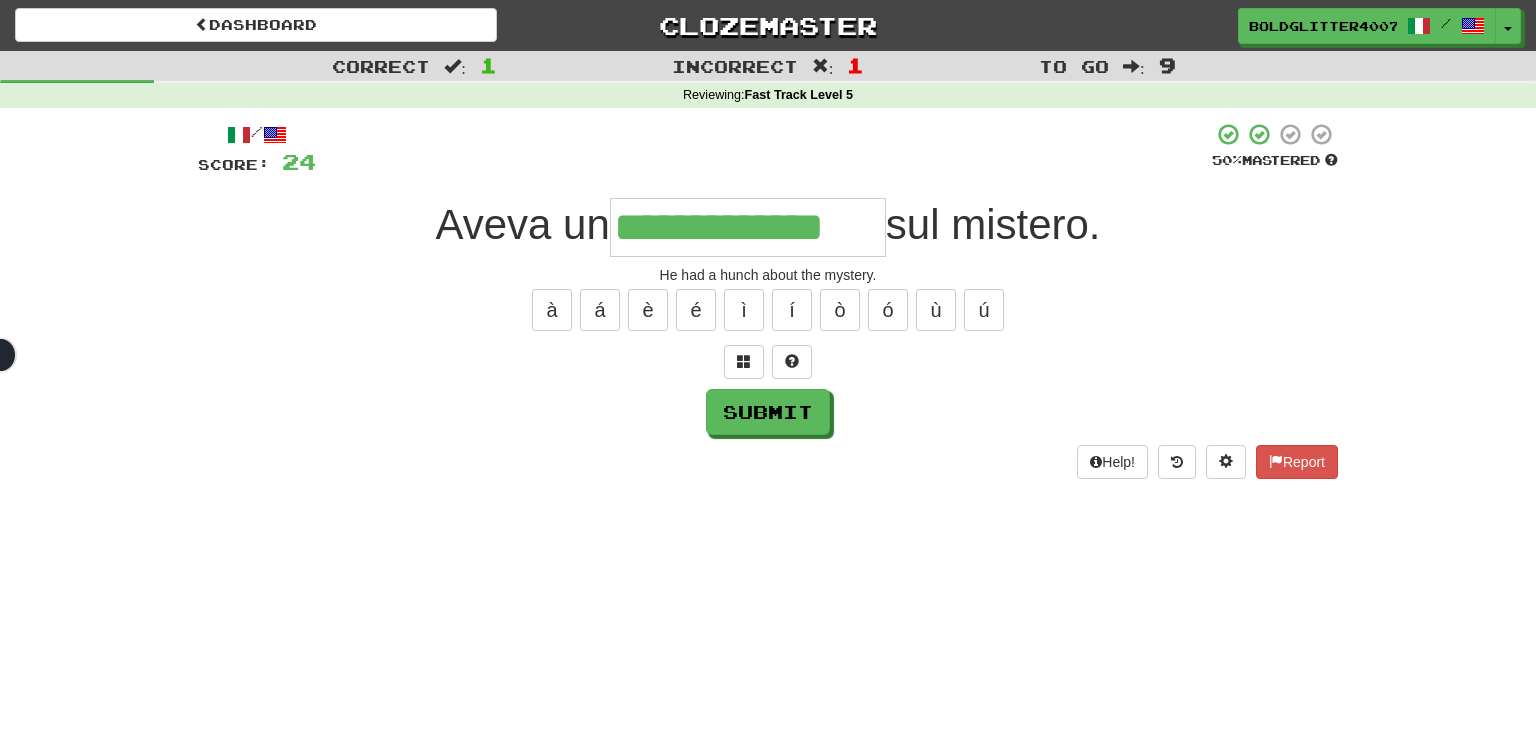 type on "**********" 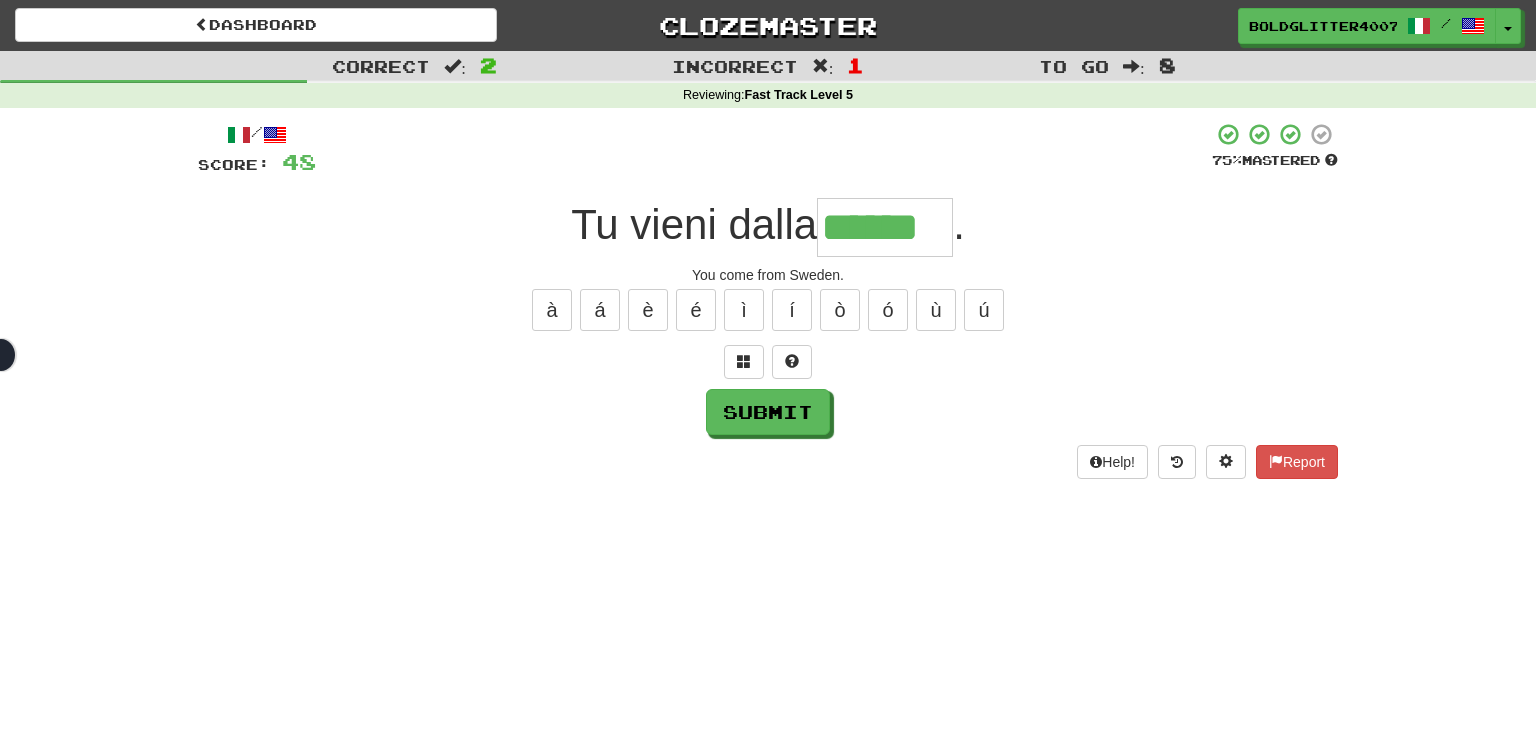type on "******" 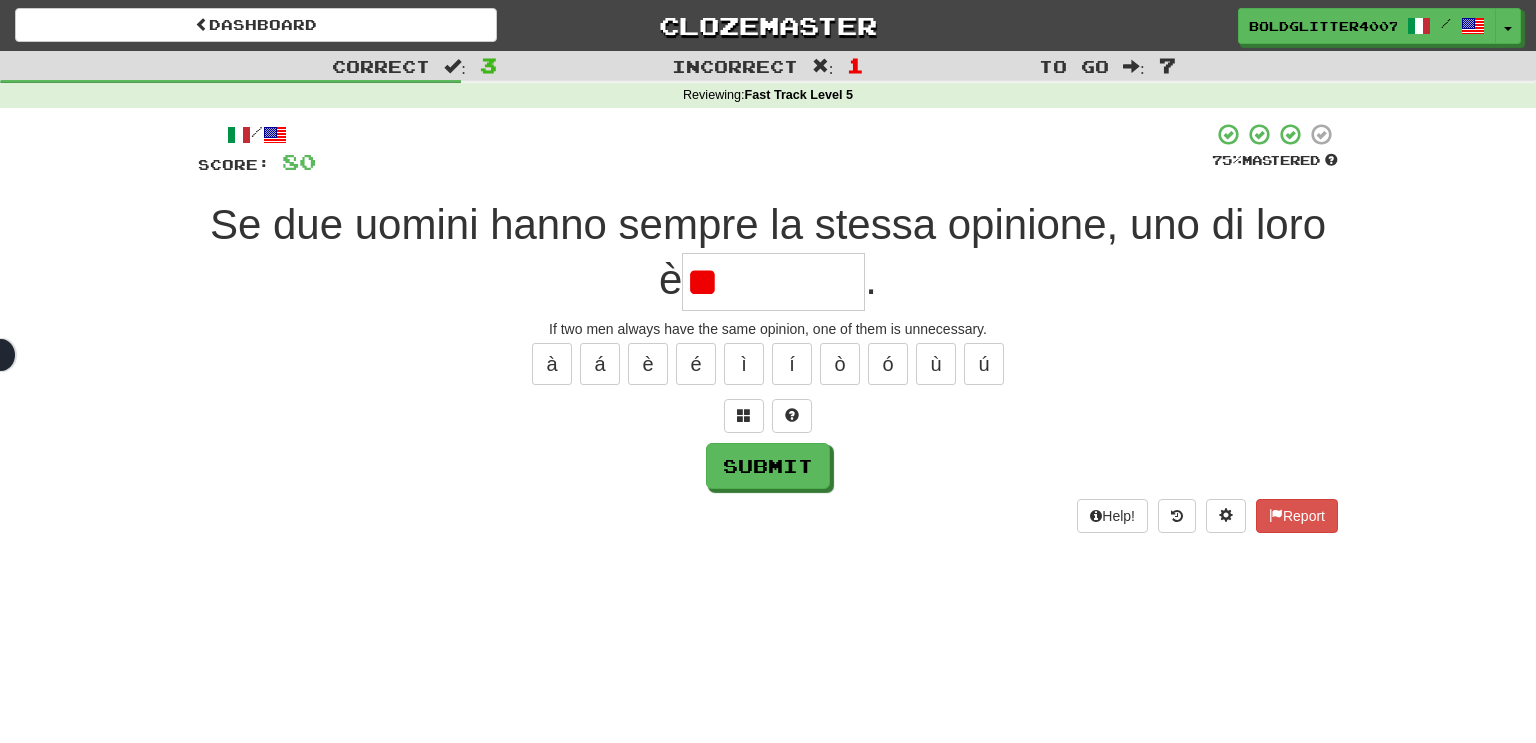 type on "*" 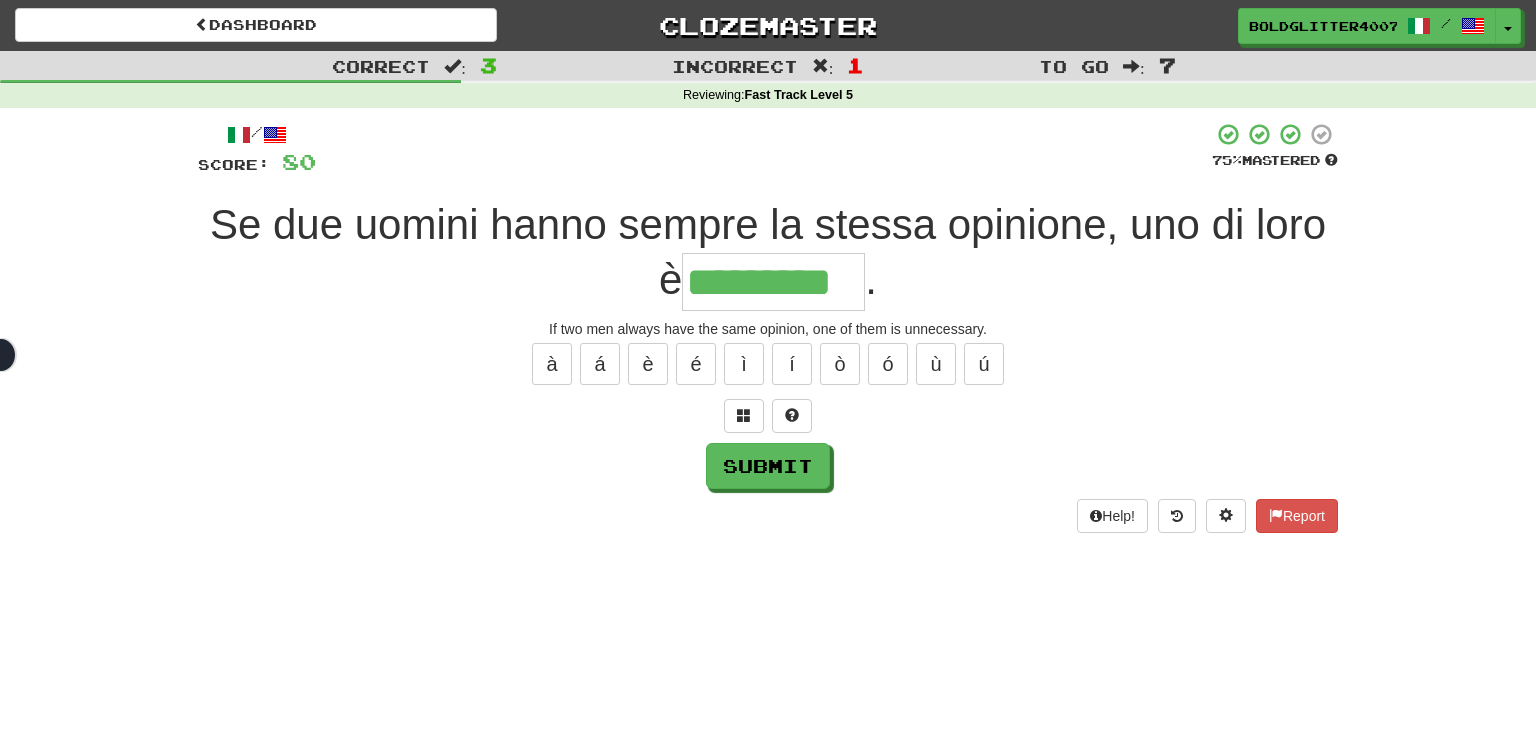 type on "*********" 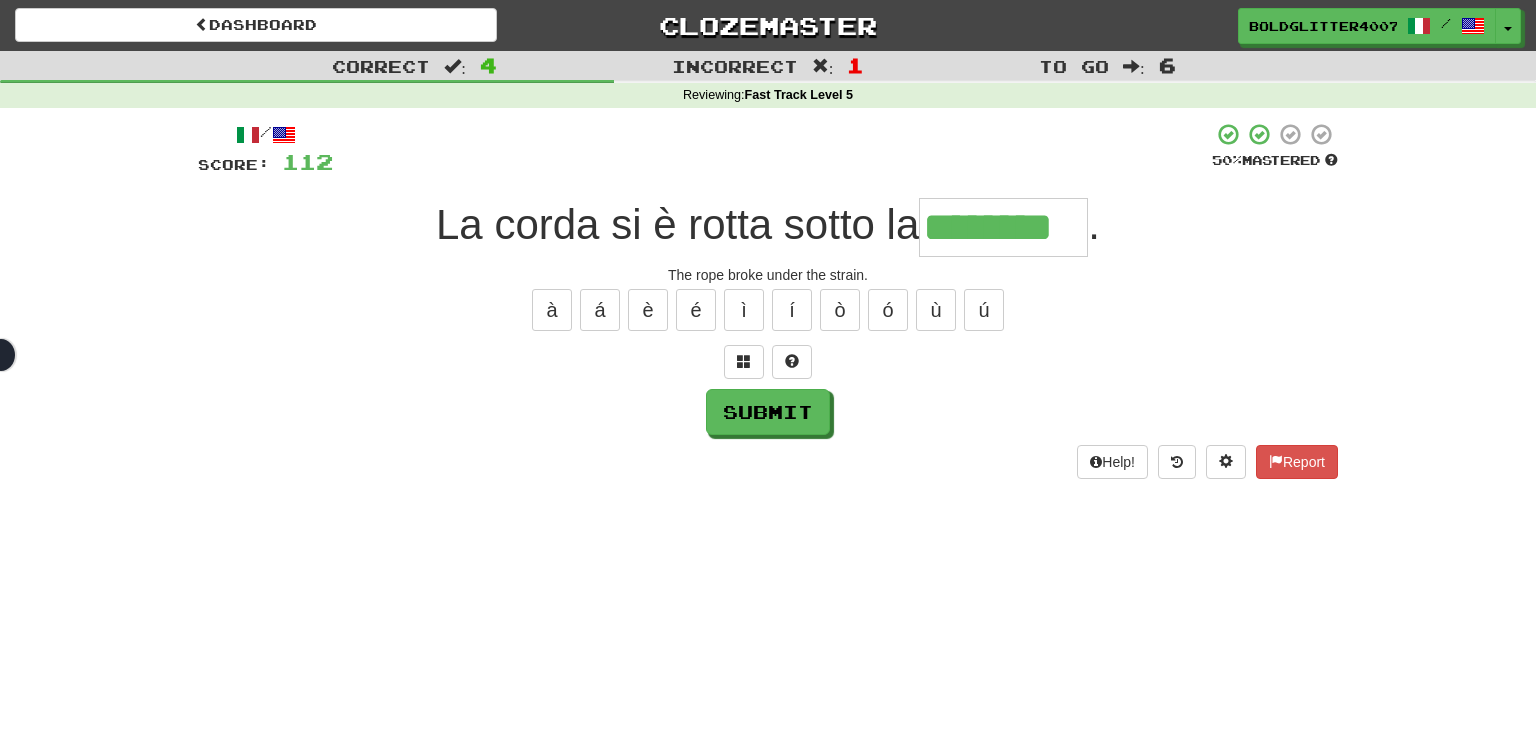 type on "********" 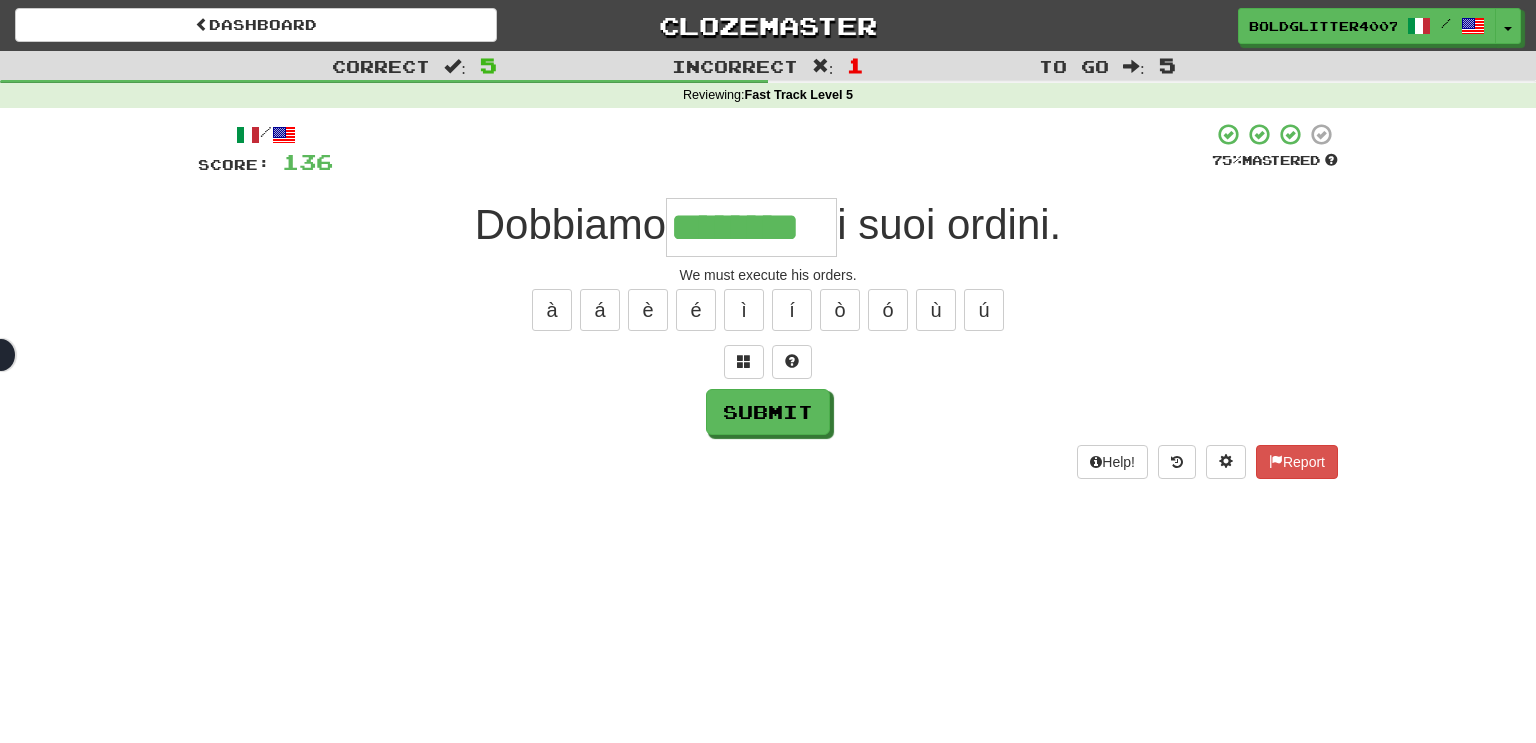 type on "********" 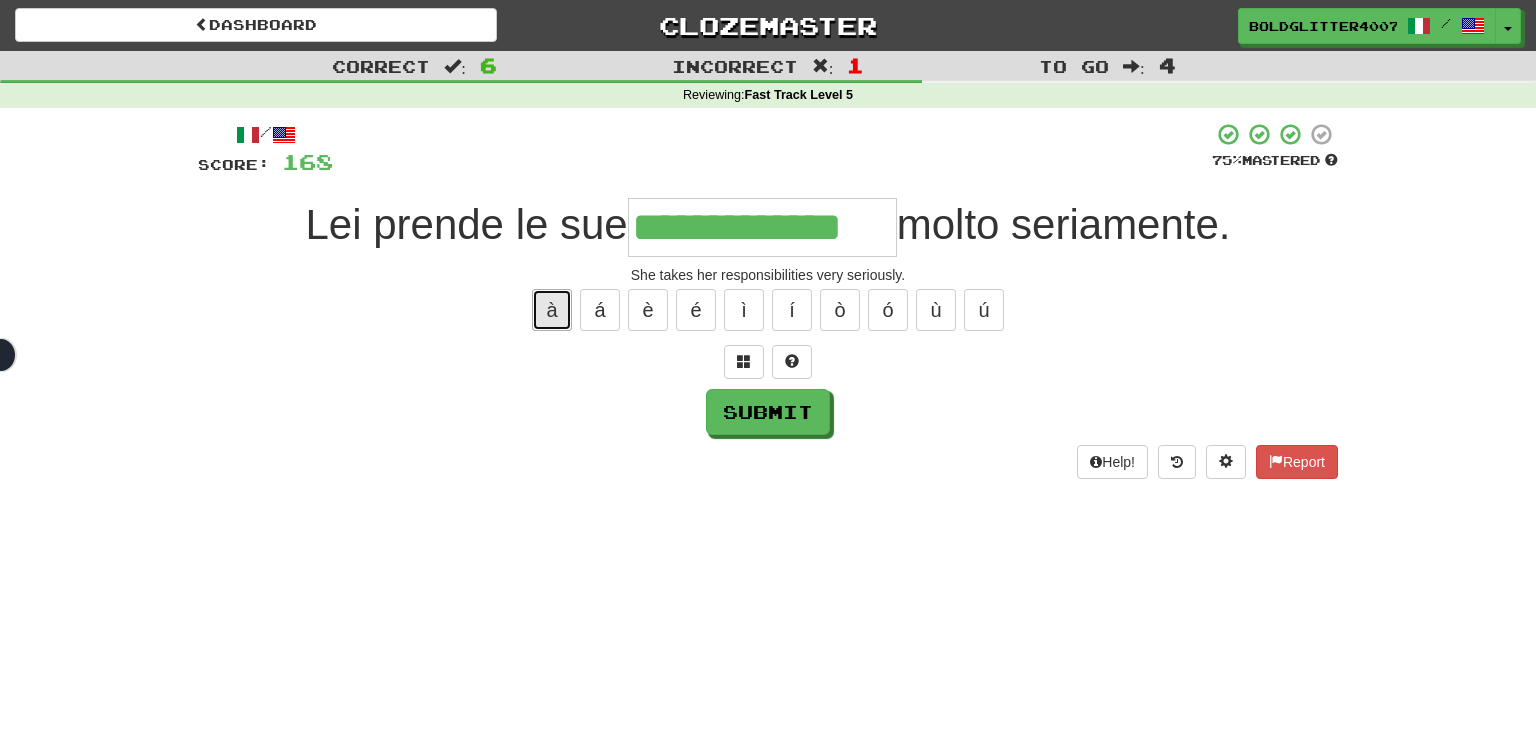 click on "à" at bounding box center (552, 310) 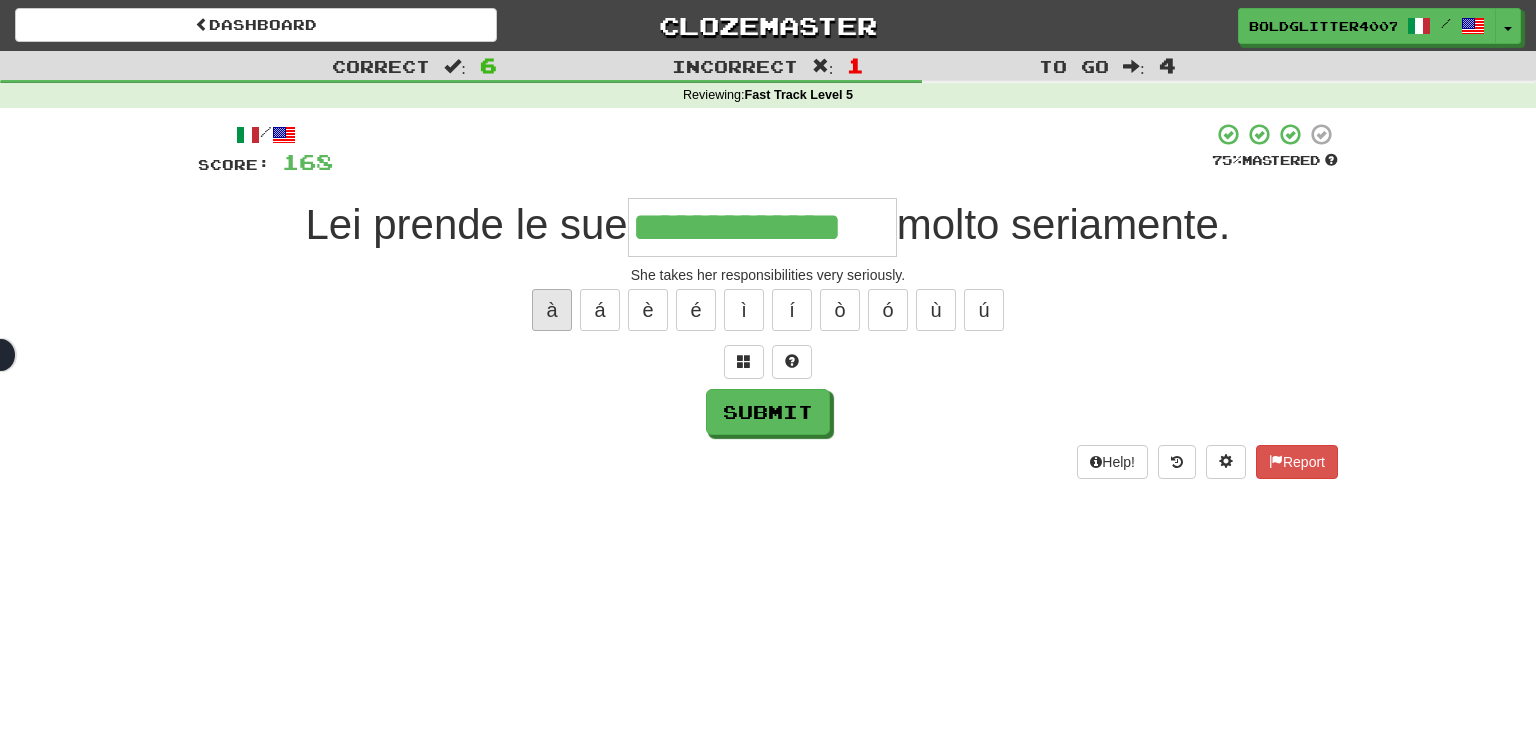 type on "**********" 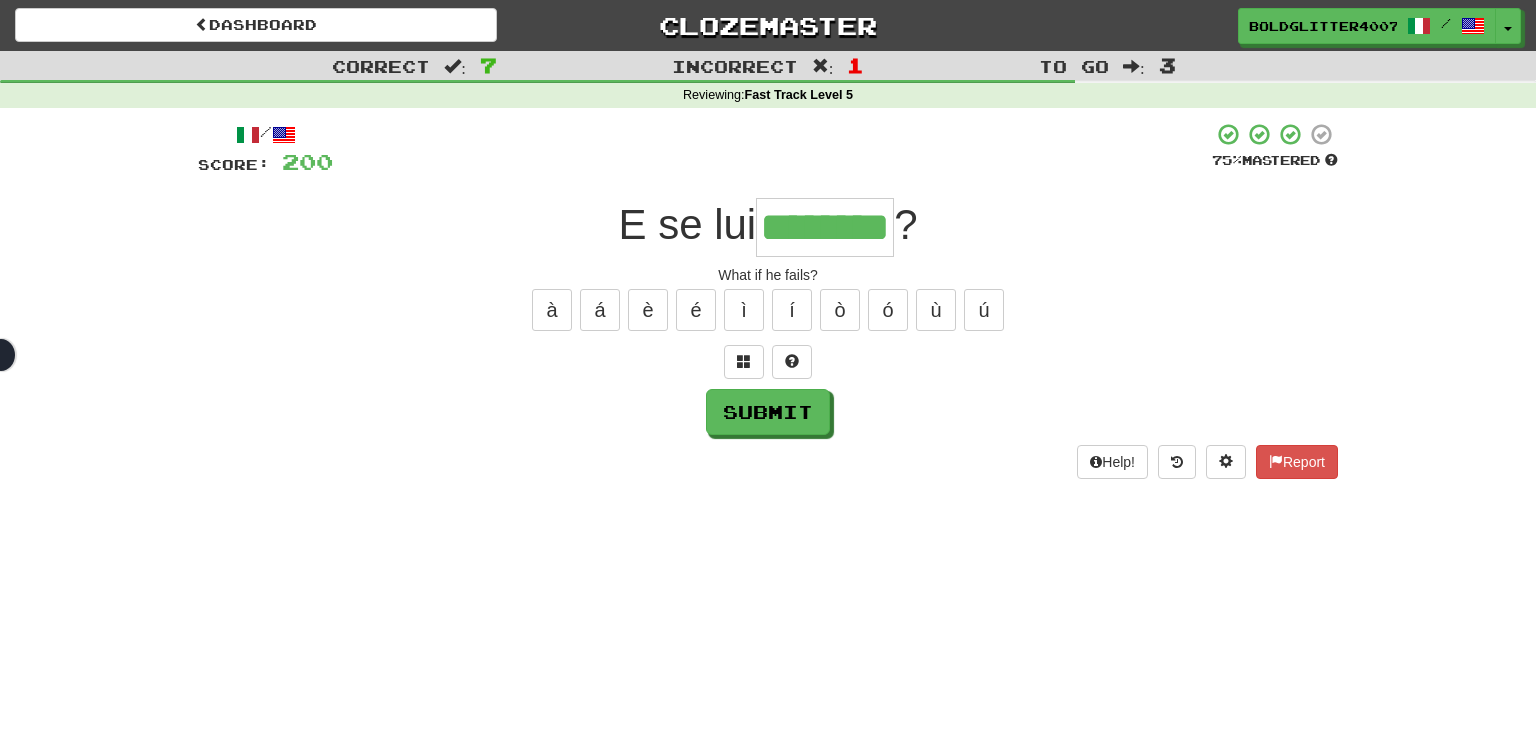 type on "********" 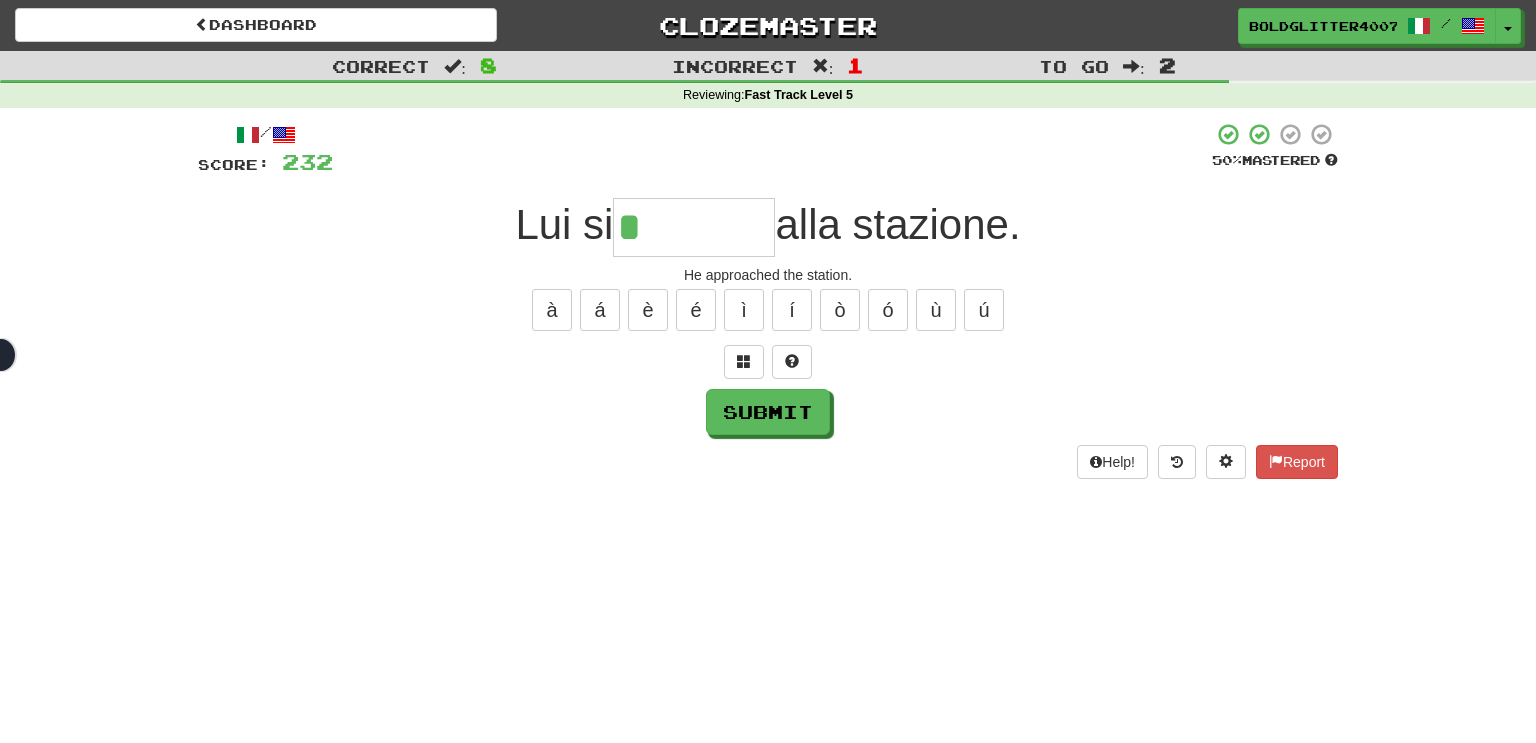 type on "********" 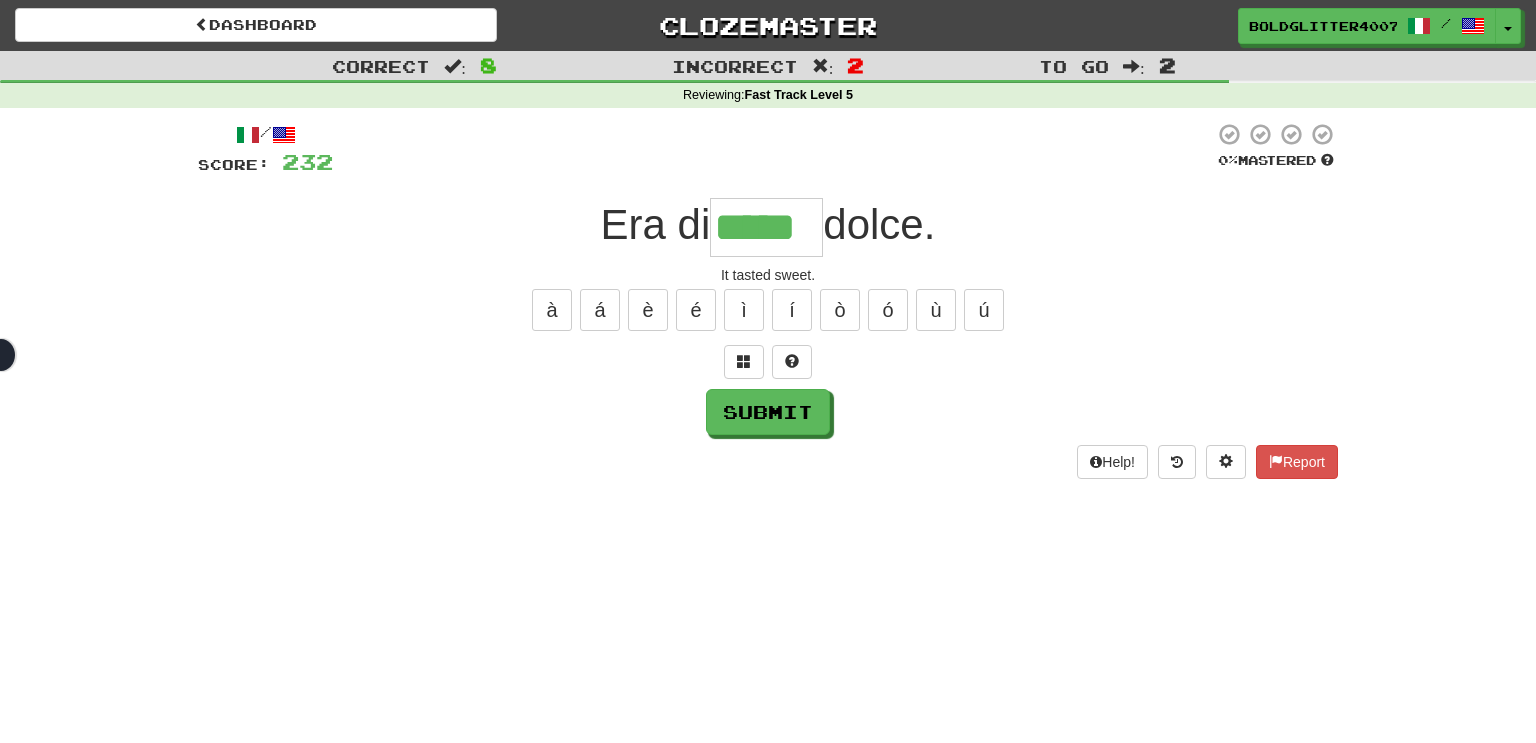 type on "*****" 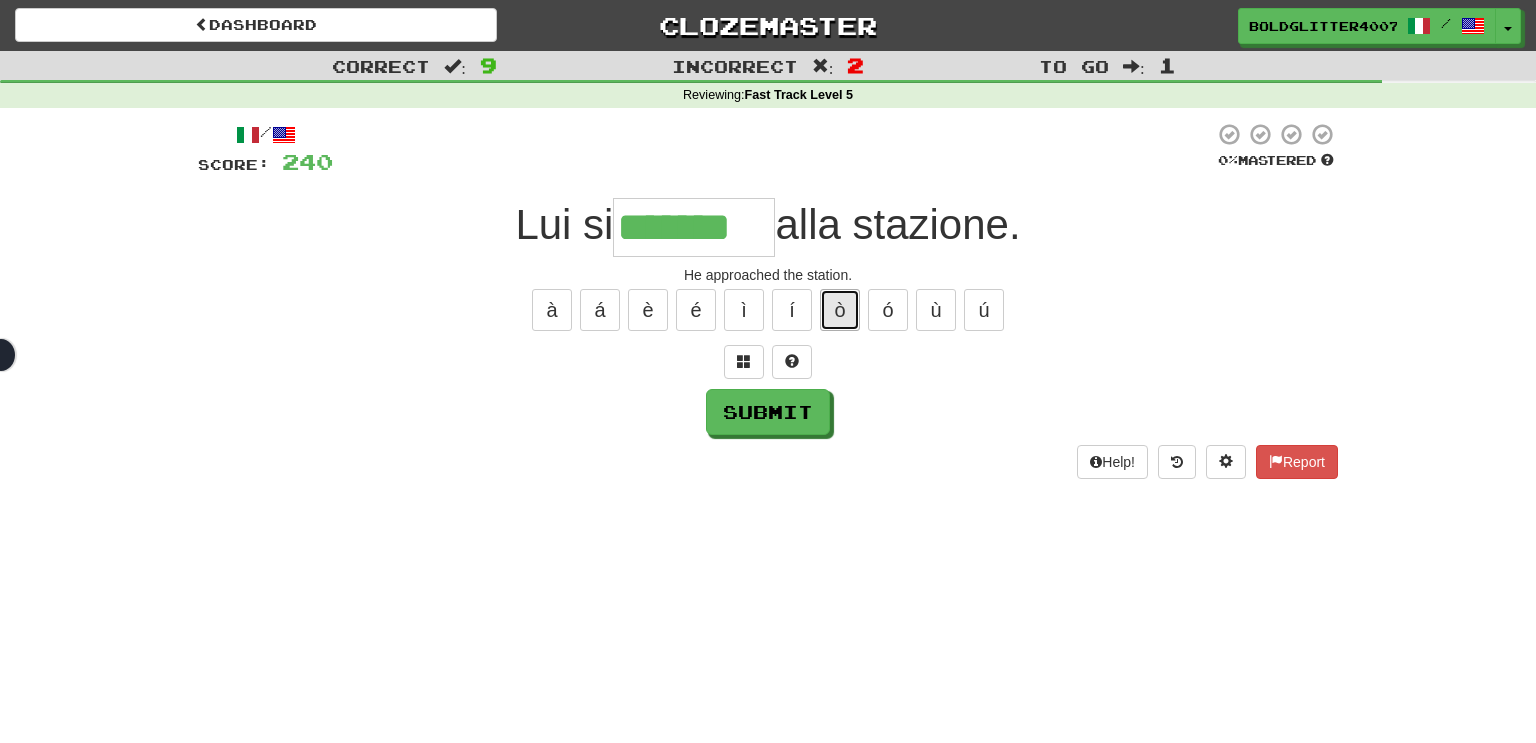 click on "ò" at bounding box center [840, 310] 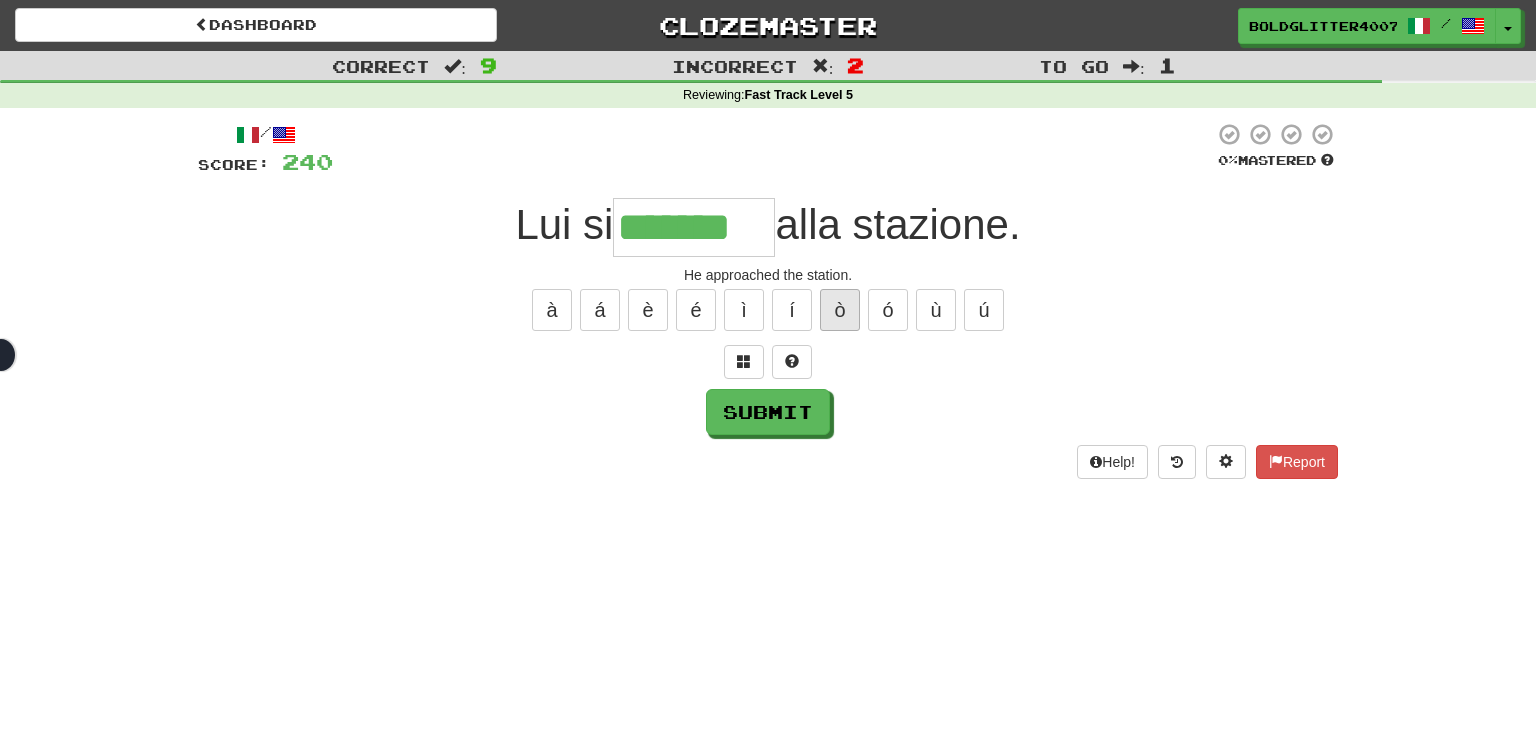 type on "********" 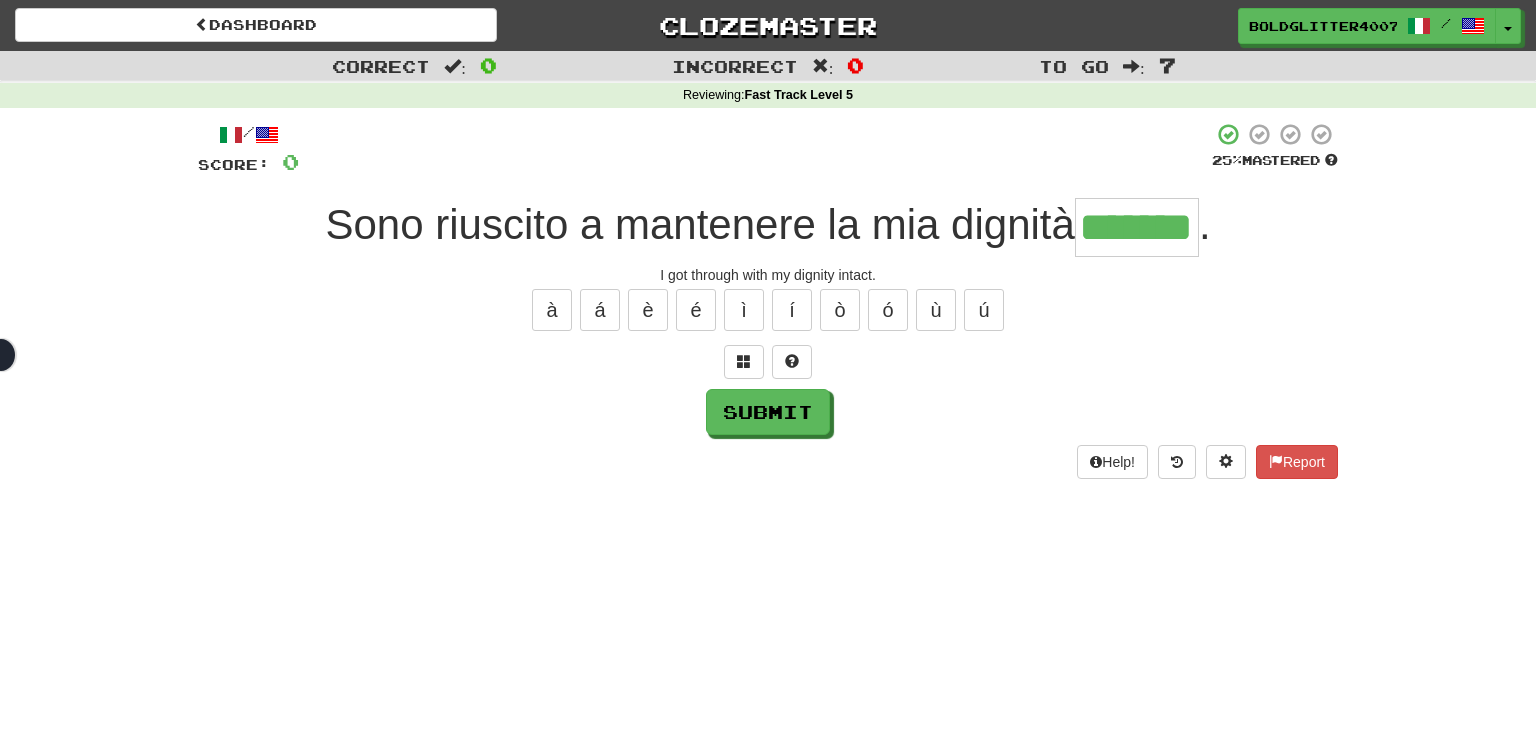 type on "*******" 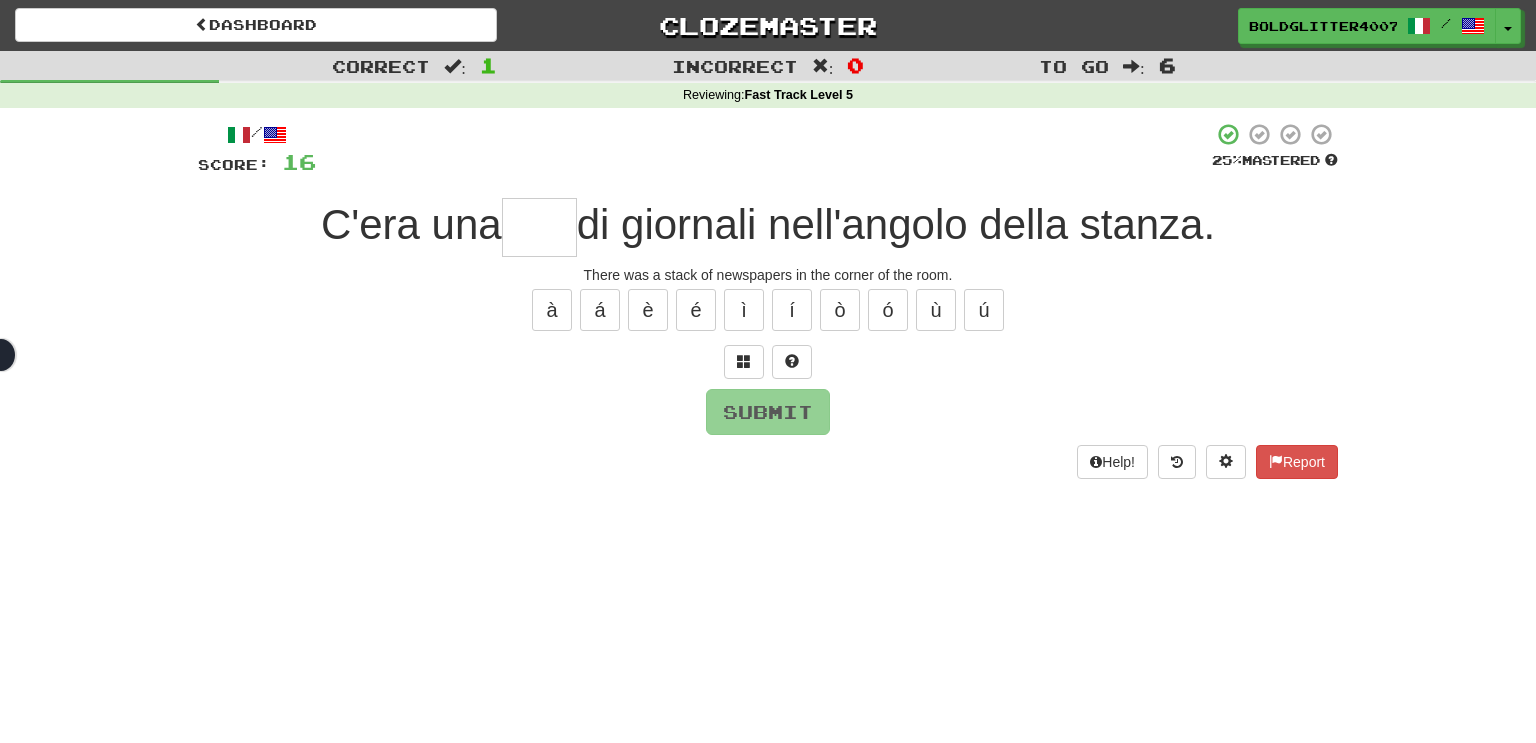 type on "****" 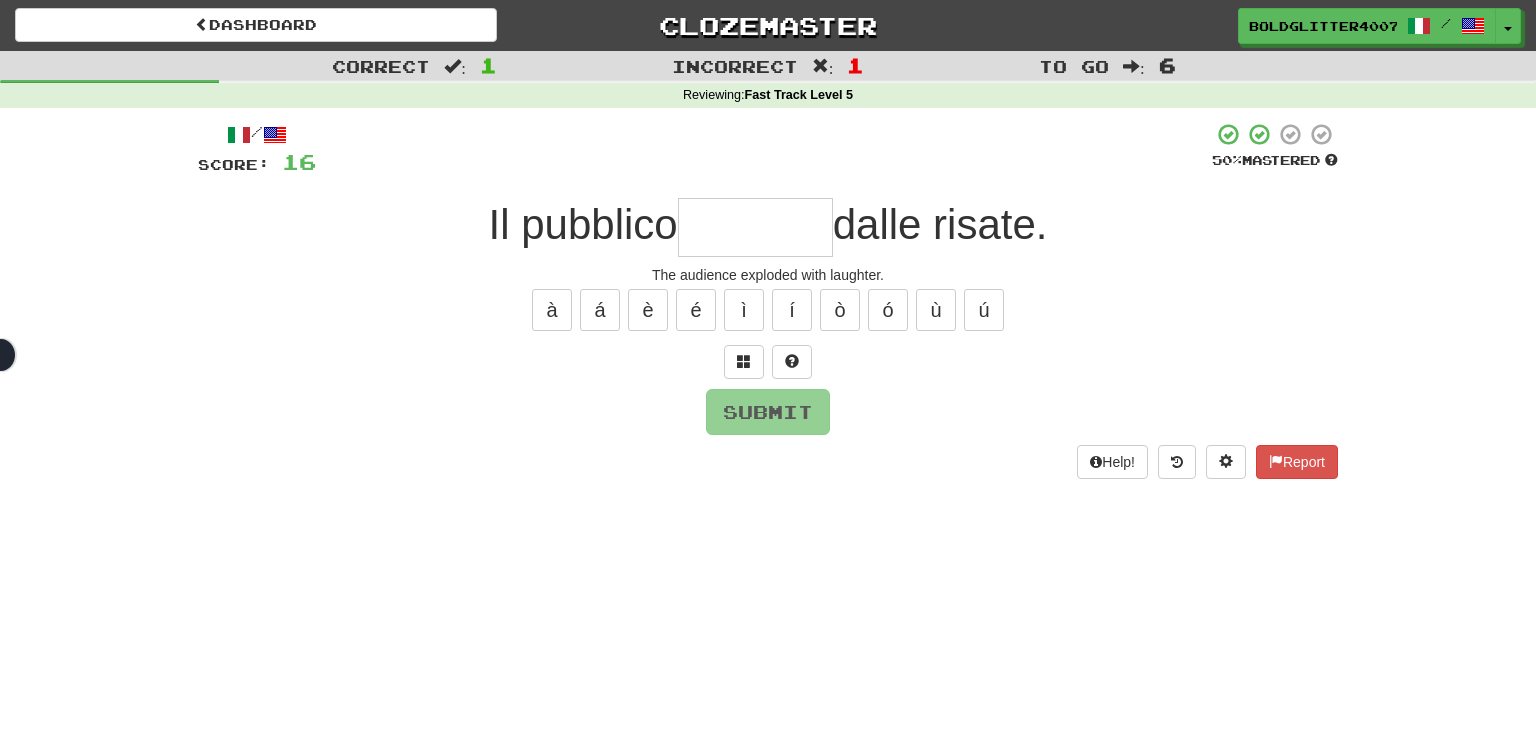 type on "*" 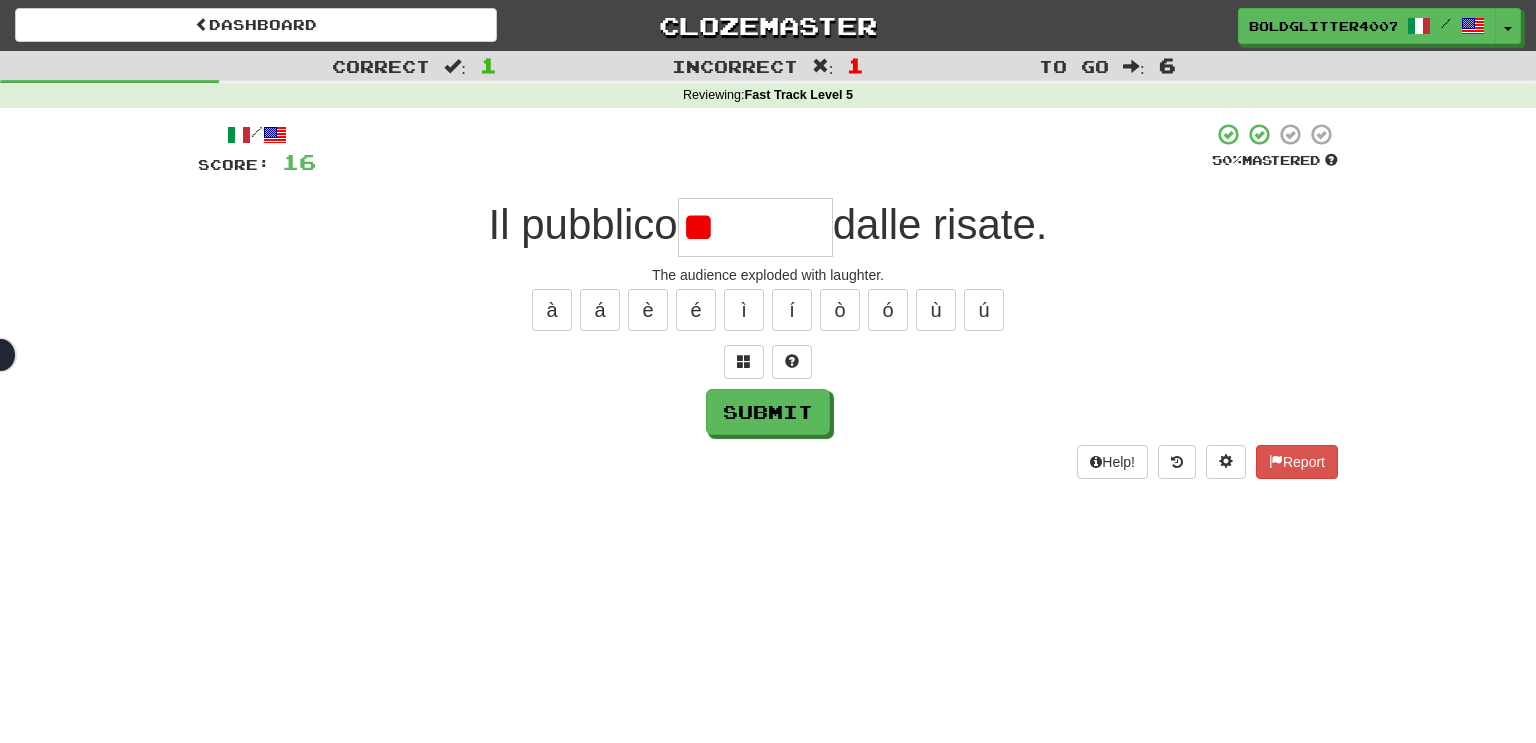 type on "*" 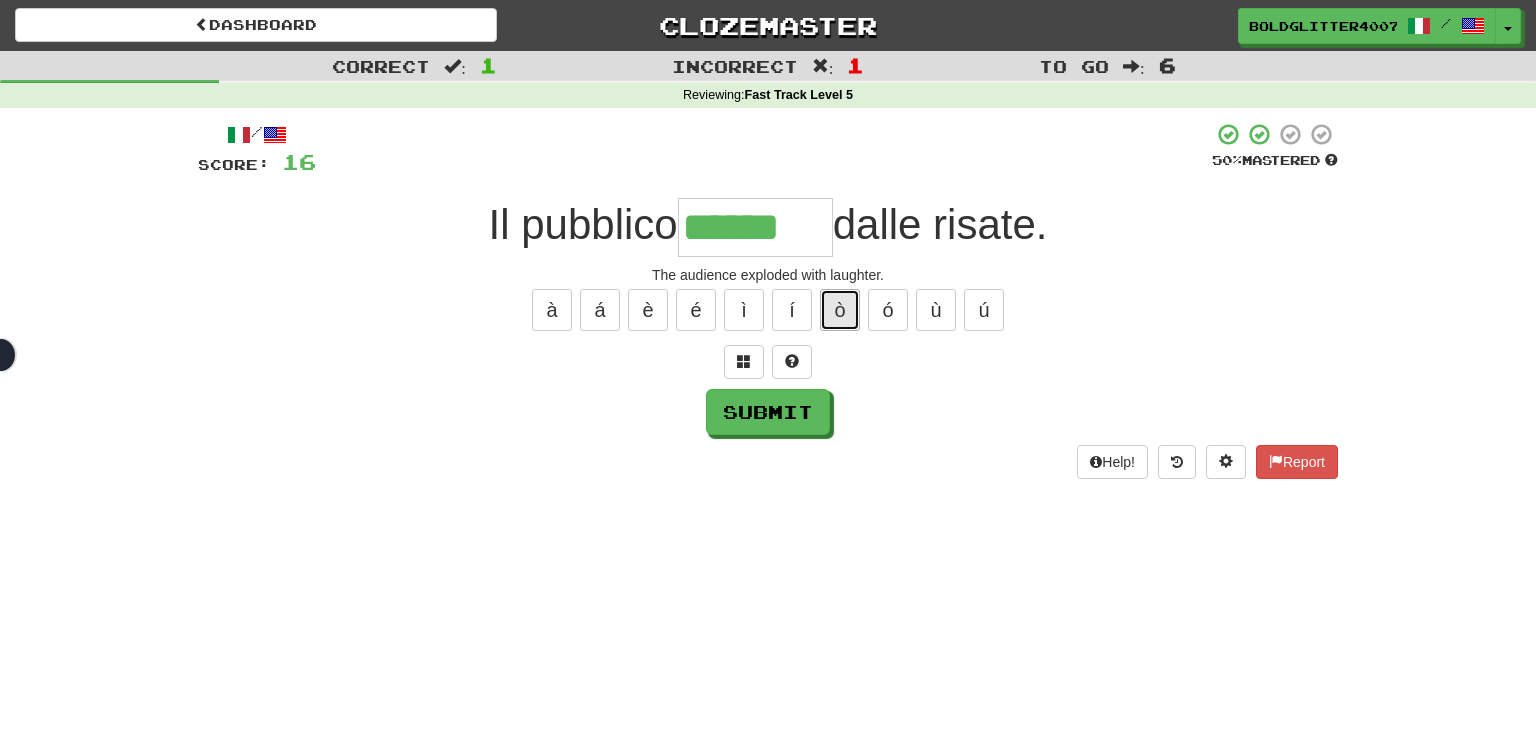 click on "ò" at bounding box center (840, 310) 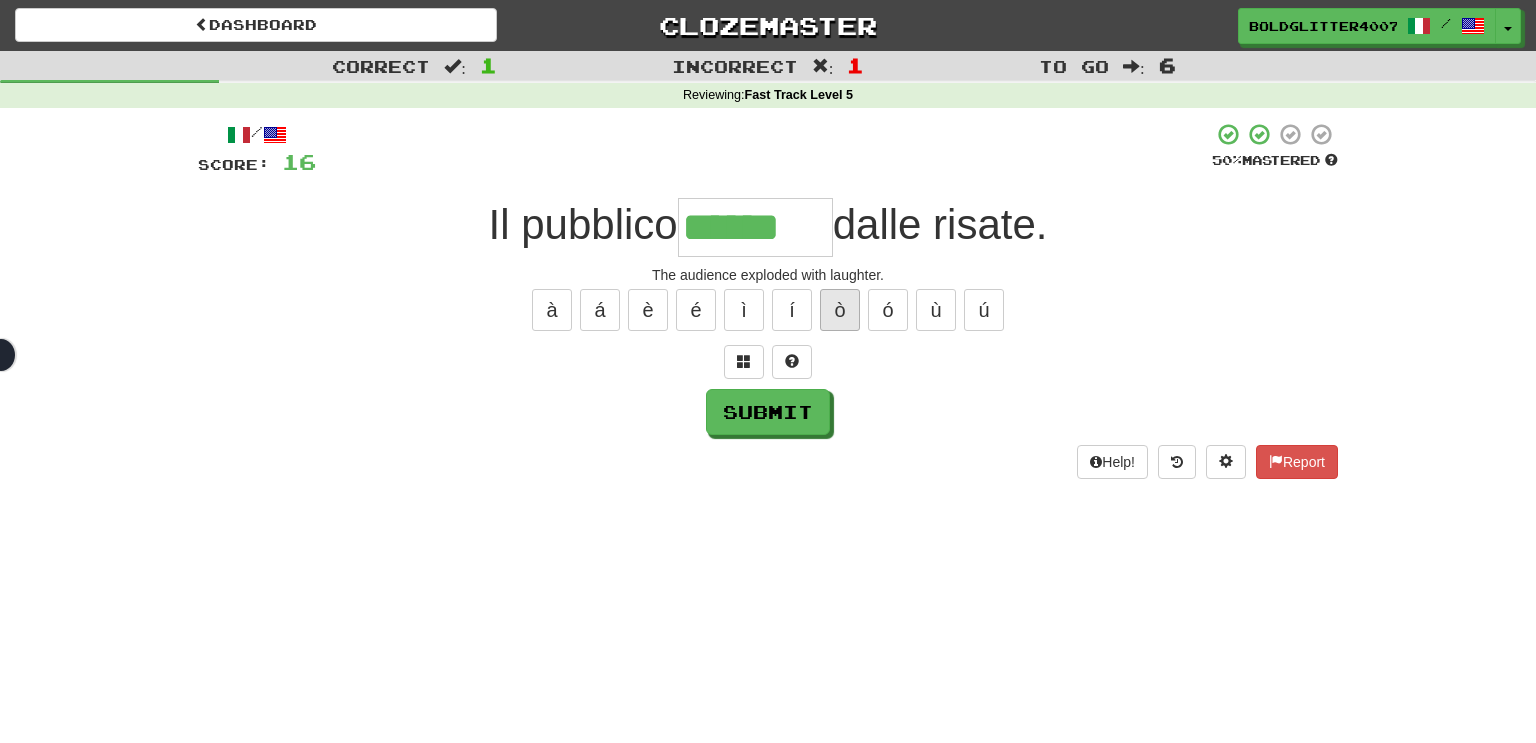 type on "*******" 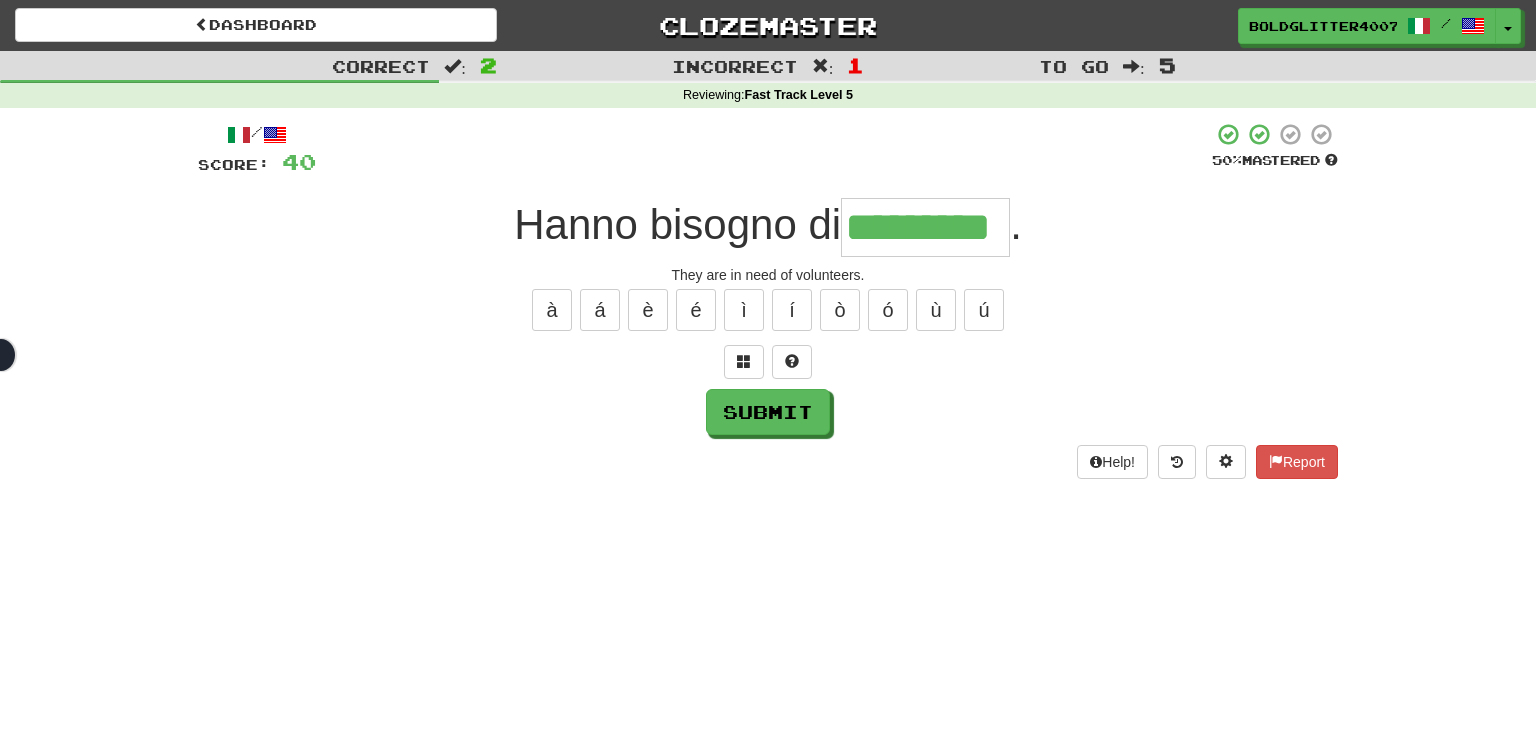 type on "*********" 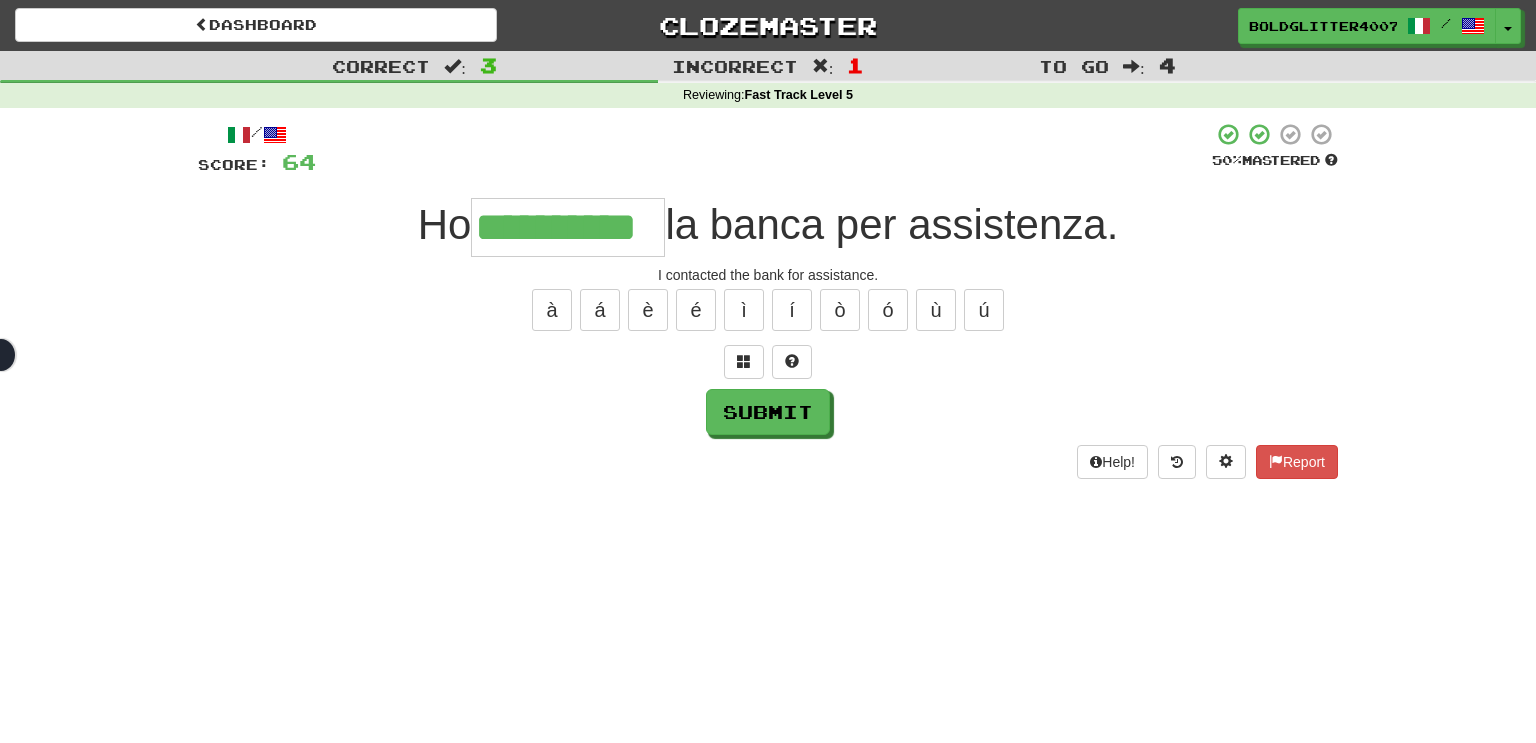 type on "**********" 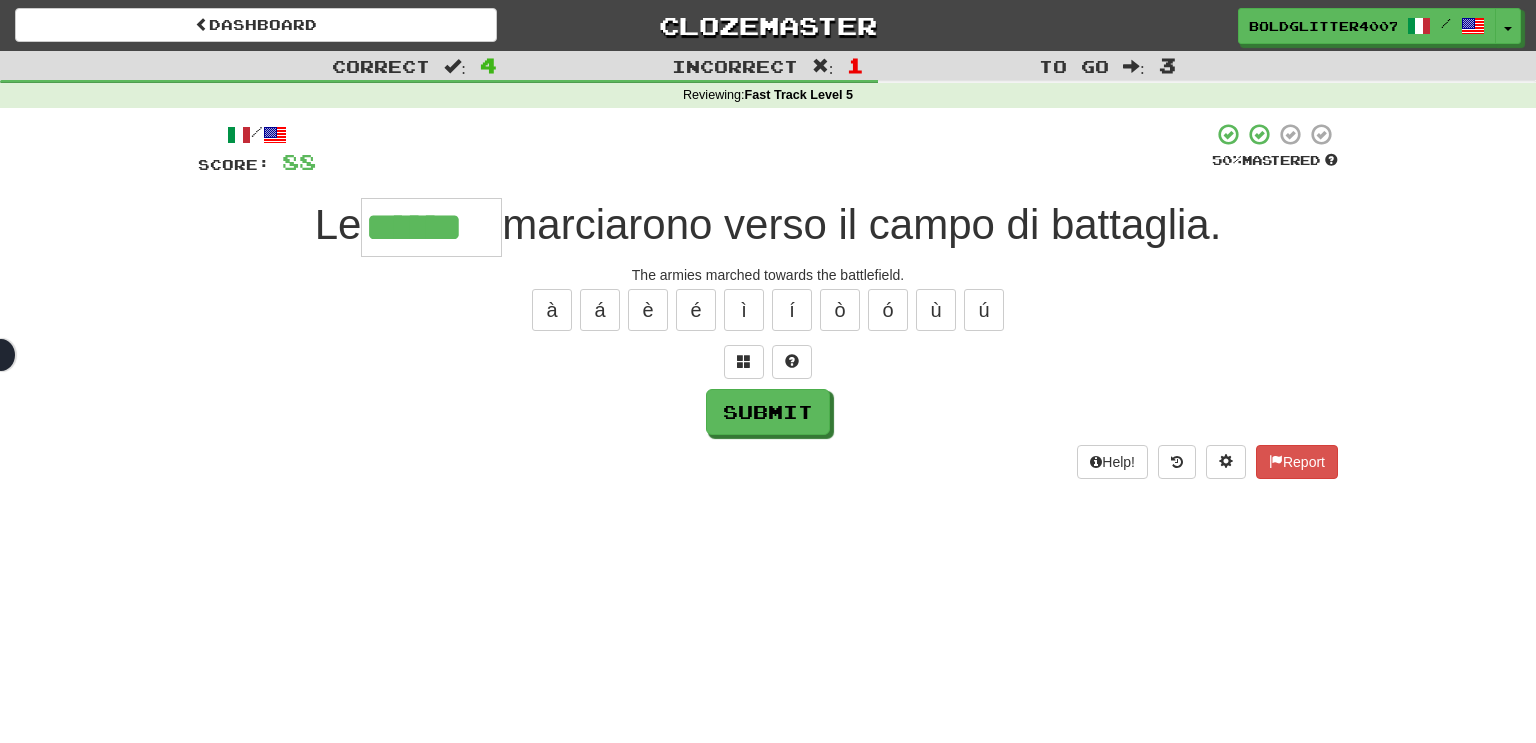 type on "******" 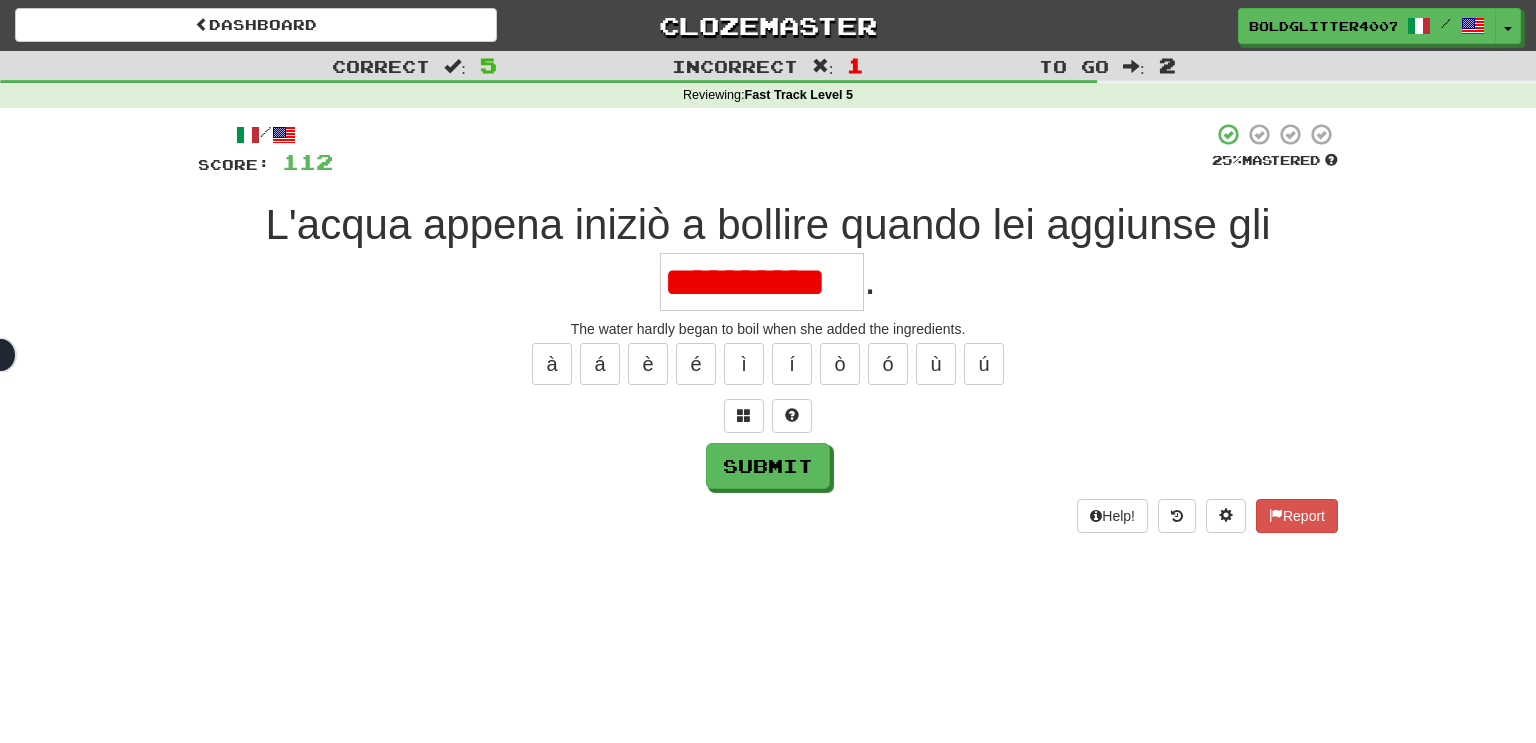 scroll, scrollTop: 0, scrollLeft: 0, axis: both 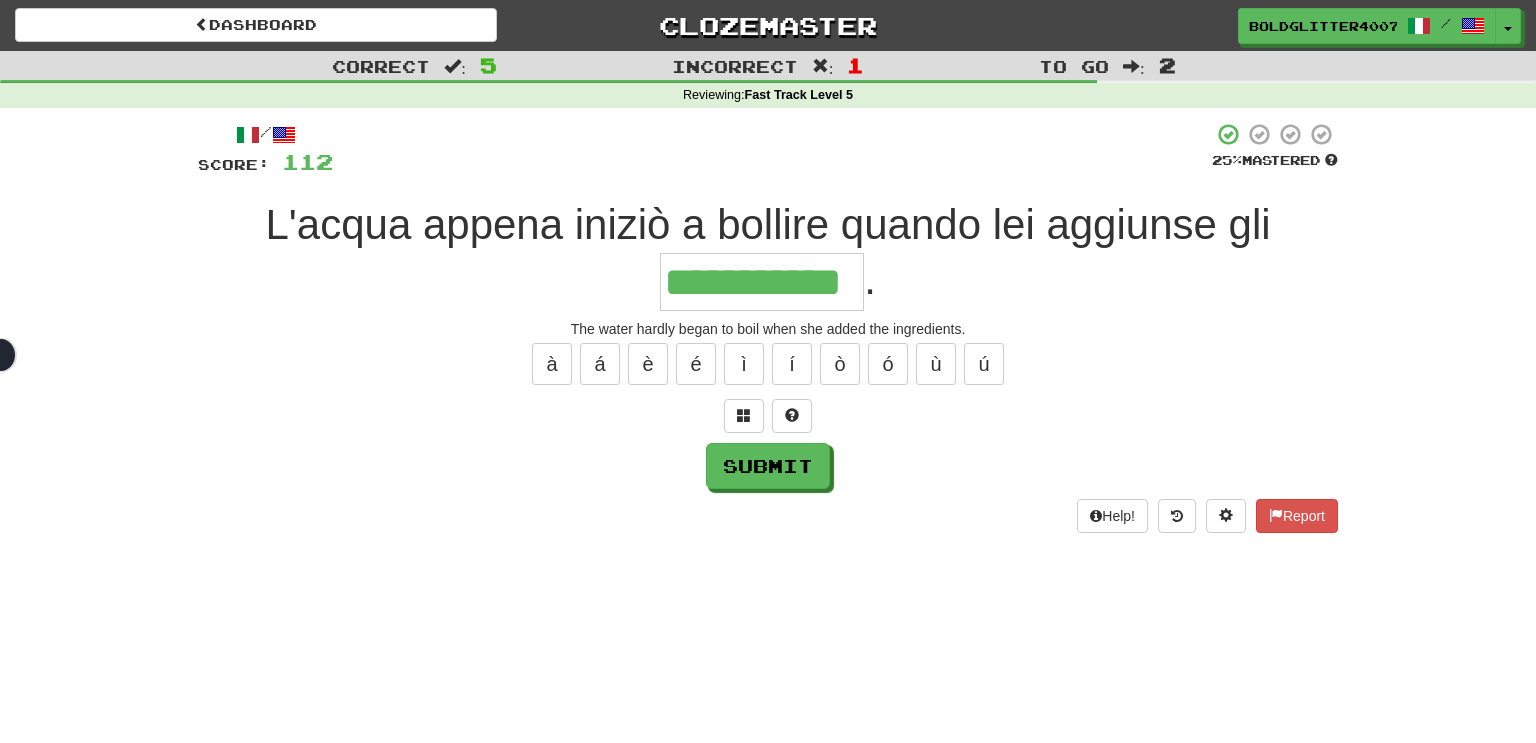 type on "**********" 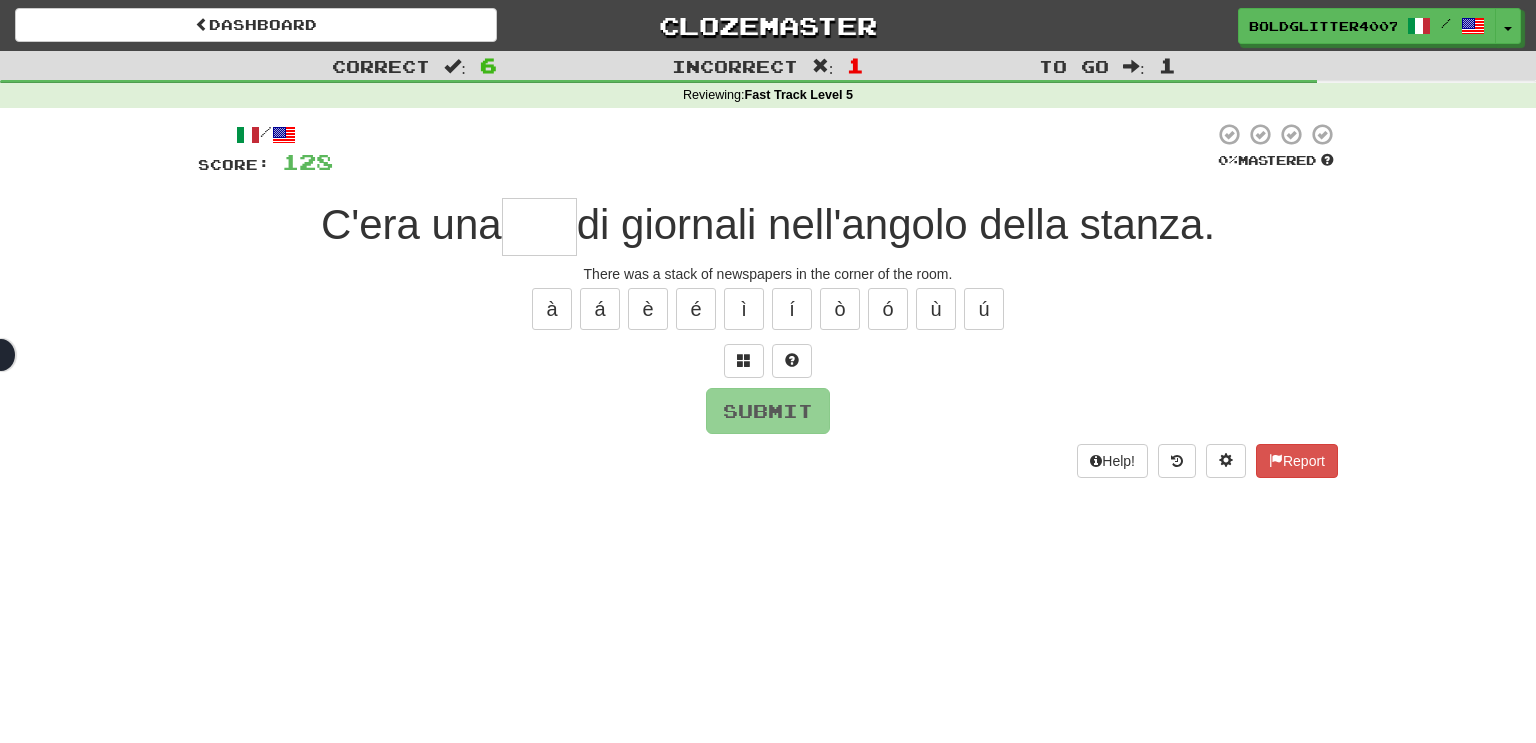 type on "*" 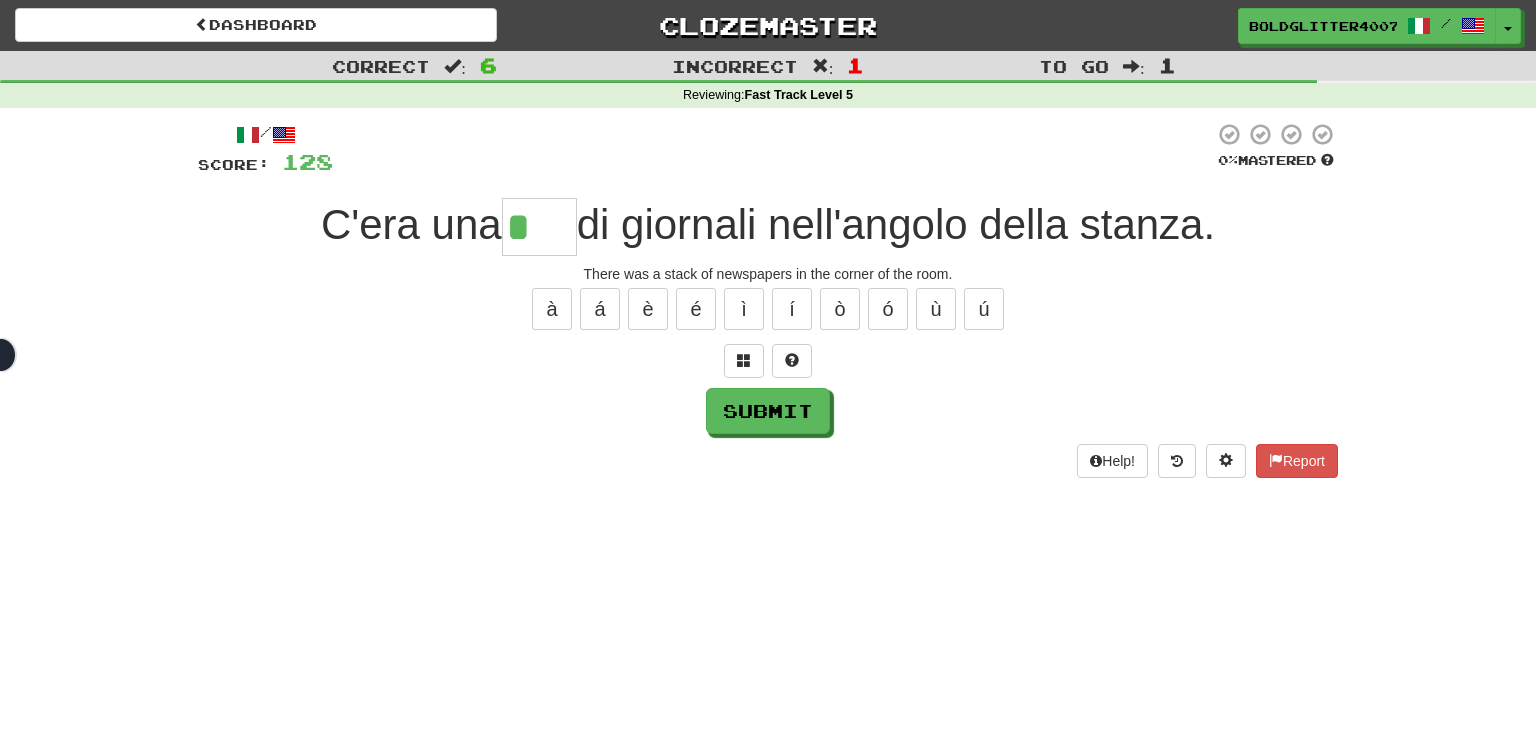 type on "****" 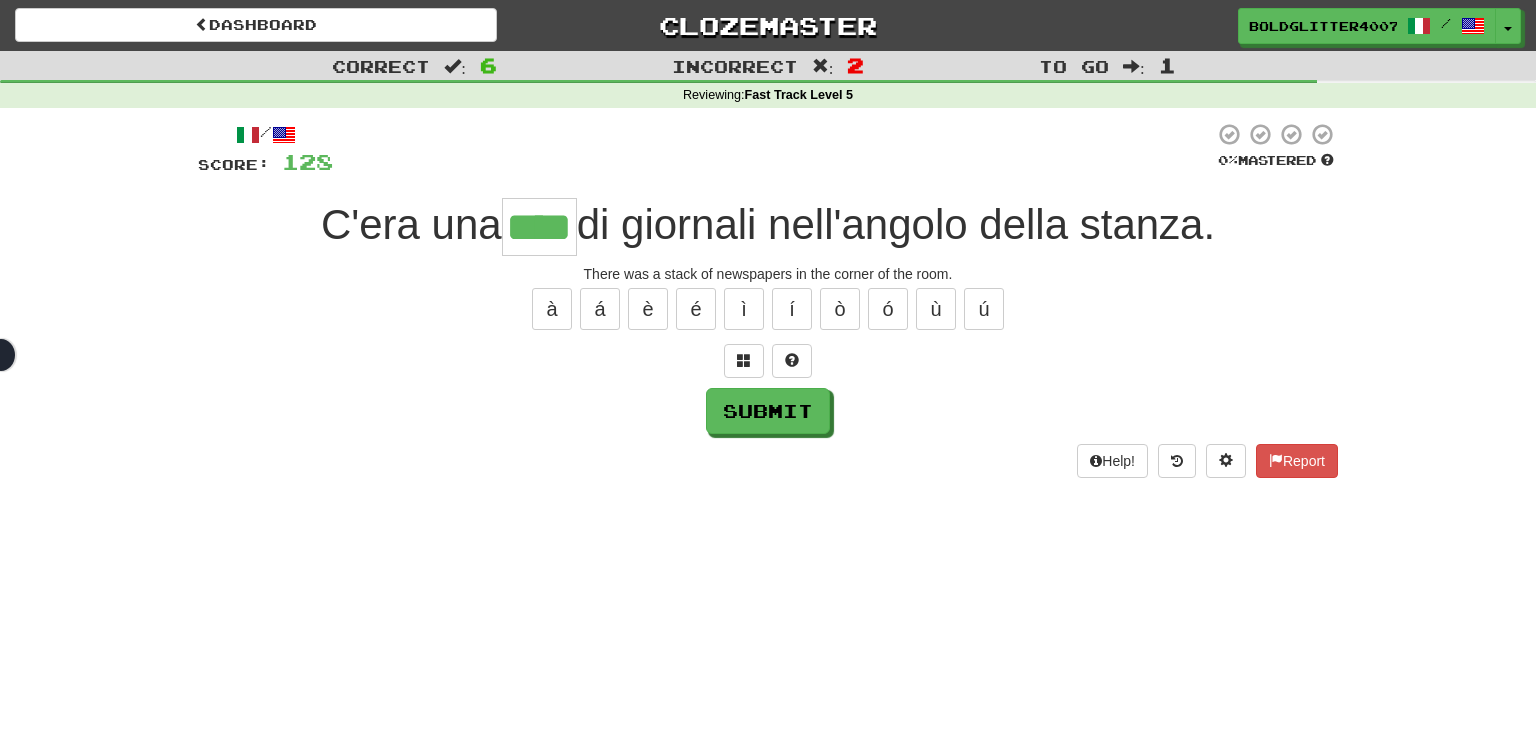 type on "****" 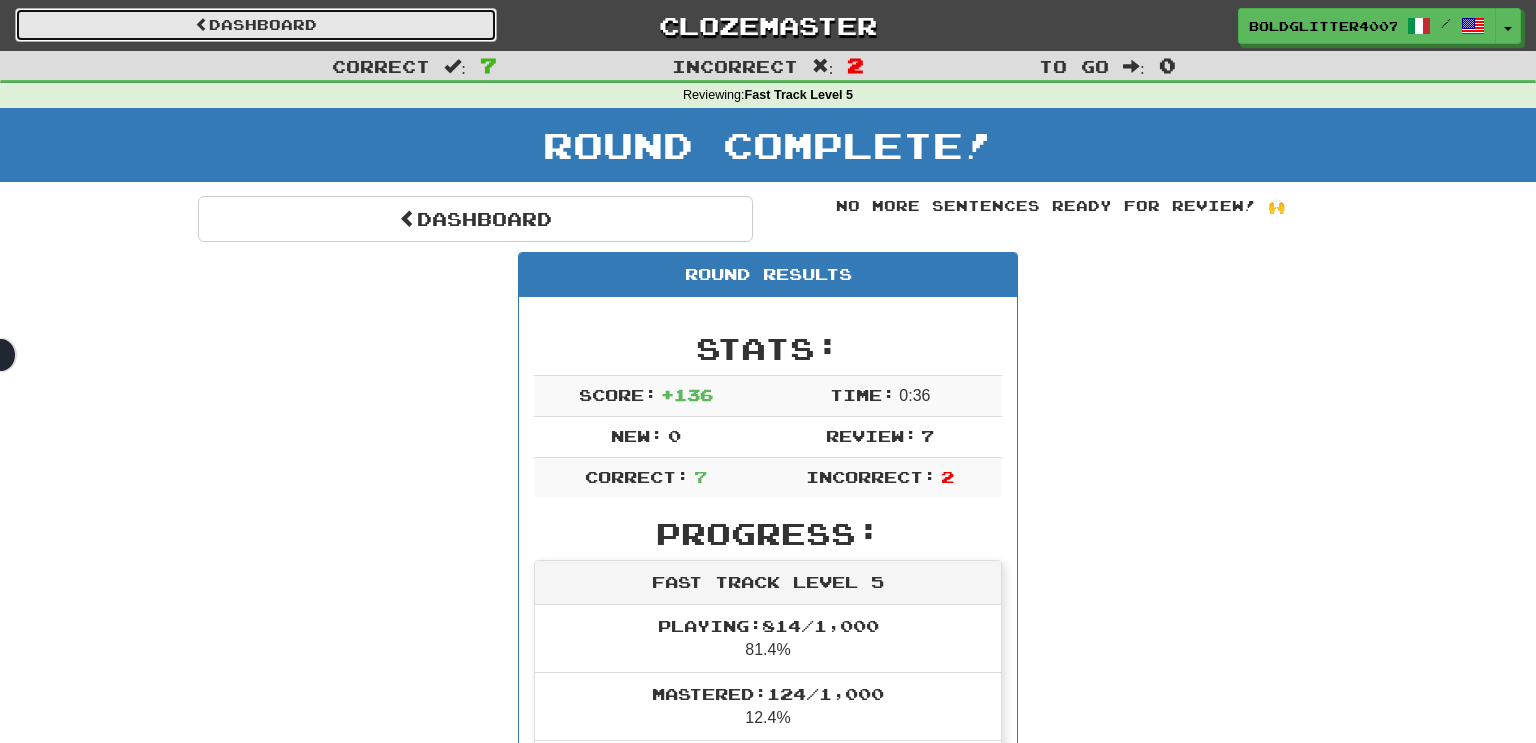 click on "Dashboard" at bounding box center (256, 25) 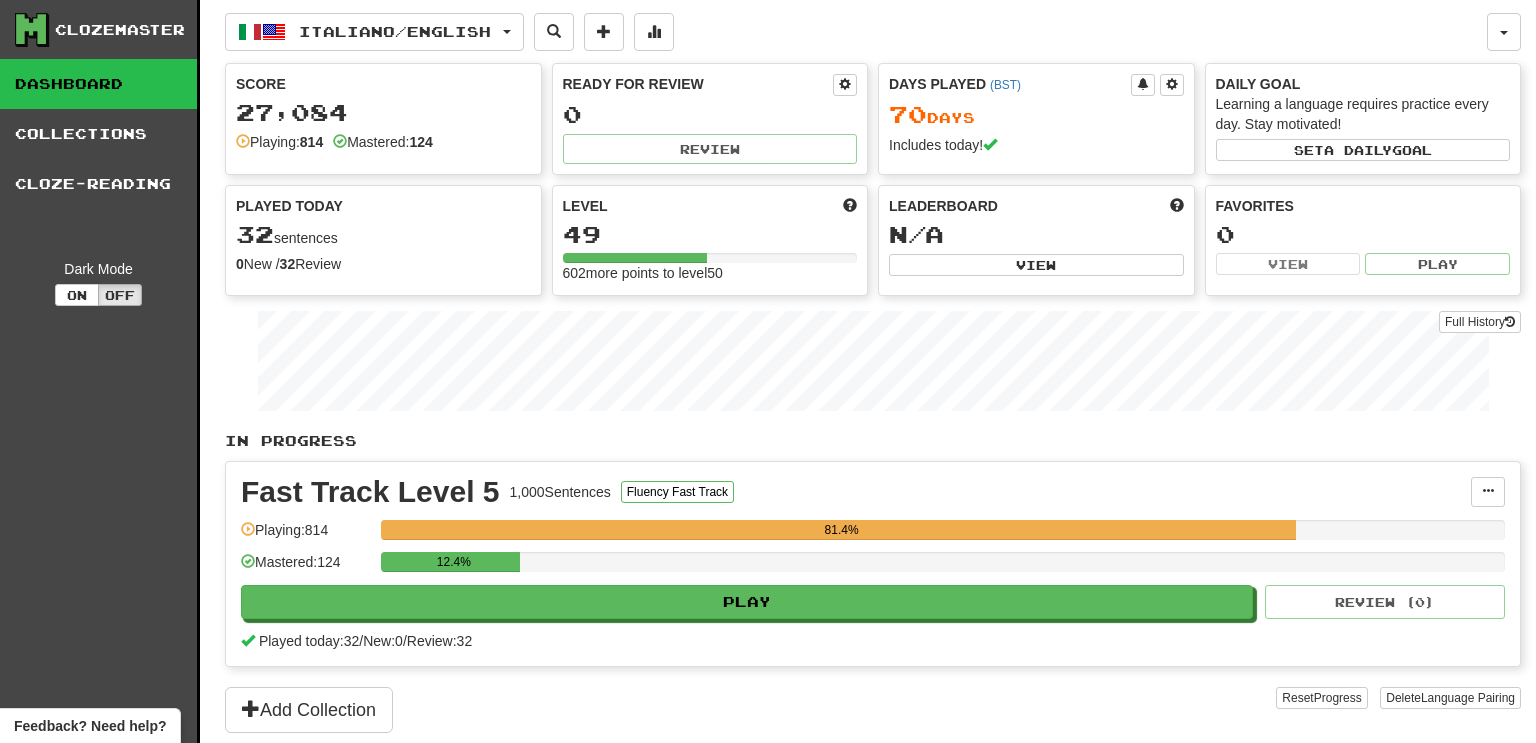 scroll, scrollTop: 0, scrollLeft: 0, axis: both 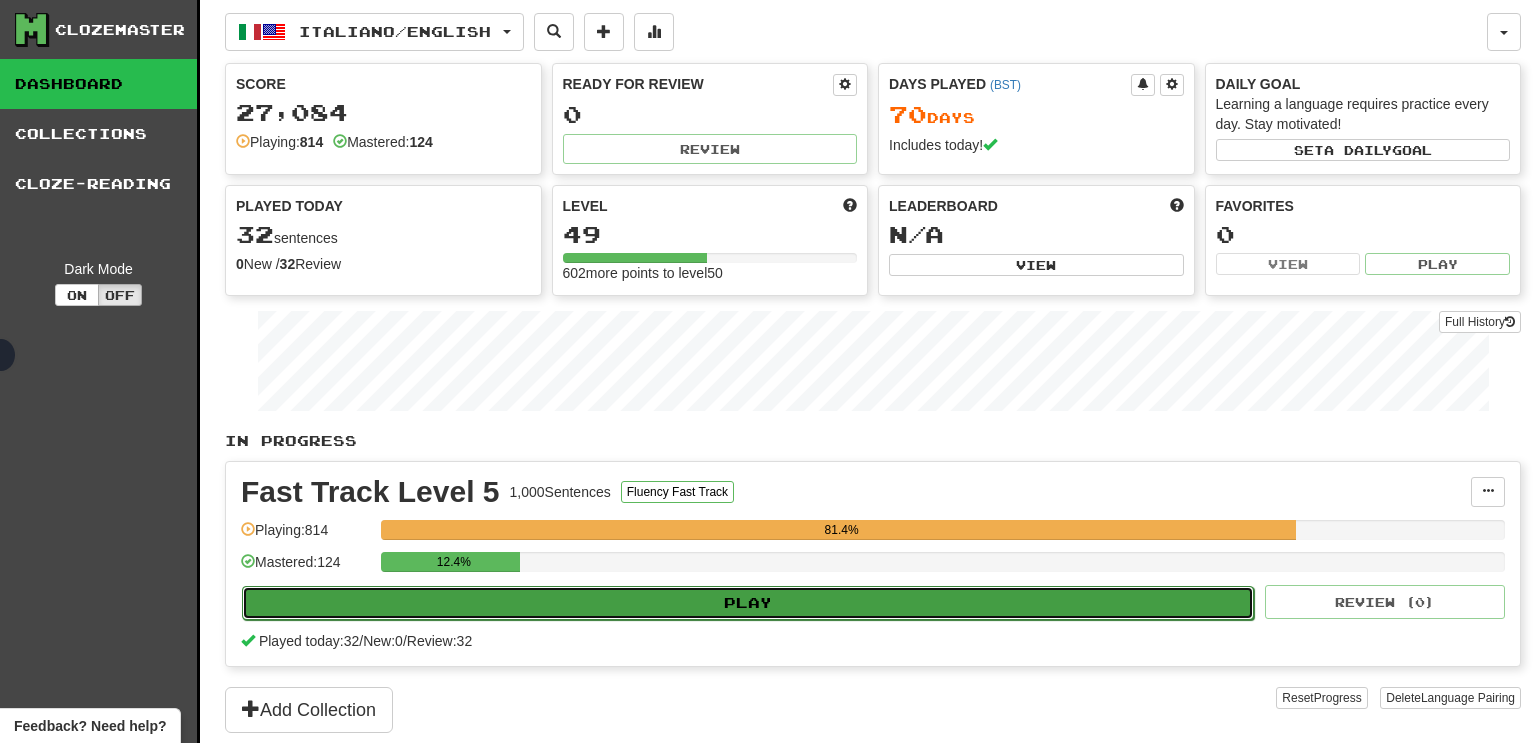 click on "Play" at bounding box center [748, 603] 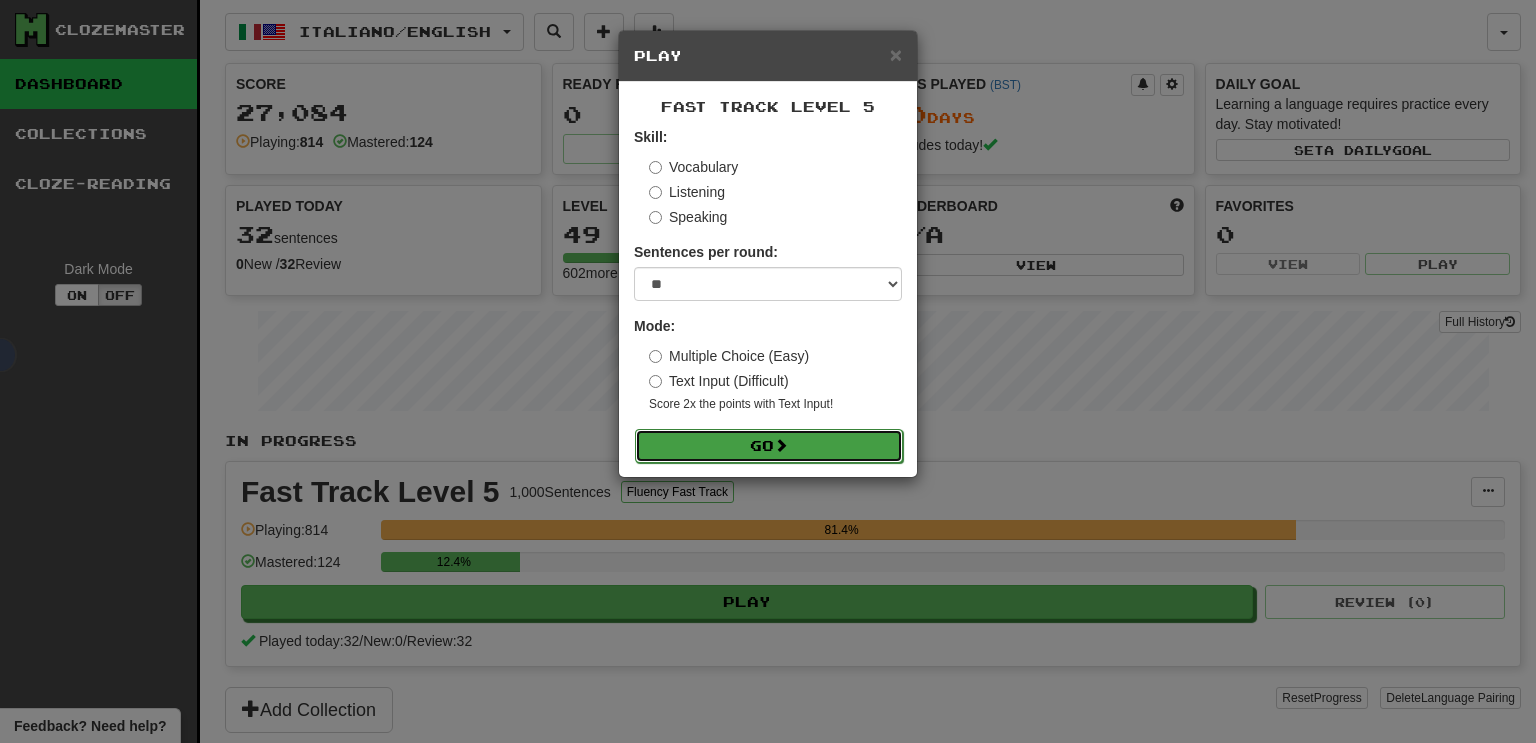 click on "Go" at bounding box center (769, 446) 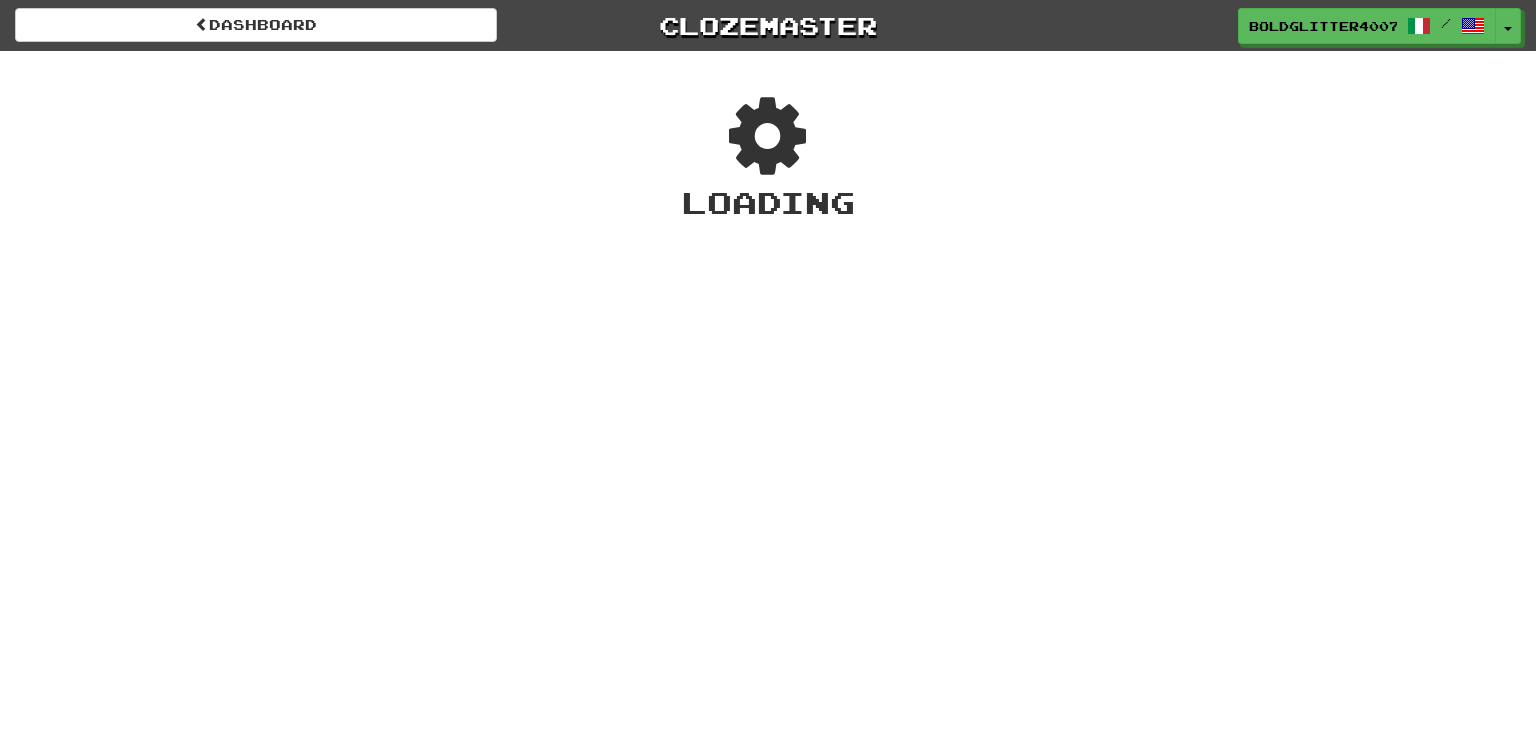 scroll, scrollTop: 0, scrollLeft: 0, axis: both 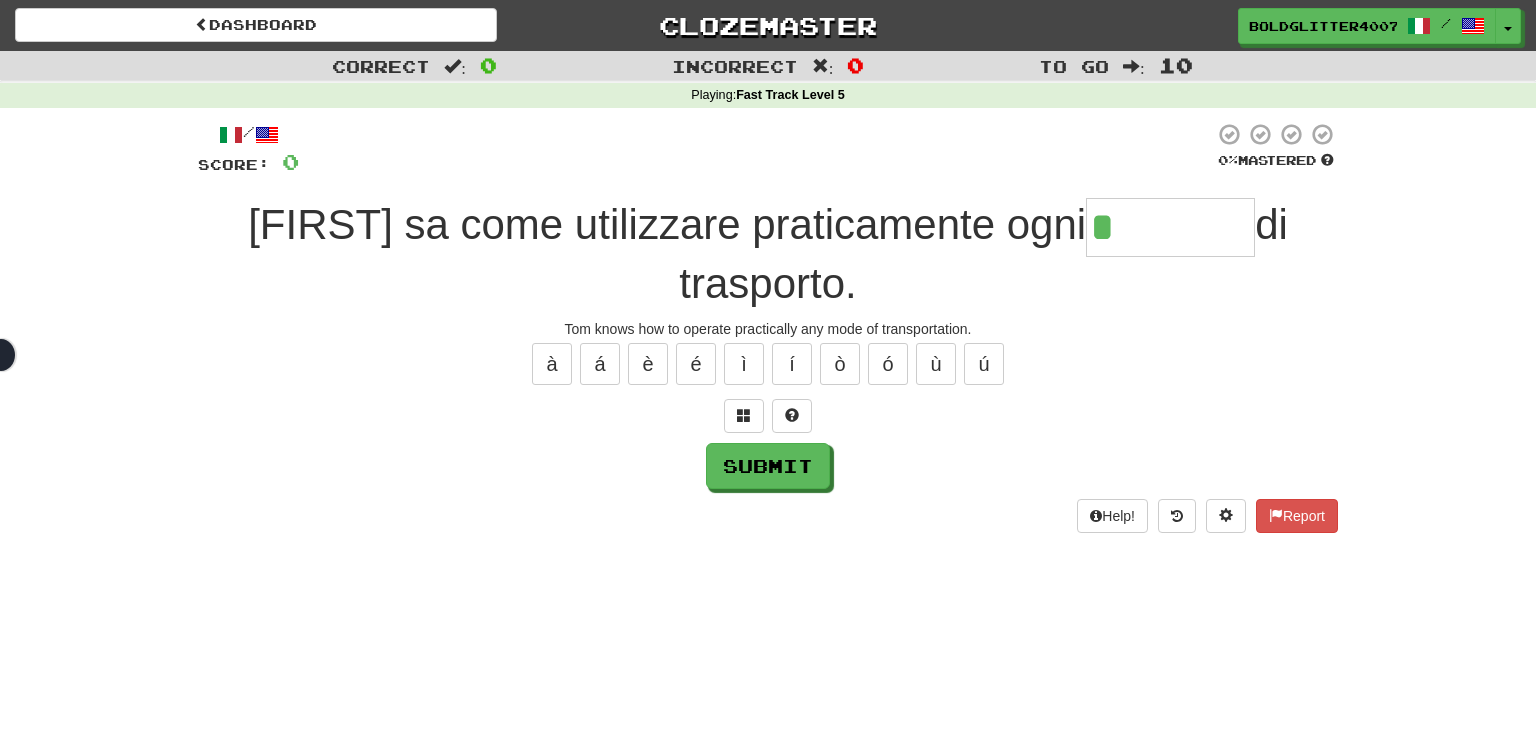 type on "********" 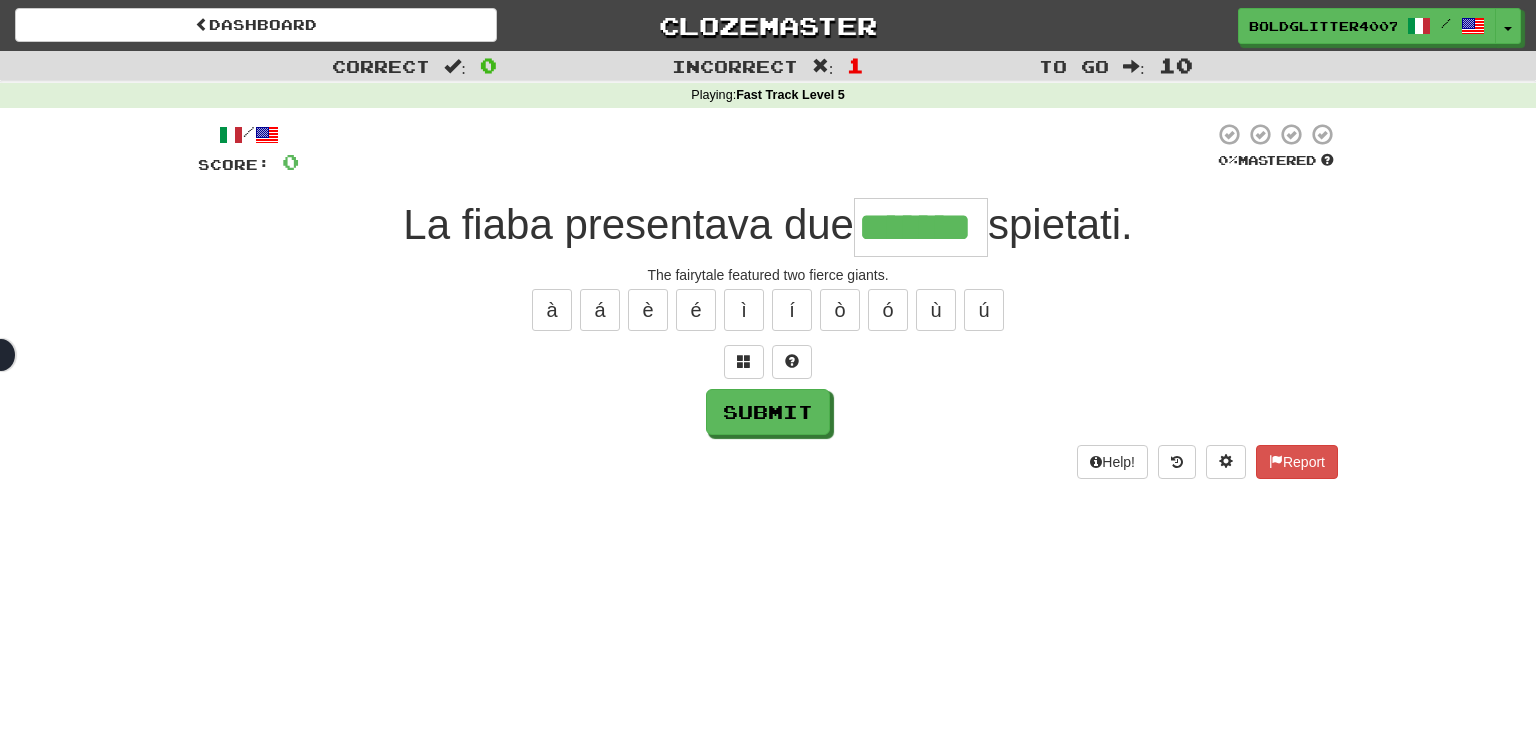 type on "*******" 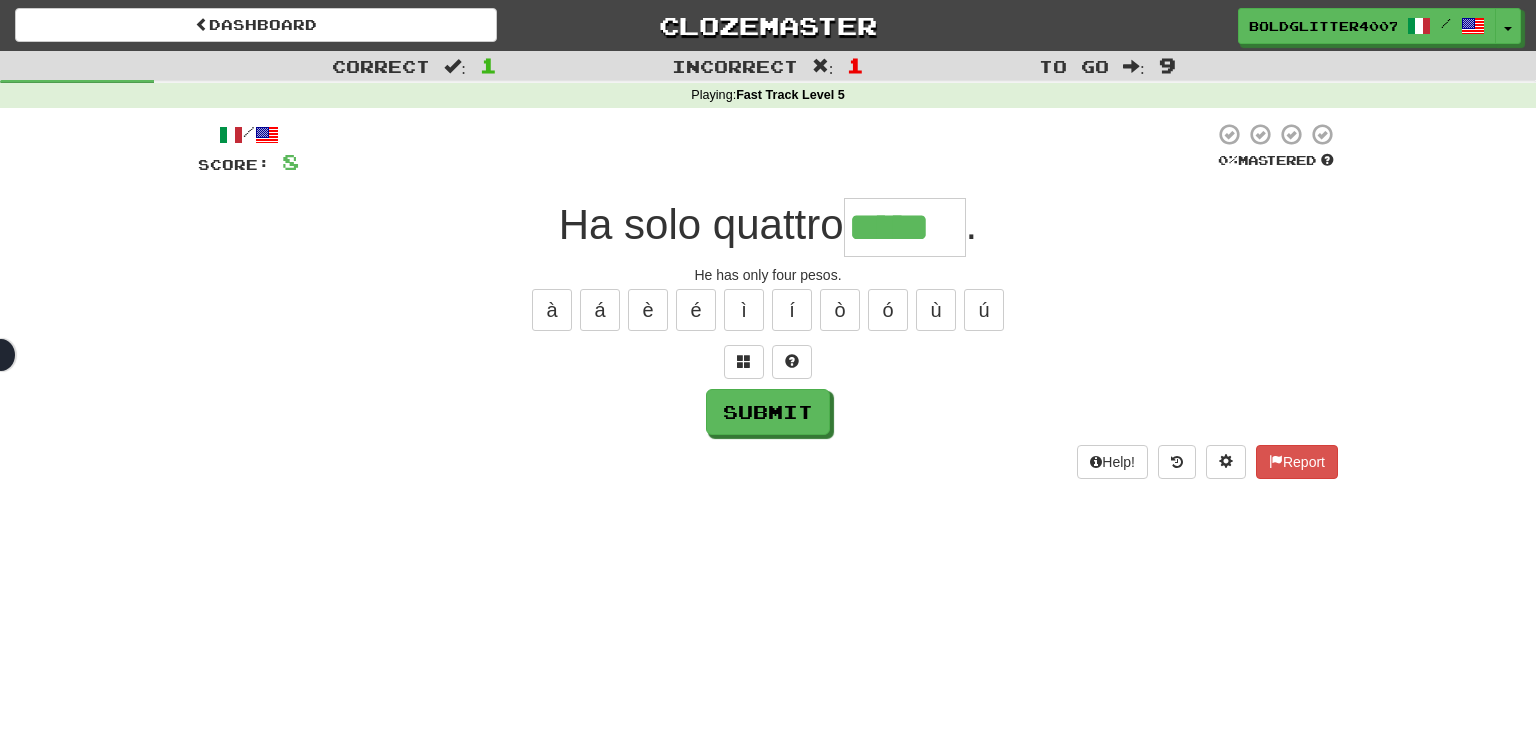 type on "*****" 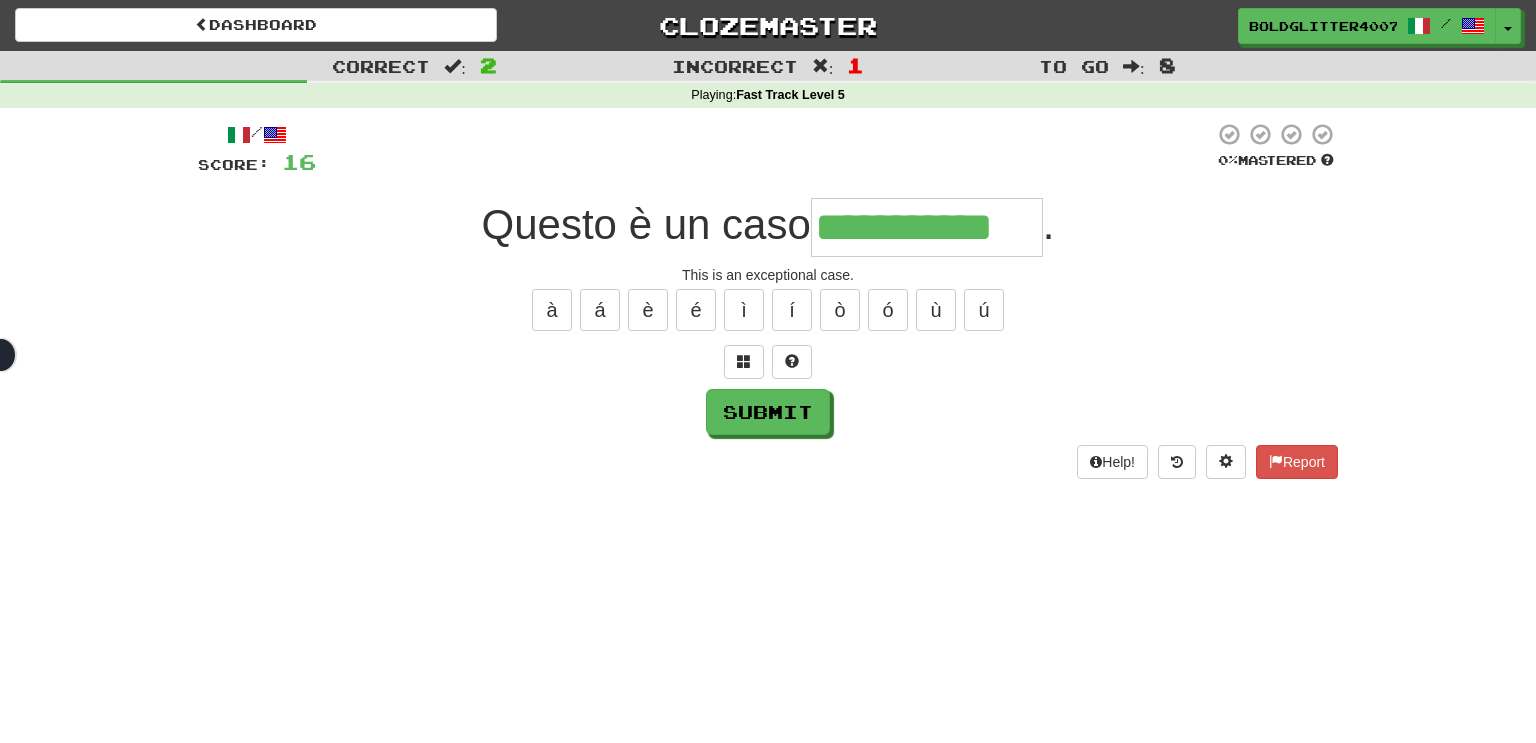 type on "**********" 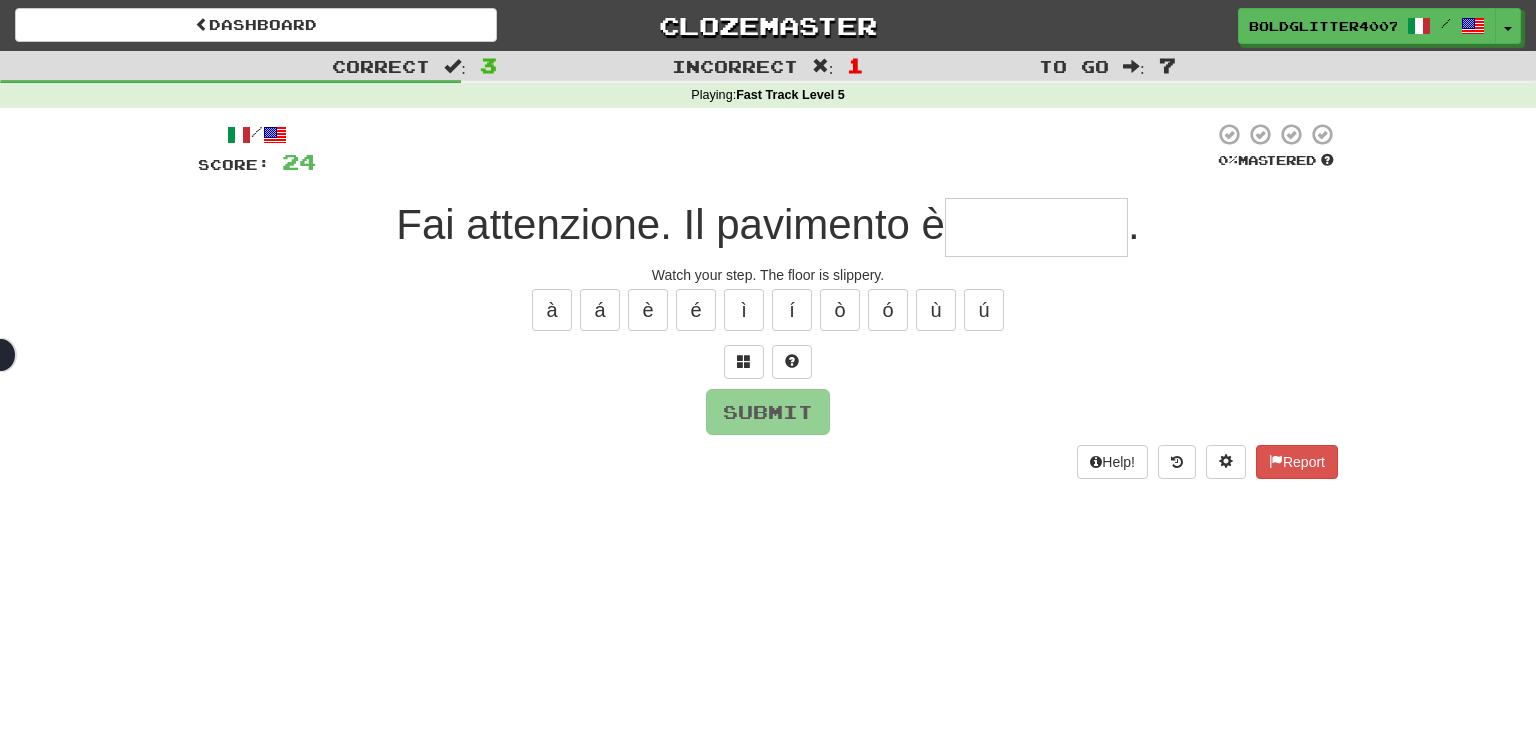 type on "*" 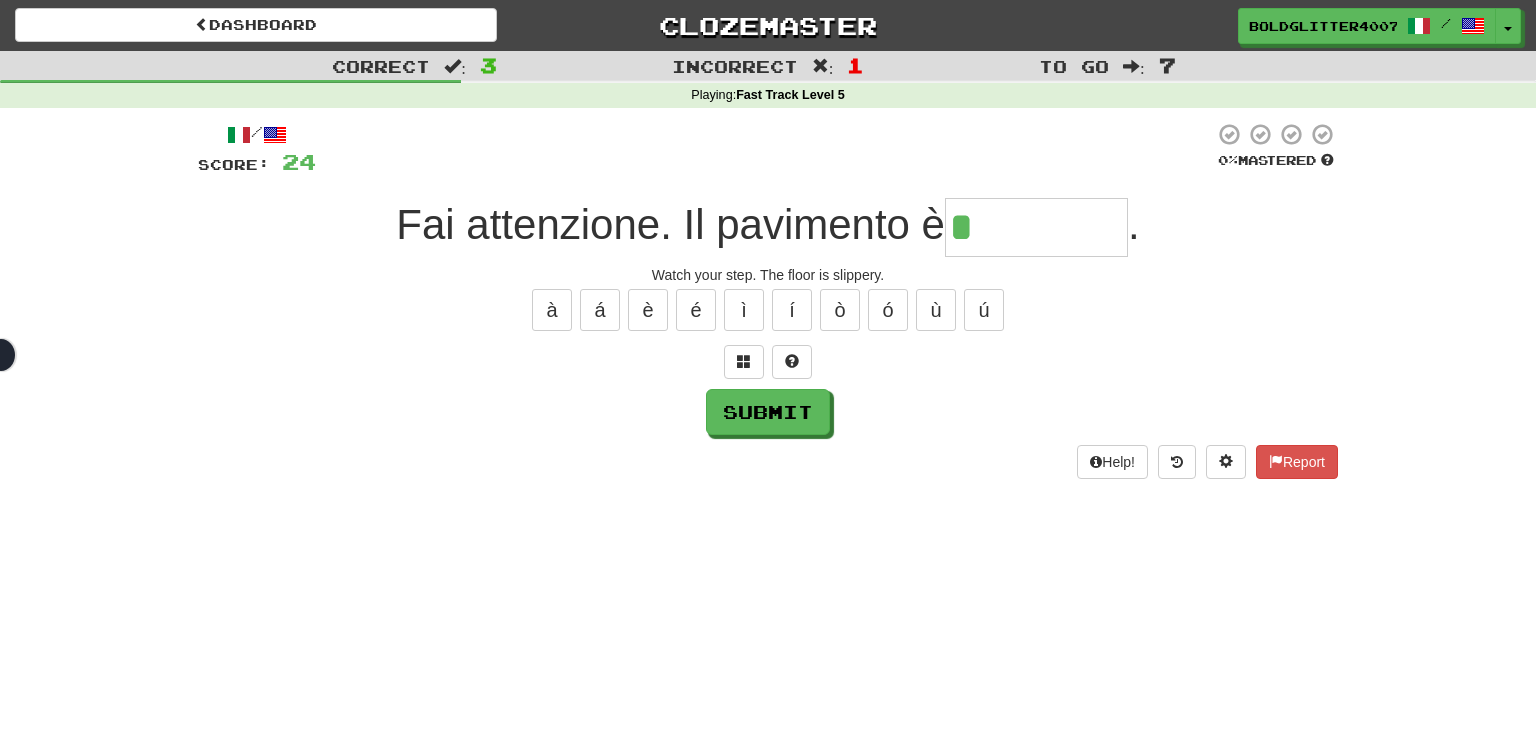 type on "*********" 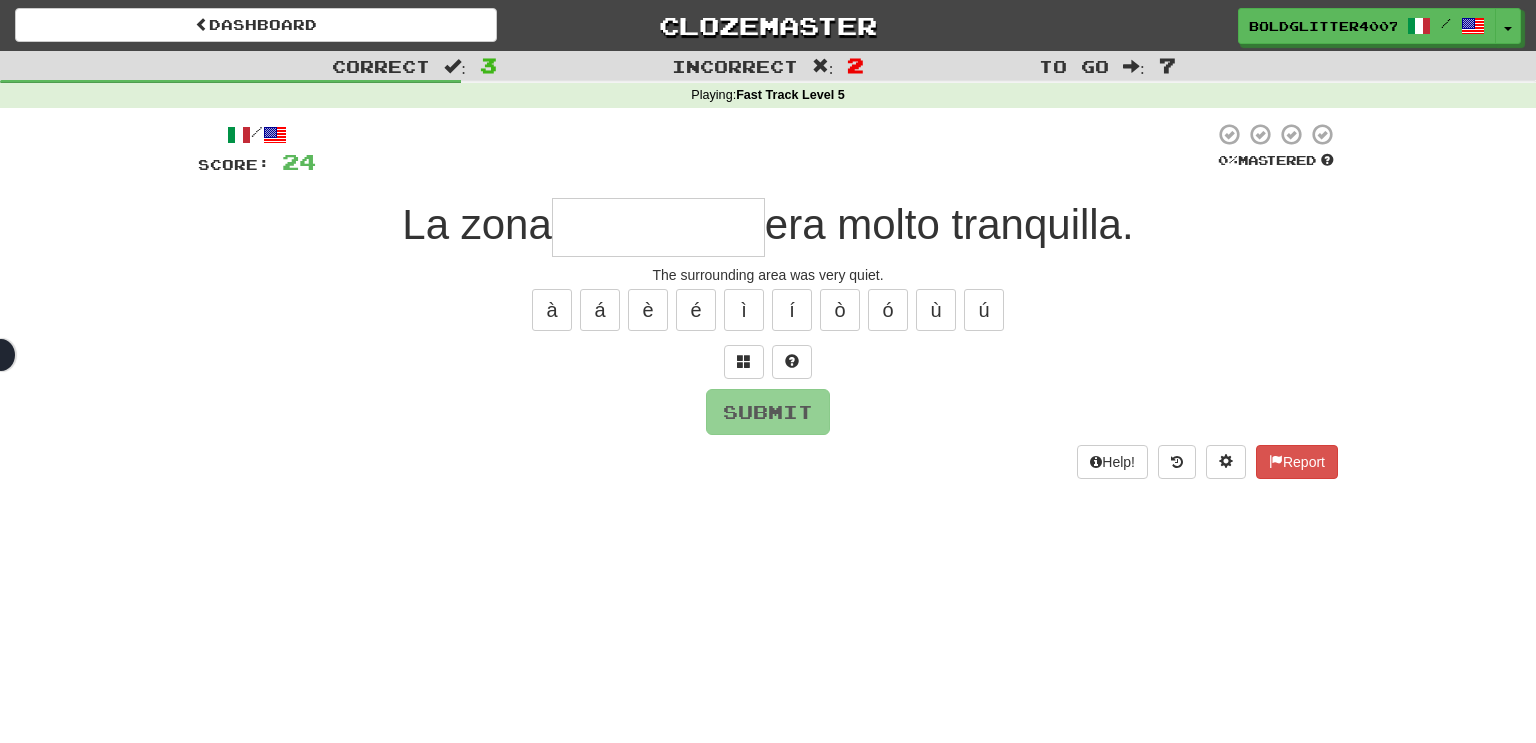 type on "*" 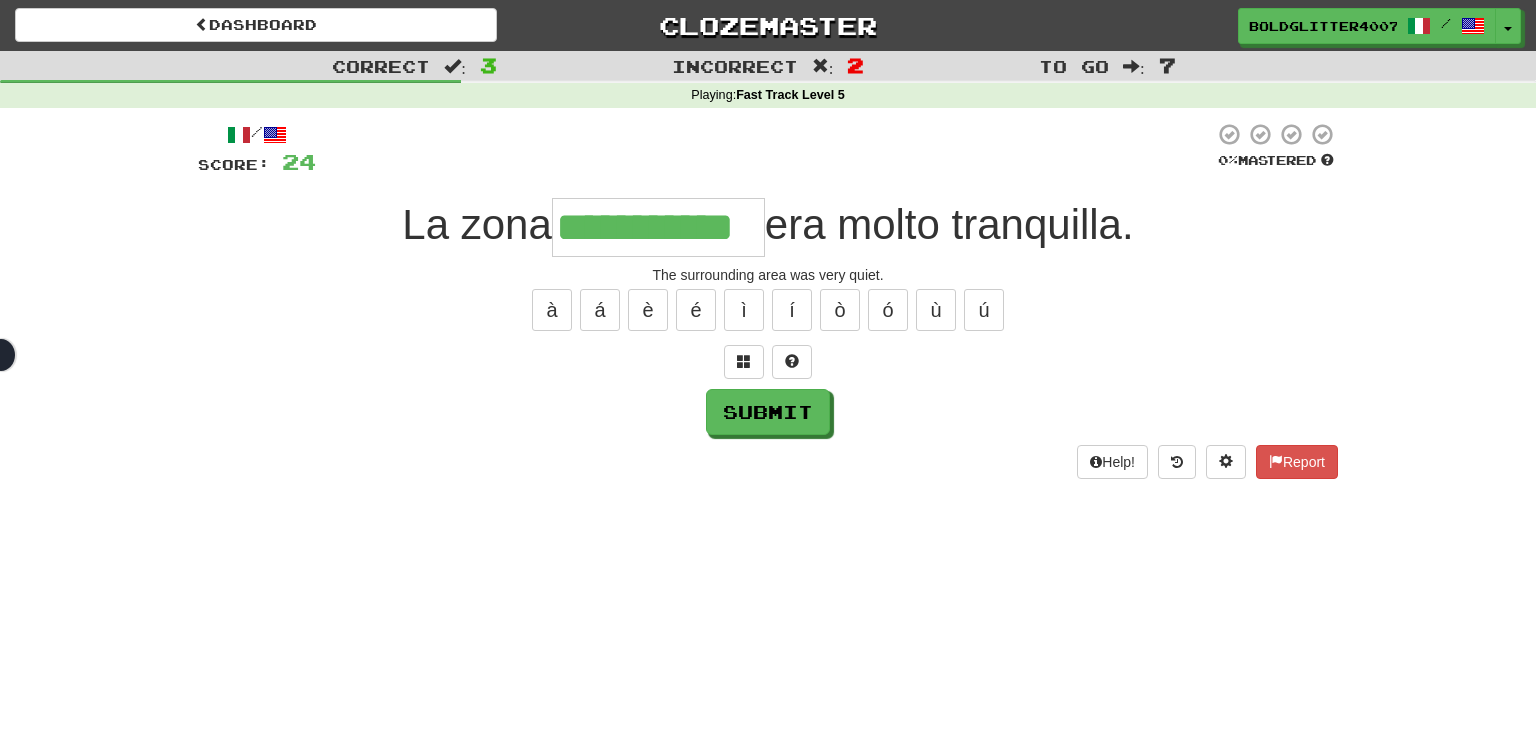 type on "**********" 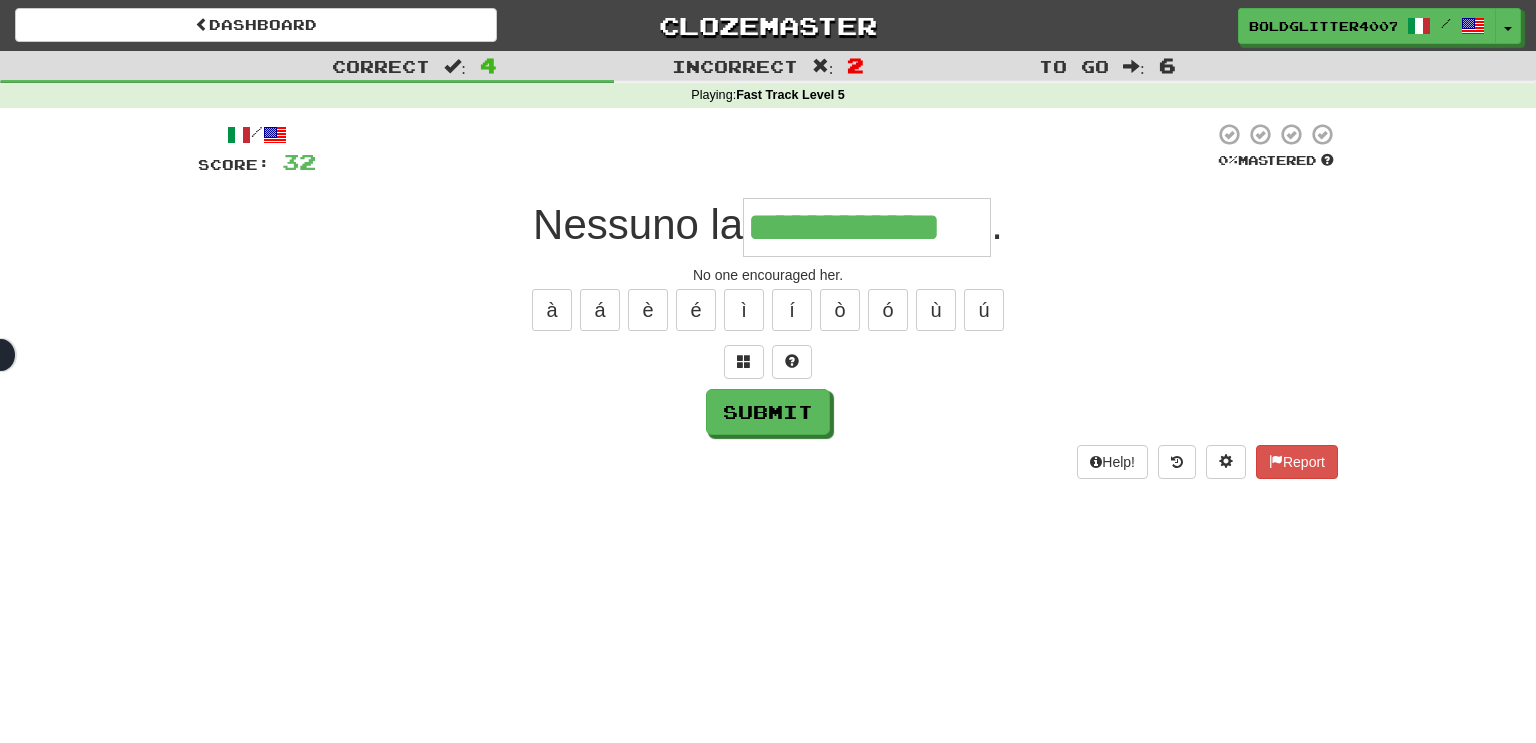 type on "**********" 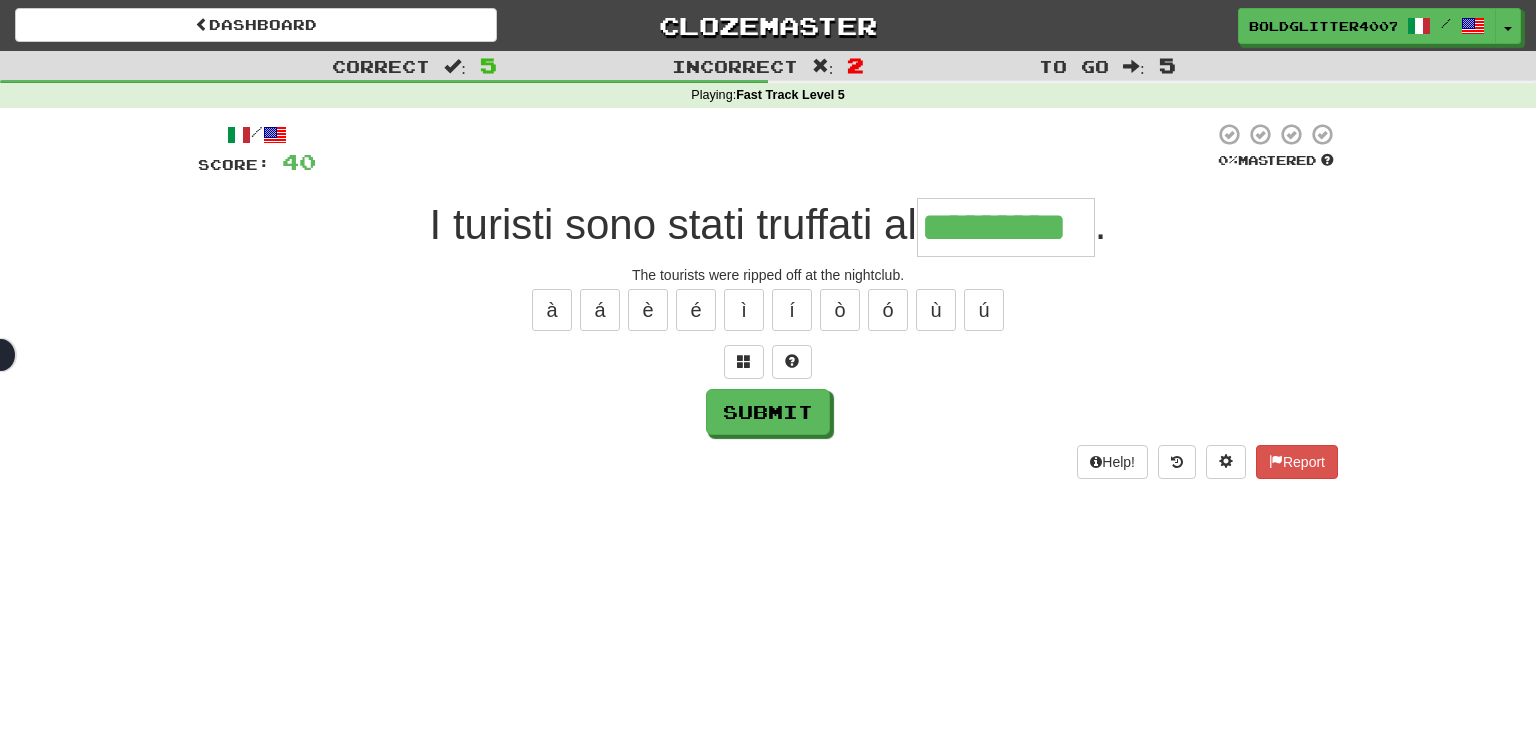 type on "*********" 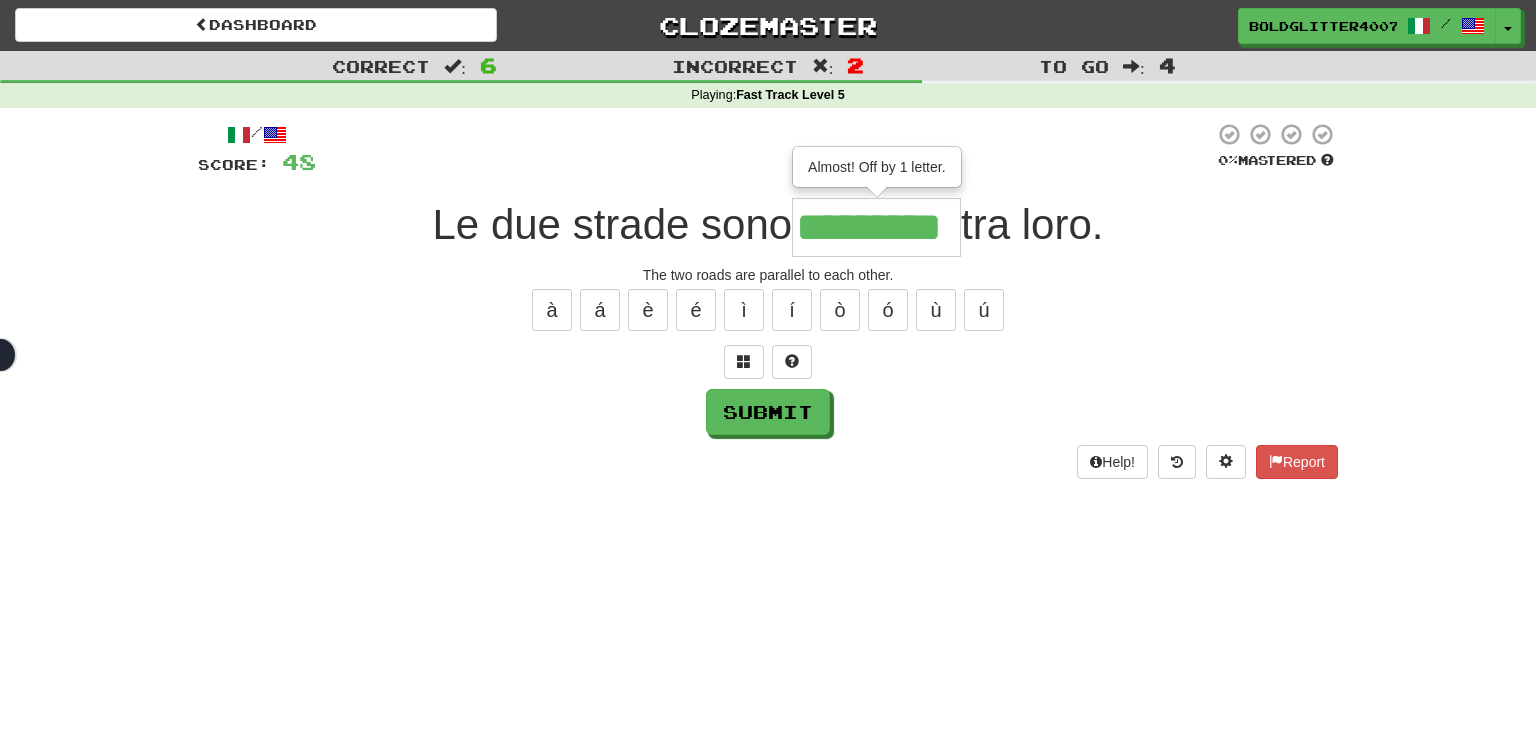 type on "*********" 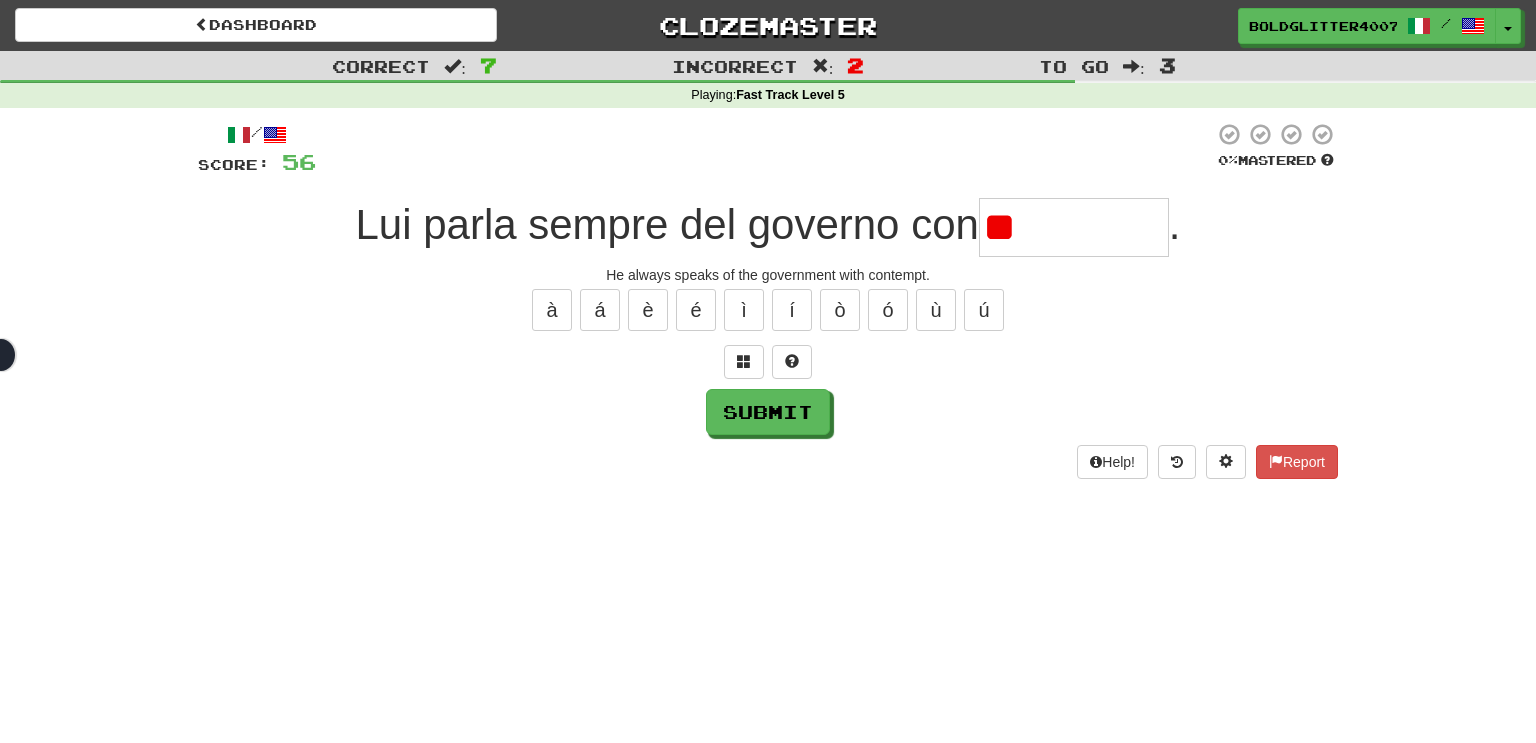 type on "*" 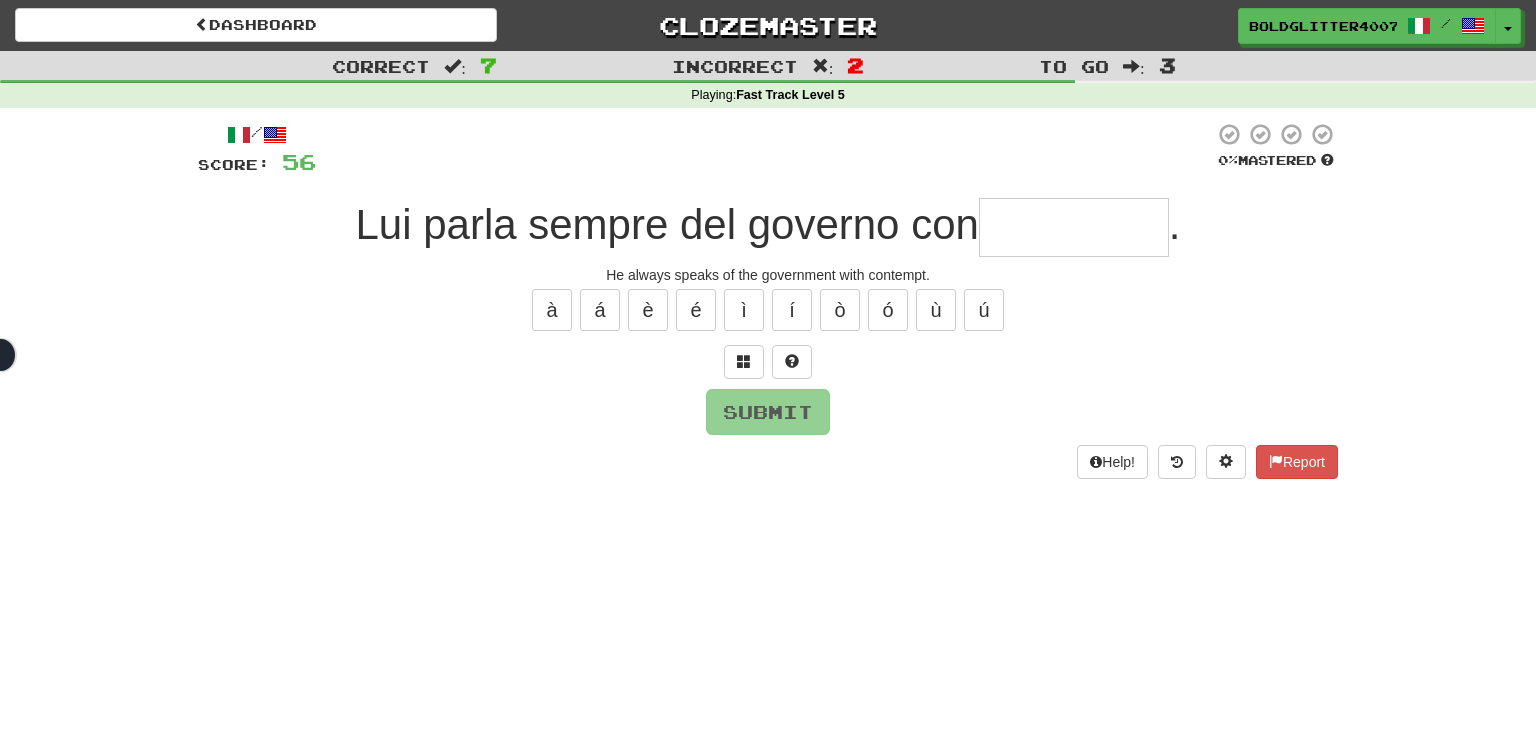type on "*********" 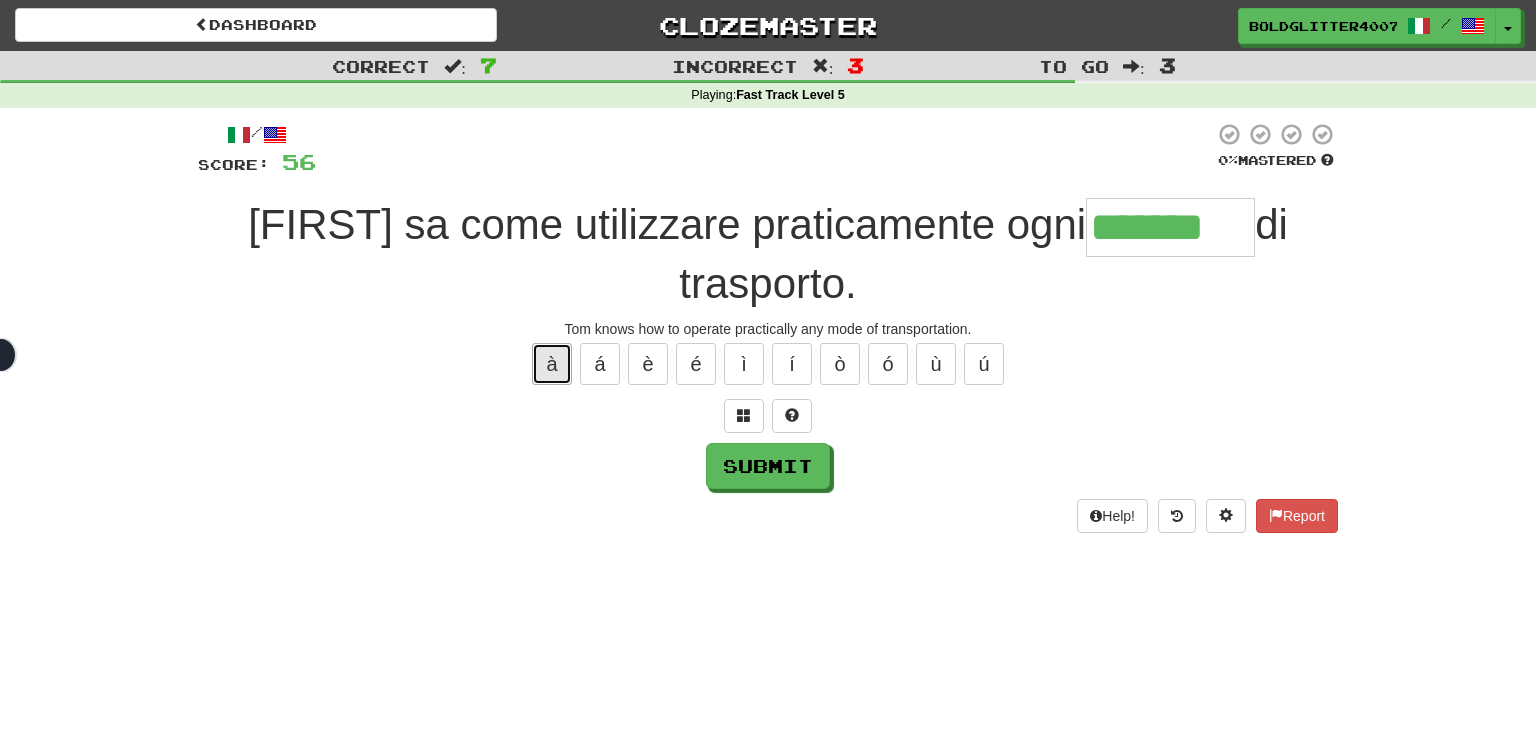 click on "à" at bounding box center (552, 364) 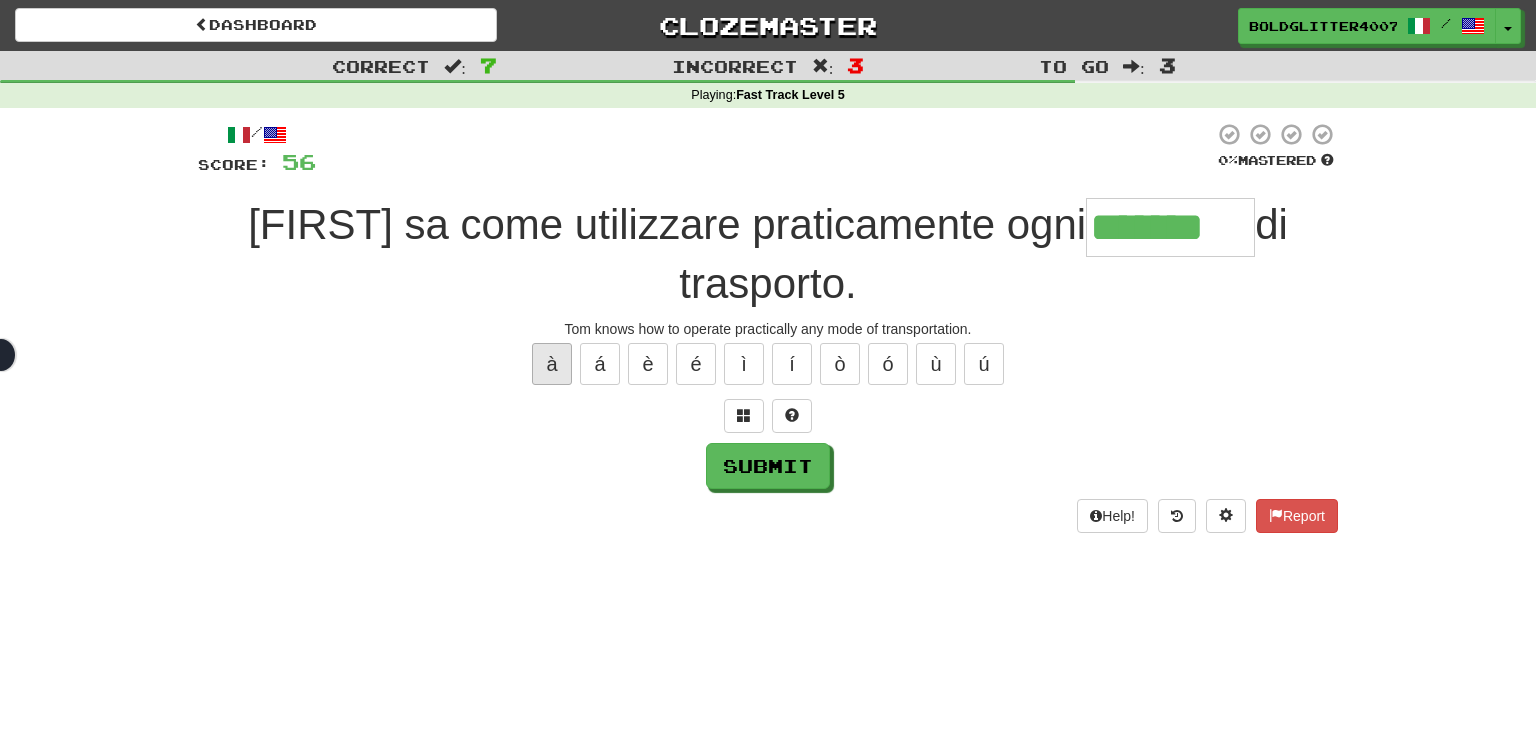 type on "********" 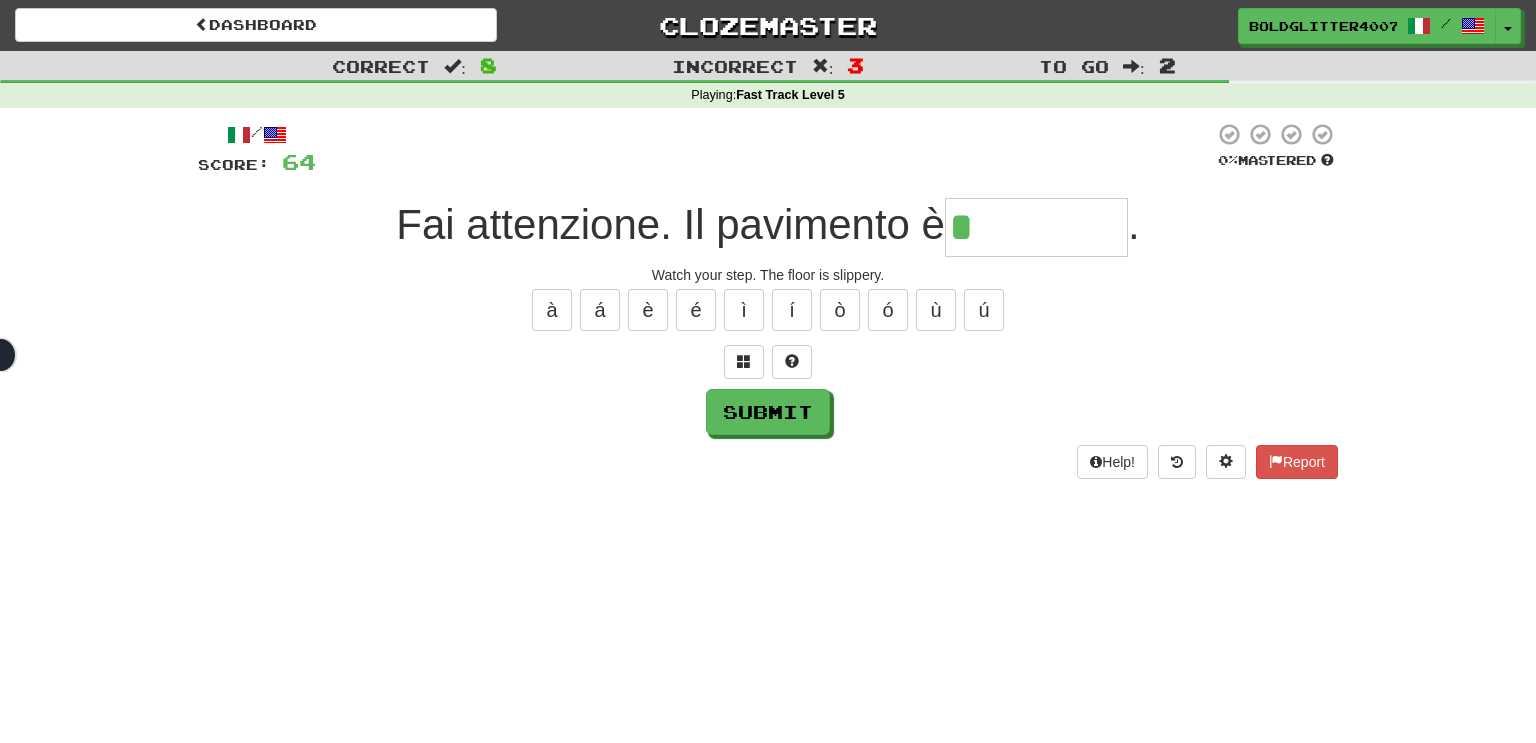 type on "*********" 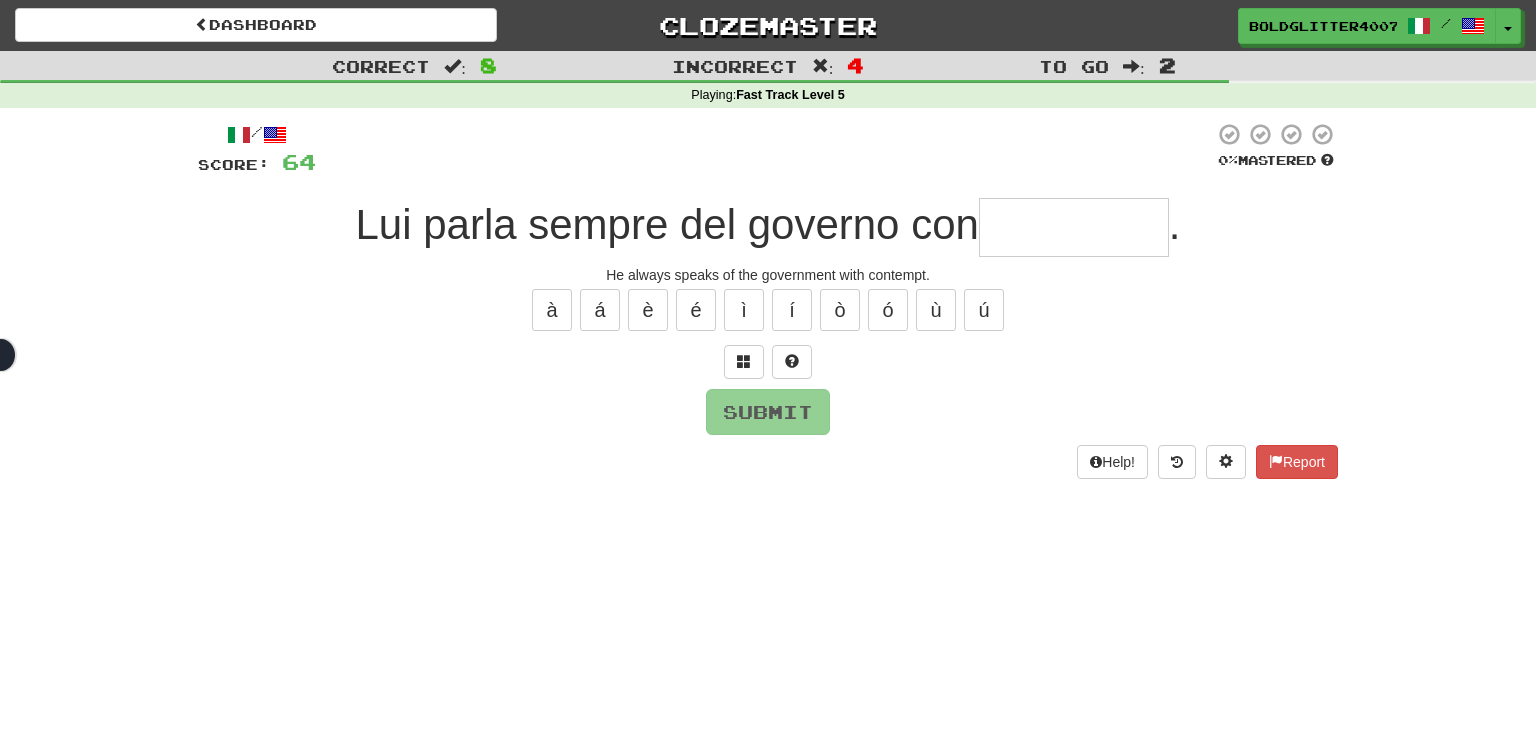 type on "*********" 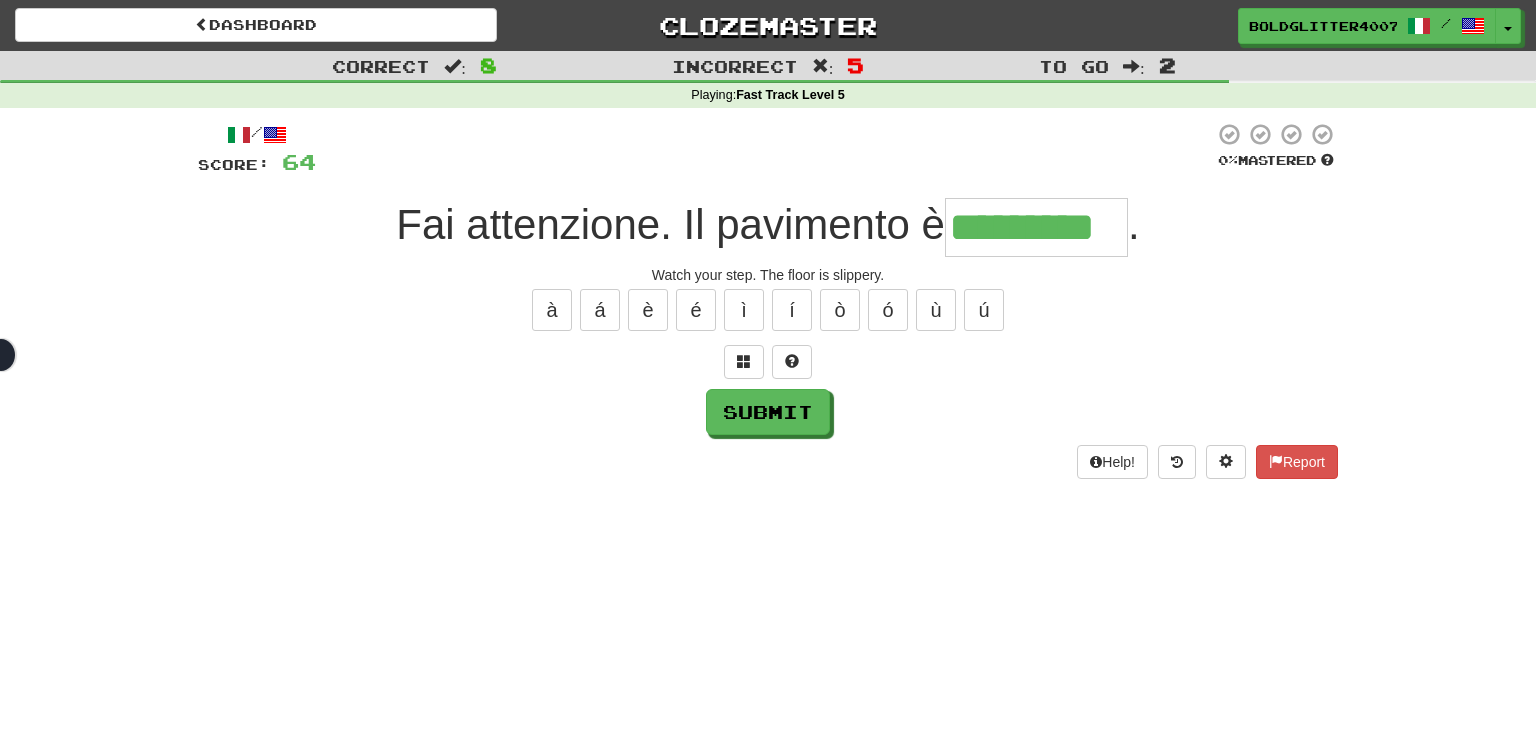 type on "*********" 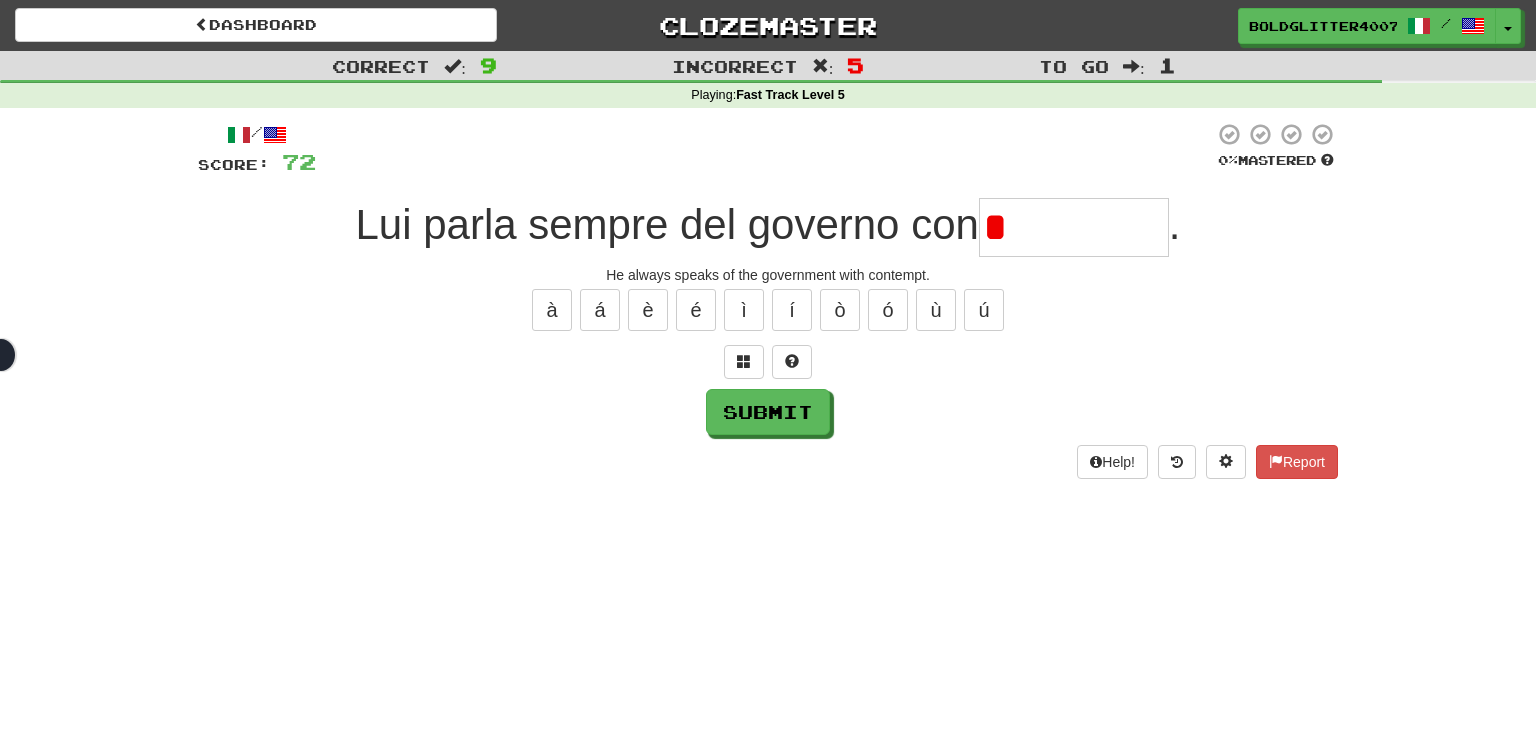 type on "*********" 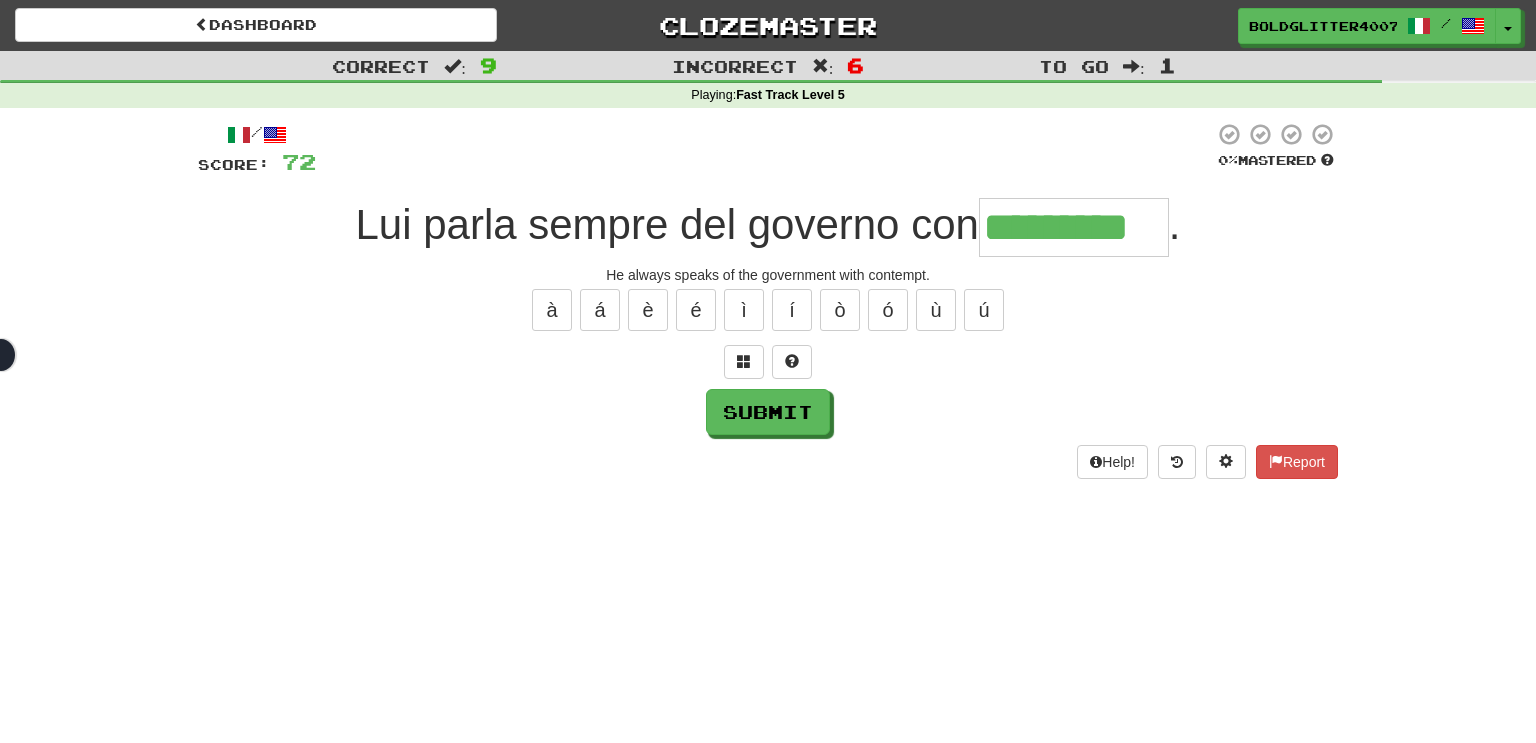 type on "*********" 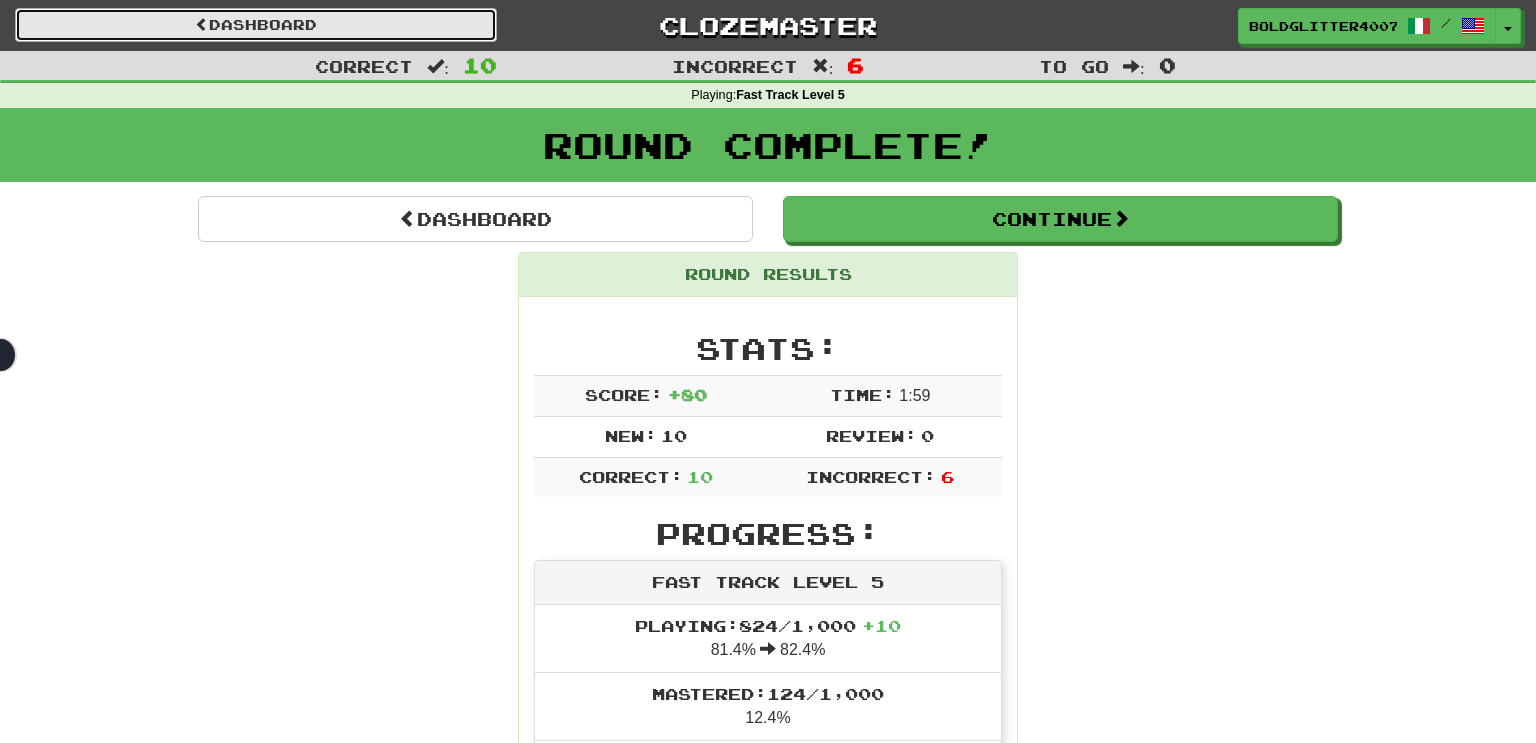 click on "Dashboard" at bounding box center [256, 25] 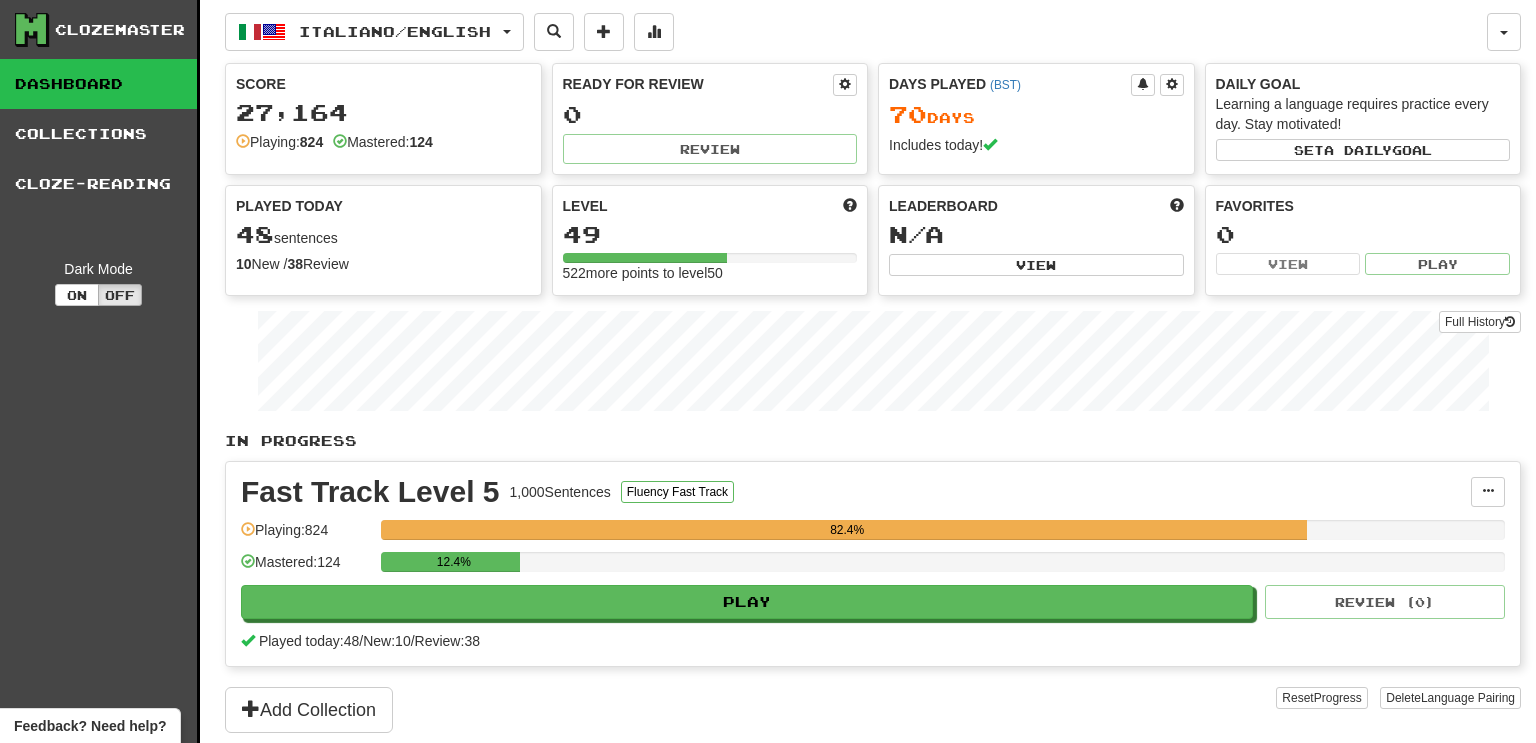 scroll, scrollTop: 0, scrollLeft: 0, axis: both 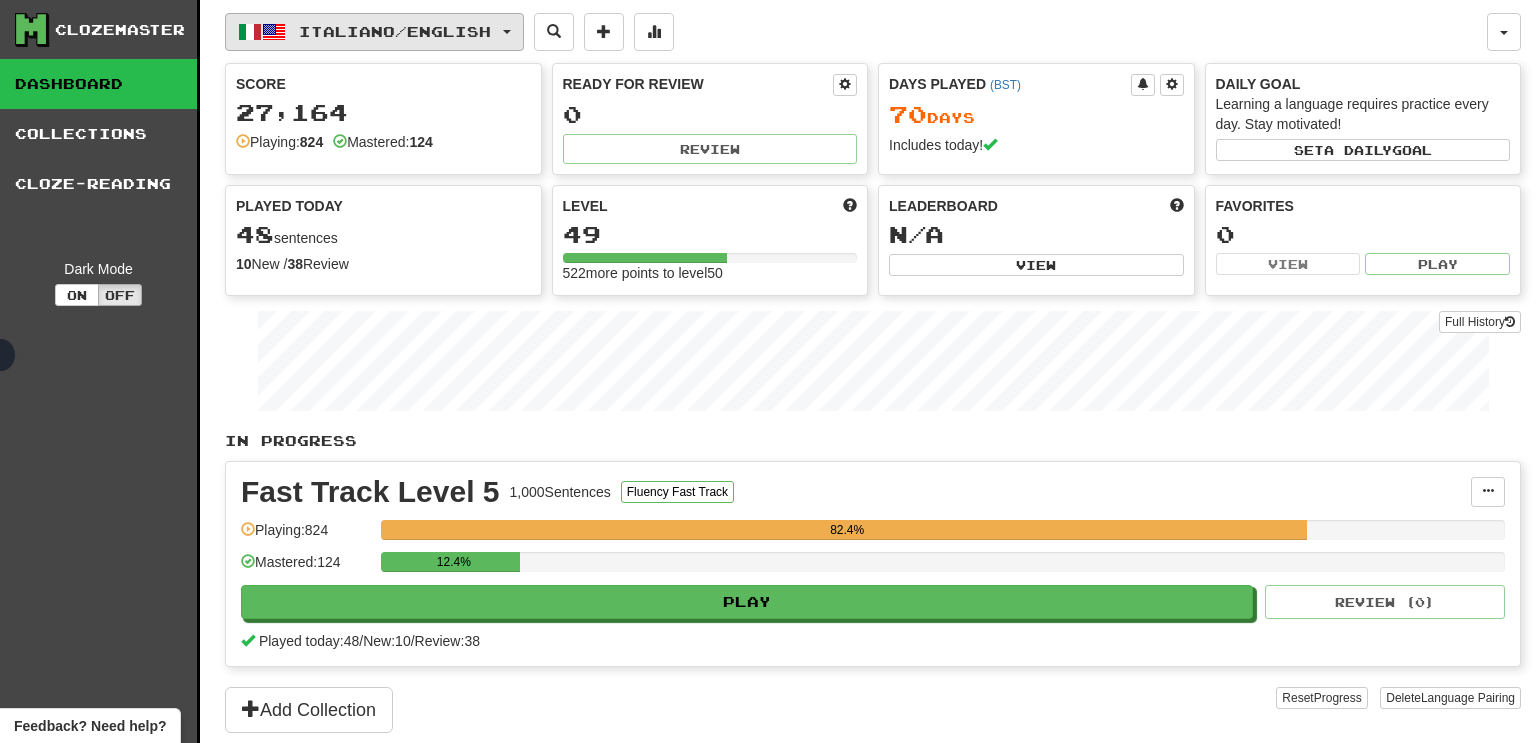 click on "Italiano  /  English" at bounding box center [395, 31] 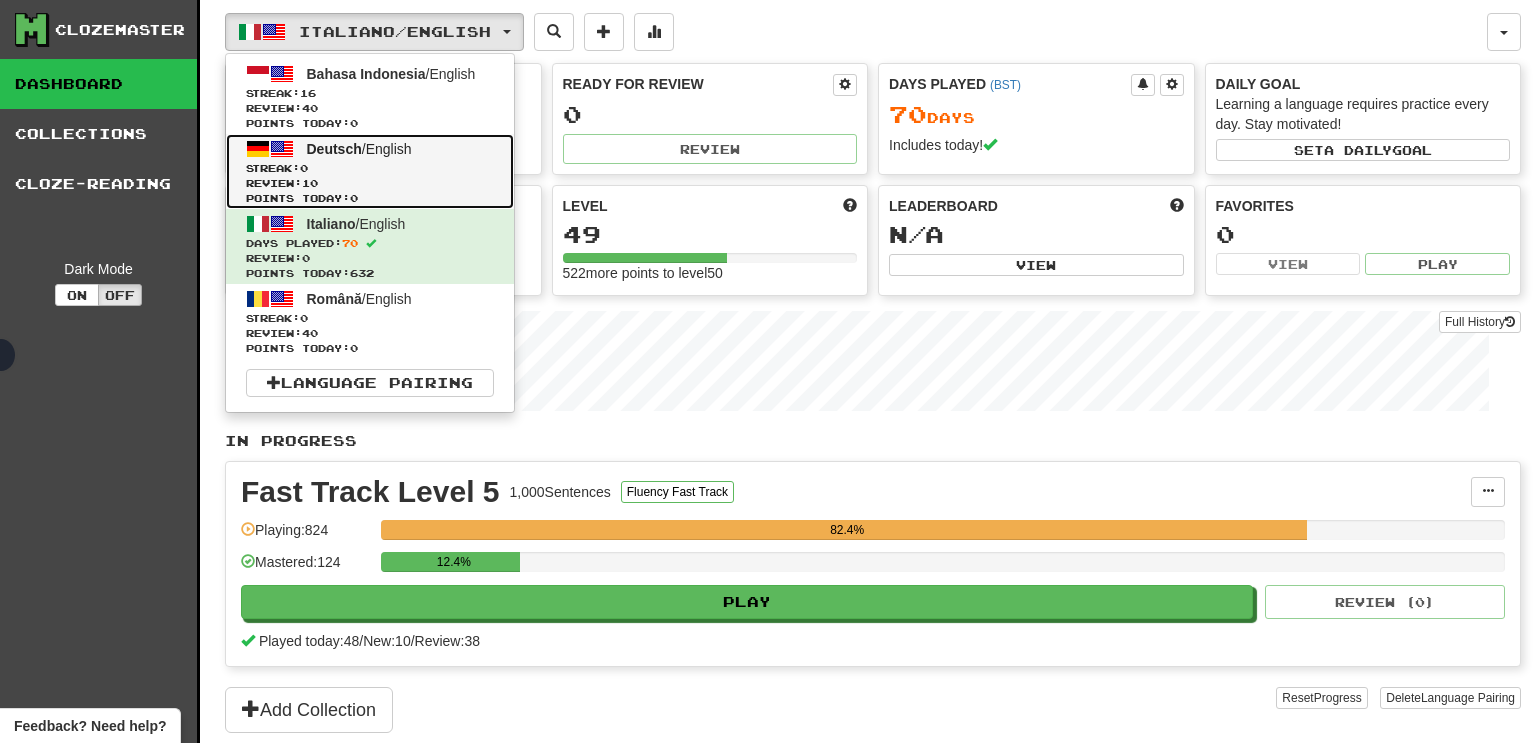 click on "Review:  10" at bounding box center [370, 183] 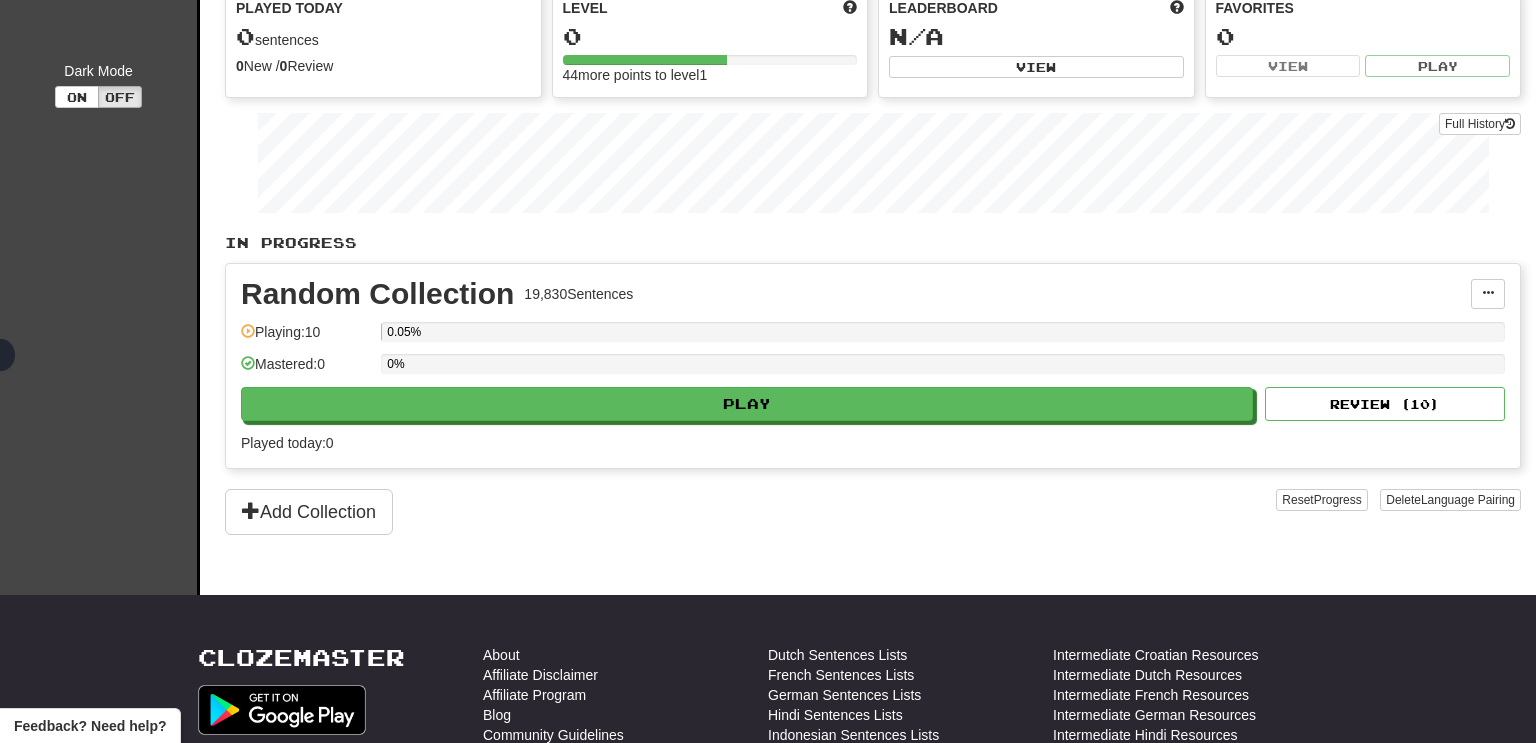 scroll, scrollTop: 214, scrollLeft: 0, axis: vertical 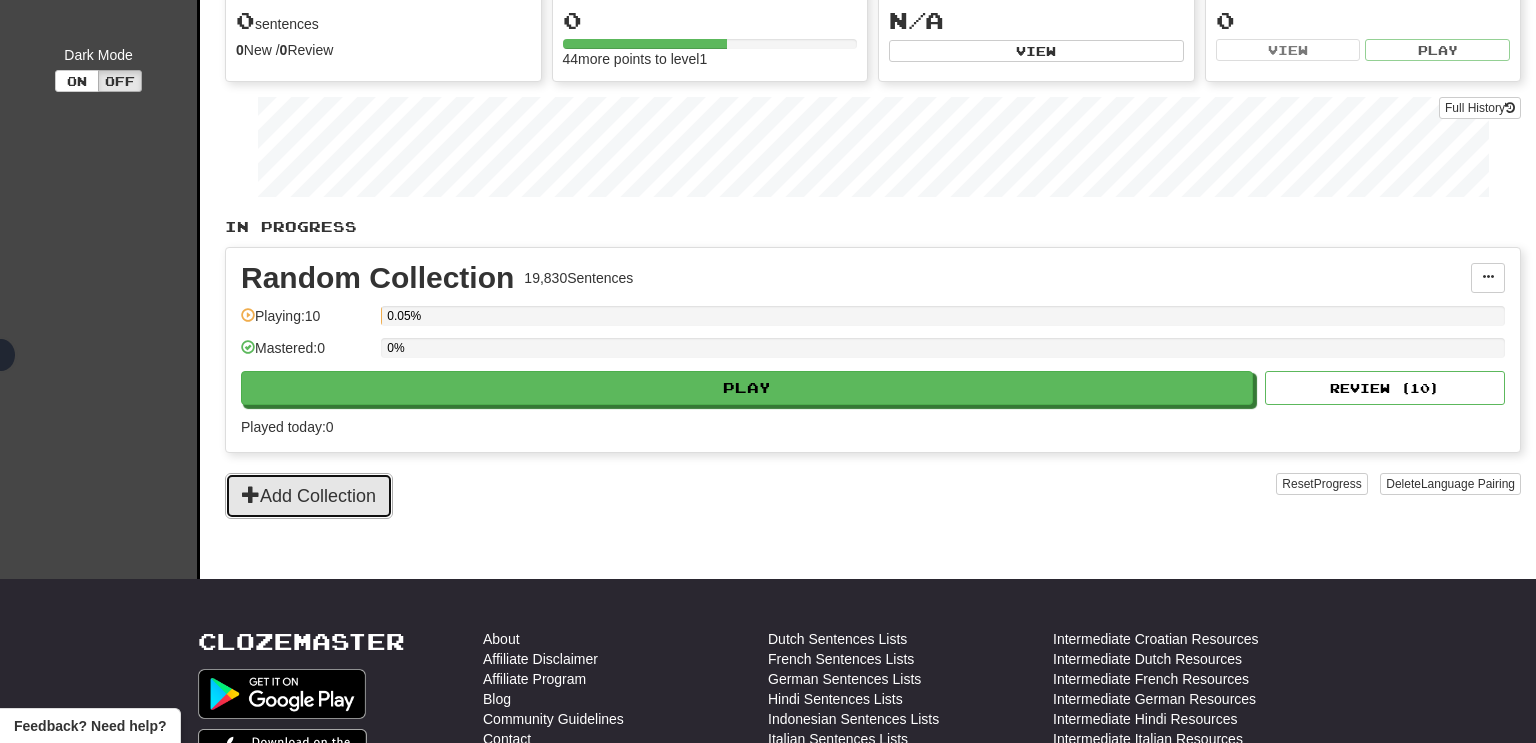 click on "Add Collection" at bounding box center [309, 496] 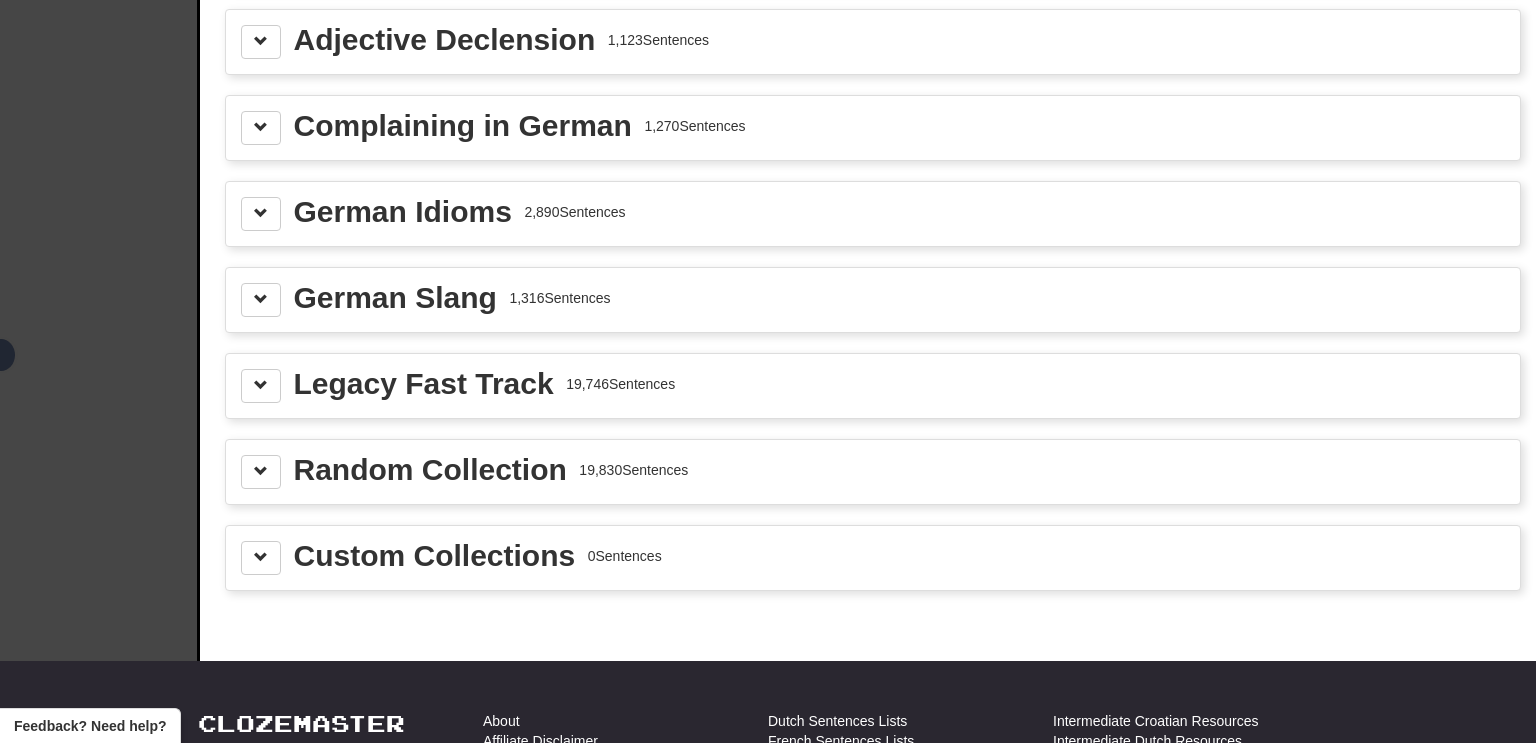 scroll, scrollTop: 572, scrollLeft: 0, axis: vertical 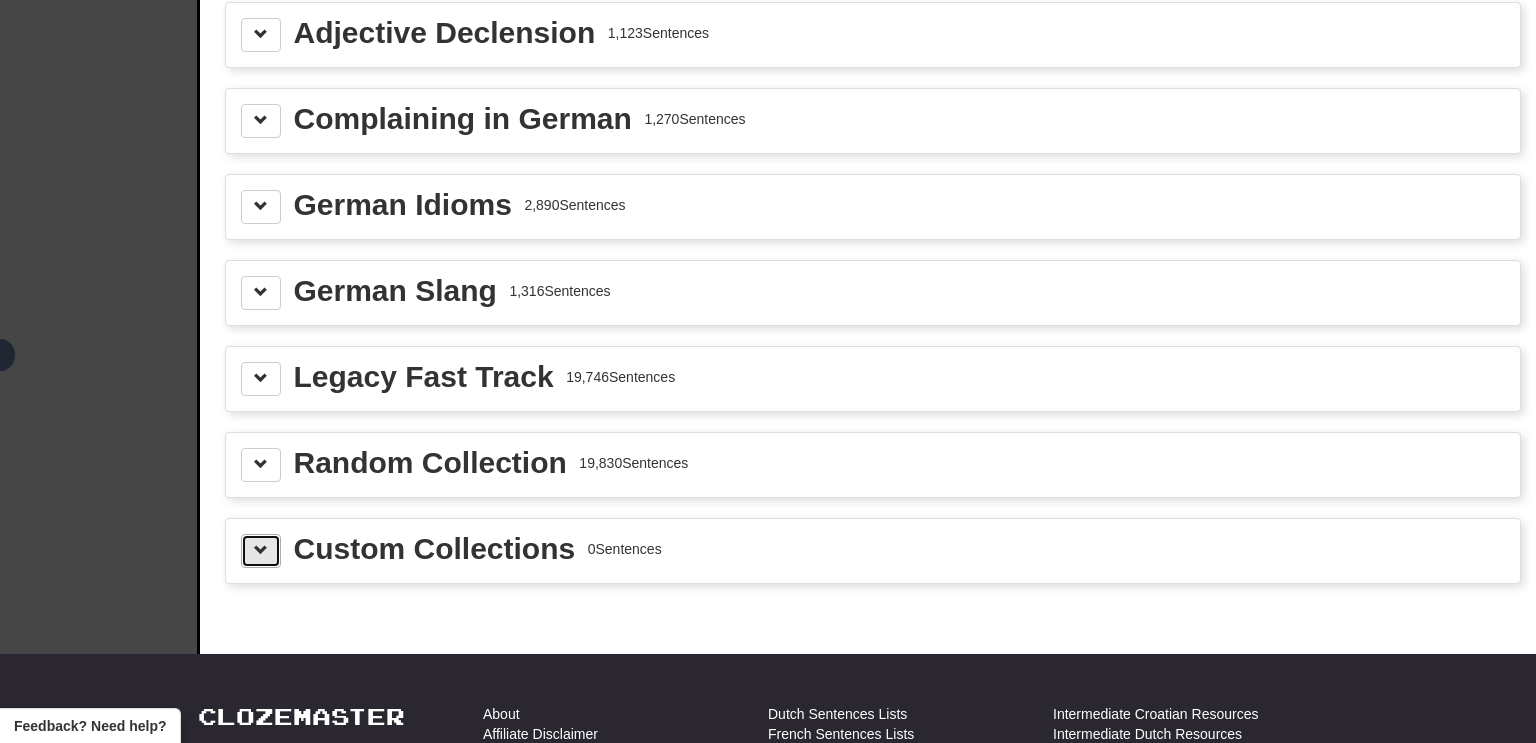 click at bounding box center (261, 550) 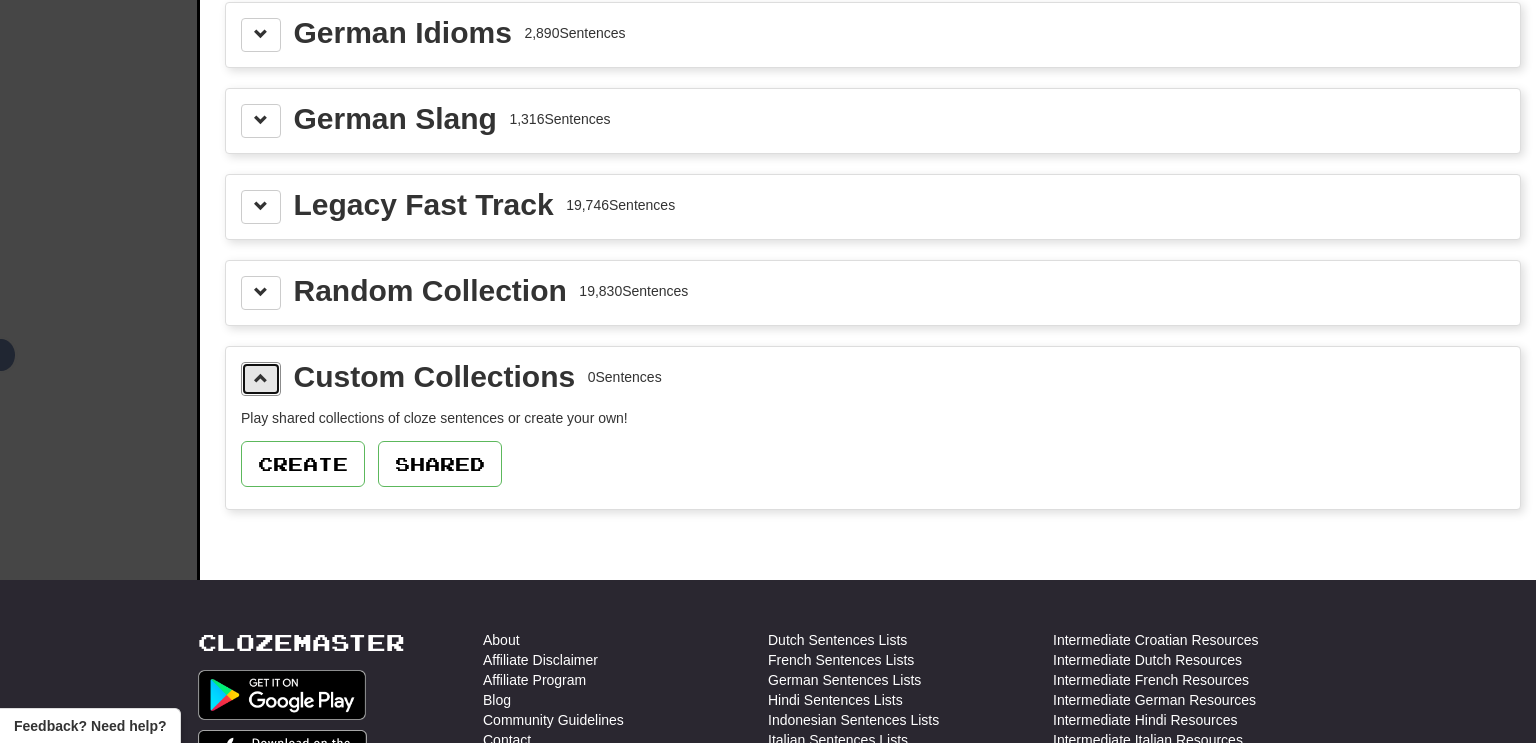 scroll, scrollTop: 792, scrollLeft: 0, axis: vertical 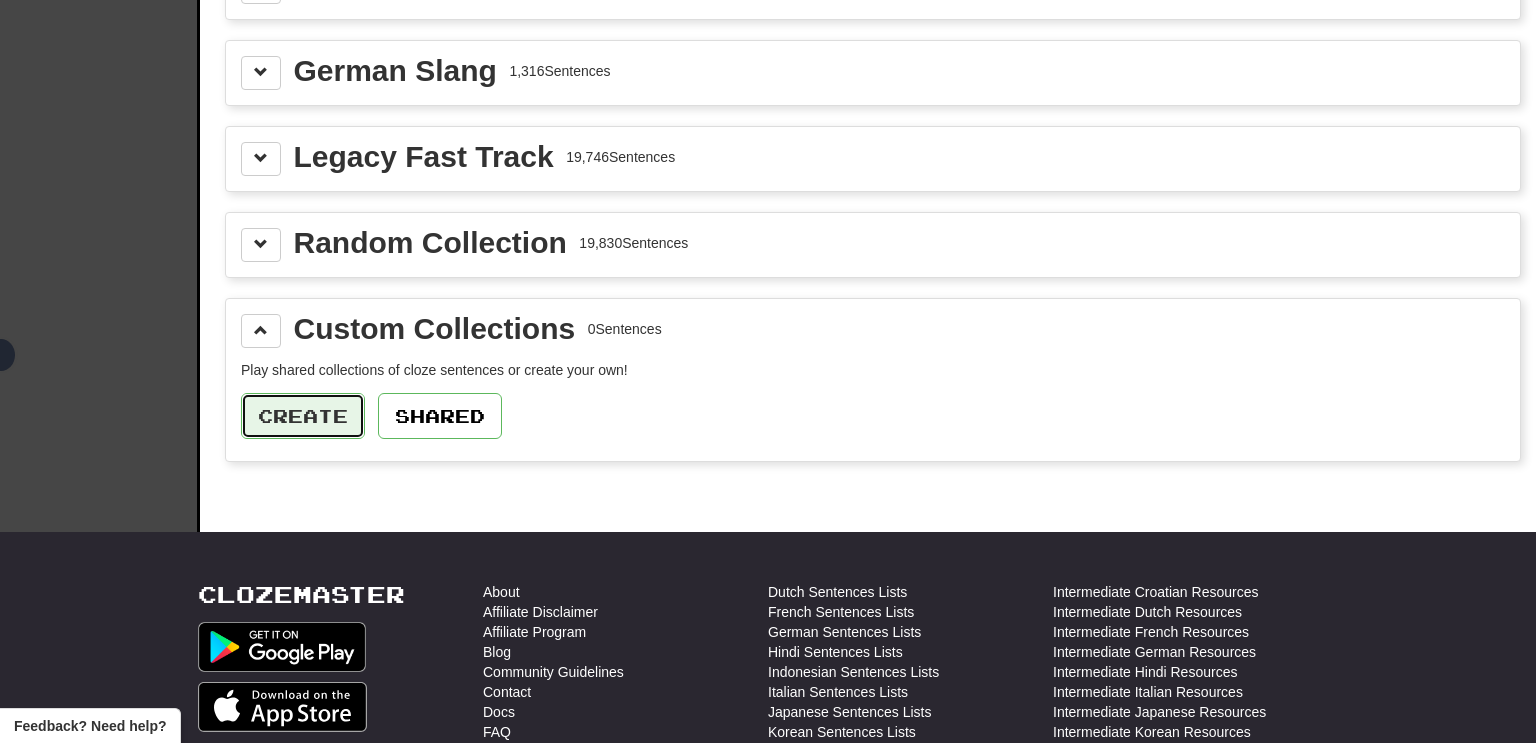 click on "Create" at bounding box center [303, 416] 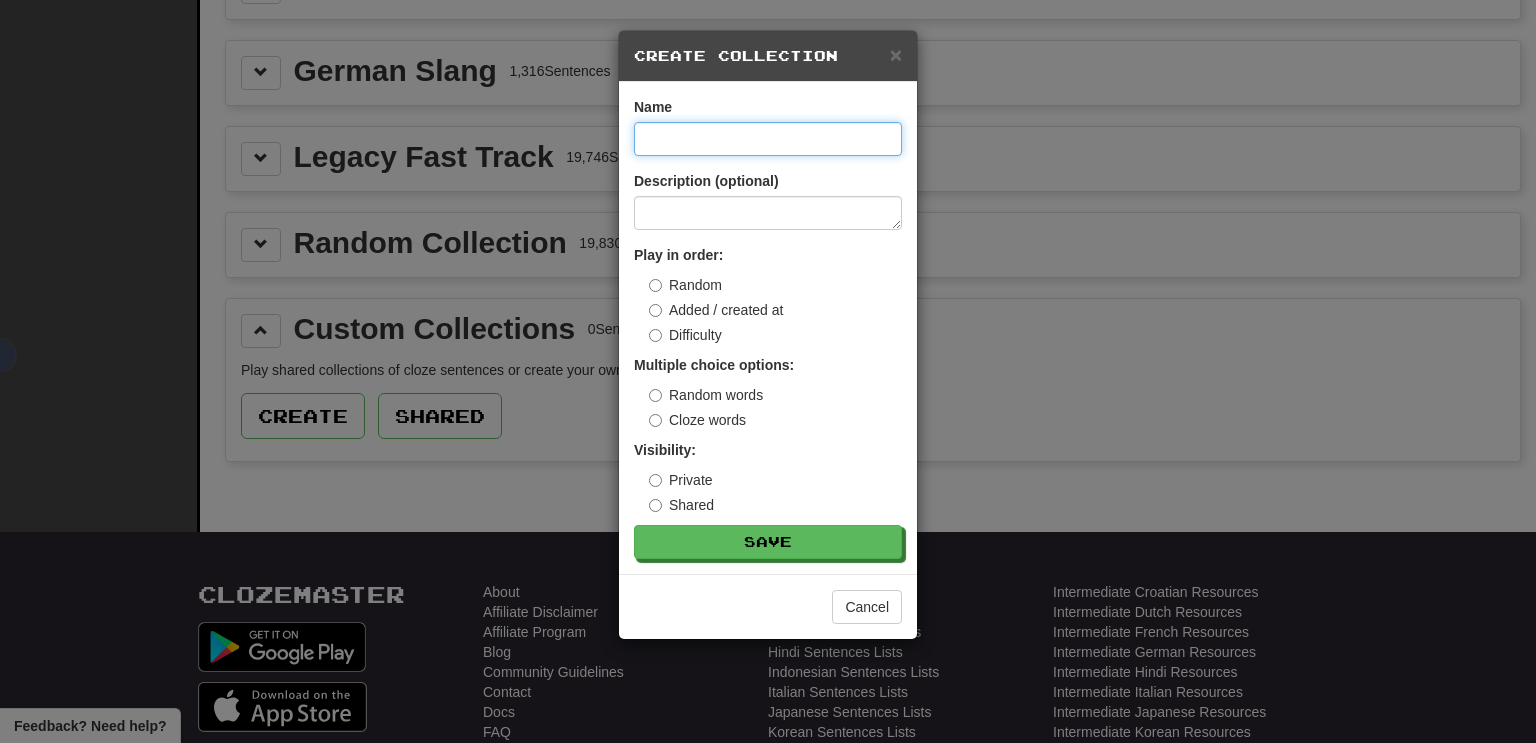 click at bounding box center (768, 139) 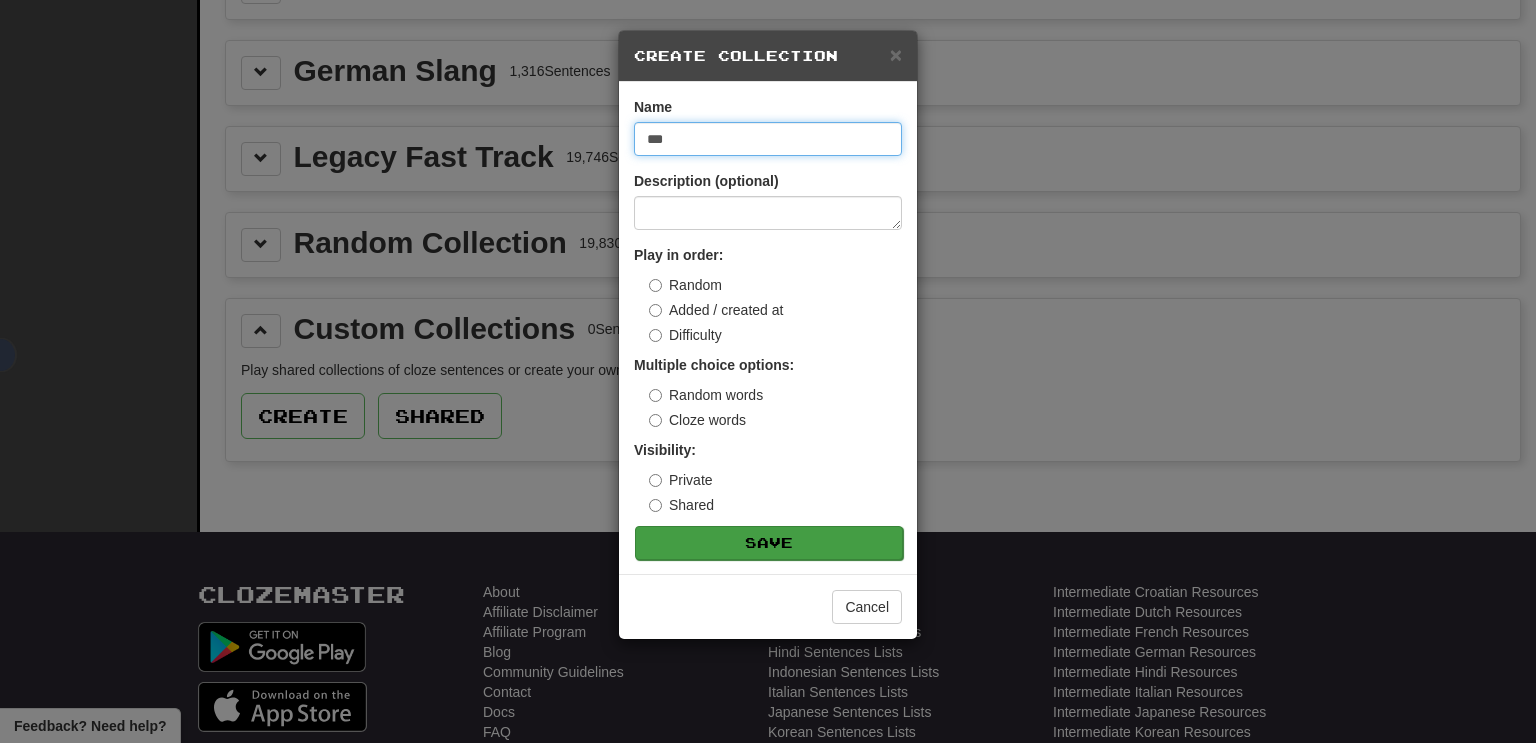 type on "***" 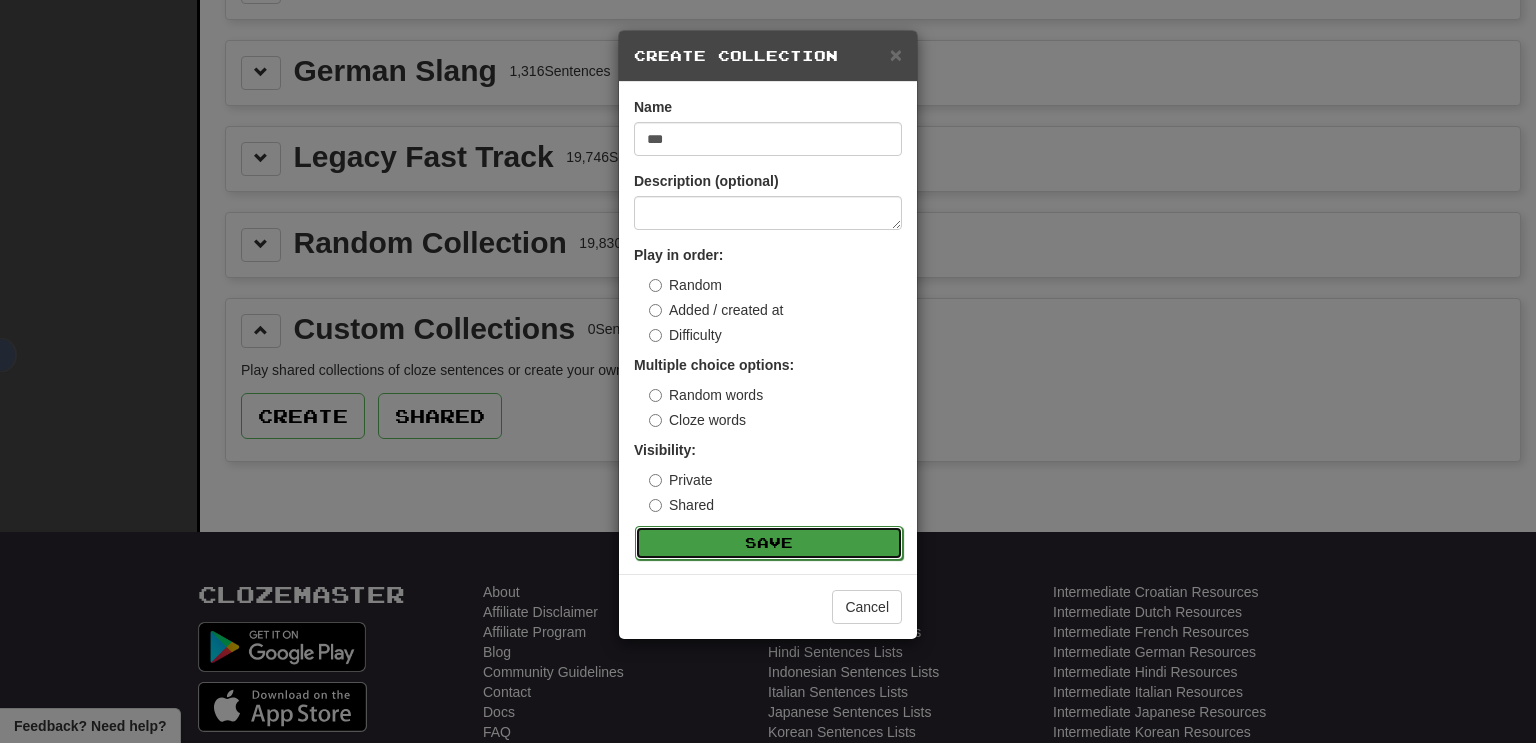 click on "Save" at bounding box center (769, 543) 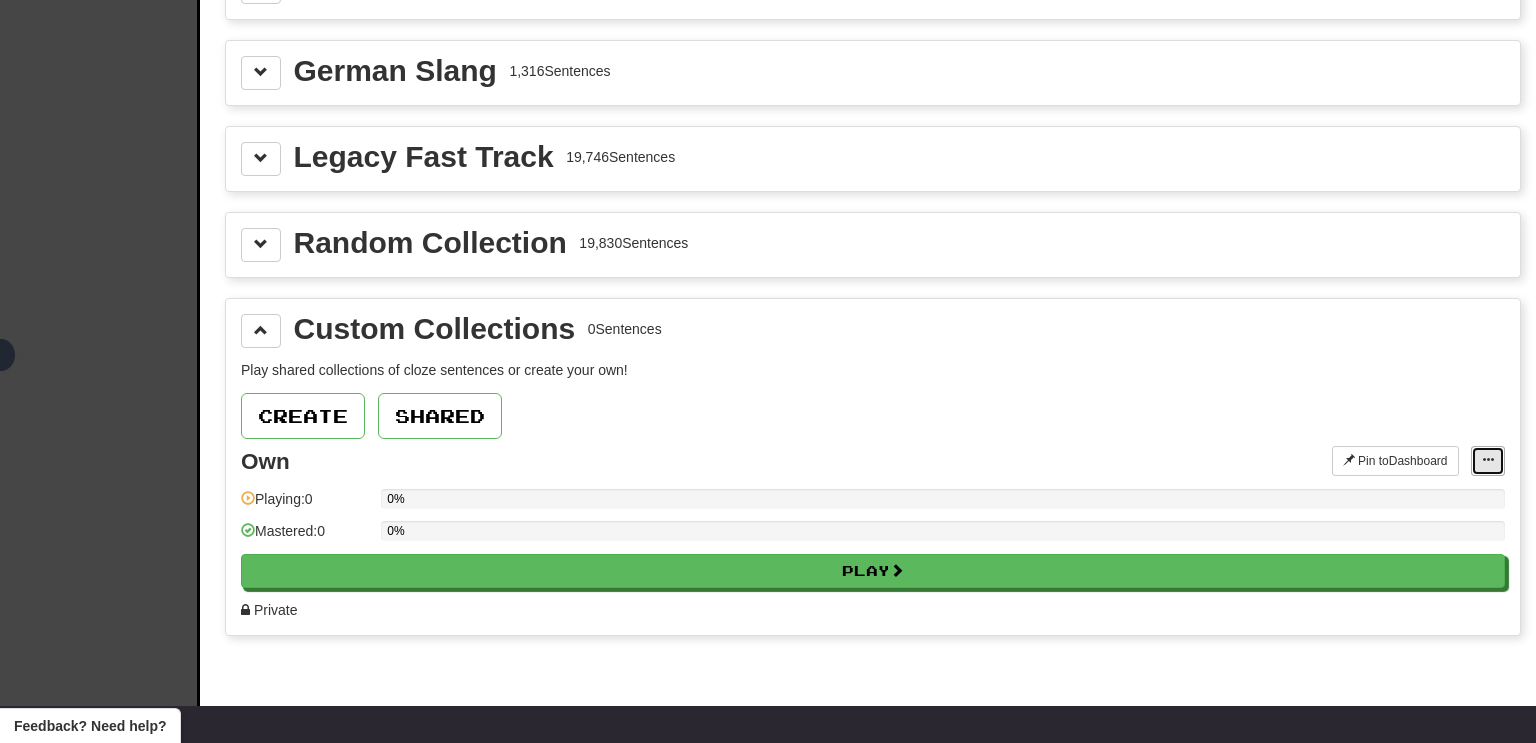 click at bounding box center [1488, 460] 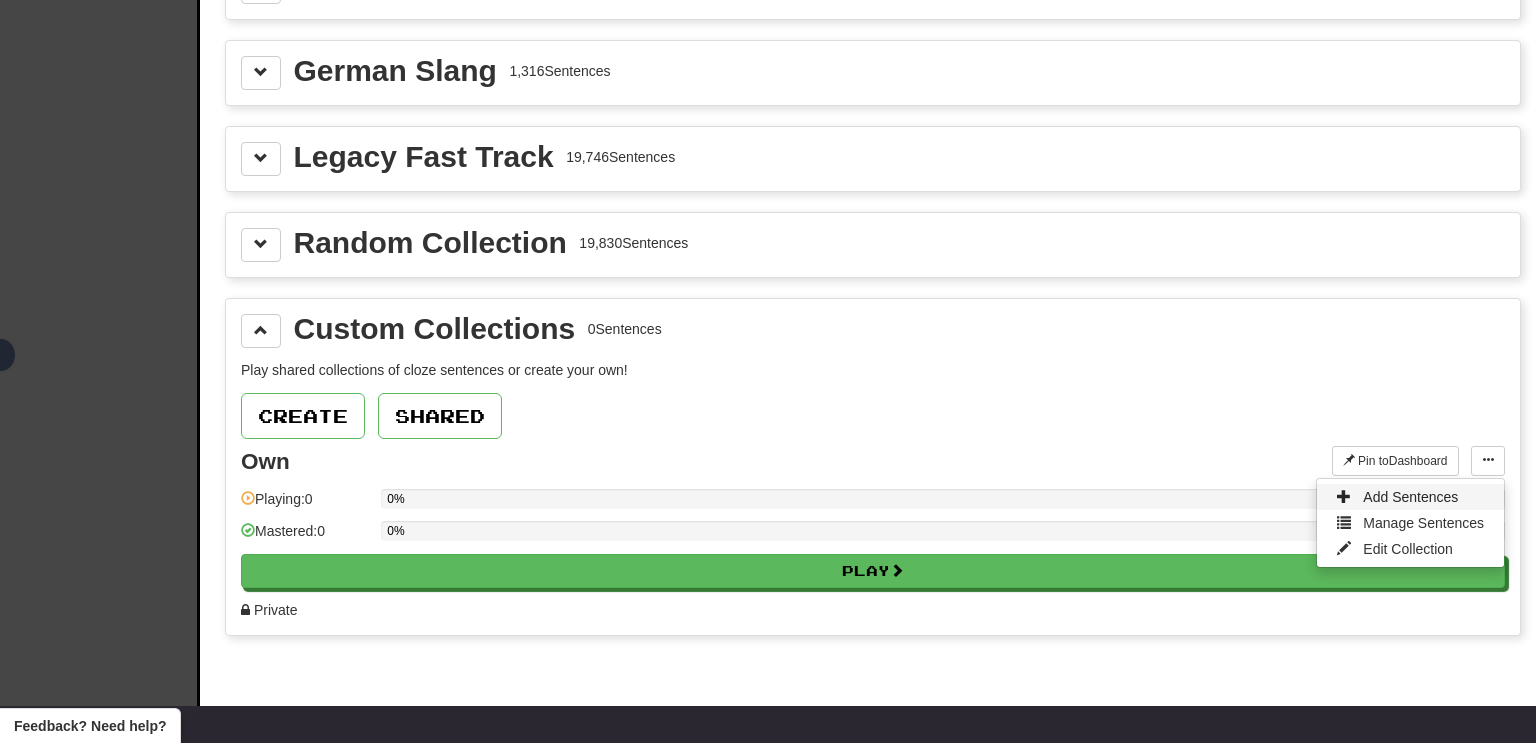 click on "Add Sentences" at bounding box center (1410, 497) 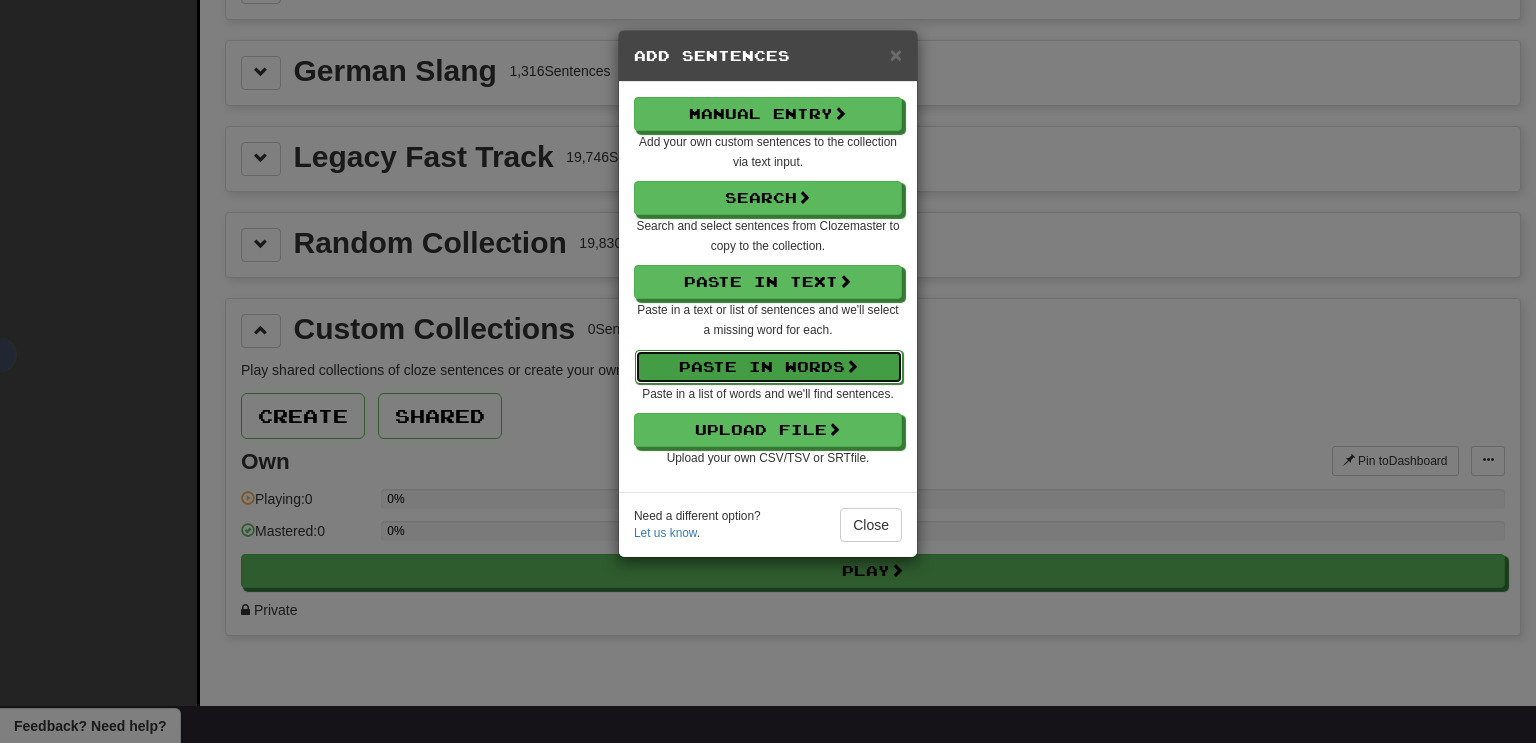 click on "Paste in Words" at bounding box center [769, 367] 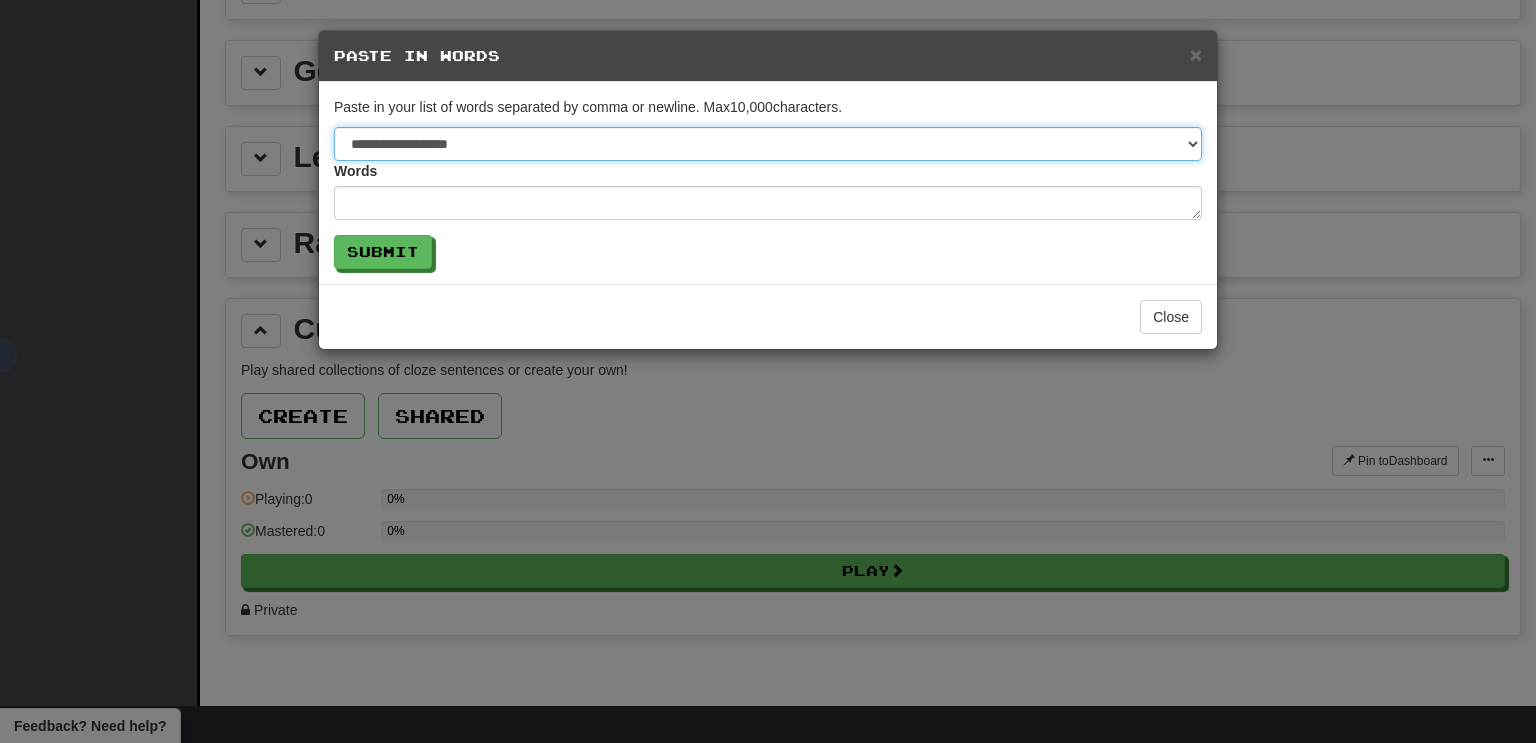 click on "**********" at bounding box center (768, 144) 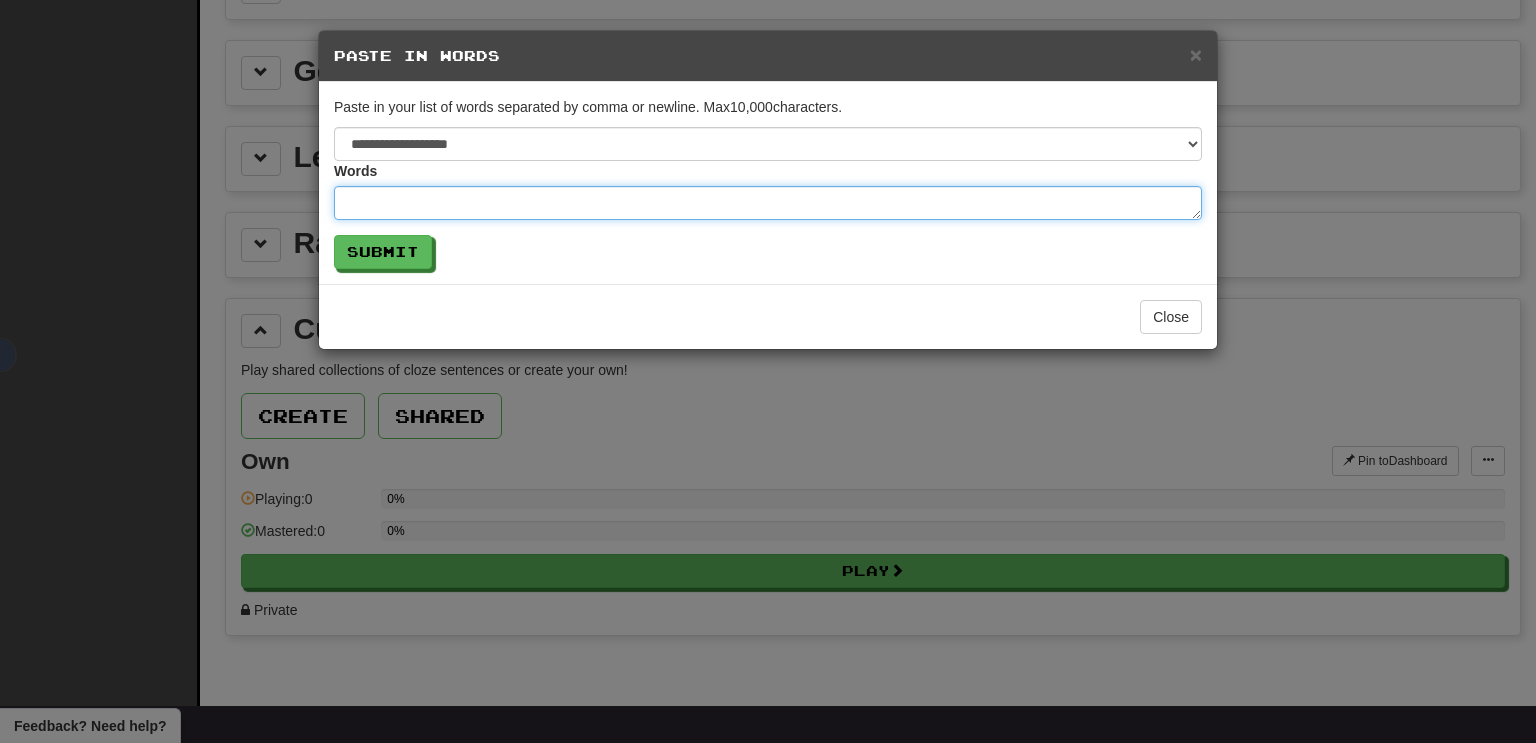 click at bounding box center (768, 203) 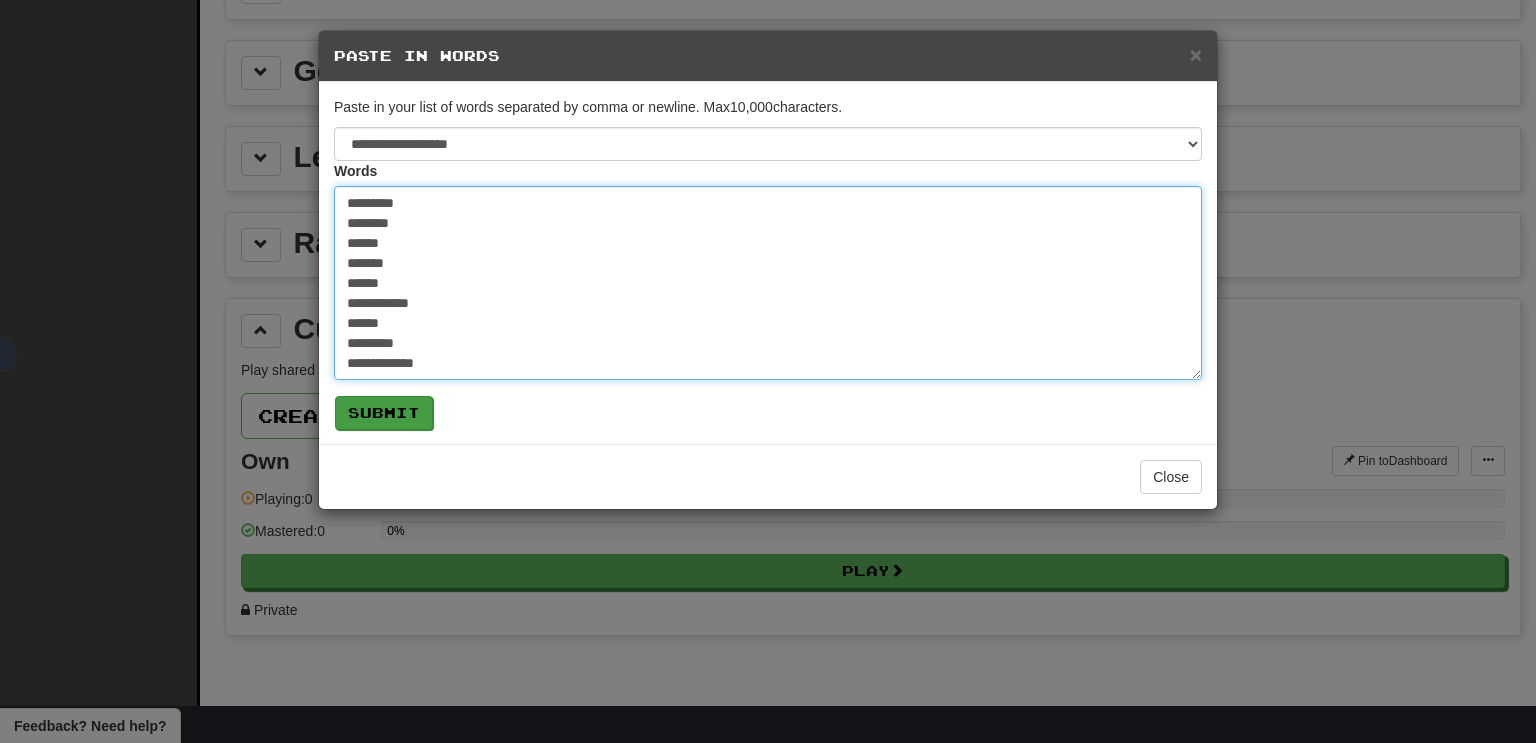 type on "**********" 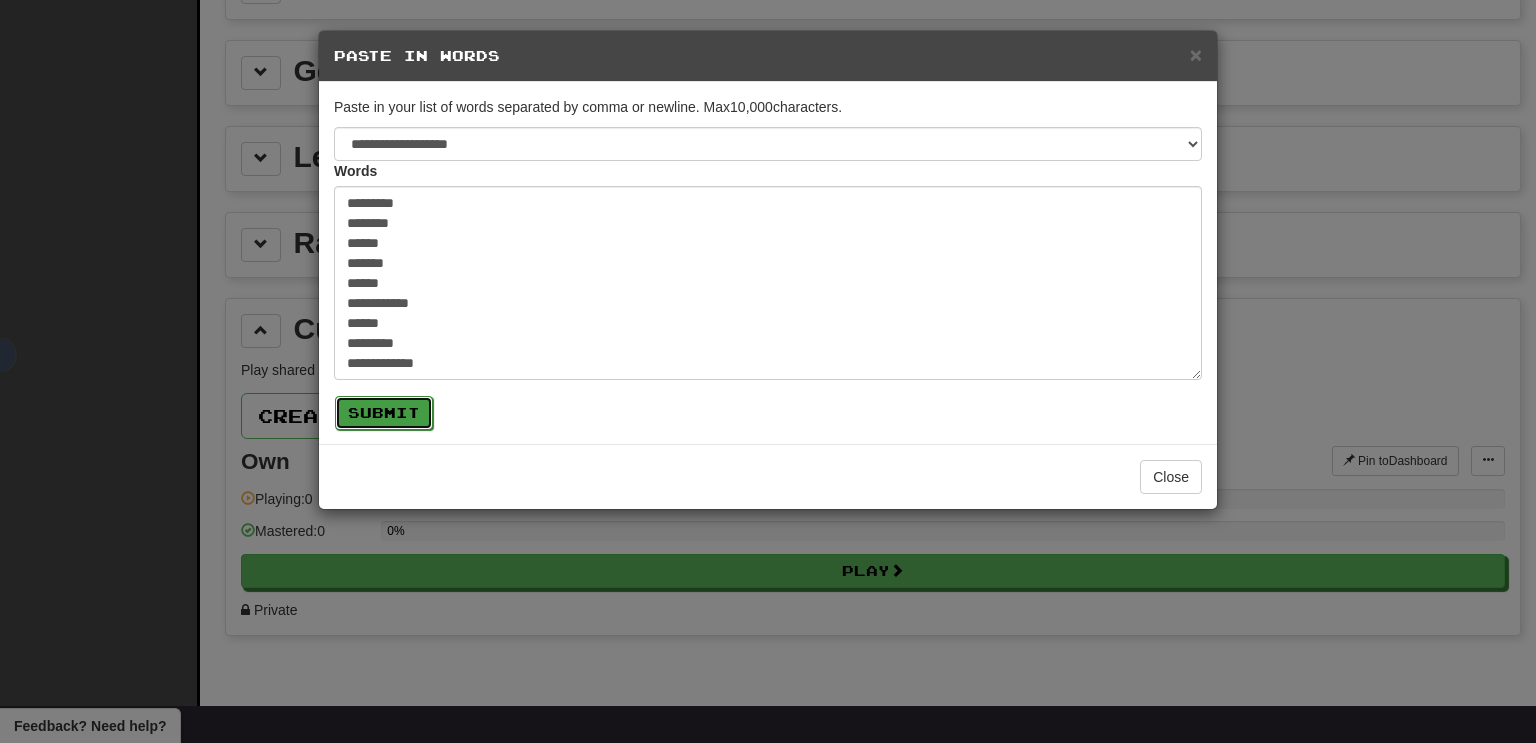 click on "Submit" at bounding box center [384, 413] 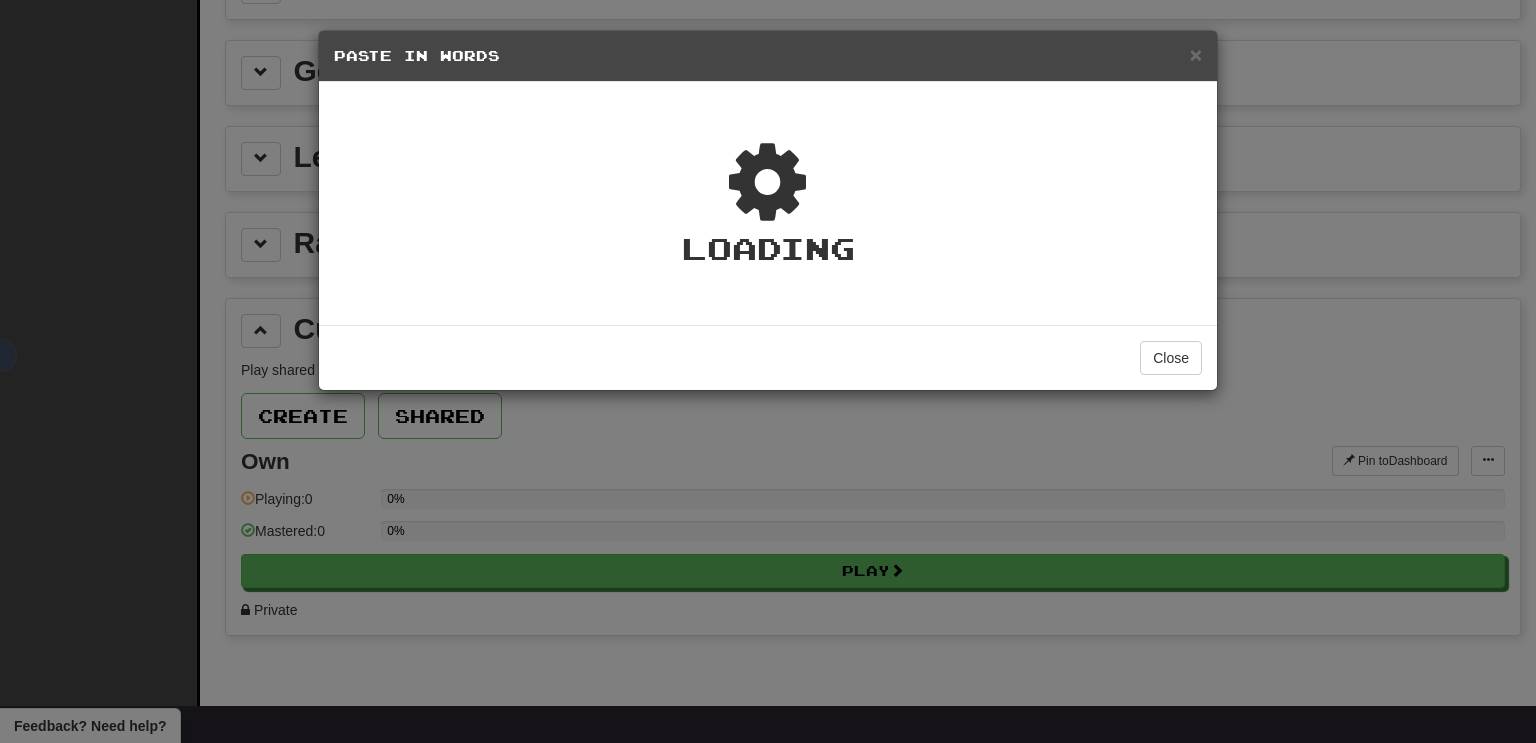 type on "*" 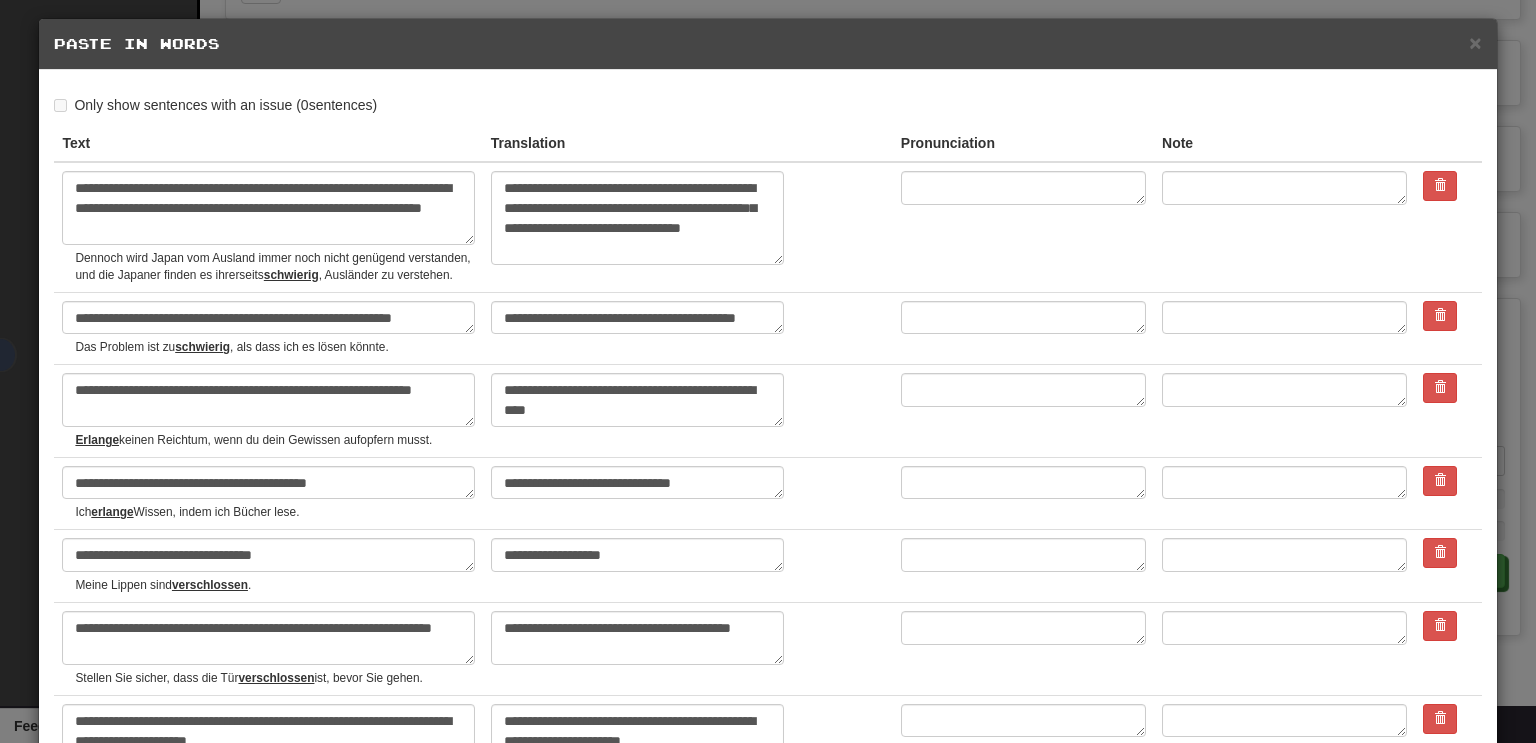 scroll, scrollTop: 0, scrollLeft: 0, axis: both 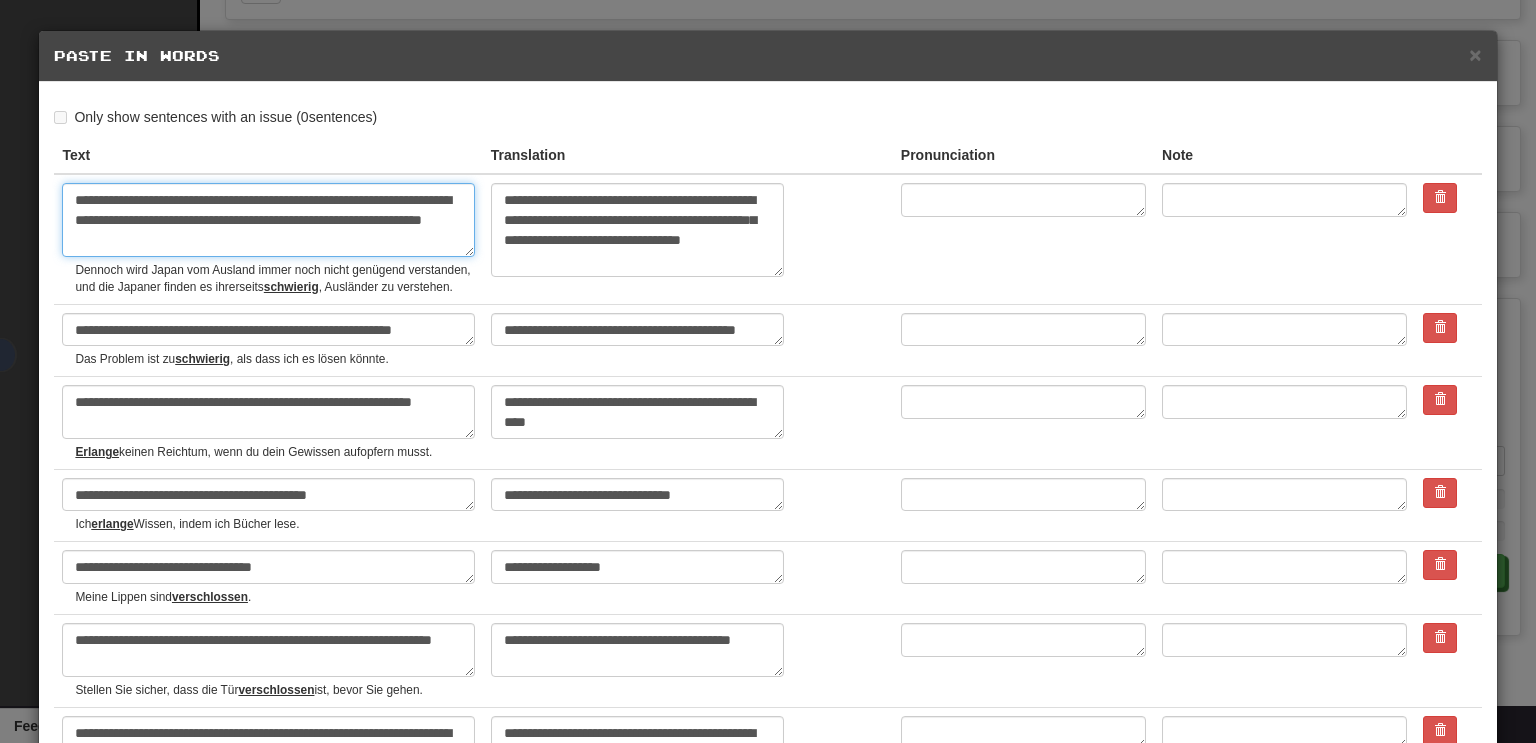 click on "**********" at bounding box center (268, 220) 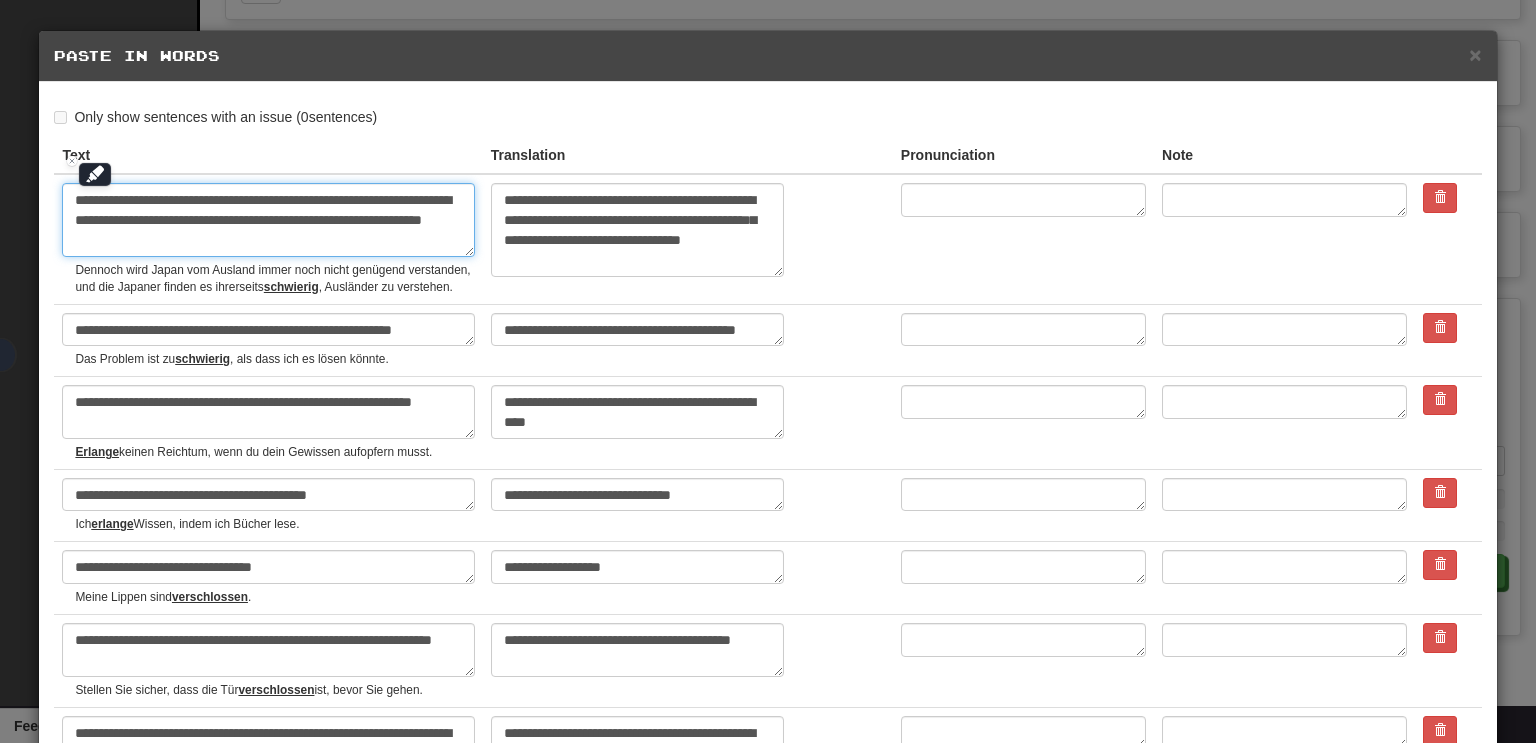 type on "**********" 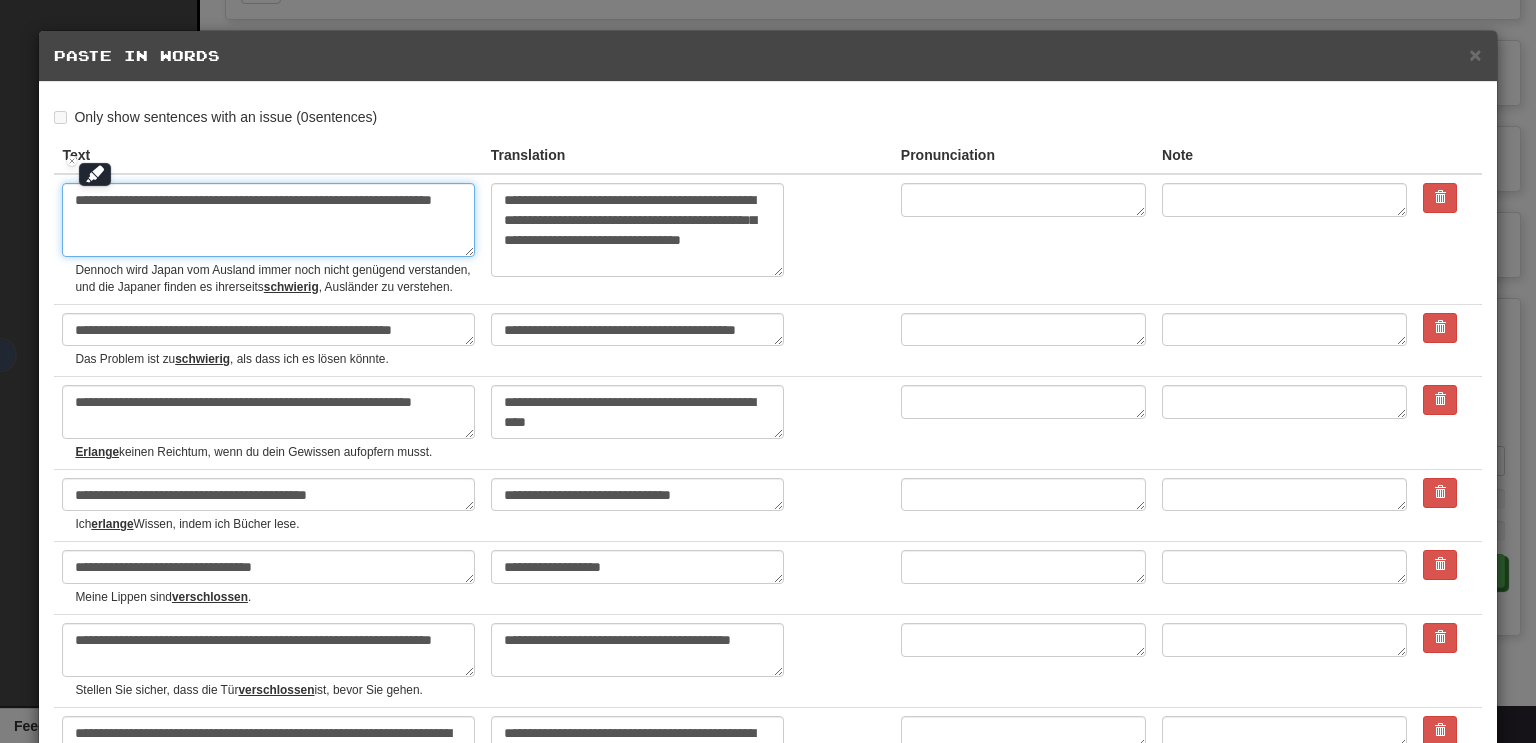 type on "*" 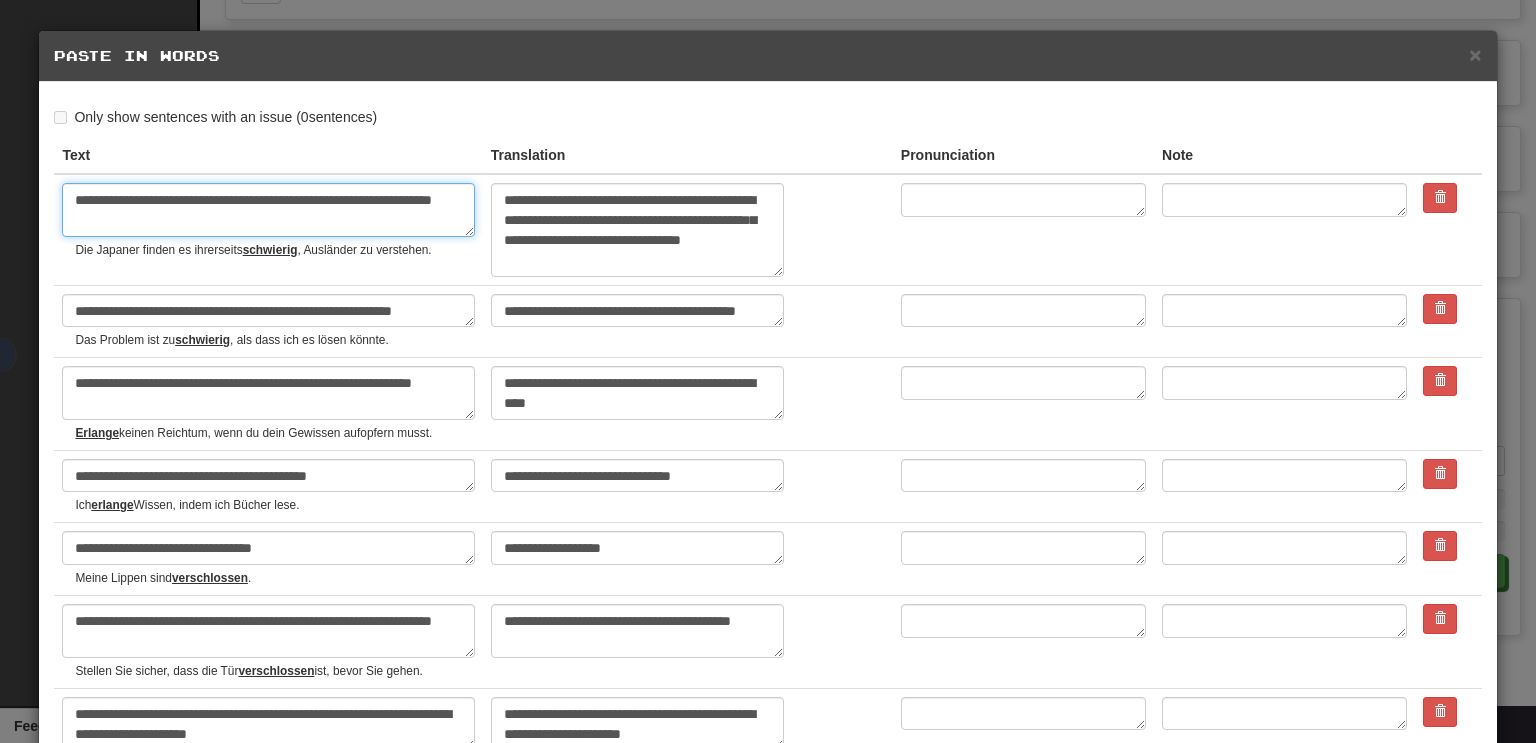 click on "**********" at bounding box center (268, 210) 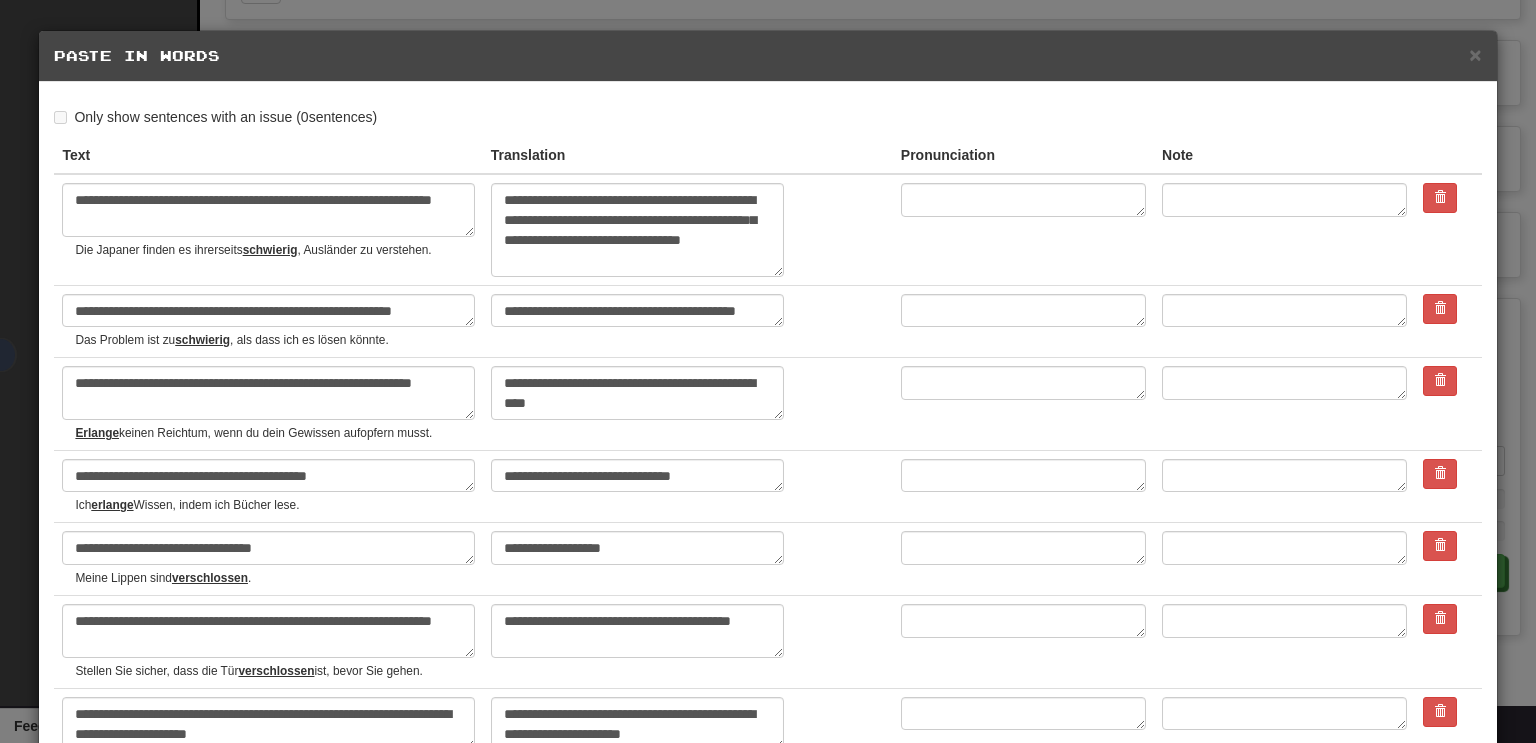 click on "Die Japaner finden es ihrerseits  schwierig , Ausländer zu verstehen." at bounding box center [274, 250] 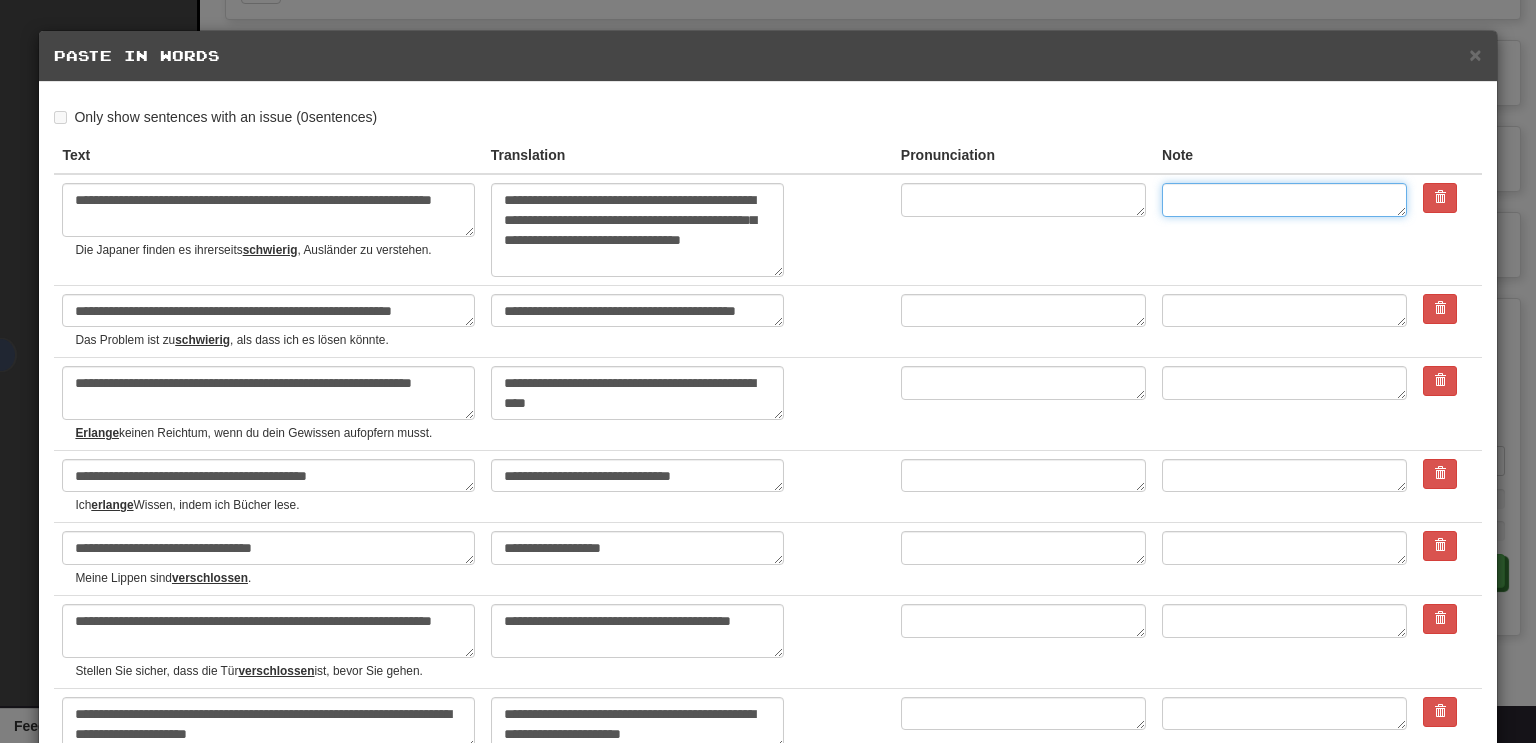 click at bounding box center (1284, 200) 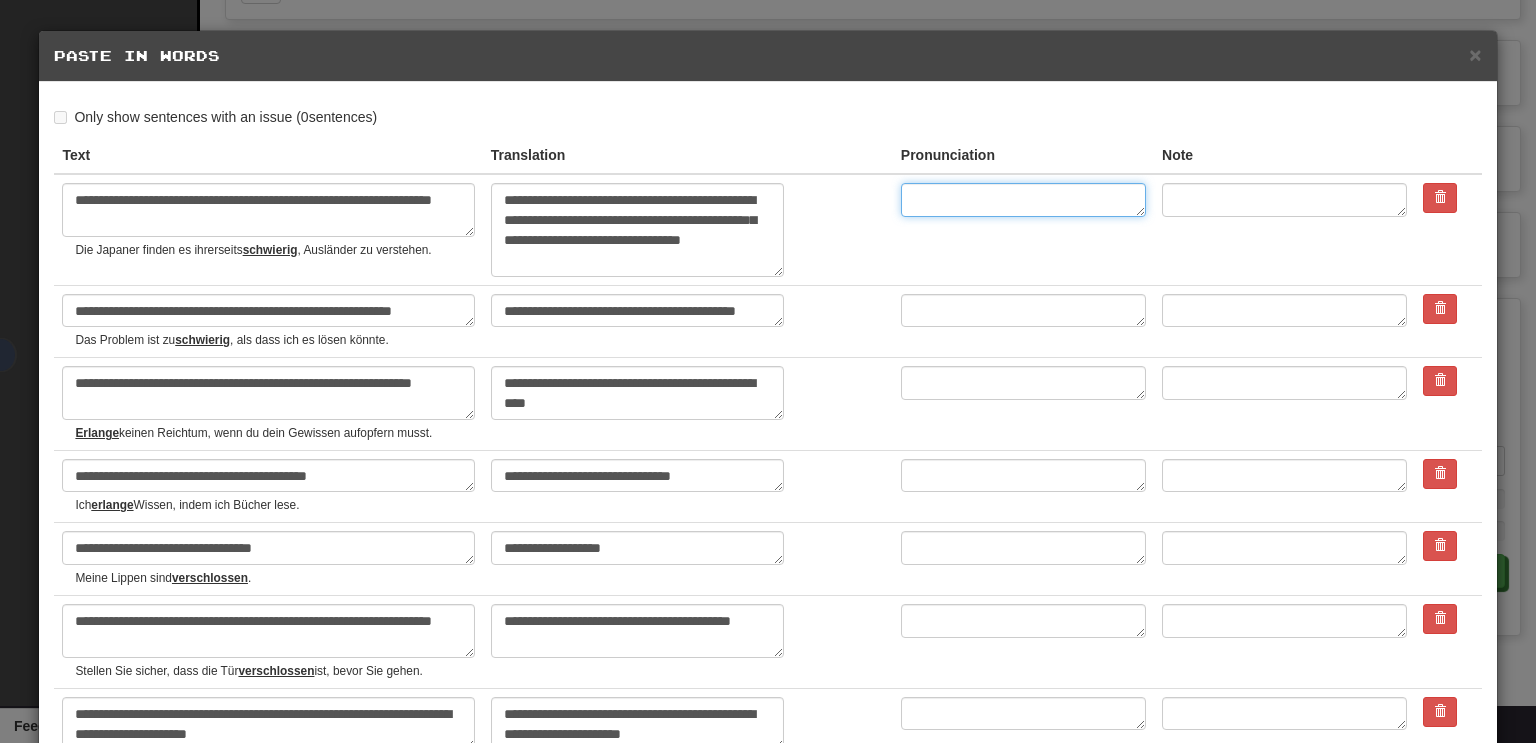 click at bounding box center (1023, 200) 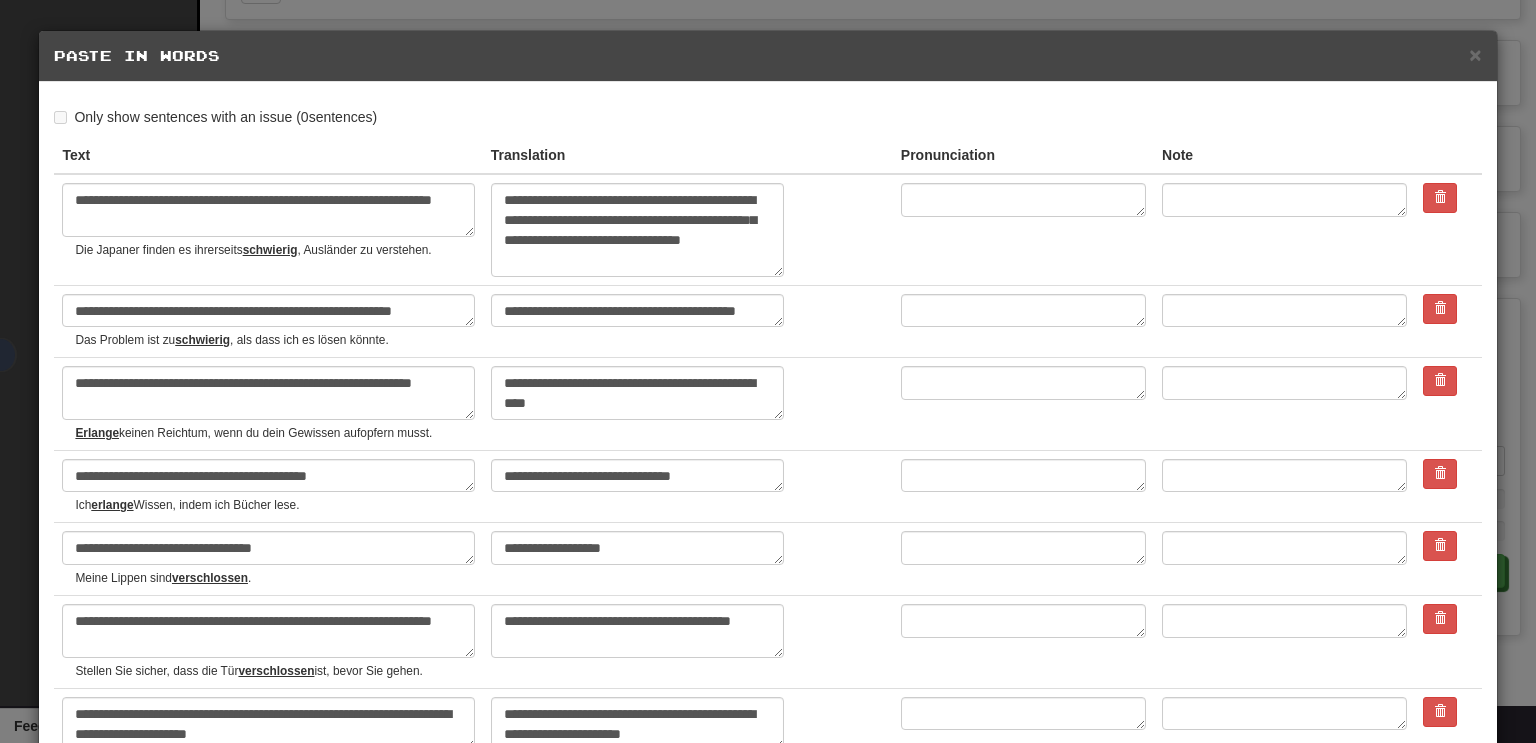 click at bounding box center (1023, 229) 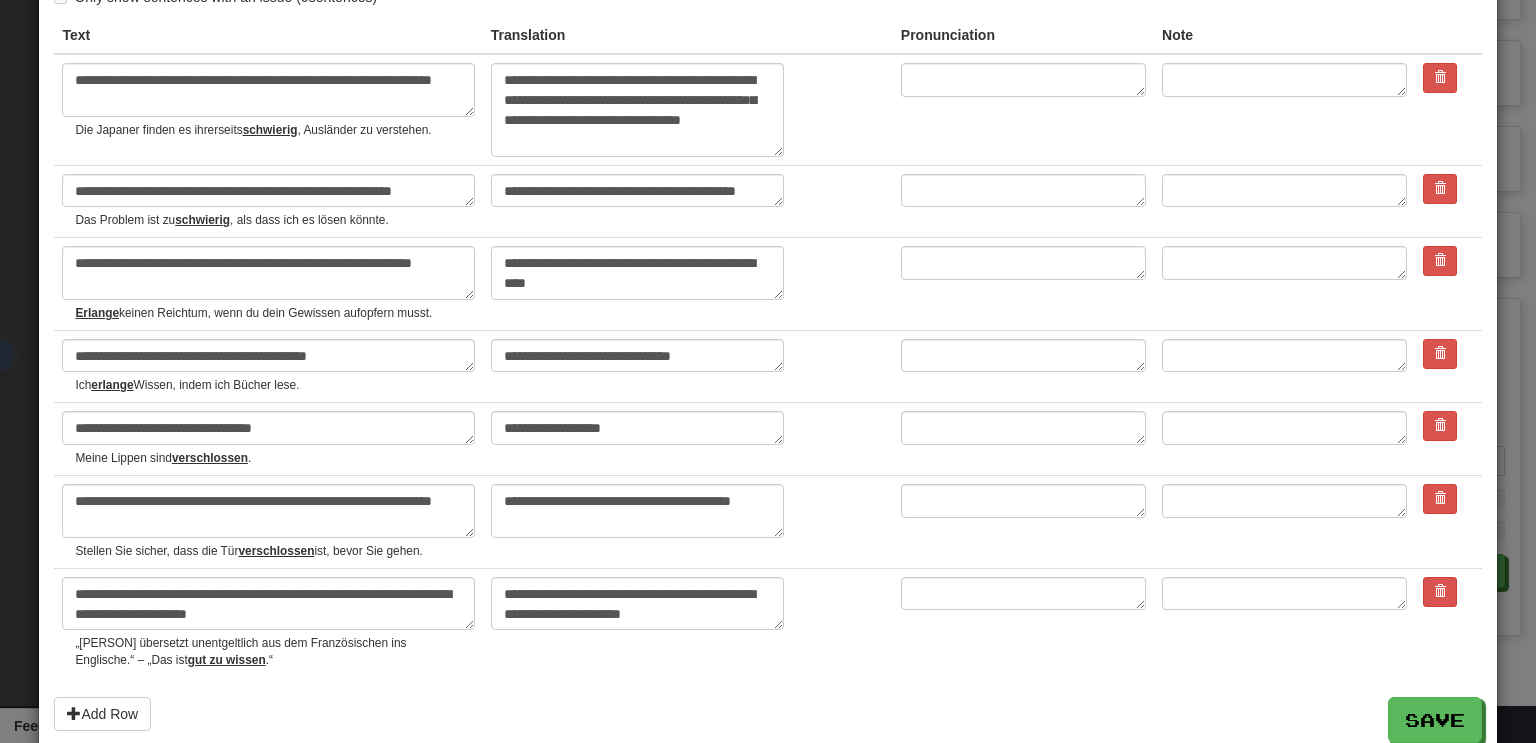 scroll, scrollTop: 0, scrollLeft: 0, axis: both 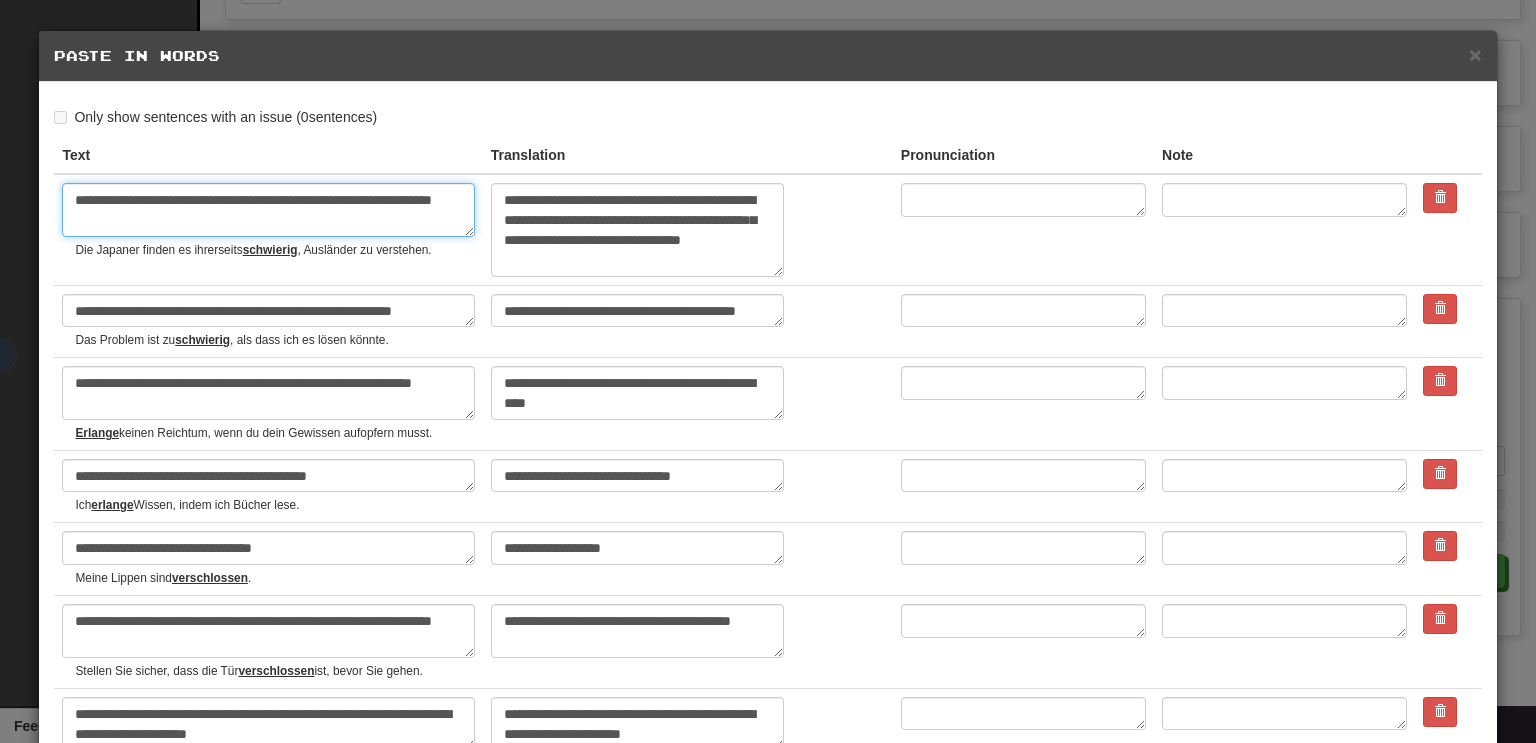 click on "**********" at bounding box center (268, 210) 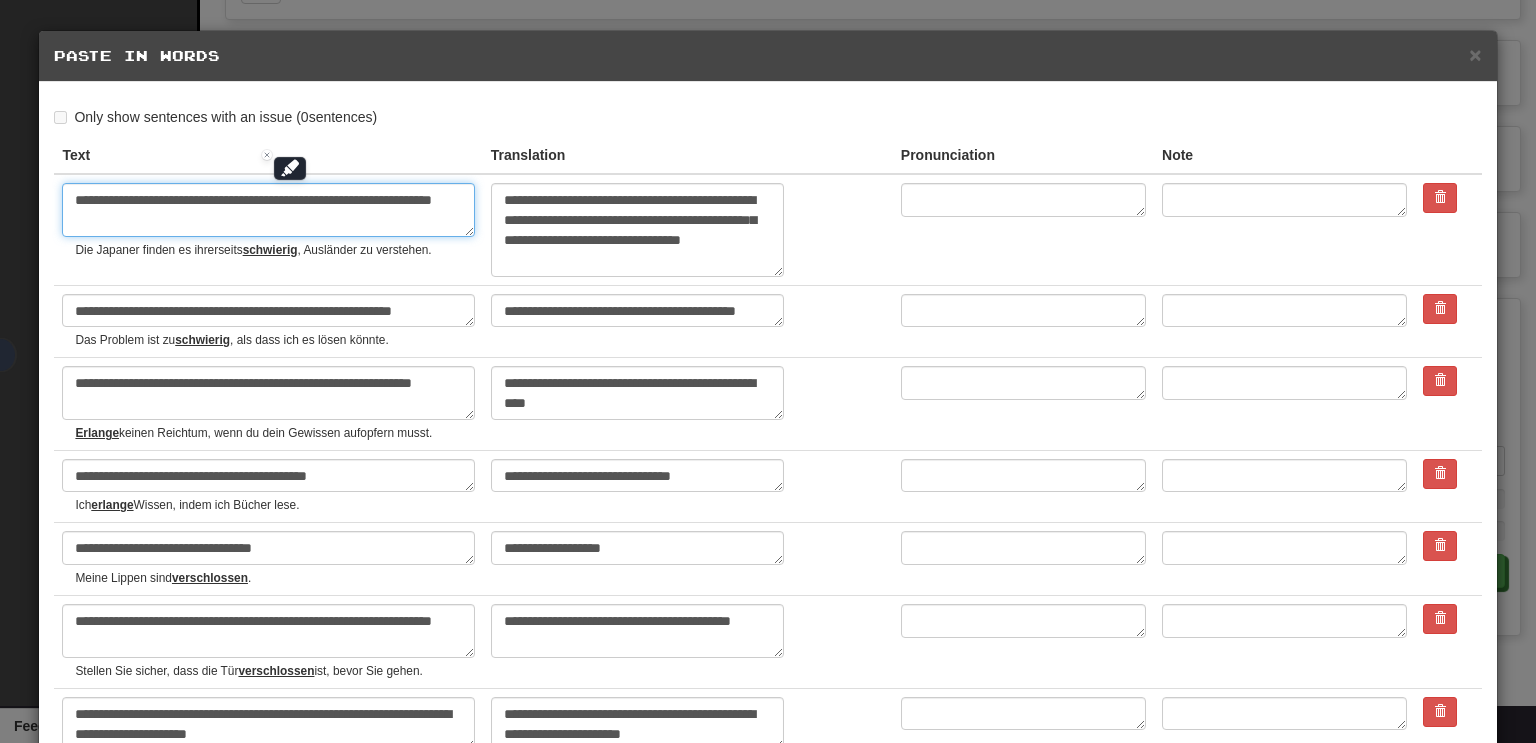 type on "**********" 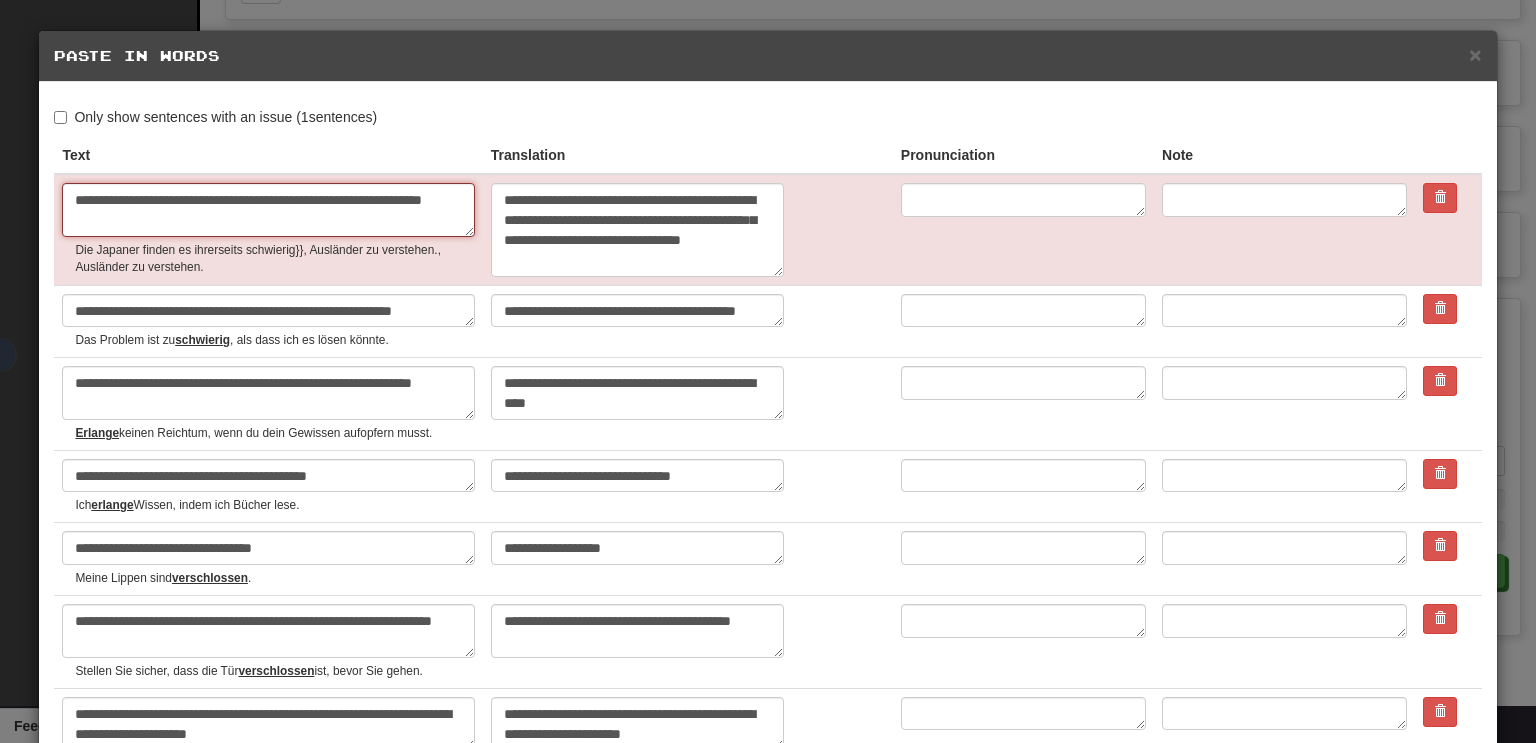 click on "**********" at bounding box center (268, 210) 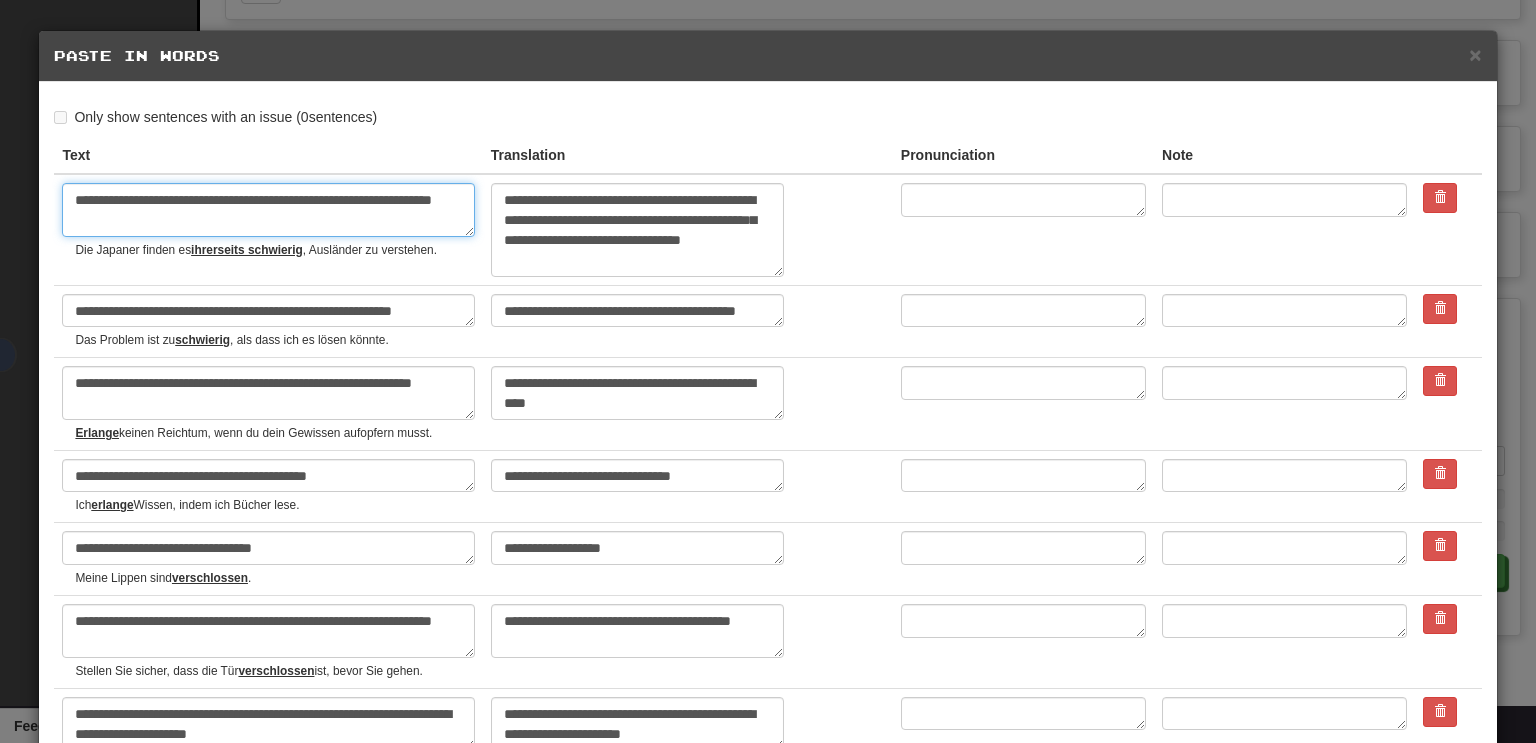 drag, startPoint x: 352, startPoint y: 199, endPoint x: 341, endPoint y: 199, distance: 11 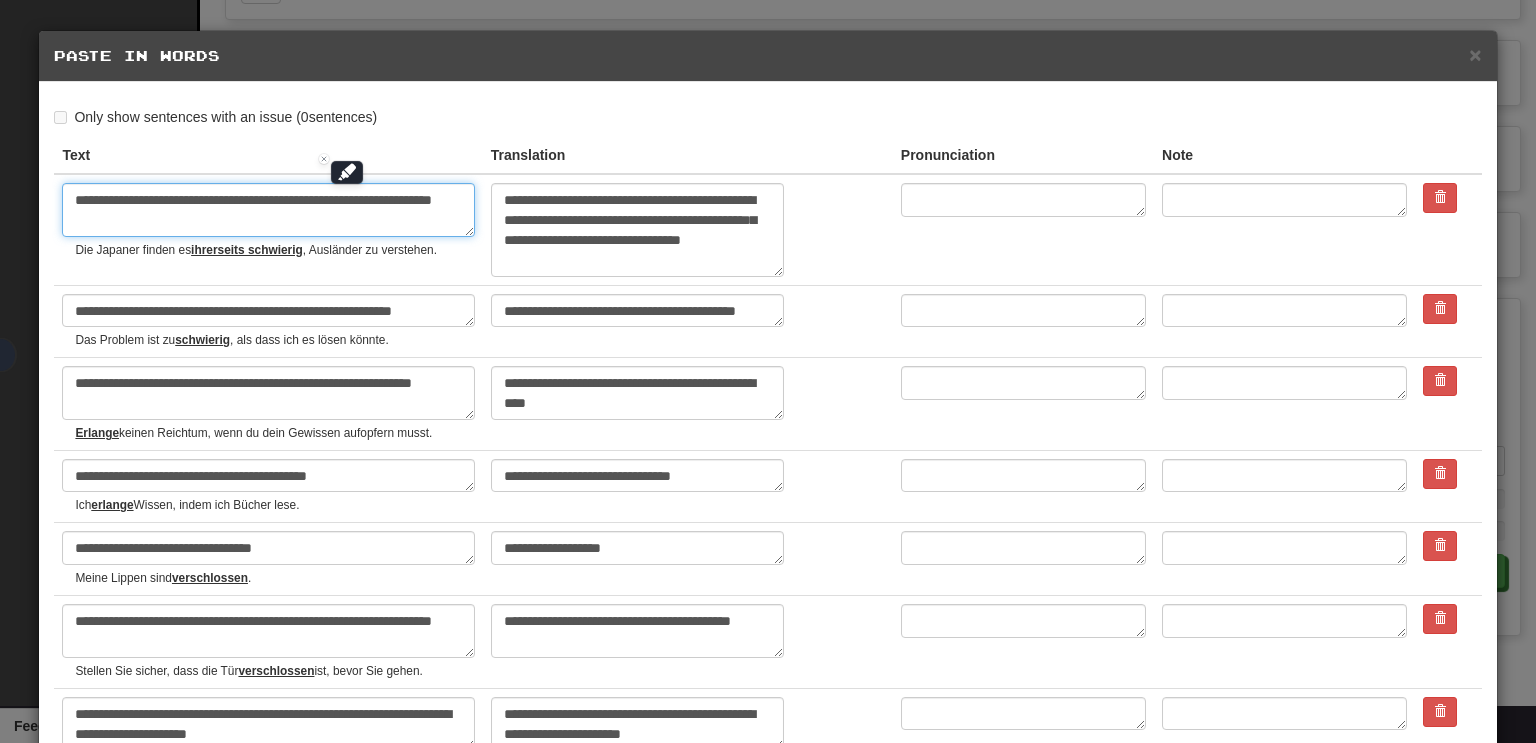 type on "*" 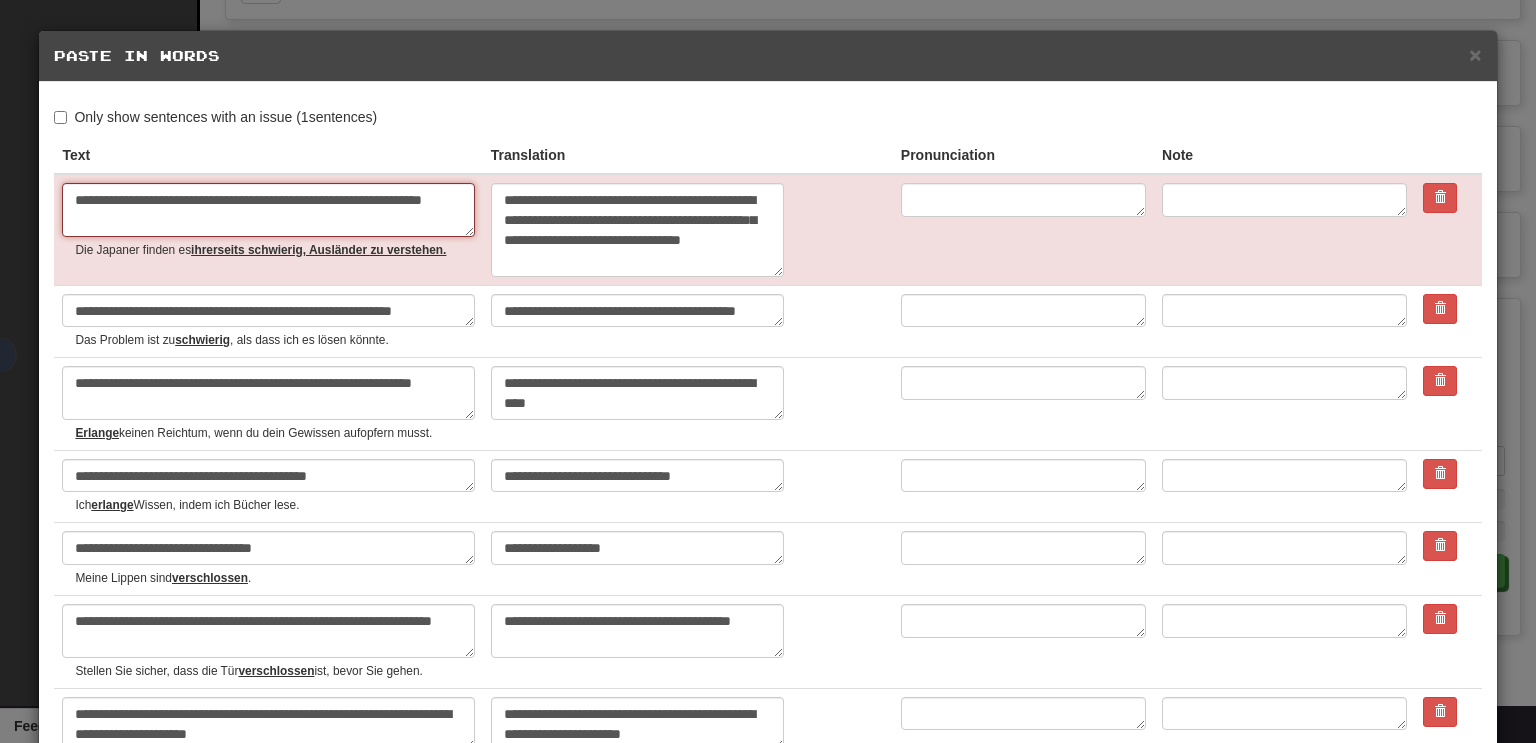 click on "**********" at bounding box center (268, 210) 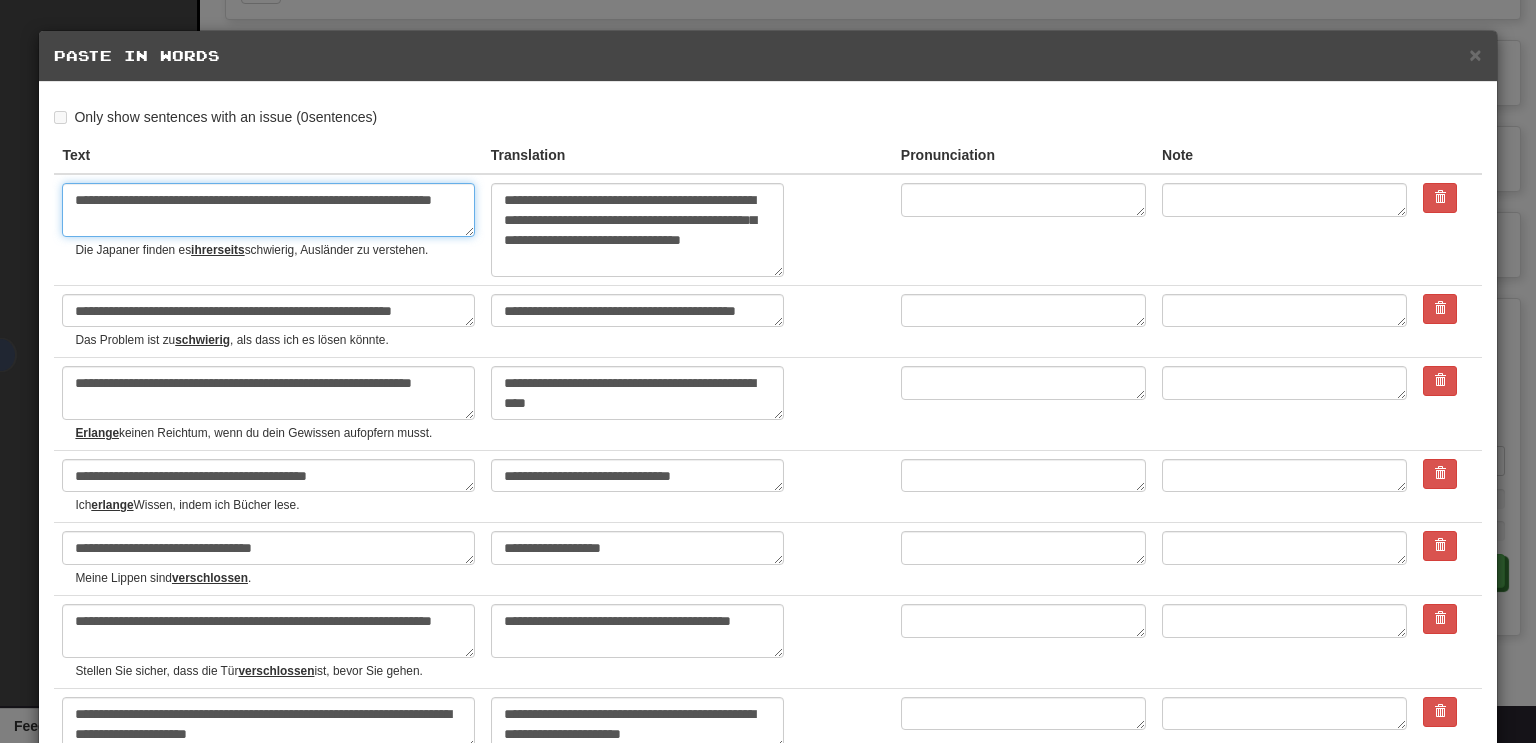type on "**********" 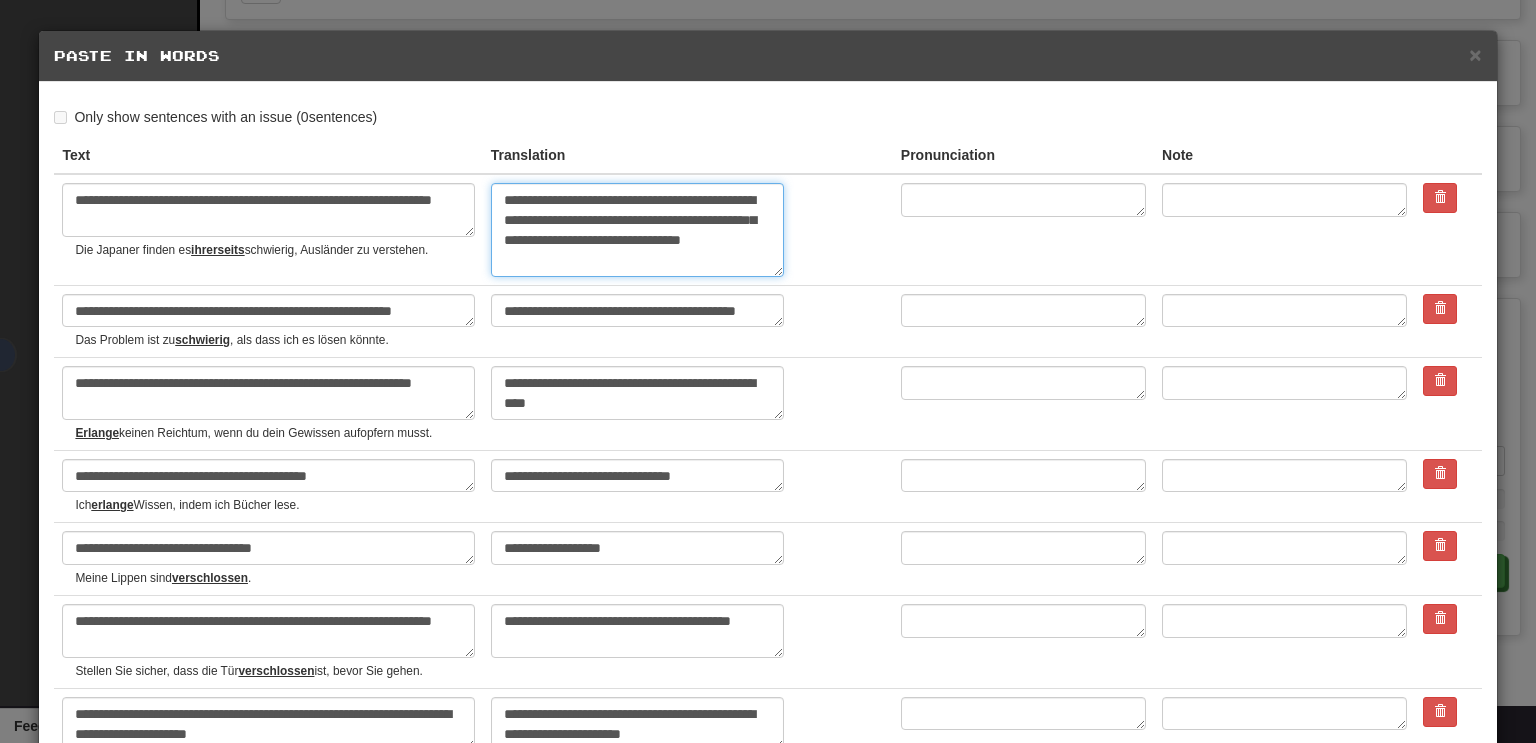 drag, startPoint x: 505, startPoint y: 195, endPoint x: 653, endPoint y: 211, distance: 148.86235 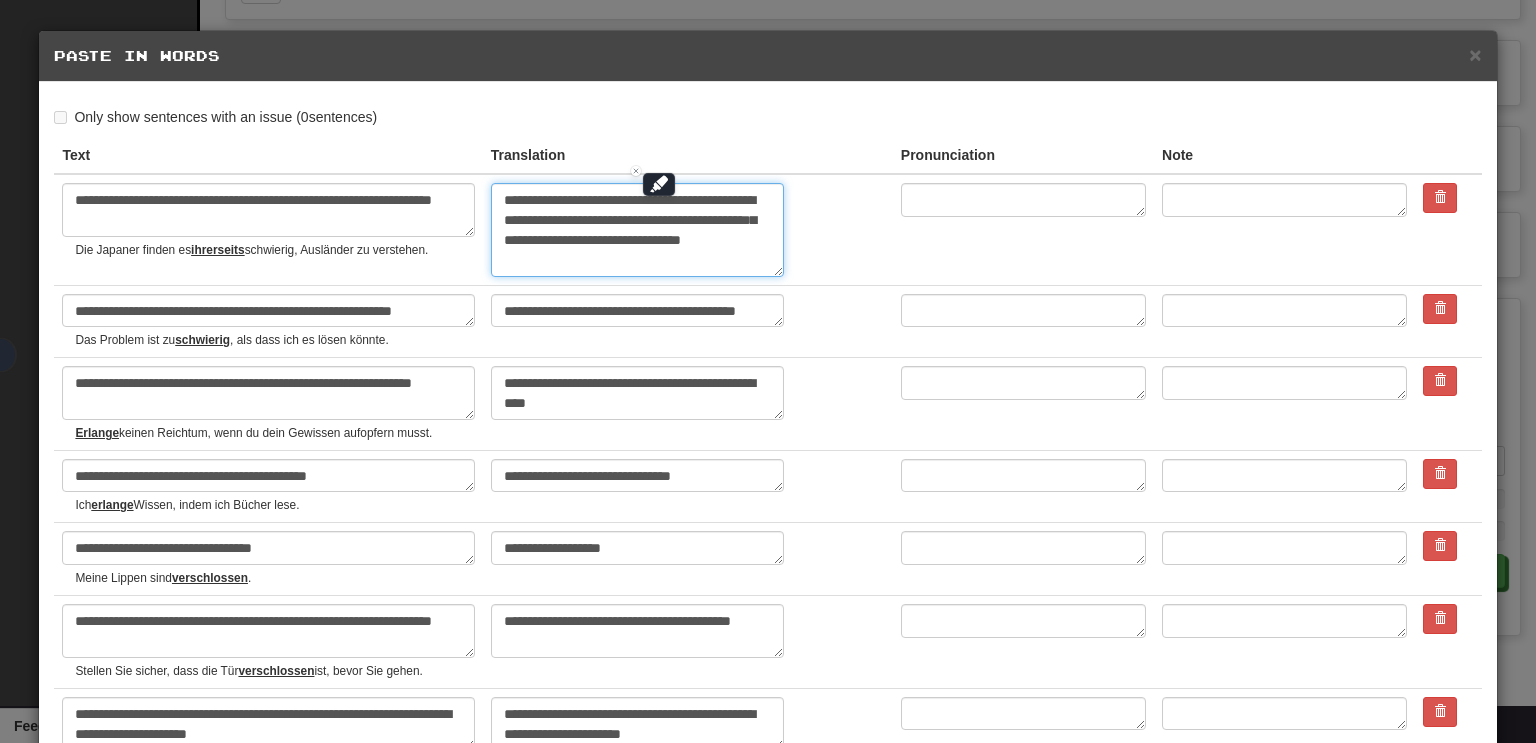 type on "*" 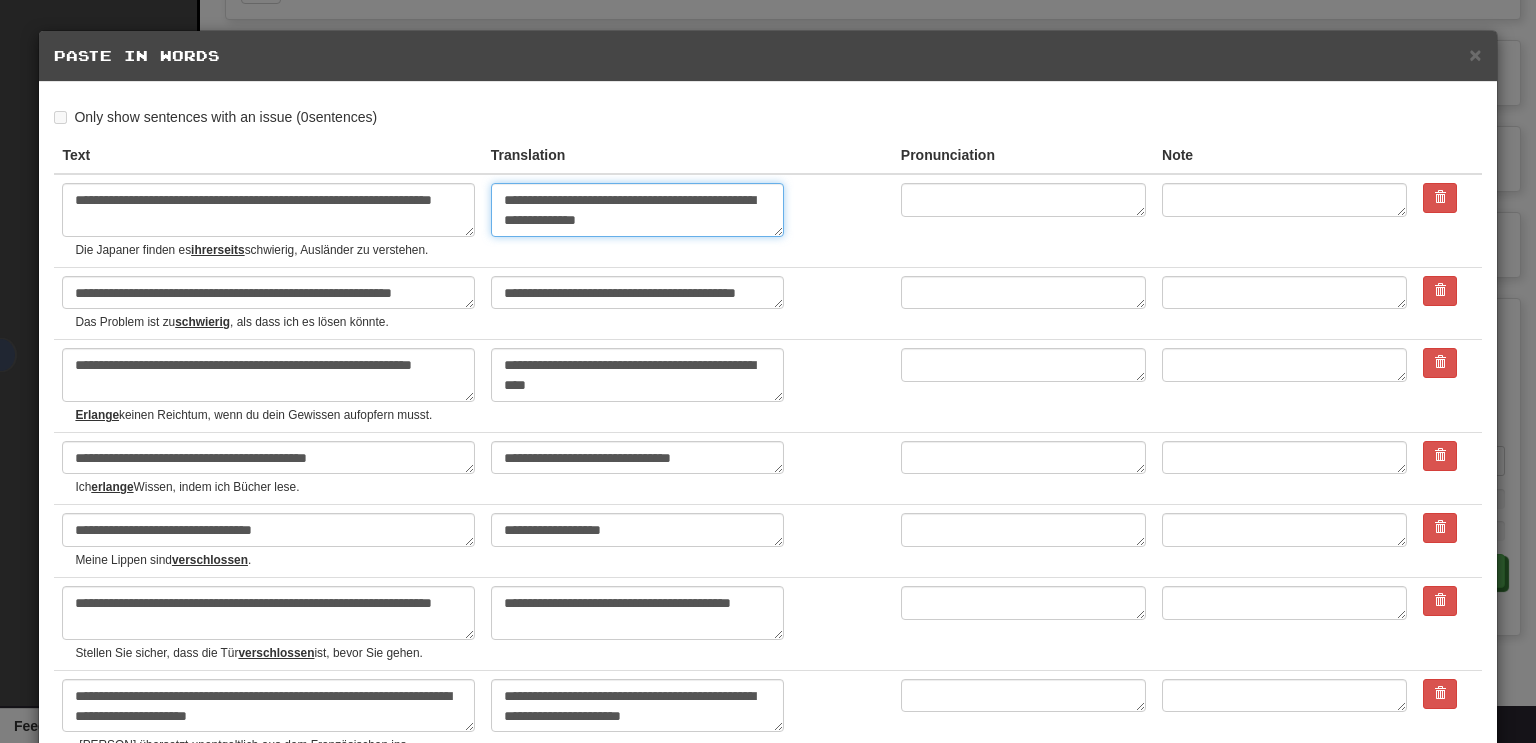 type on "**********" 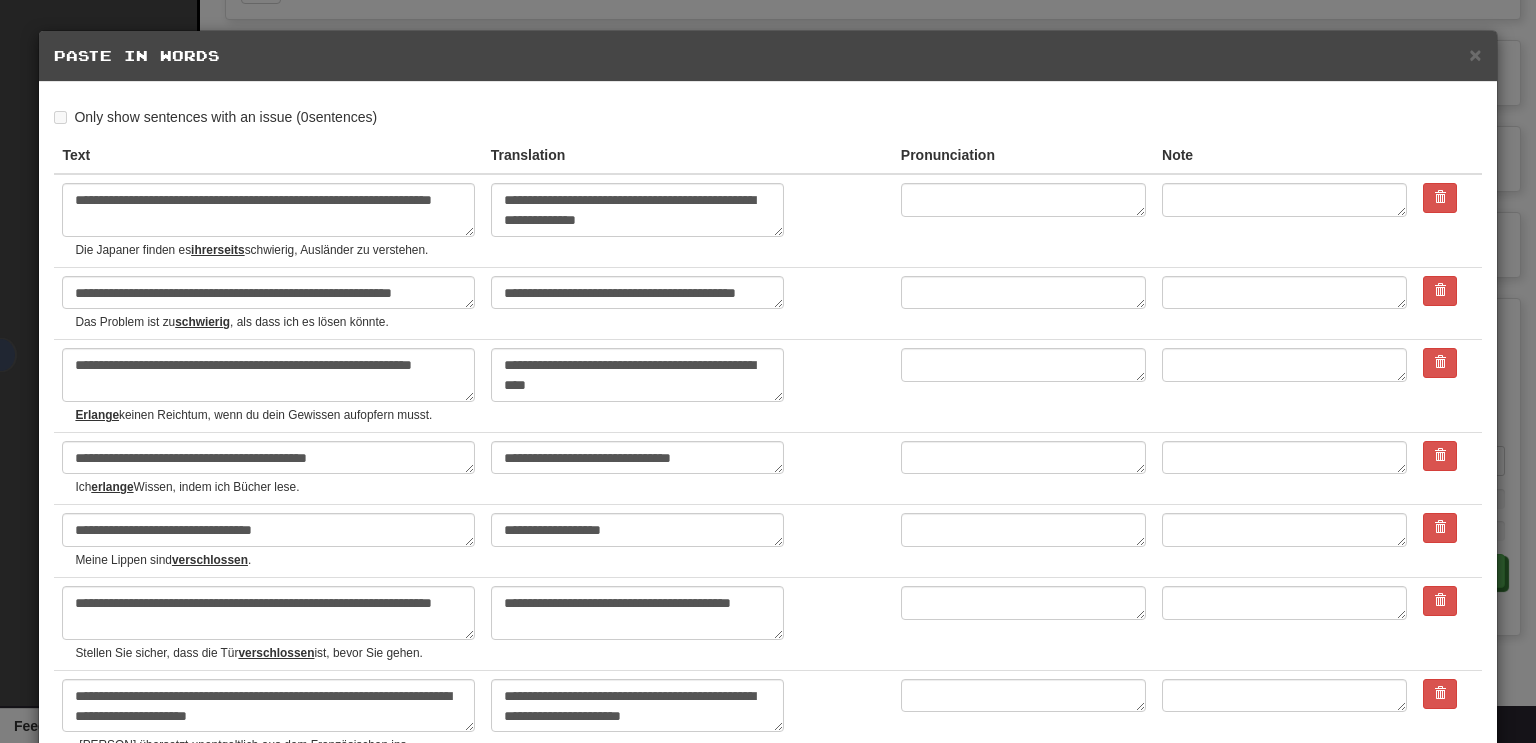 click on "**********" at bounding box center [688, 220] 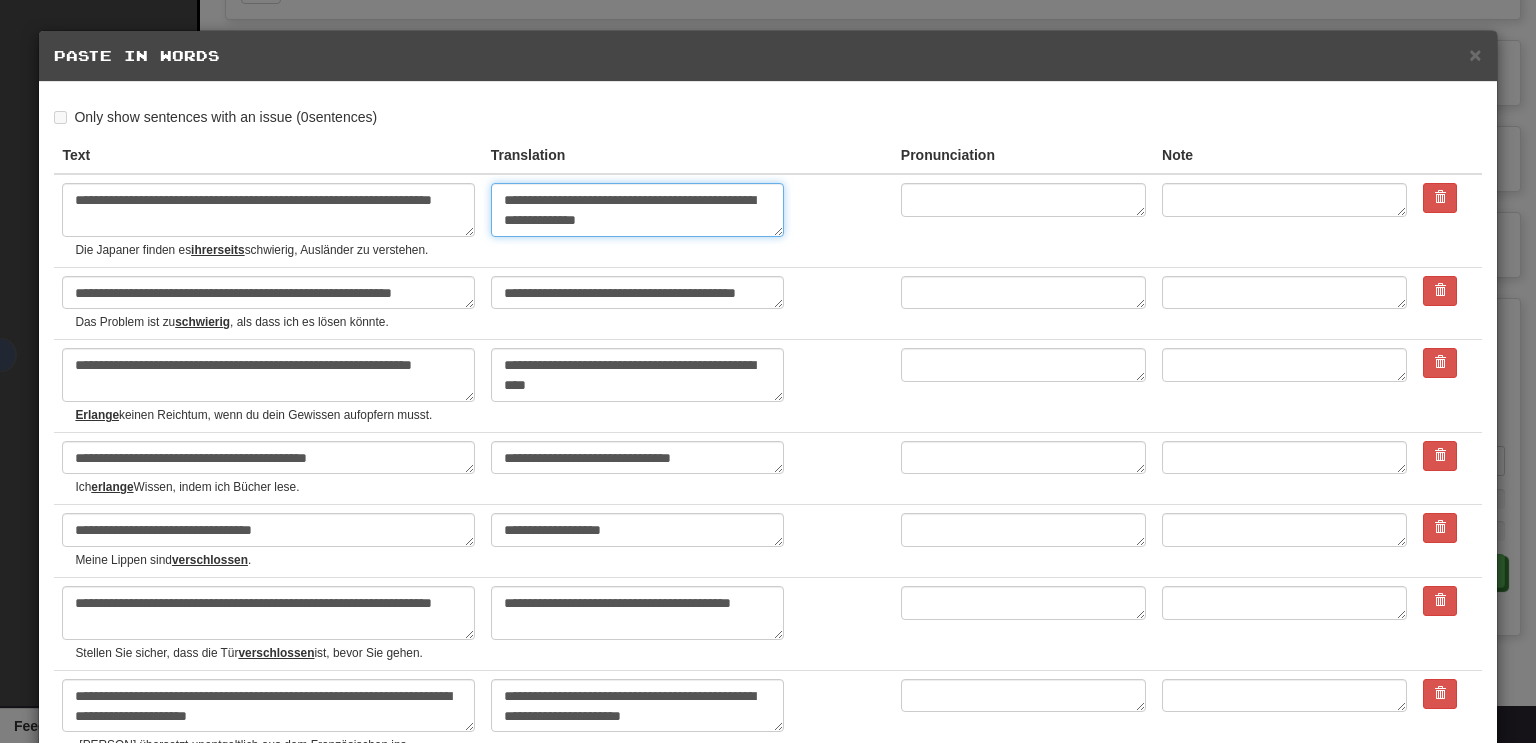 click on "**********" at bounding box center [637, 210] 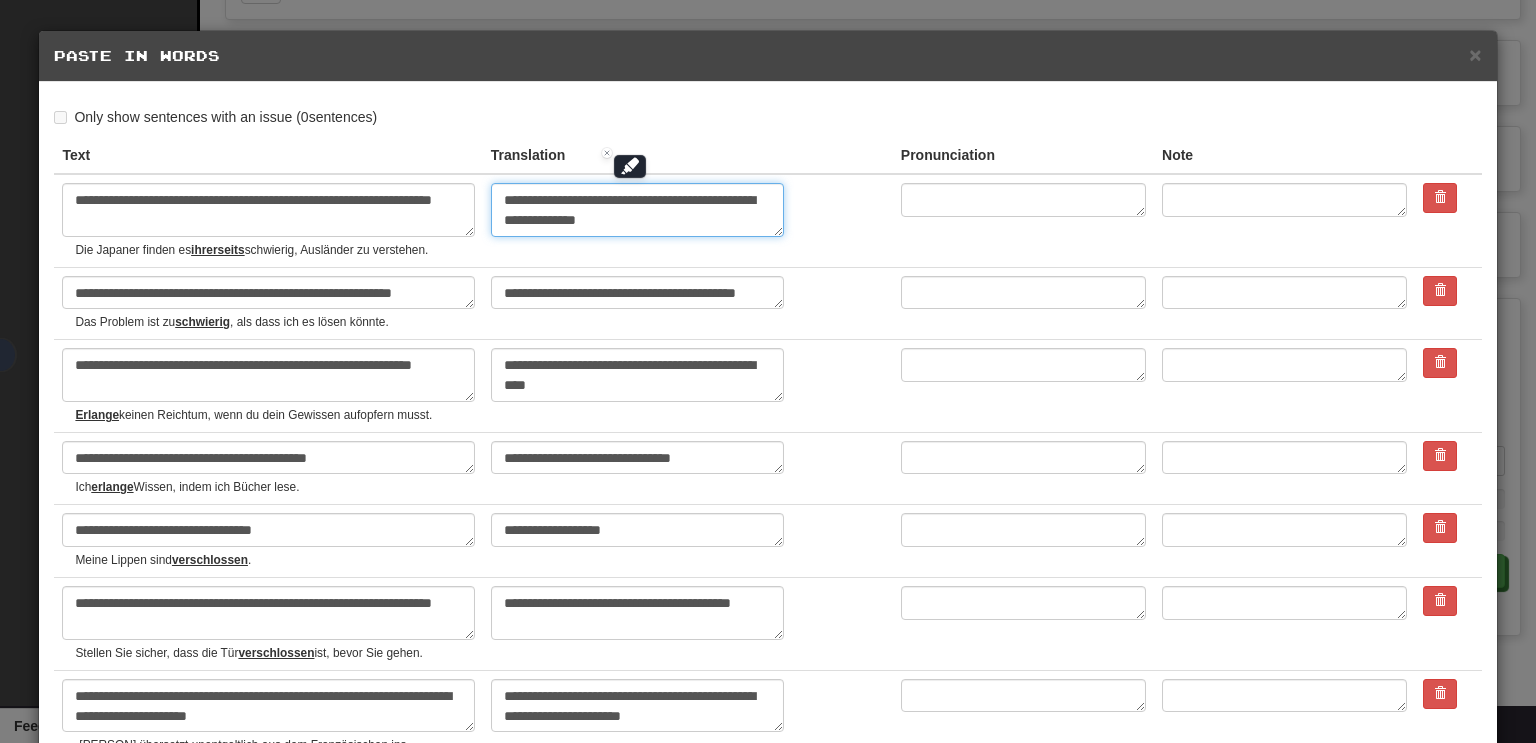 type on "*" 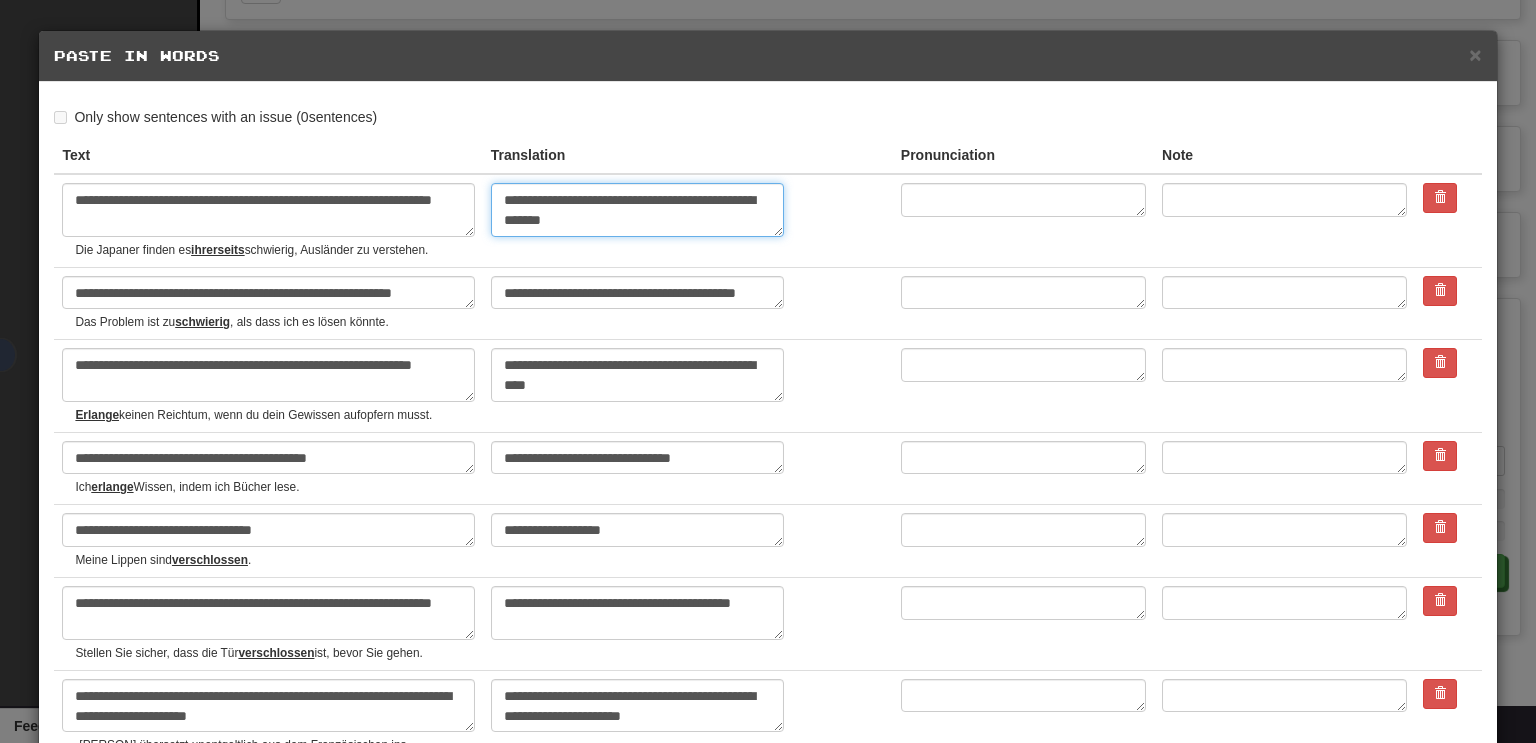 type on "*" 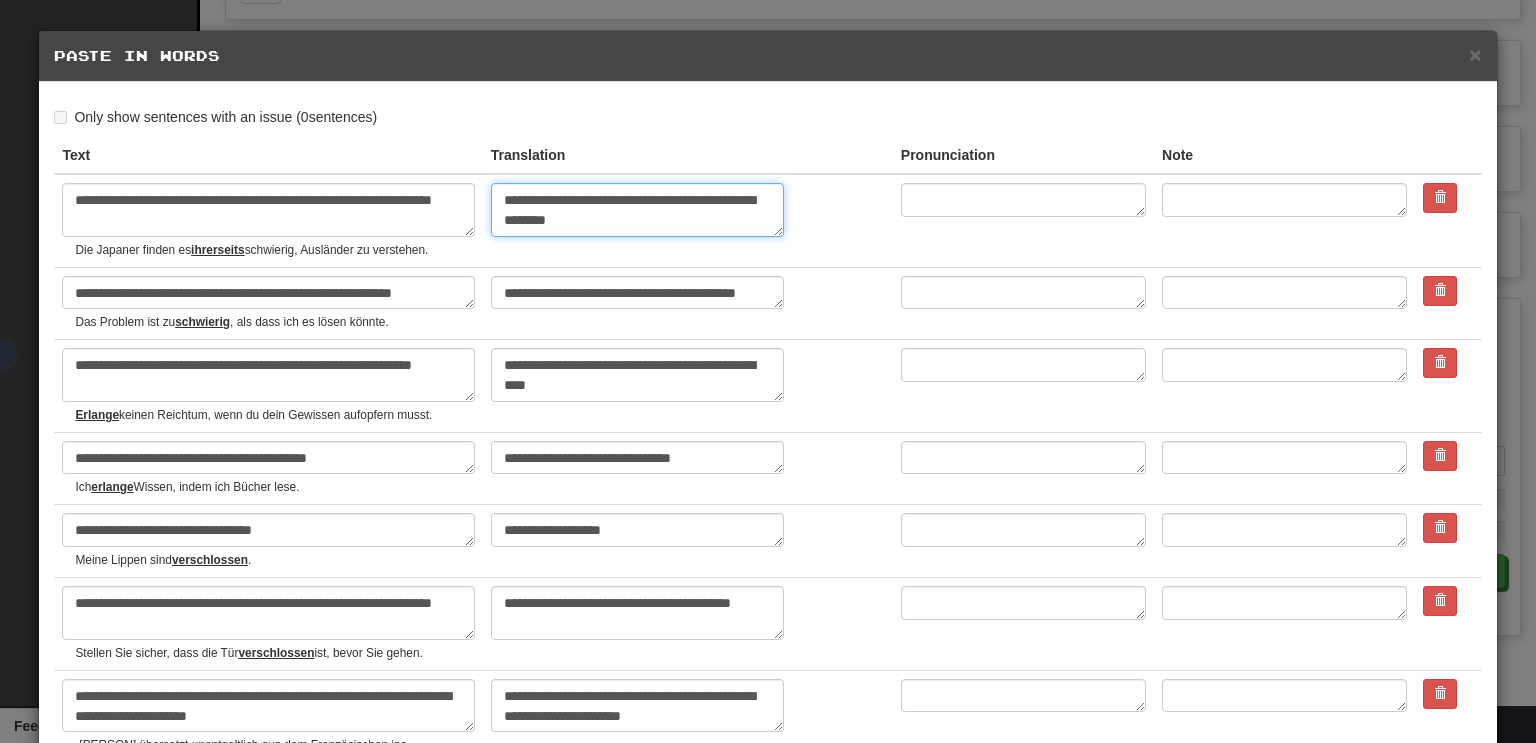 type on "*" 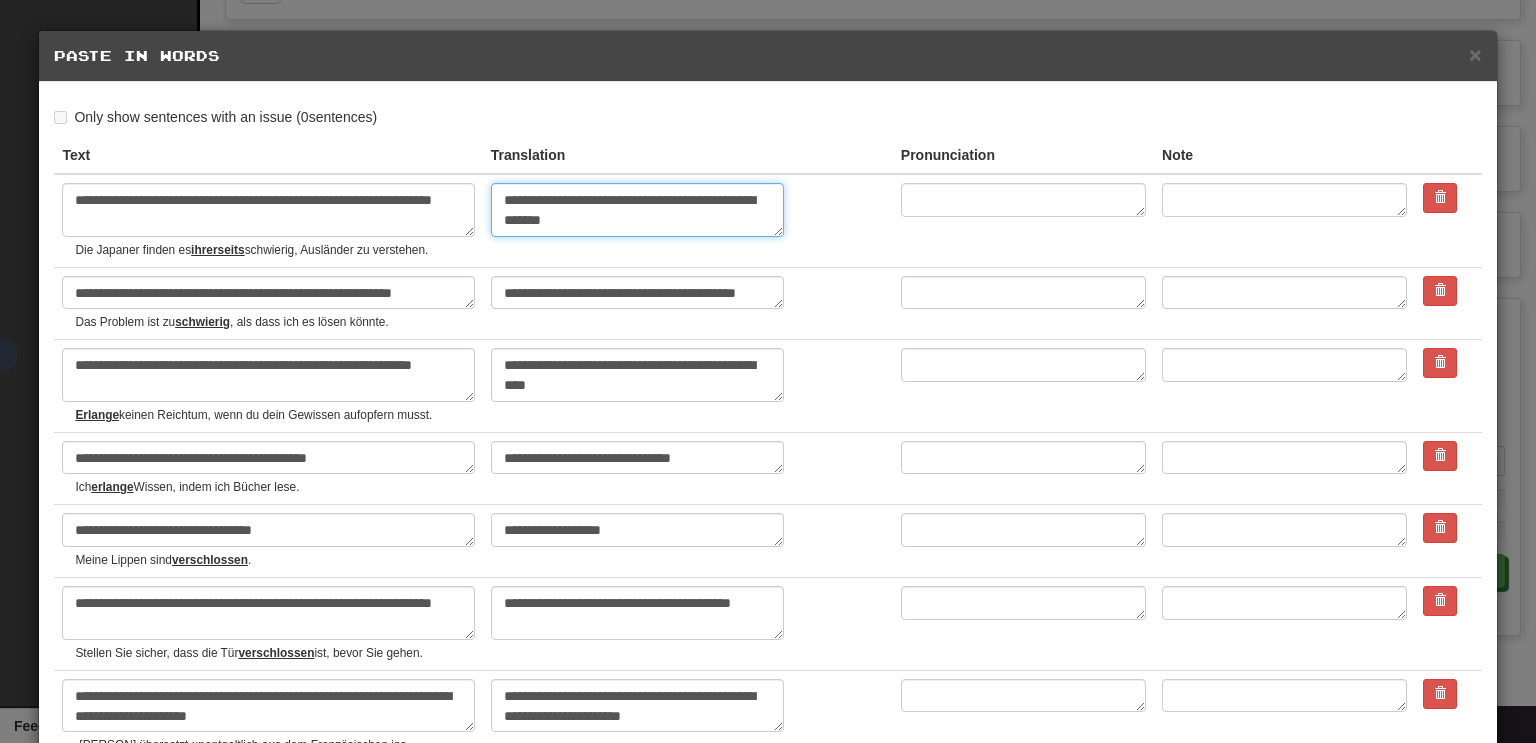 type on "*" 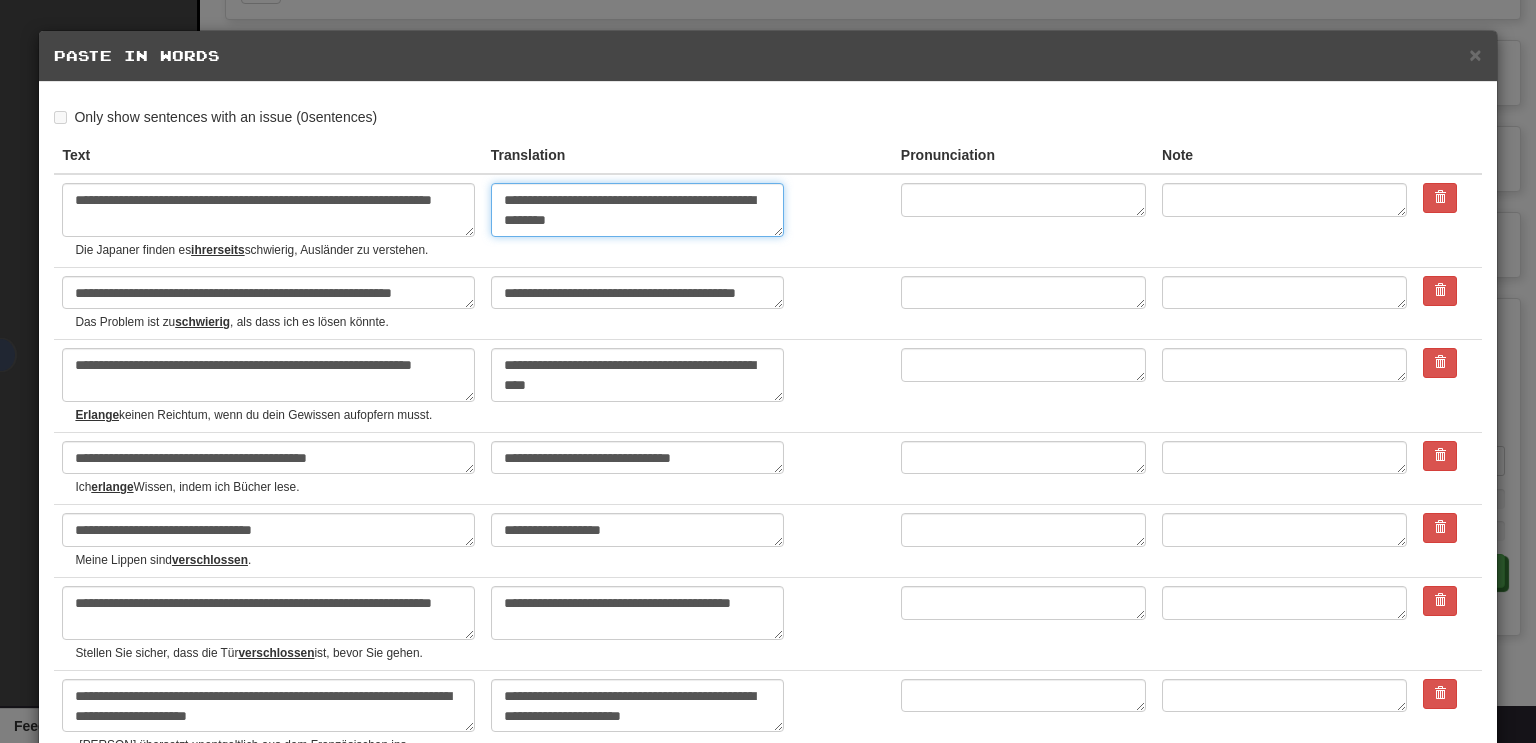 type on "*" 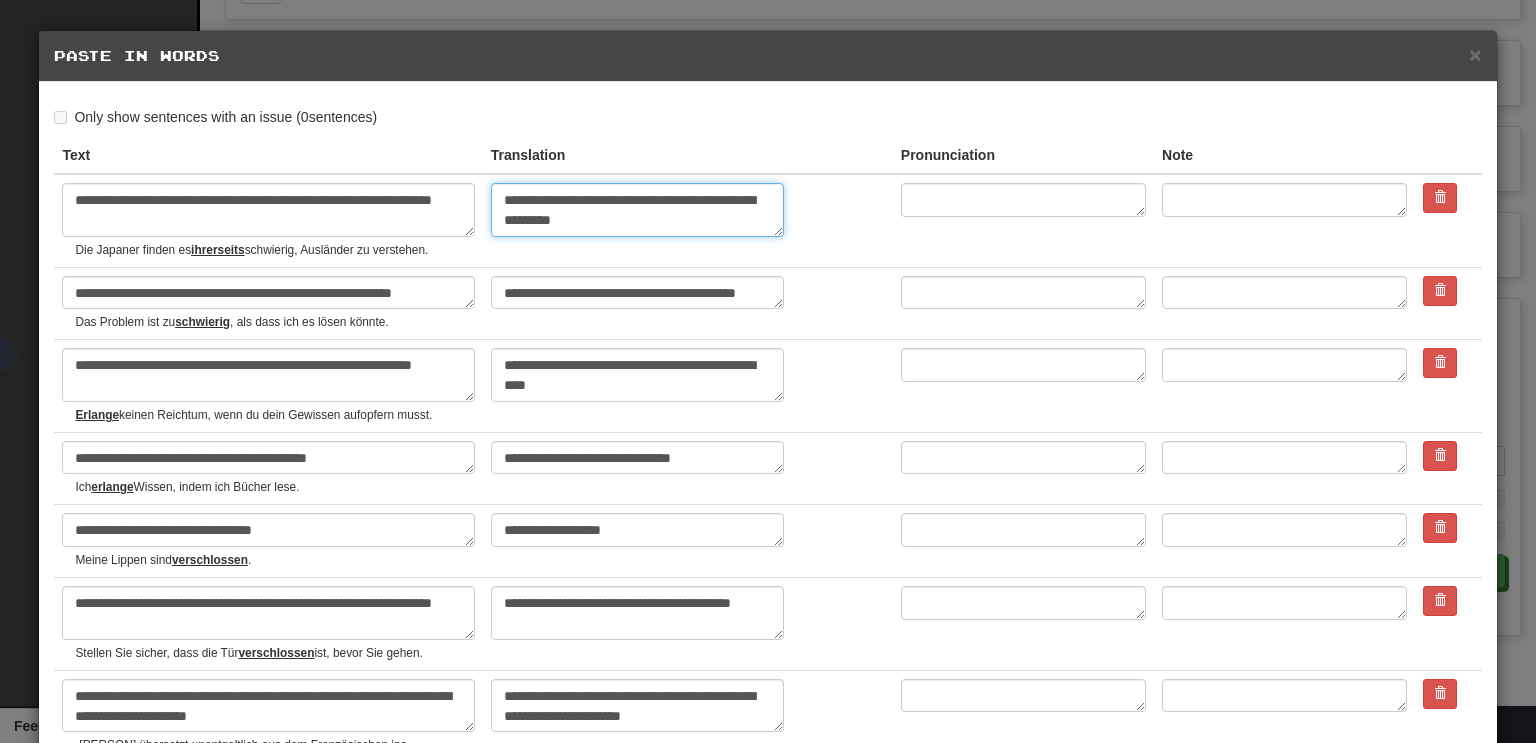 type on "*" 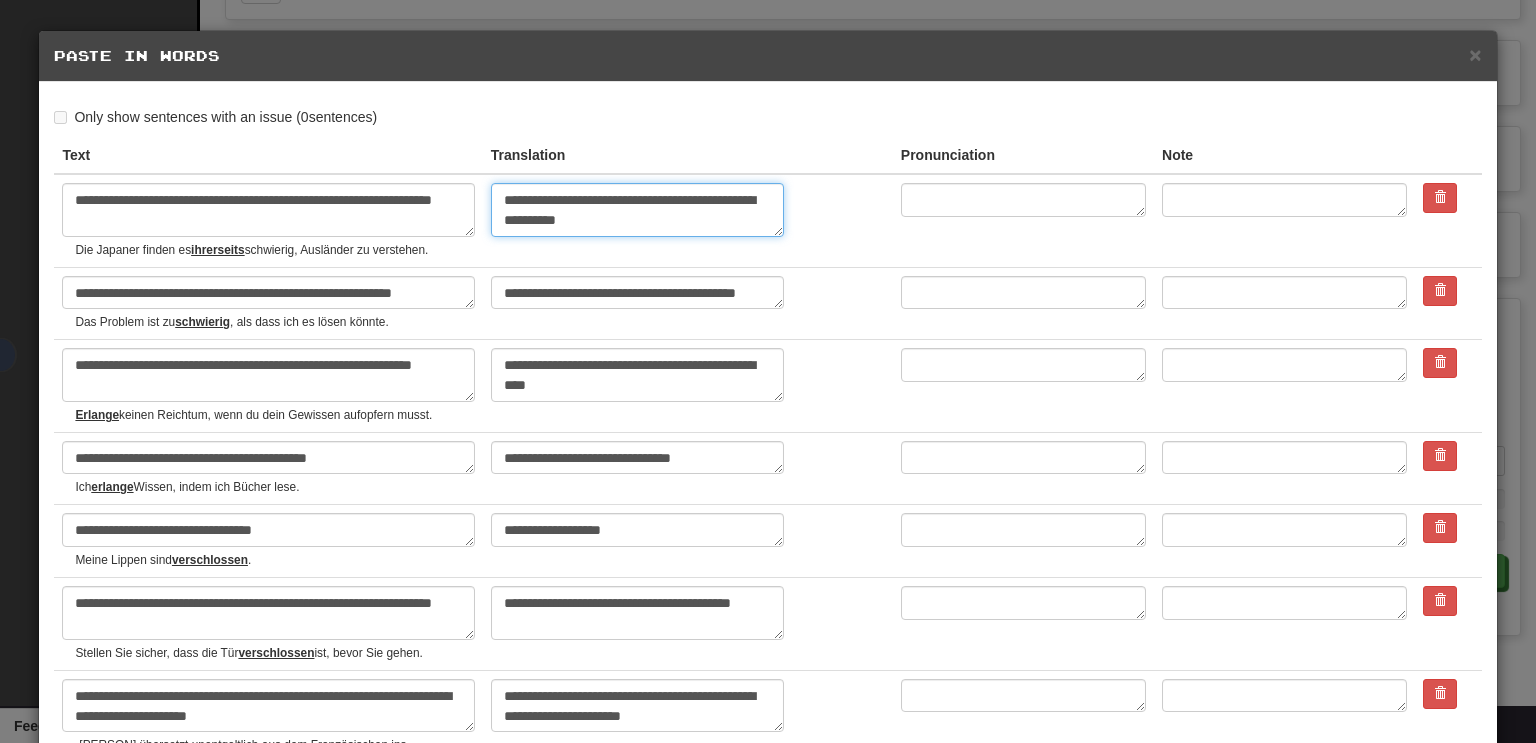 type on "*" 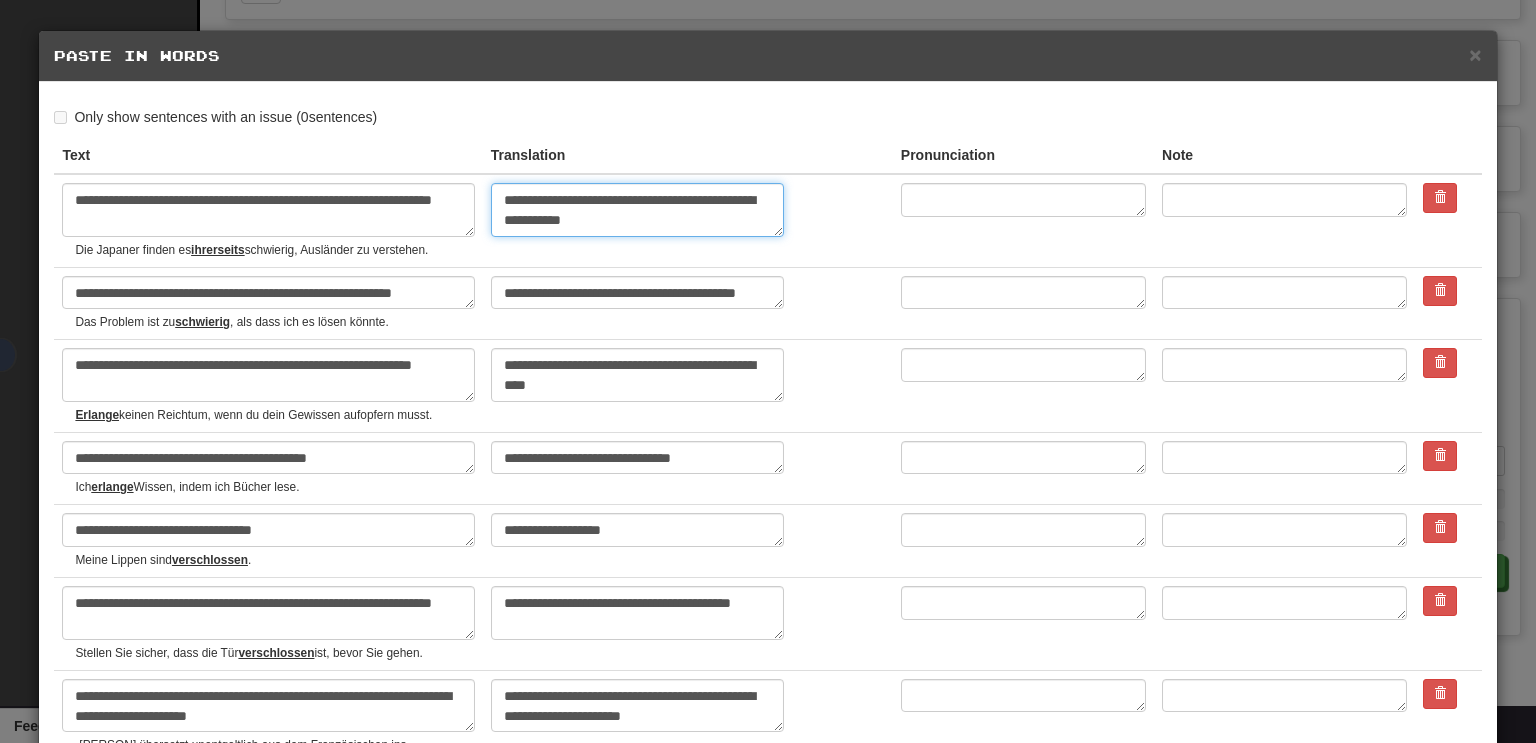 type on "*" 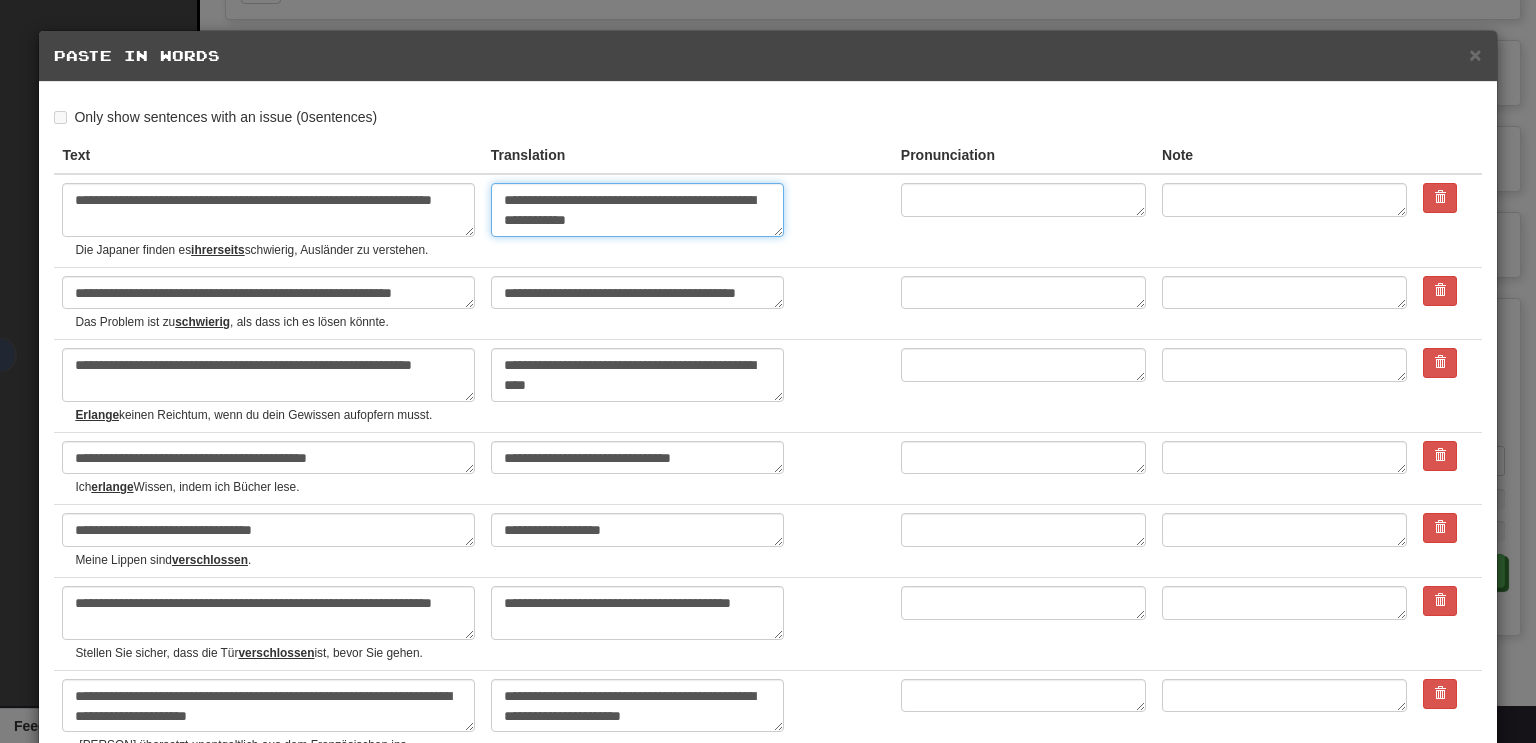 type on "*" 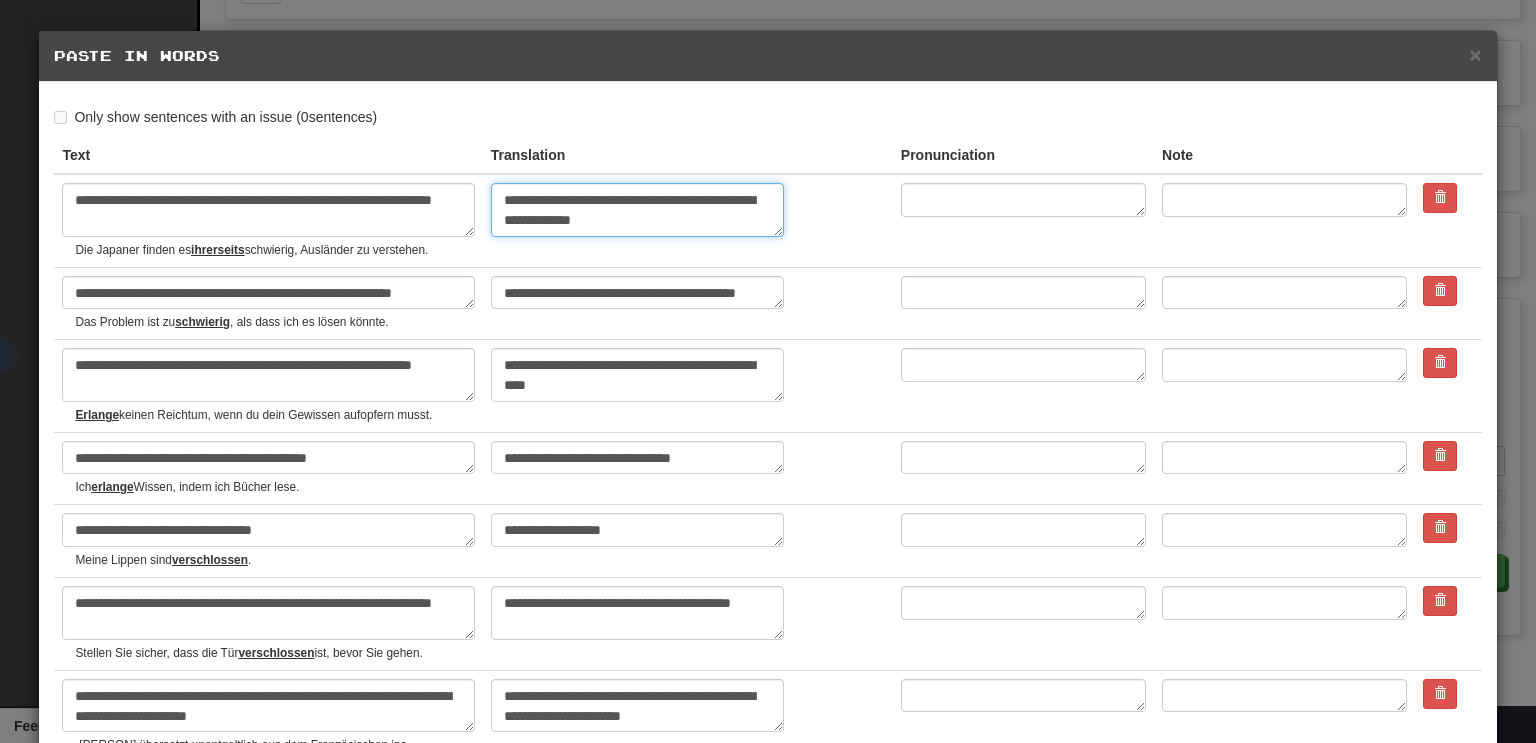 type on "*" 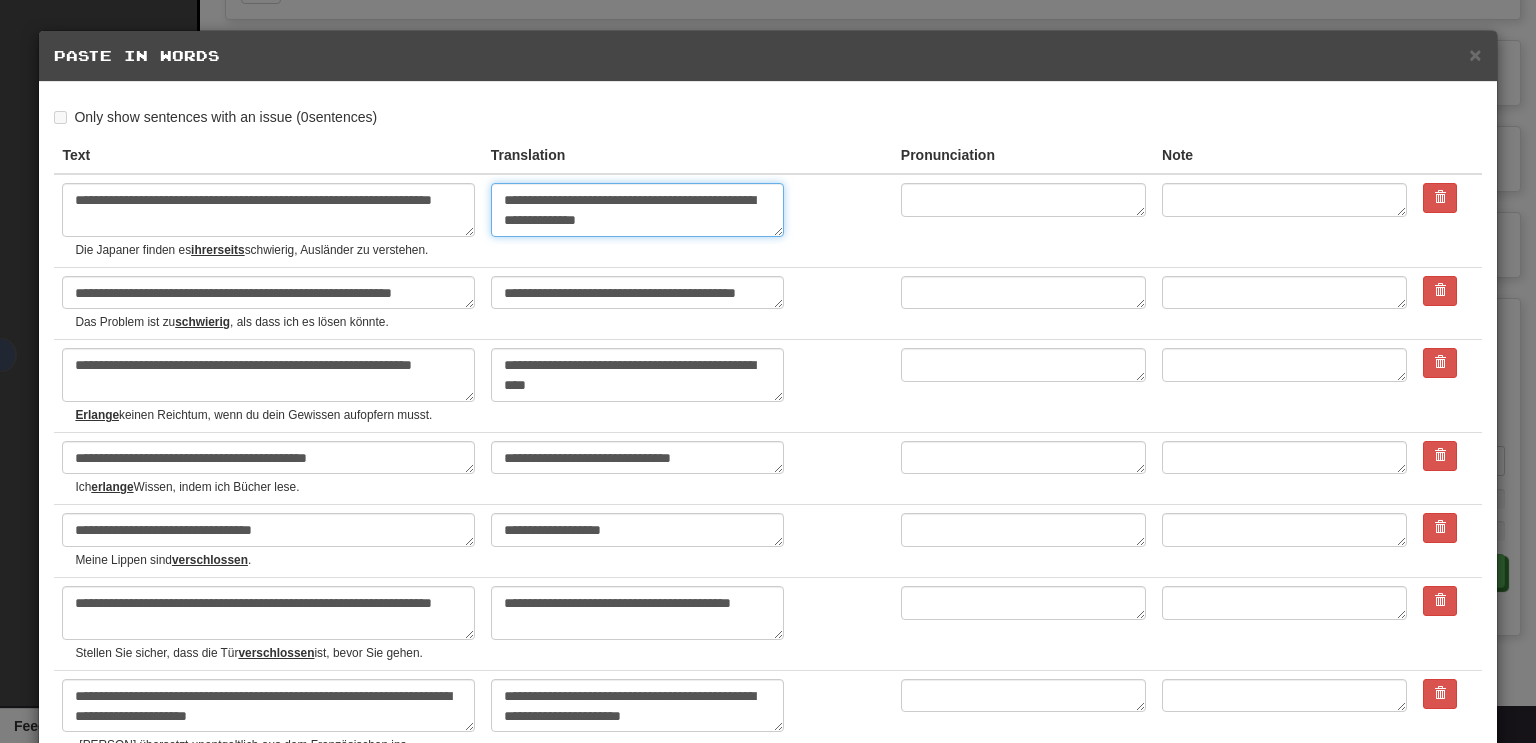 type on "*" 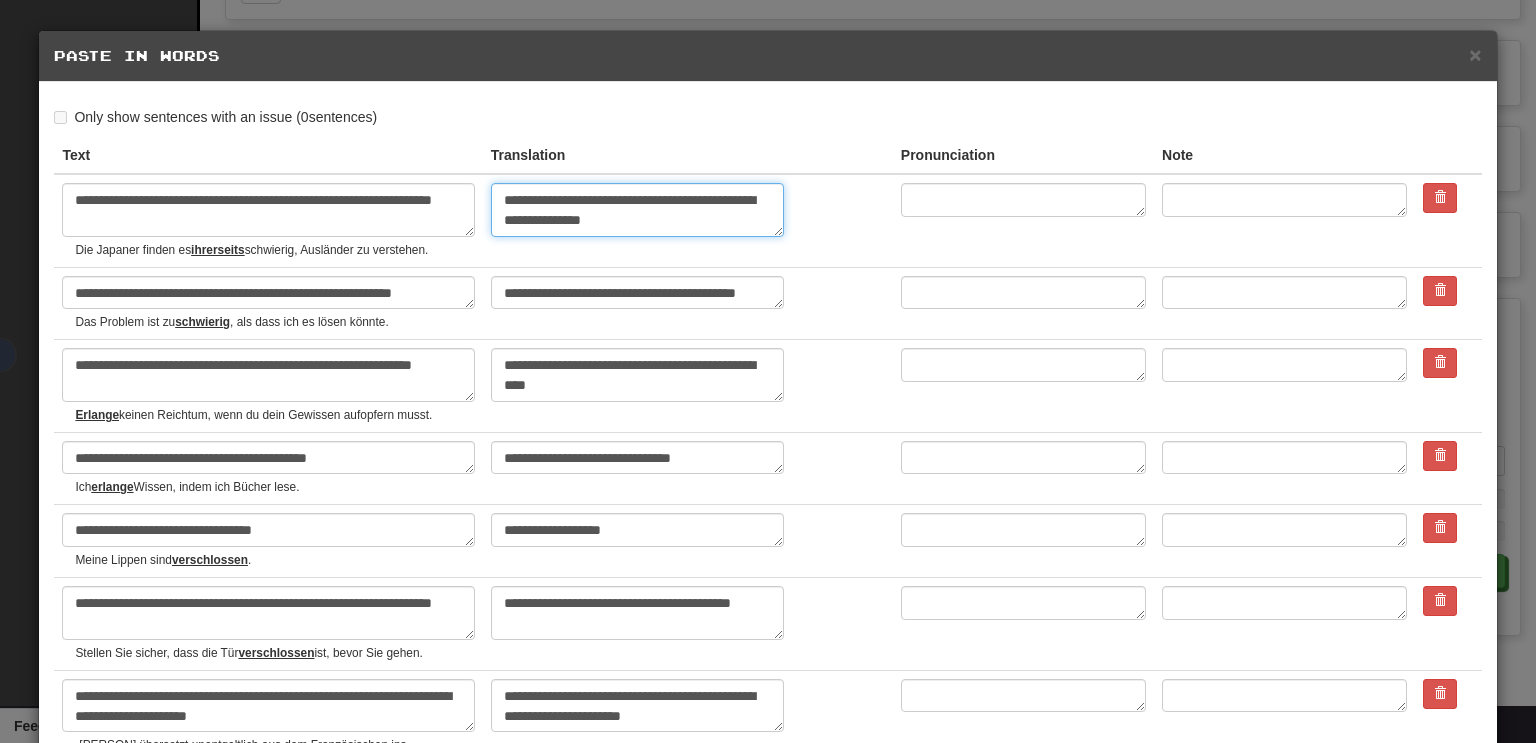 type on "*" 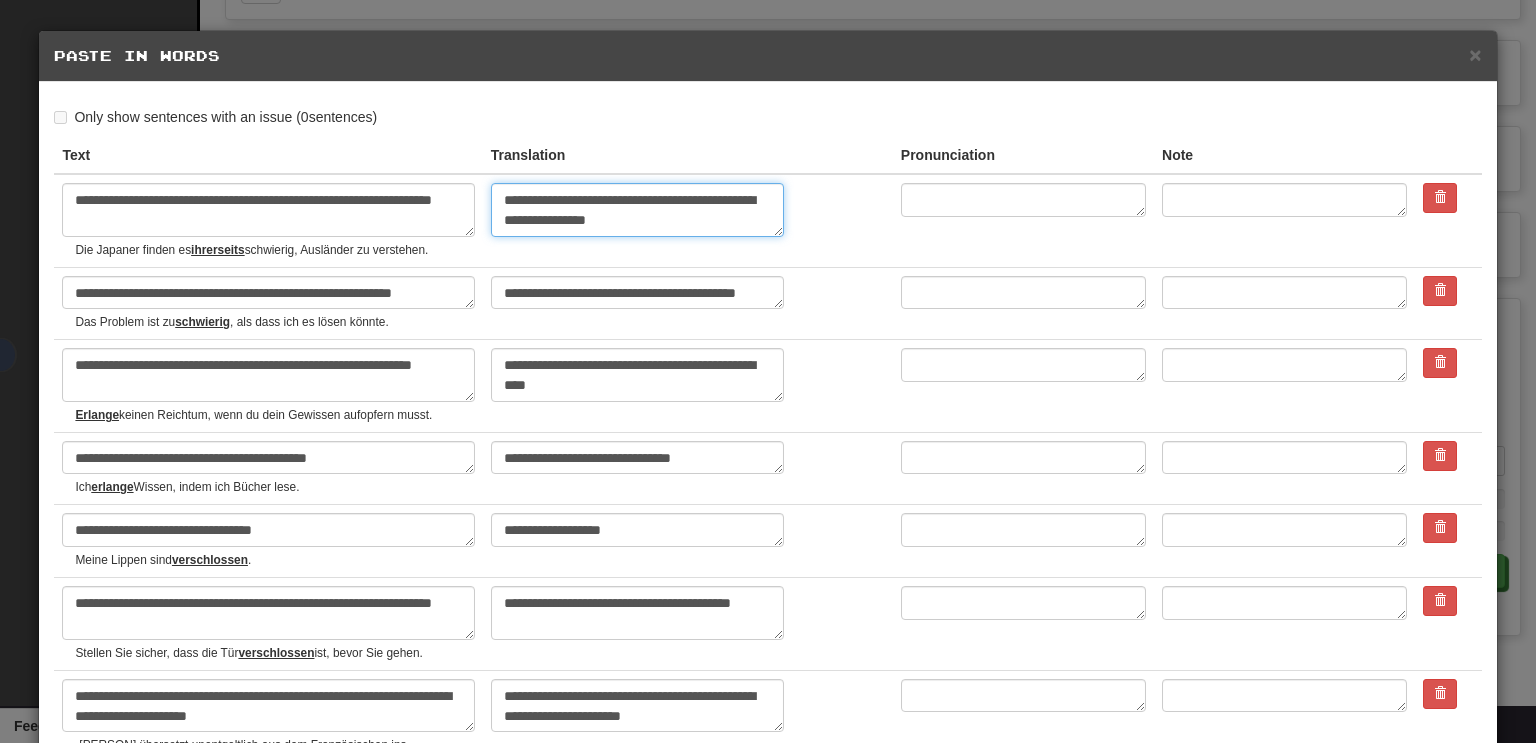 type on "*" 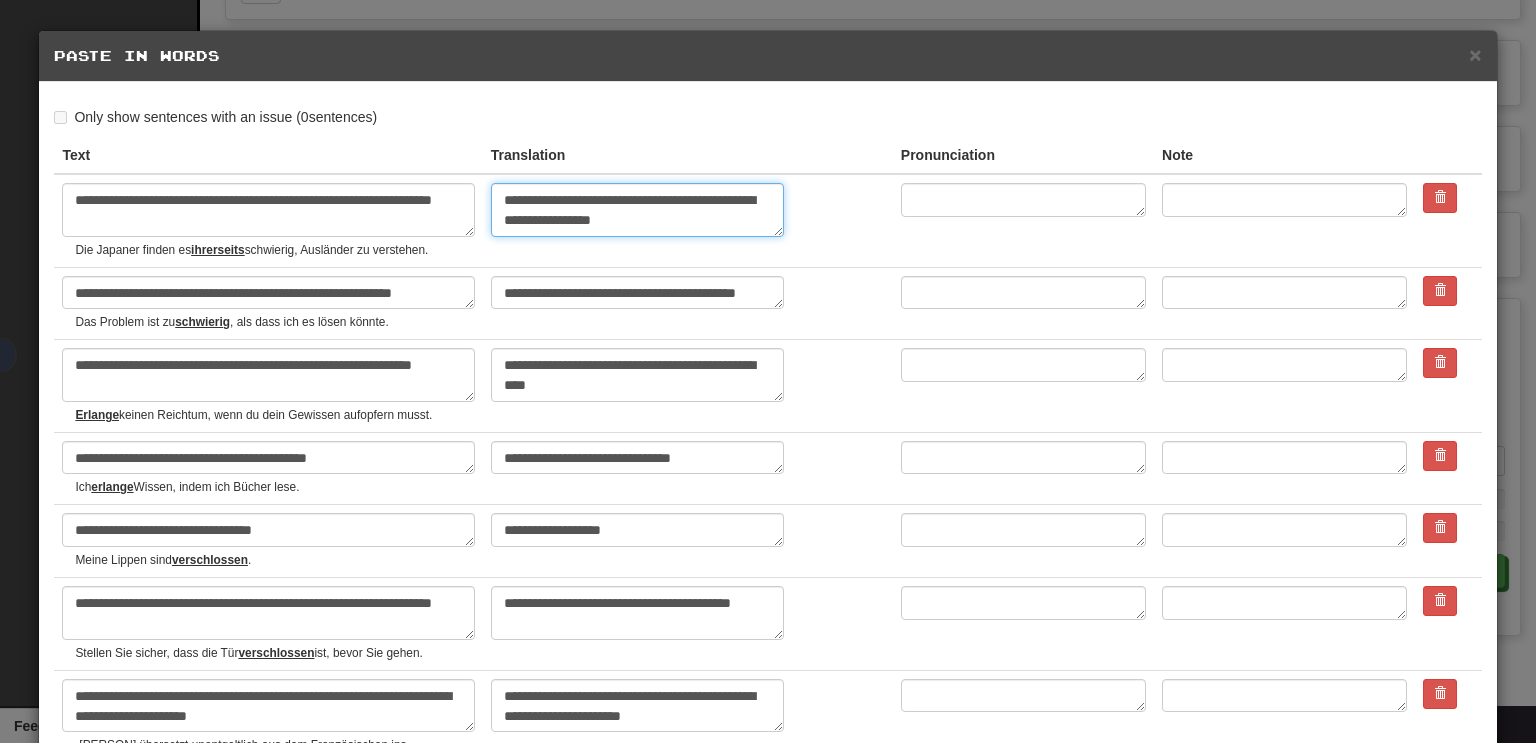 type on "*" 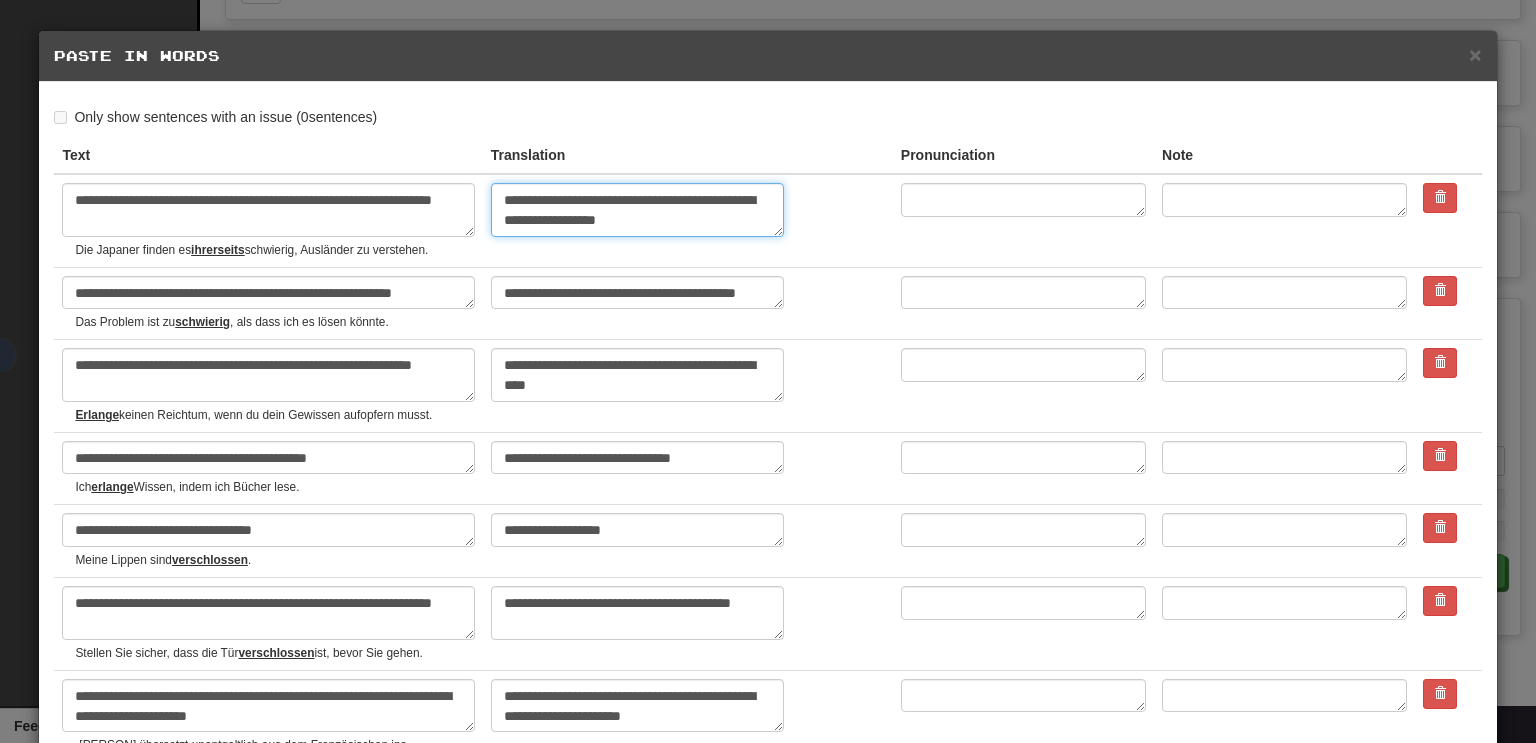type on "*" 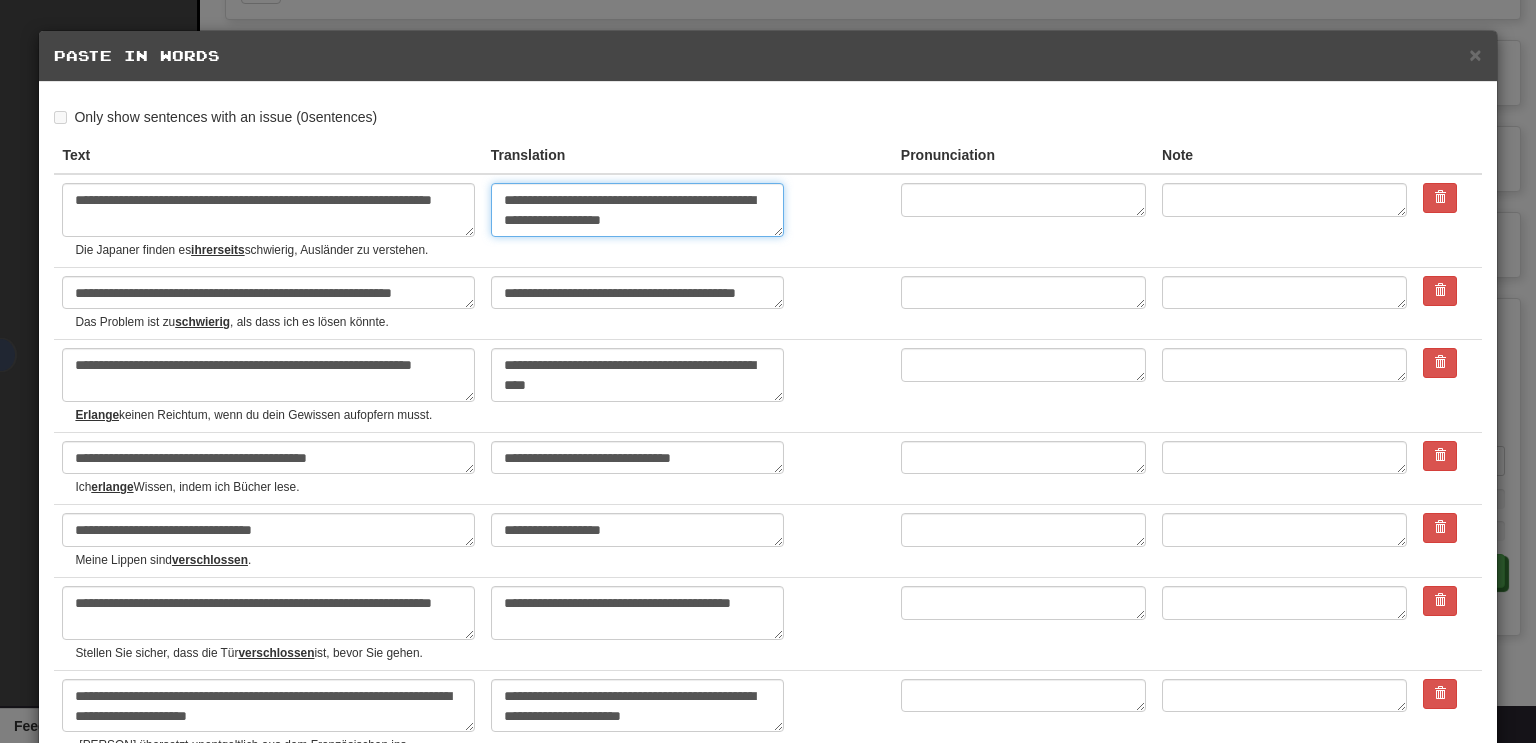 type on "*" 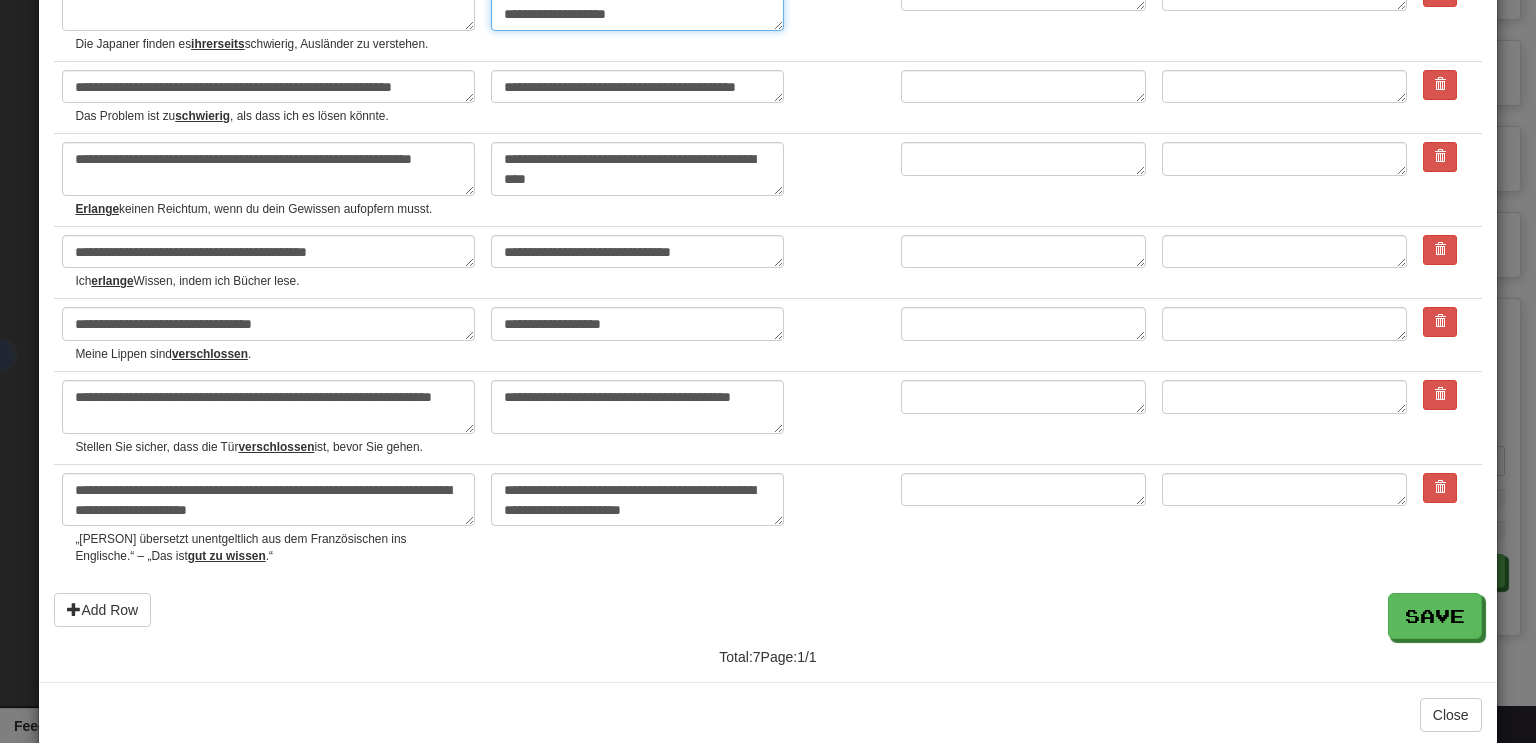 scroll, scrollTop: 237, scrollLeft: 0, axis: vertical 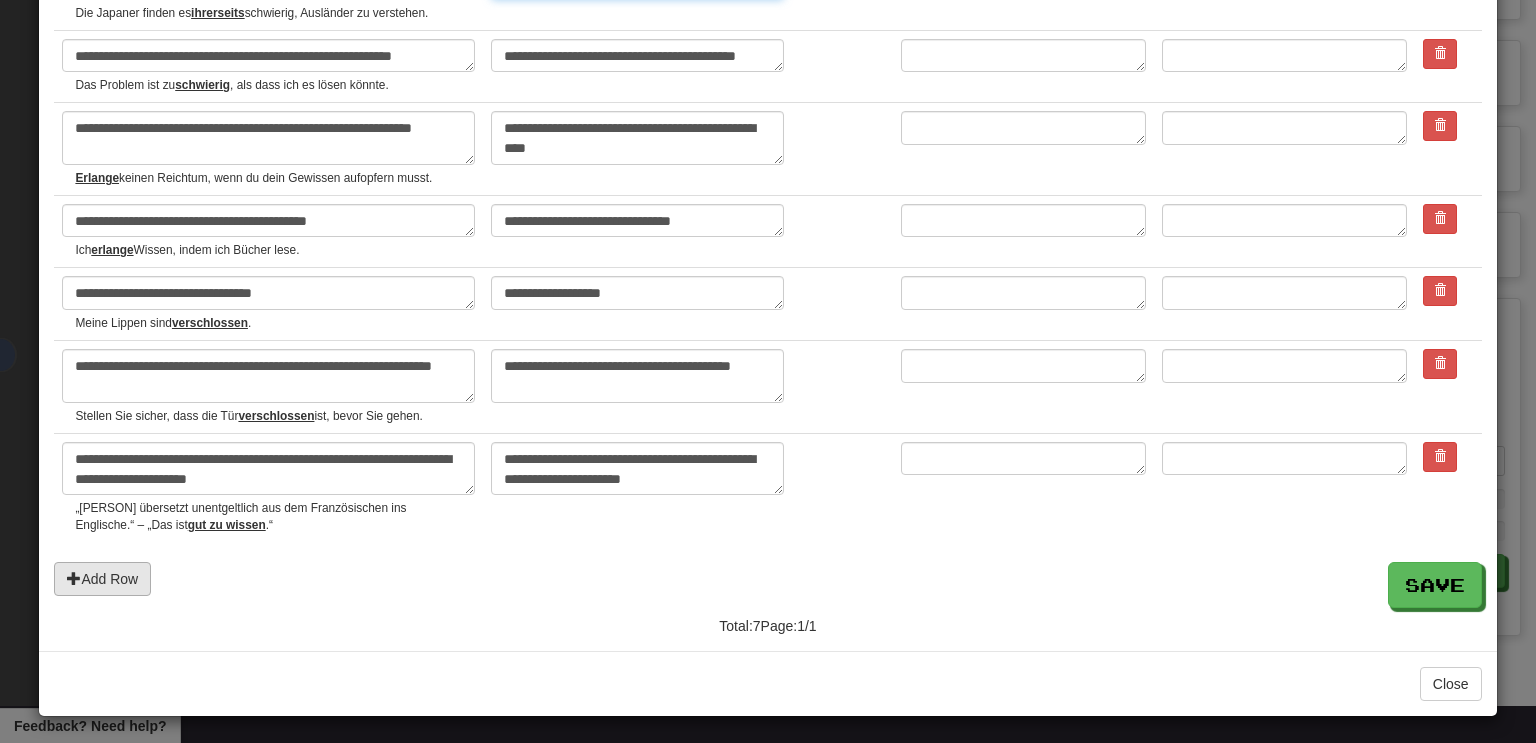 type on "**********" 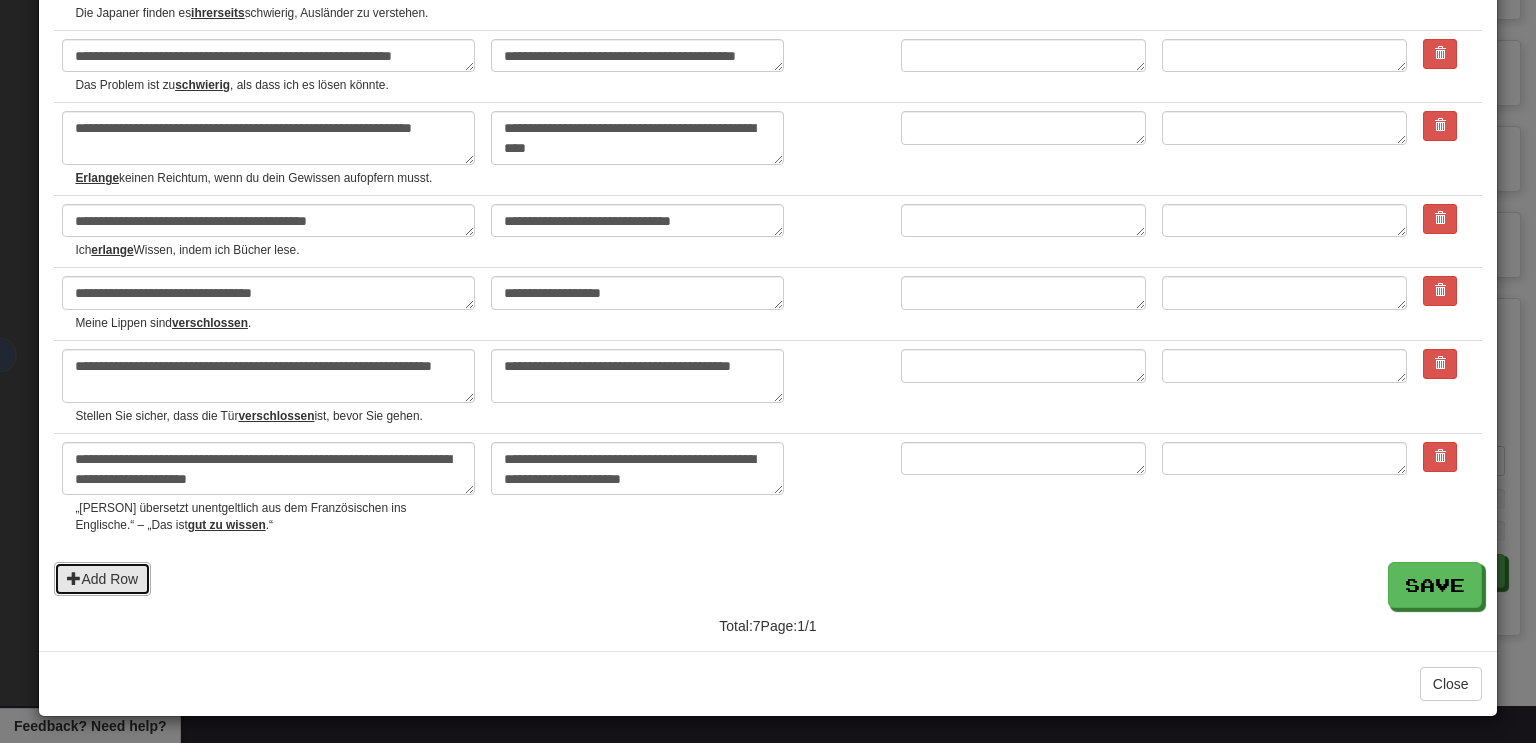click on "Add Row" at bounding box center [102, 579] 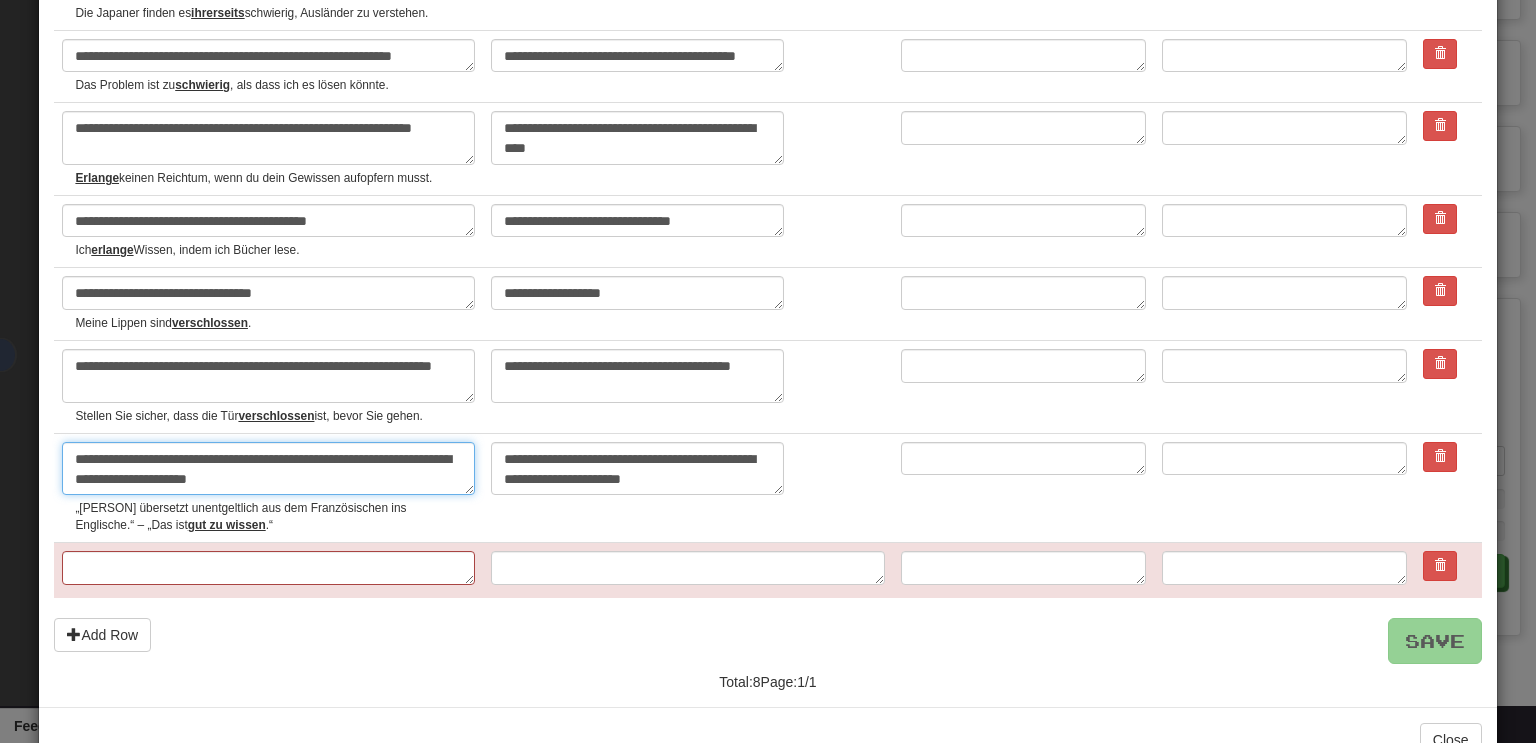 drag, startPoint x: 159, startPoint y: 477, endPoint x: 324, endPoint y: 485, distance: 165.19383 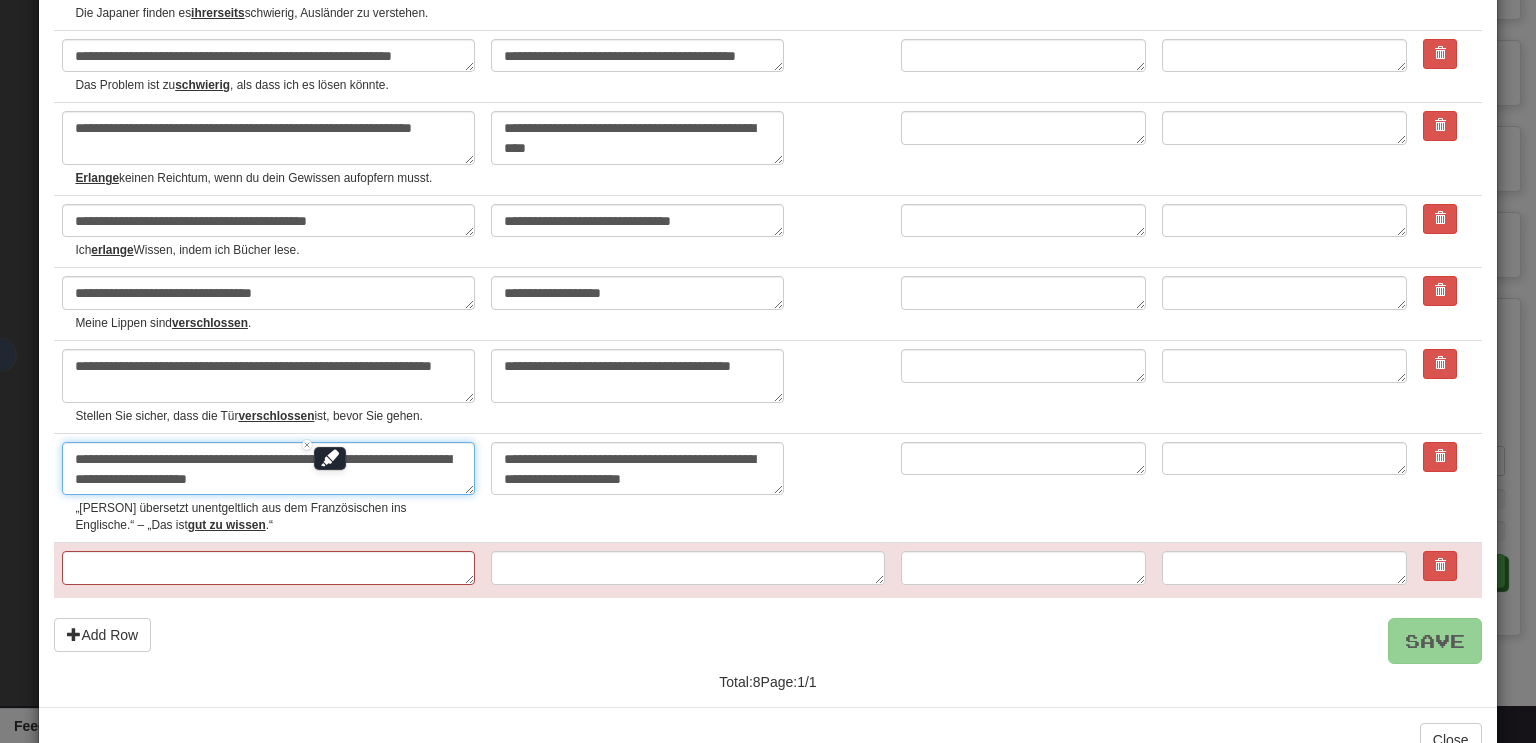 type on "*" 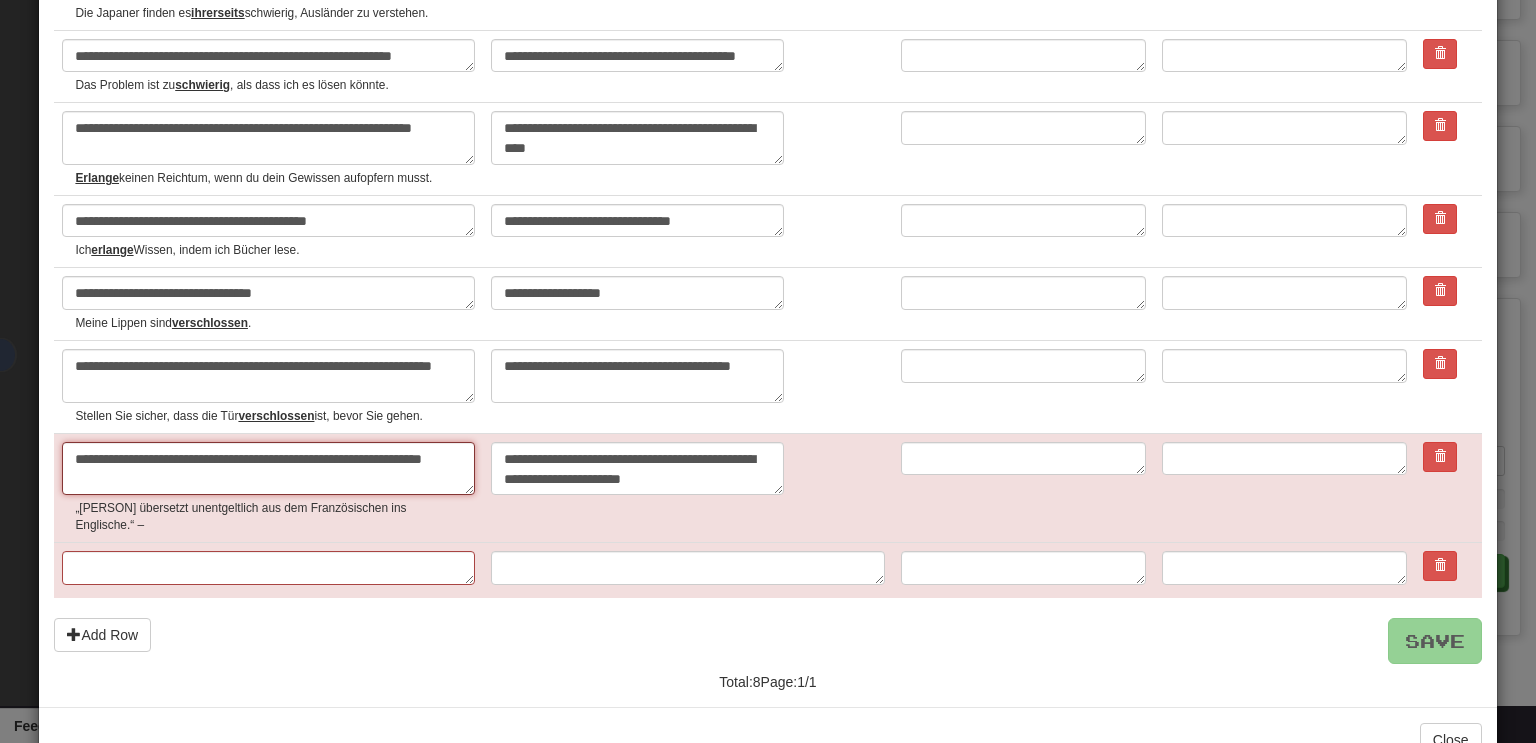 type on "**********" 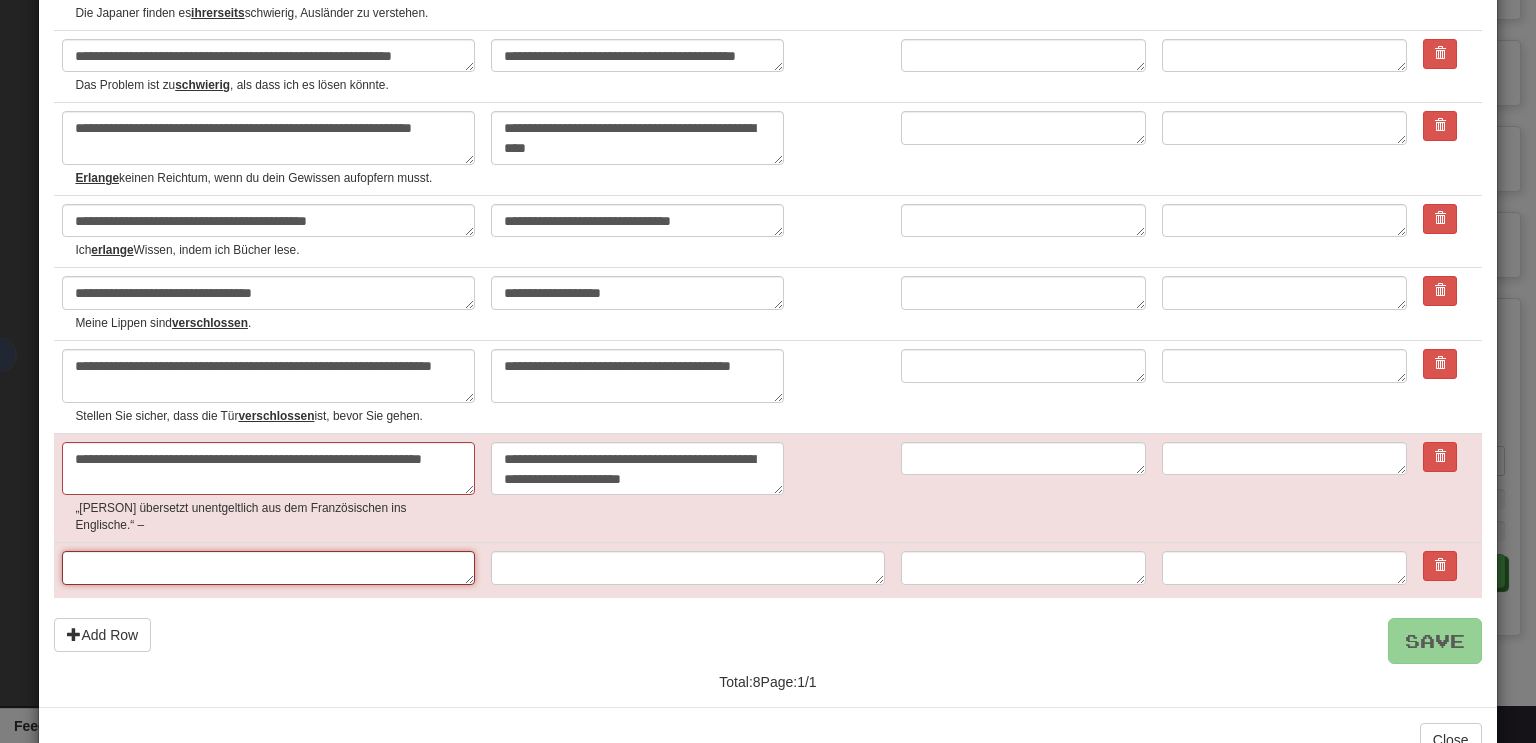 click at bounding box center [268, 568] 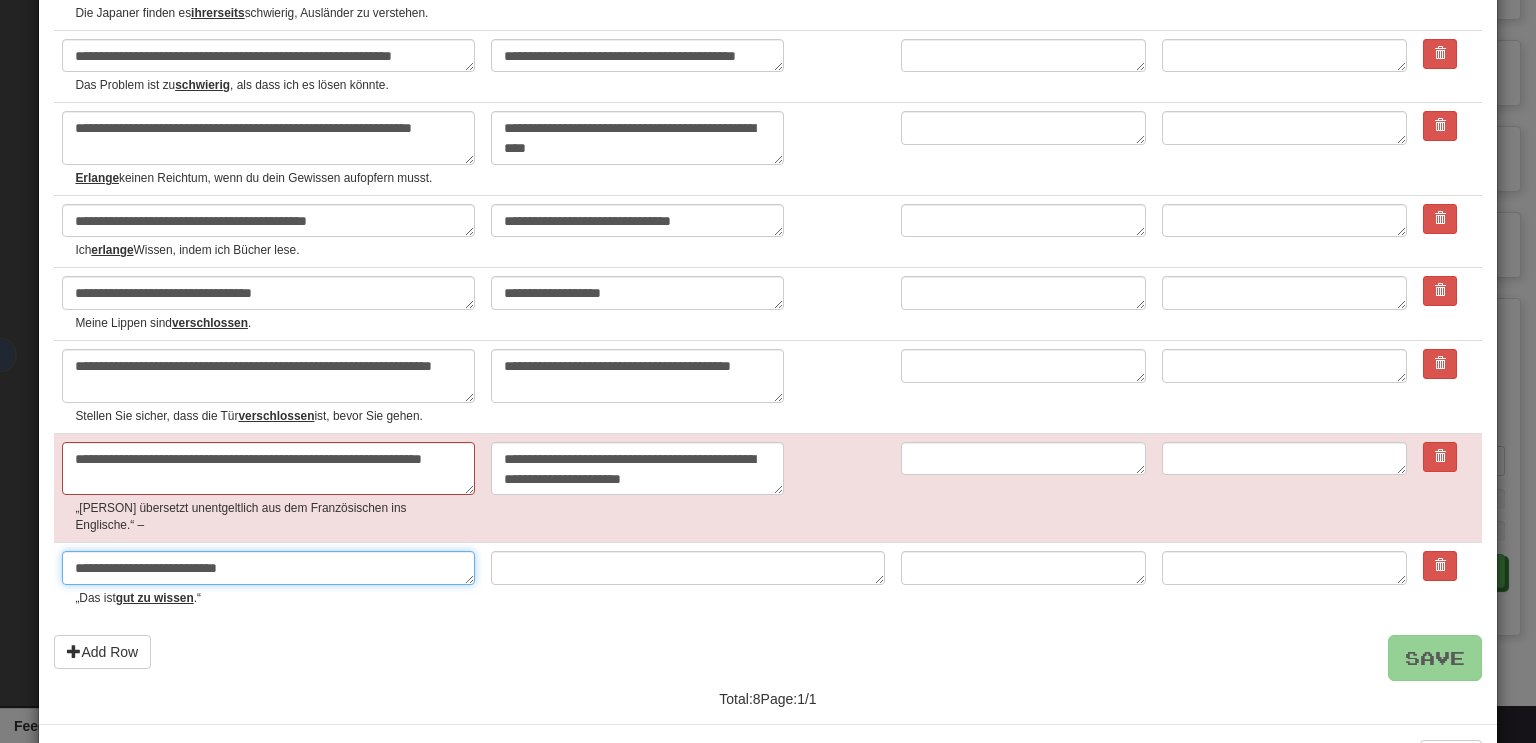 type on "**********" 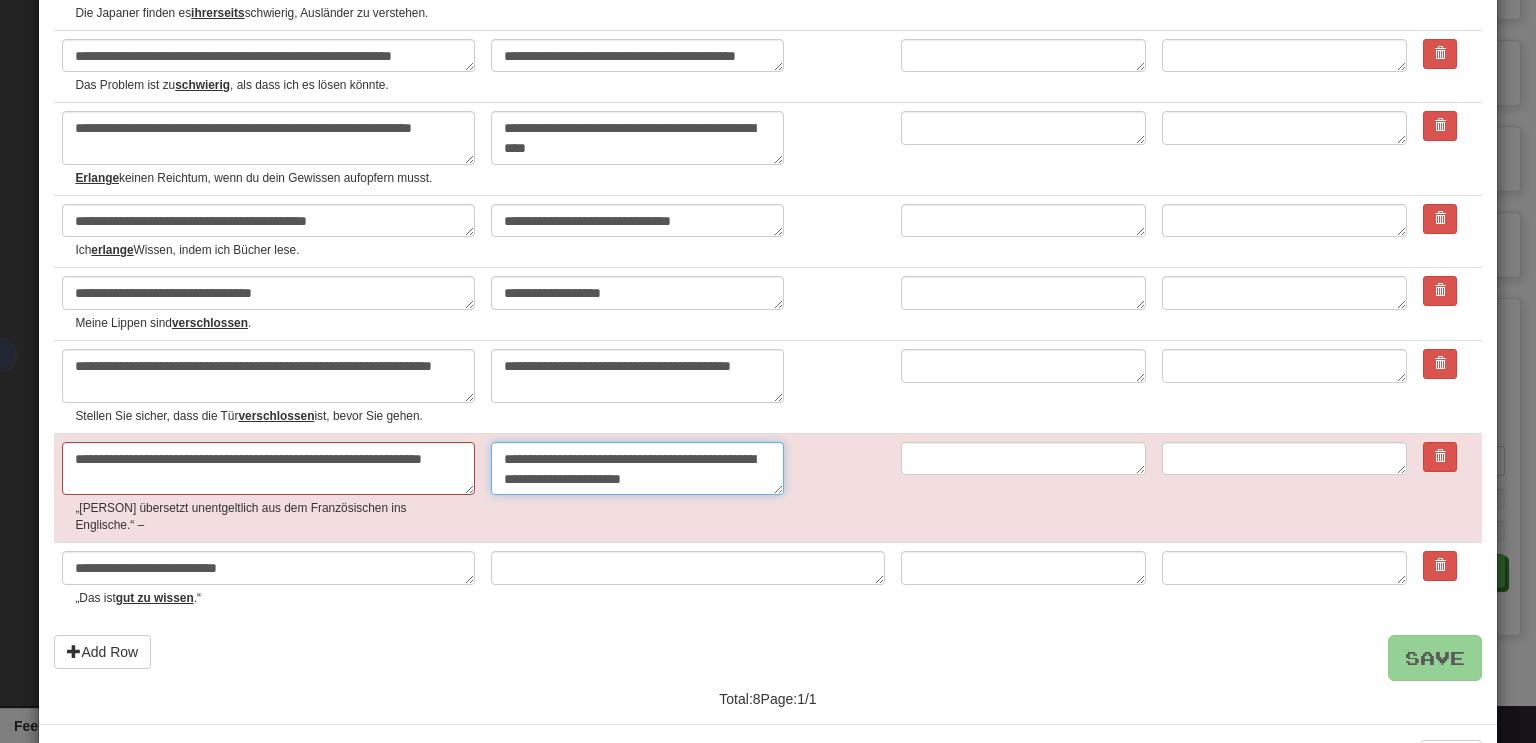 drag, startPoint x: 534, startPoint y: 472, endPoint x: 691, endPoint y: 473, distance: 157.00319 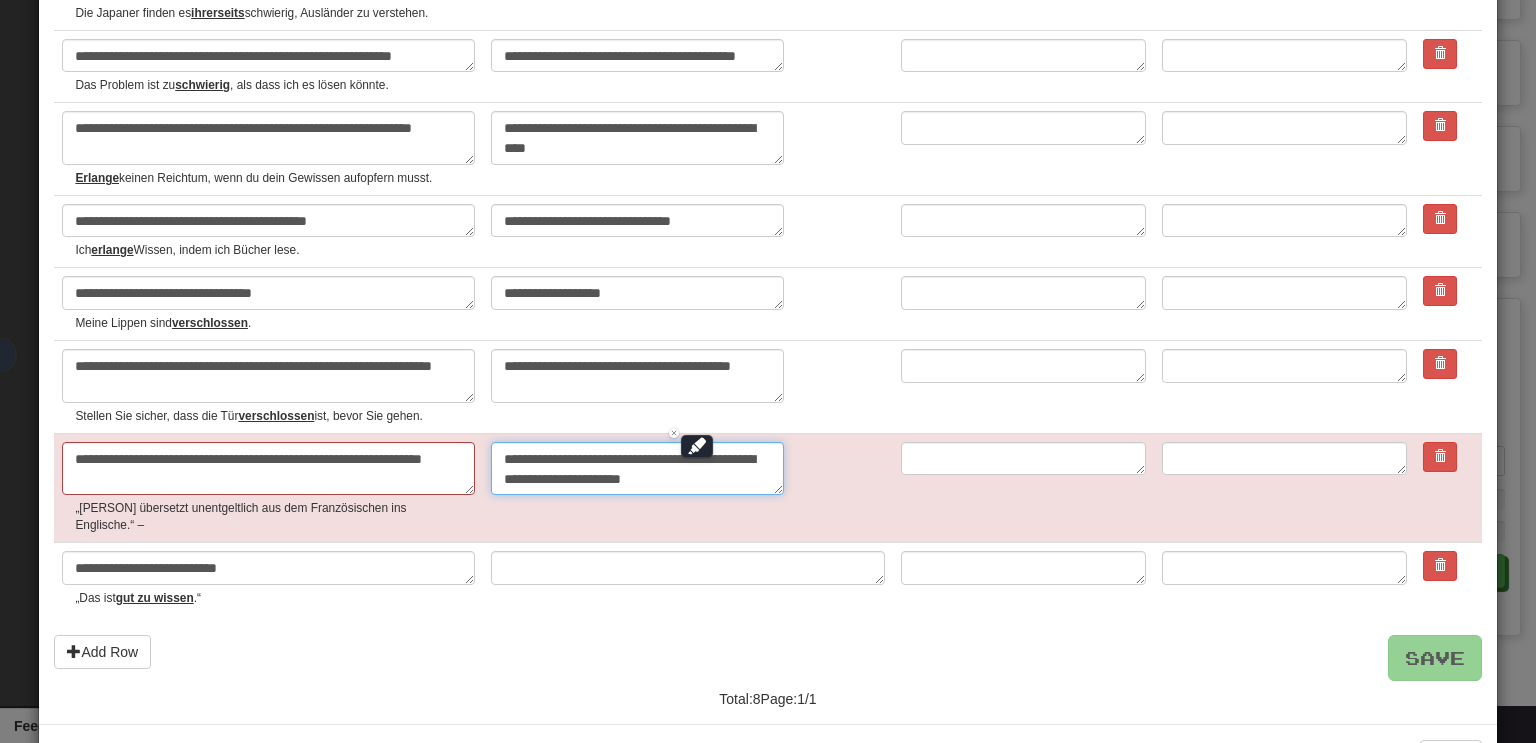 type on "*" 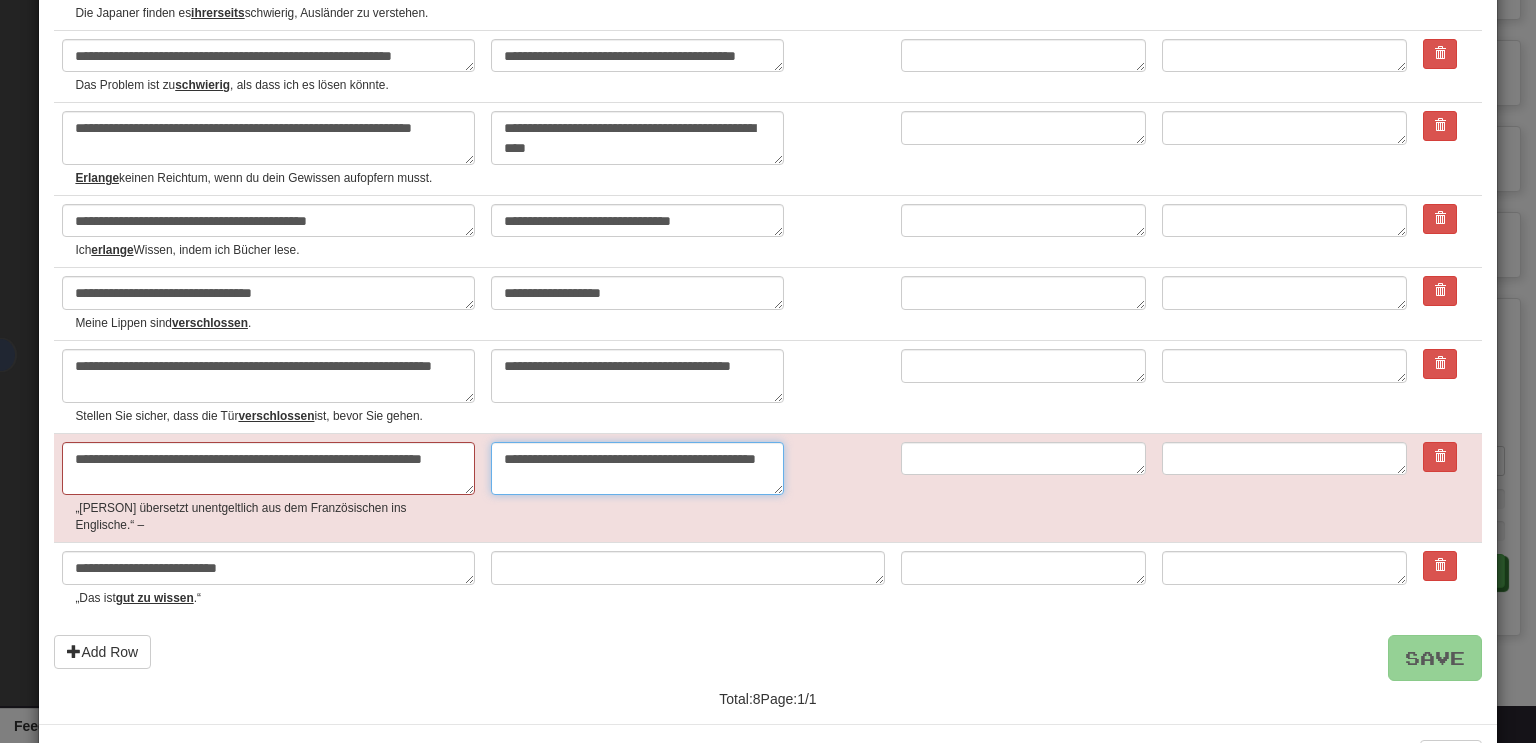 type on "**********" 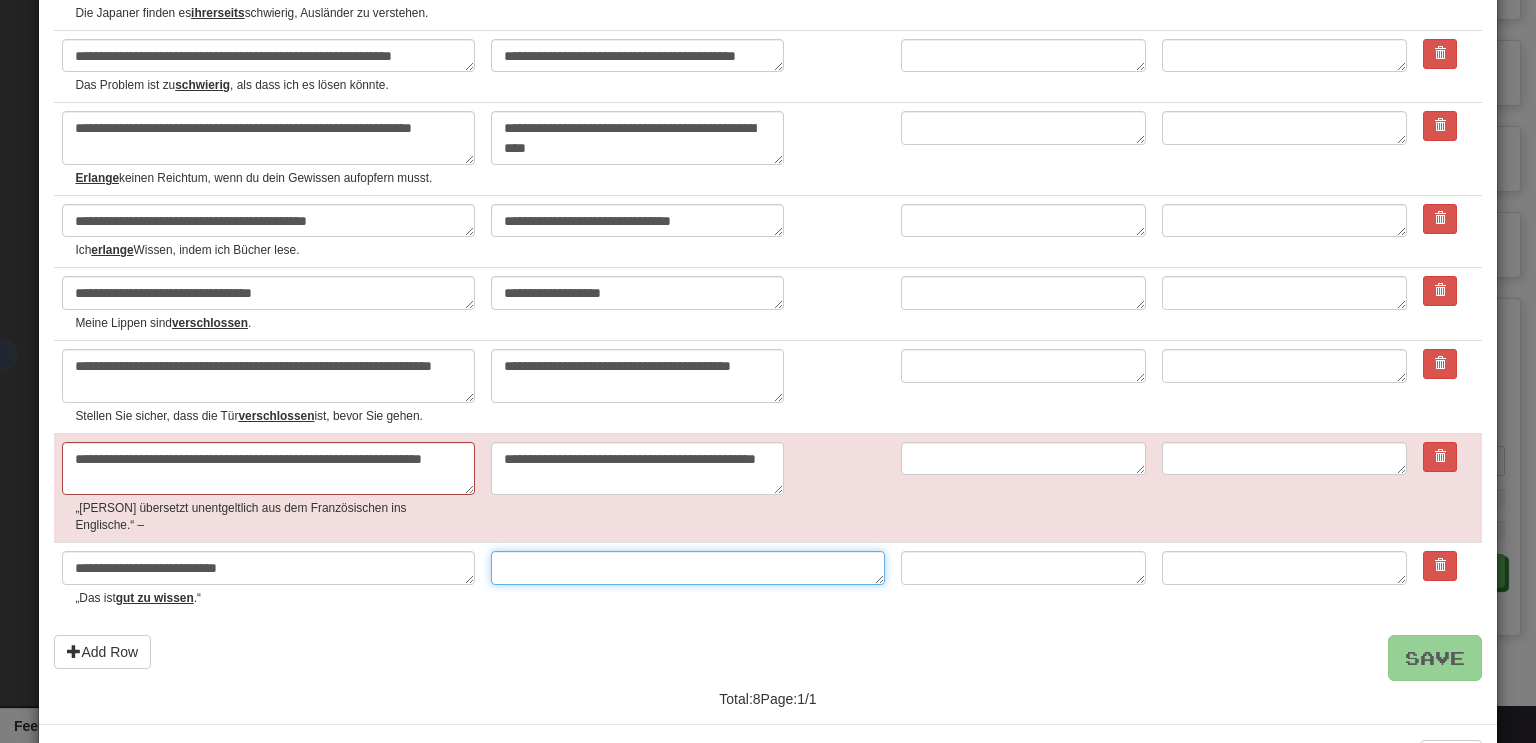click at bounding box center [688, 568] 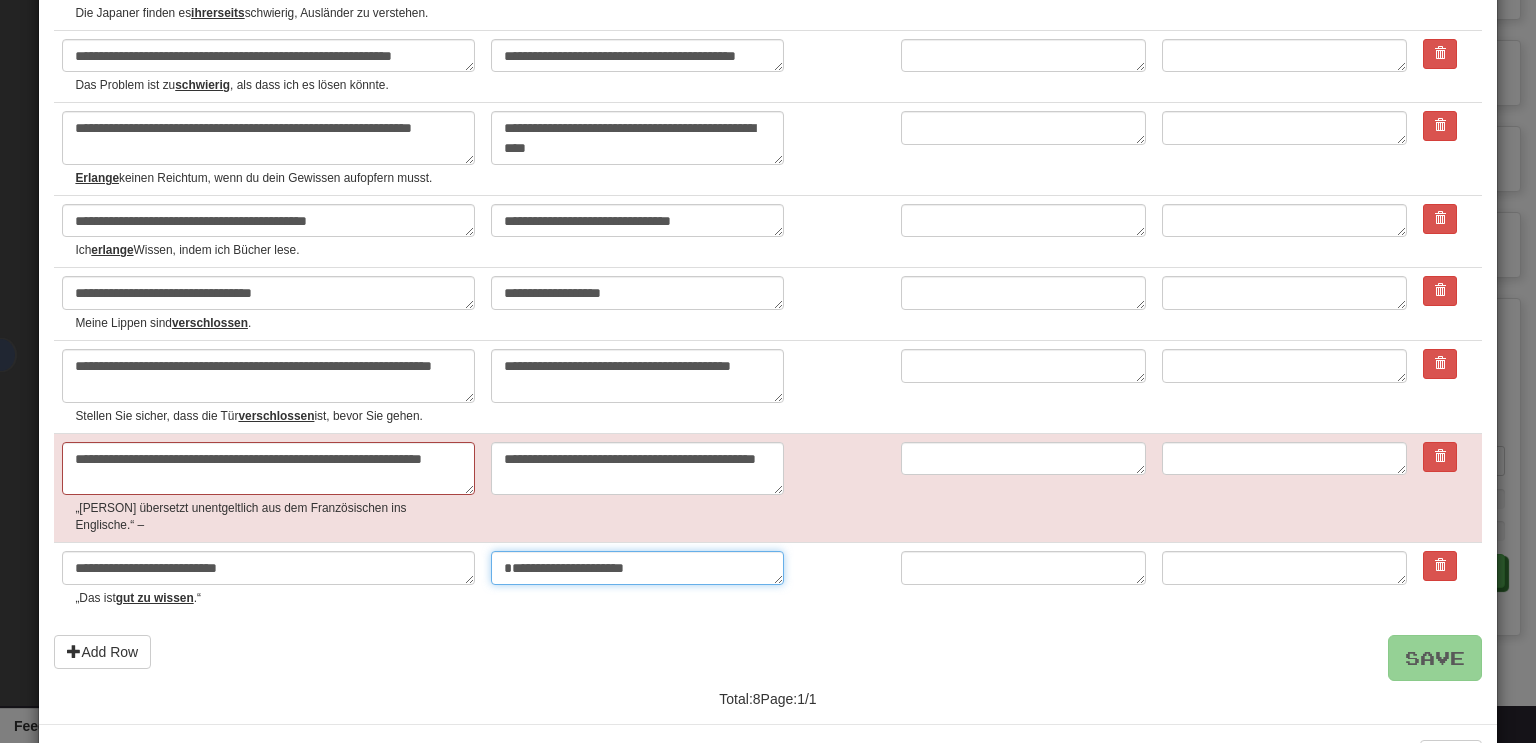 type on "**********" 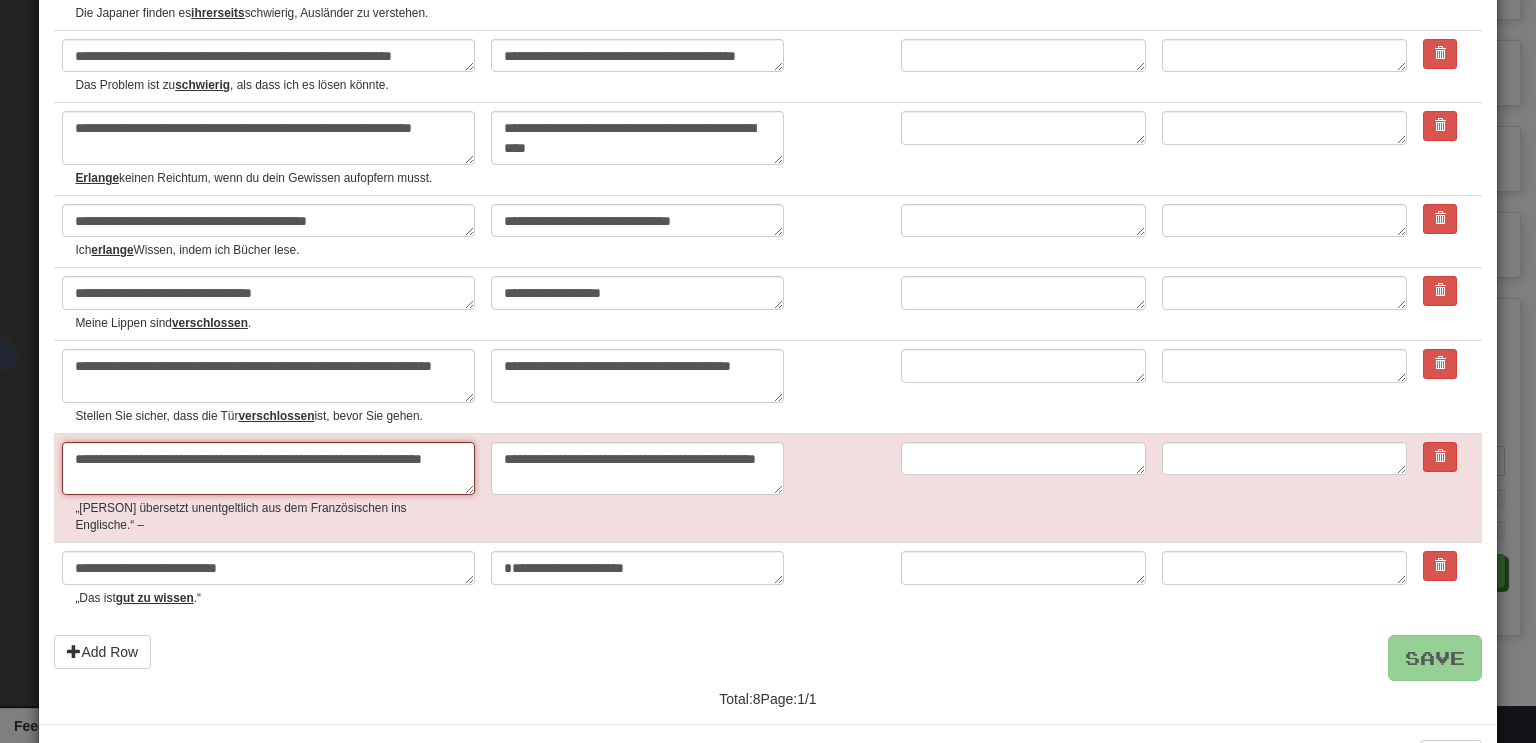 click on "**********" at bounding box center [268, 469] 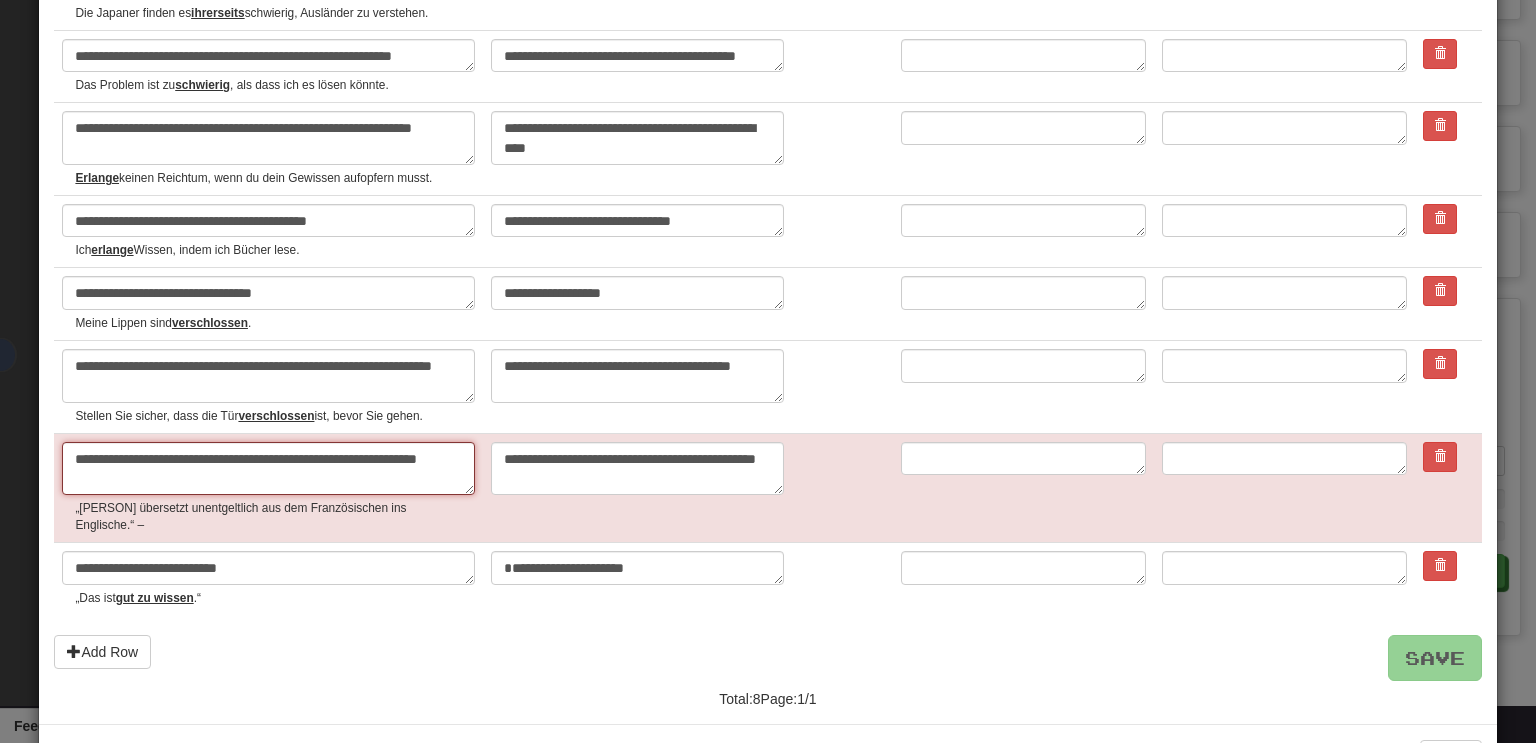type on "*" 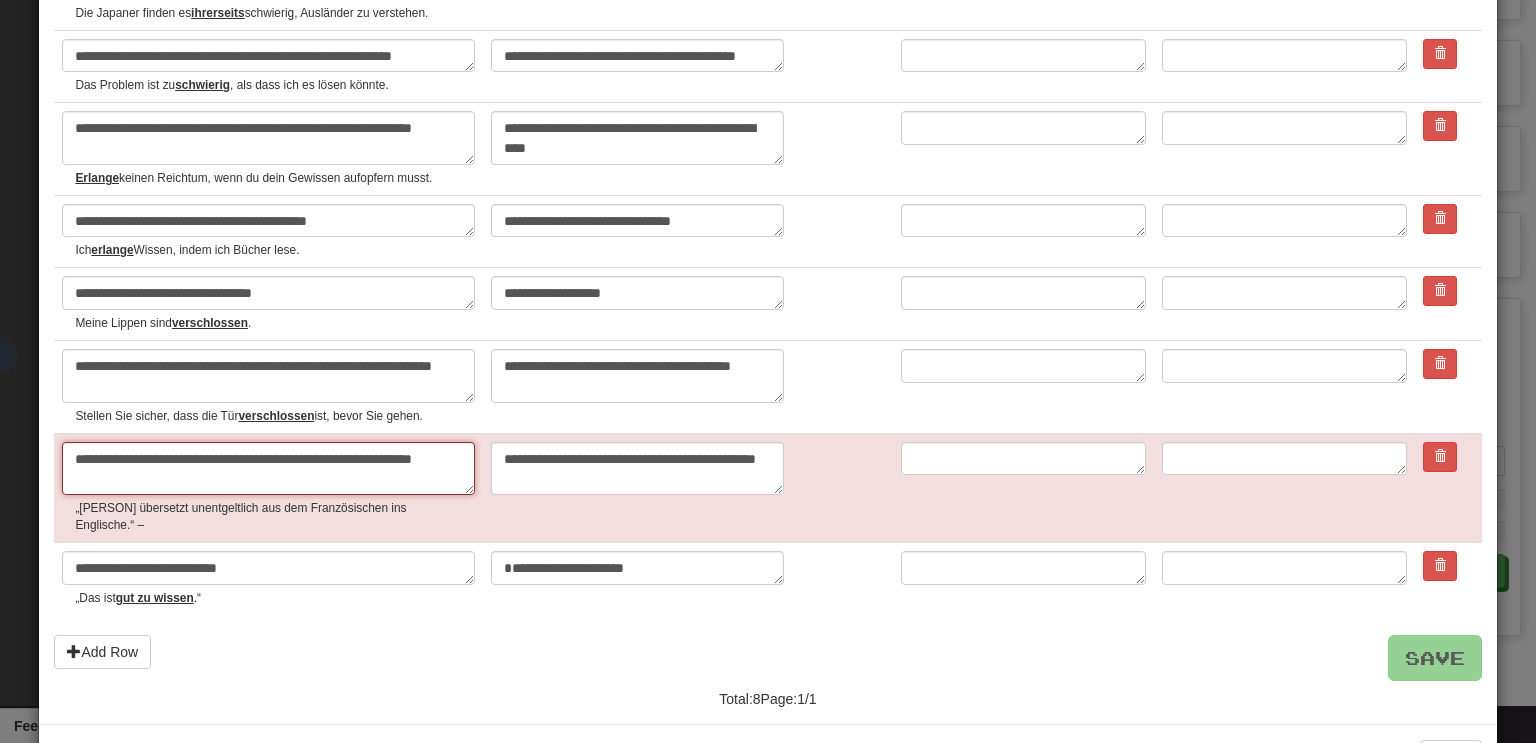 type on "*" 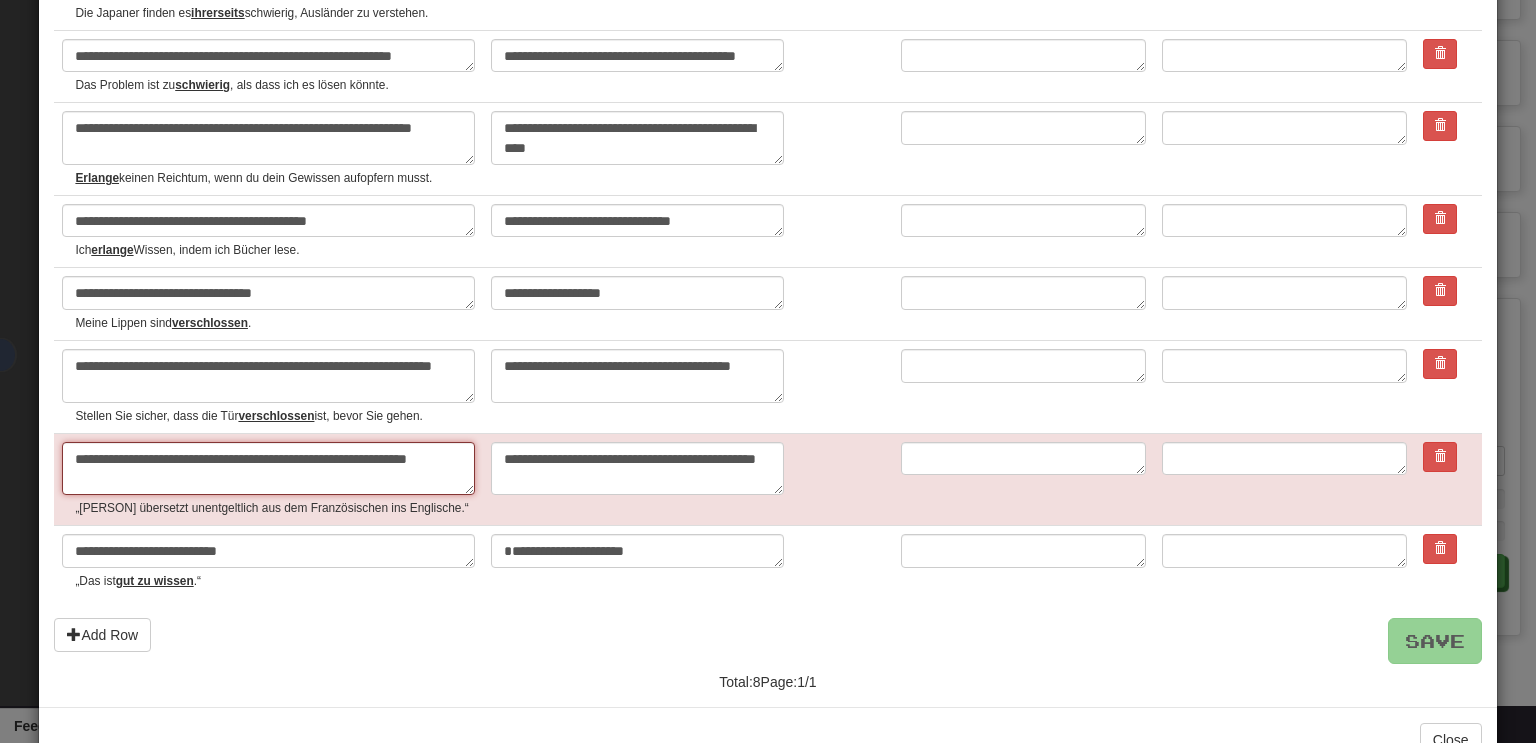 type on "*" 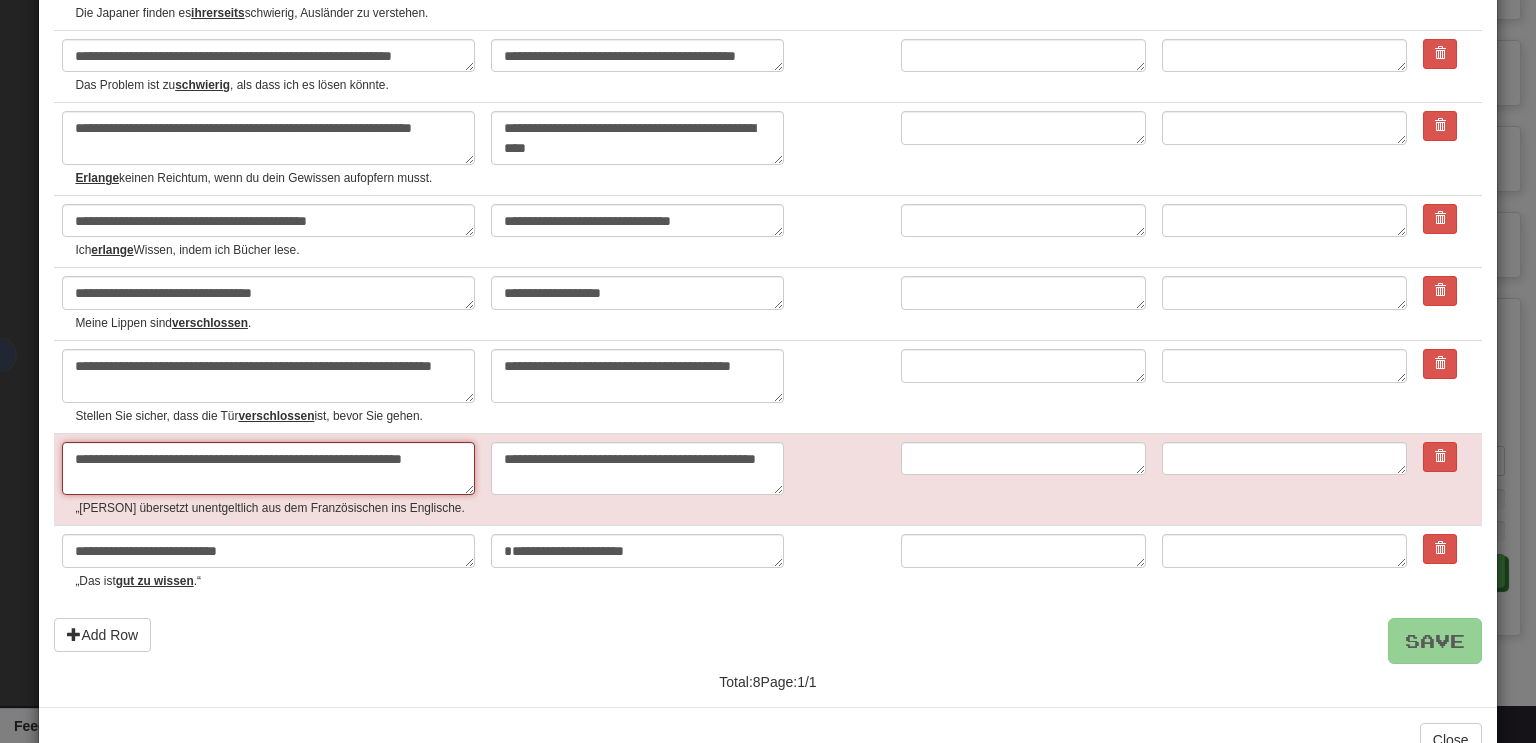 click on "**********" at bounding box center (268, 469) 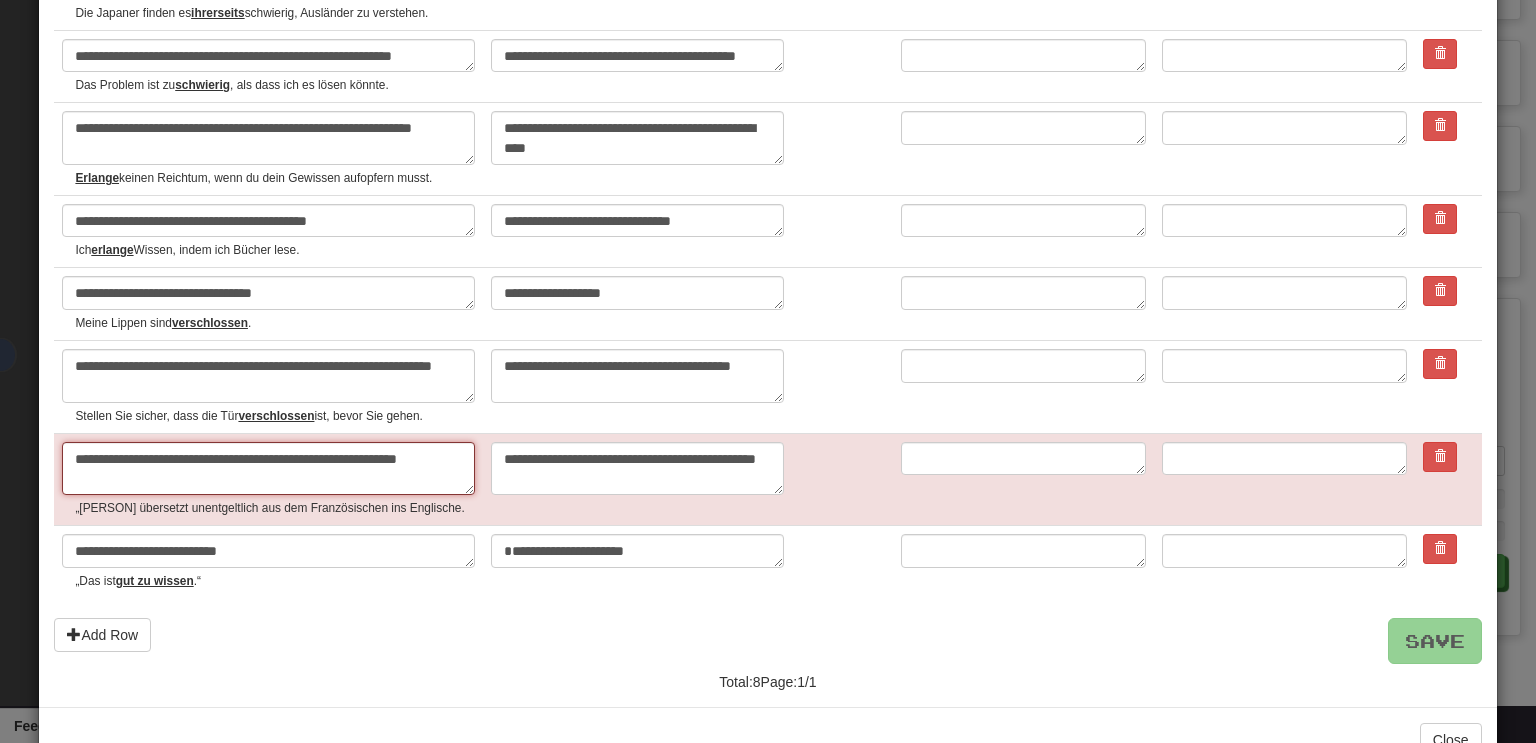 type on "*" 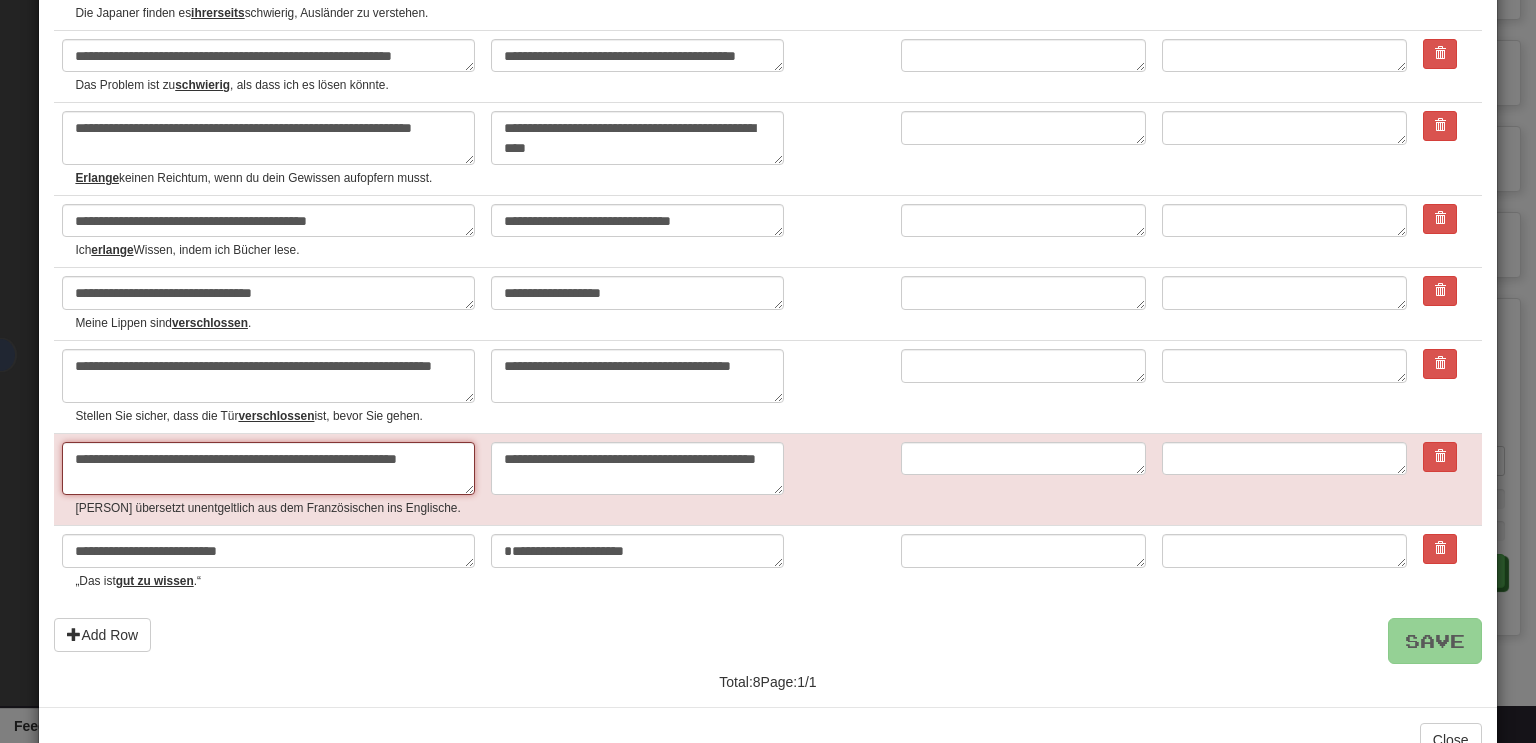 type on "**********" 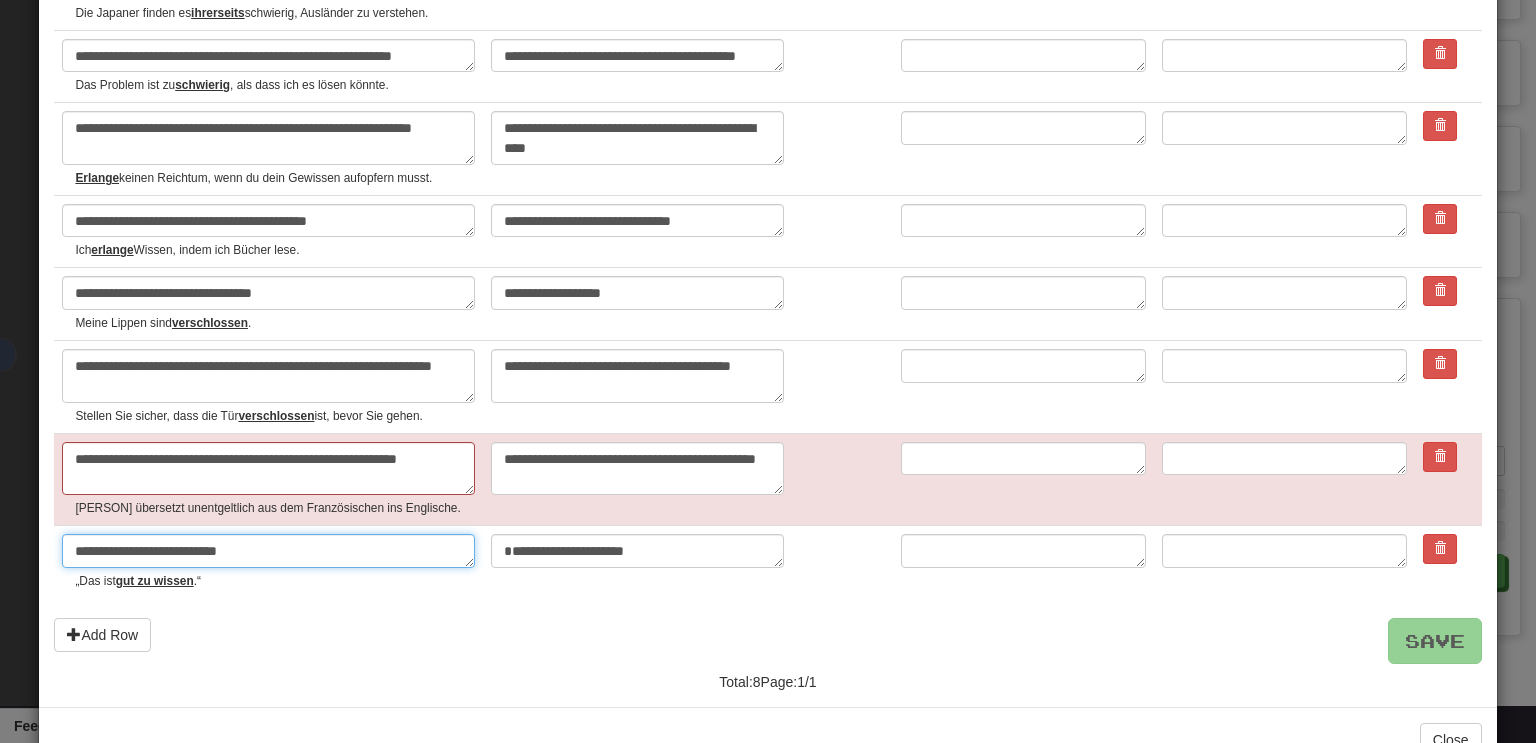 click on "**********" at bounding box center (268, 551) 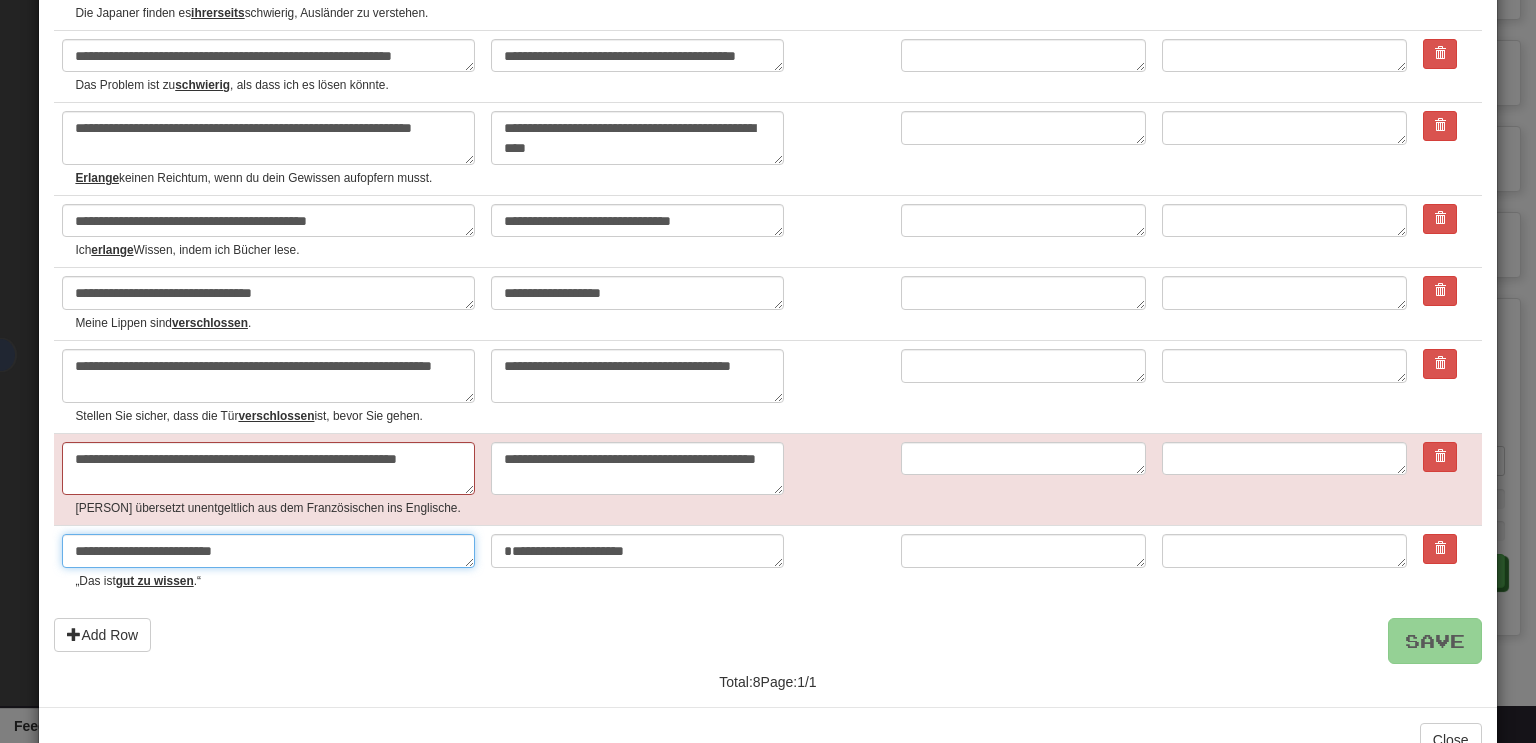 type on "*" 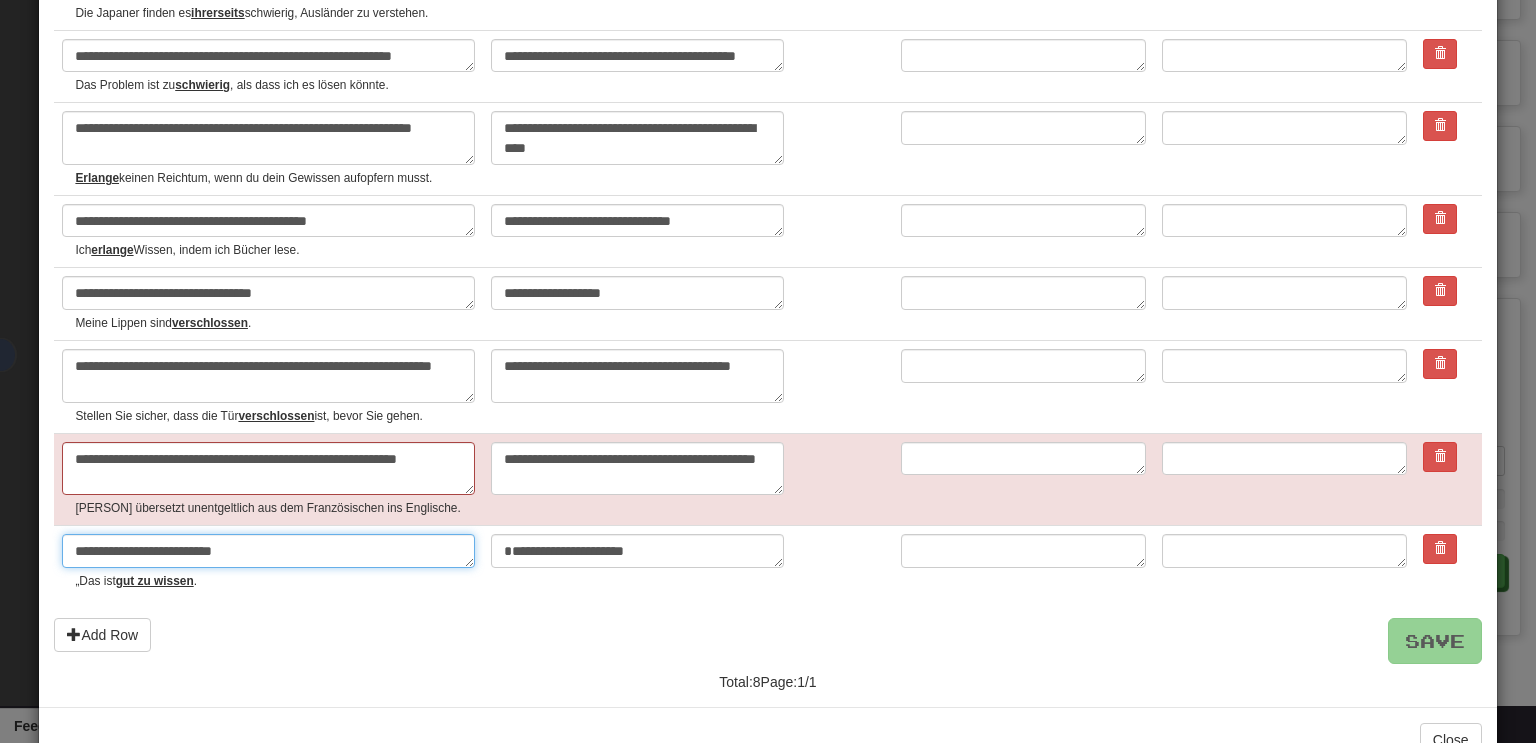 click on "**********" at bounding box center (268, 551) 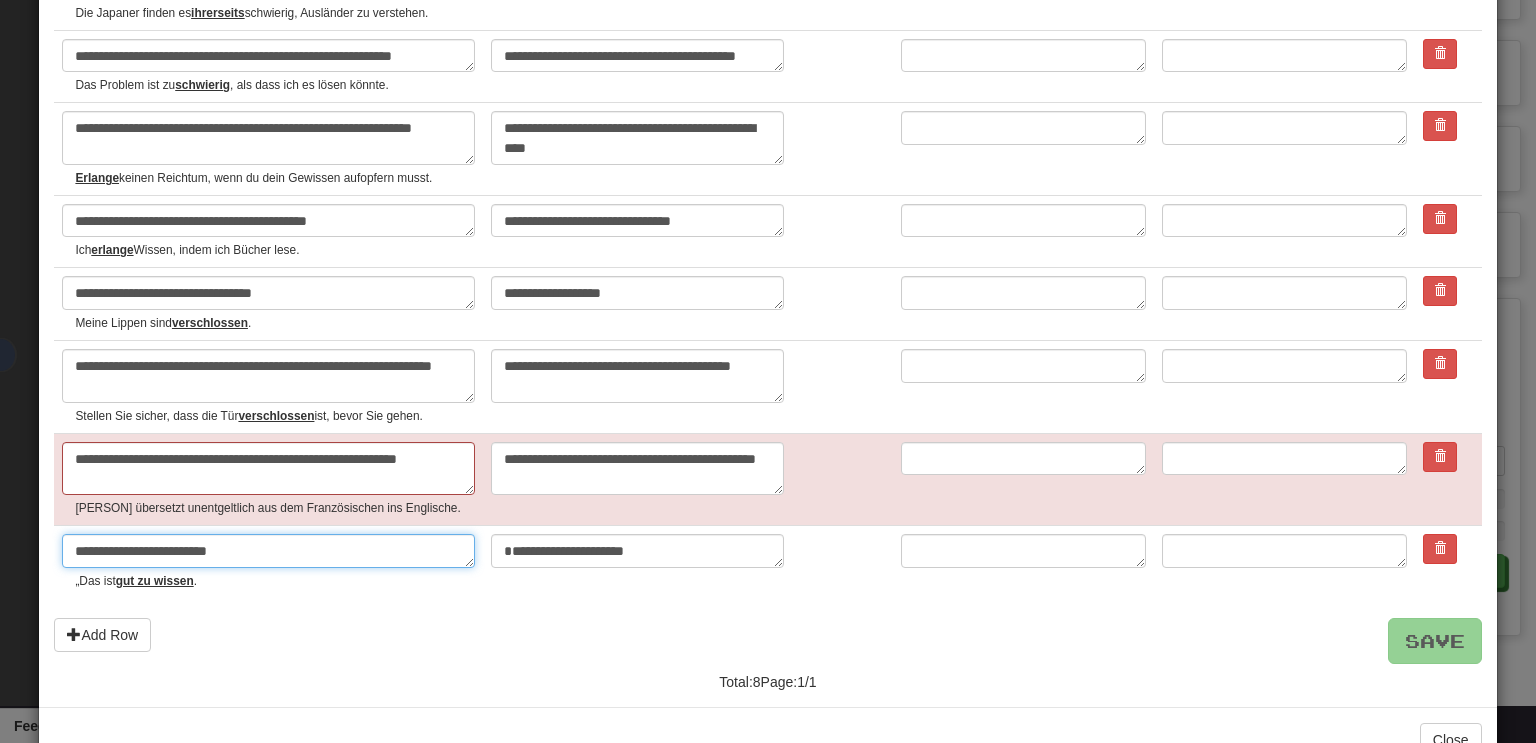 type on "*" 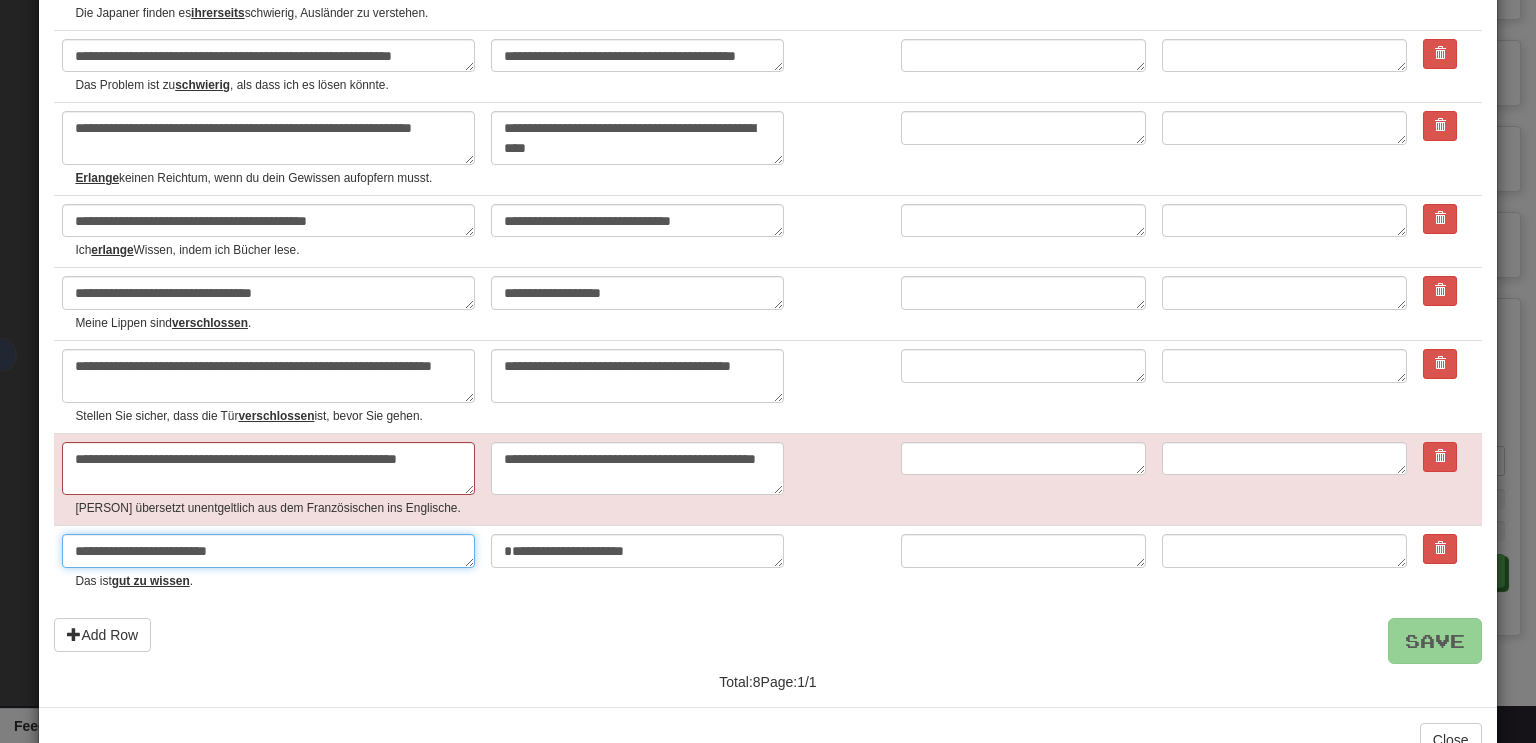 type on "**********" 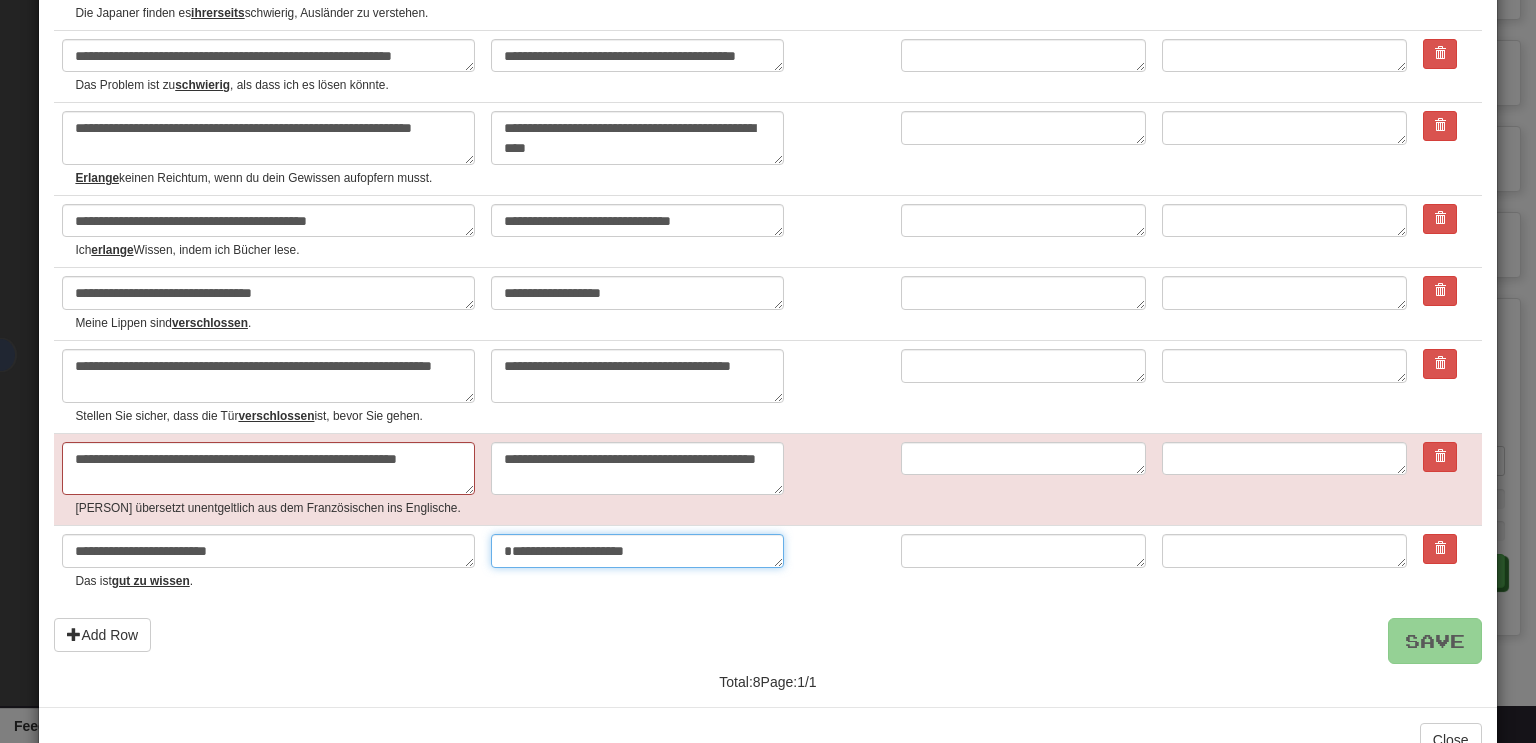 click on "**********" at bounding box center [637, 551] 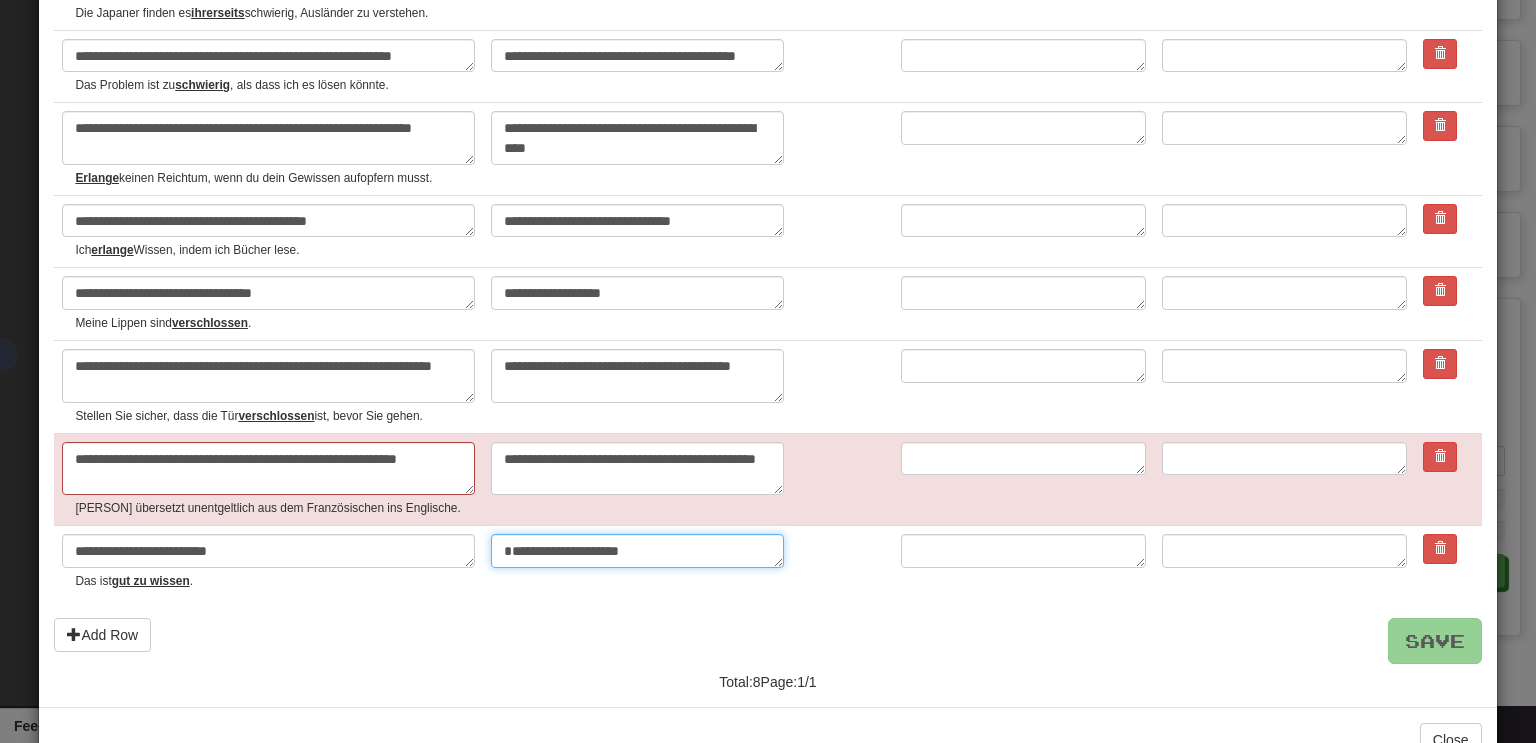 click on "**********" at bounding box center (637, 551) 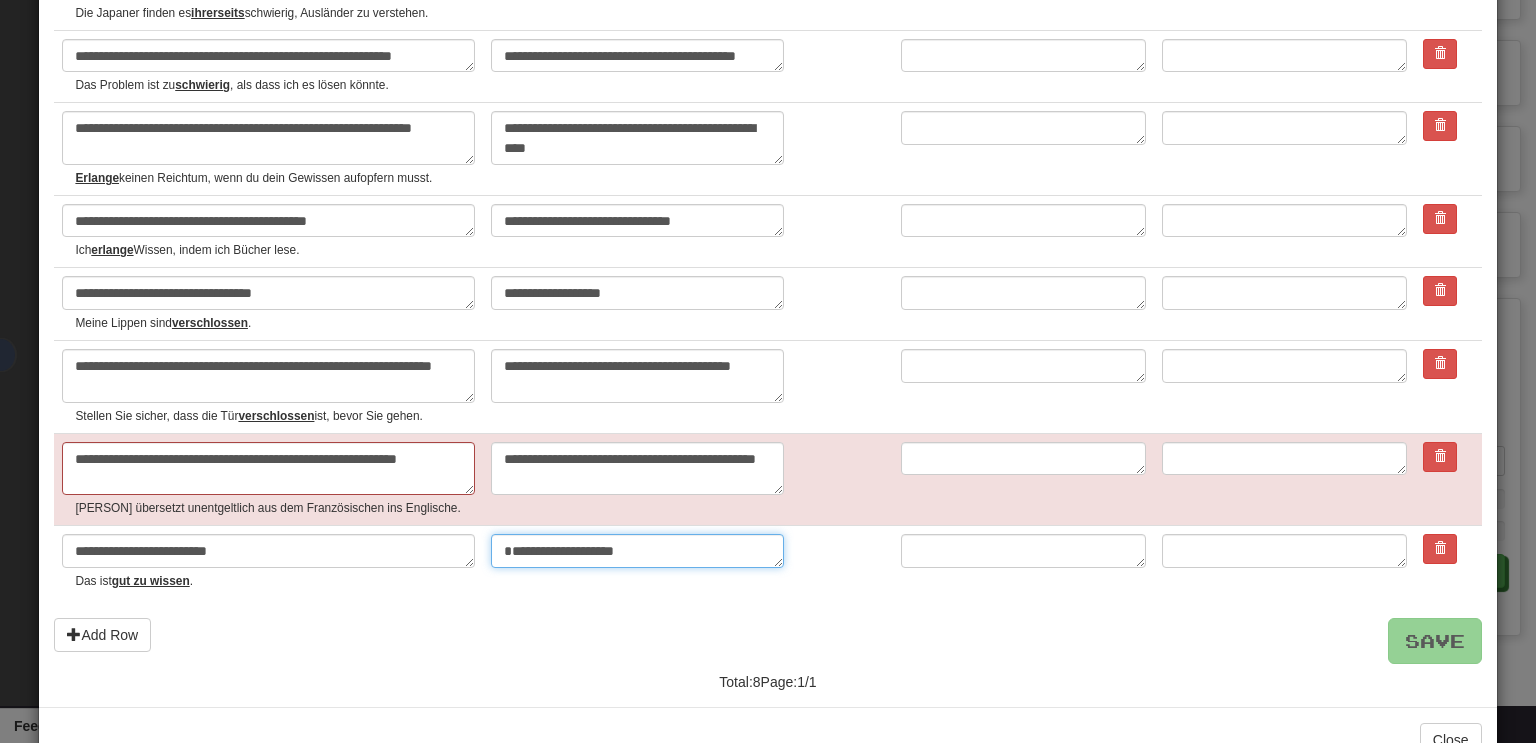 type on "**********" 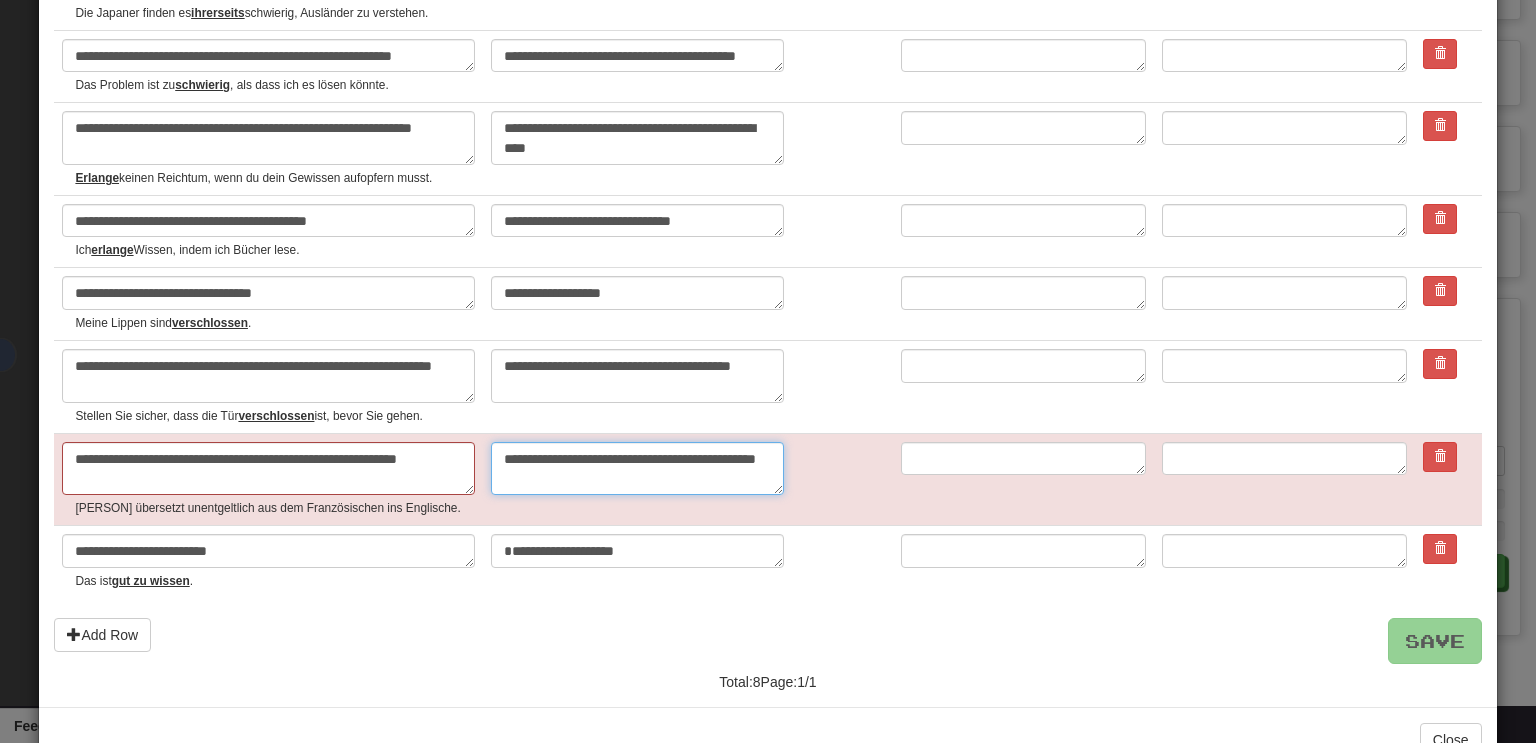 click on "**********" at bounding box center [637, 469] 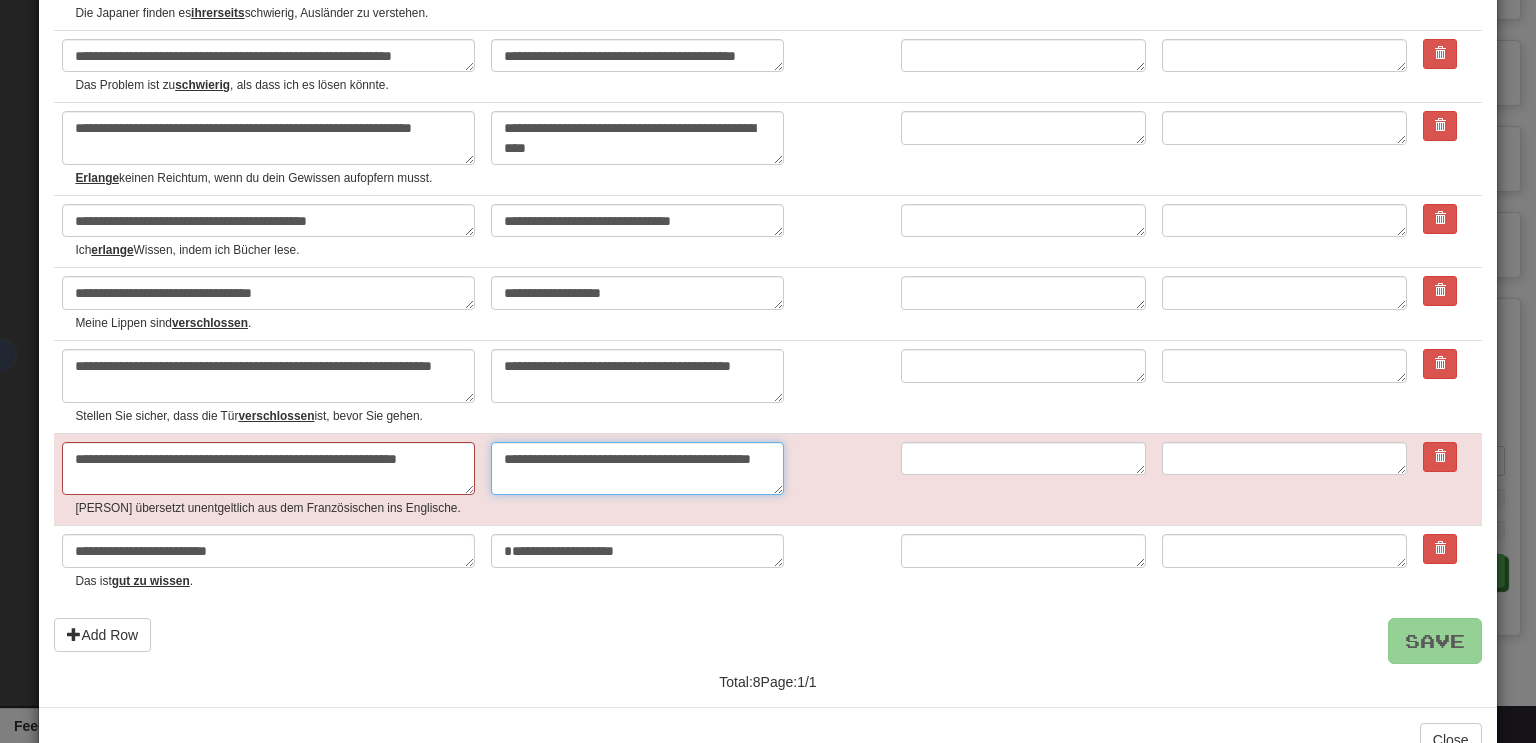 click on "**********" at bounding box center (637, 469) 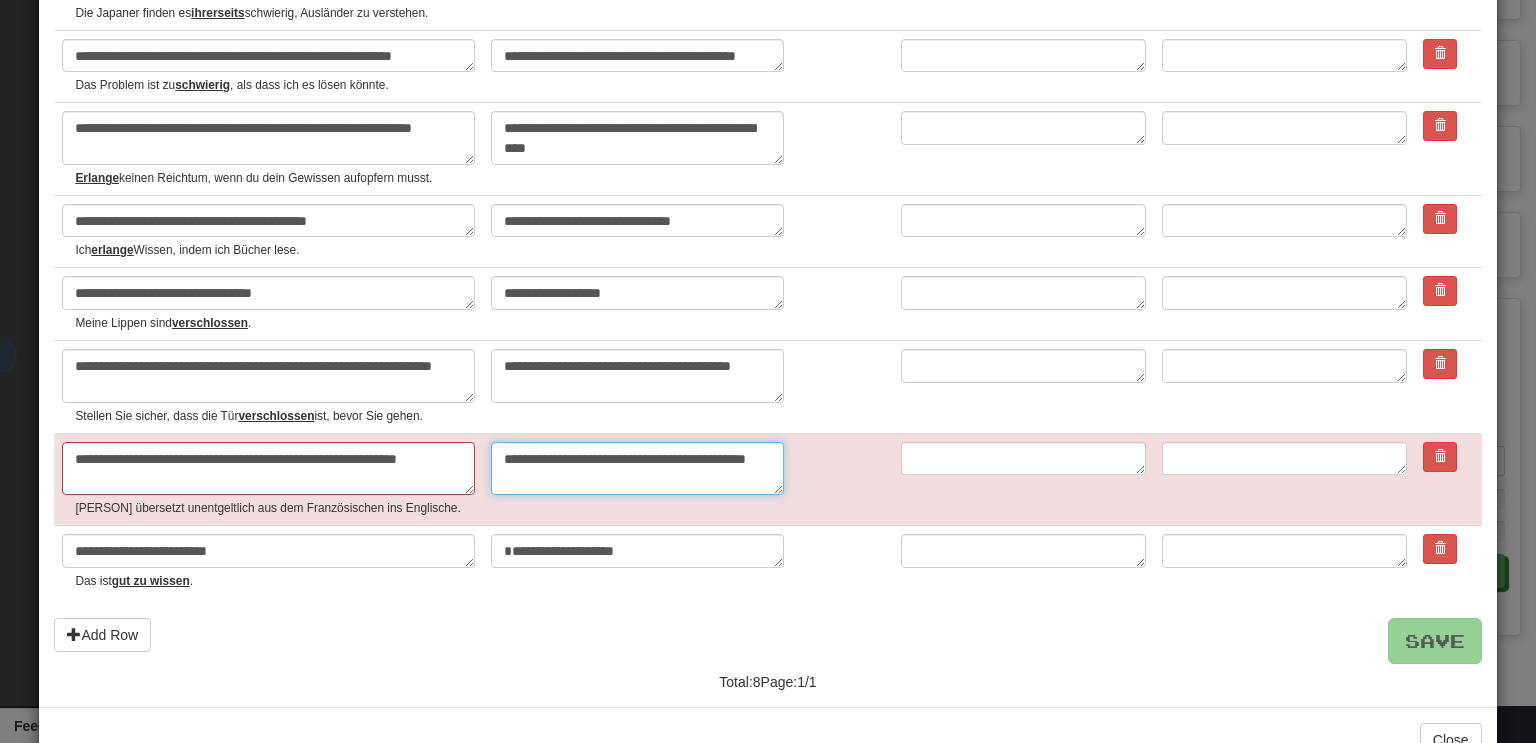 type on "**********" 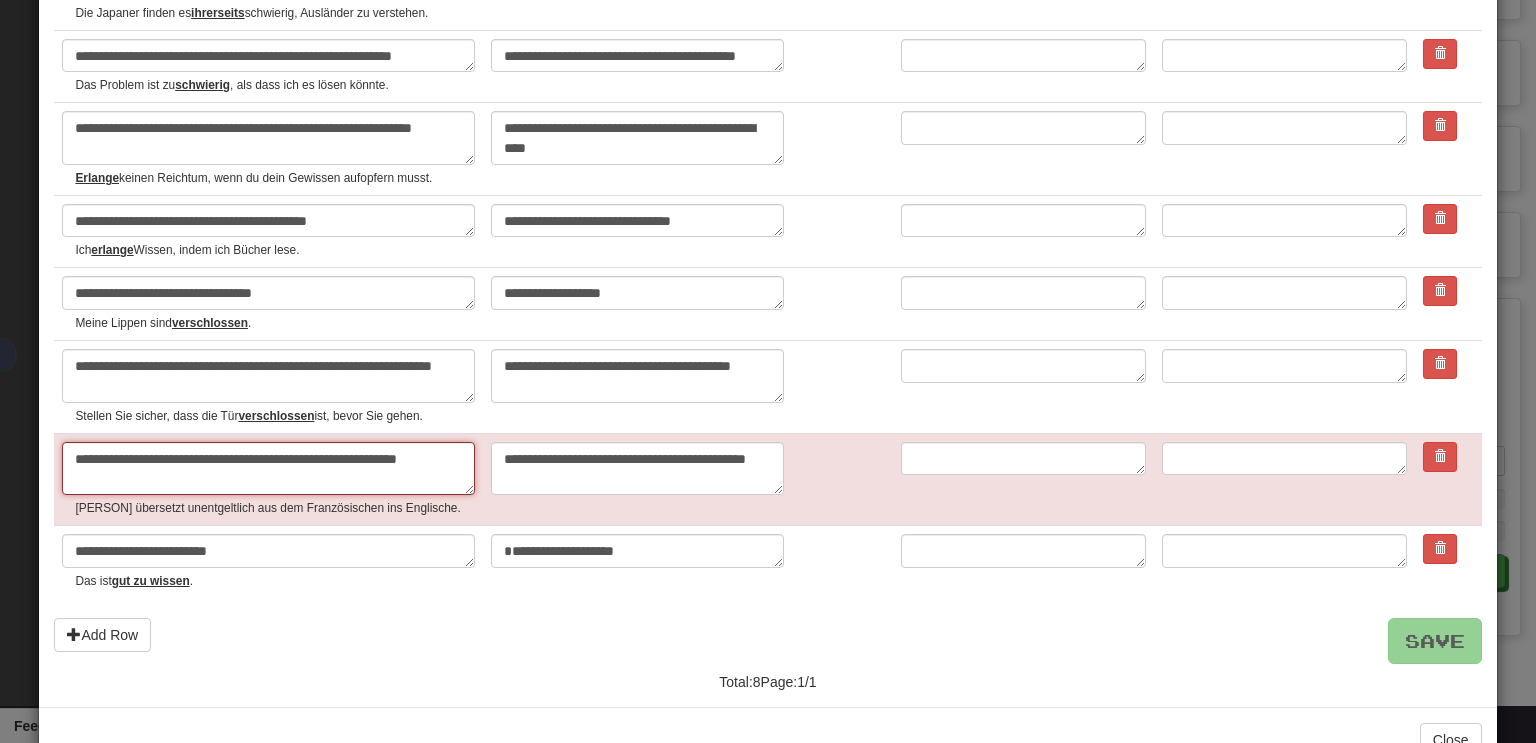 click on "**********" at bounding box center (268, 469) 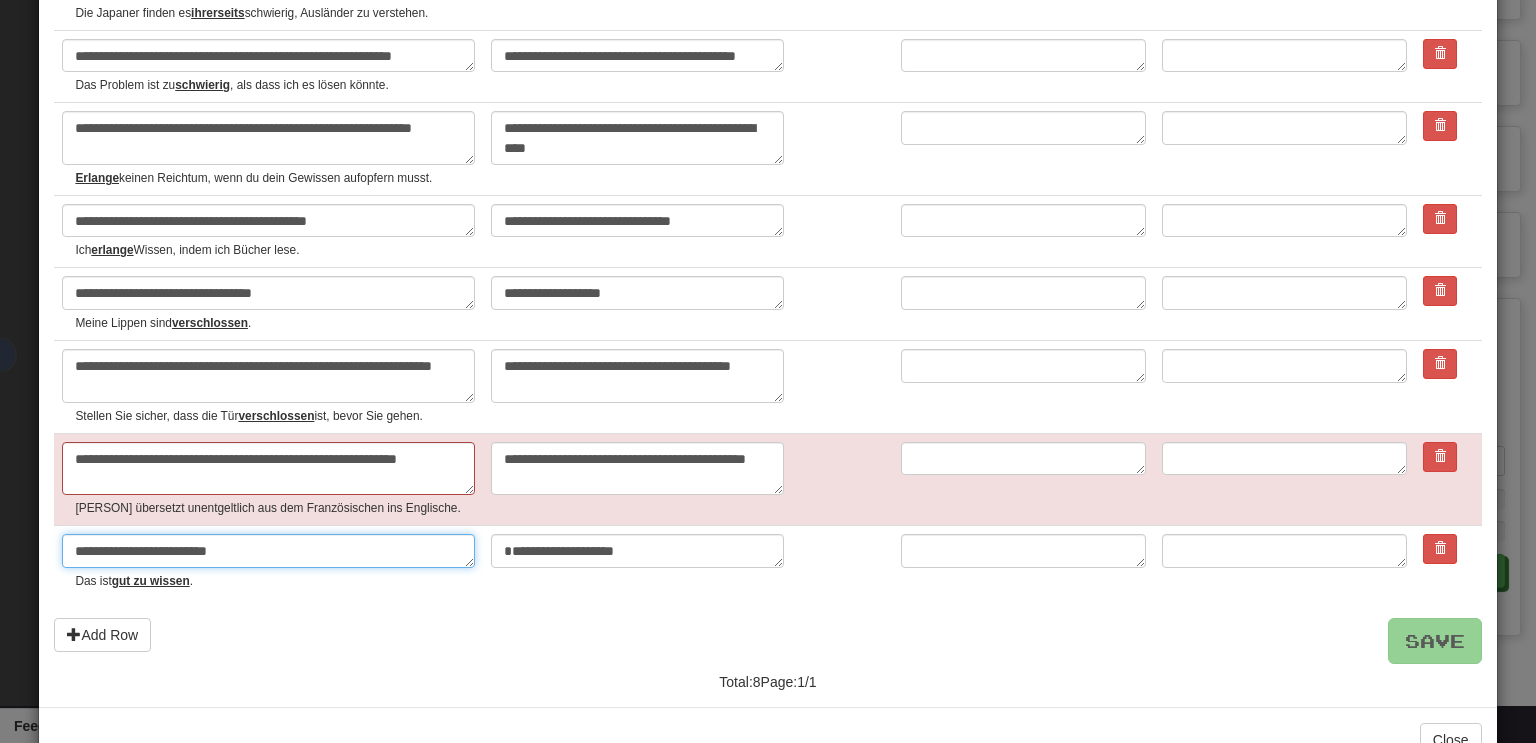 drag, startPoint x: 213, startPoint y: 553, endPoint x: 225, endPoint y: 548, distance: 13 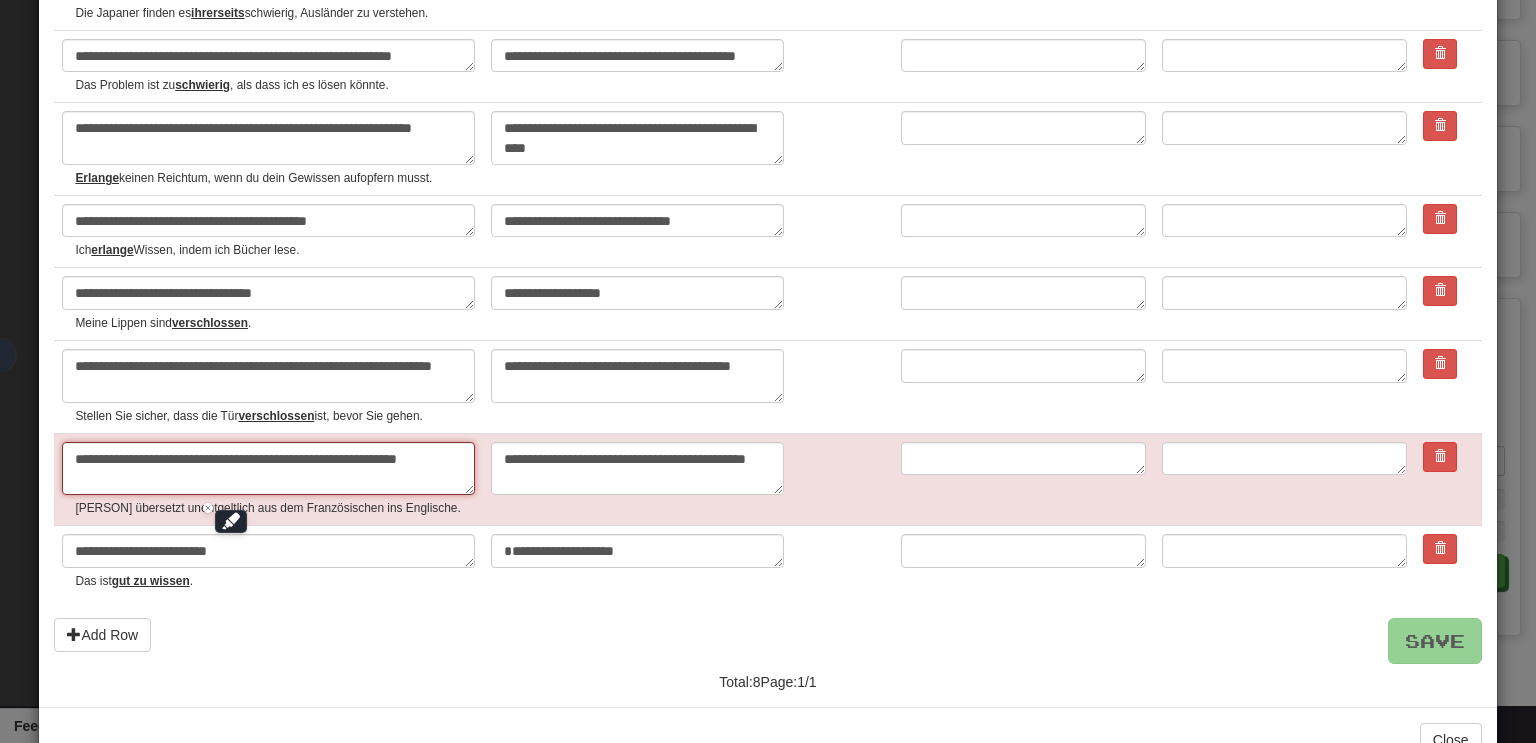 click on "**********" at bounding box center [268, 469] 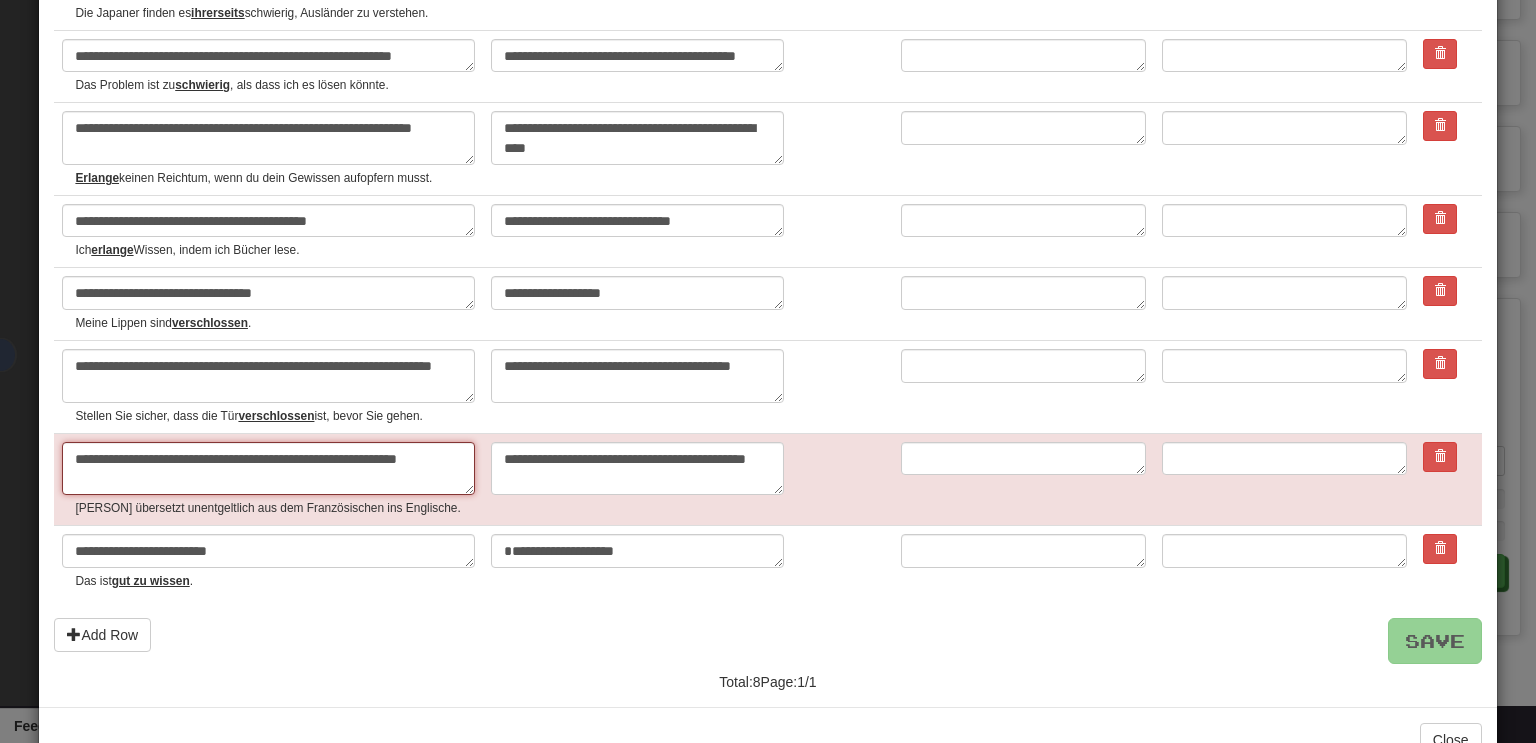 paste on "**" 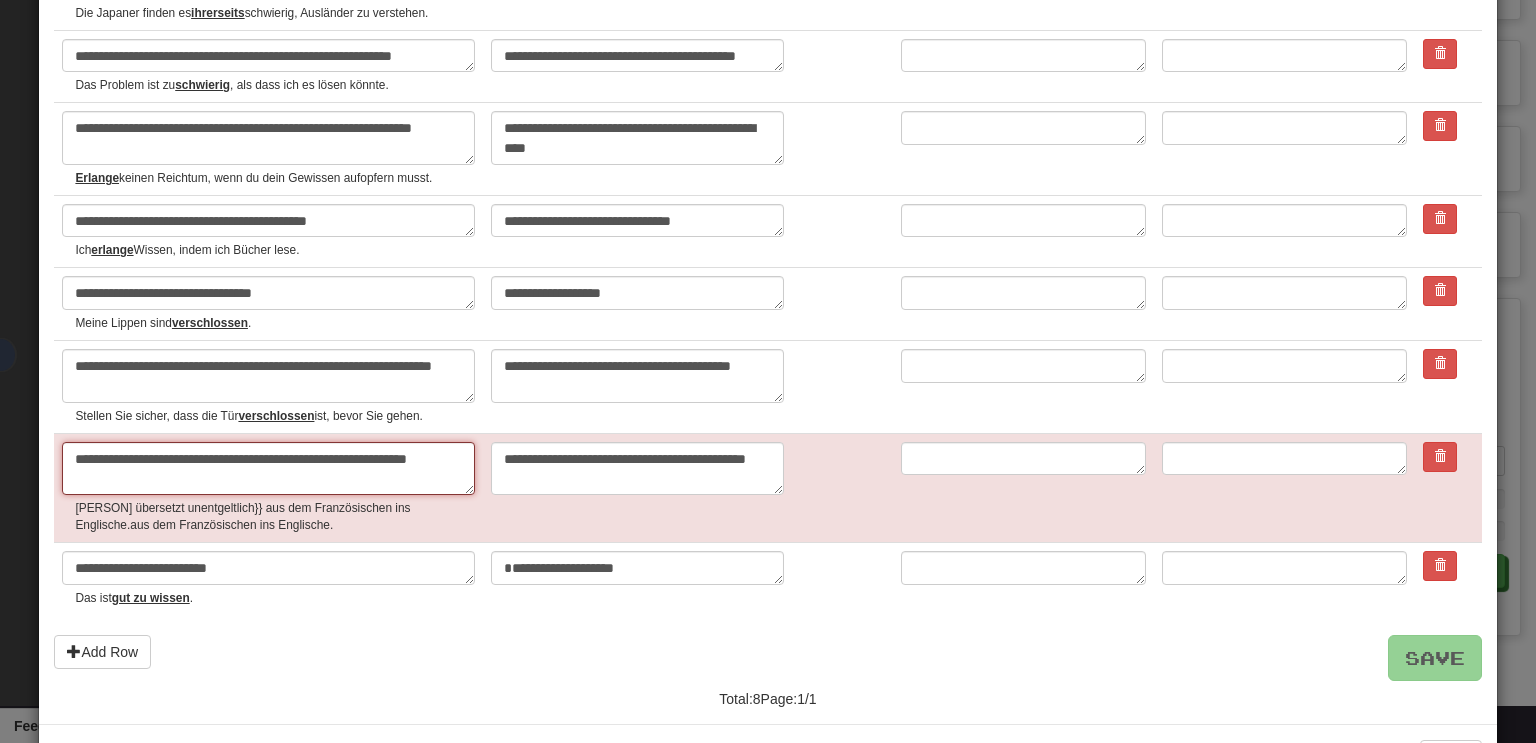 click on "**********" at bounding box center [268, 469] 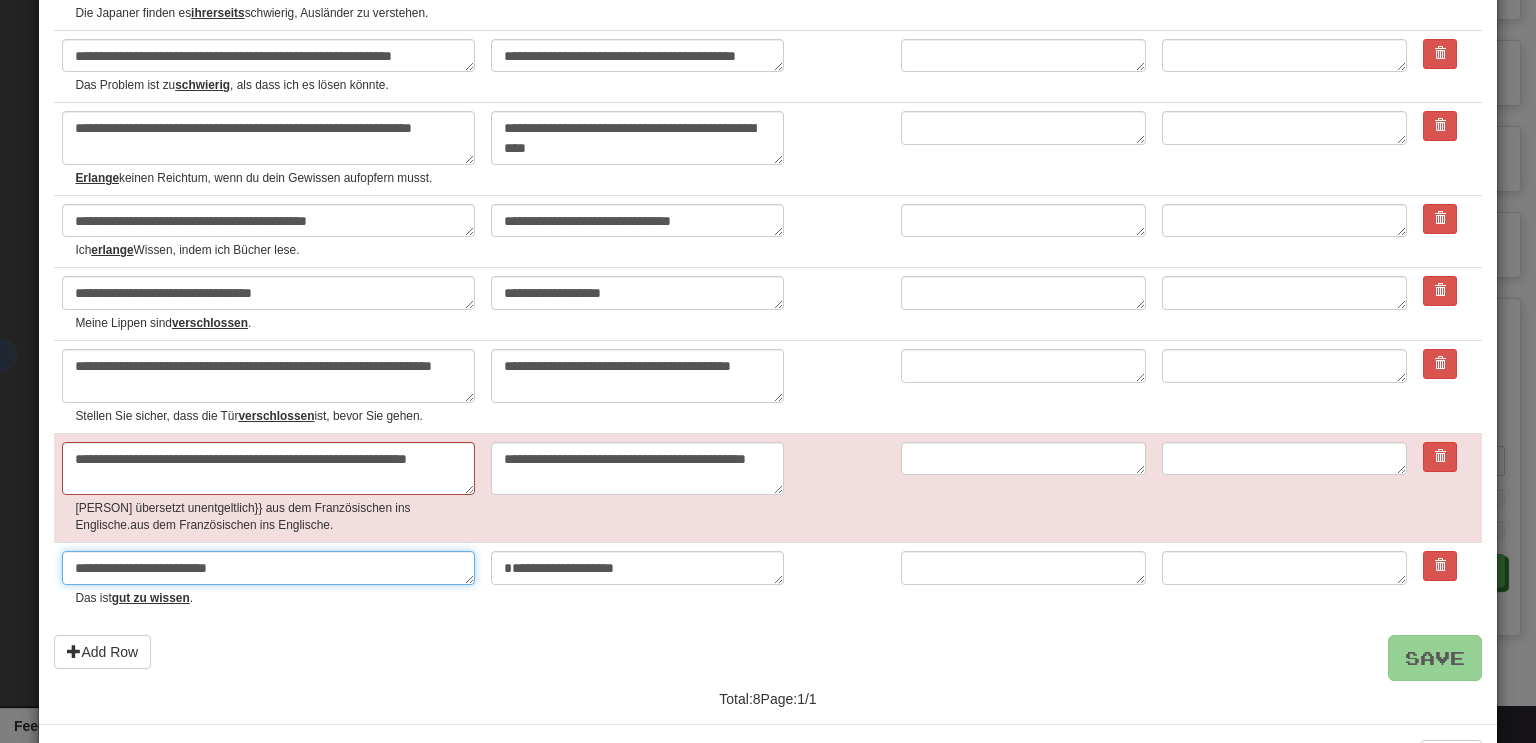 drag, startPoint x: 121, startPoint y: 565, endPoint x: 132, endPoint y: 564, distance: 11.045361 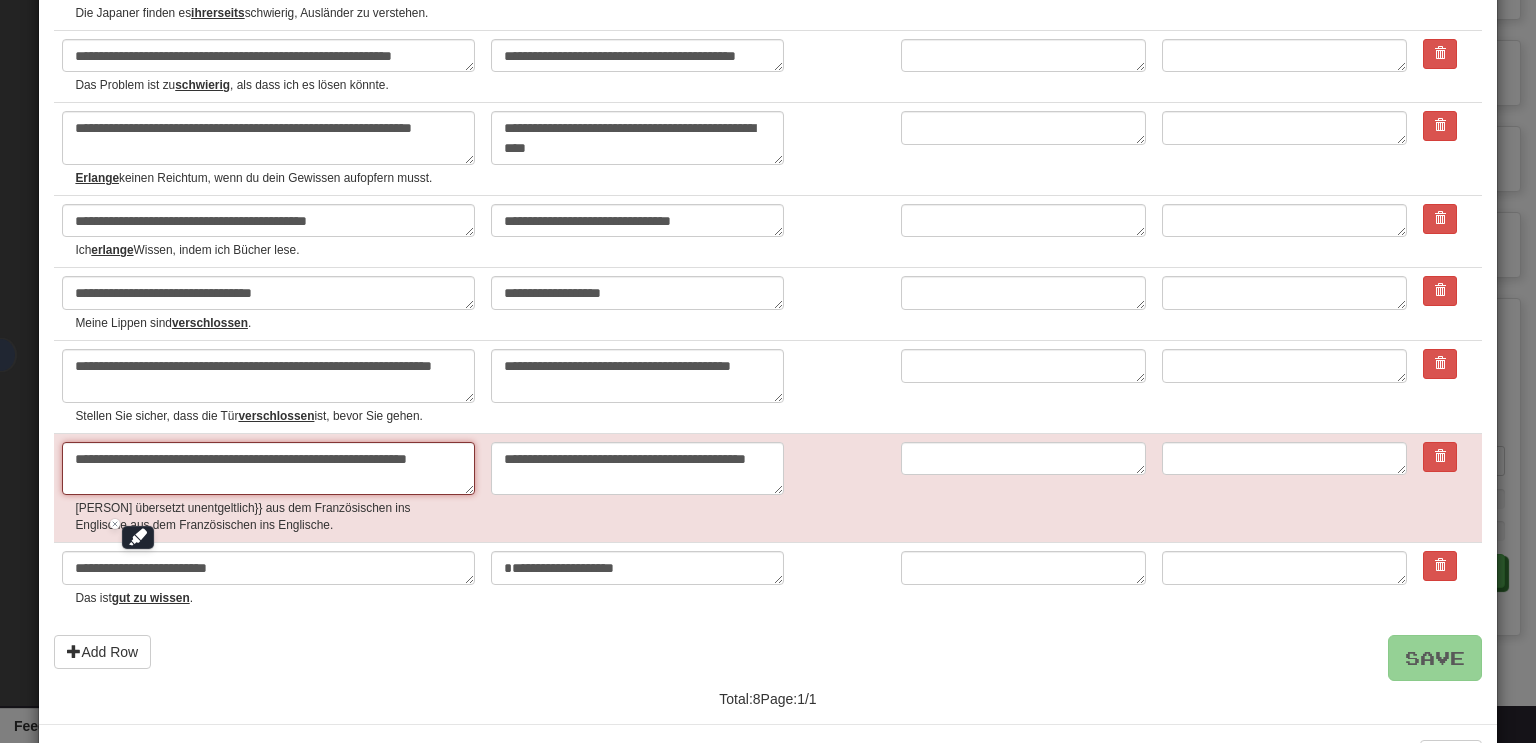 click on "**********" at bounding box center (268, 469) 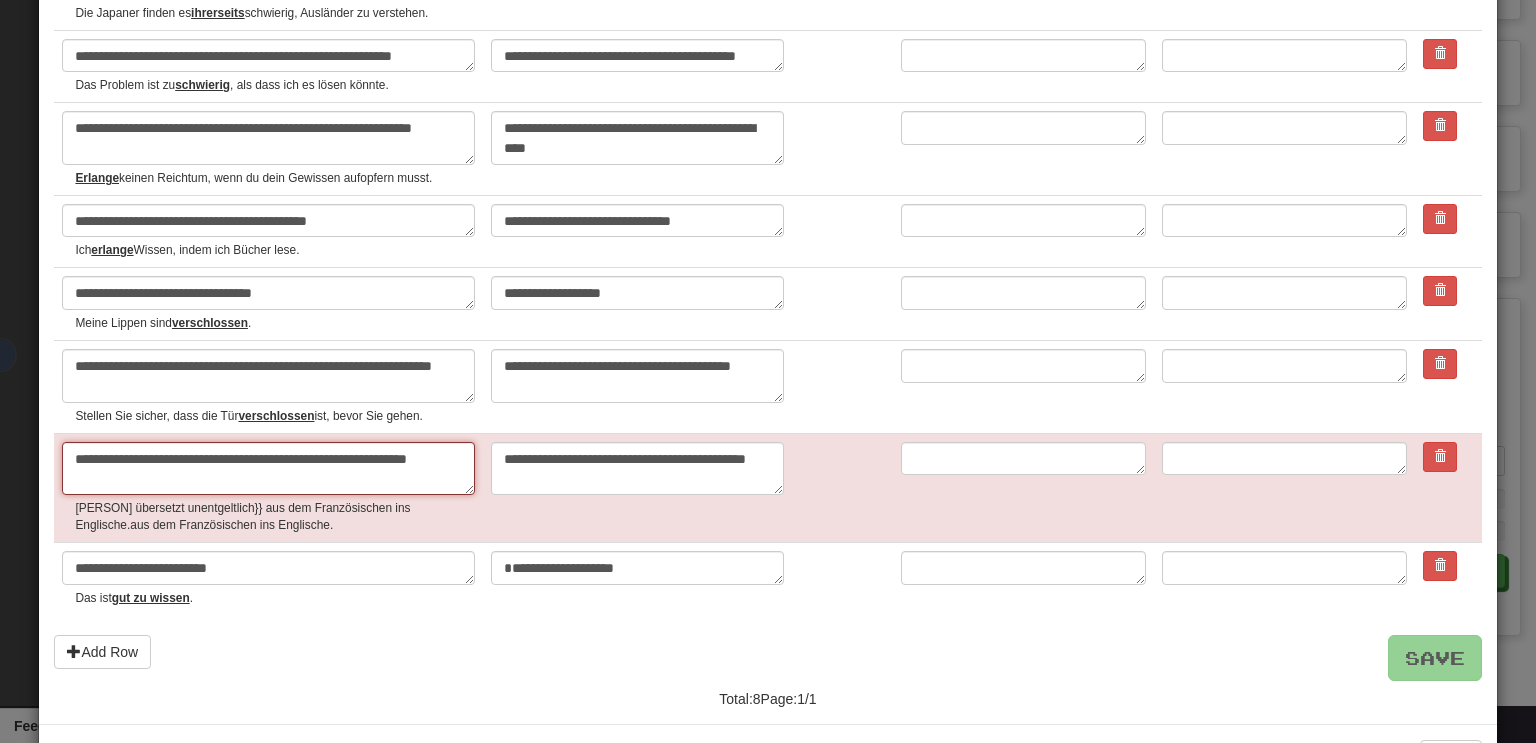 click on "**********" at bounding box center [268, 469] 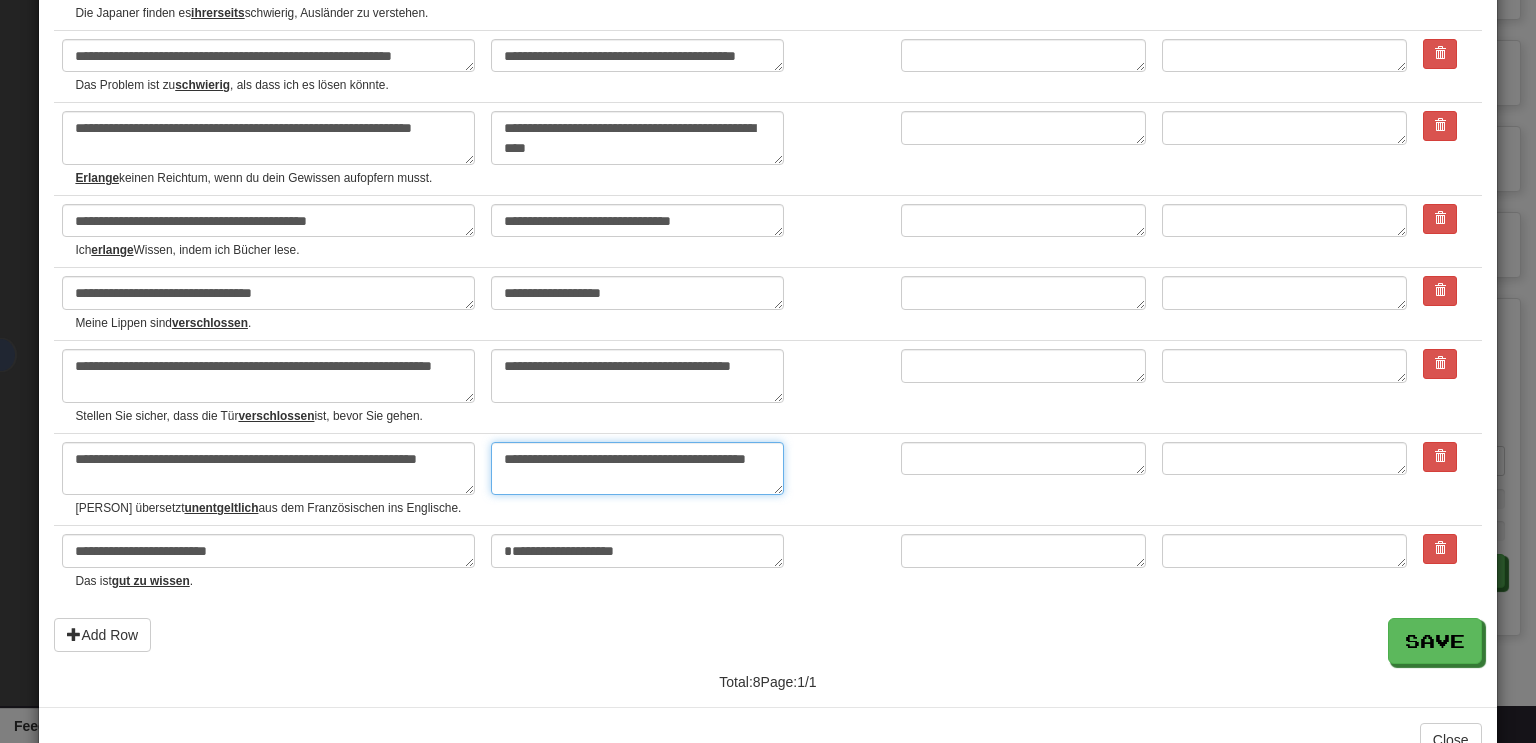 click on "**********" at bounding box center [637, 469] 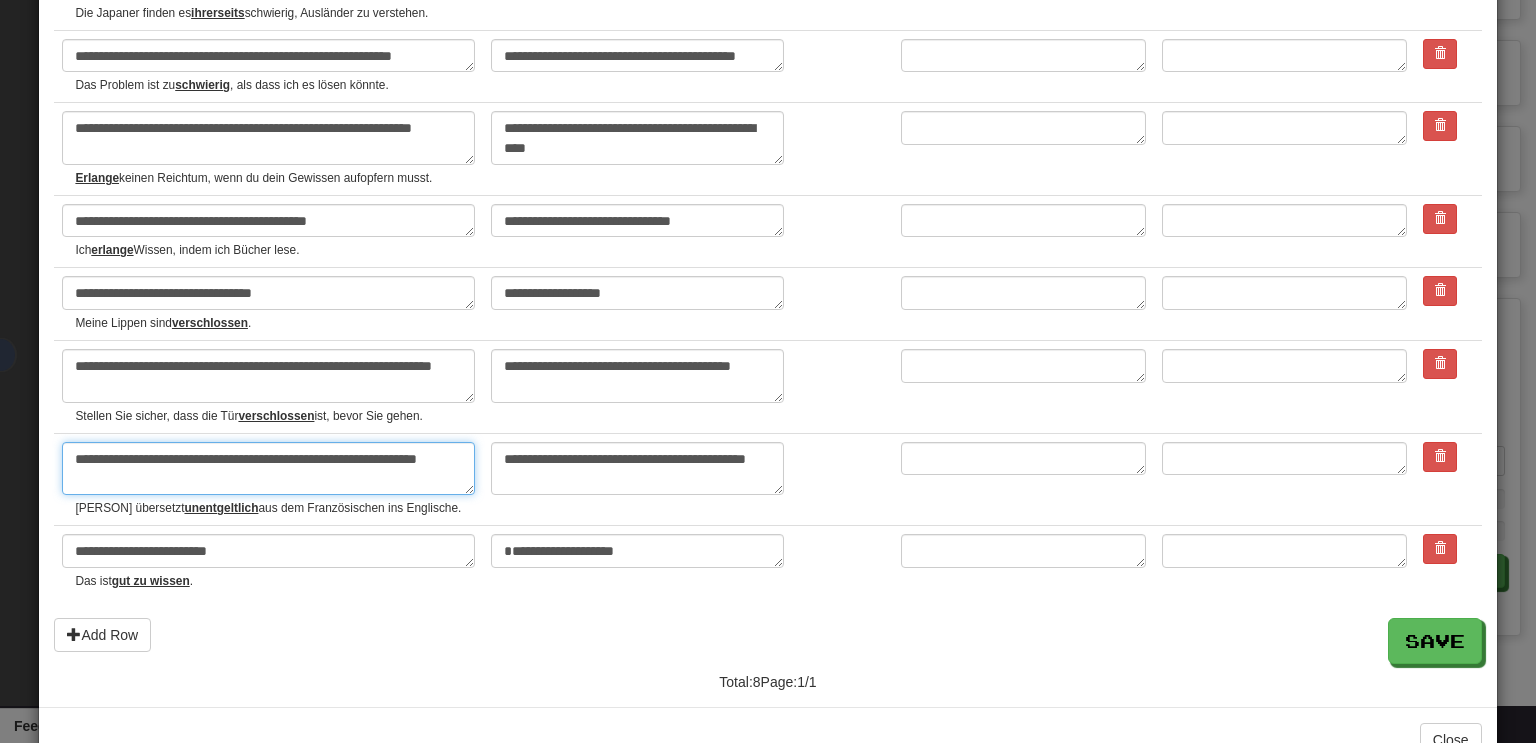 click on "**********" at bounding box center [268, 469] 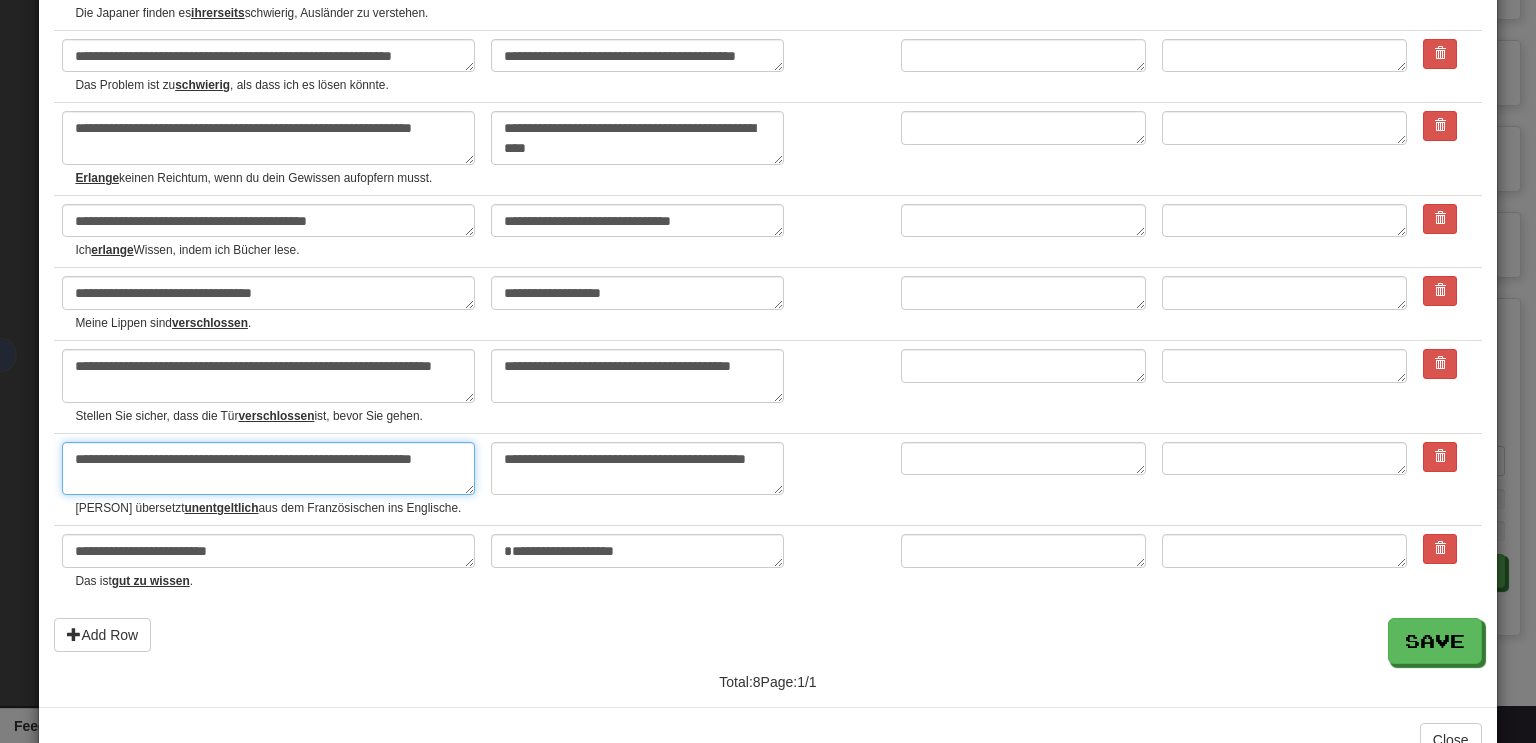 type on "*" 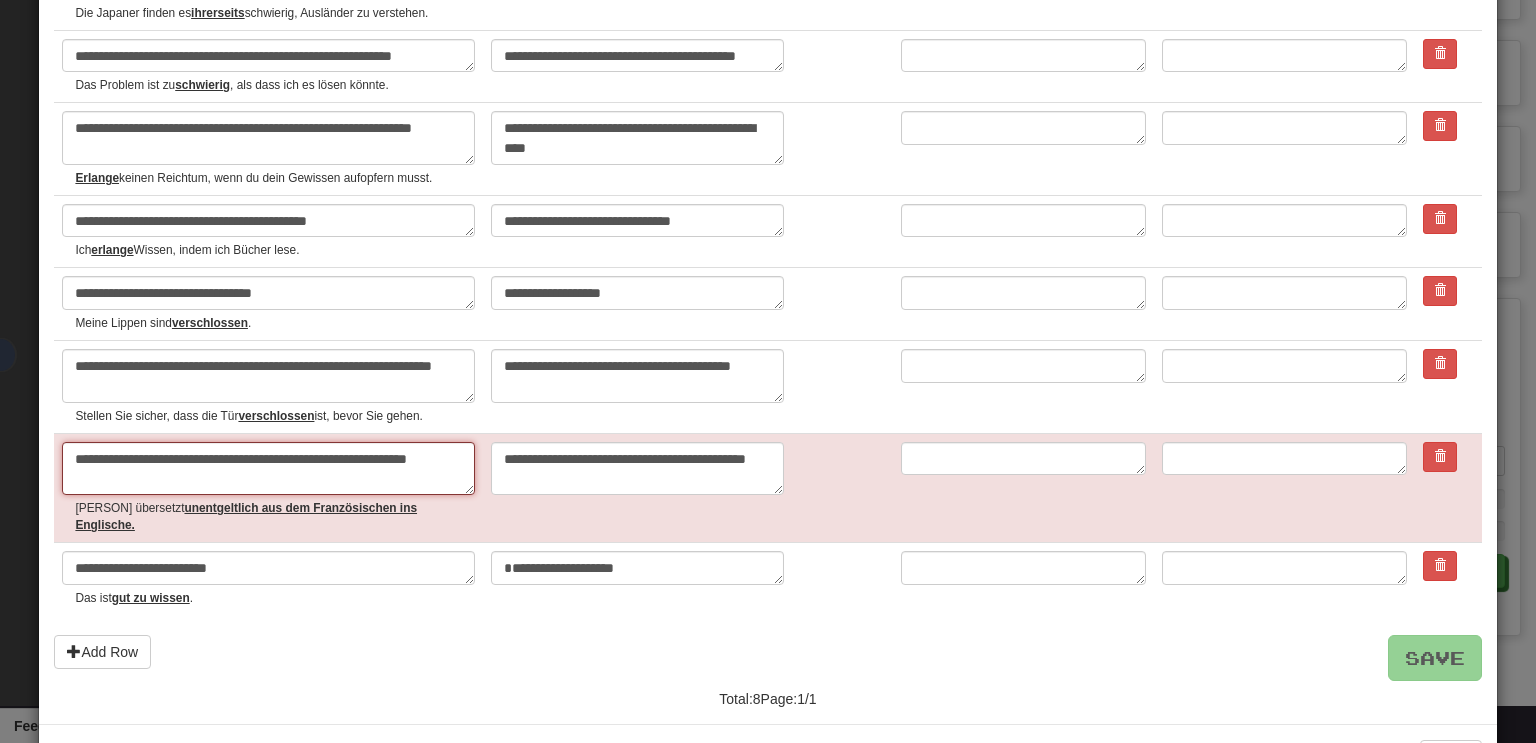 click on "**********" at bounding box center (268, 469) 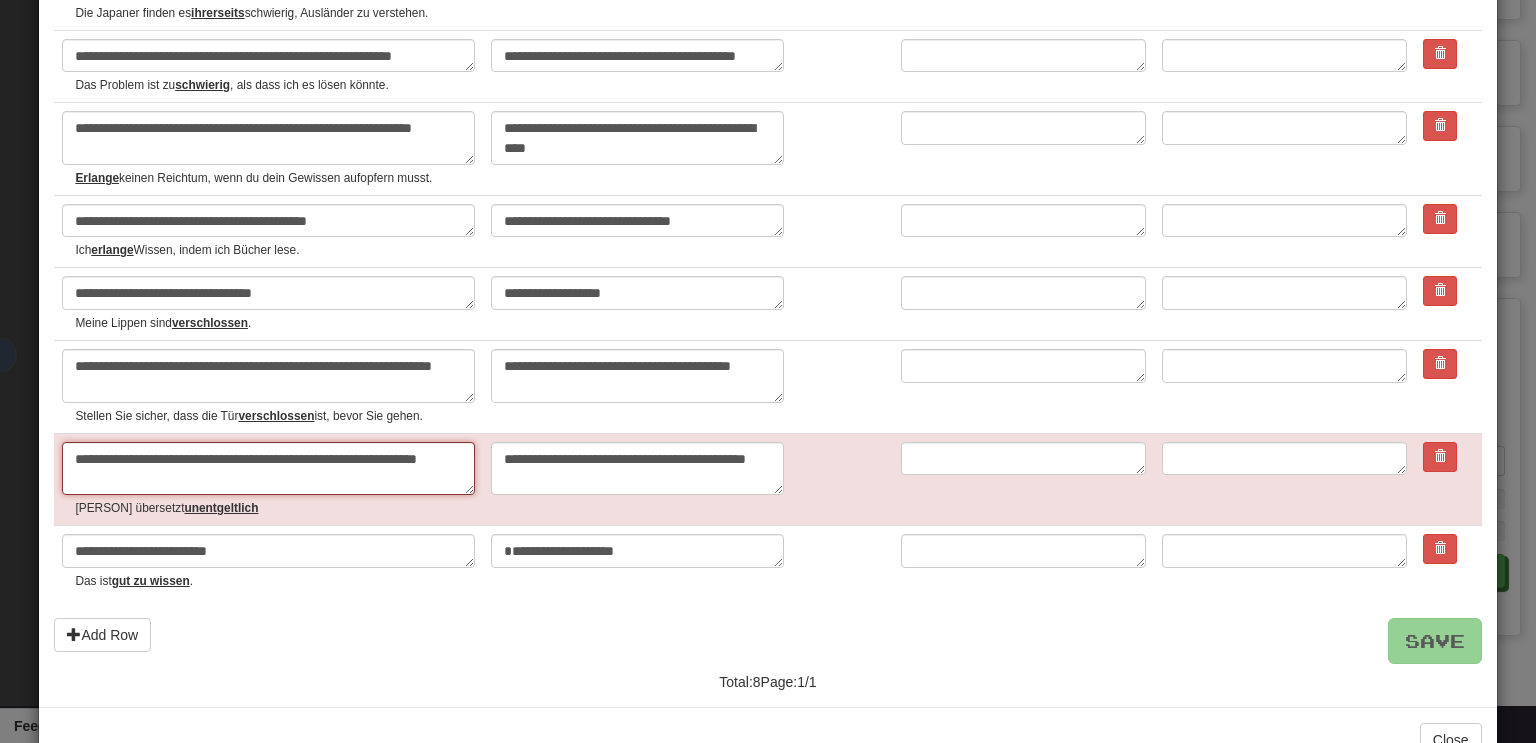 click on "**********" at bounding box center [268, 469] 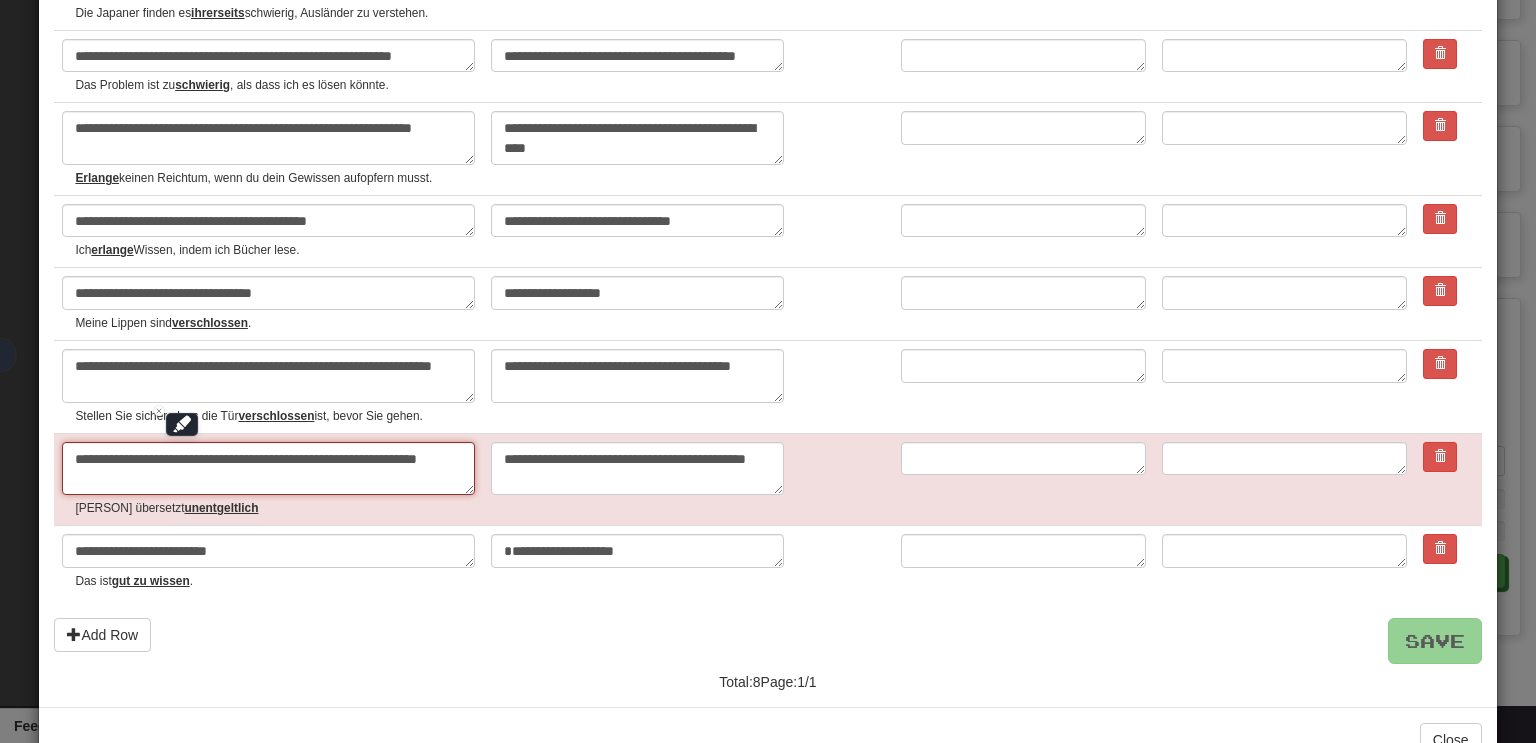 type on "**********" 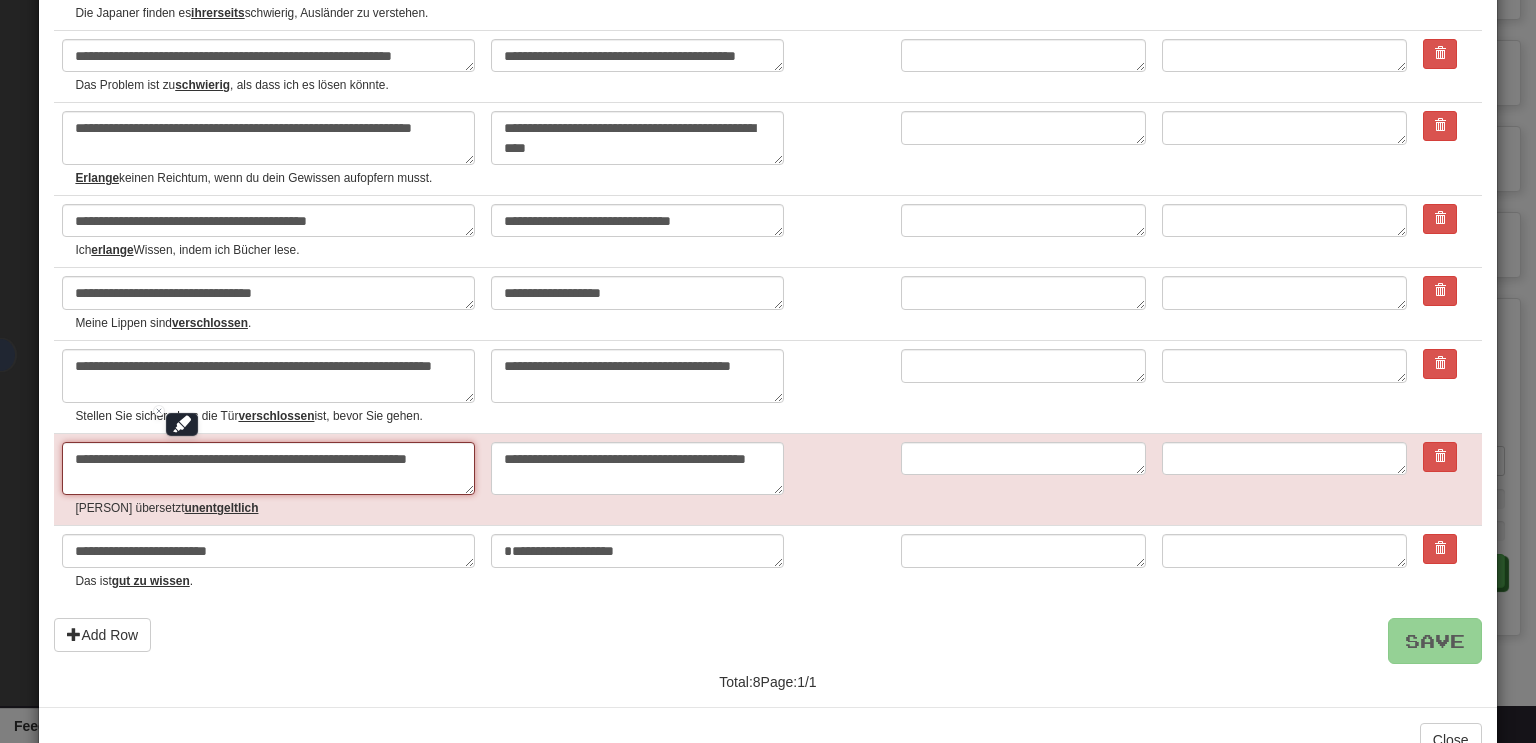 type on "*" 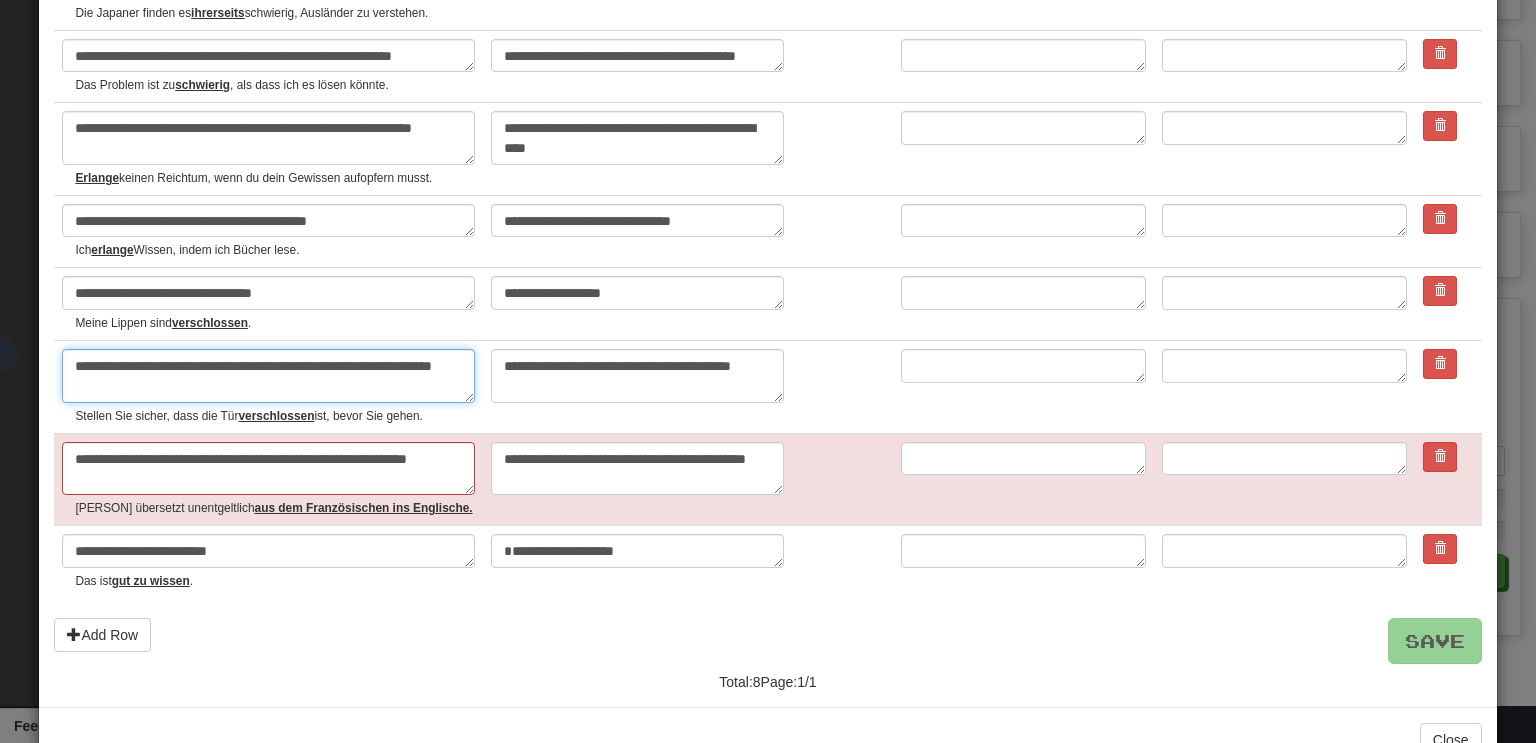 click on "**********" at bounding box center (268, 376) 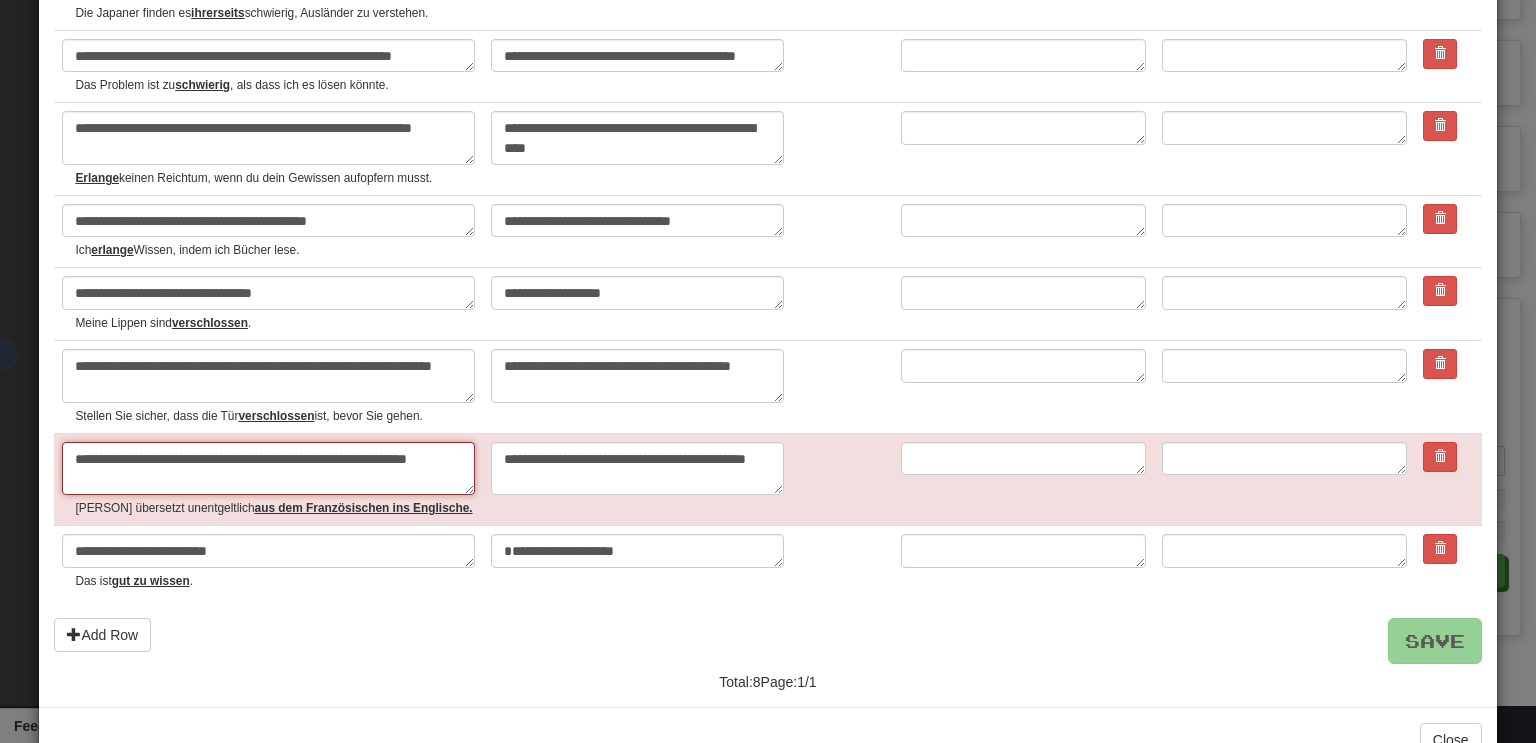 click on "**********" at bounding box center (268, 469) 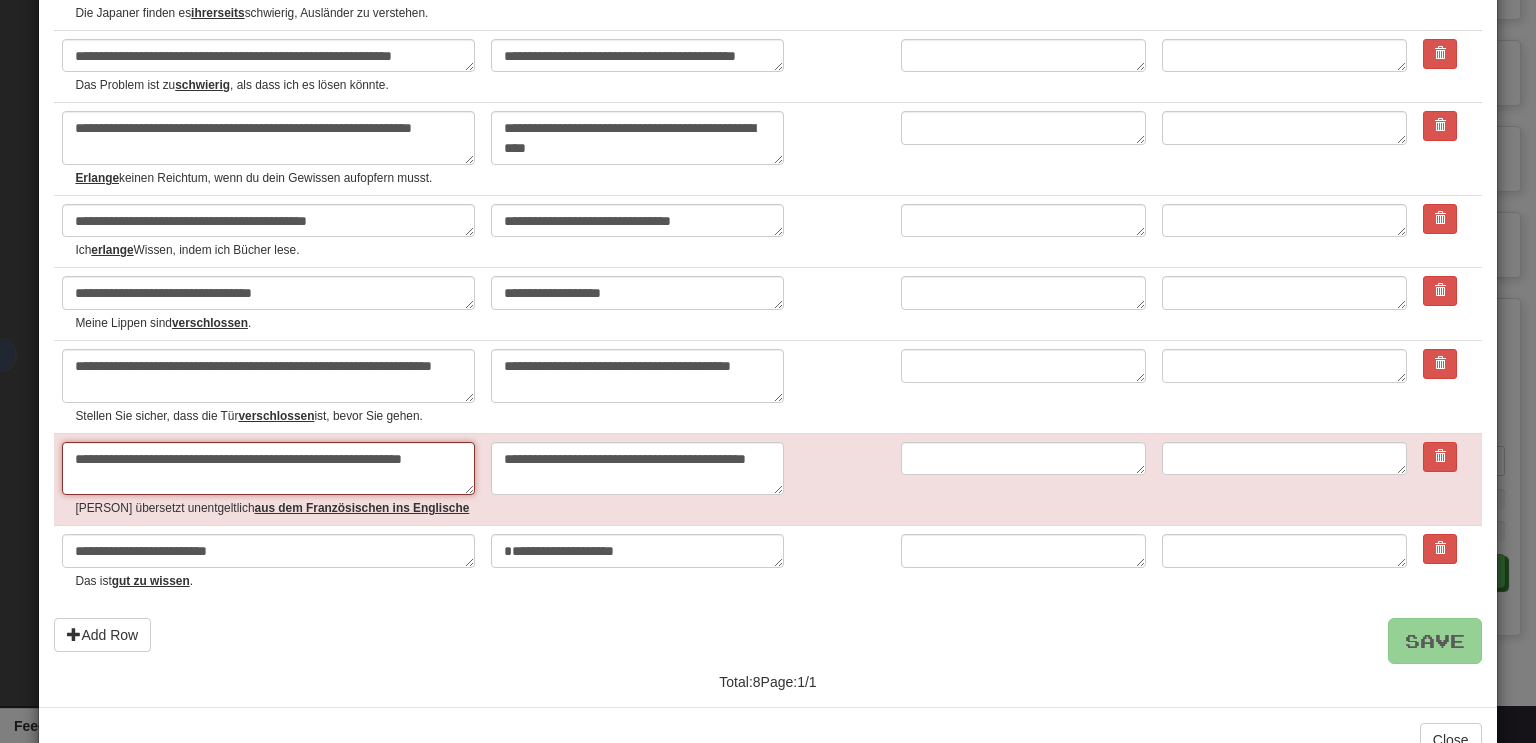 paste on "**" 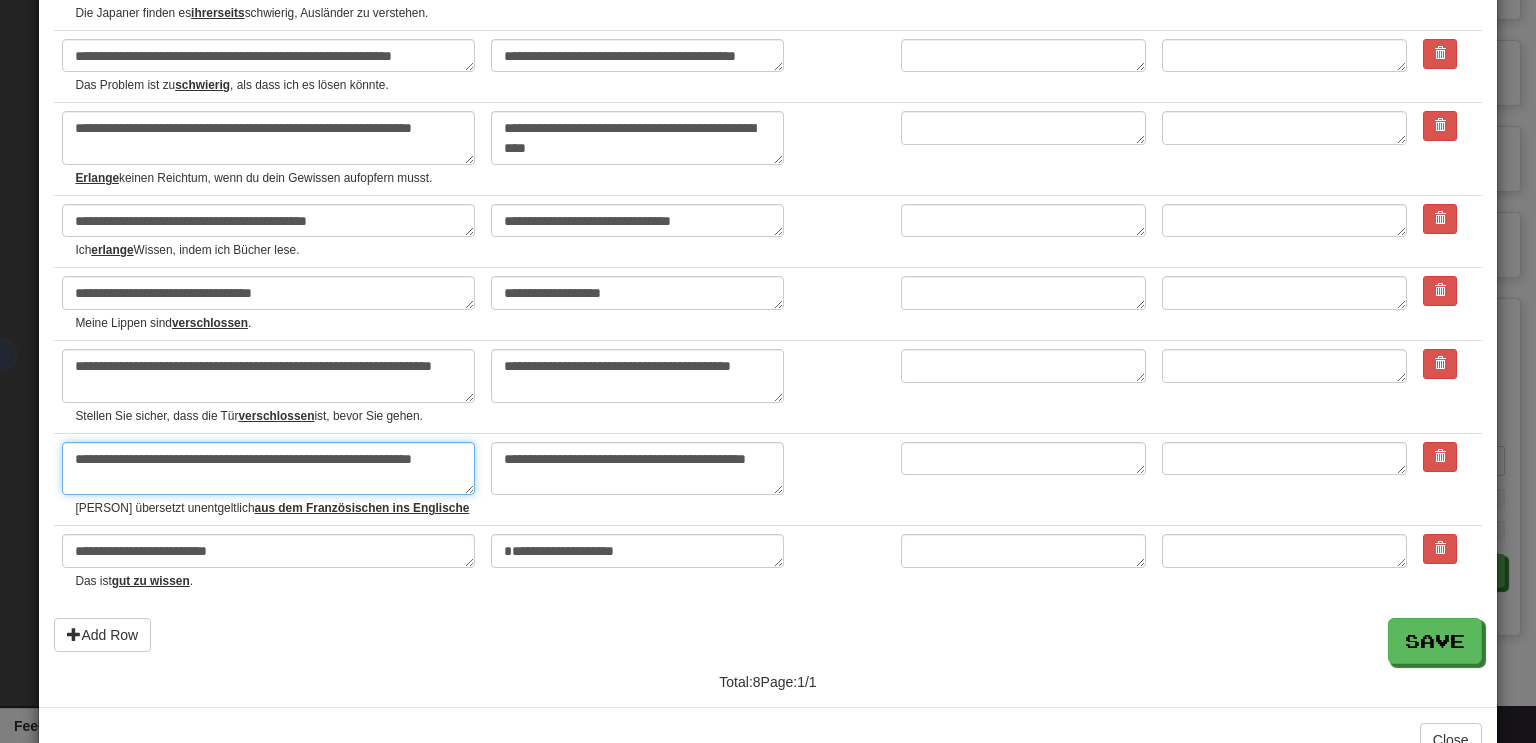 type on "**********" 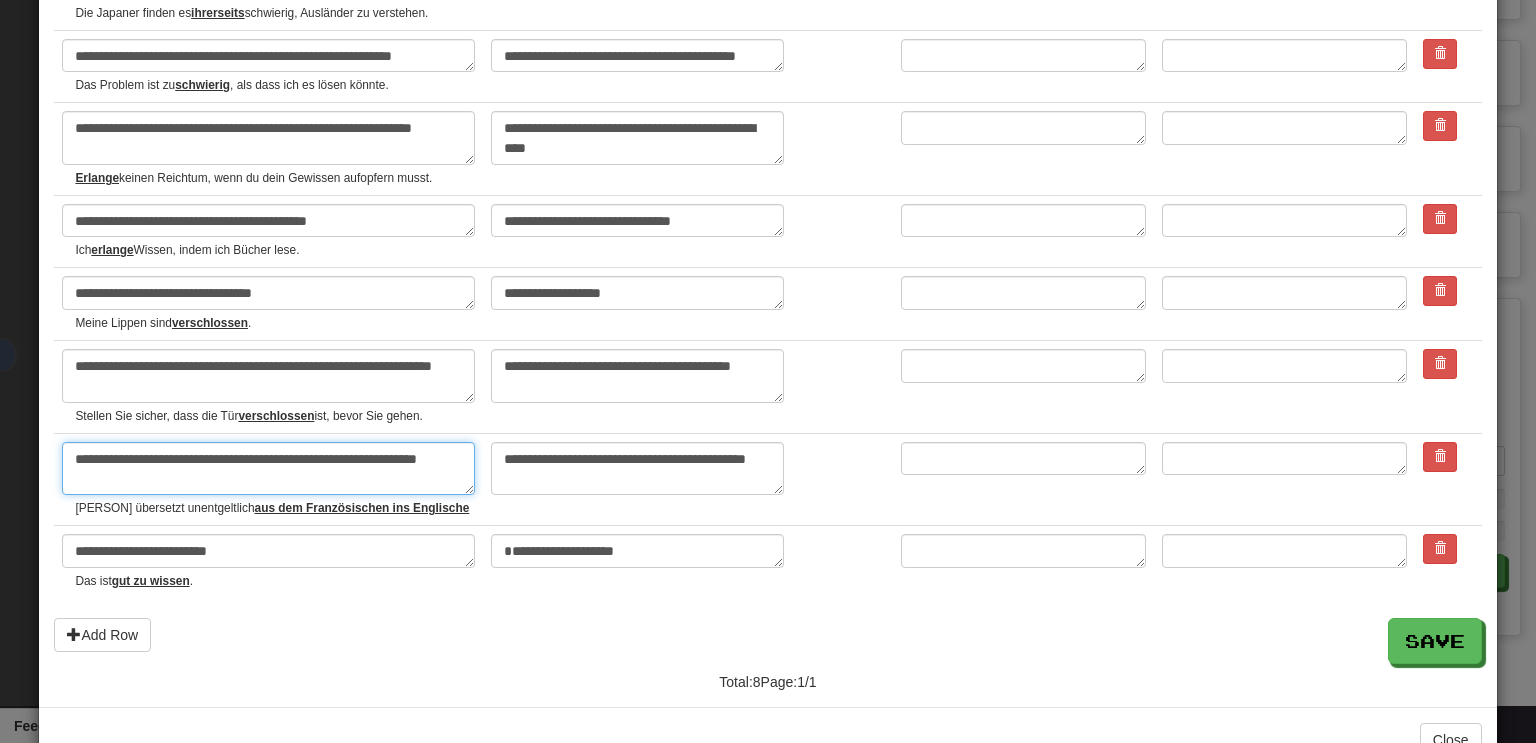 type on "*" 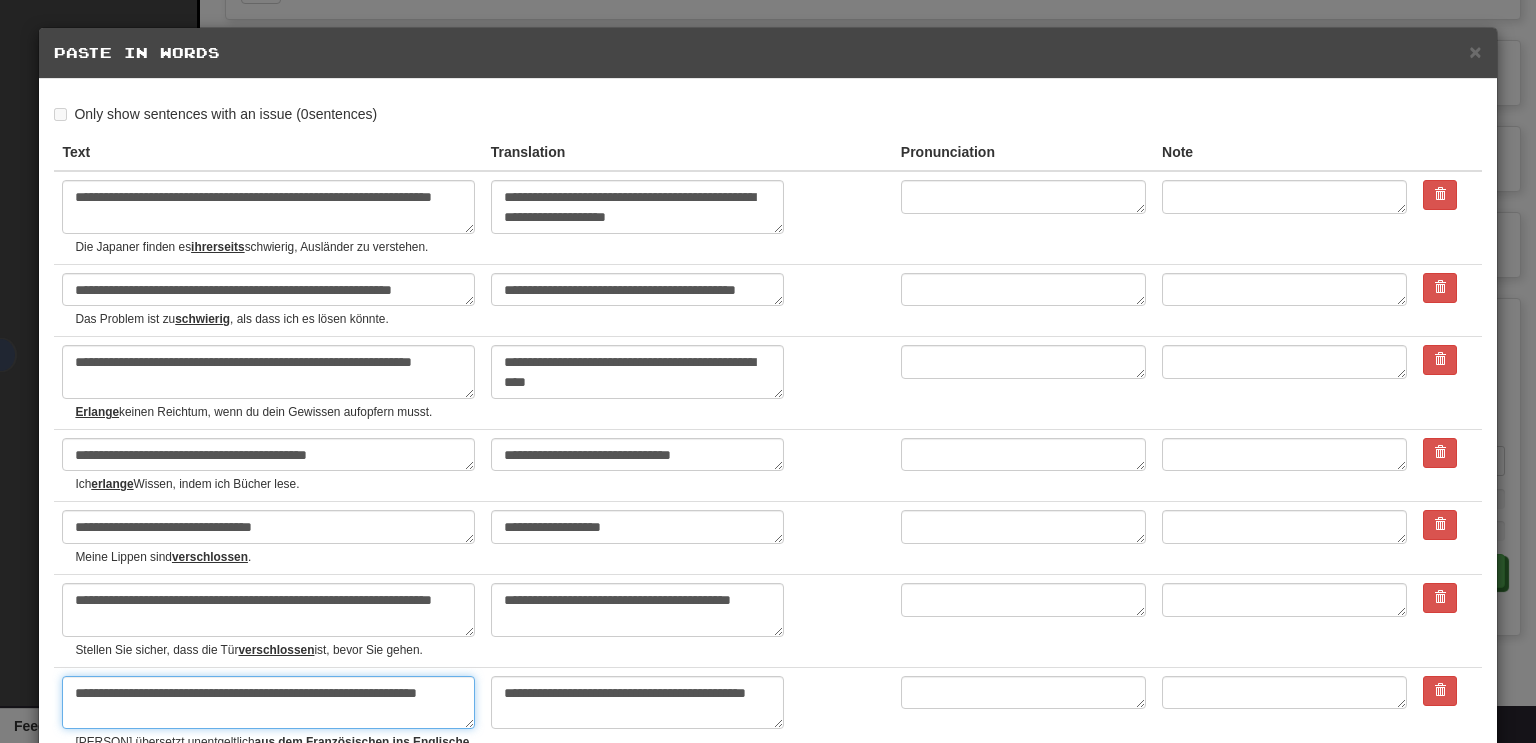 scroll, scrollTop: 0, scrollLeft: 0, axis: both 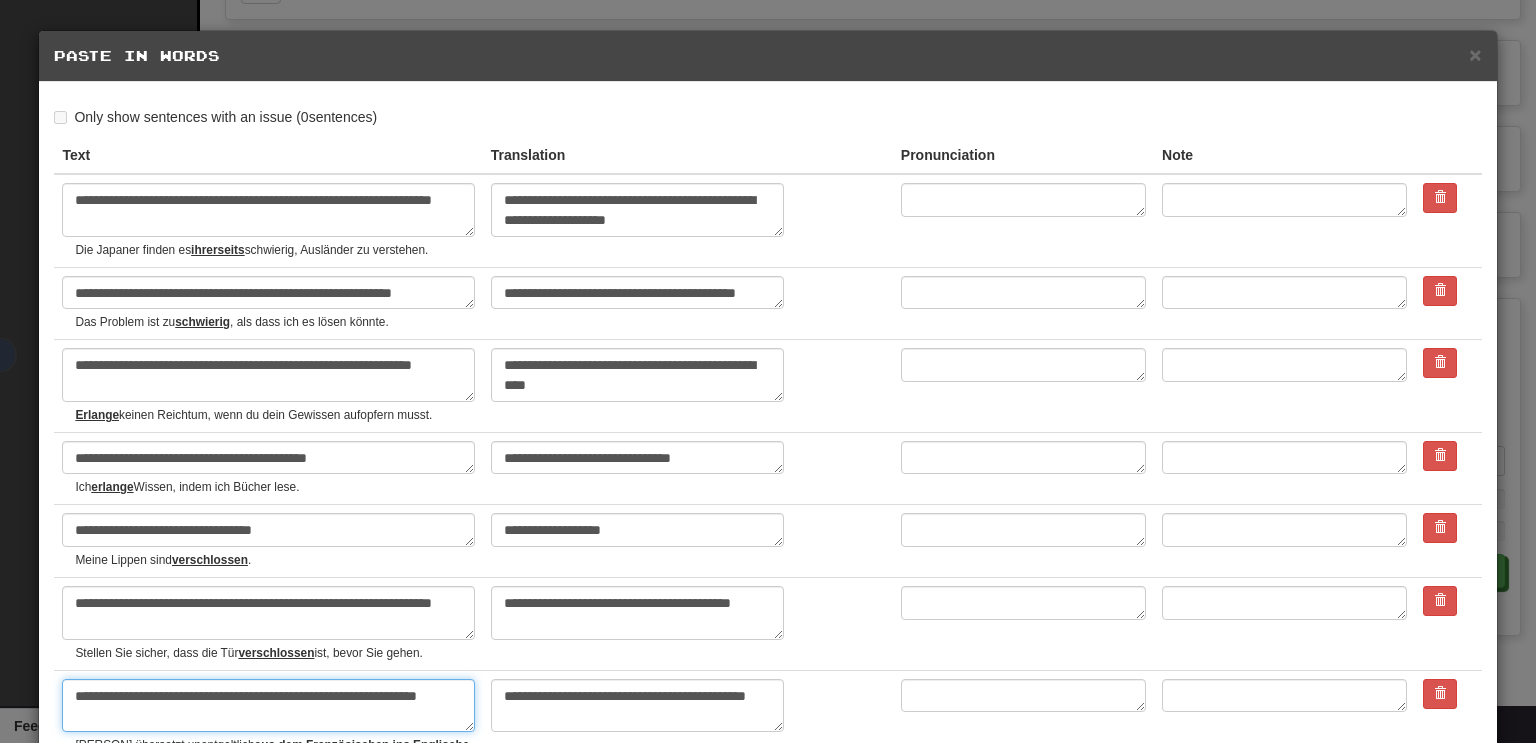 type on "**********" 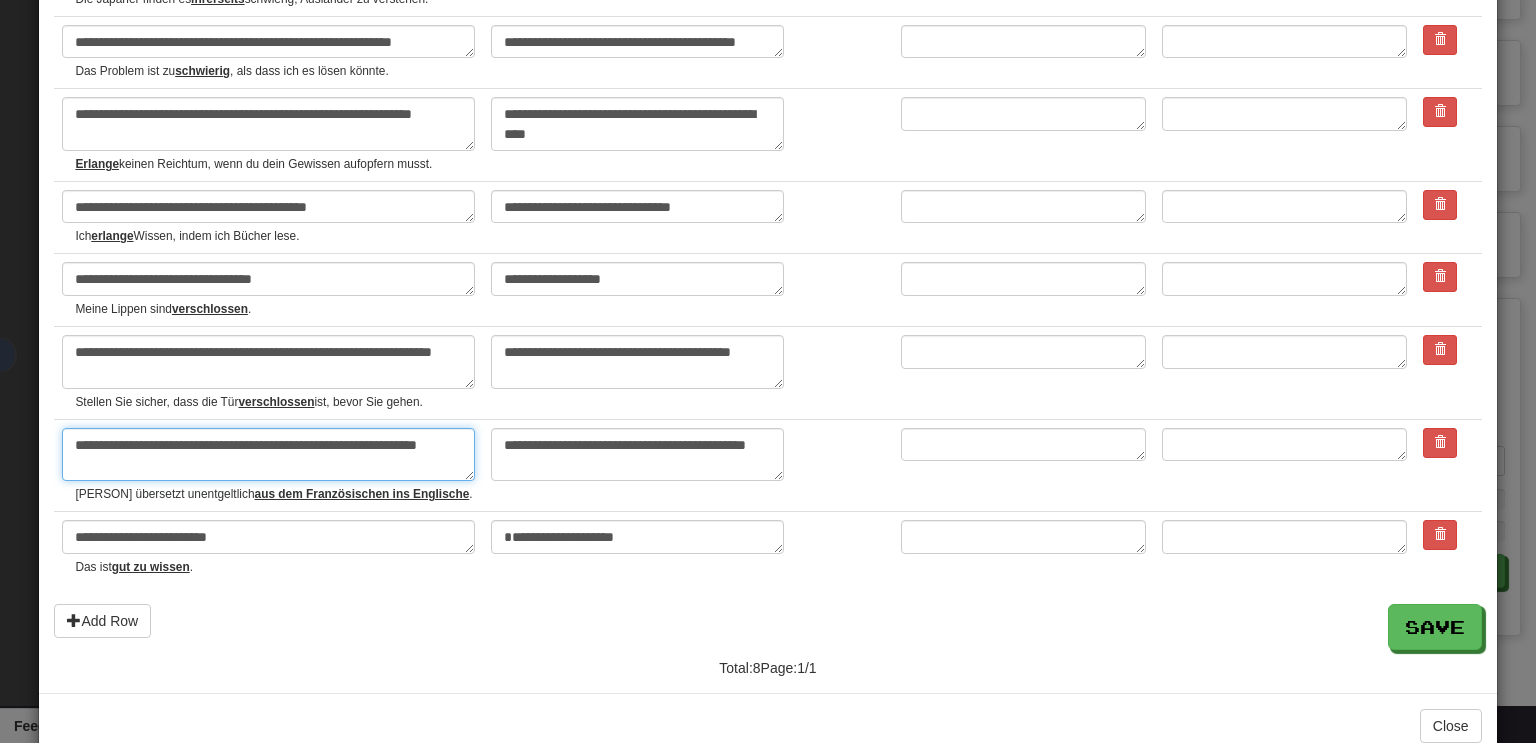 scroll, scrollTop: 254, scrollLeft: 0, axis: vertical 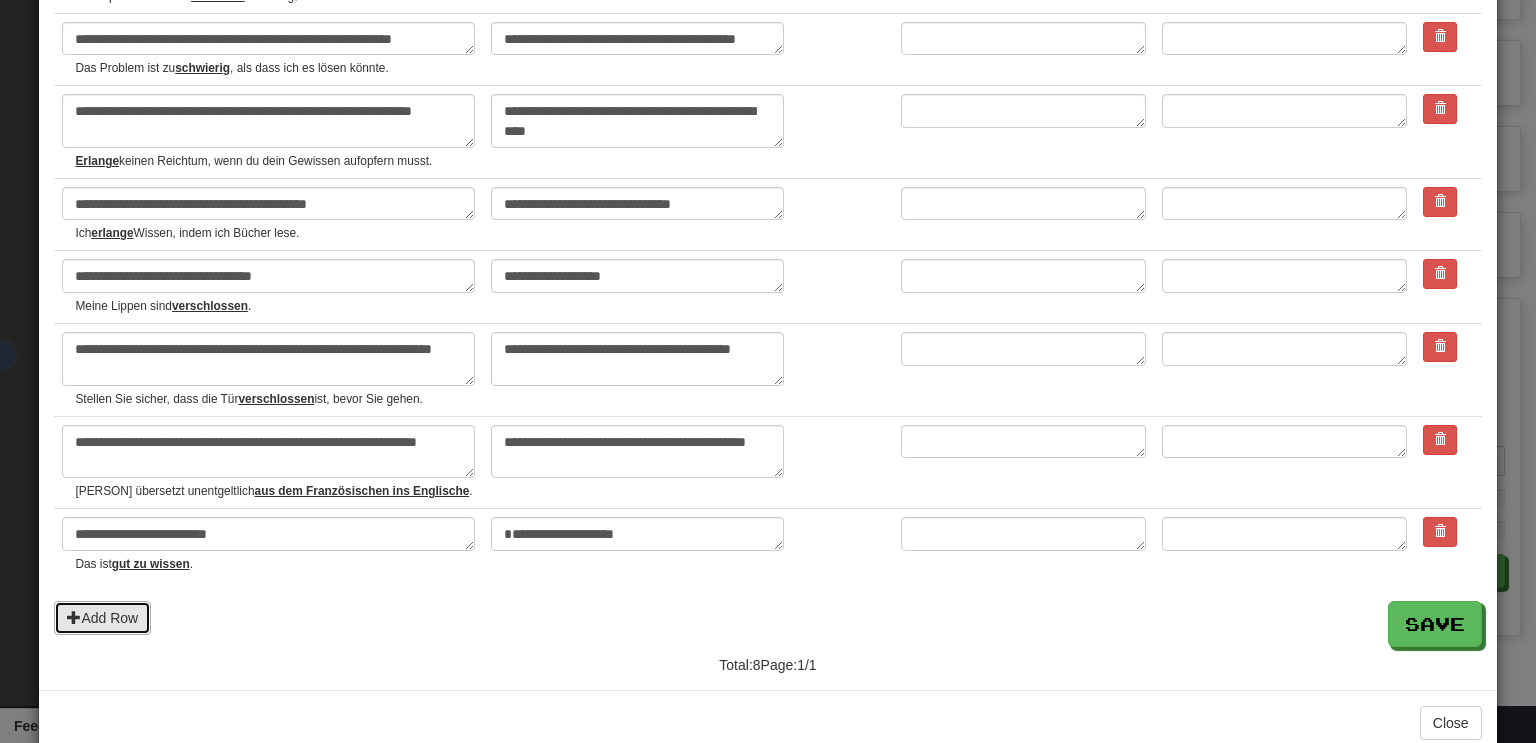 click on "Add Row" at bounding box center [102, 618] 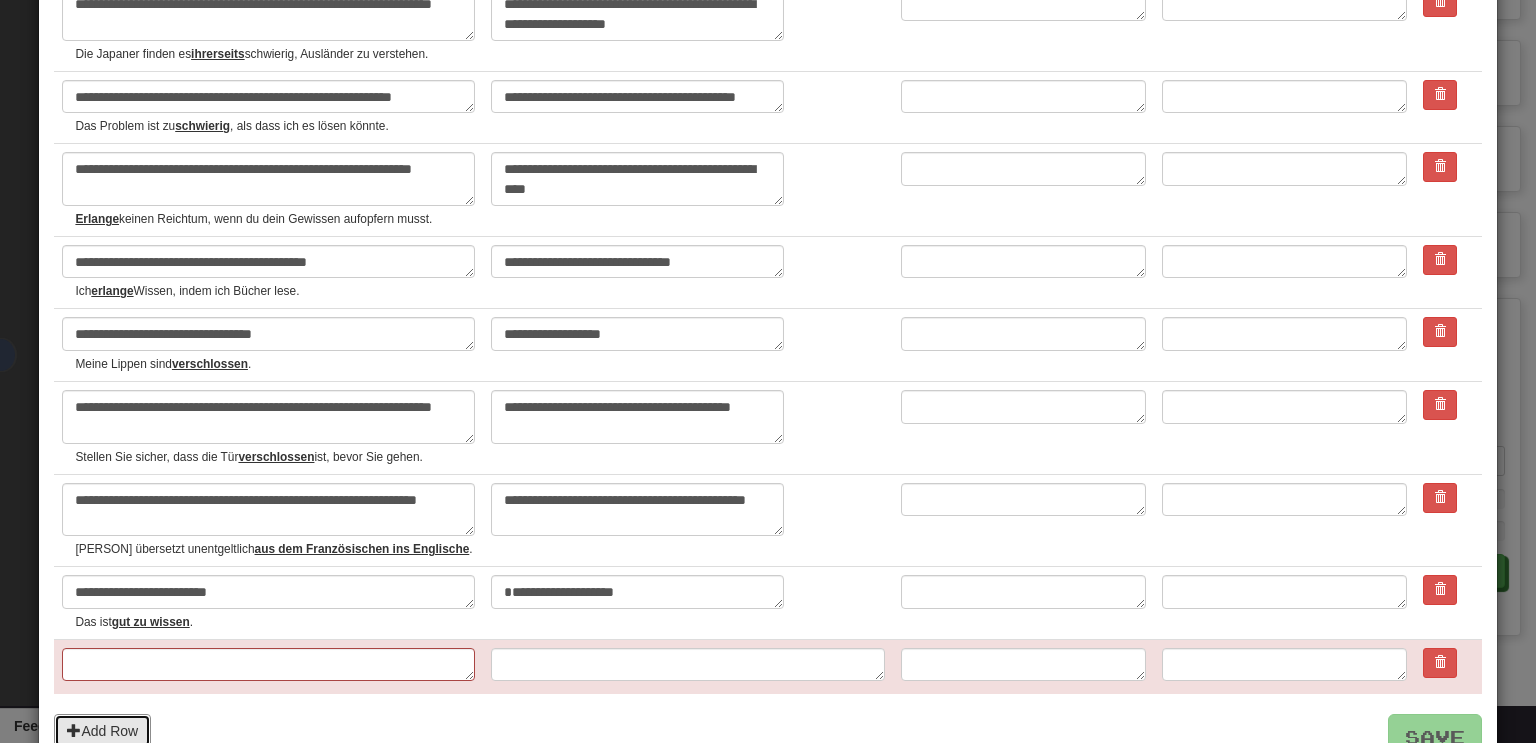 scroll, scrollTop: 195, scrollLeft: 0, axis: vertical 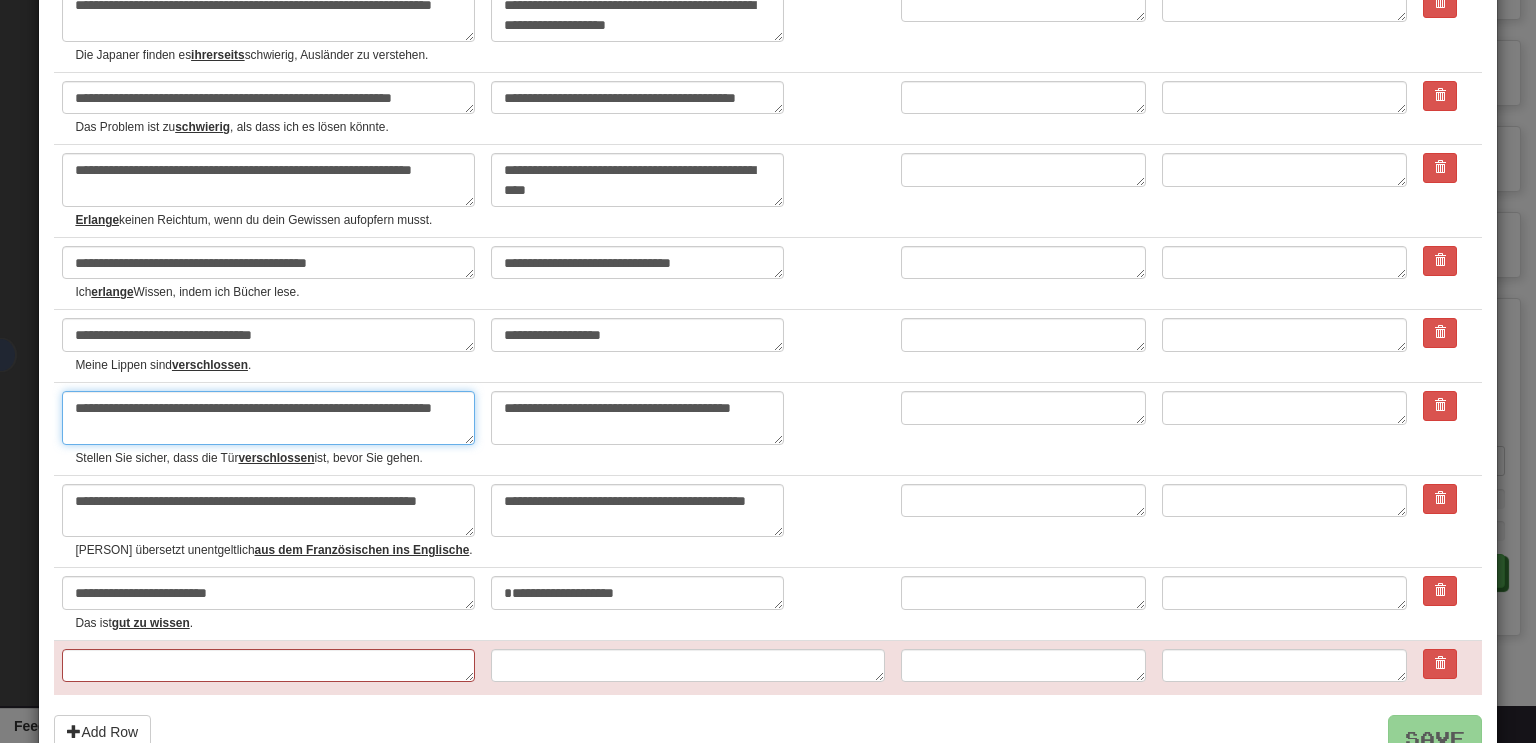 drag, startPoint x: 112, startPoint y: 427, endPoint x: 387, endPoint y: 398, distance: 276.52487 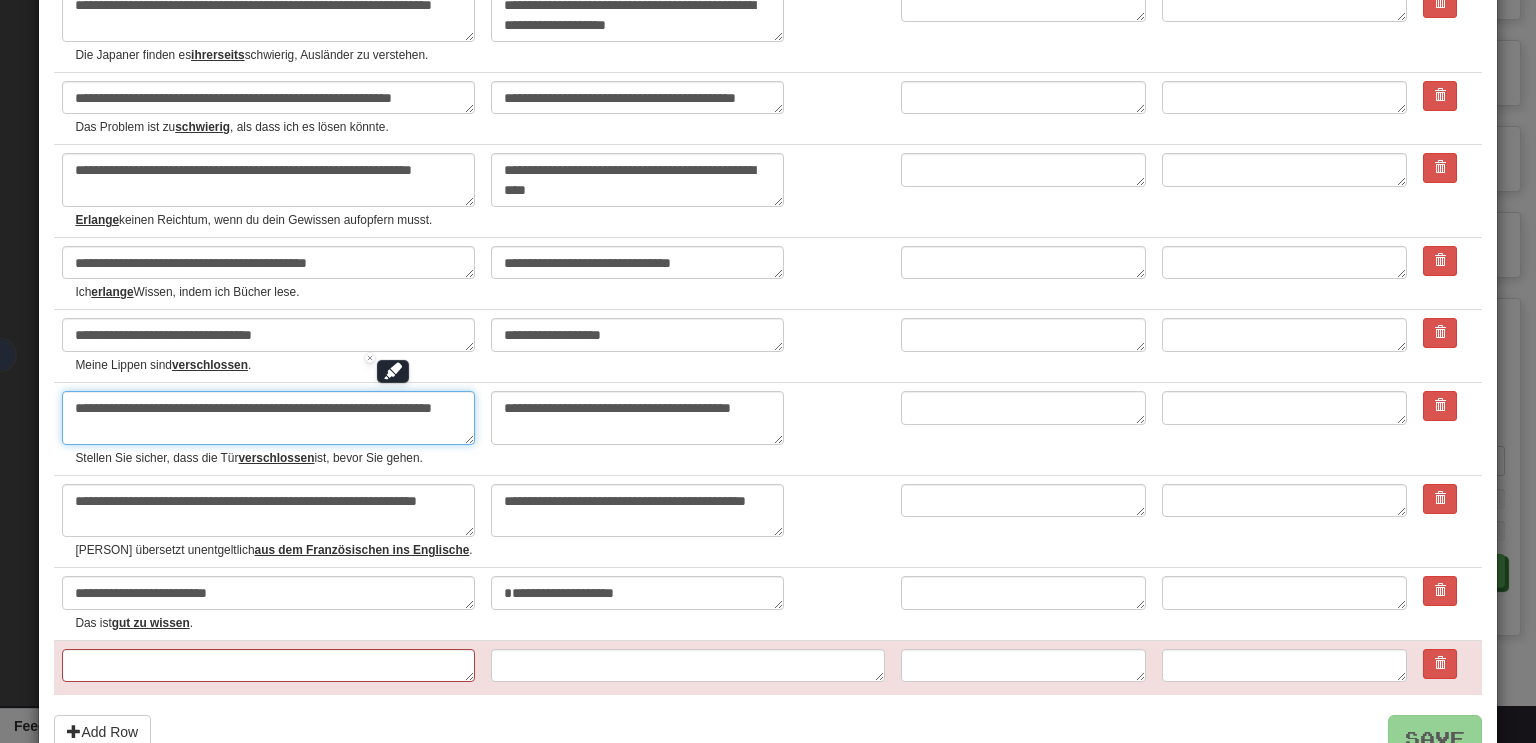 click on "**********" at bounding box center (268, 418) 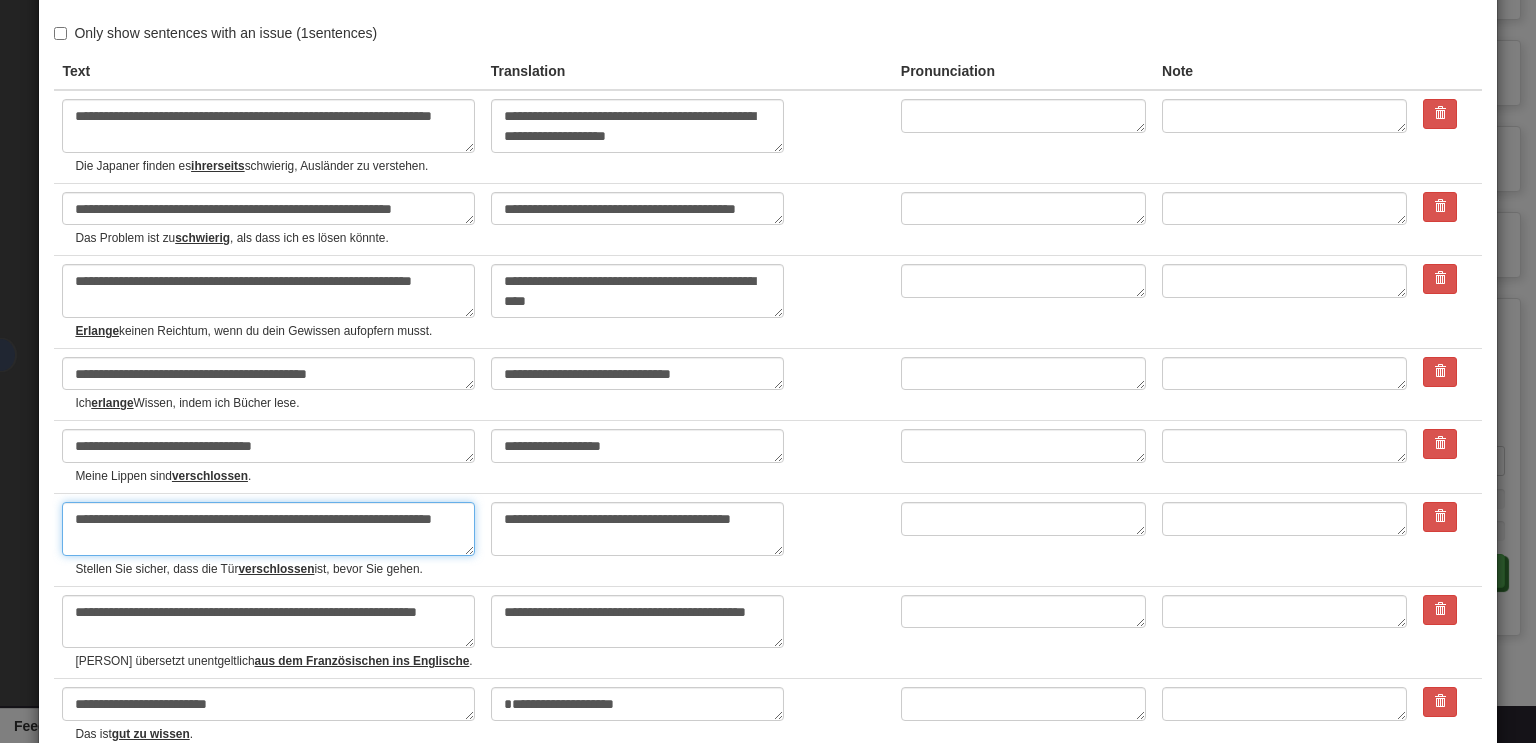 scroll, scrollTop: 79, scrollLeft: 0, axis: vertical 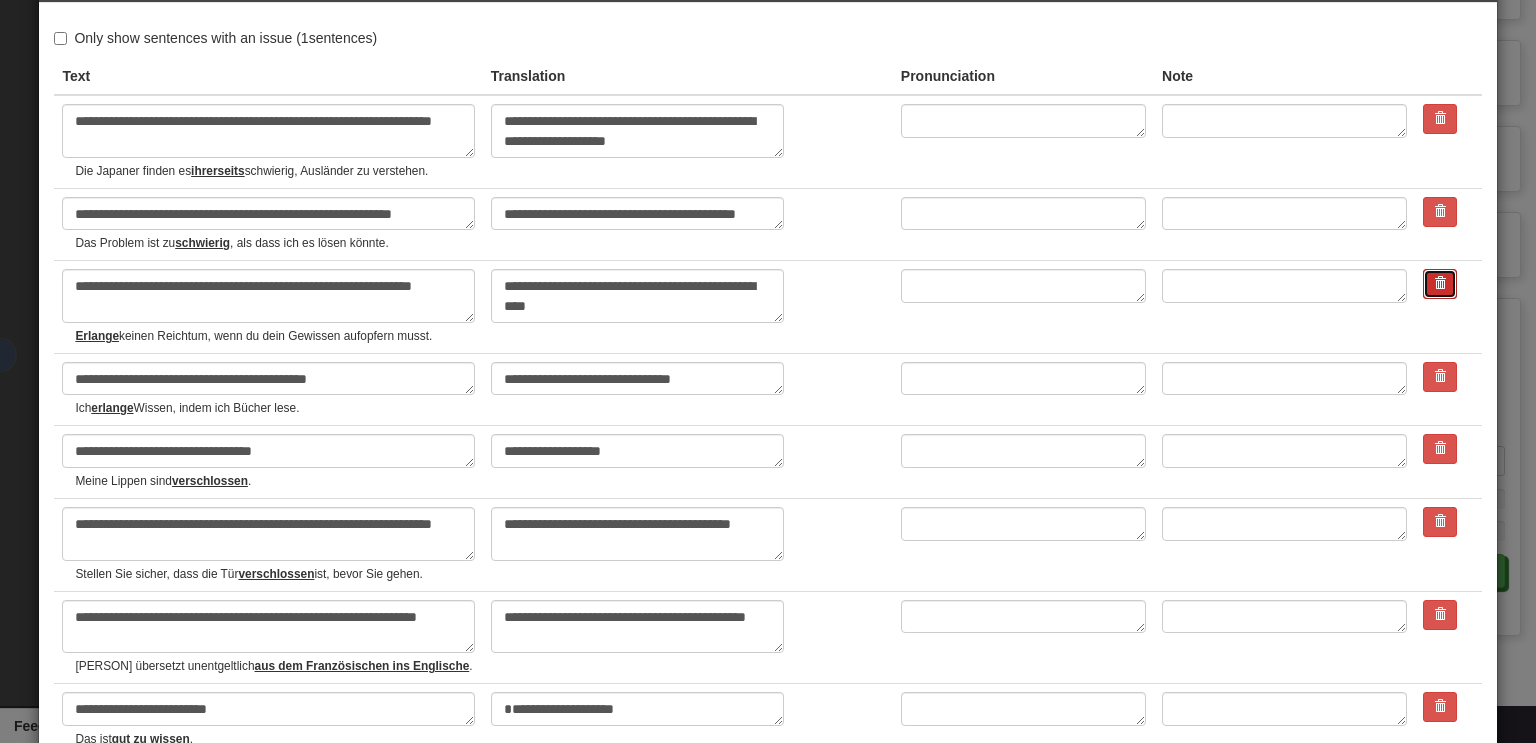 click at bounding box center (1440, 284) 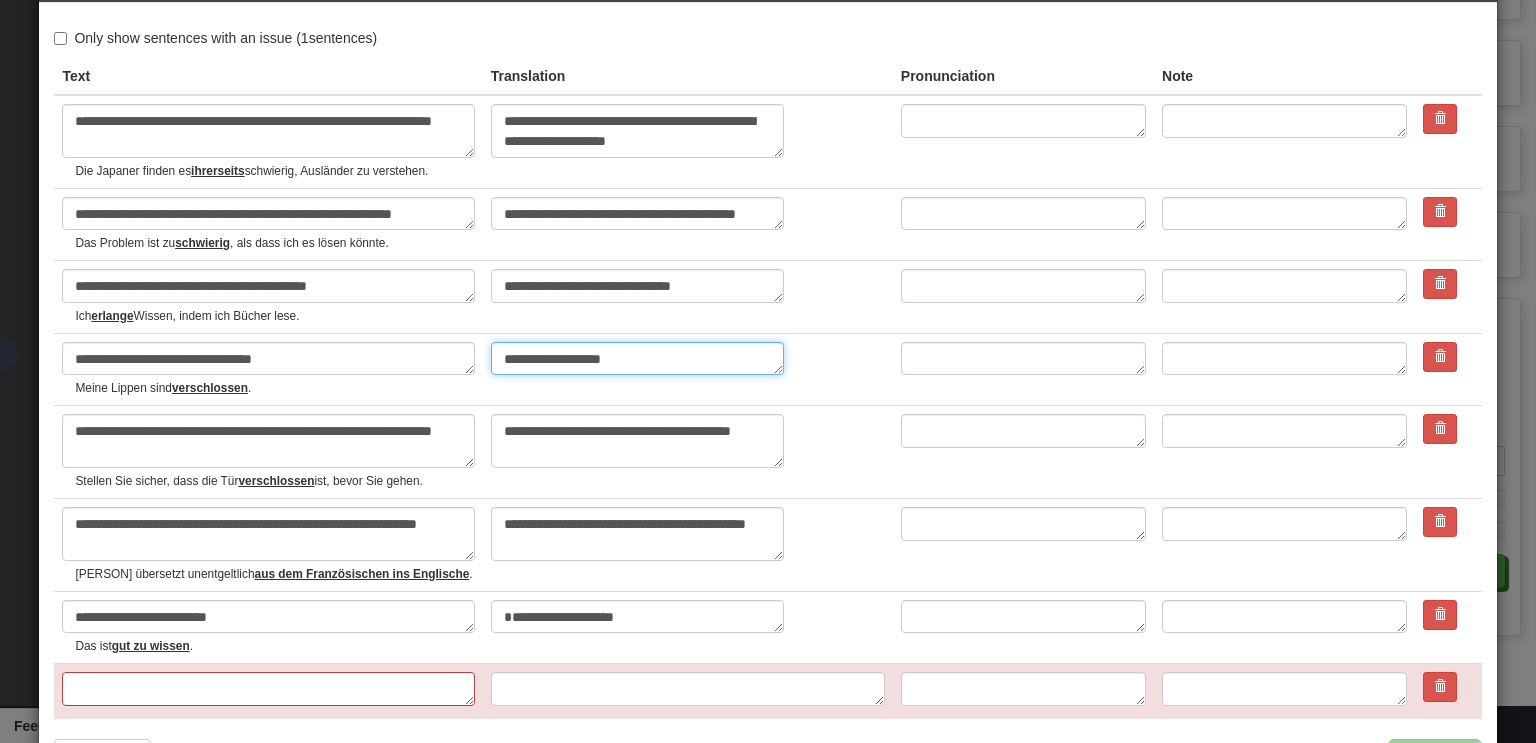 click on "**********" at bounding box center (637, 359) 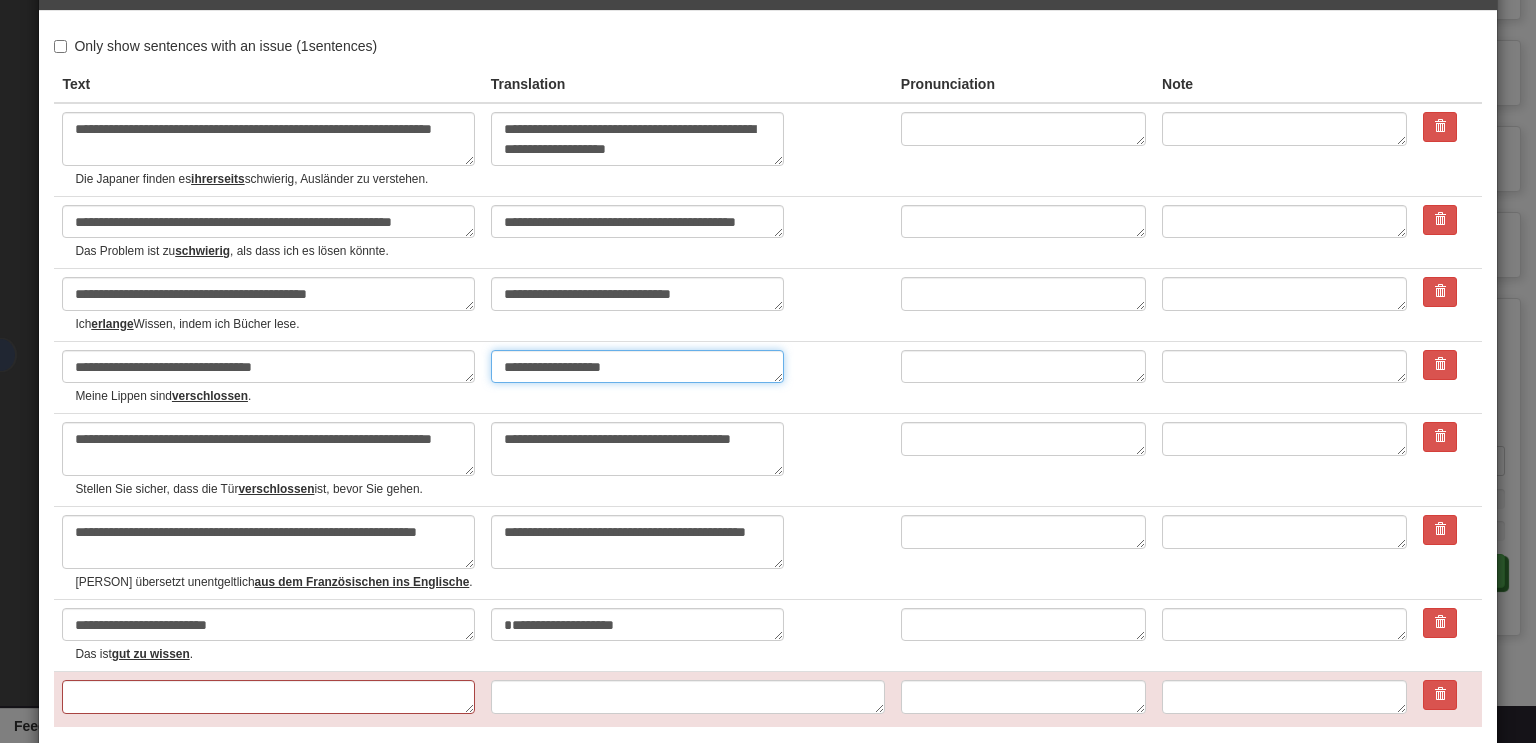 scroll, scrollTop: 128, scrollLeft: 0, axis: vertical 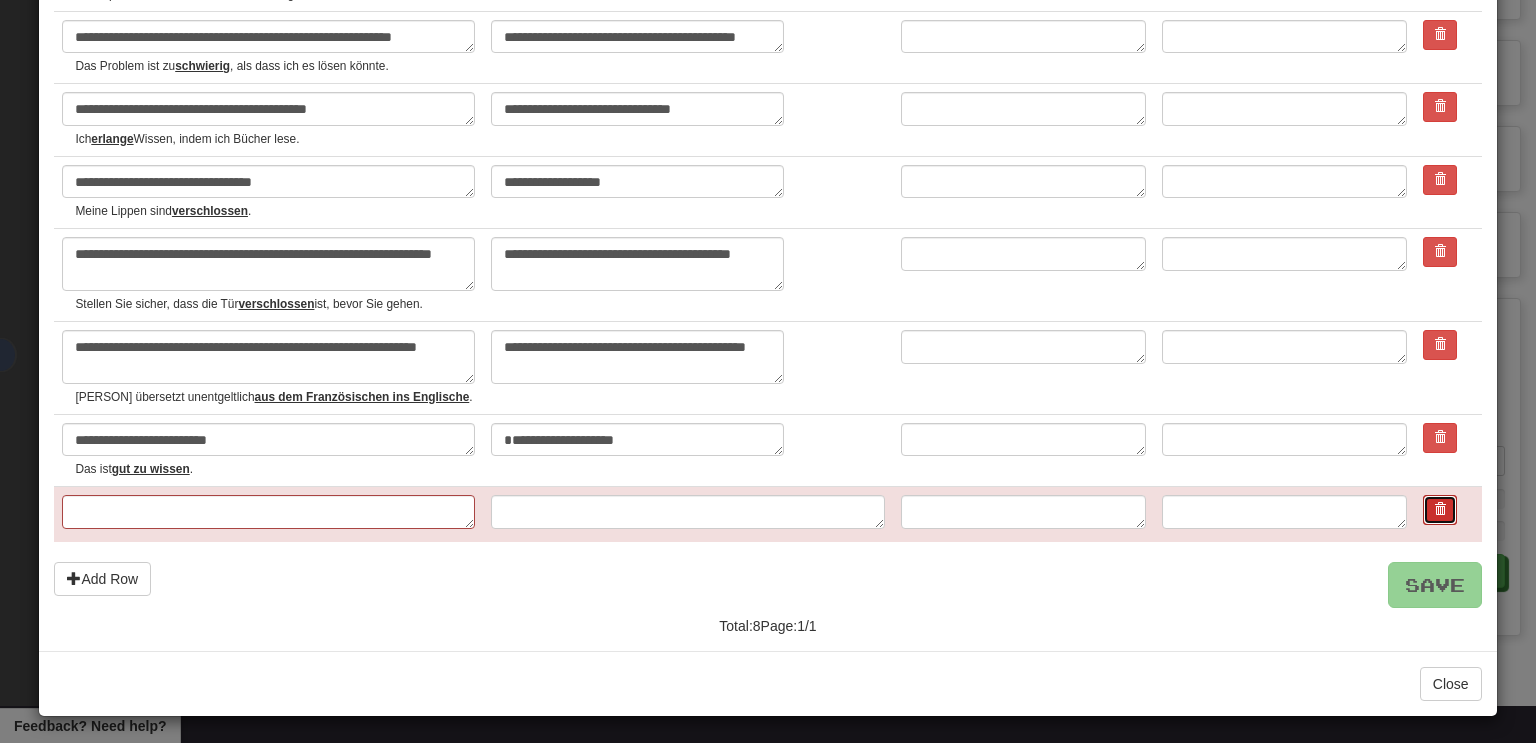 click at bounding box center (1440, 510) 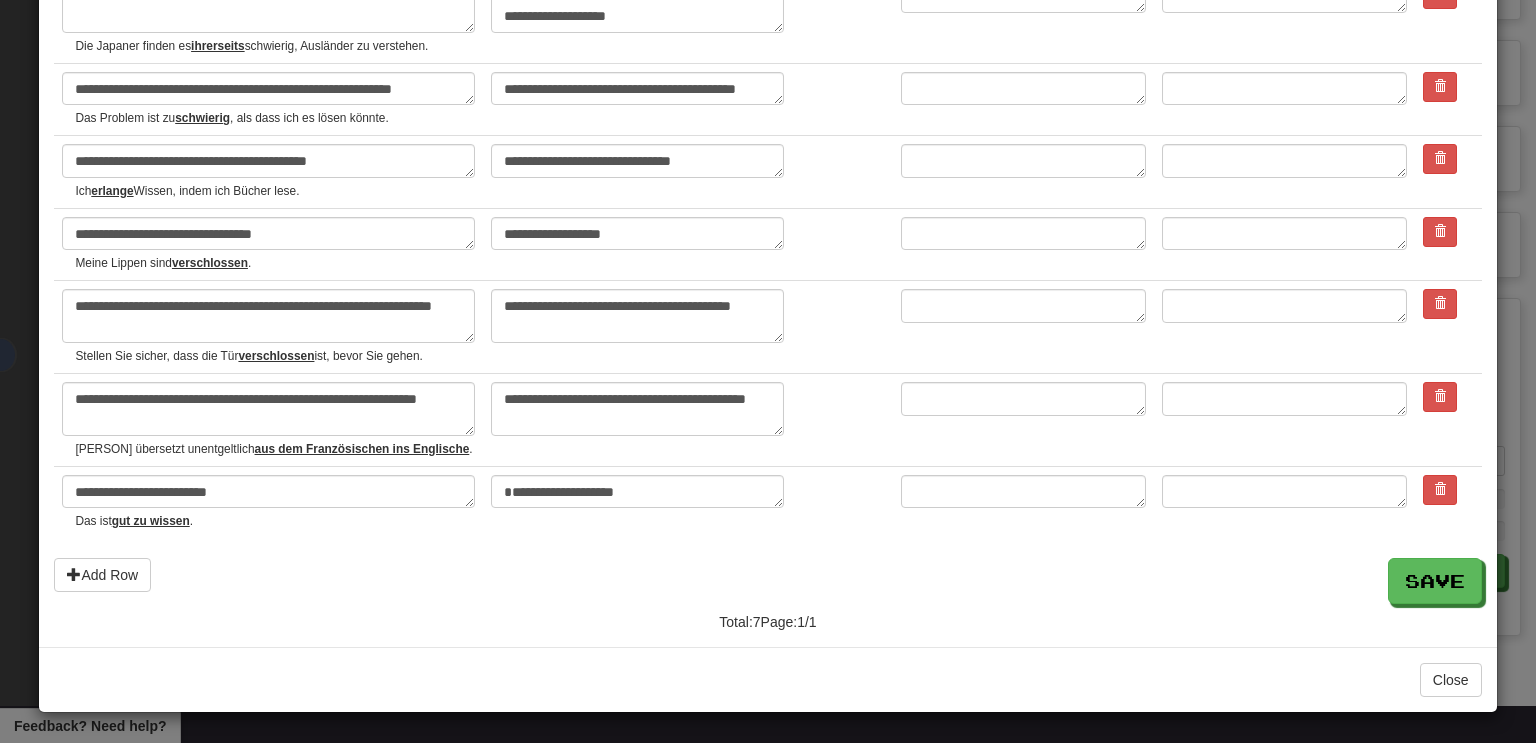 scroll, scrollTop: 200, scrollLeft: 0, axis: vertical 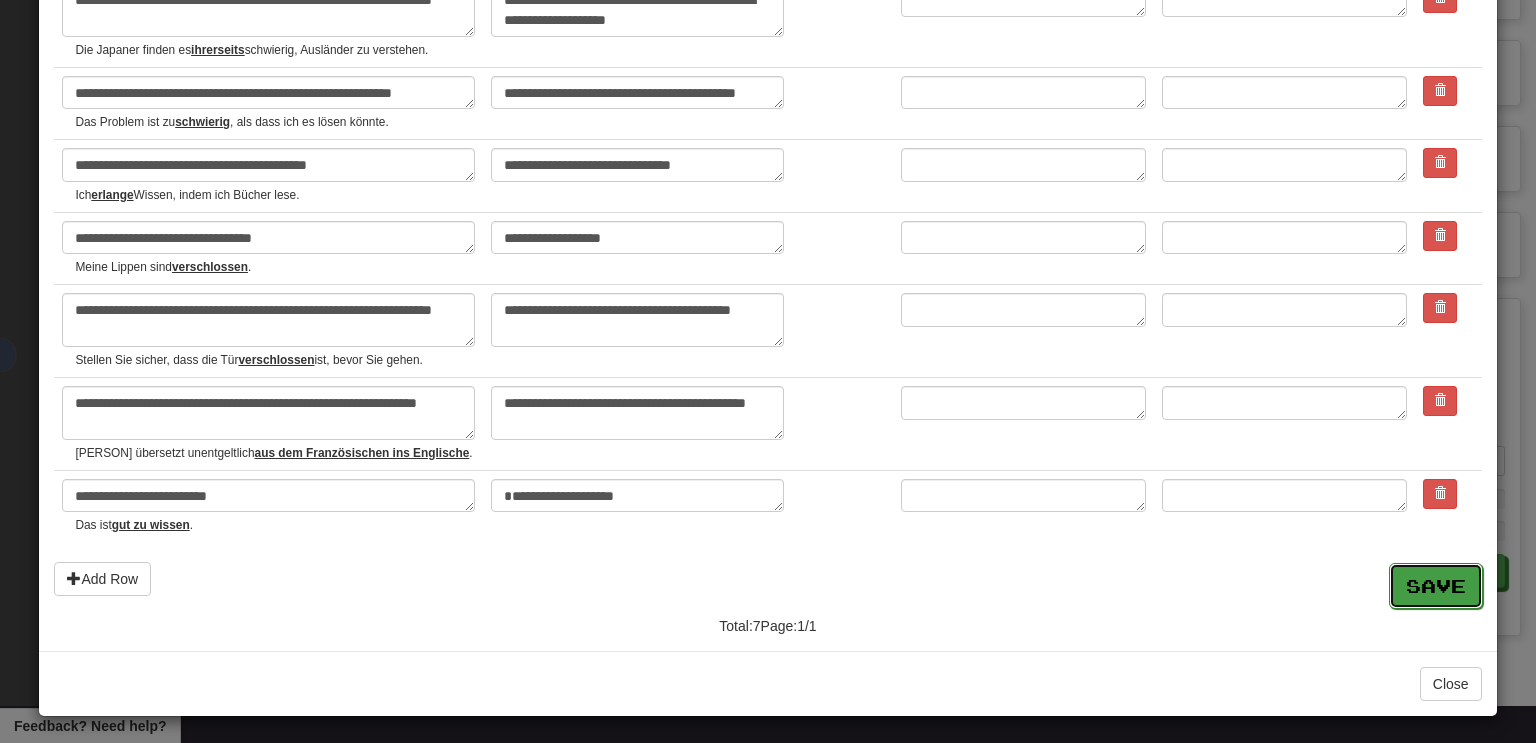 click on "Save" at bounding box center (1436, 586) 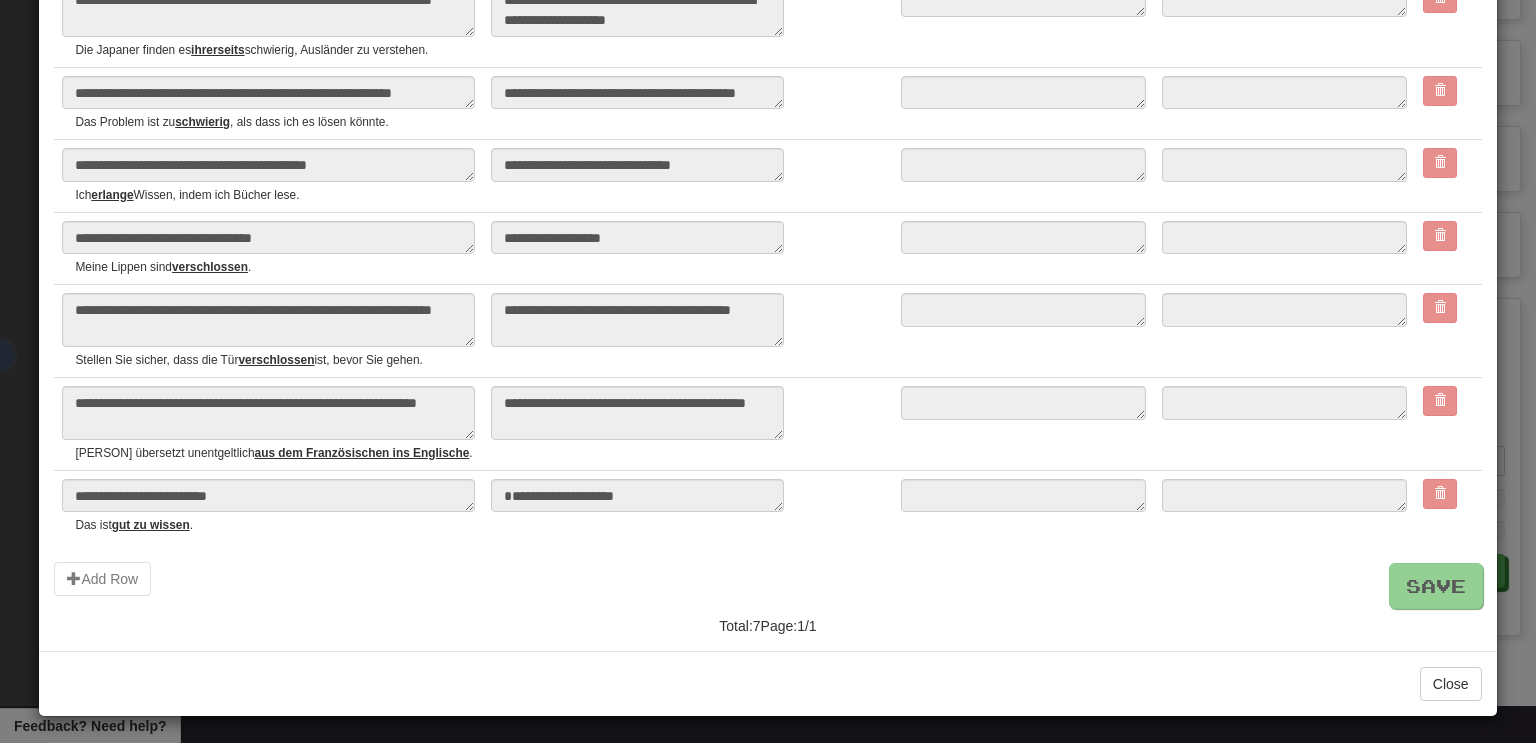 type on "*" 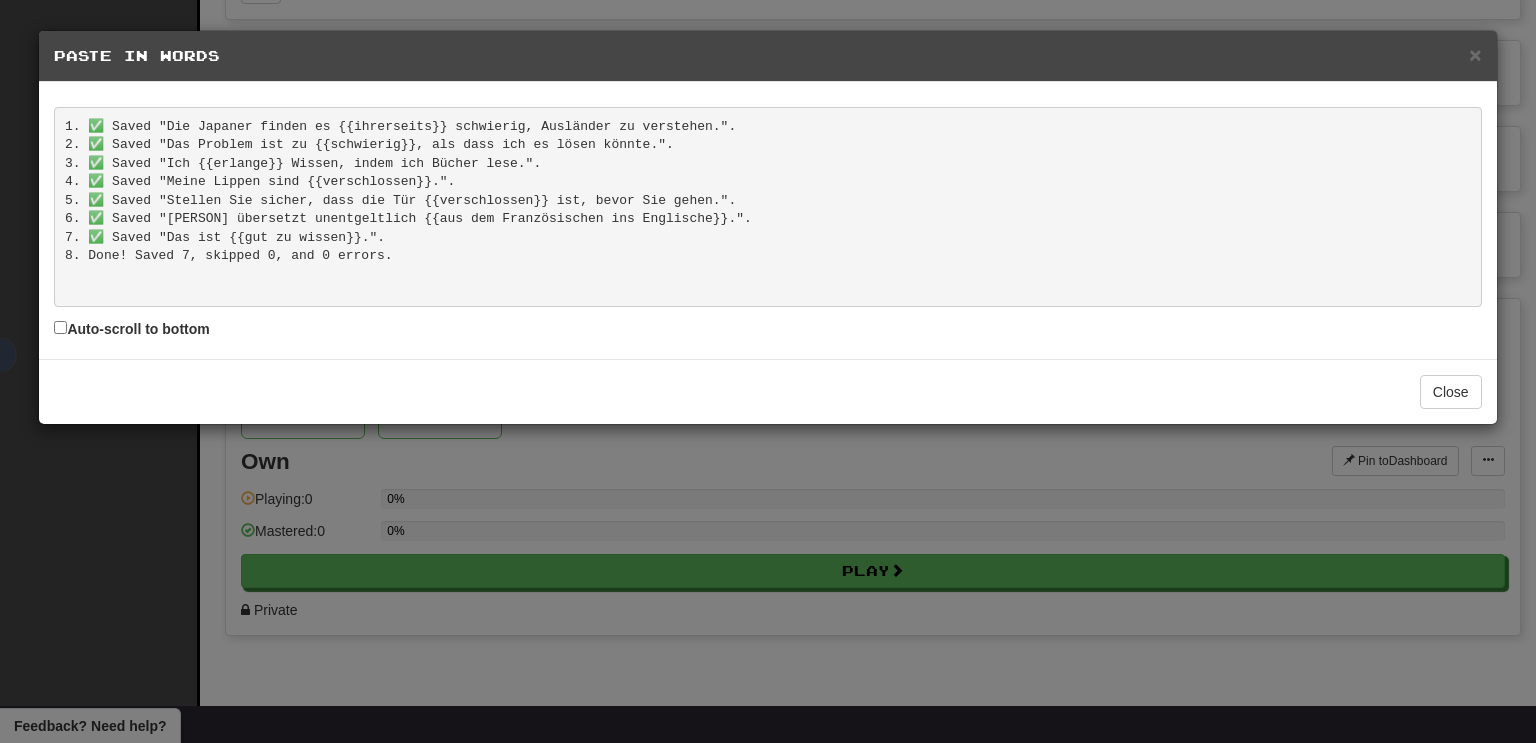 scroll, scrollTop: 0, scrollLeft: 0, axis: both 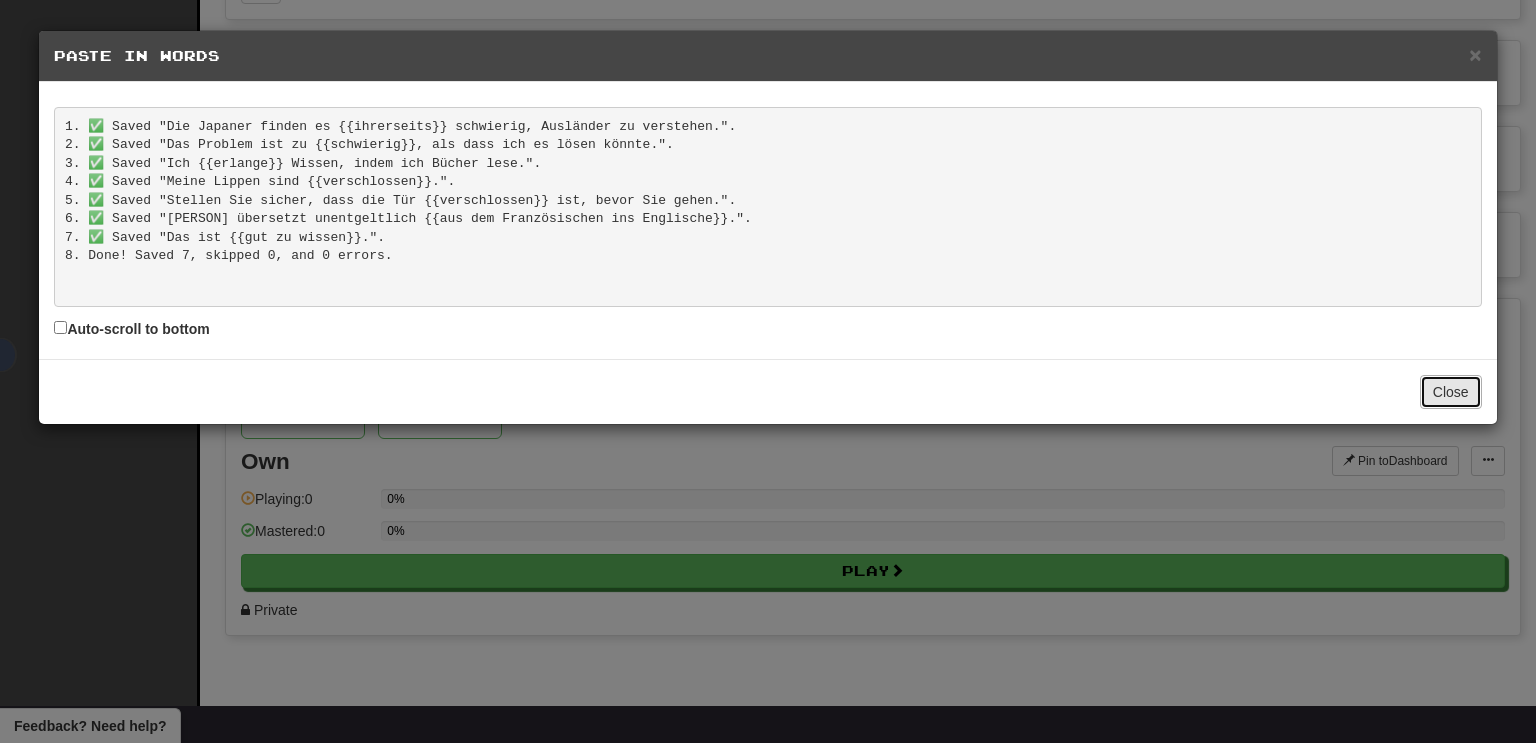 click on "Close" at bounding box center (1451, 392) 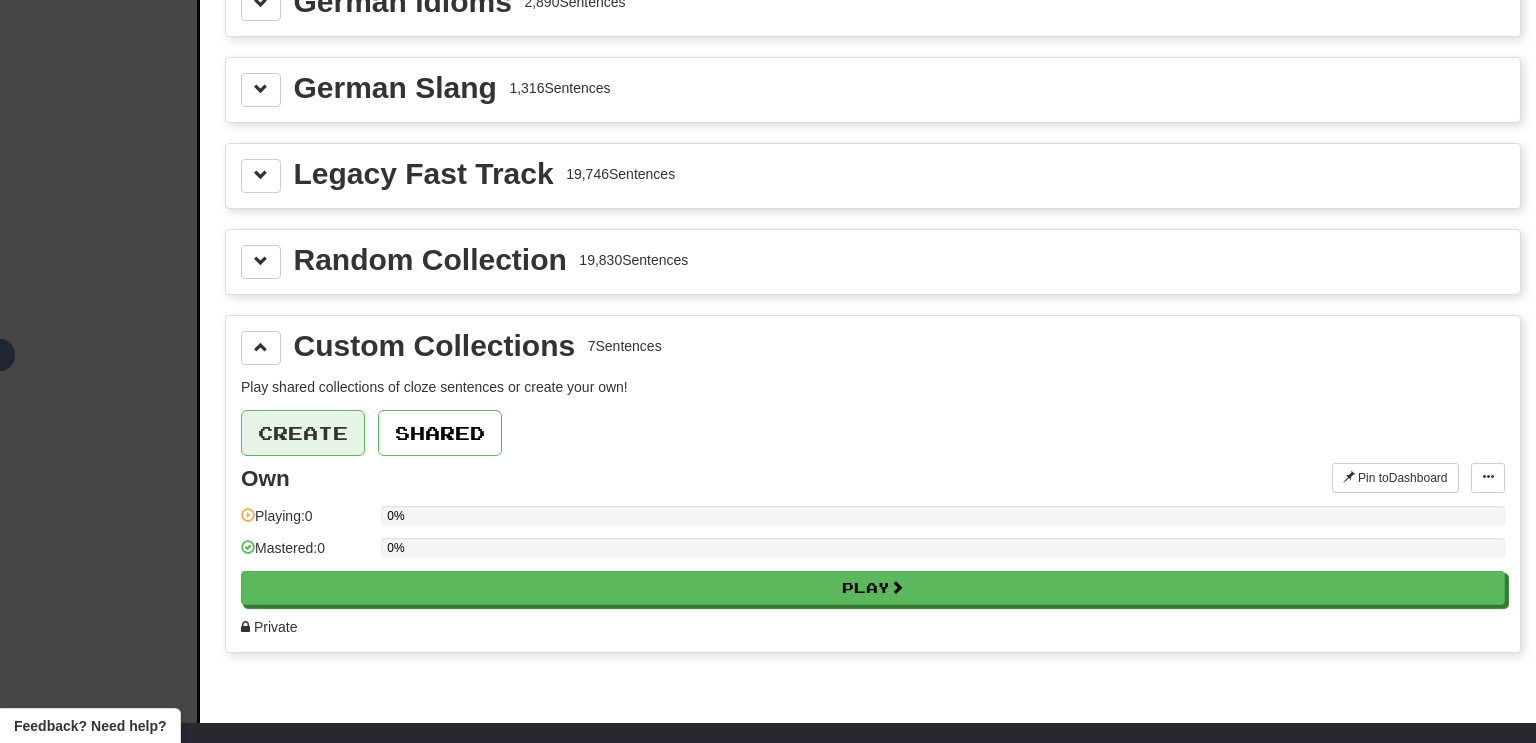 scroll, scrollTop: 772, scrollLeft: 0, axis: vertical 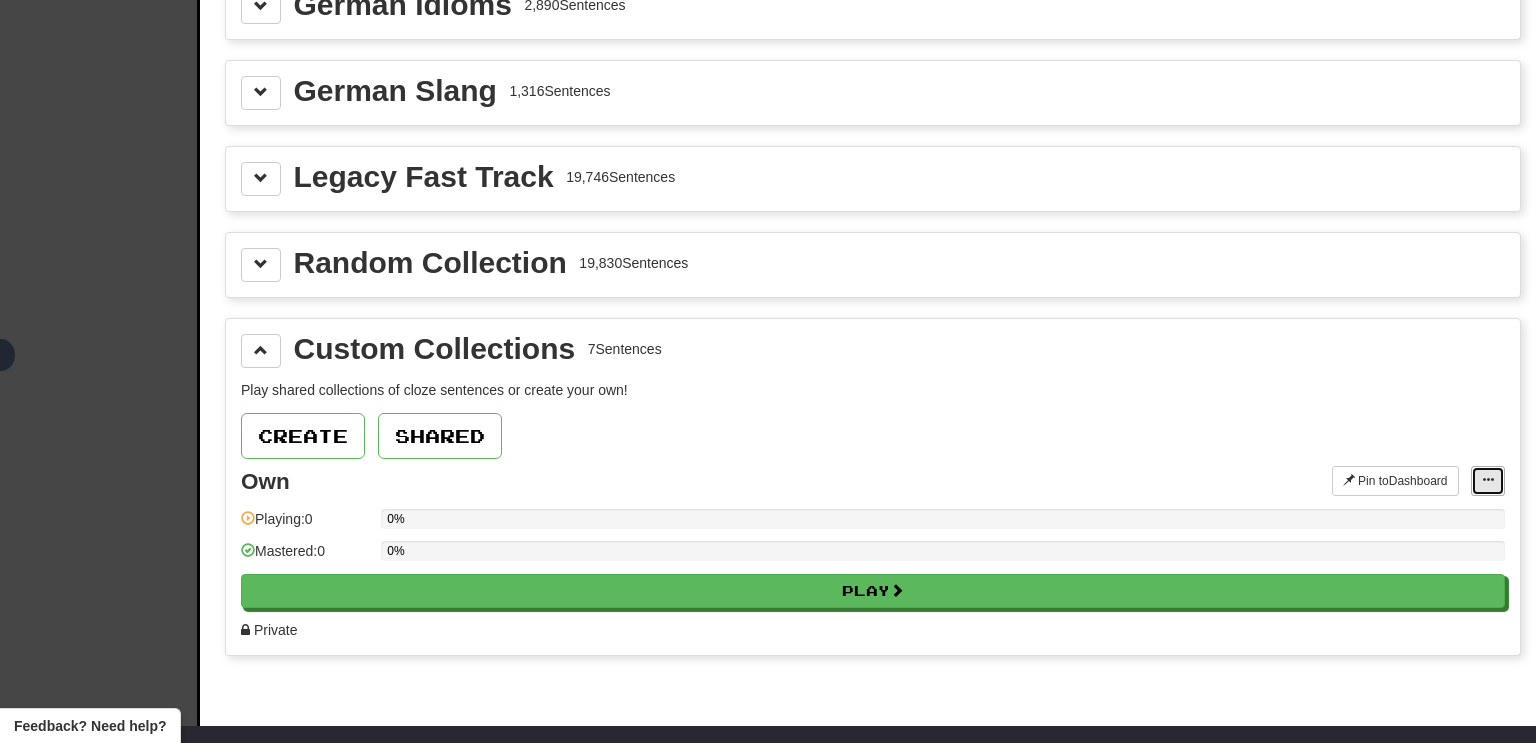 click at bounding box center [1488, 481] 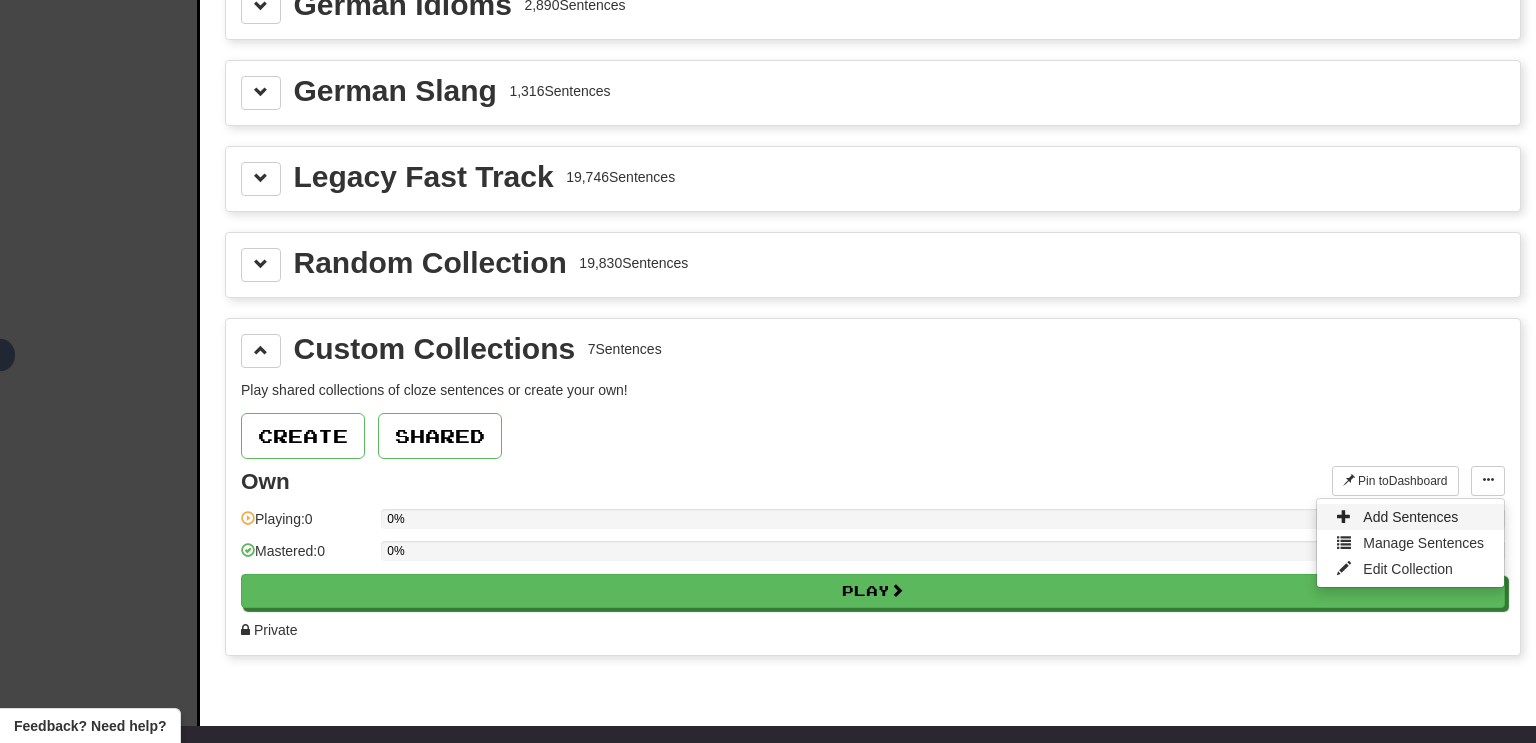 click on "Add Sentences" at bounding box center [1410, 517] 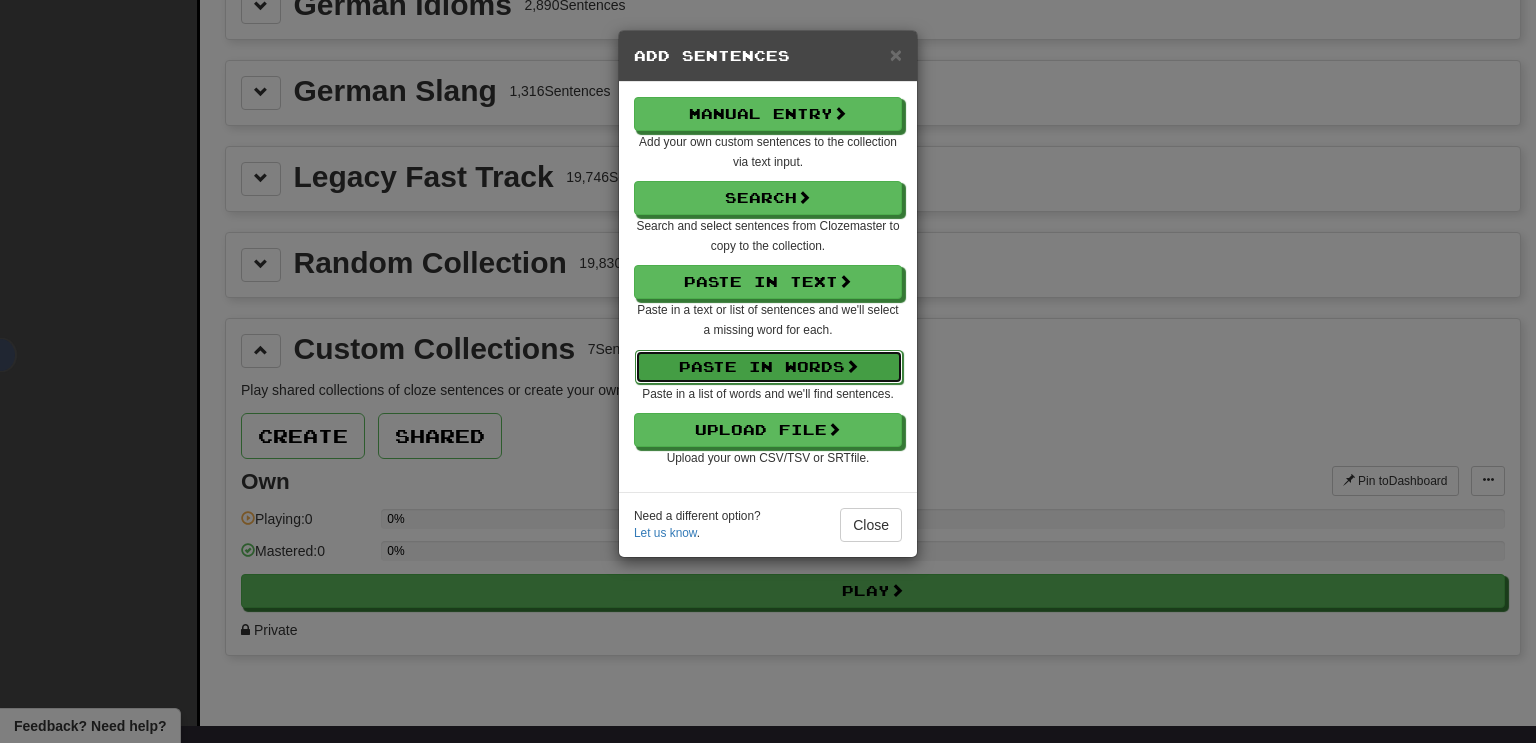 click on "Paste in Words" at bounding box center [769, 367] 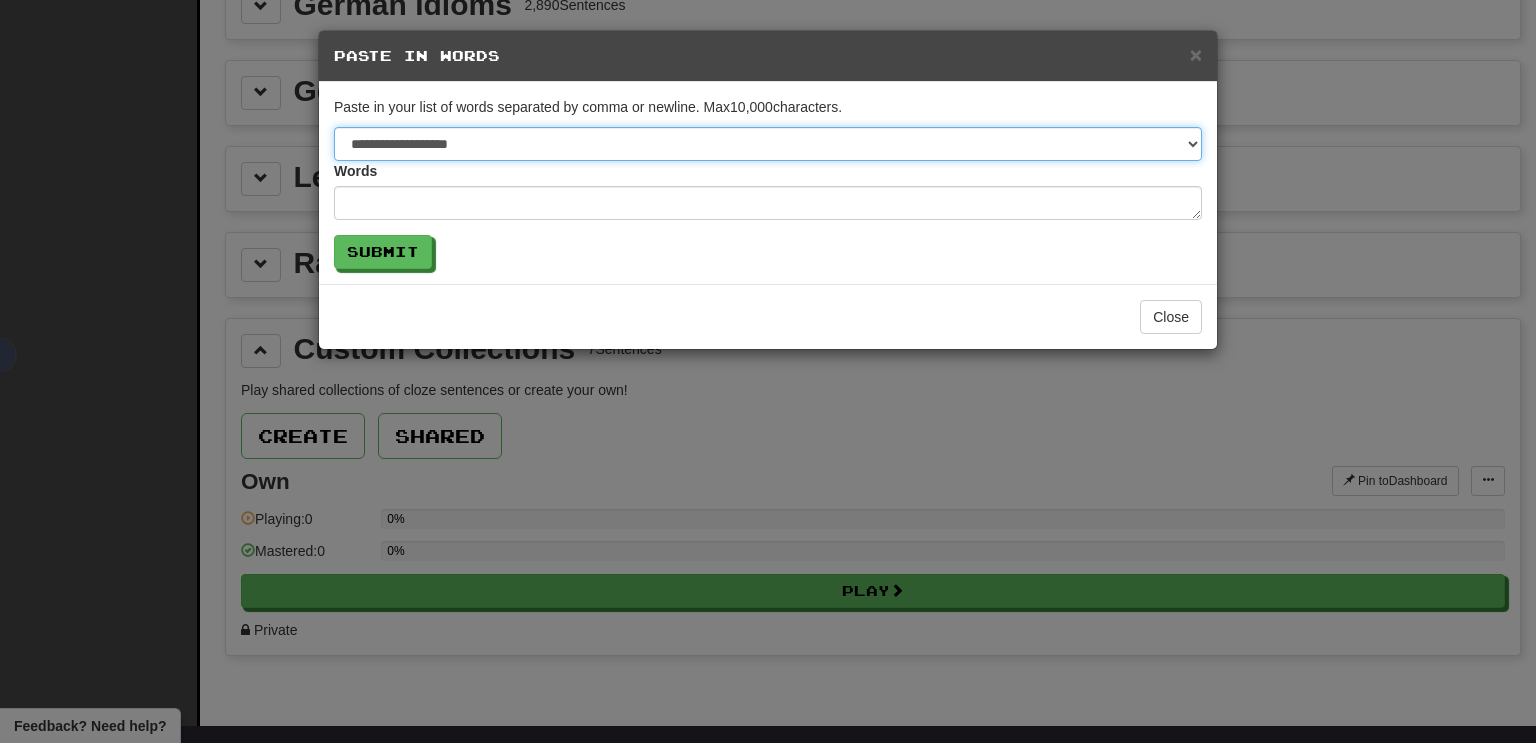 click on "**********" at bounding box center [768, 144] 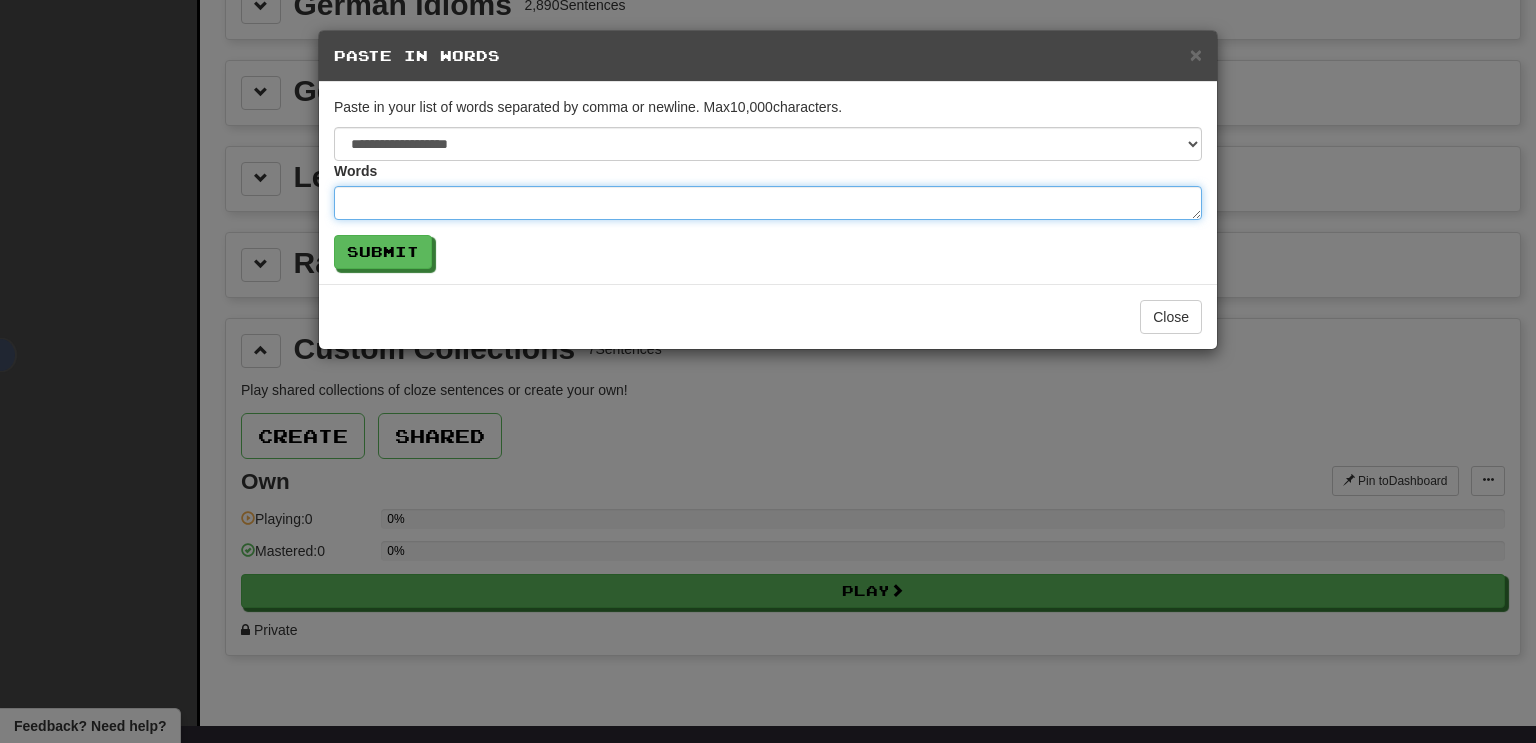 click at bounding box center [768, 203] 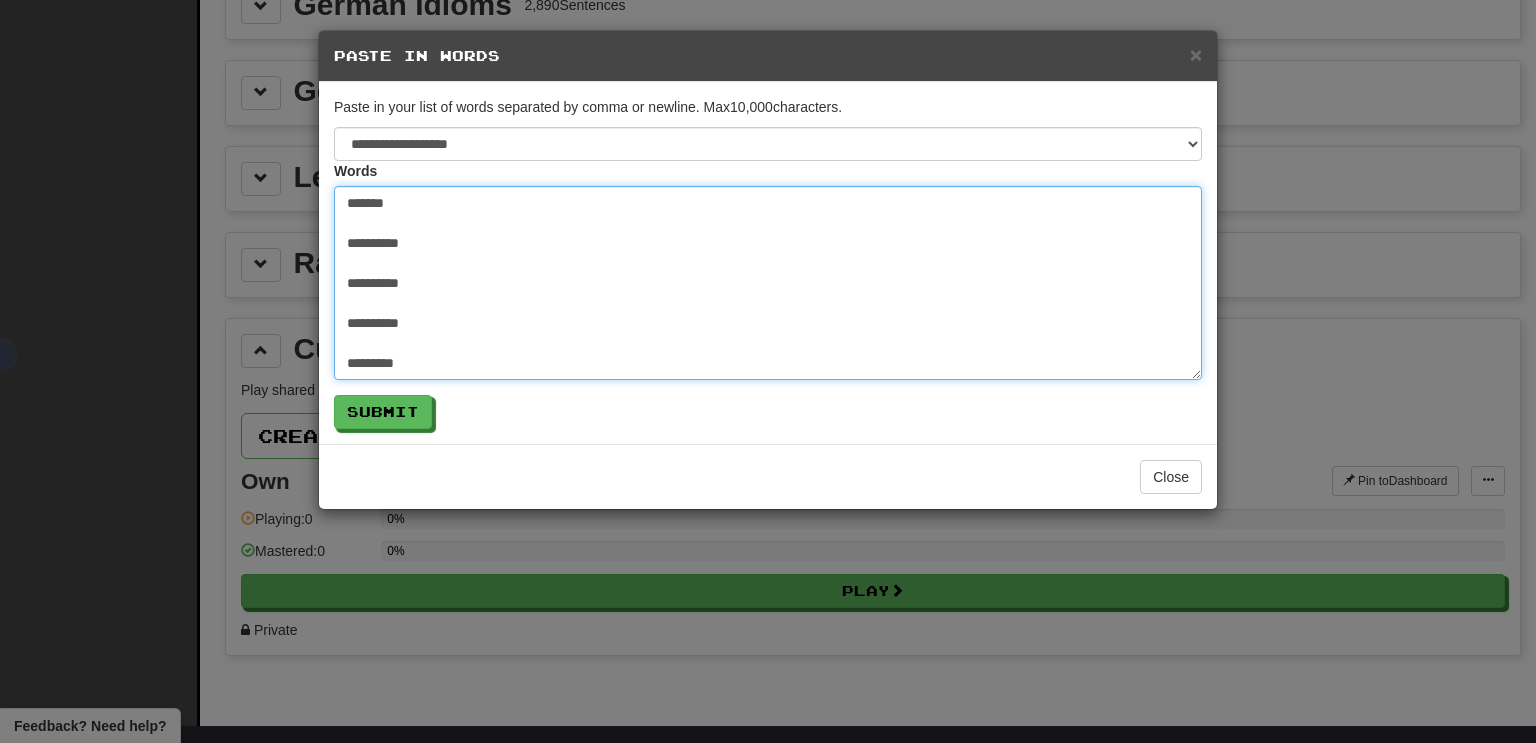 type on "**********" 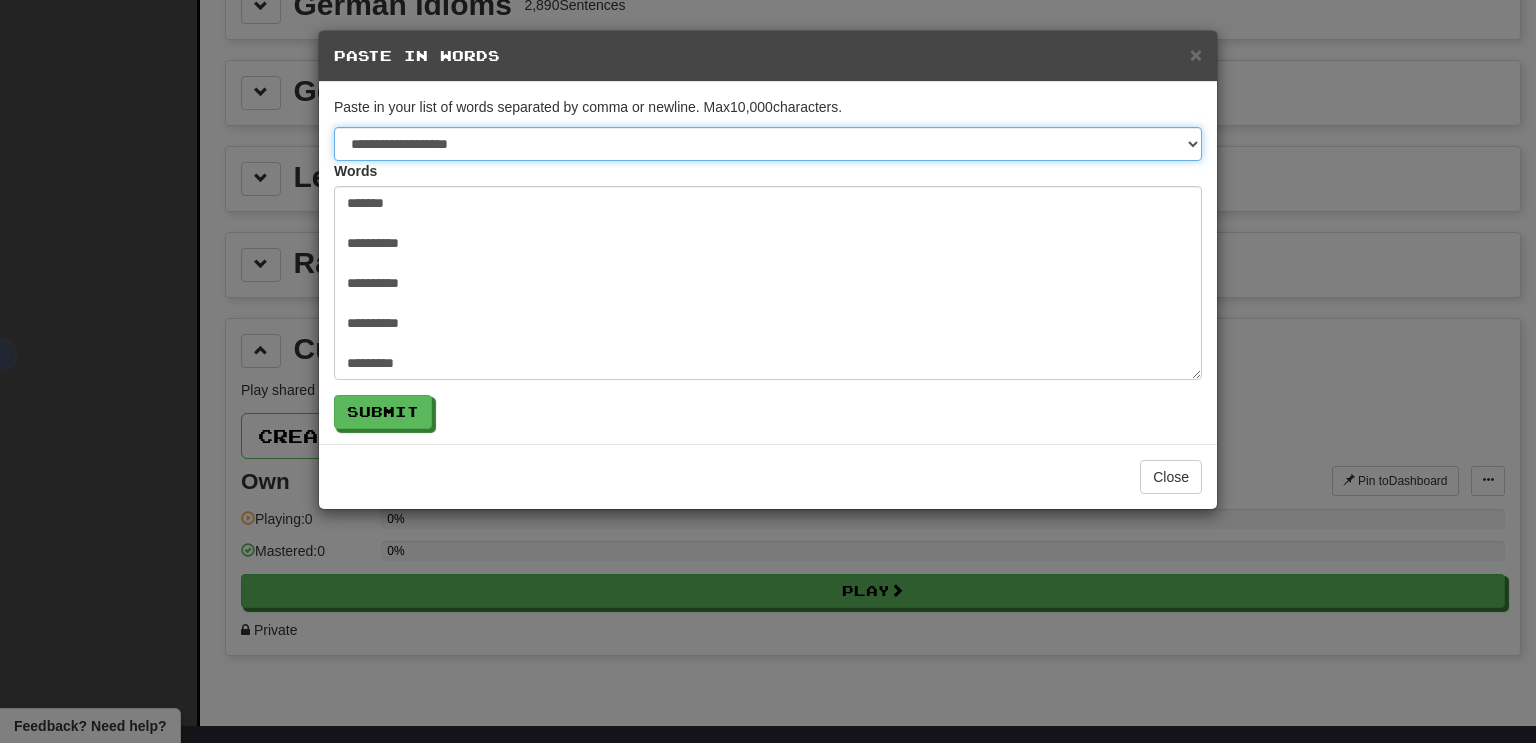 click on "**********" at bounding box center (768, 144) 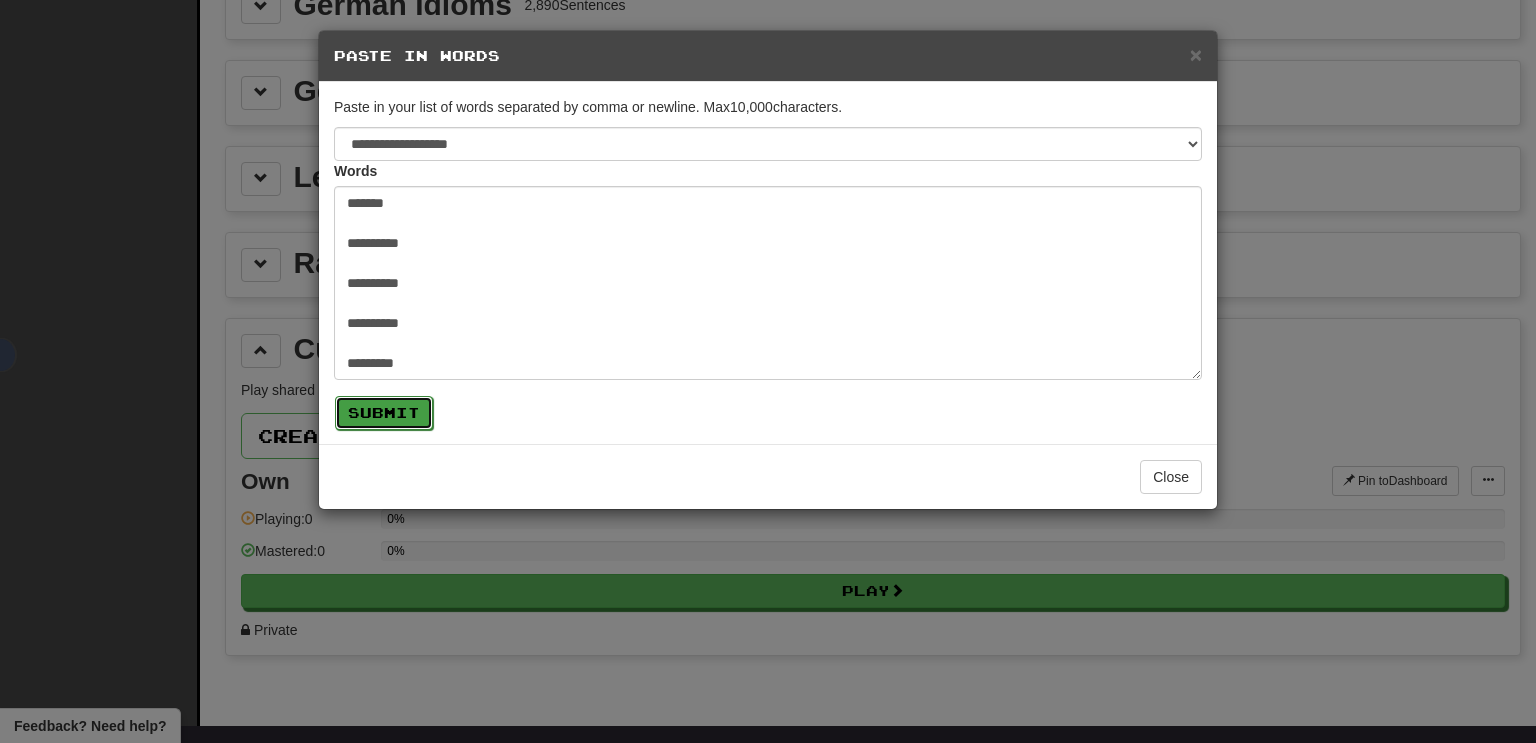click on "Submit" at bounding box center [384, 413] 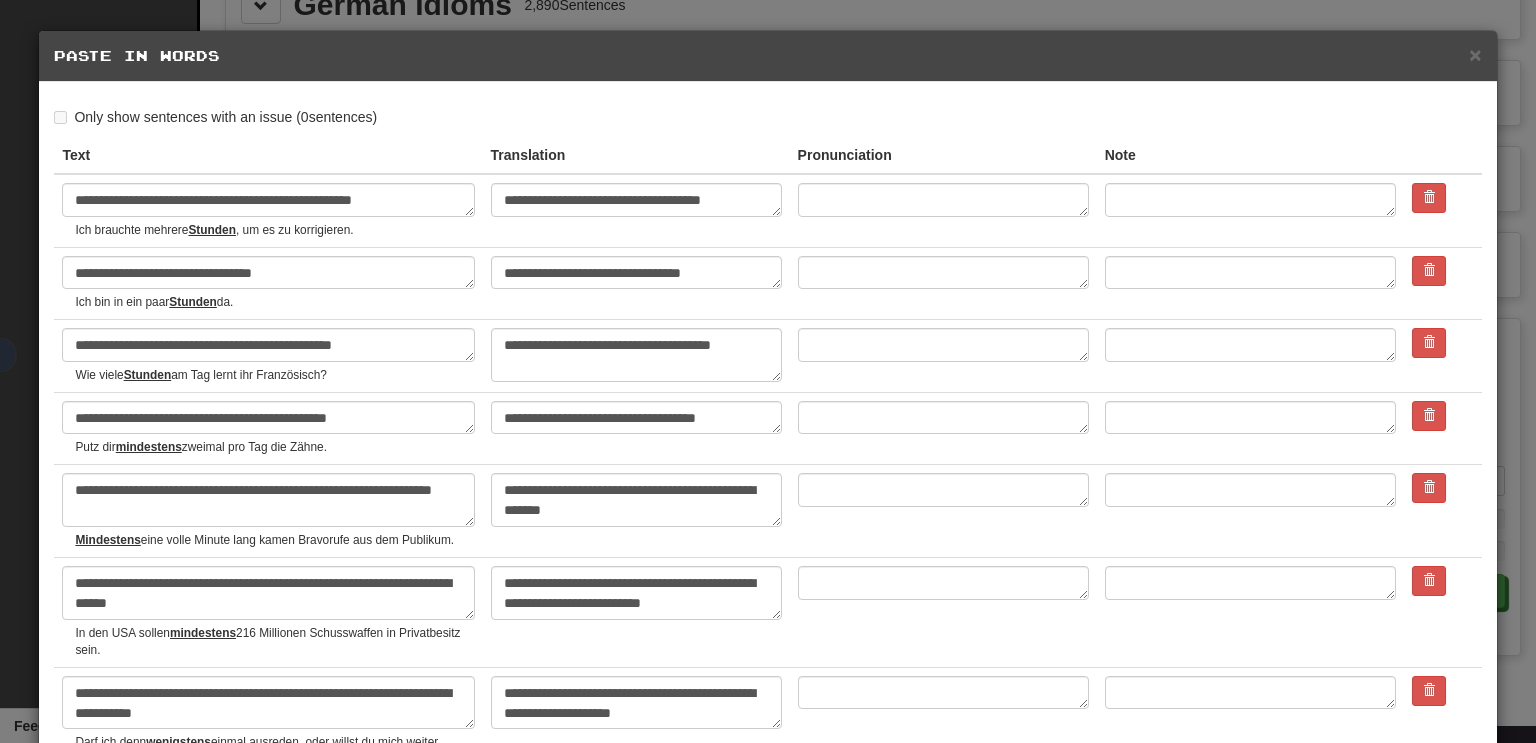 type on "*" 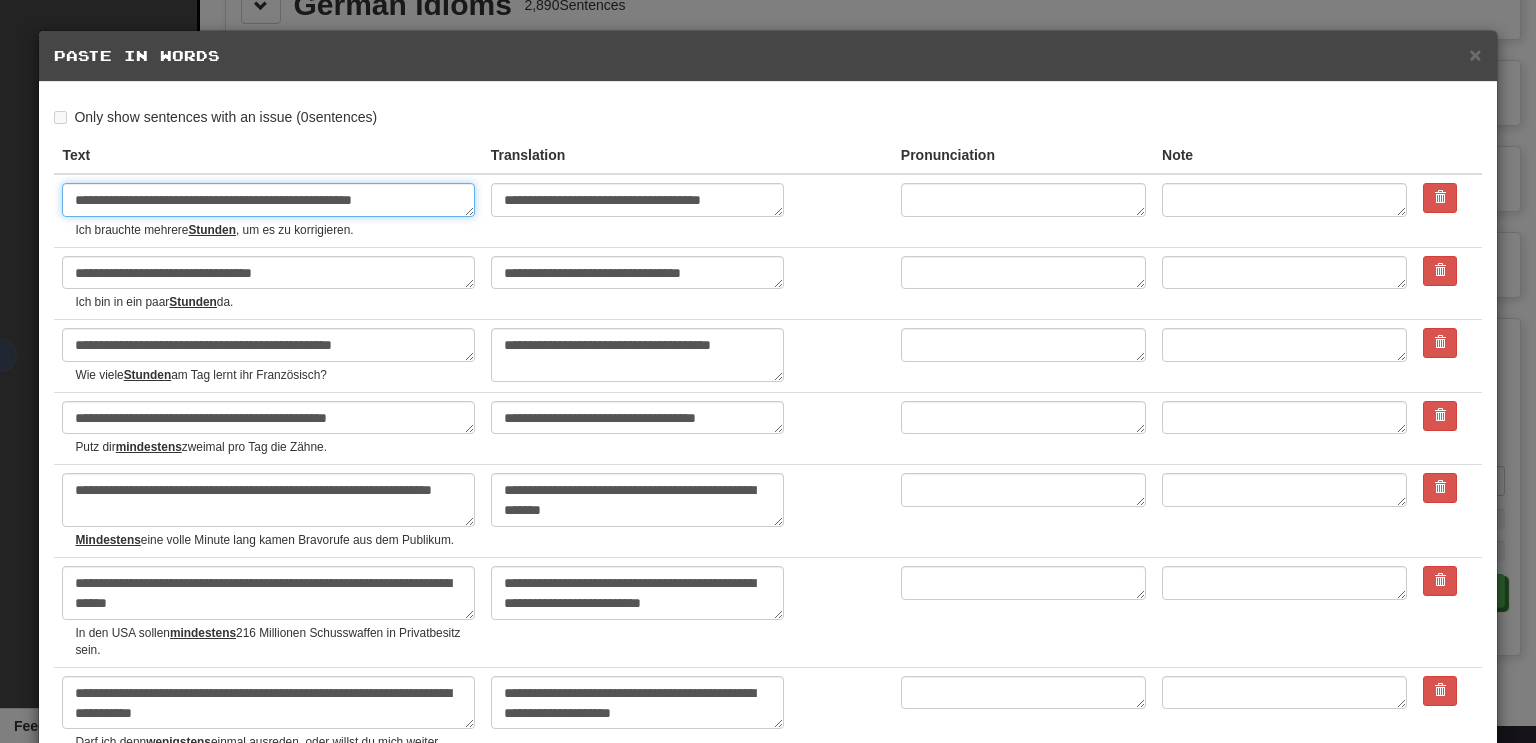 click on "**********" at bounding box center (268, 200) 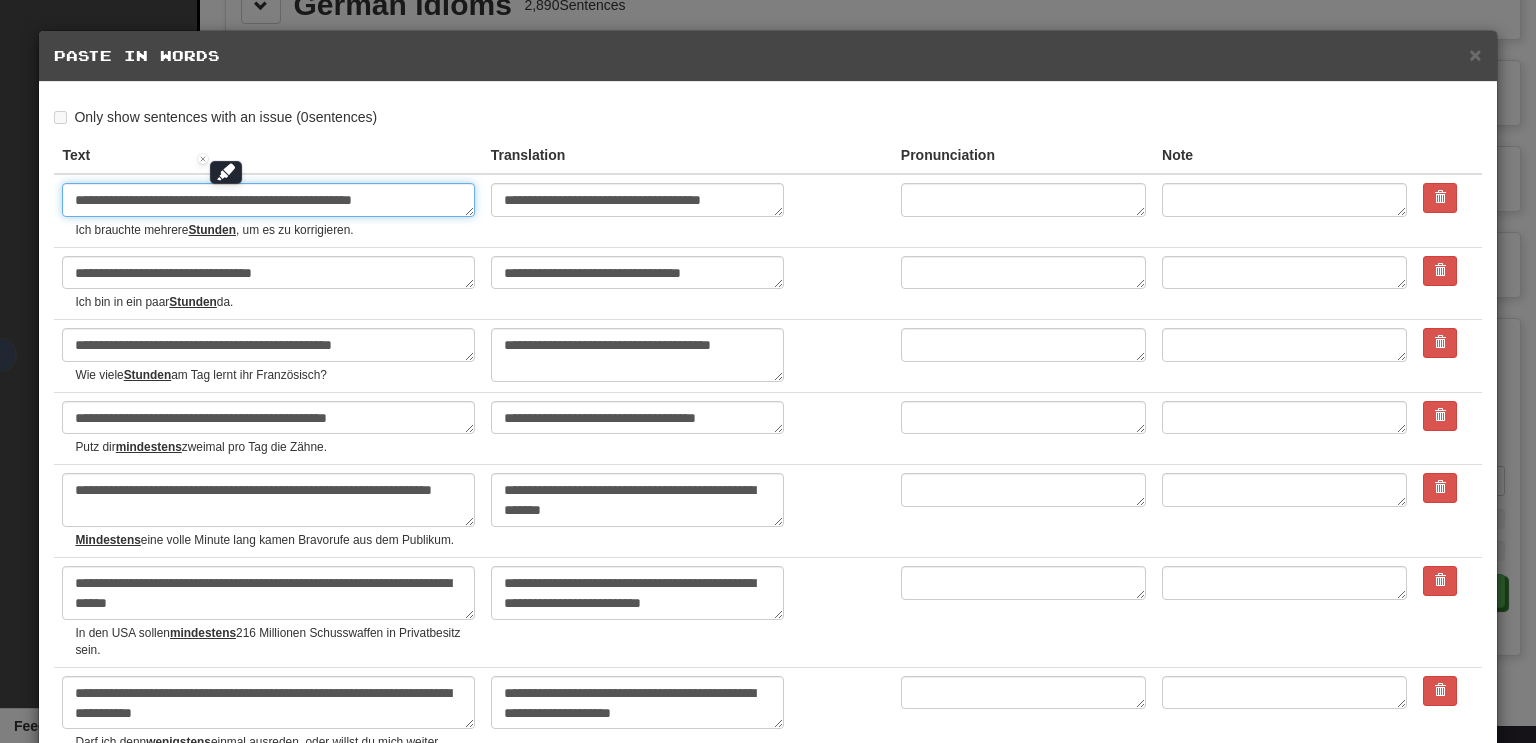 type on "**********" 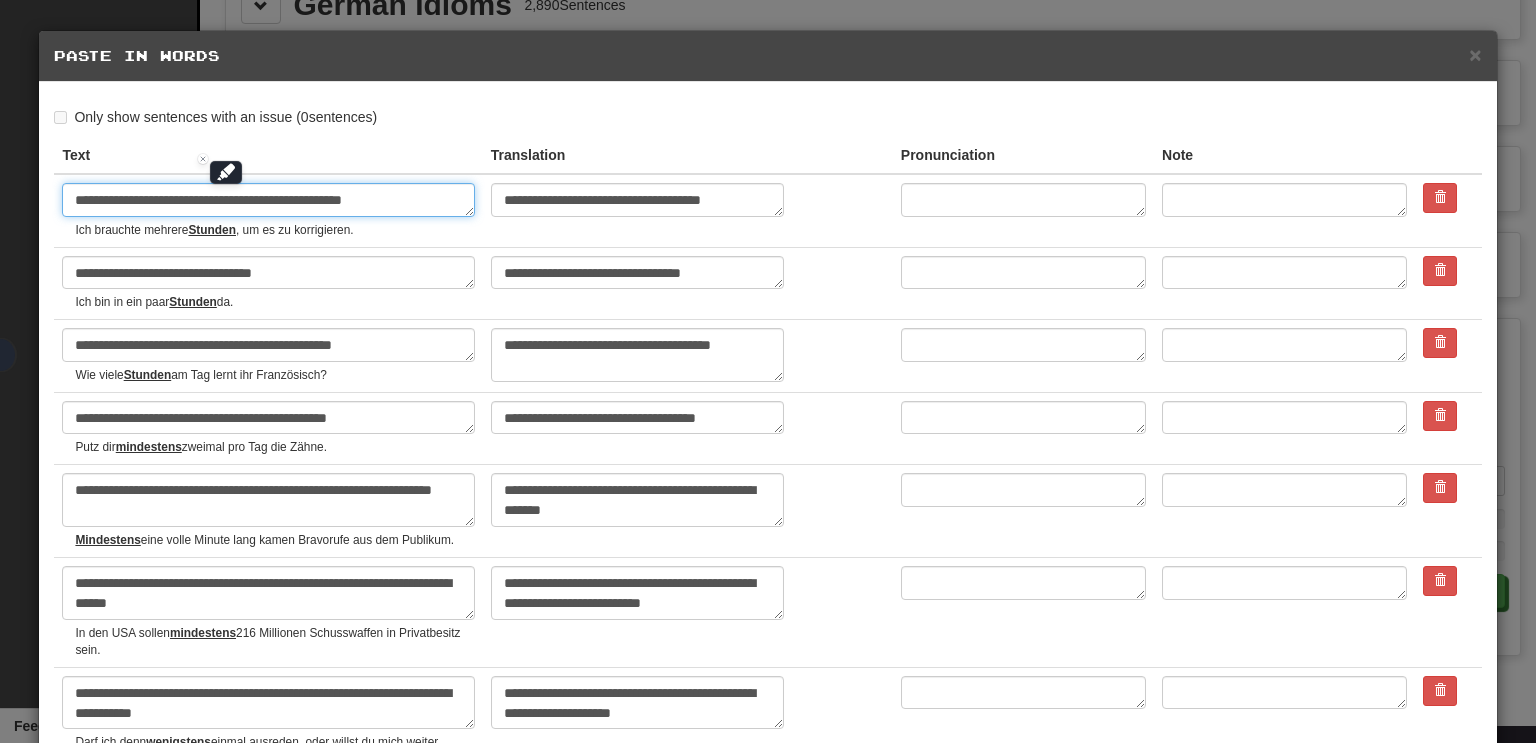 type on "*" 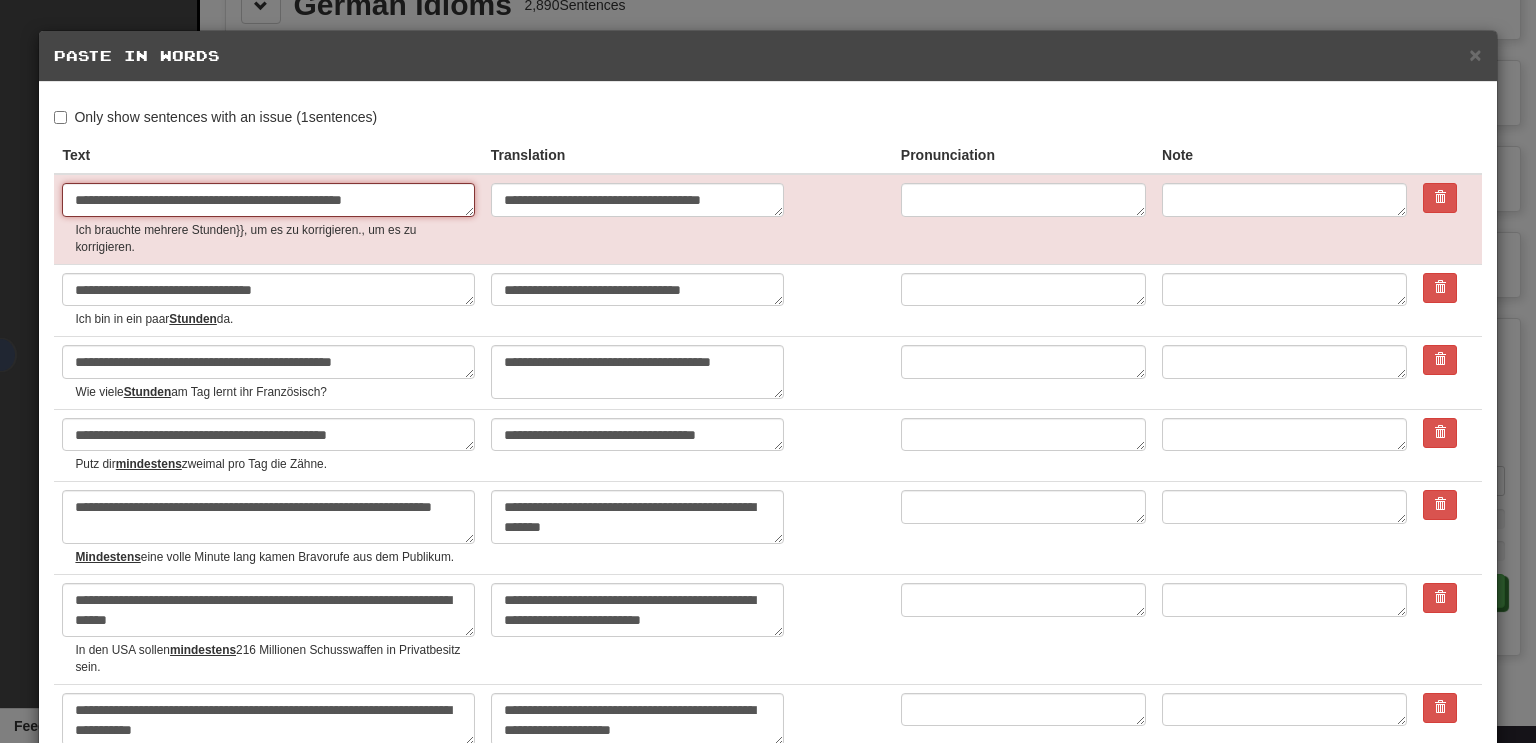click on "**********" at bounding box center (268, 200) 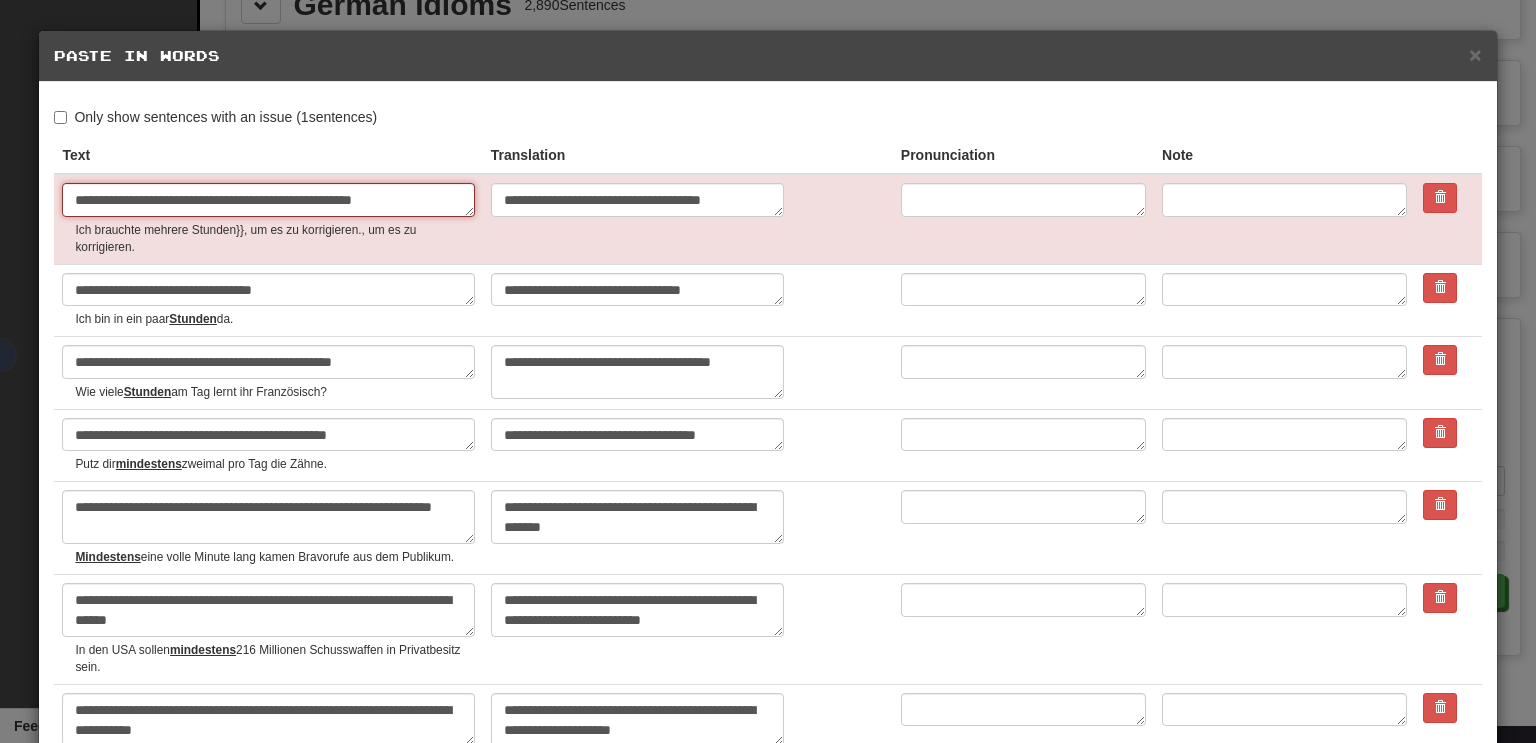 type on "*" 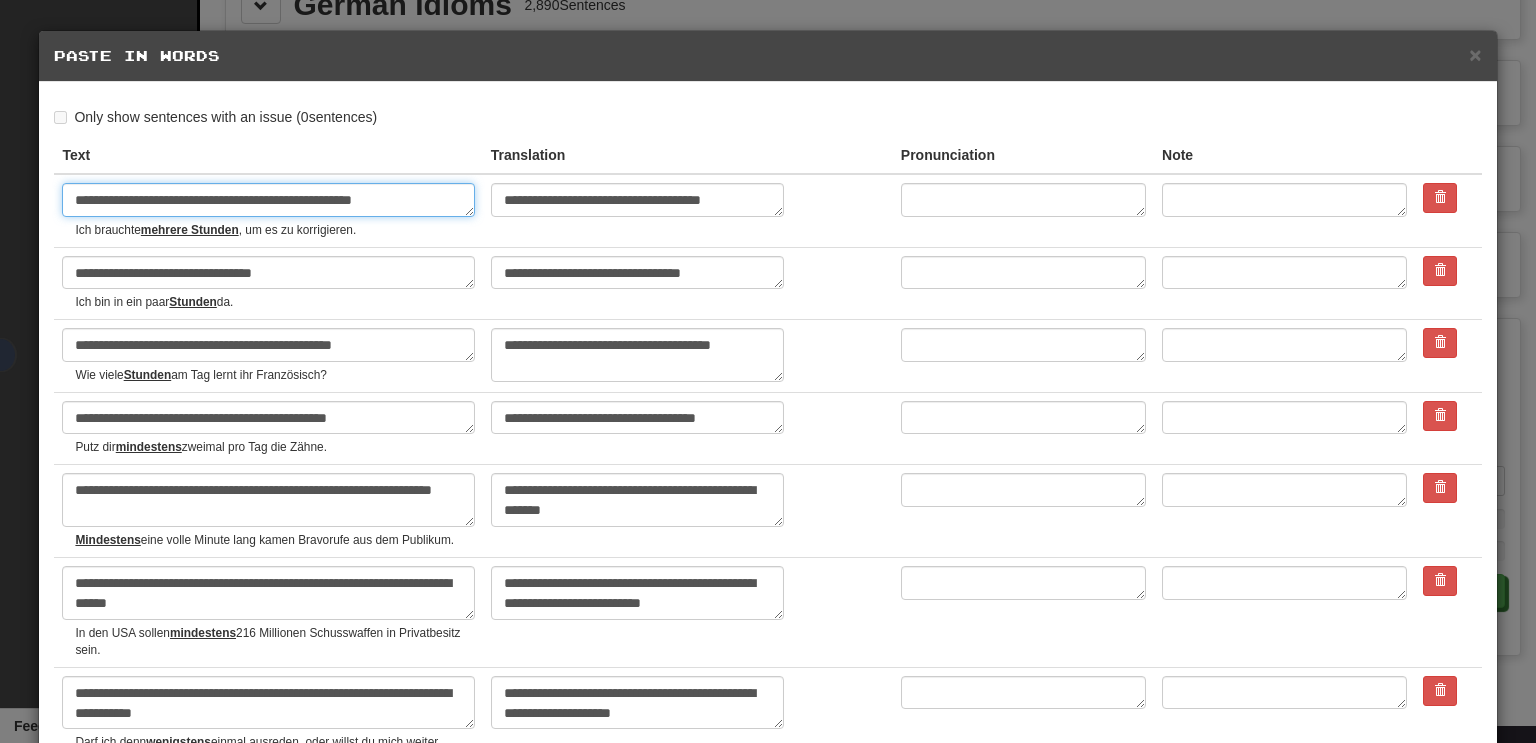 type on "**********" 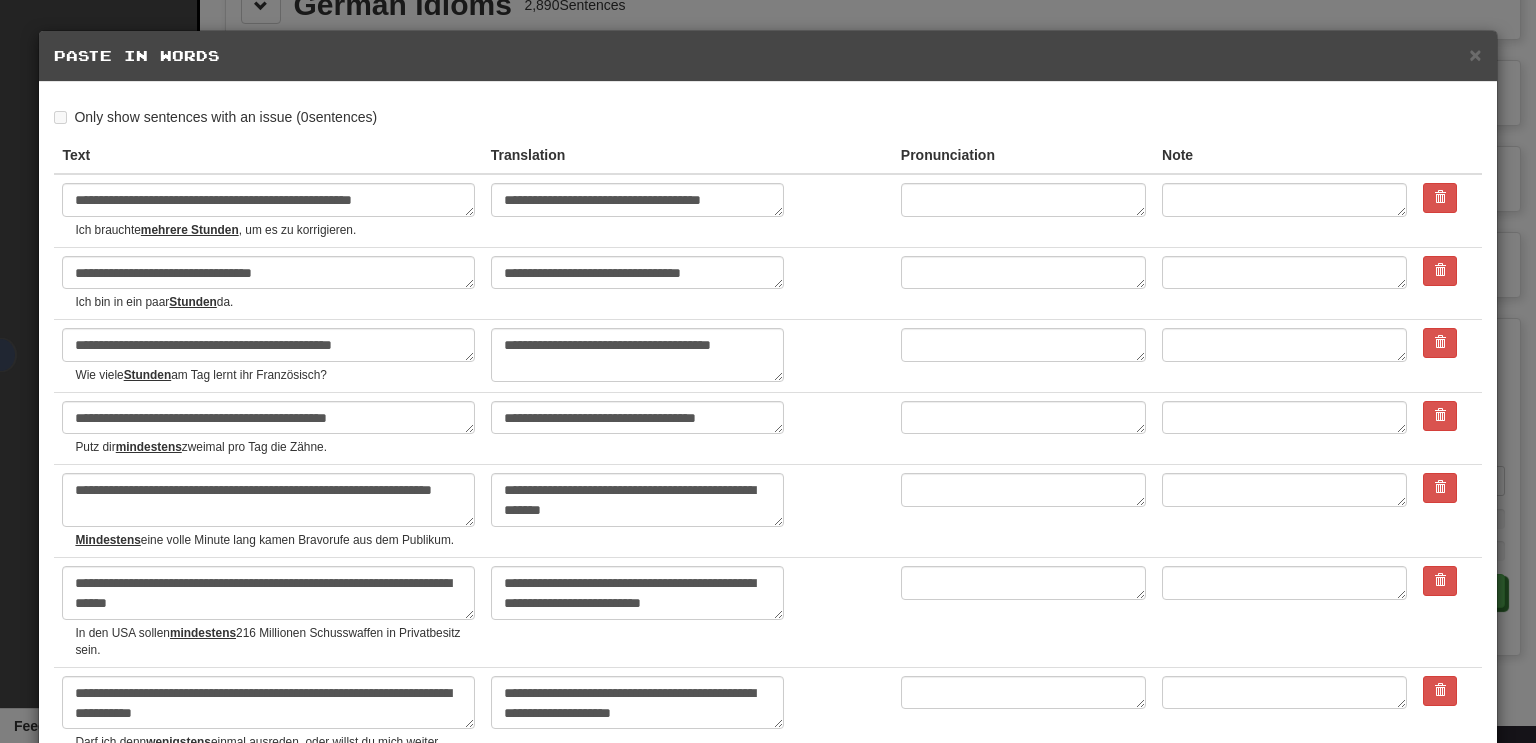 click on "Ich brauchte  mehrere Stunden , um es zu korrigieren." at bounding box center (274, 230) 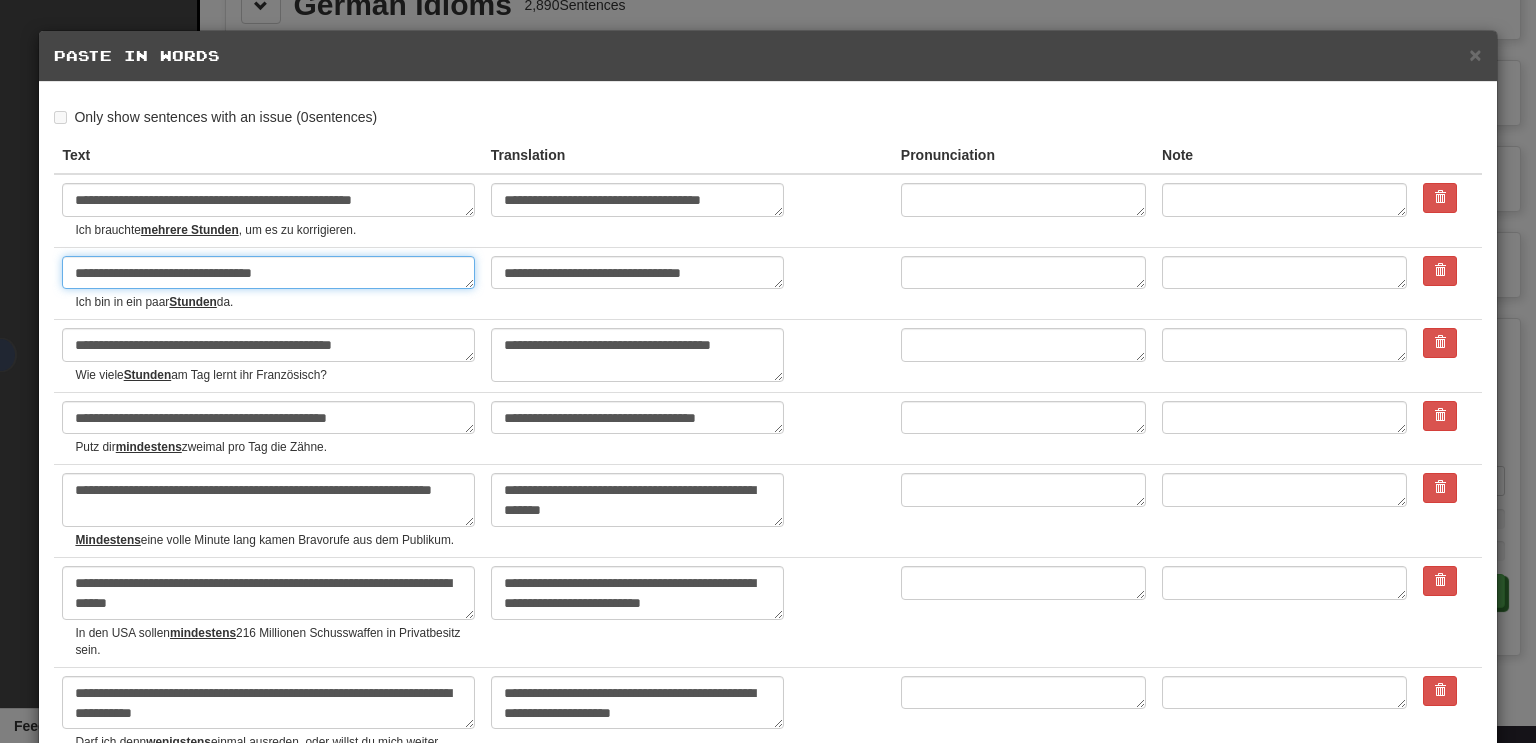 drag, startPoint x: 200, startPoint y: 266, endPoint x: 189, endPoint y: 267, distance: 11.045361 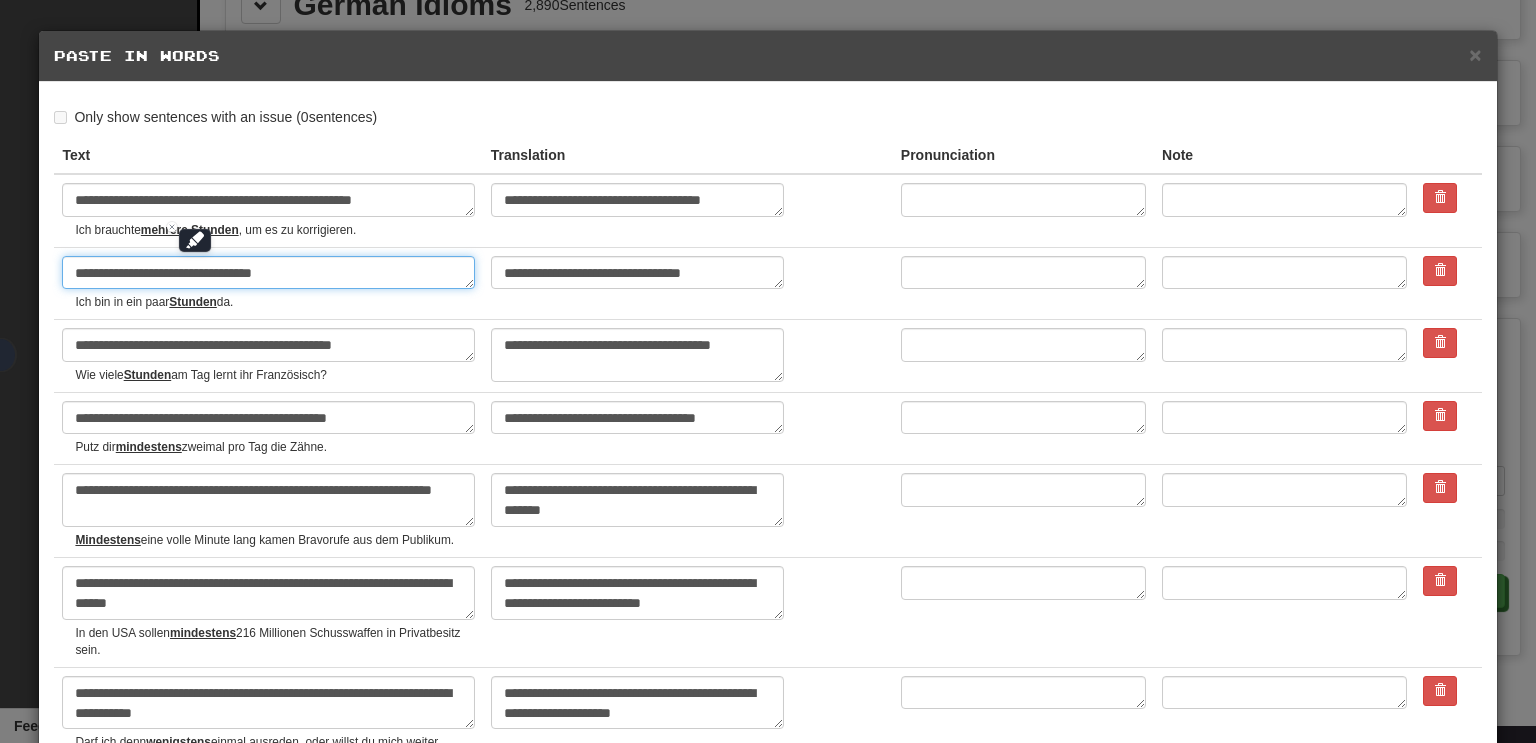 type on "**********" 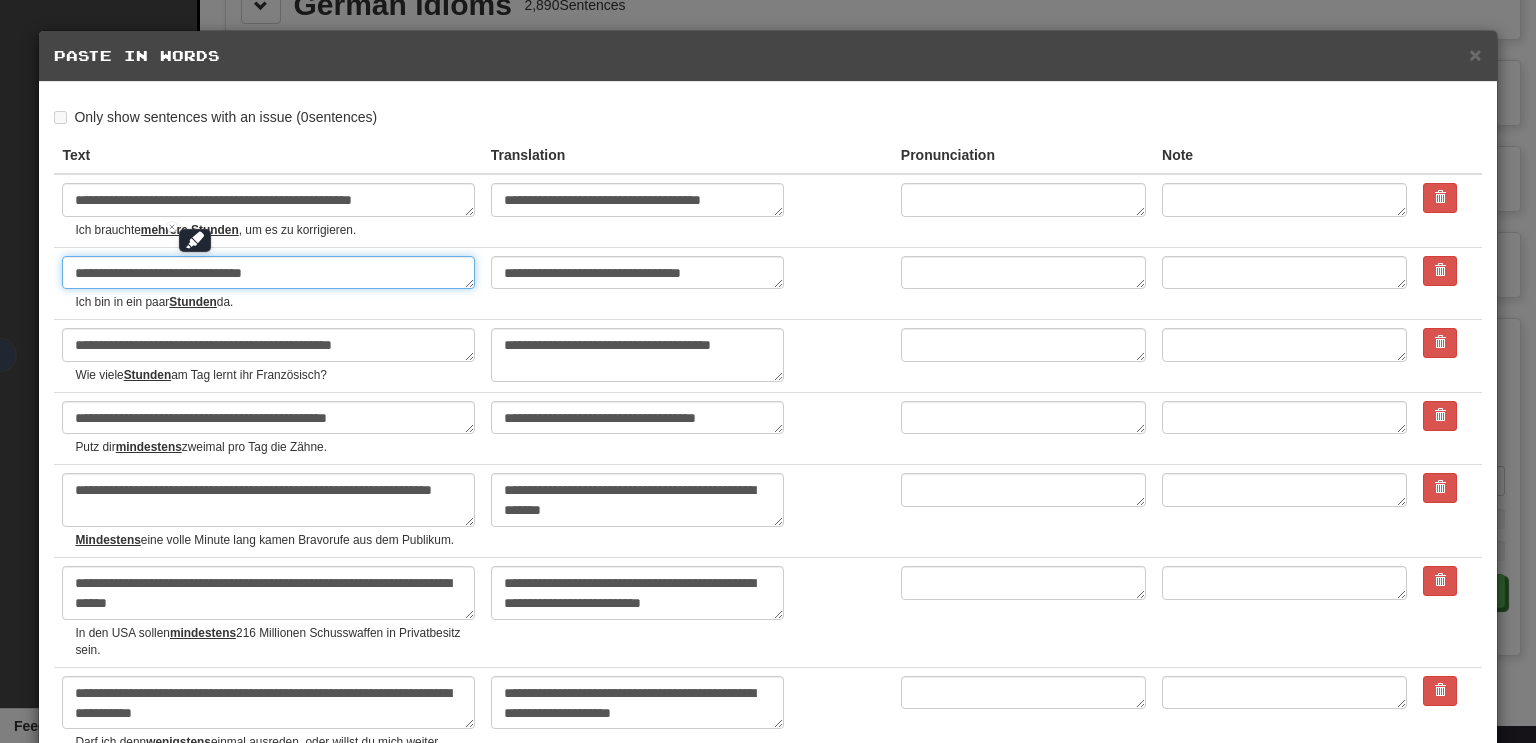 type on "*" 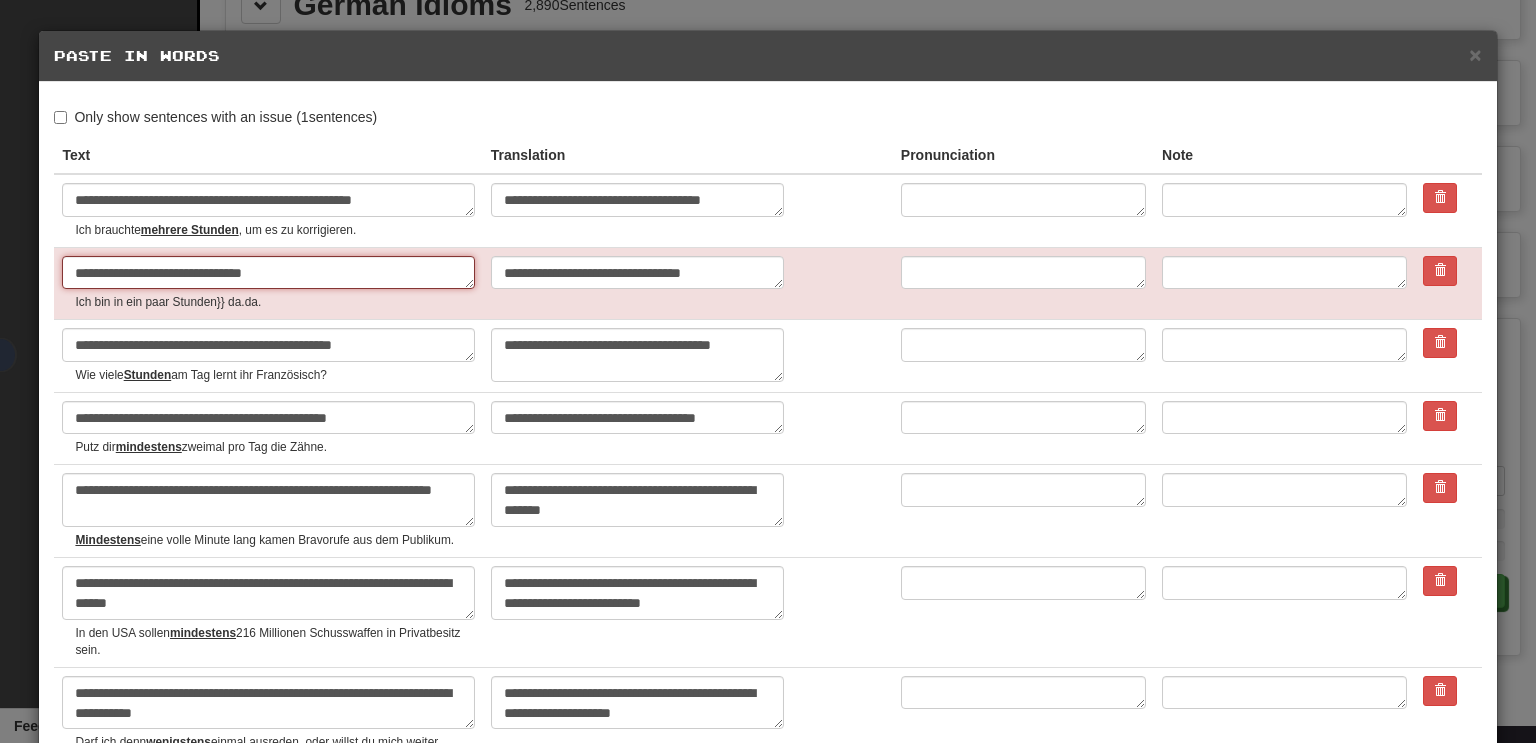 click on "**********" at bounding box center [268, 273] 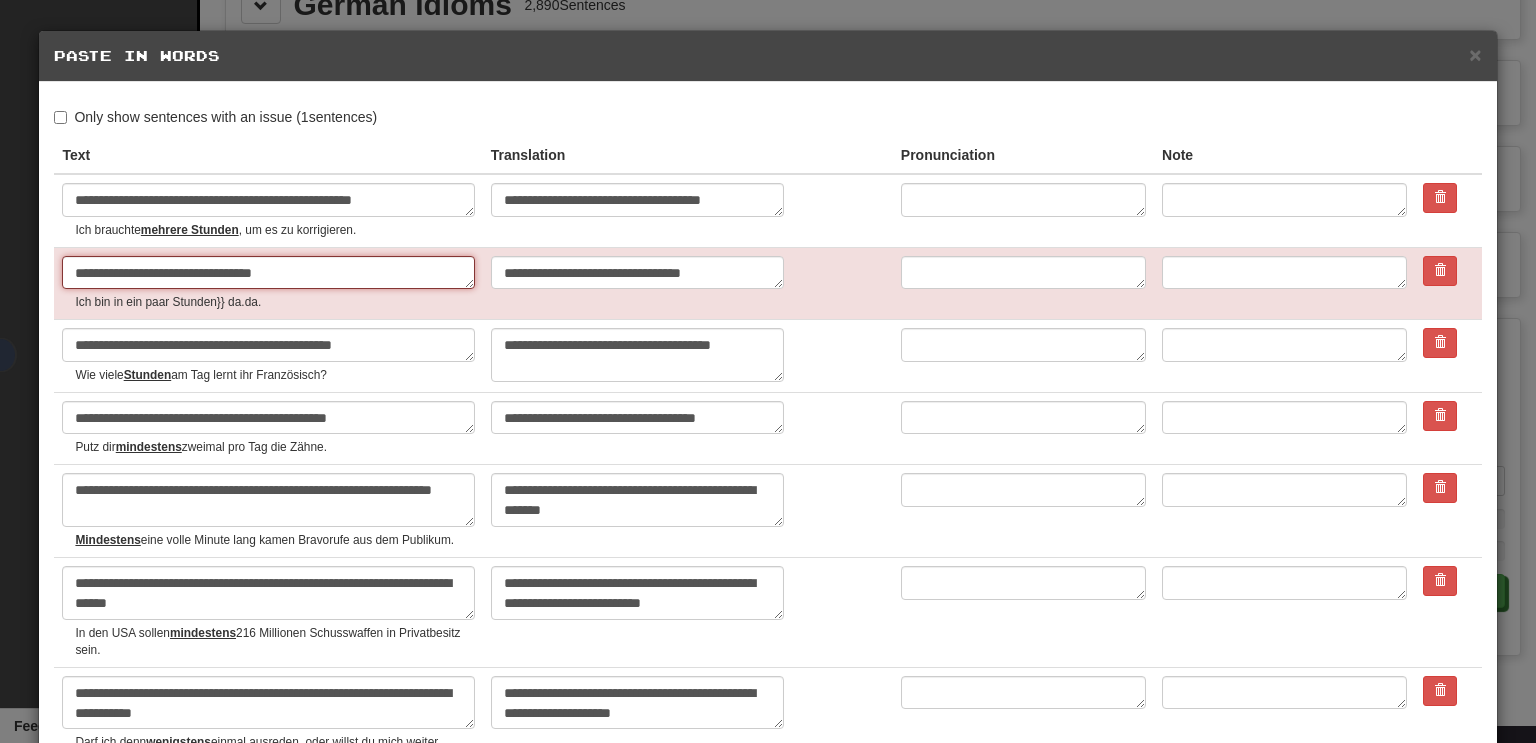 type on "*" 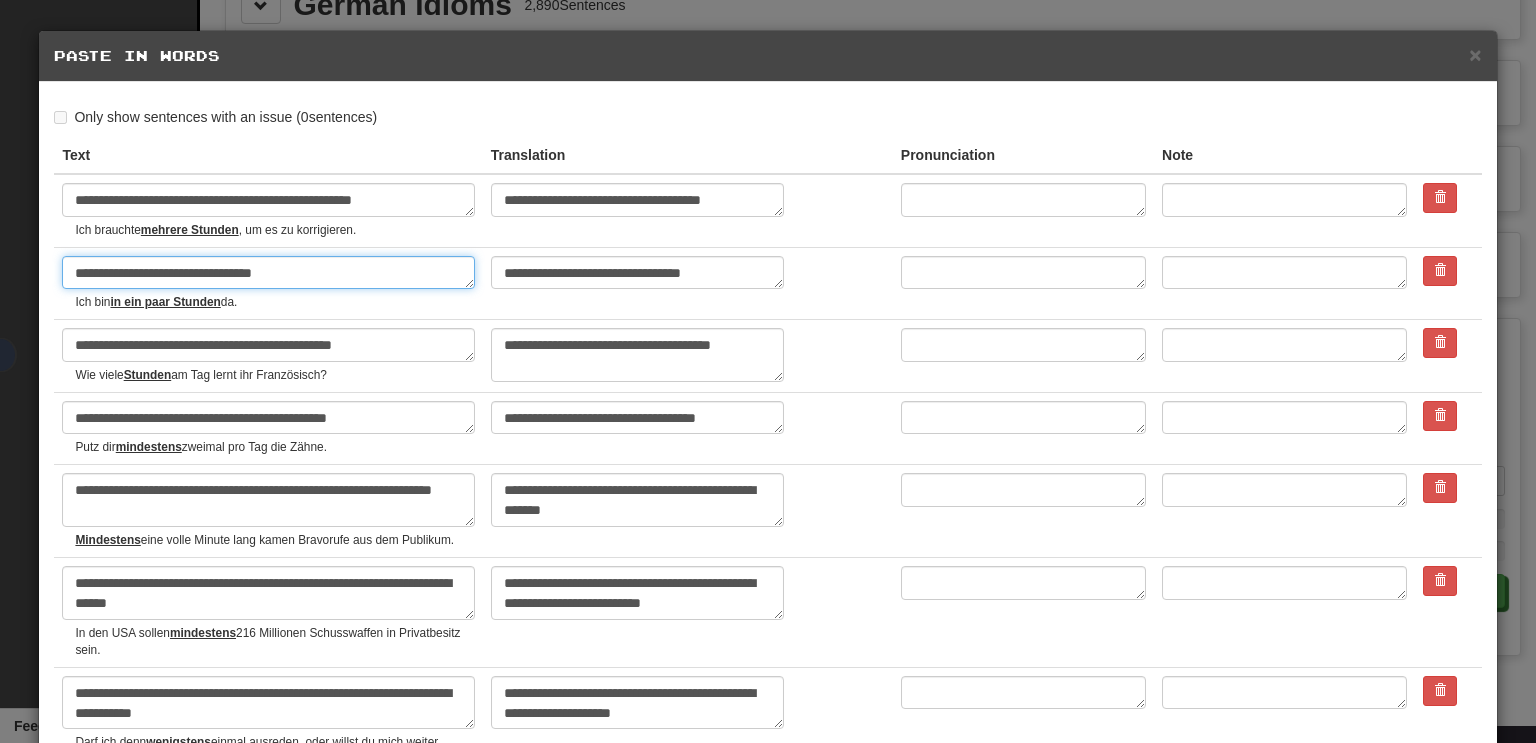 type on "**********" 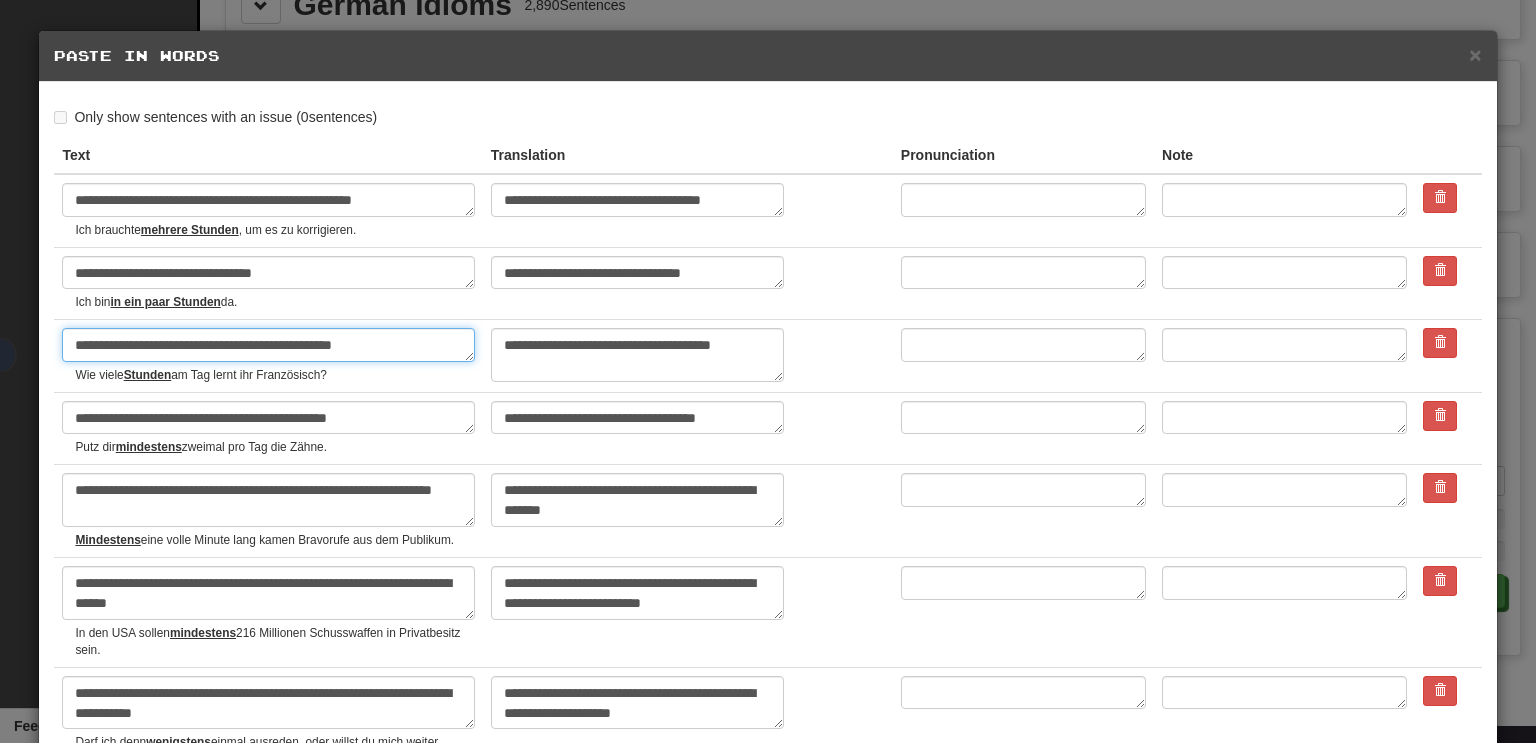 click on "**********" at bounding box center (268, 345) 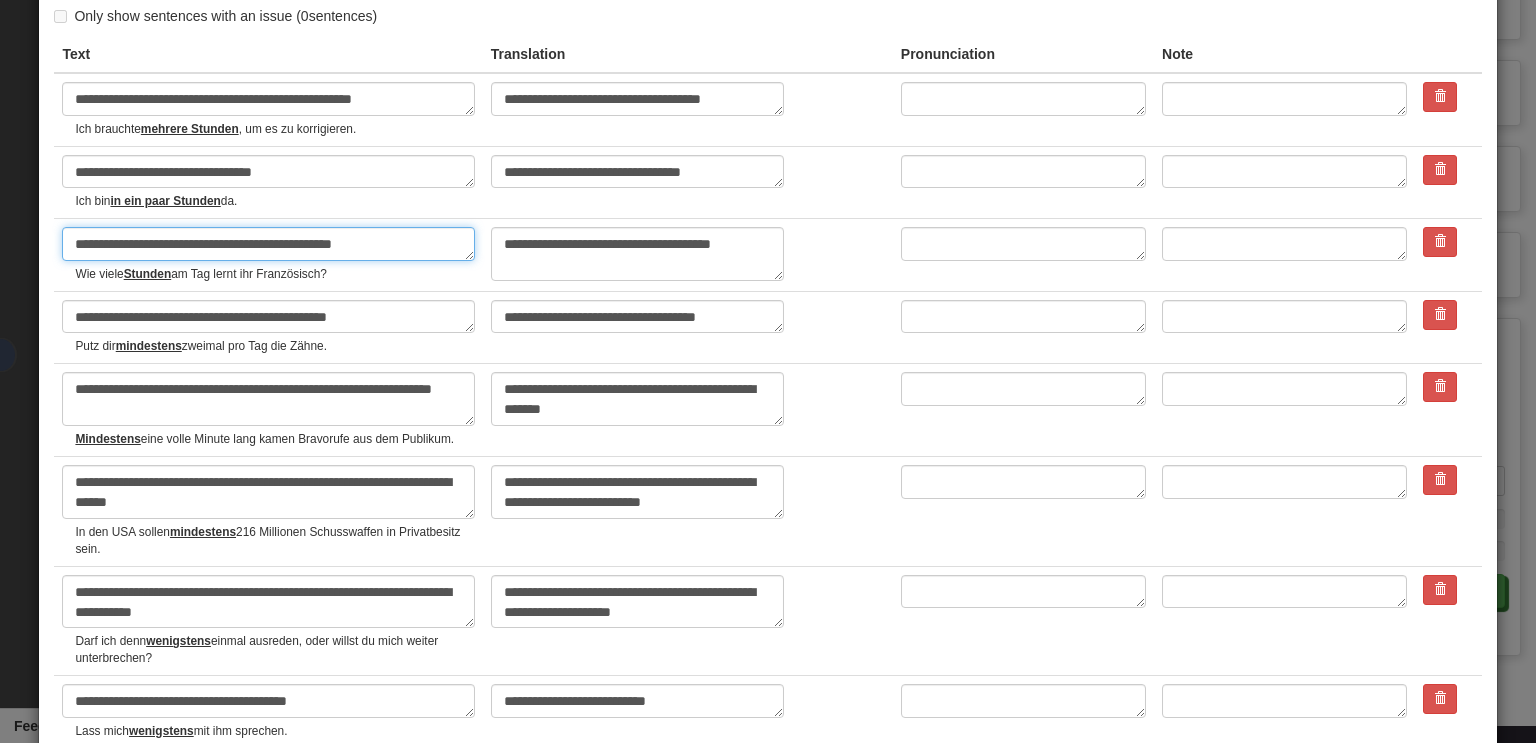 scroll, scrollTop: 108, scrollLeft: 0, axis: vertical 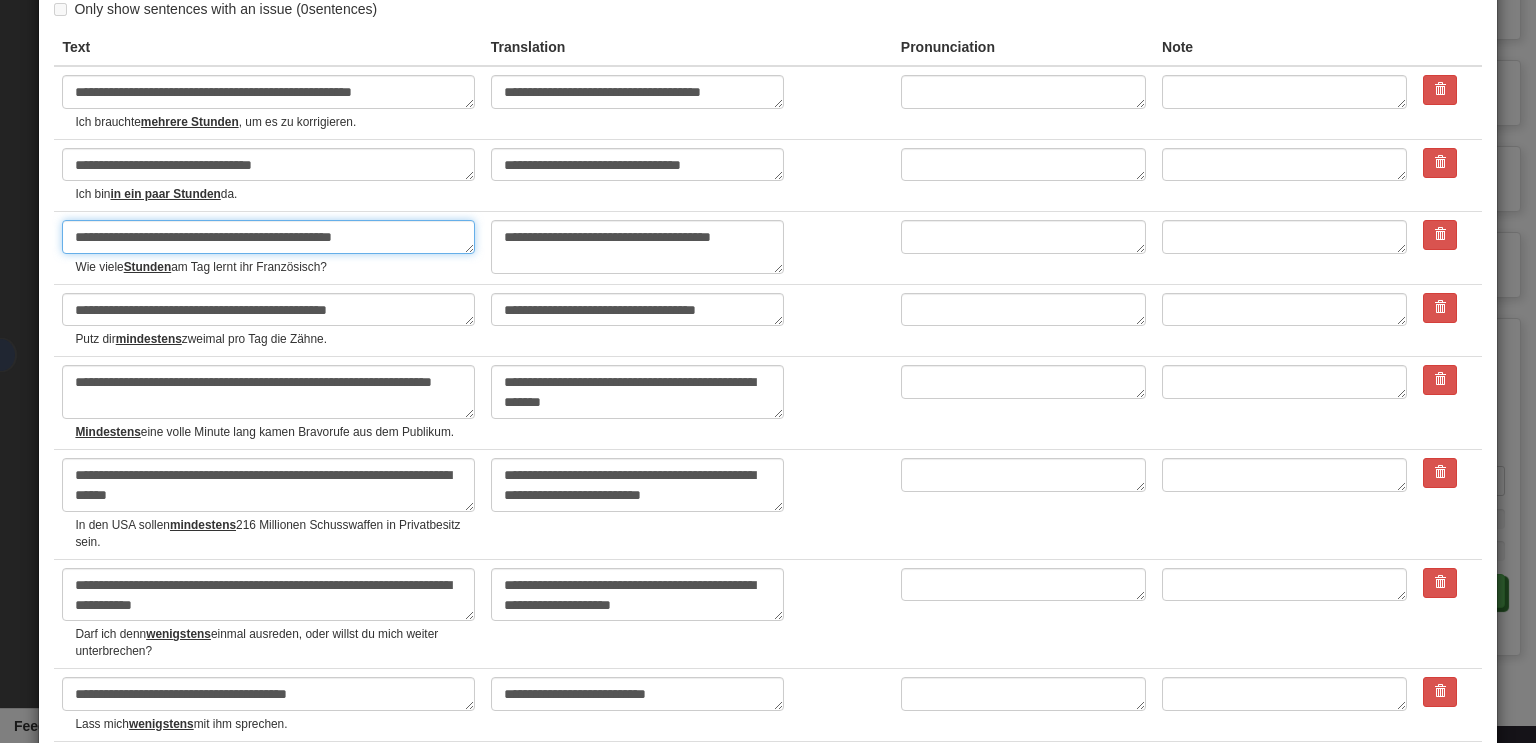 click on "**********" at bounding box center (268, 237) 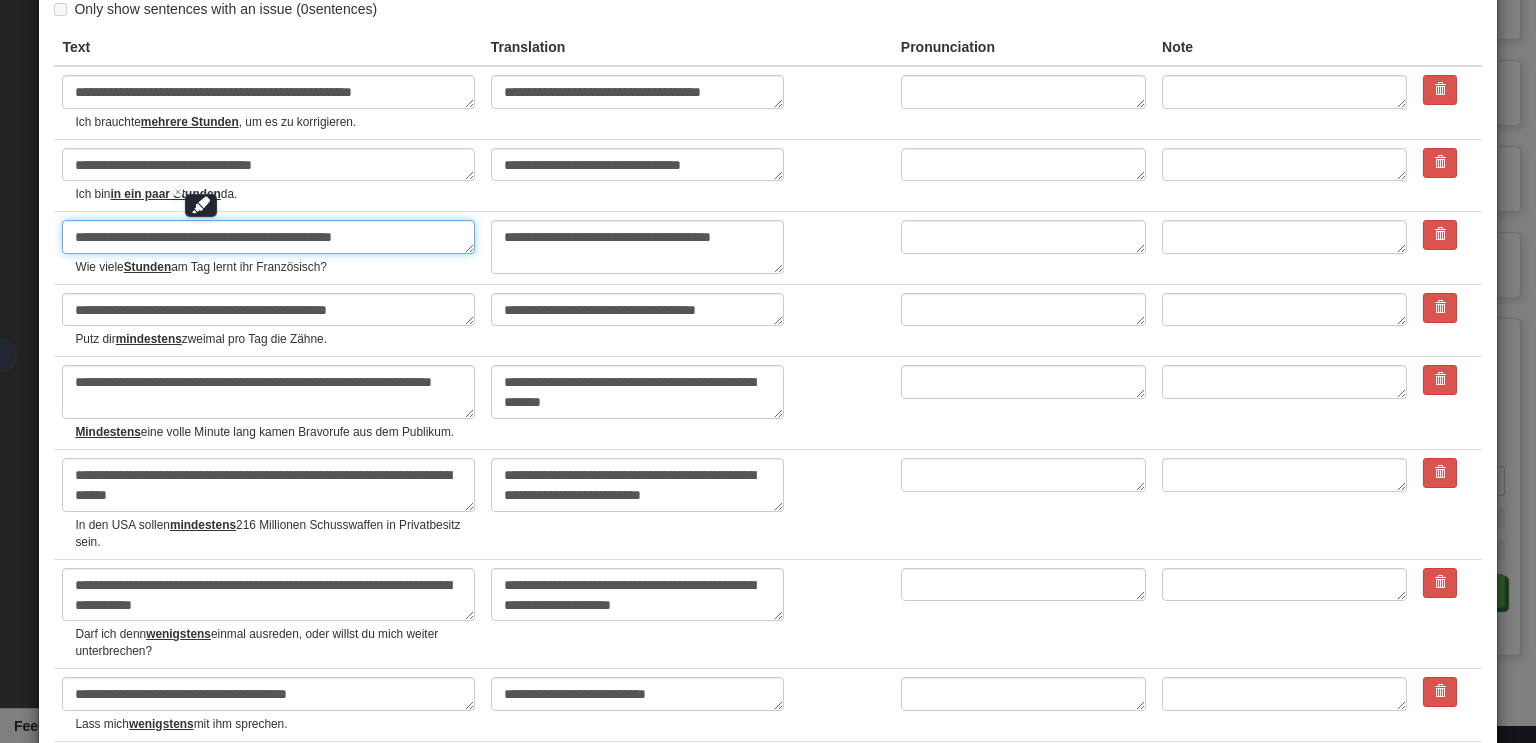 type on "**********" 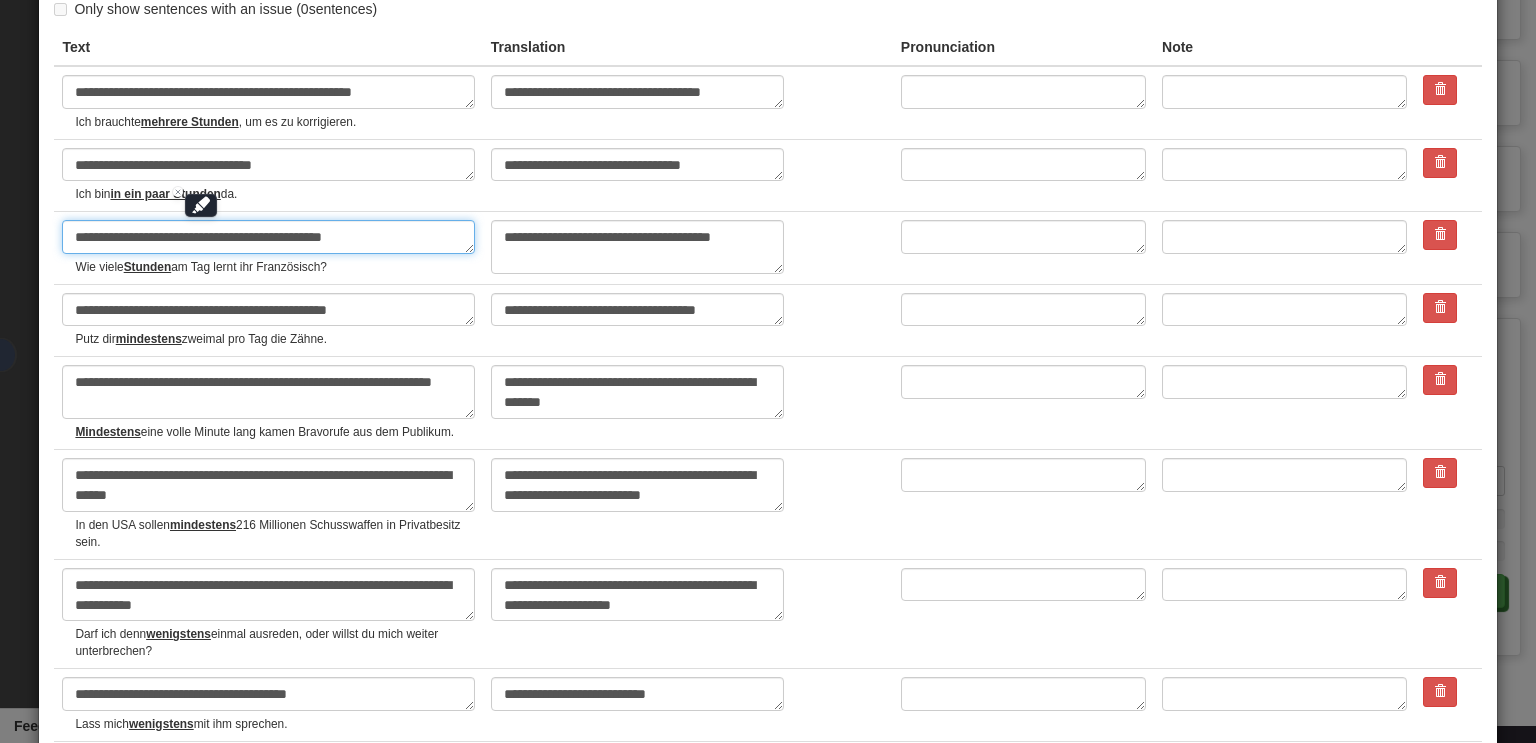 type on "*" 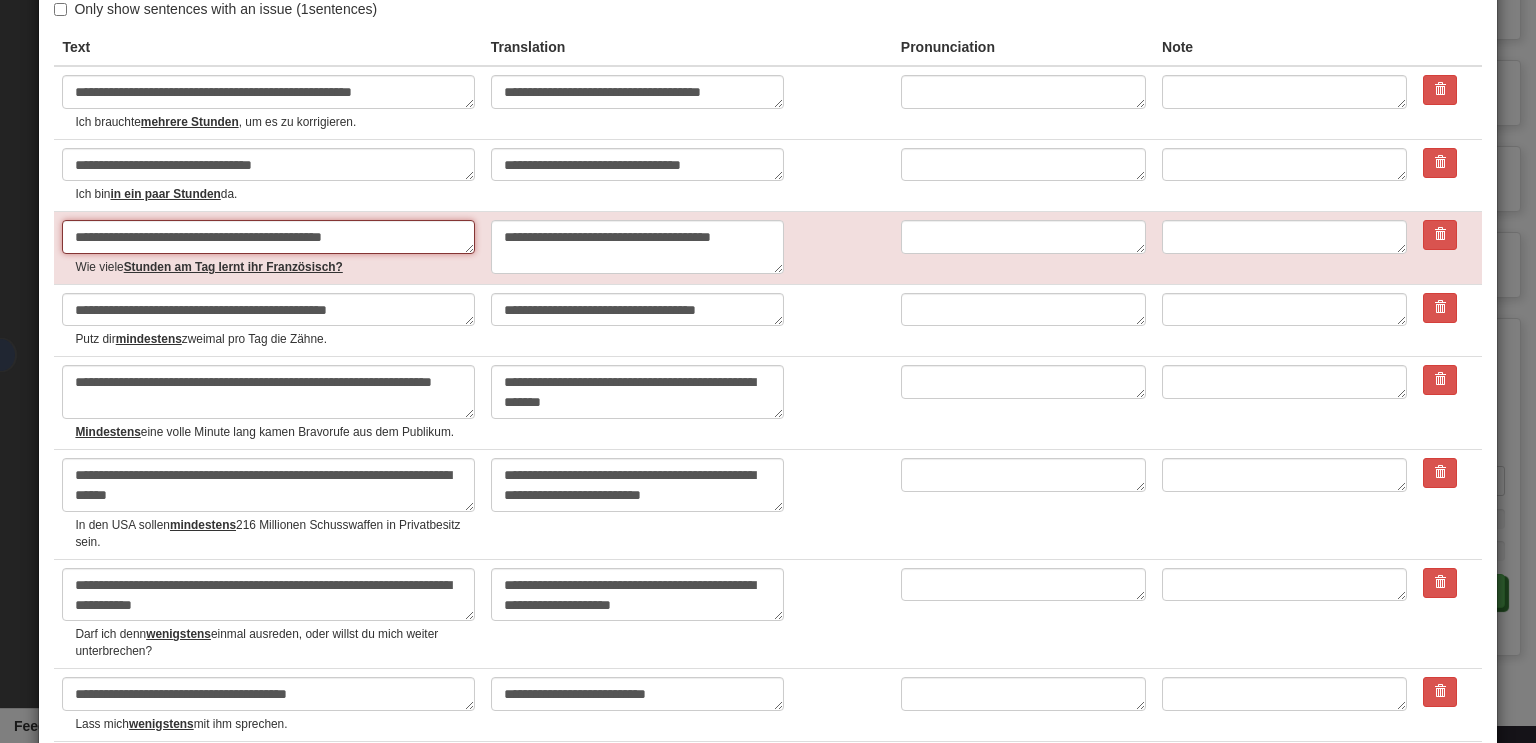 click on "**********" at bounding box center (268, 237) 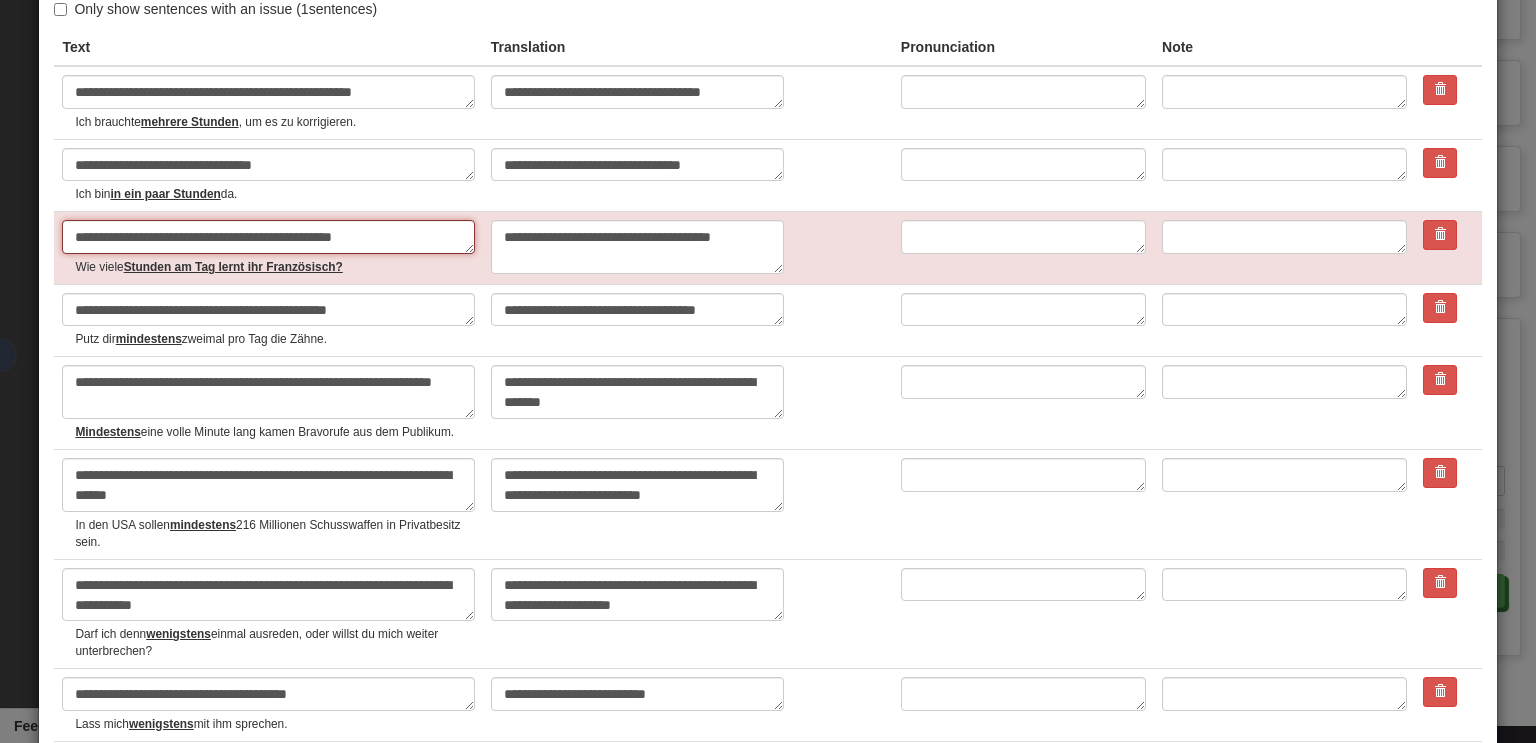 type on "*" 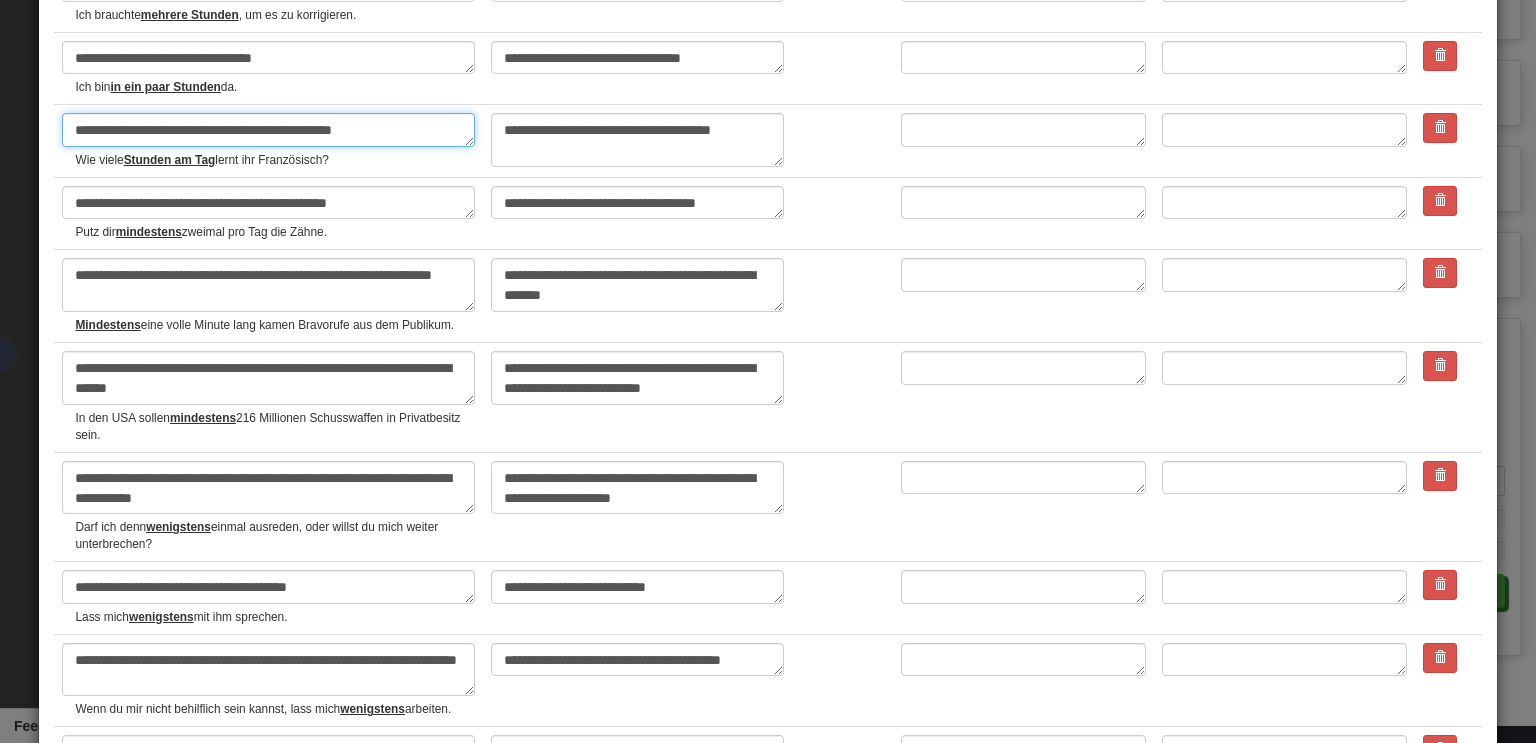 scroll, scrollTop: 242, scrollLeft: 0, axis: vertical 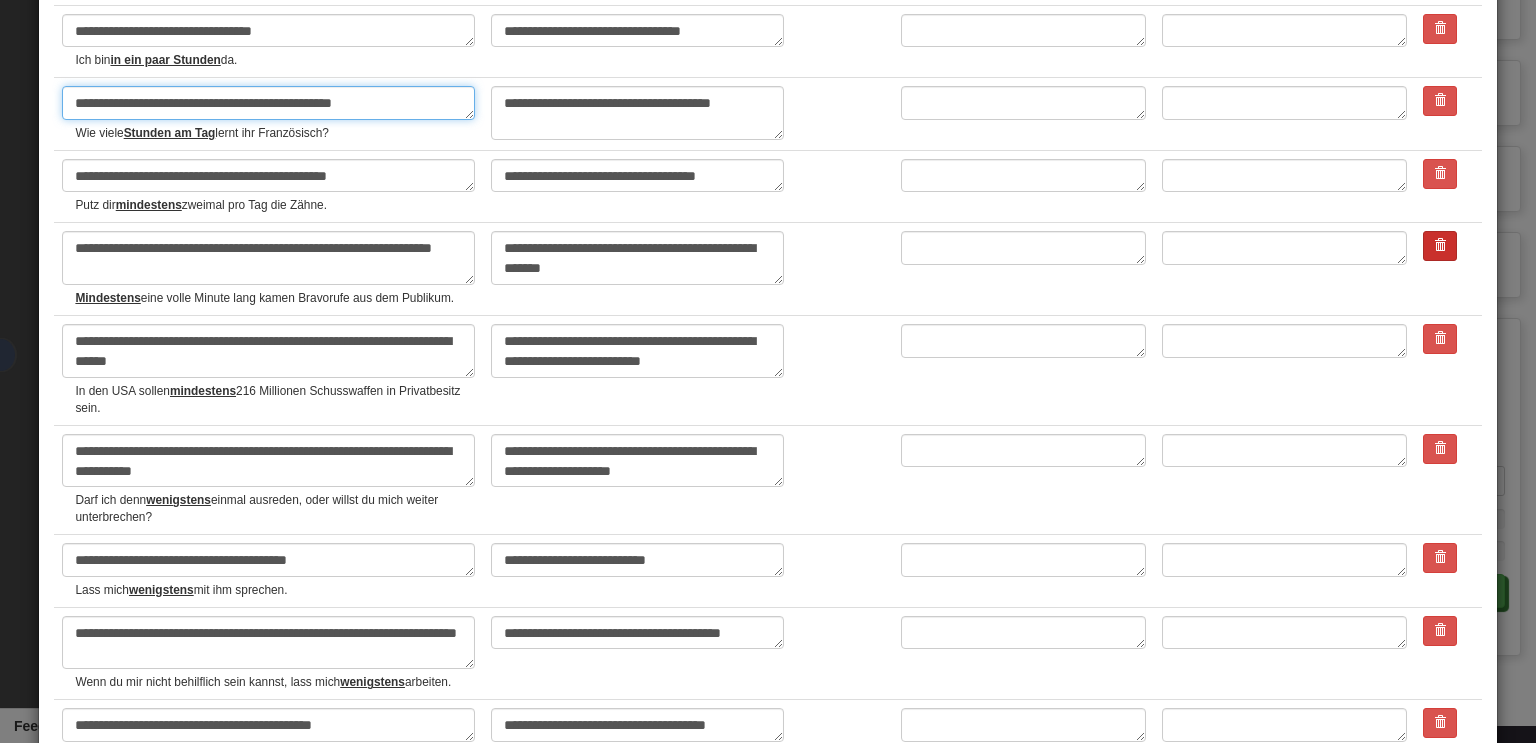 type on "**********" 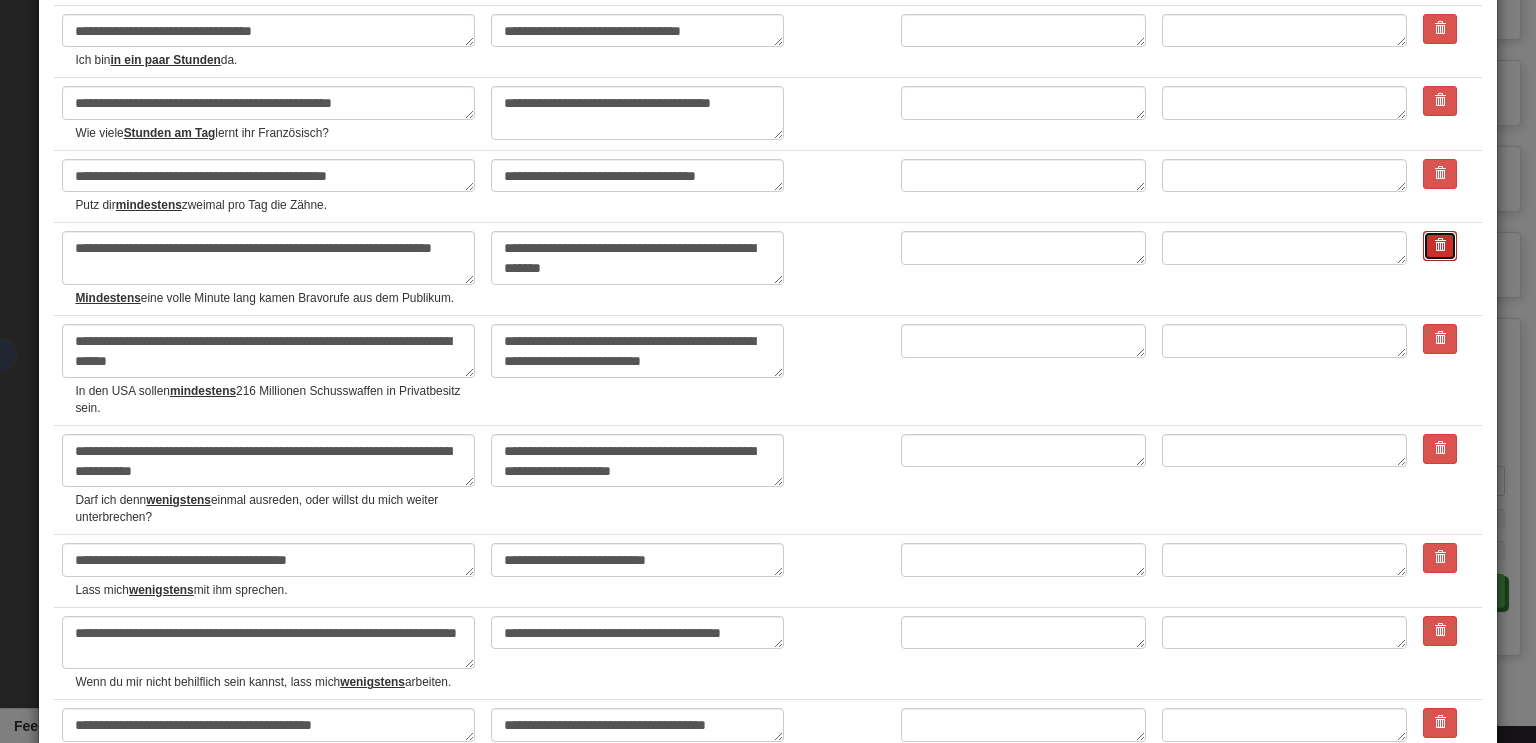 click at bounding box center (1440, 245) 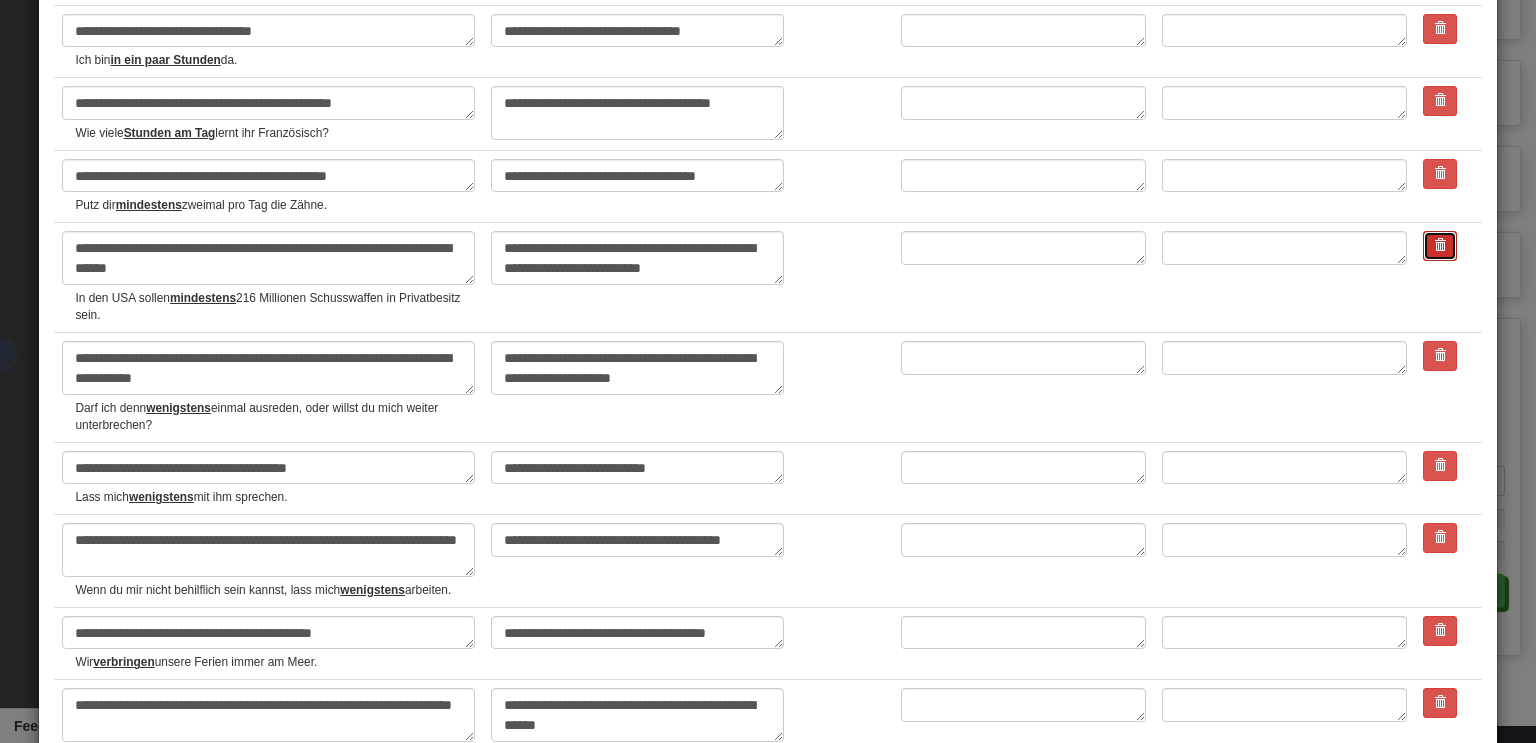 click at bounding box center (1440, 245) 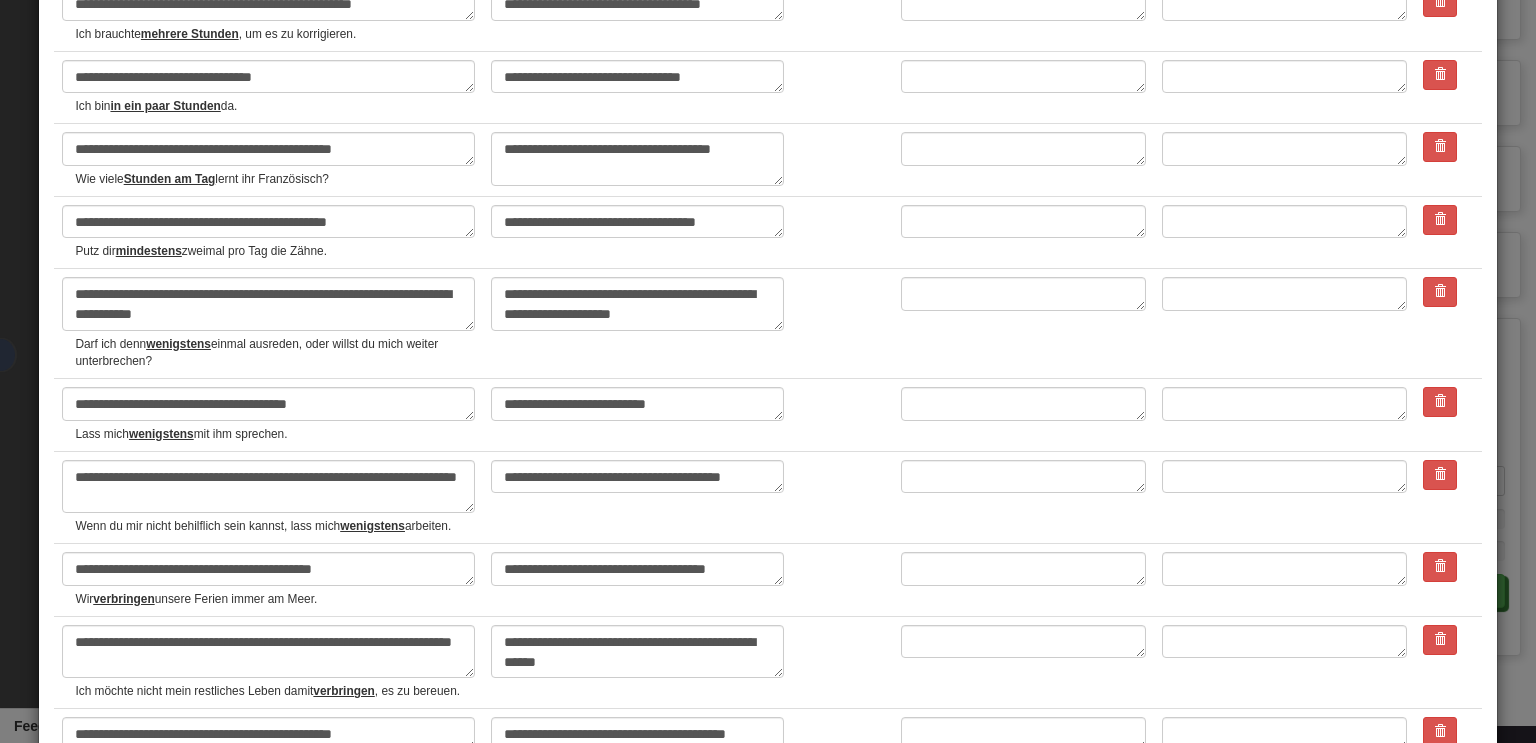 scroll, scrollTop: 176, scrollLeft: 0, axis: vertical 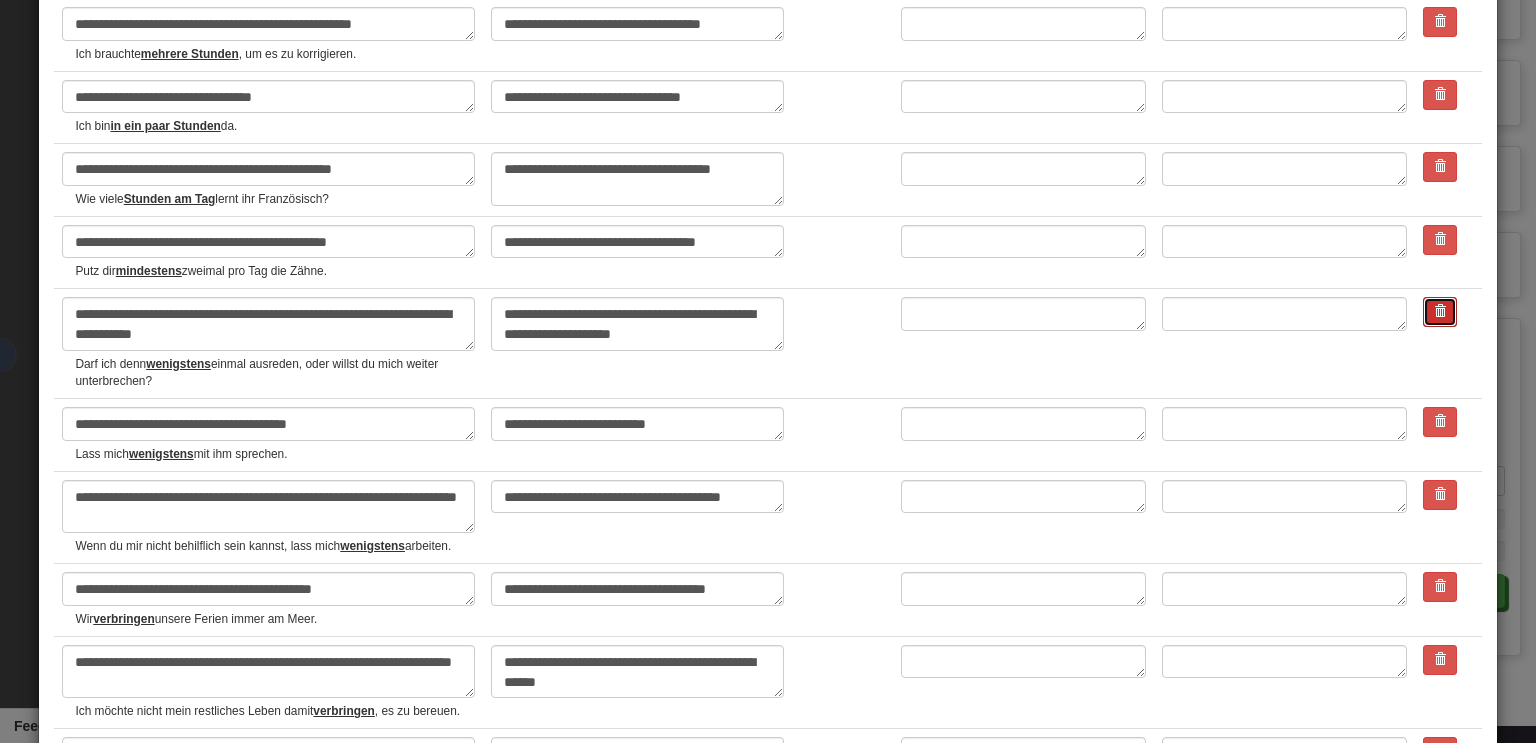 click at bounding box center (1440, 312) 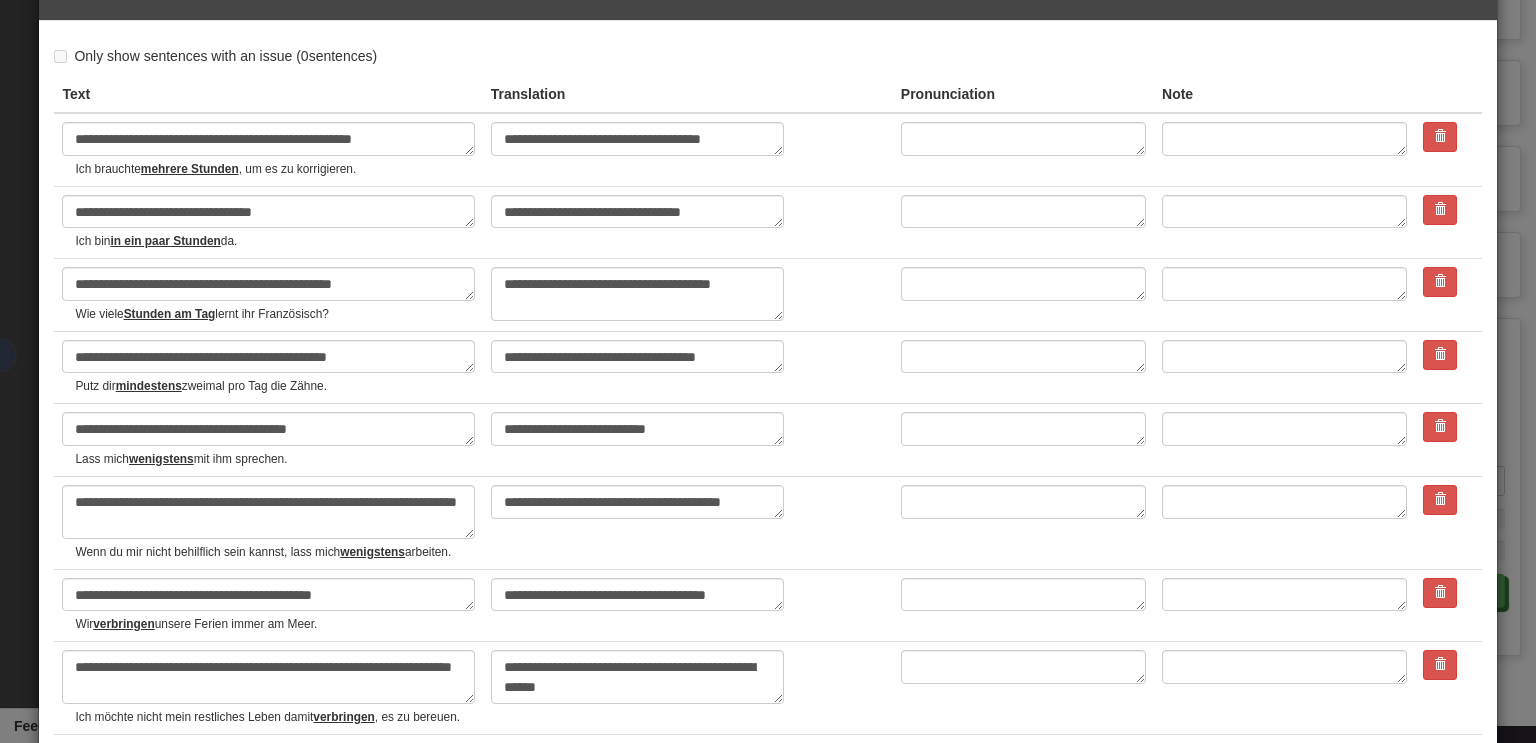 scroll, scrollTop: 175, scrollLeft: 0, axis: vertical 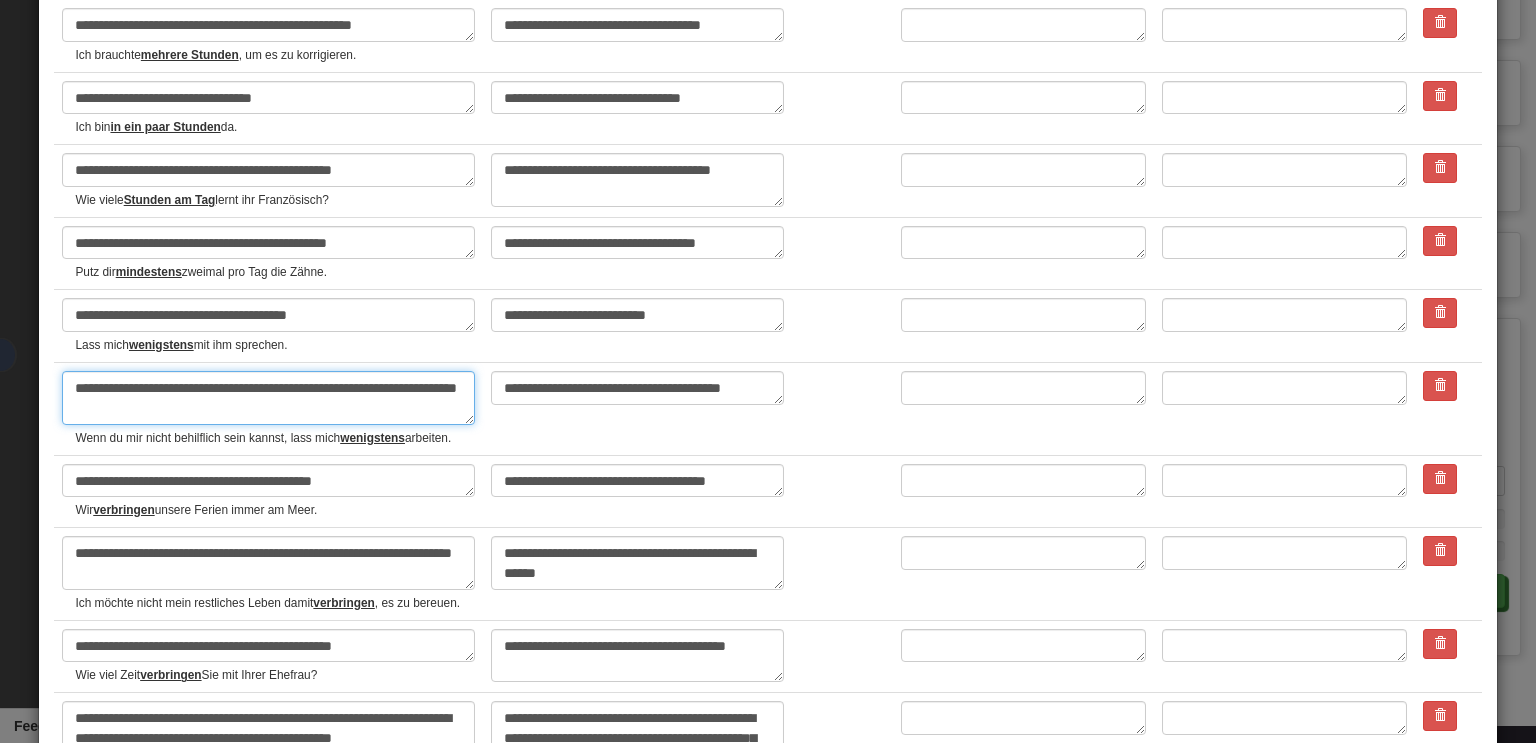 click on "**********" at bounding box center (268, 398) 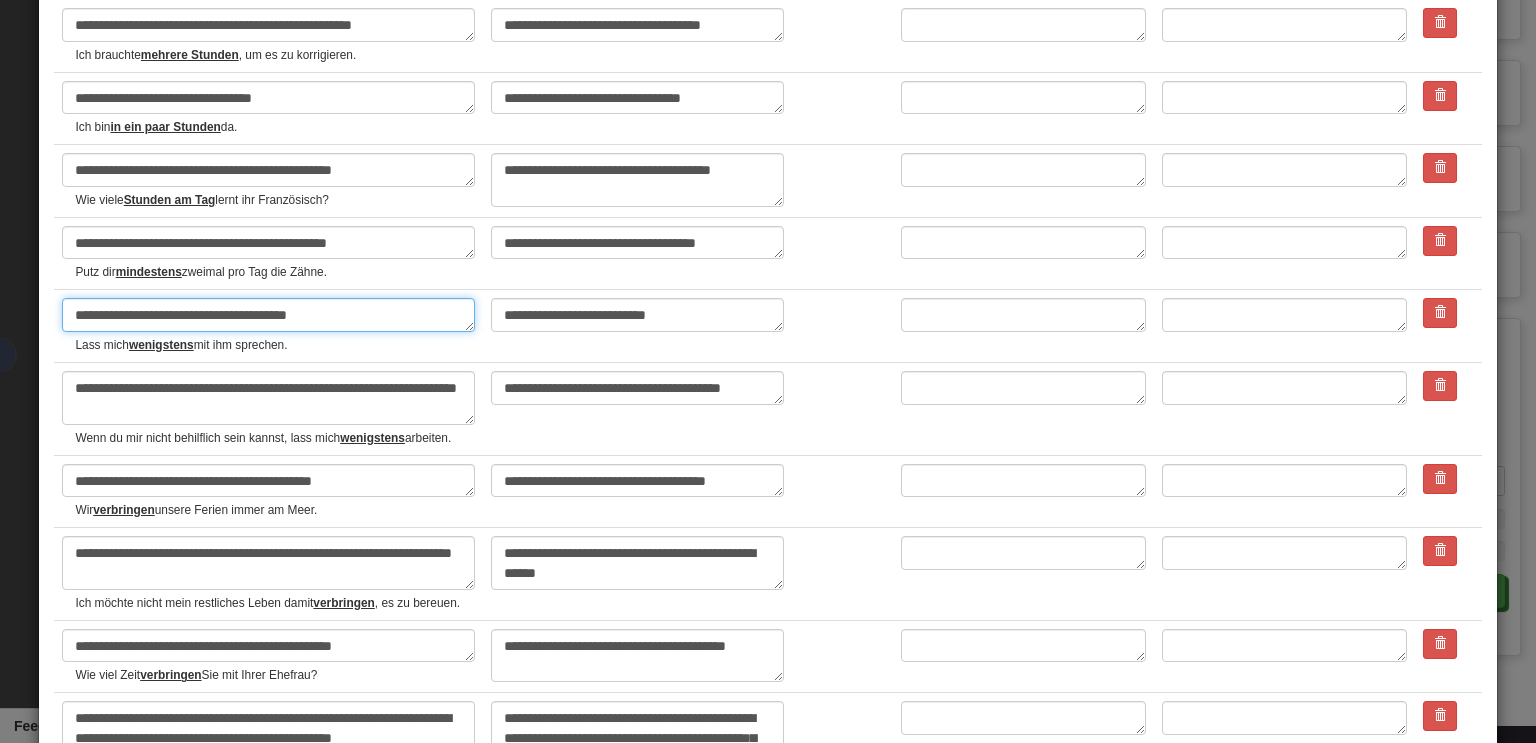 drag, startPoint x: 222, startPoint y: 311, endPoint x: 232, endPoint y: 313, distance: 10.198039 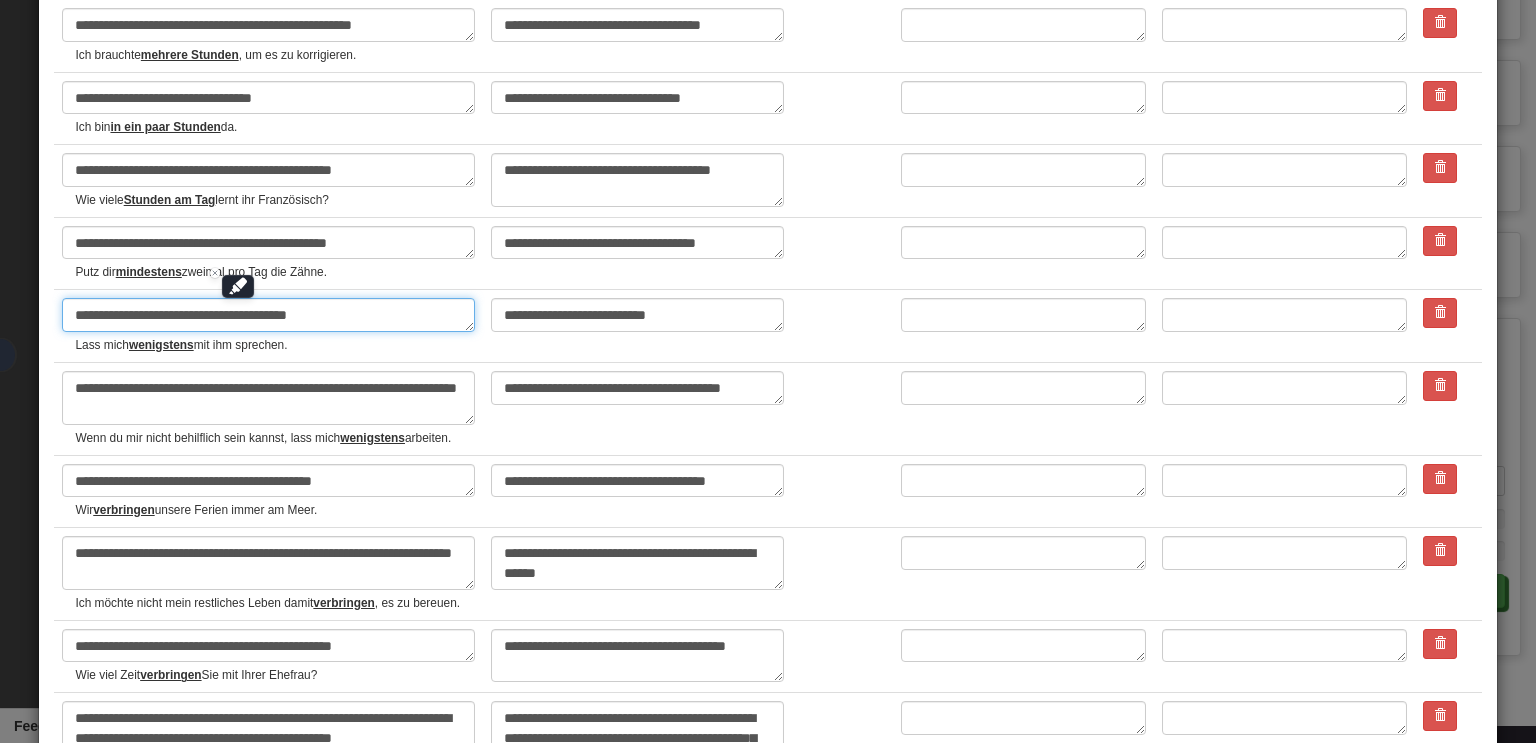 type on "*" 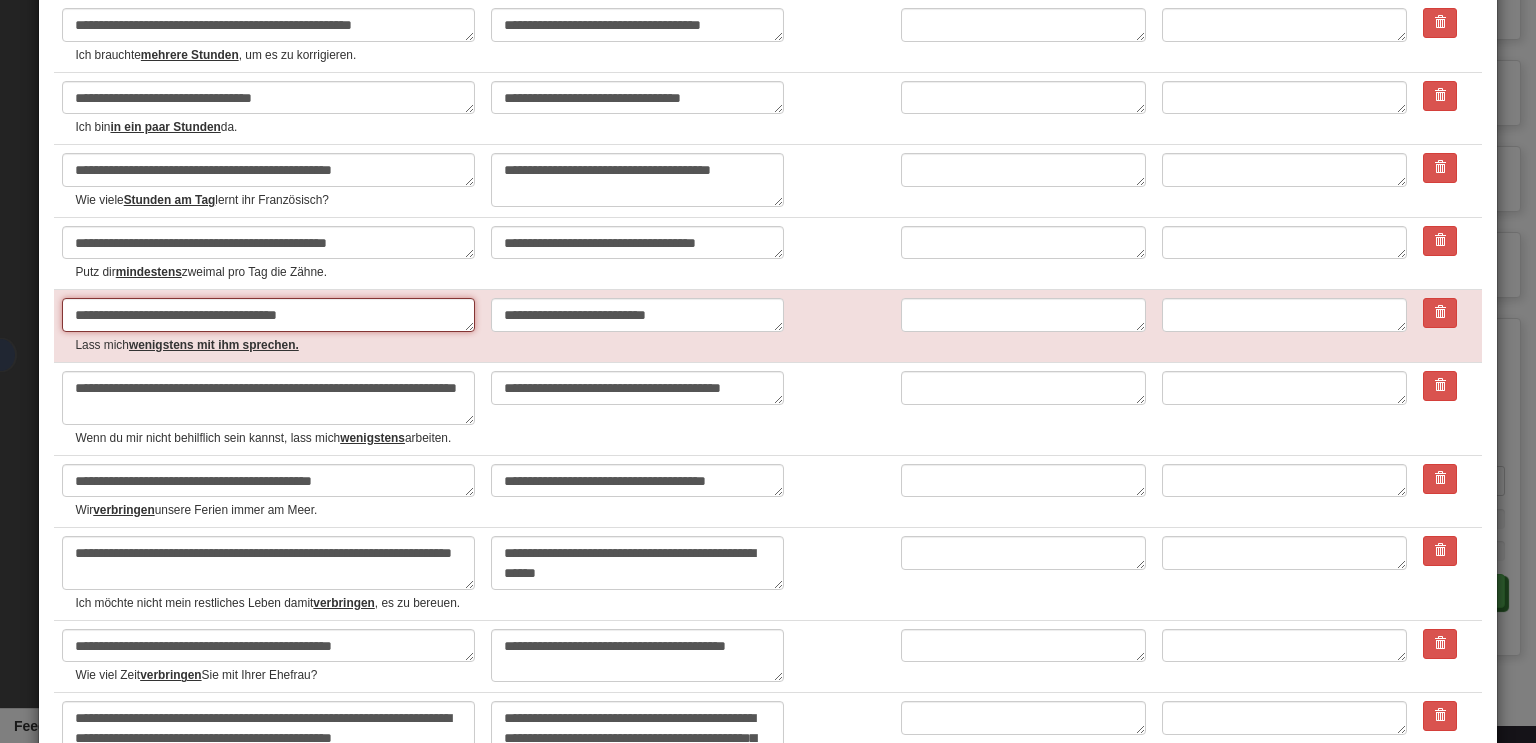 click on "**********" at bounding box center (268, 315) 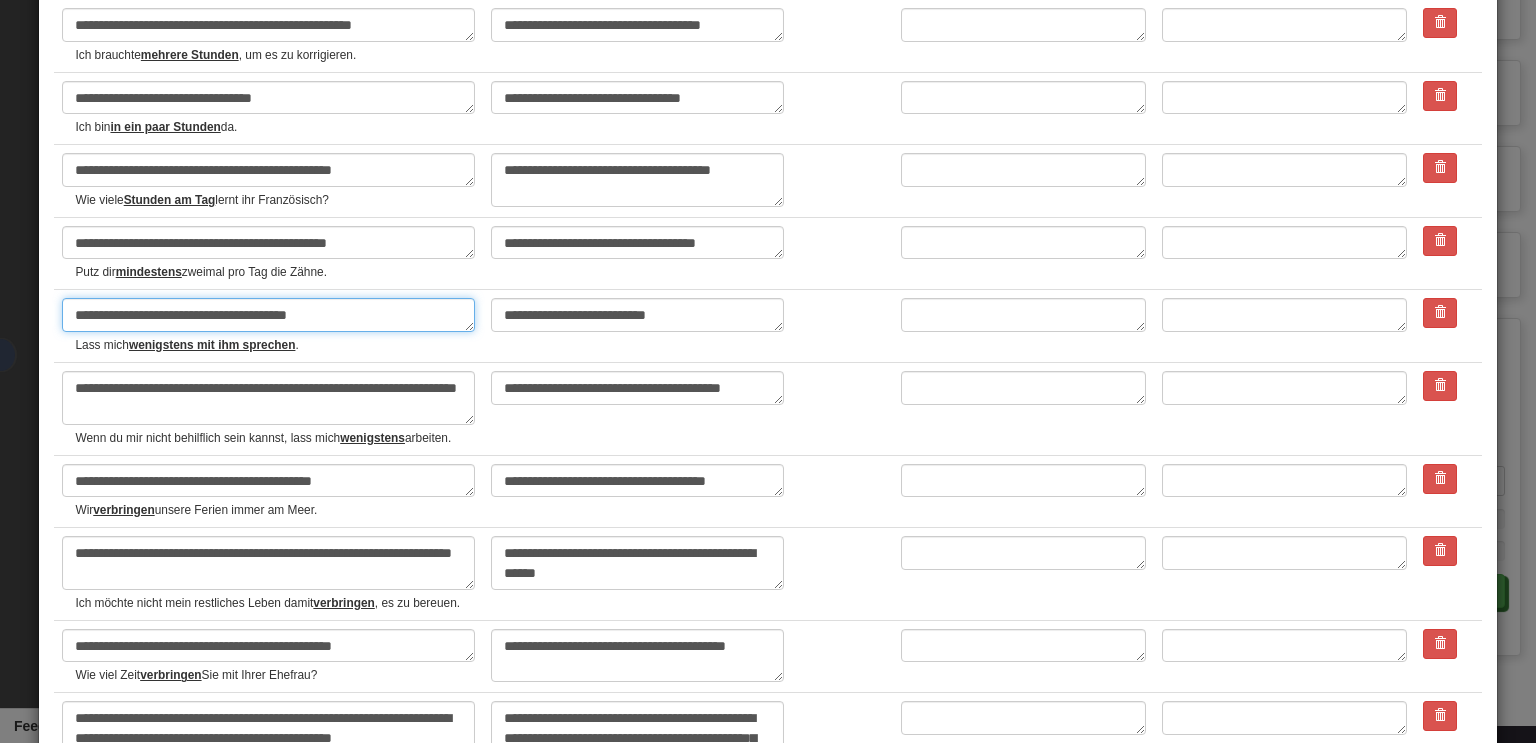 click on "**********" at bounding box center [268, 315] 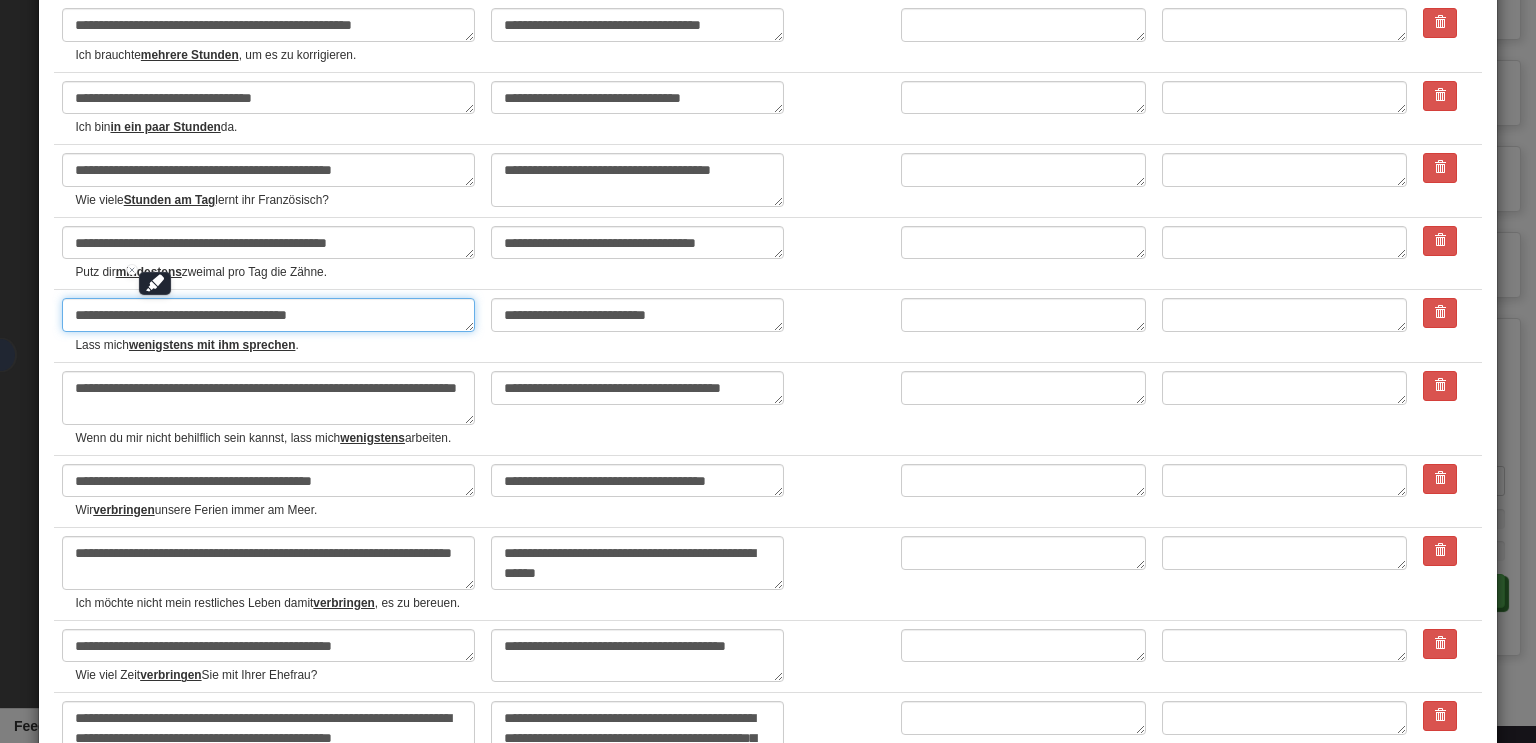 type on "*" 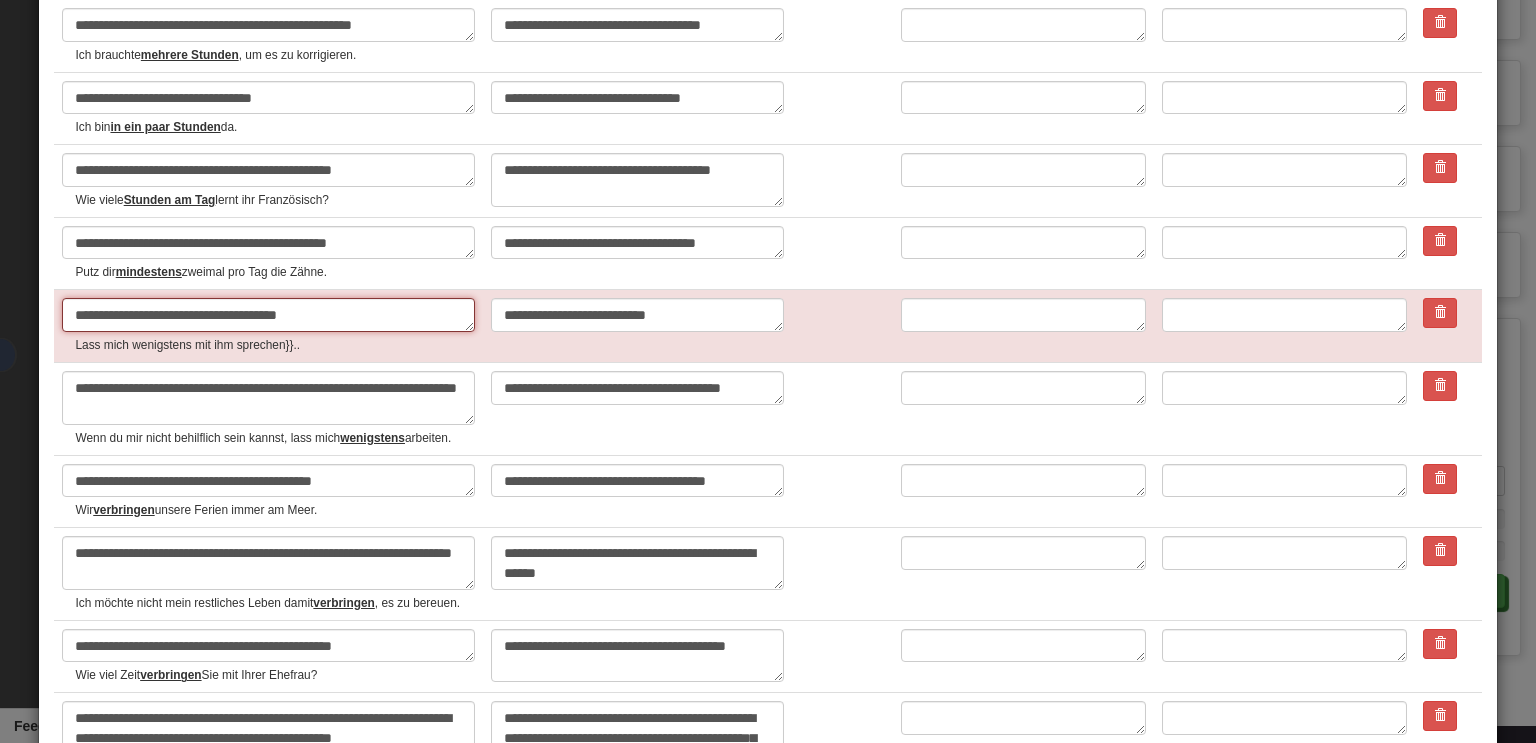 click on "**********" at bounding box center (268, 315) 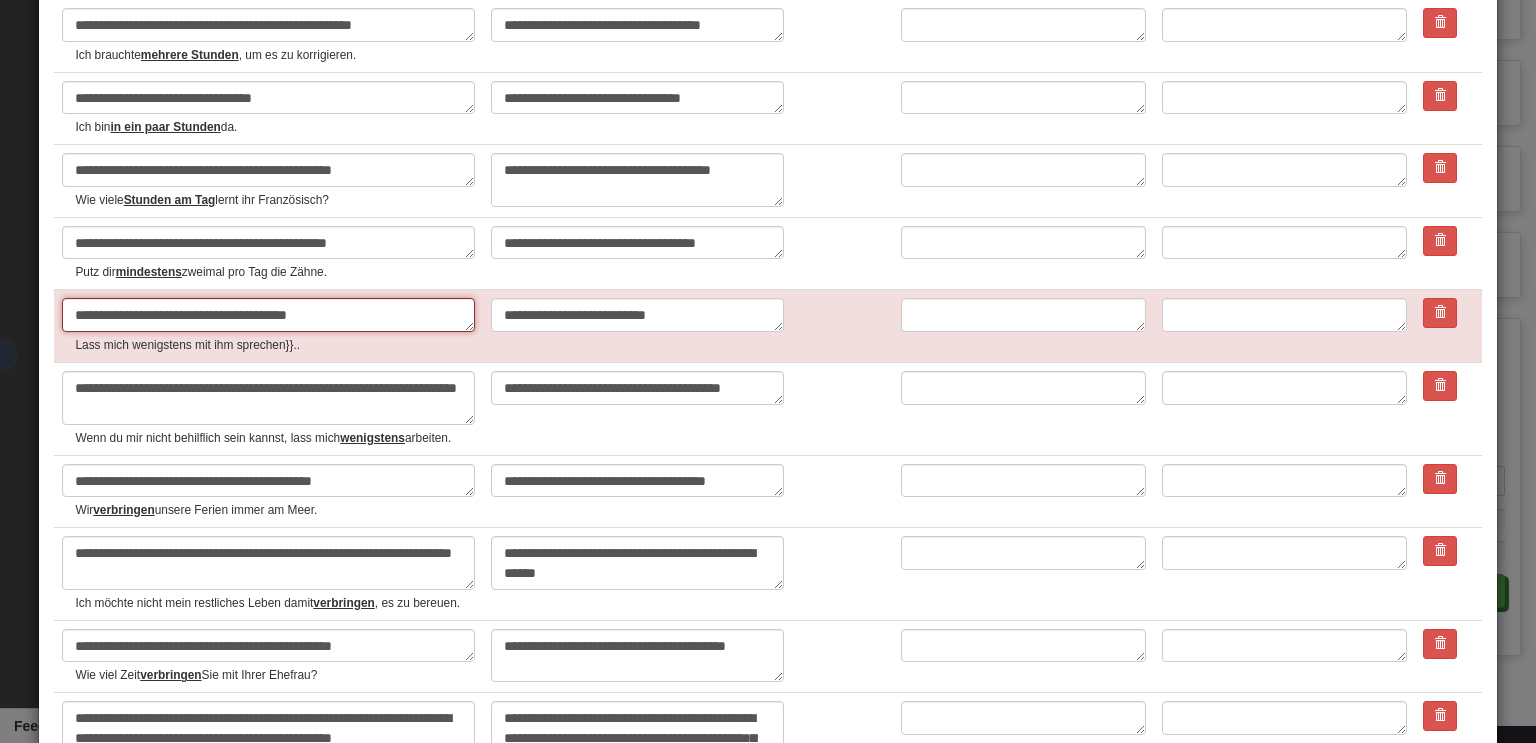 type on "*" 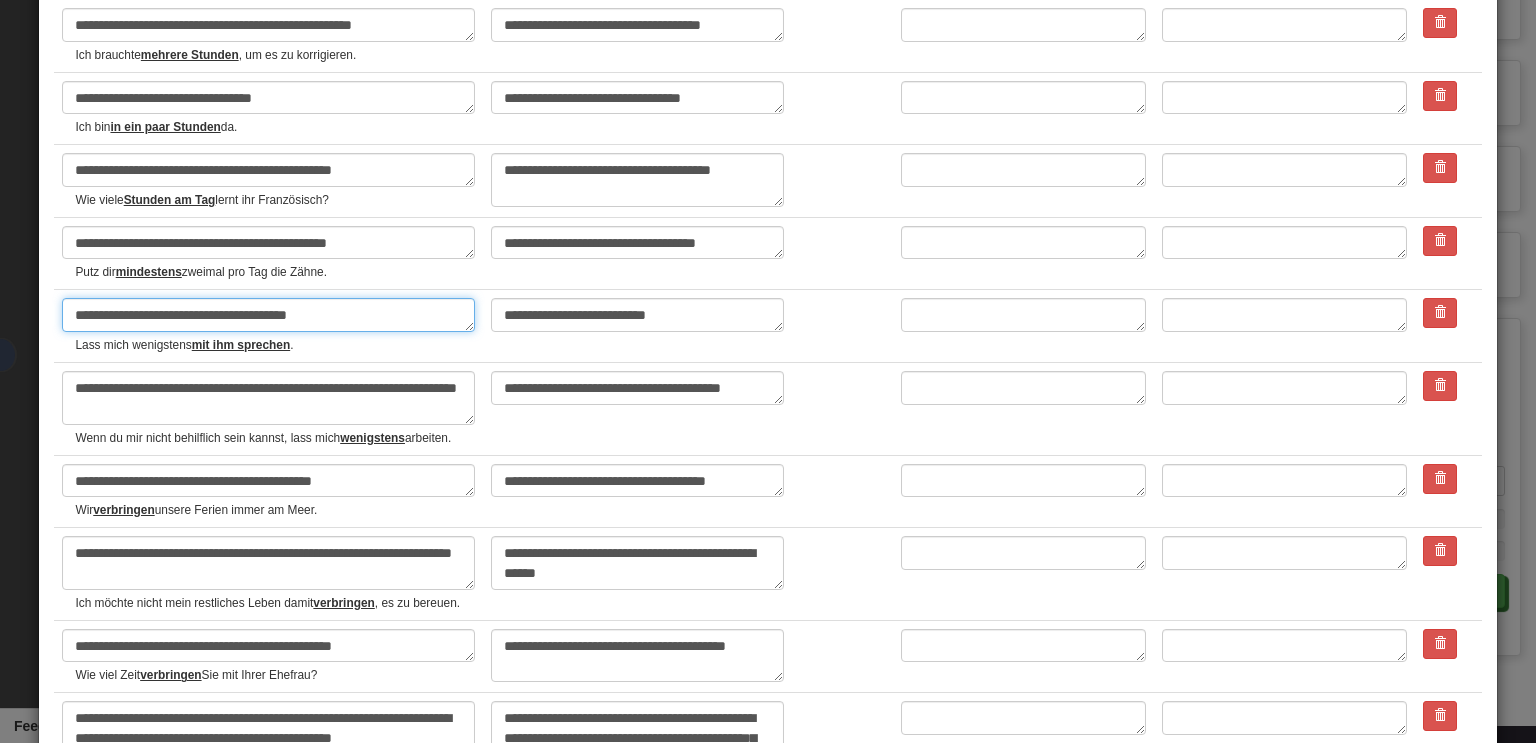 type on "**********" 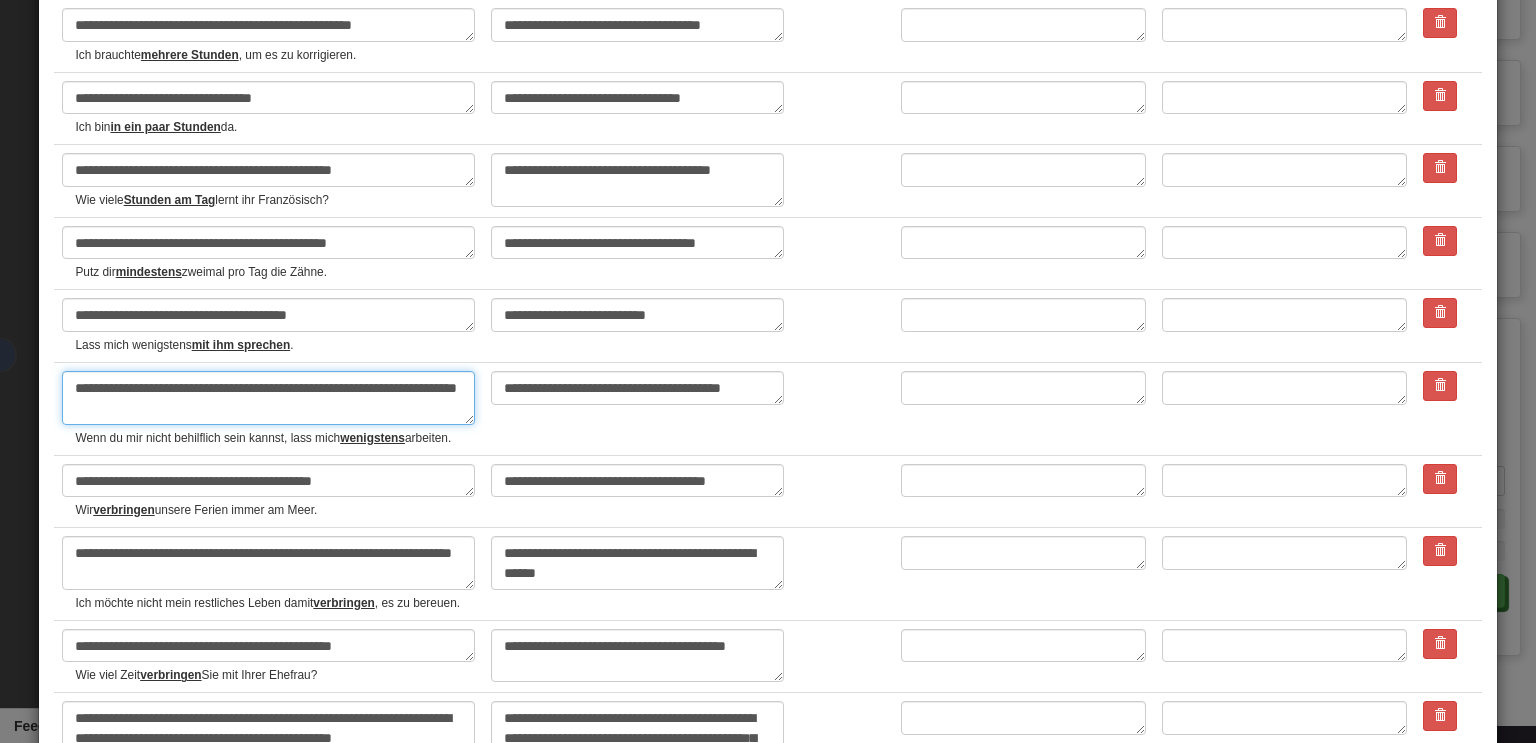 click on "**********" at bounding box center (268, 398) 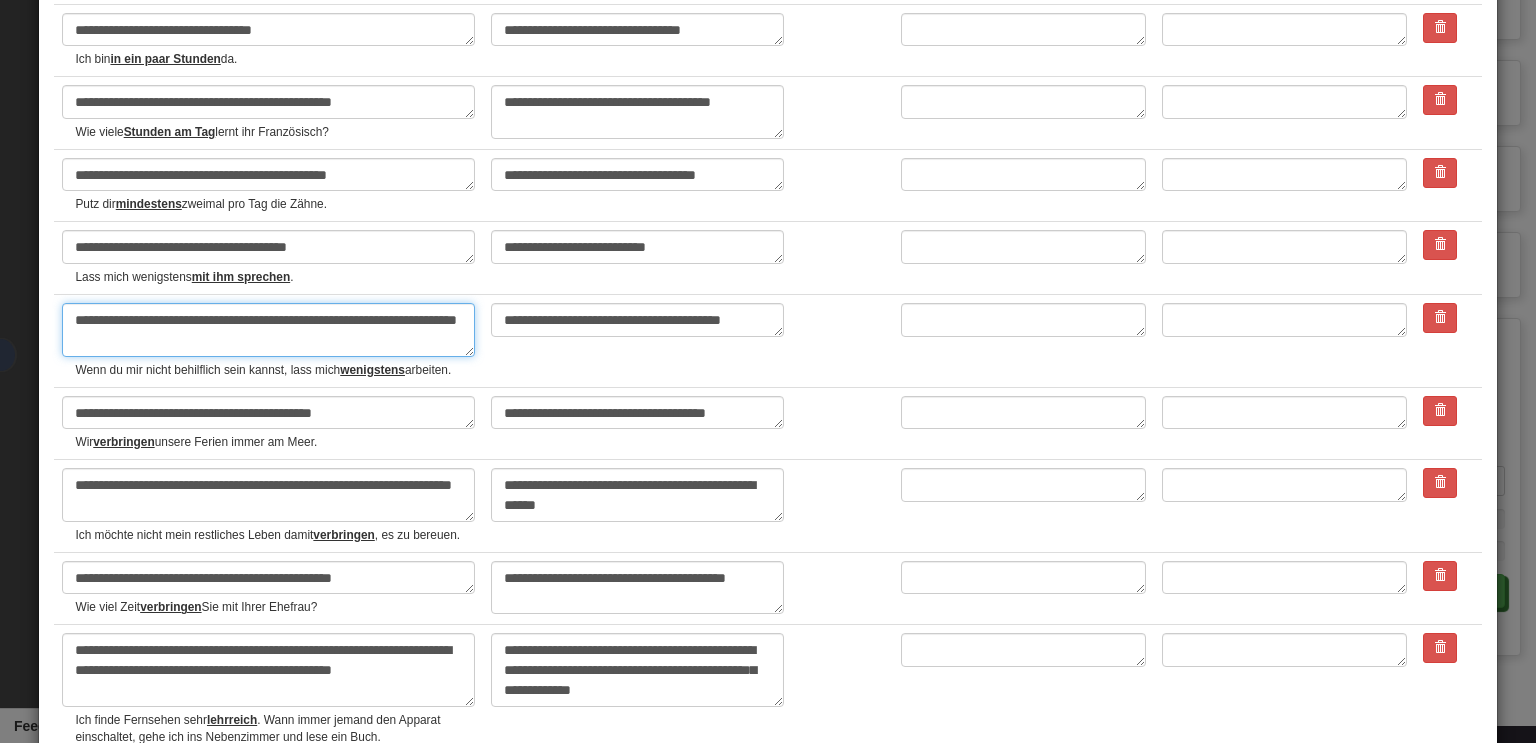 scroll, scrollTop: 251, scrollLeft: 0, axis: vertical 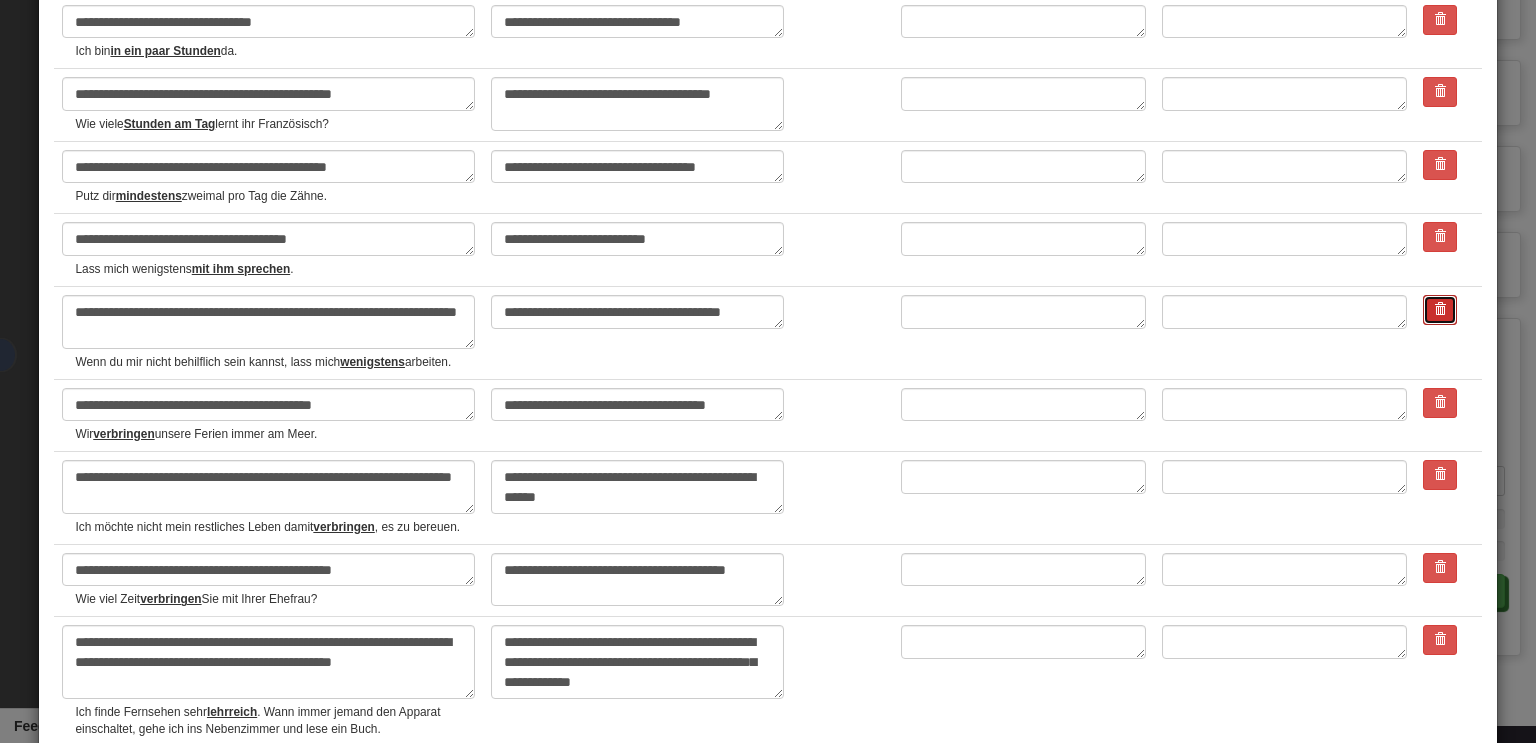 click at bounding box center (1440, 310) 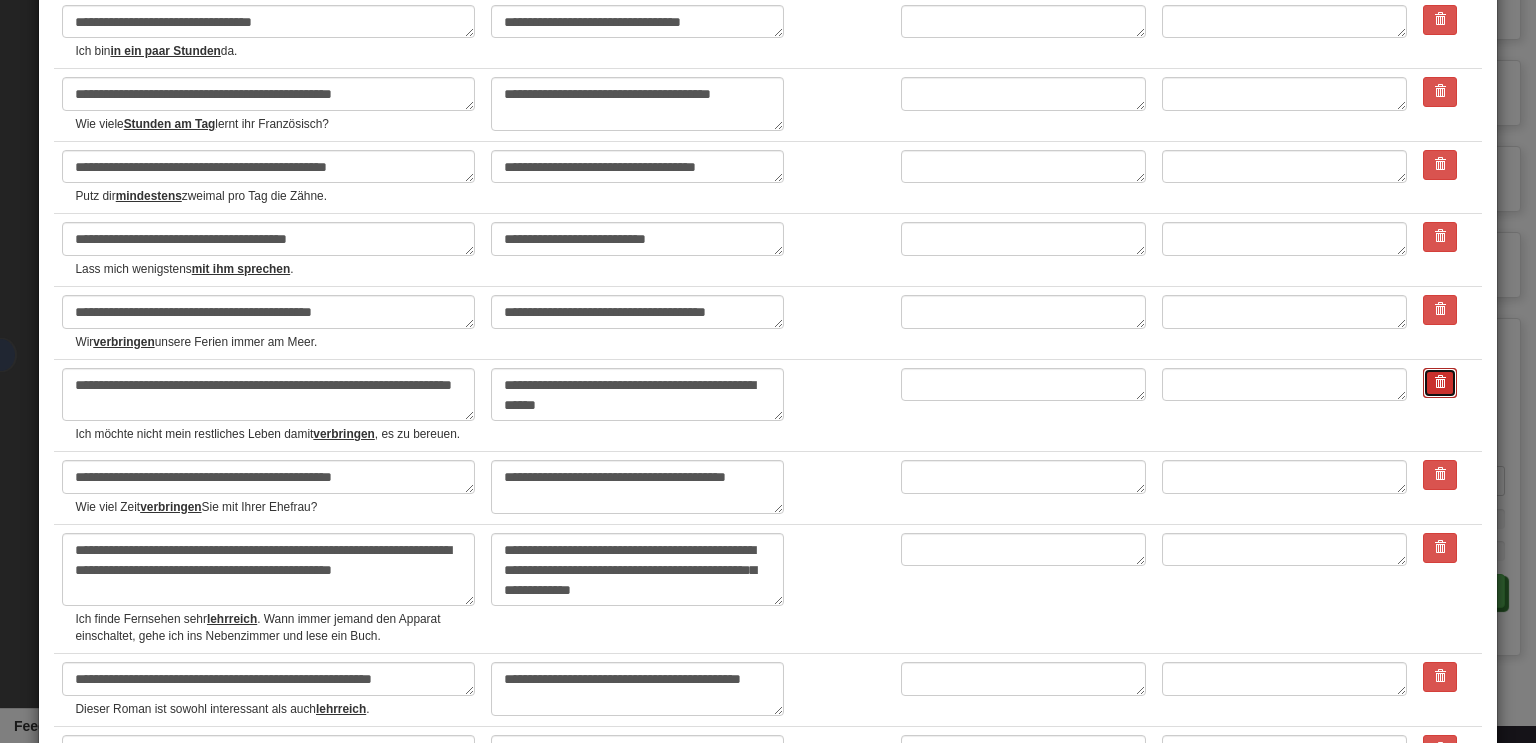 click at bounding box center (1440, 382) 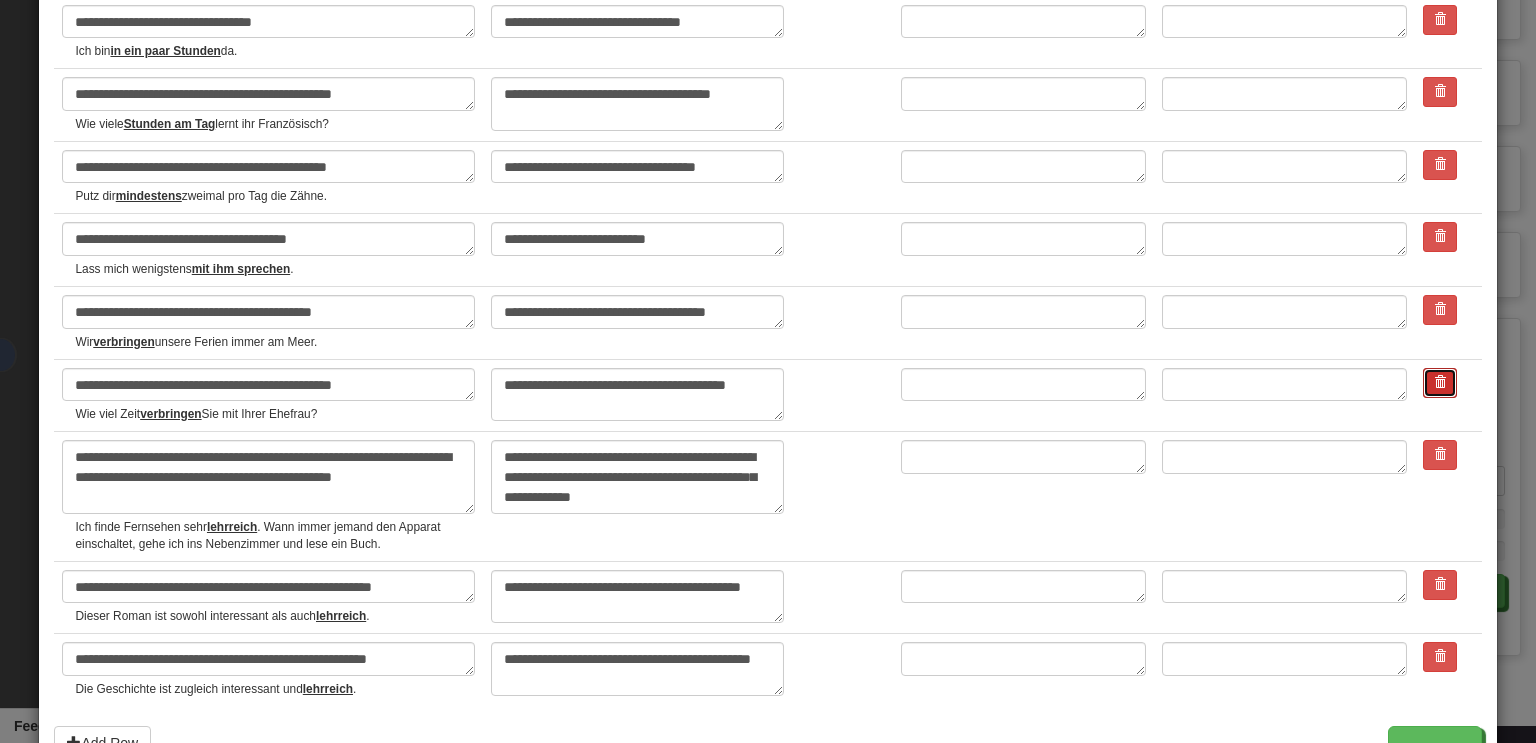 click at bounding box center (1440, 383) 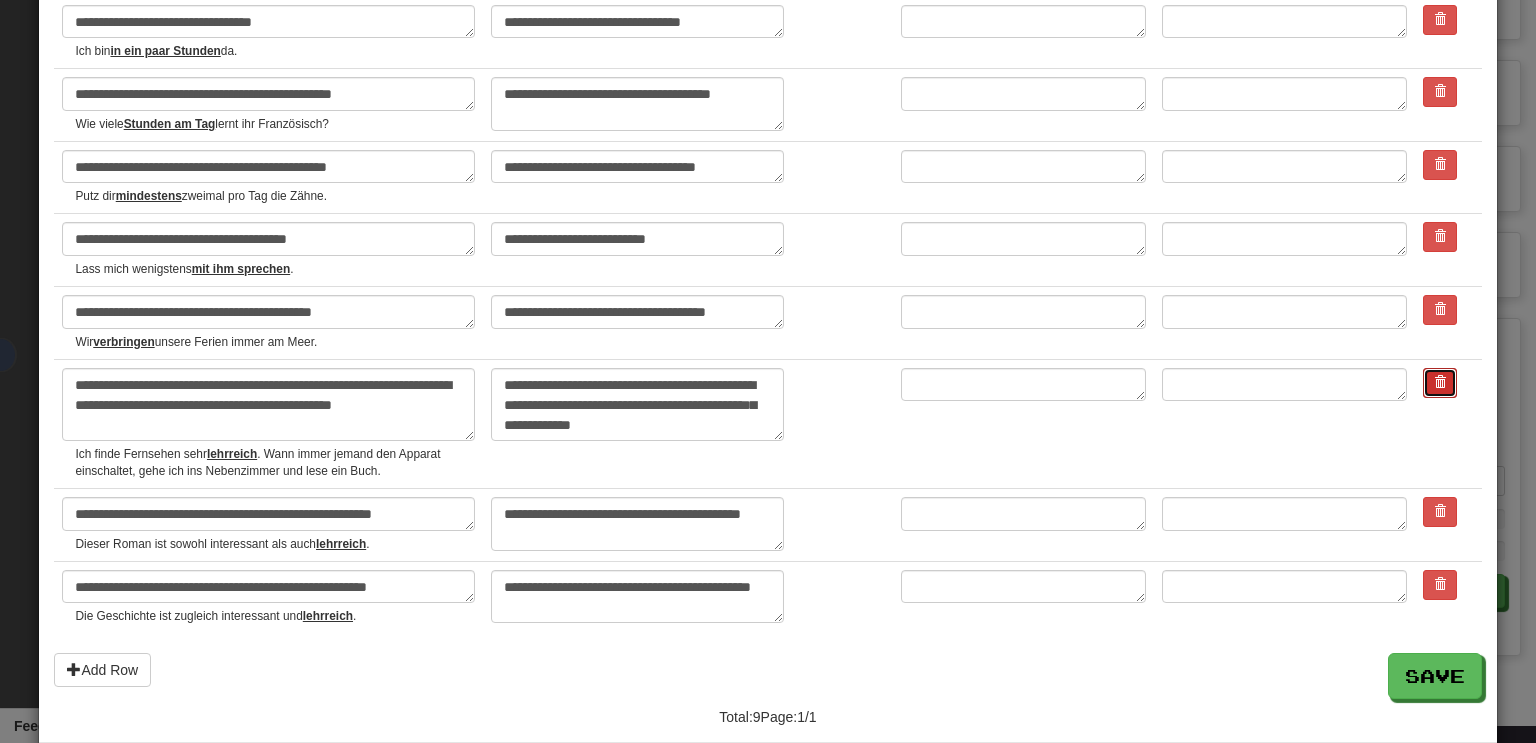 click at bounding box center [1440, 382] 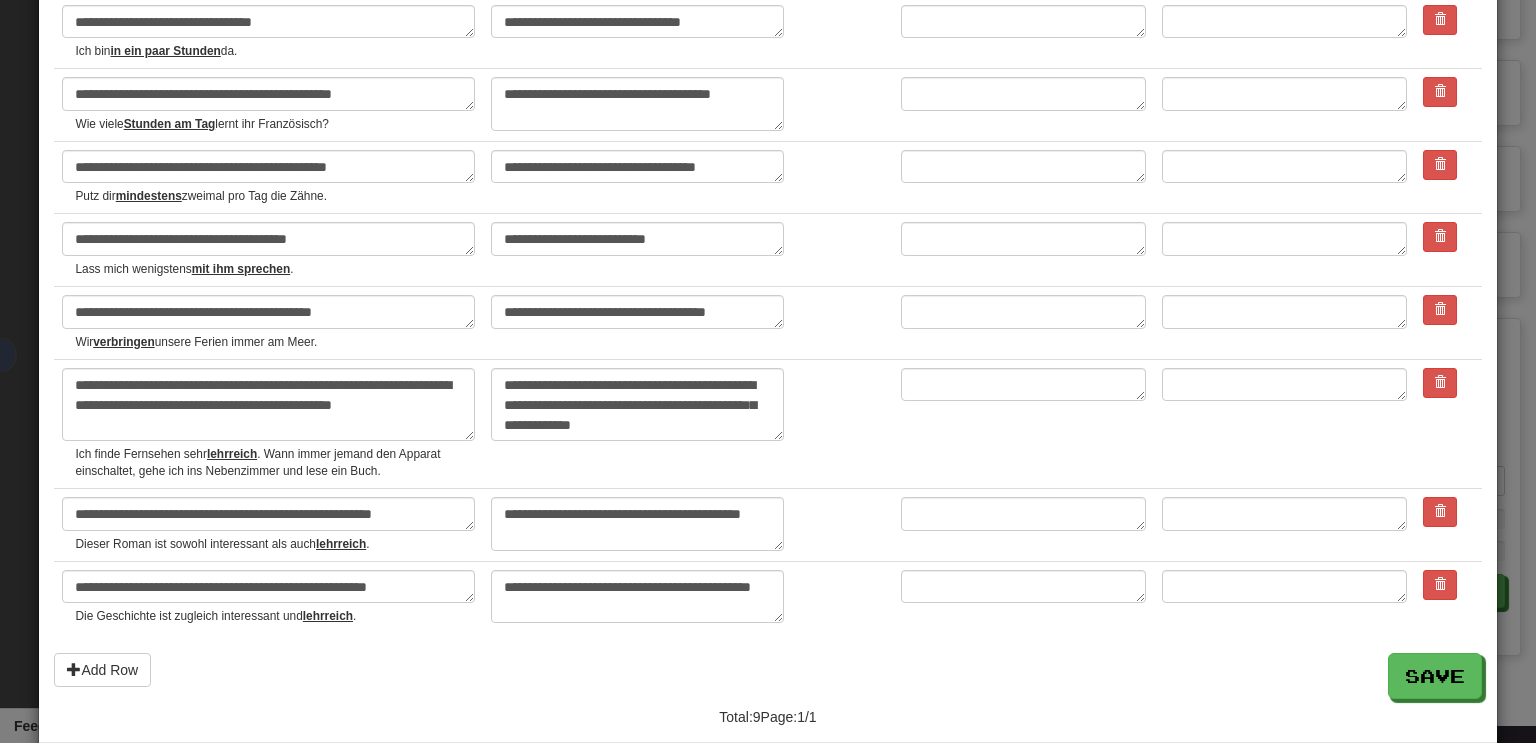 type on "*" 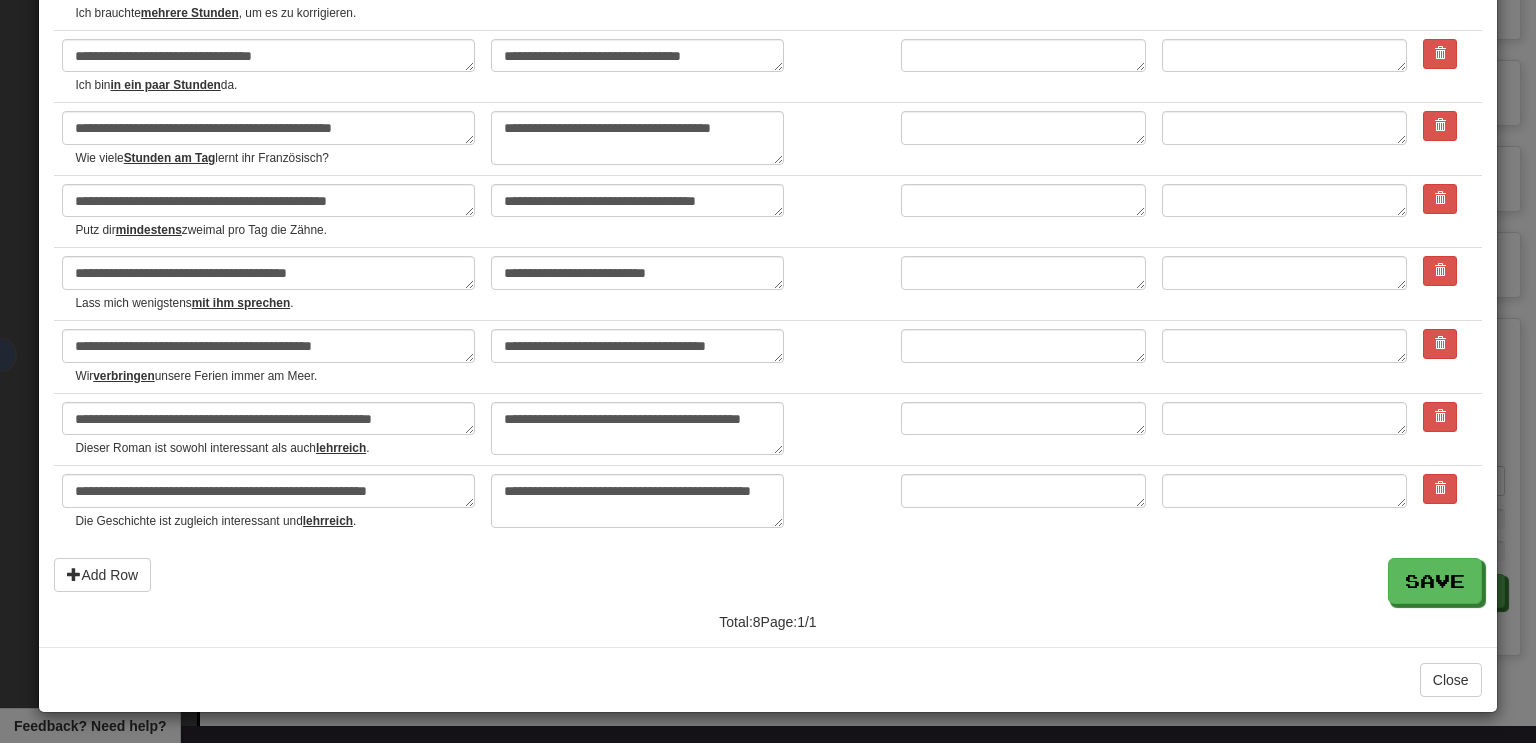 scroll, scrollTop: 213, scrollLeft: 0, axis: vertical 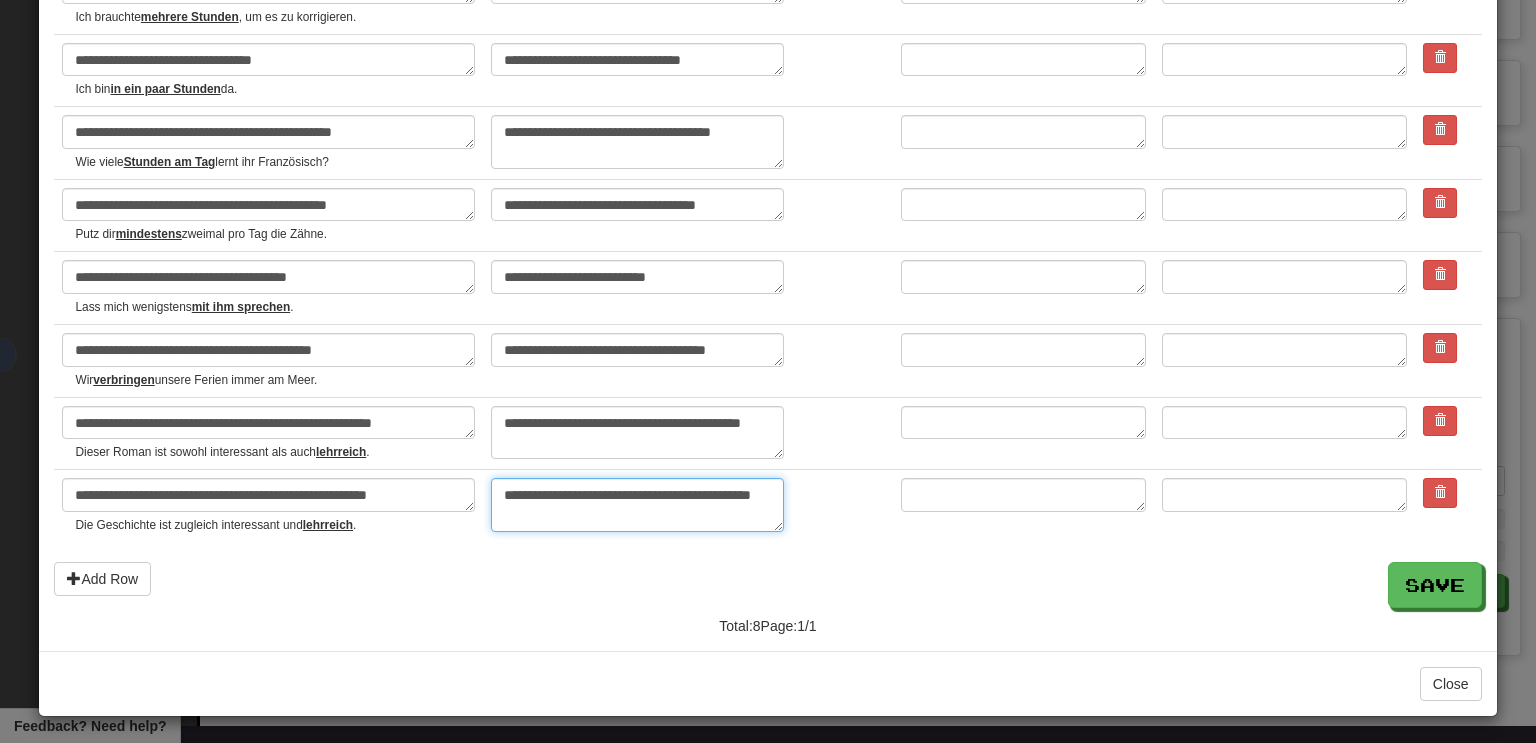 click on "**********" at bounding box center [637, 505] 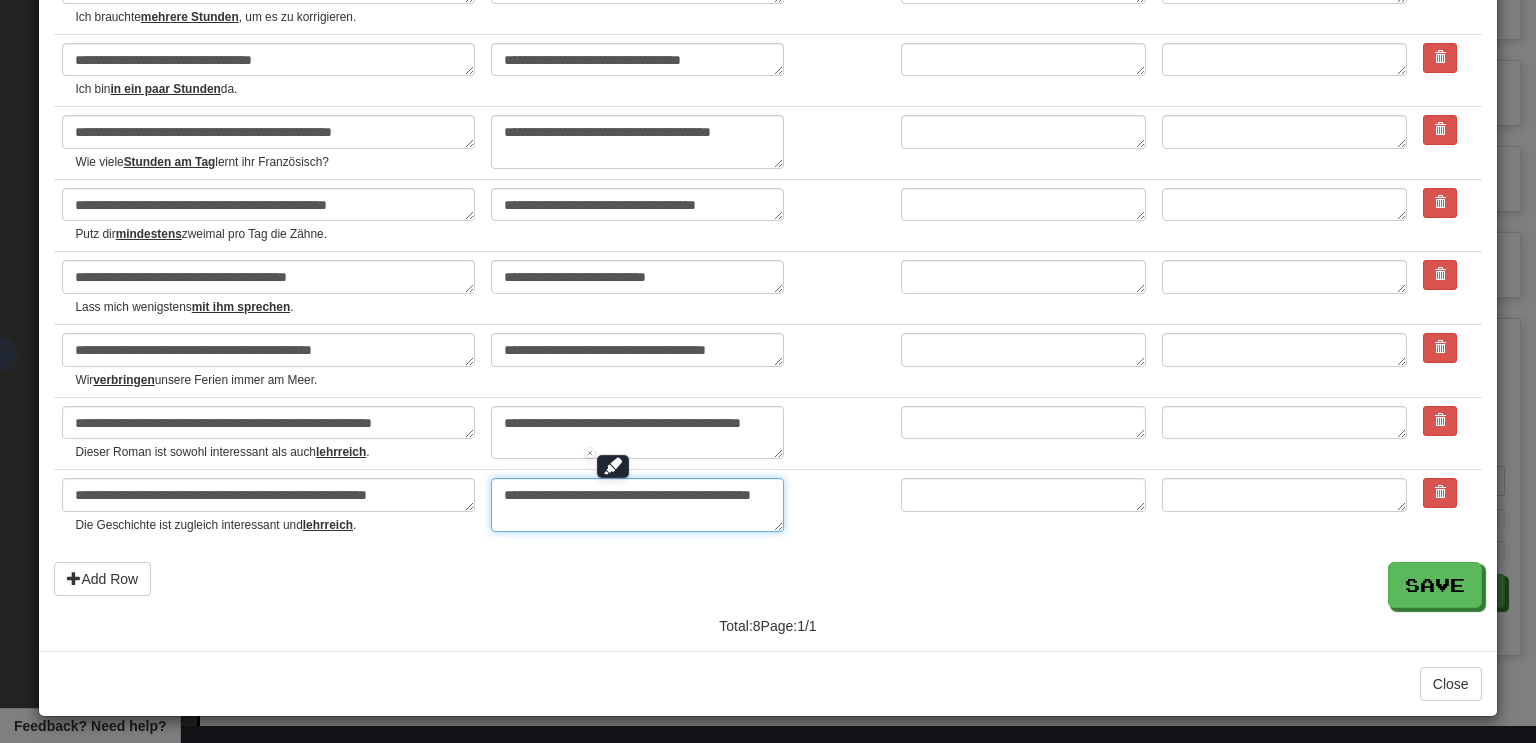 type on "**********" 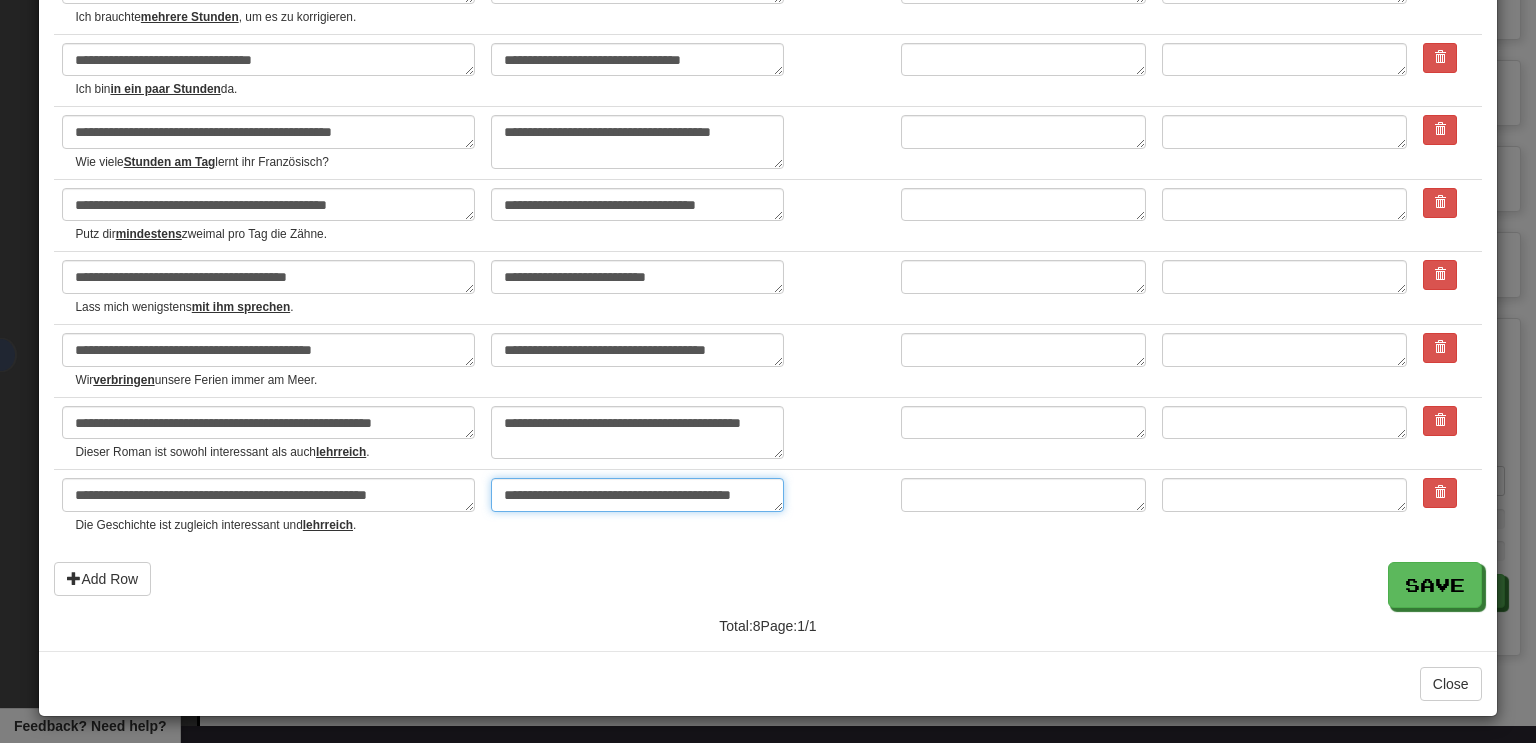 type on "*" 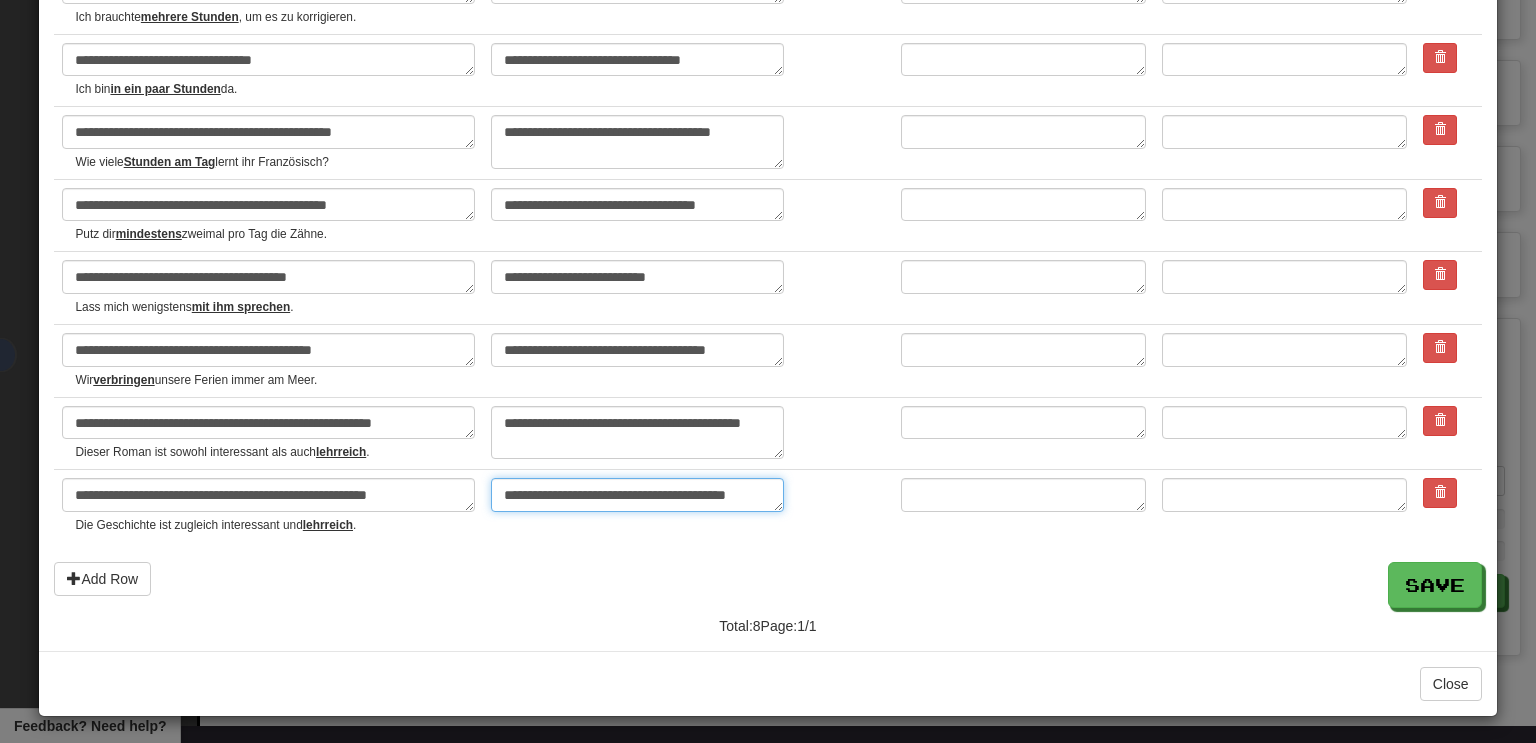 click on "**********" at bounding box center [637, 495] 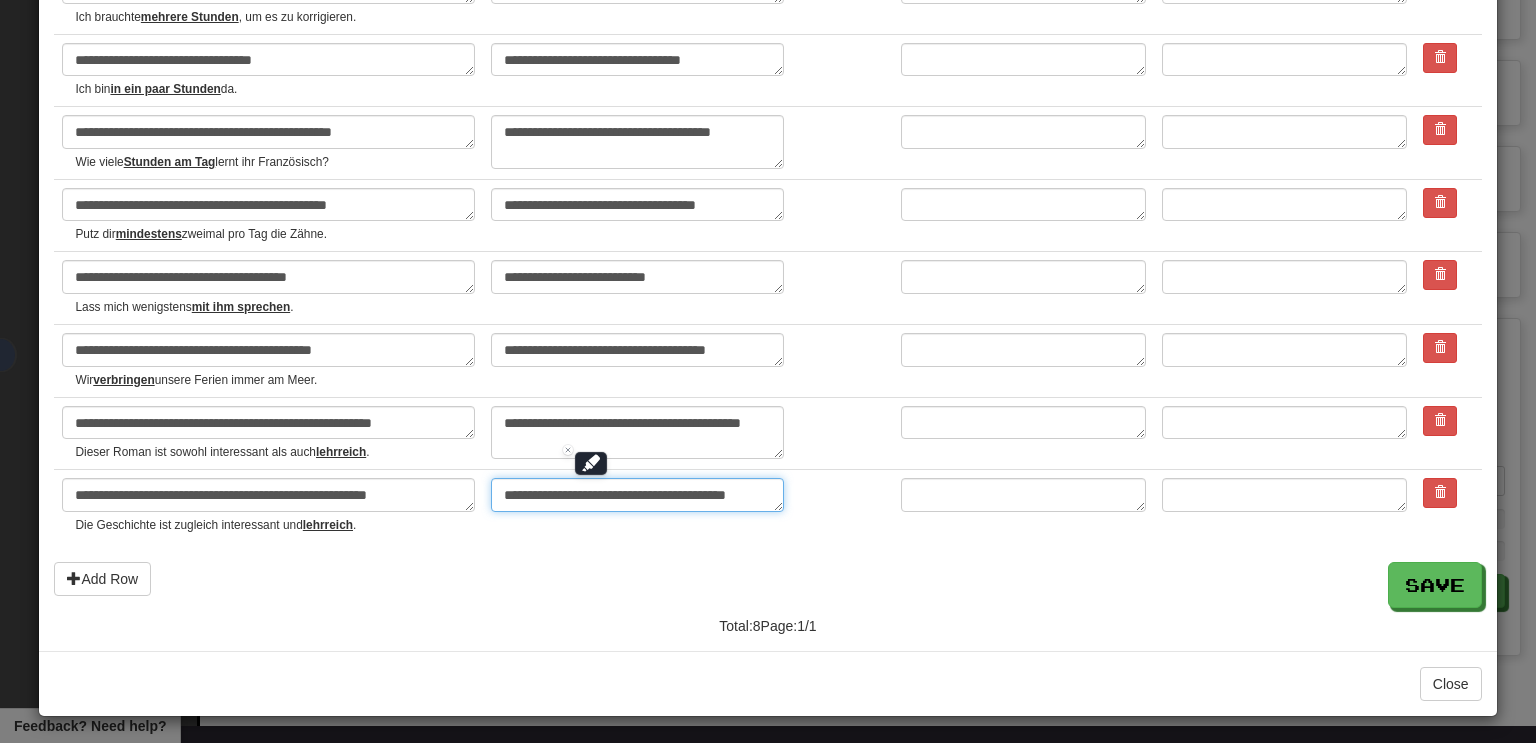 type on "**********" 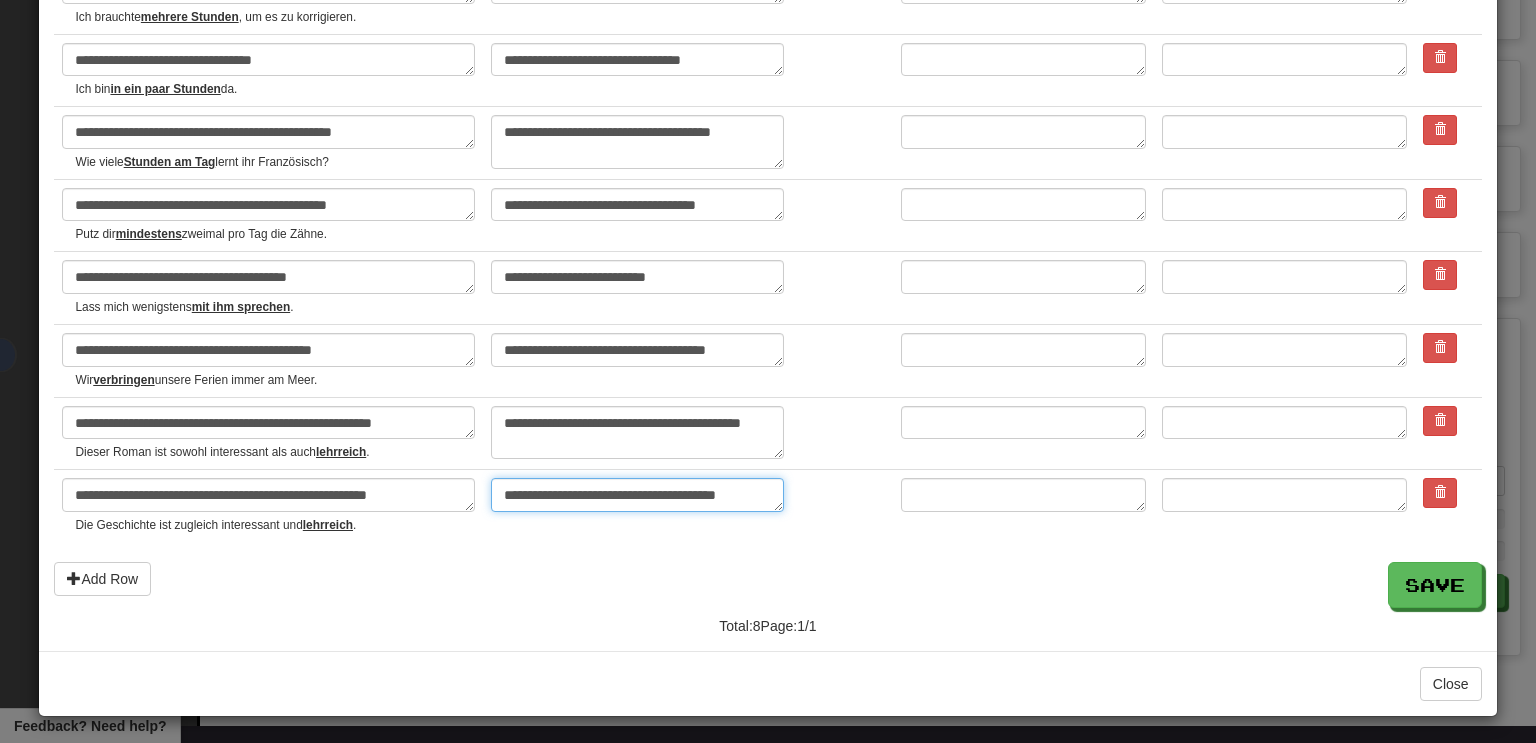 type on "*" 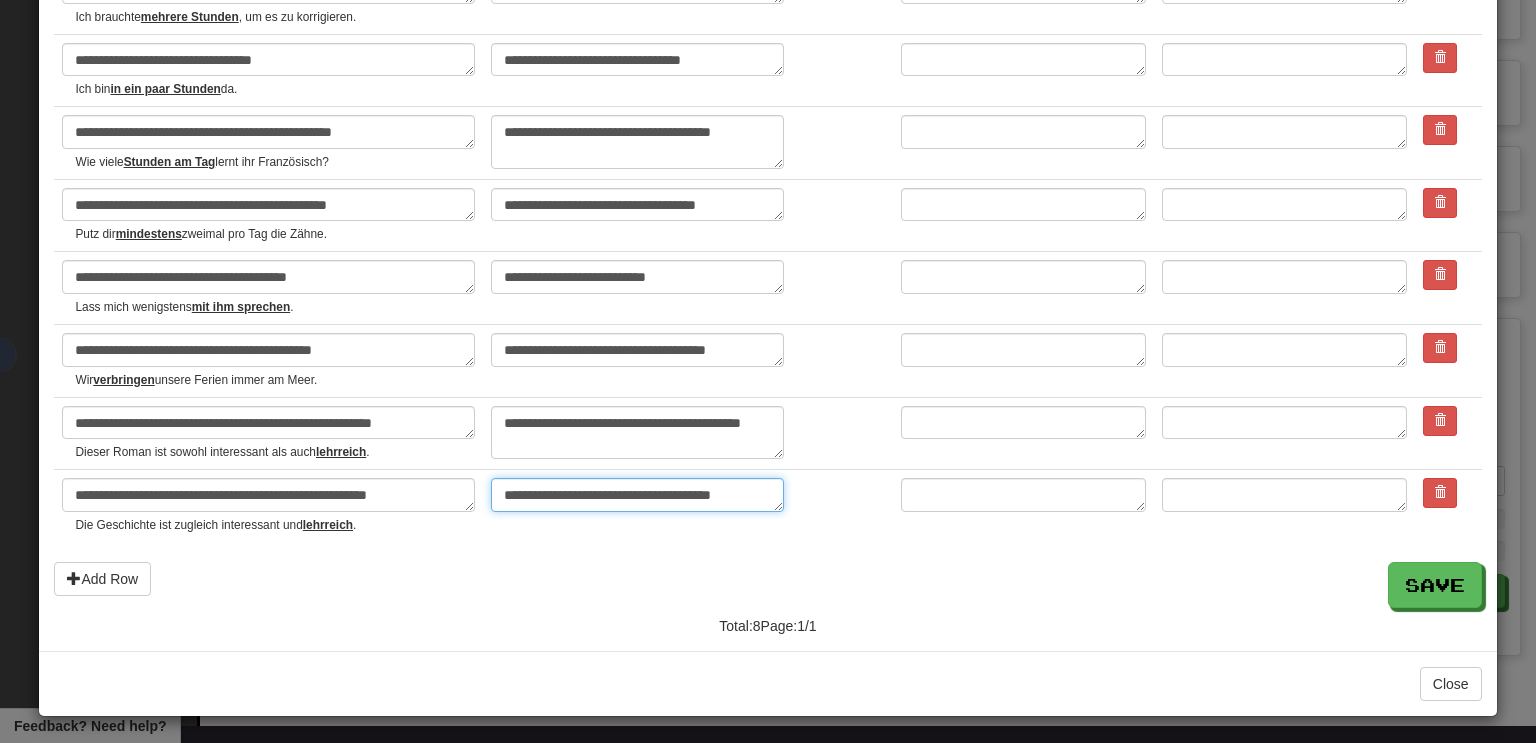 click on "**********" at bounding box center (637, 495) 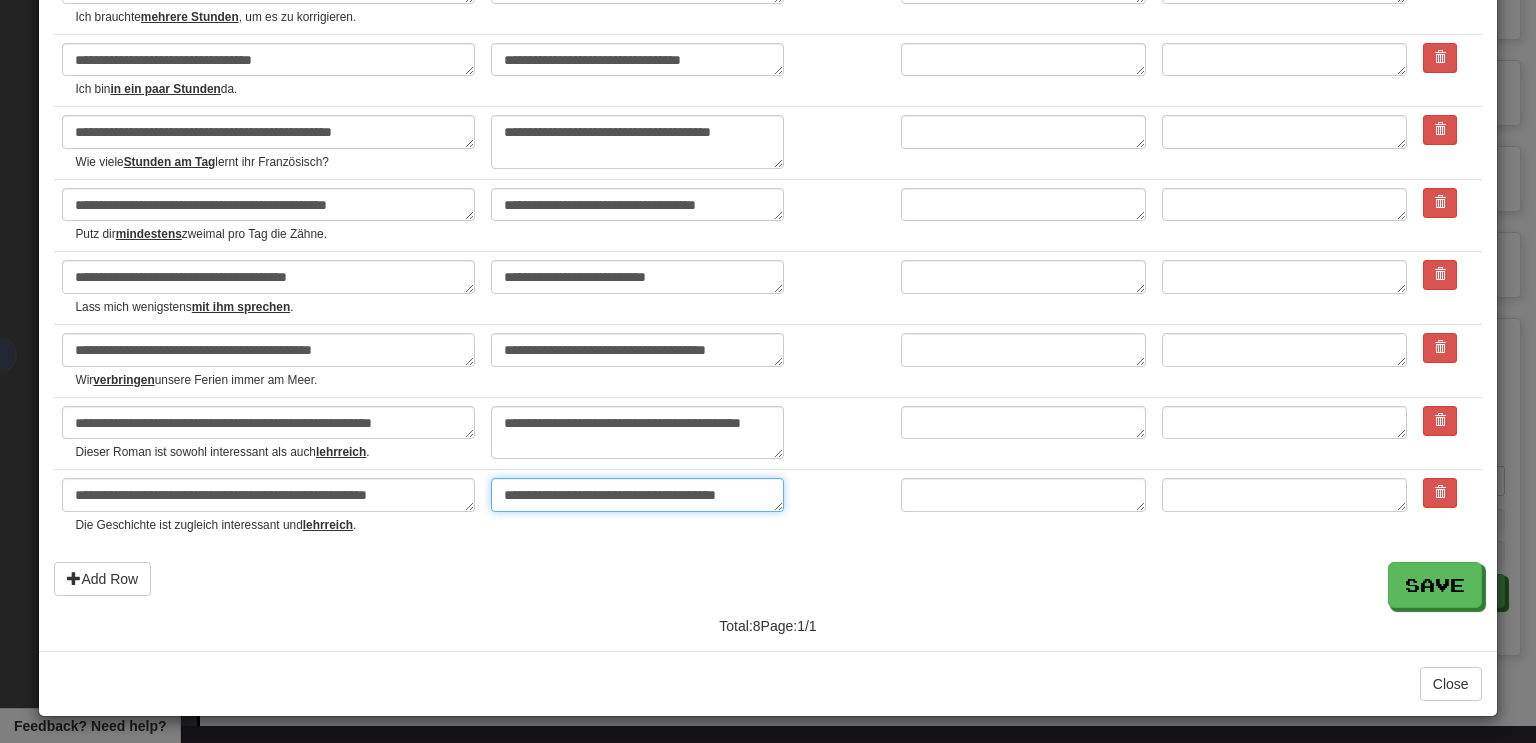 type on "*" 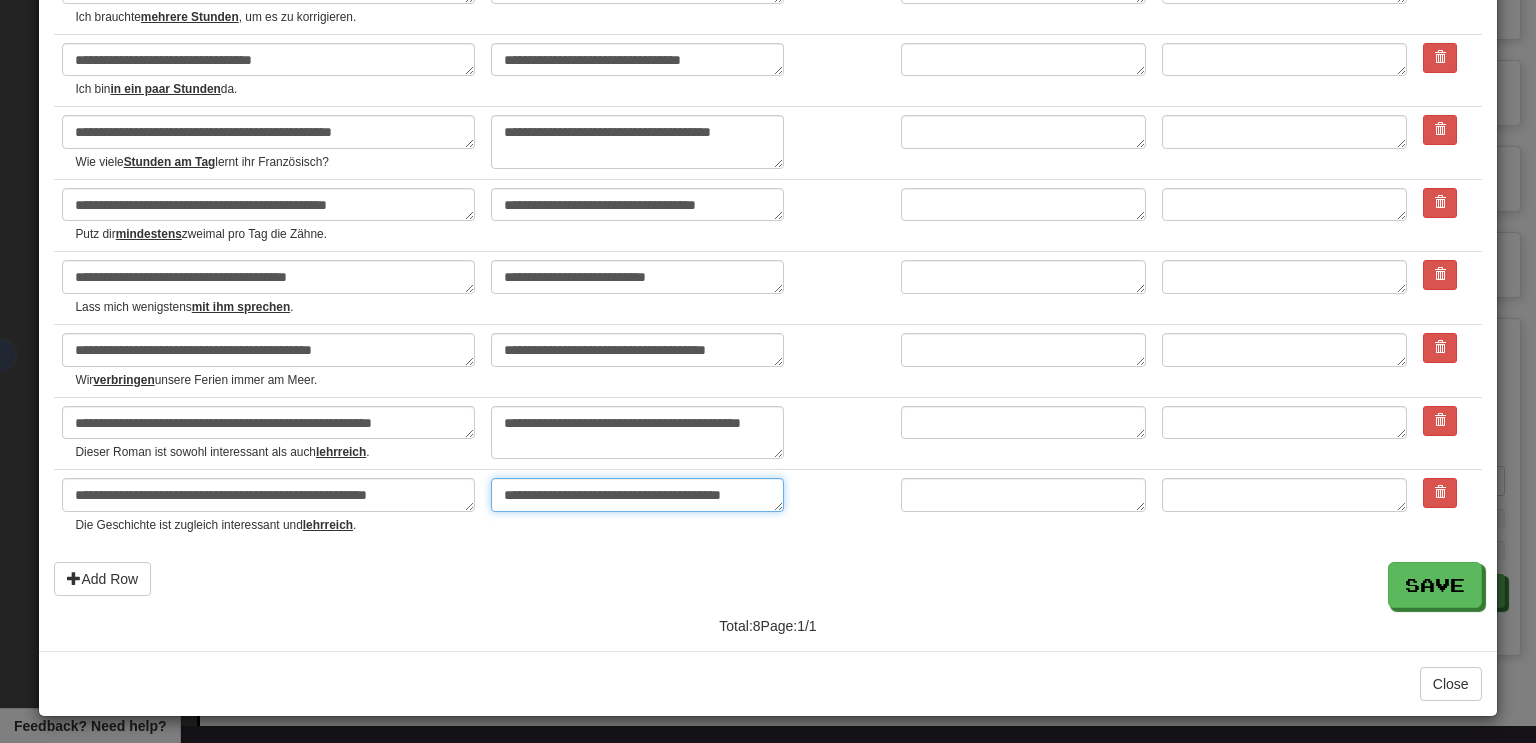 type on "*" 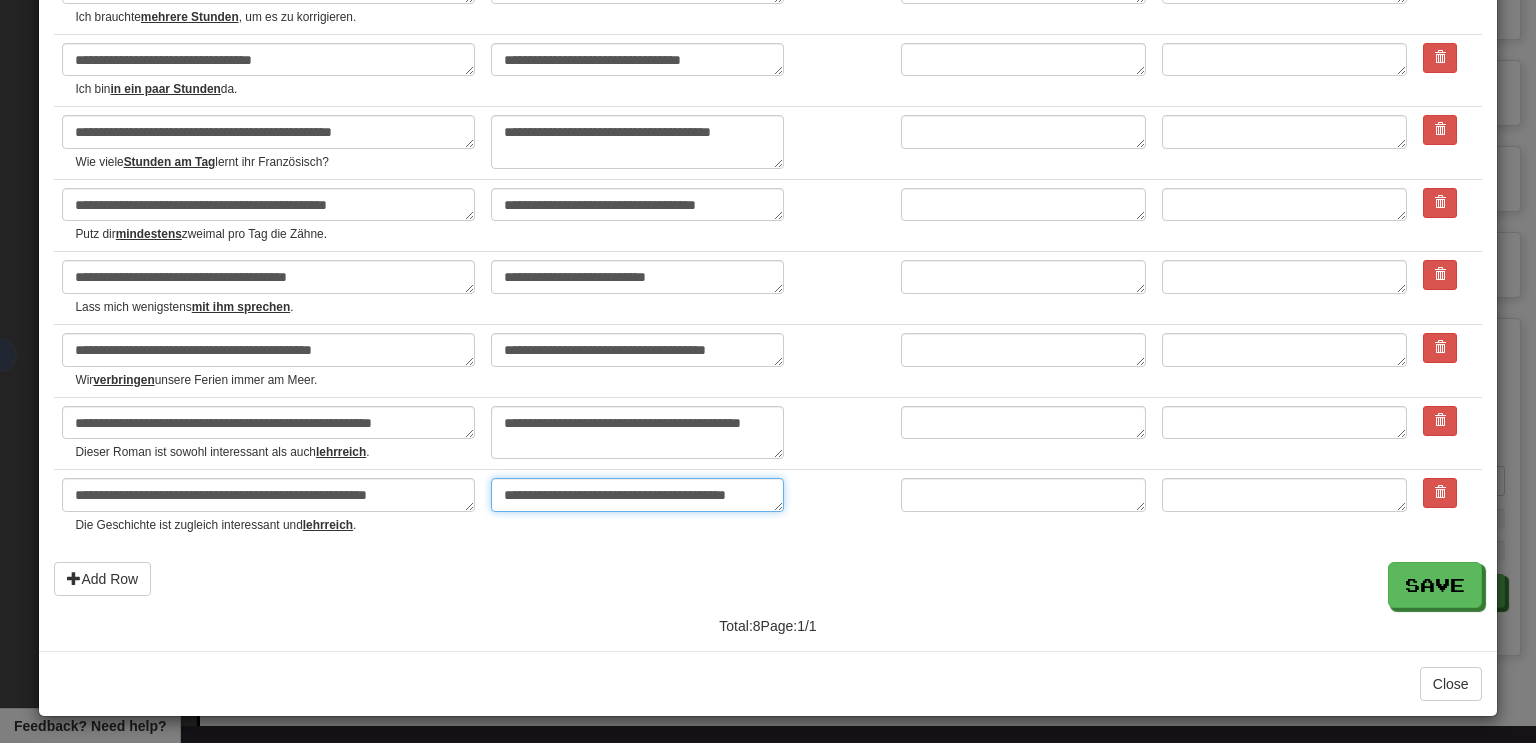 type on "*" 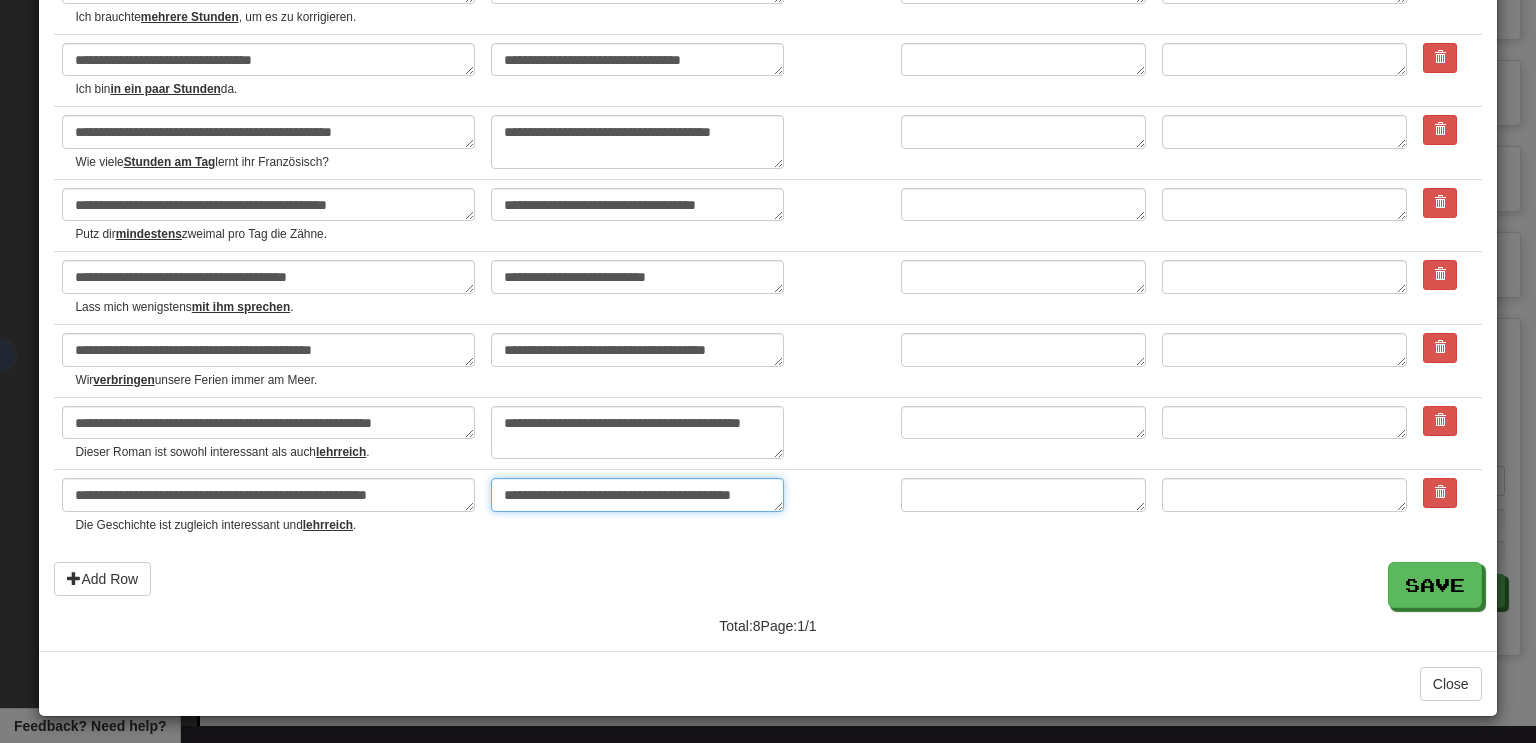 type on "*" 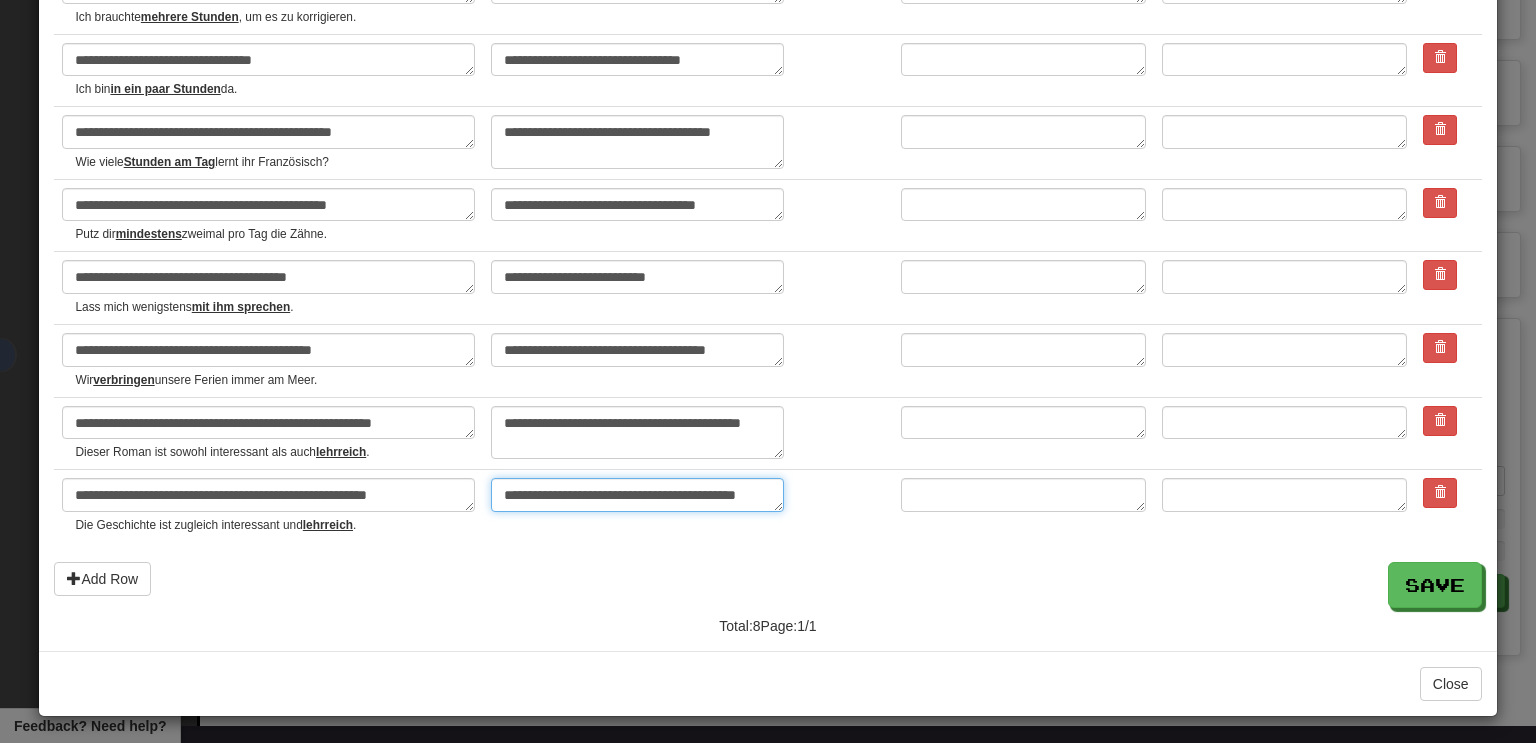 type on "*" 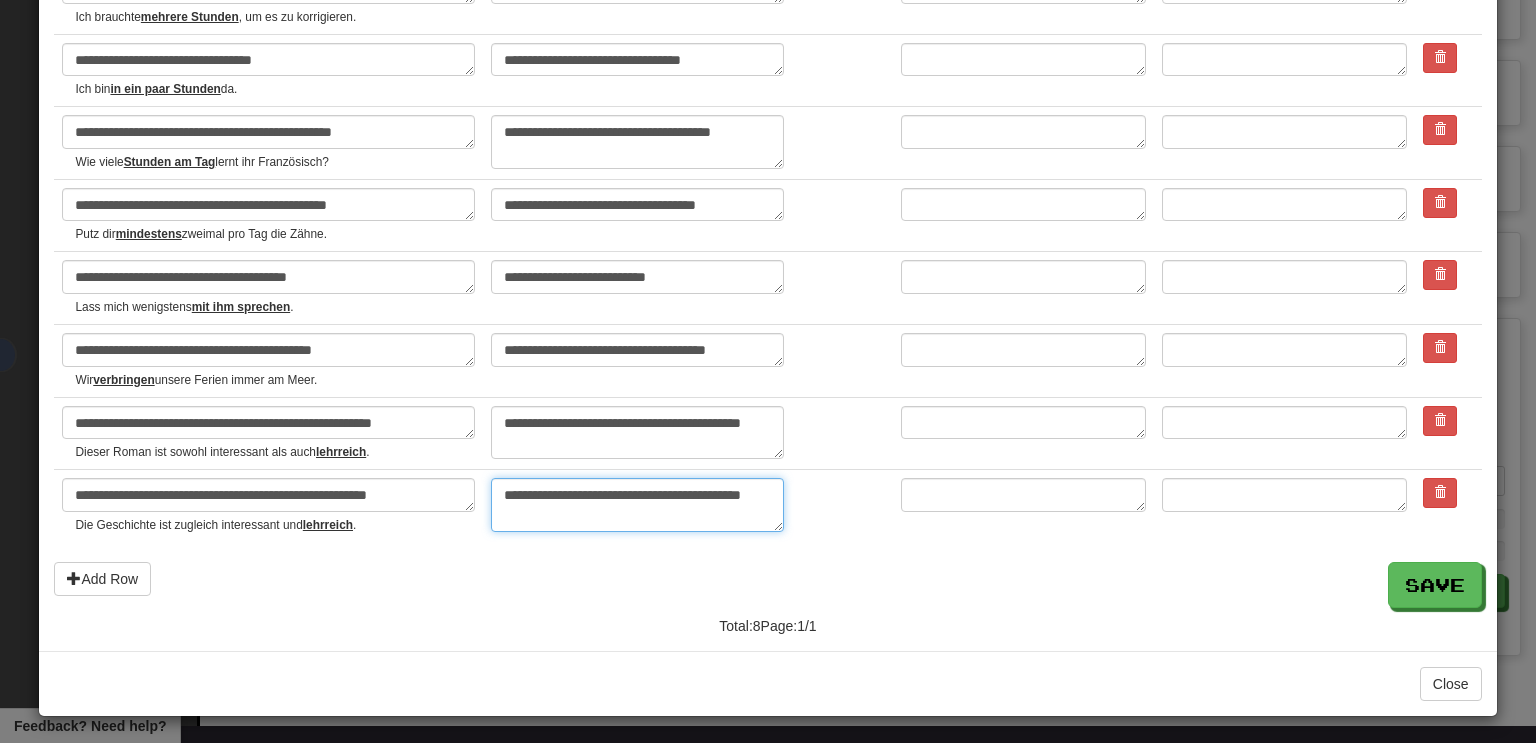 type on "*" 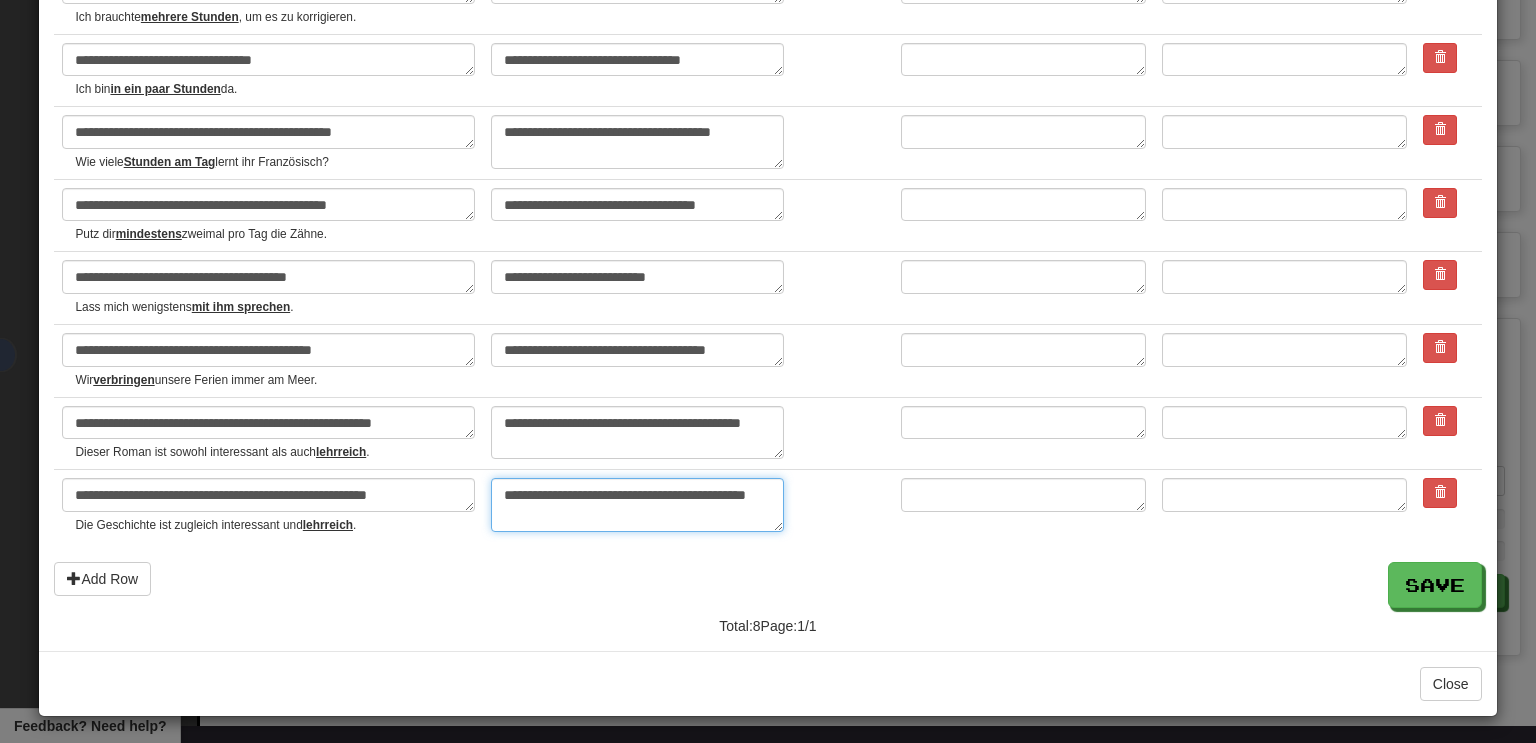 type on "*" 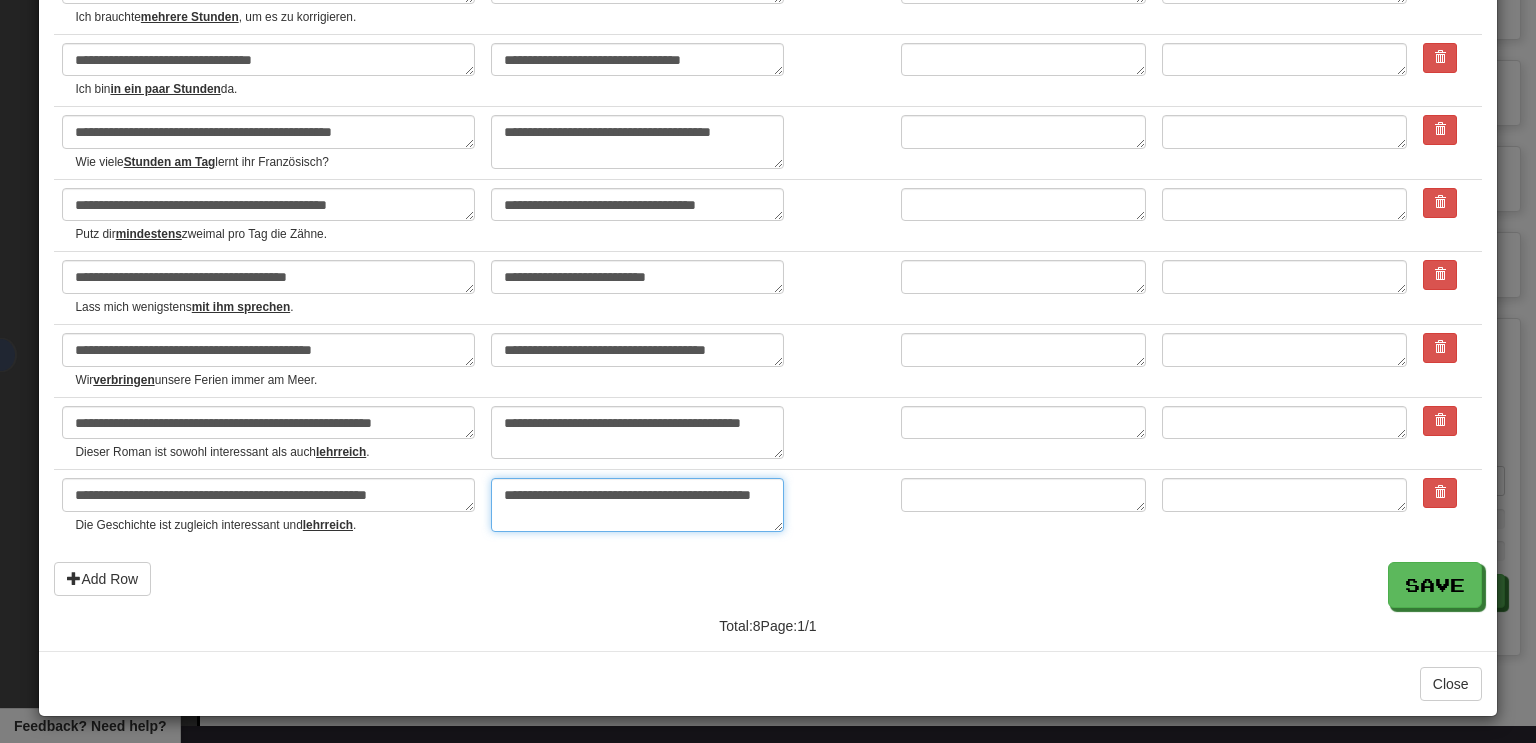 type on "*" 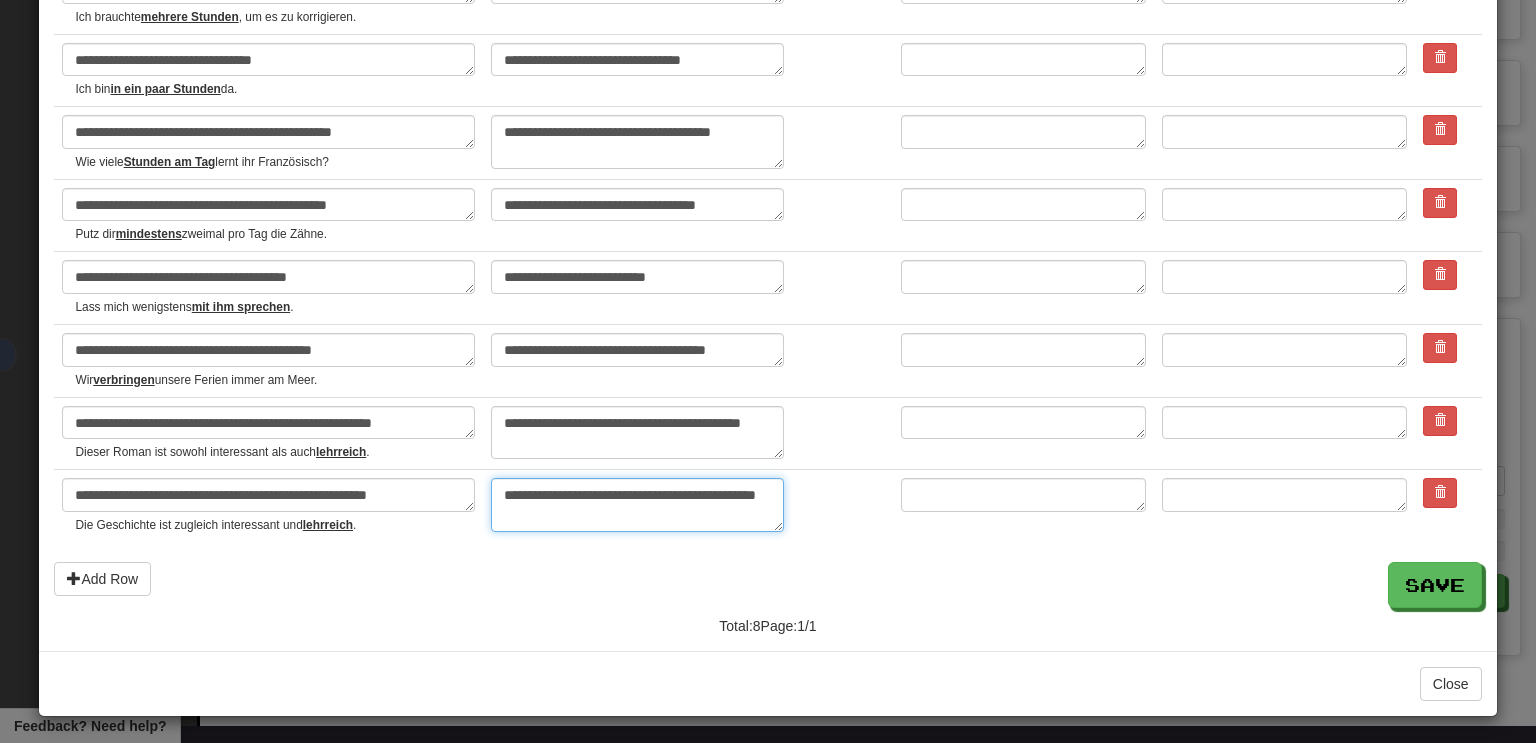 type on "*" 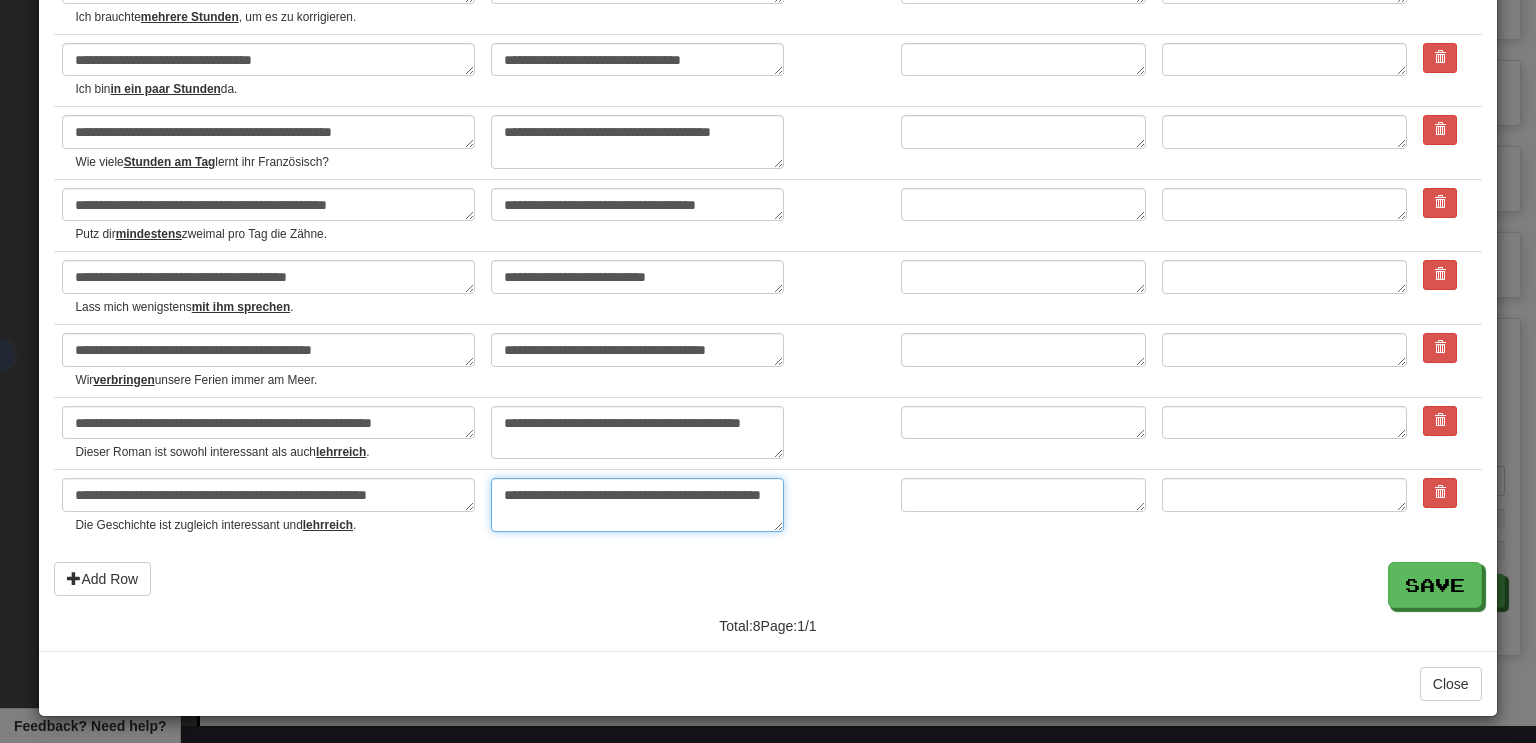 type on "*" 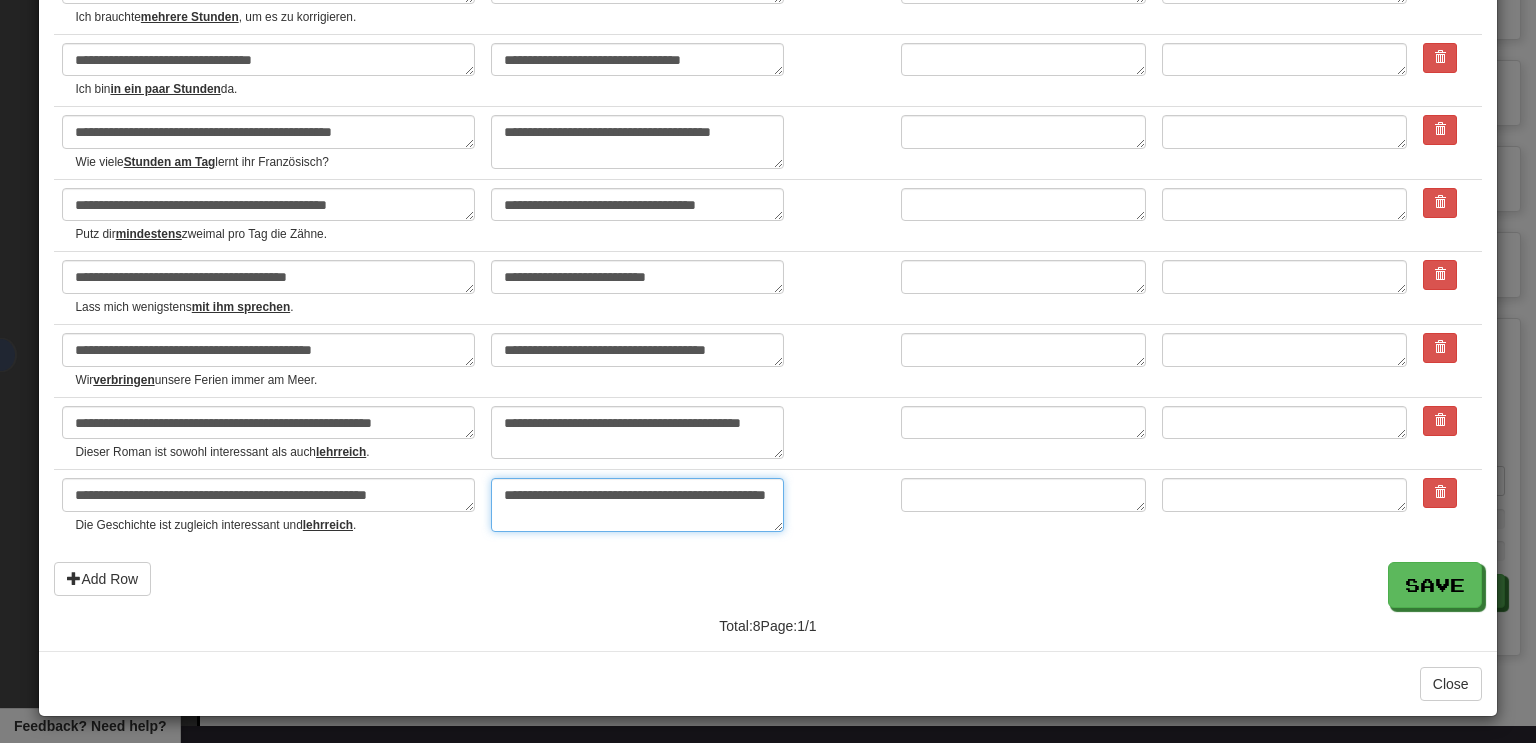 type on "*" 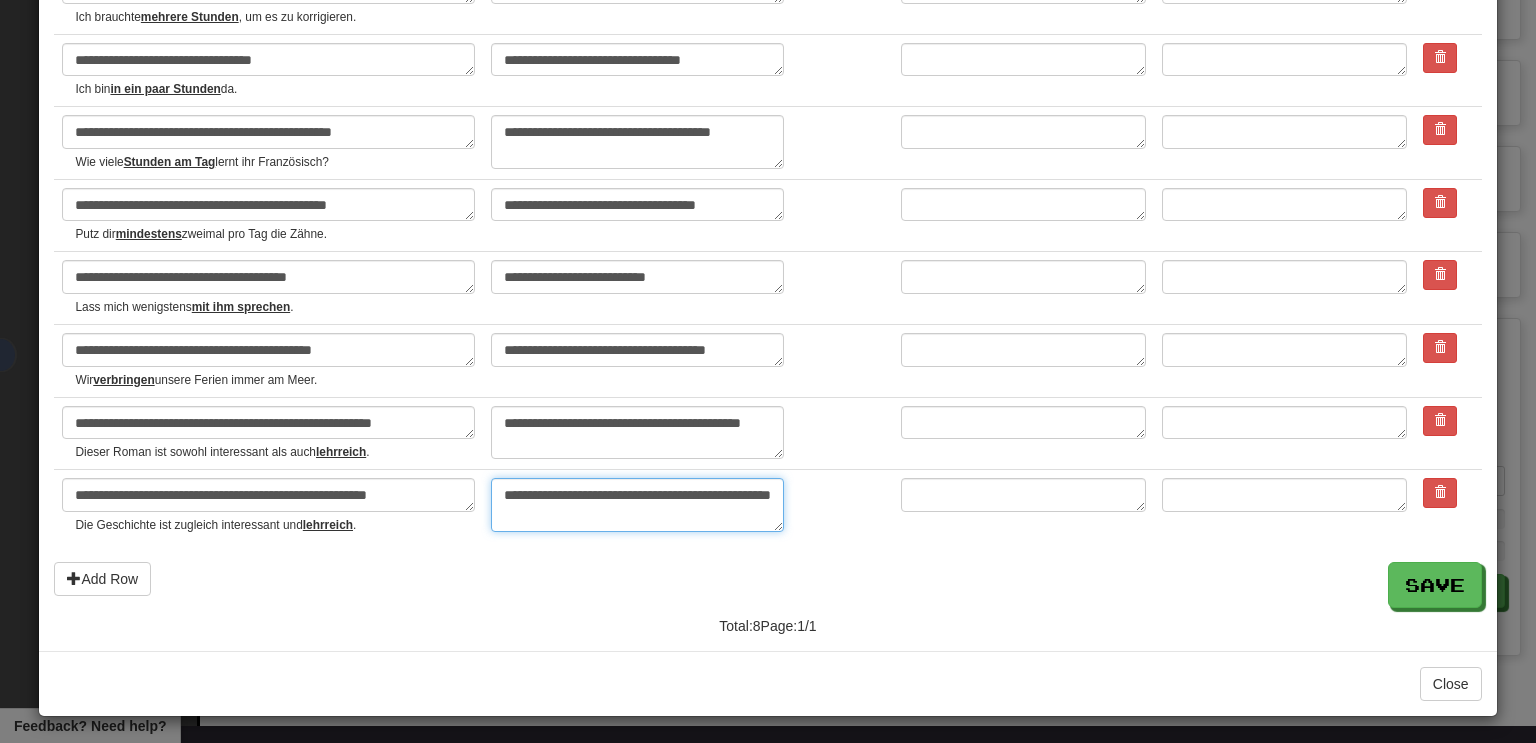 type on "*" 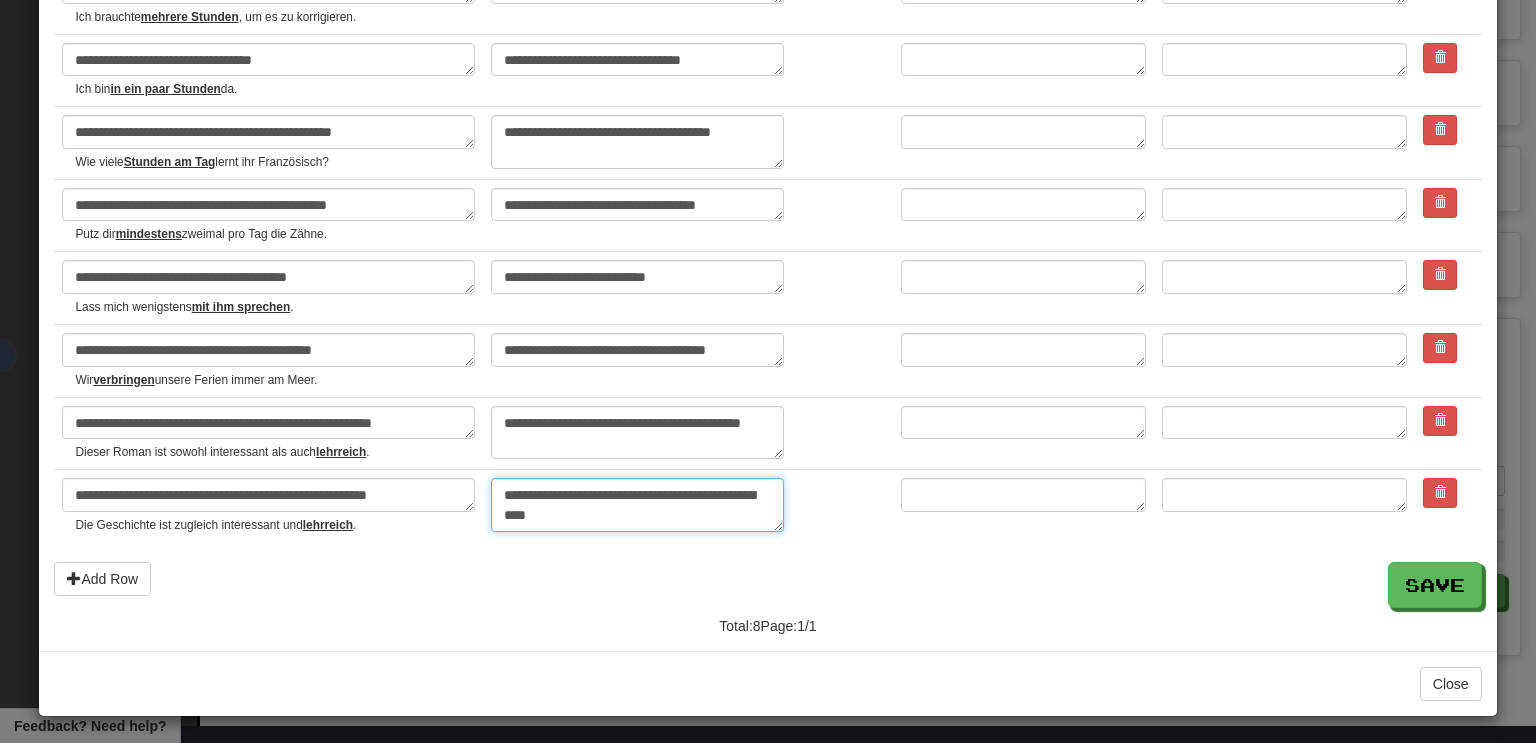 type on "*" 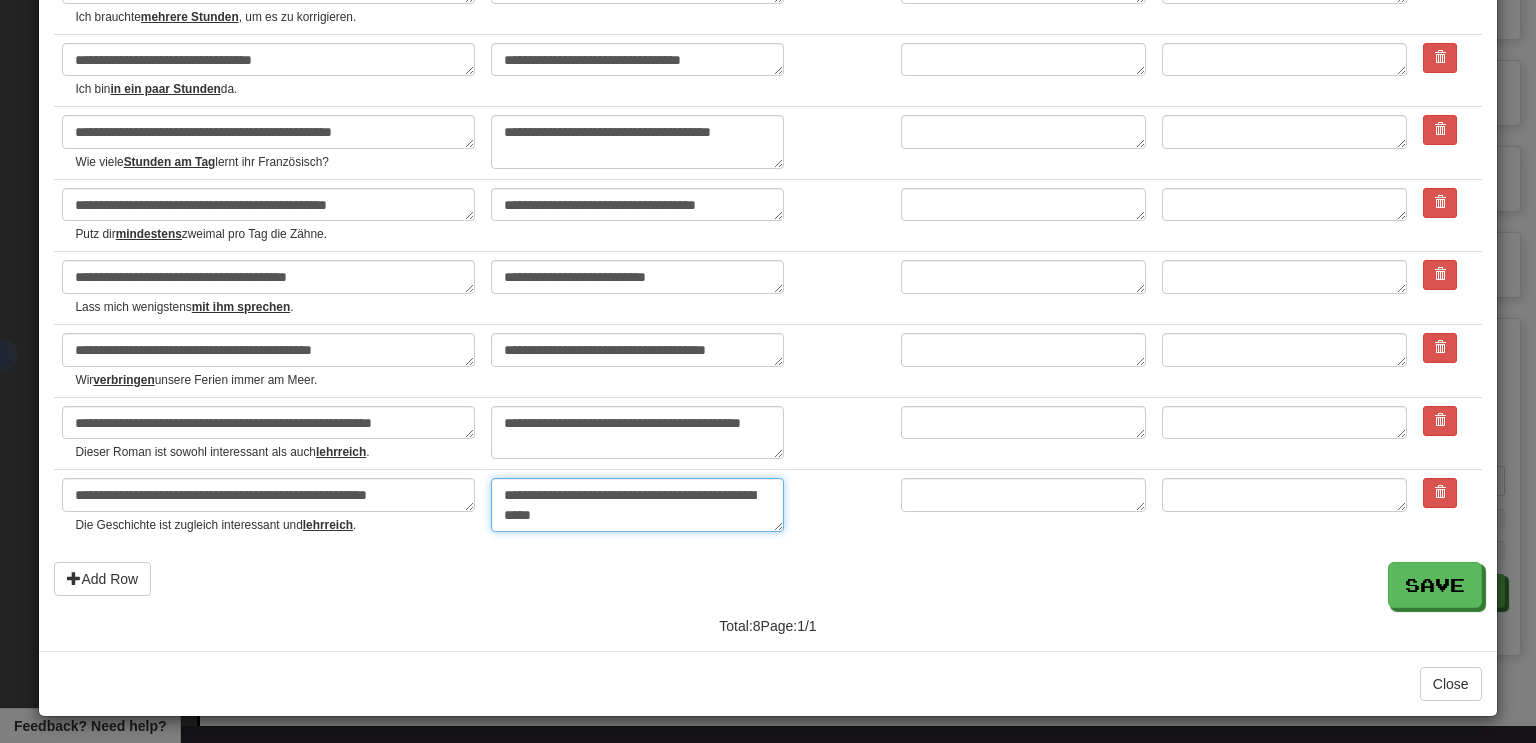type on "*" 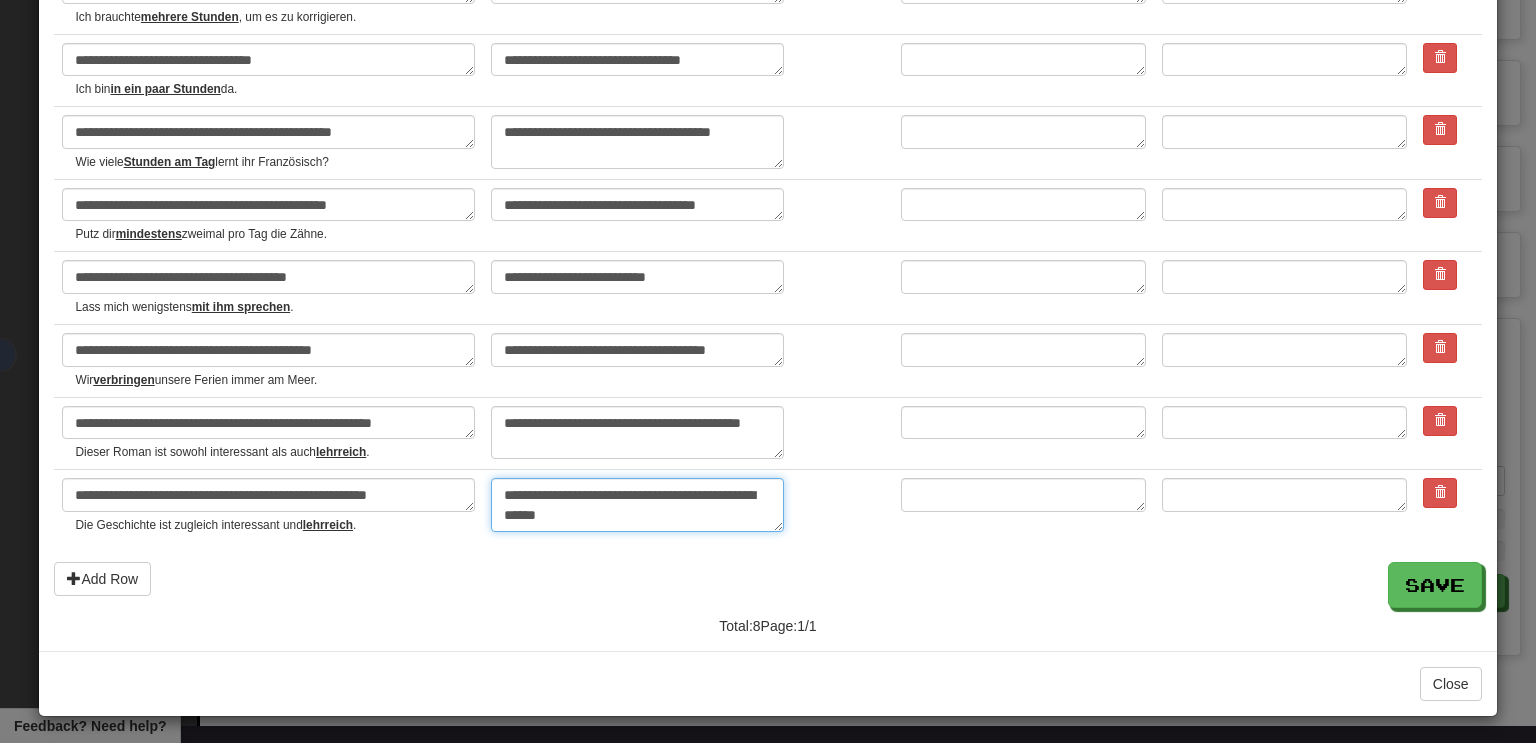 type on "*" 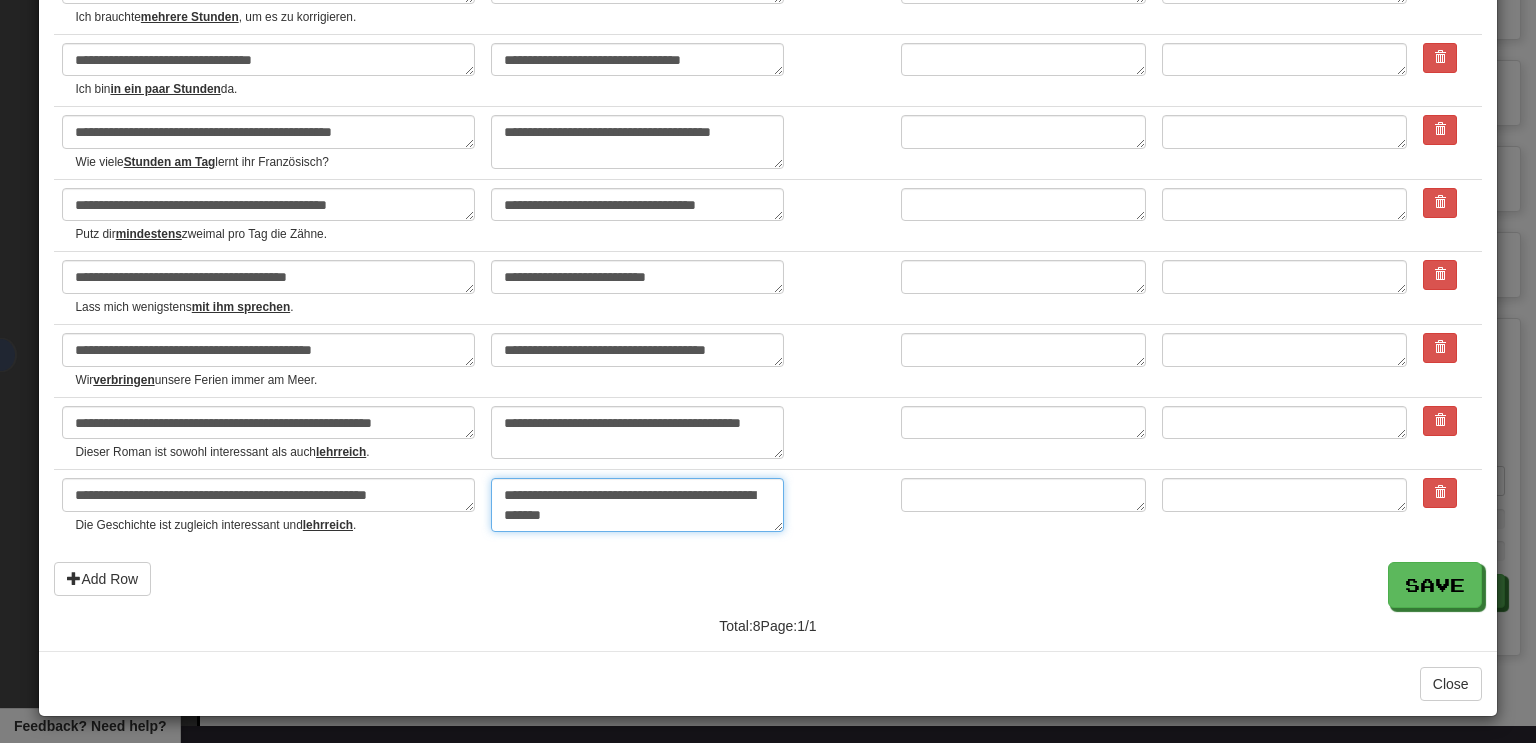 type on "*" 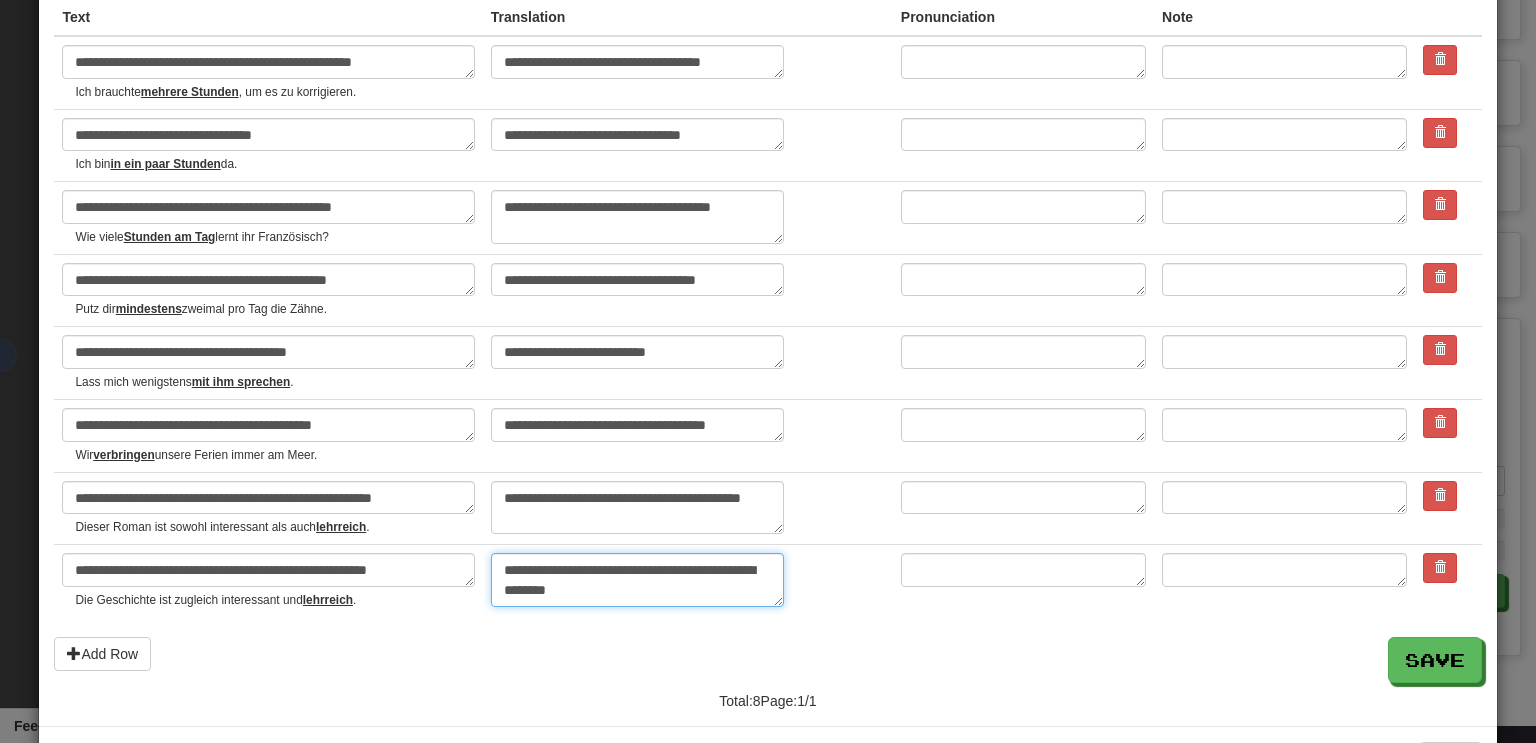 scroll, scrollTop: 213, scrollLeft: 0, axis: vertical 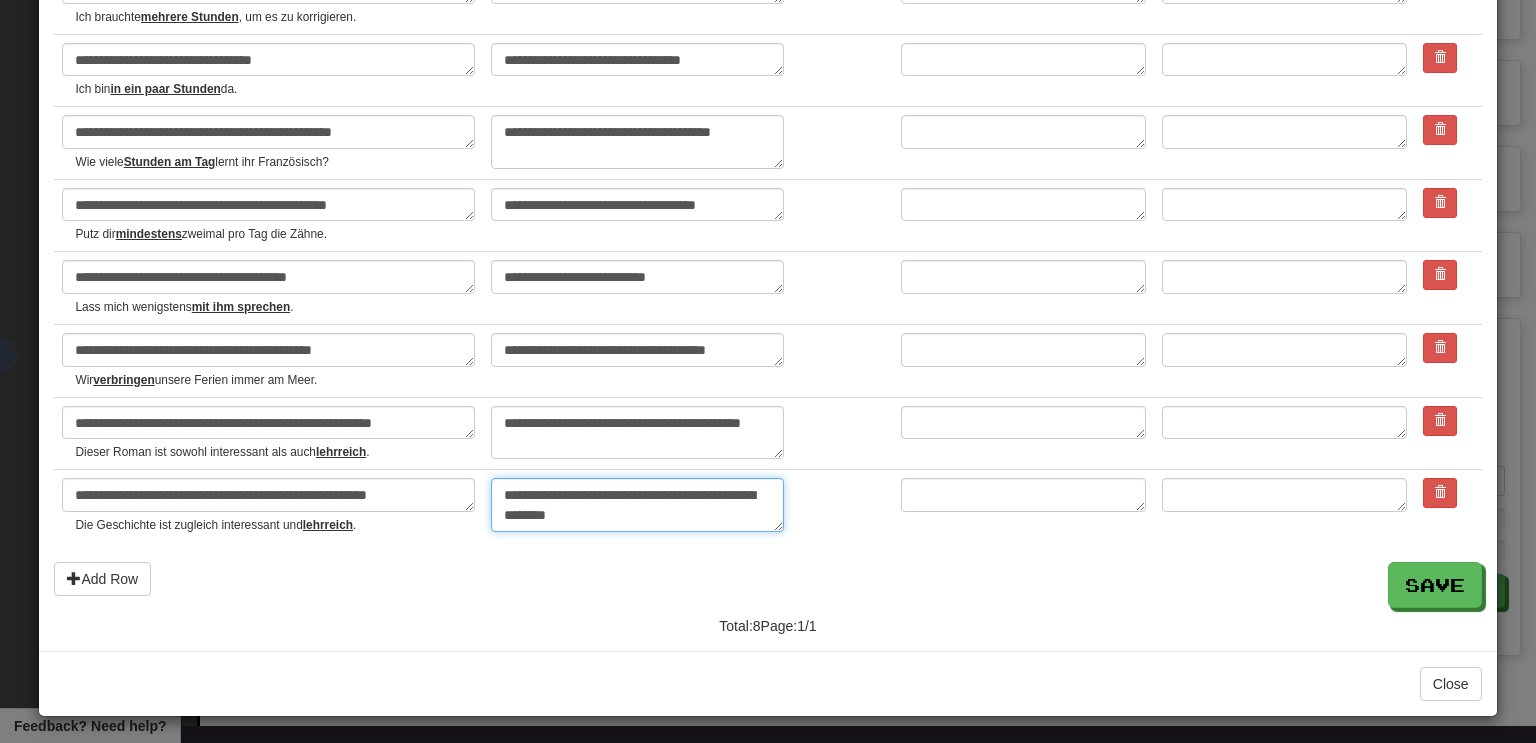 type on "**********" 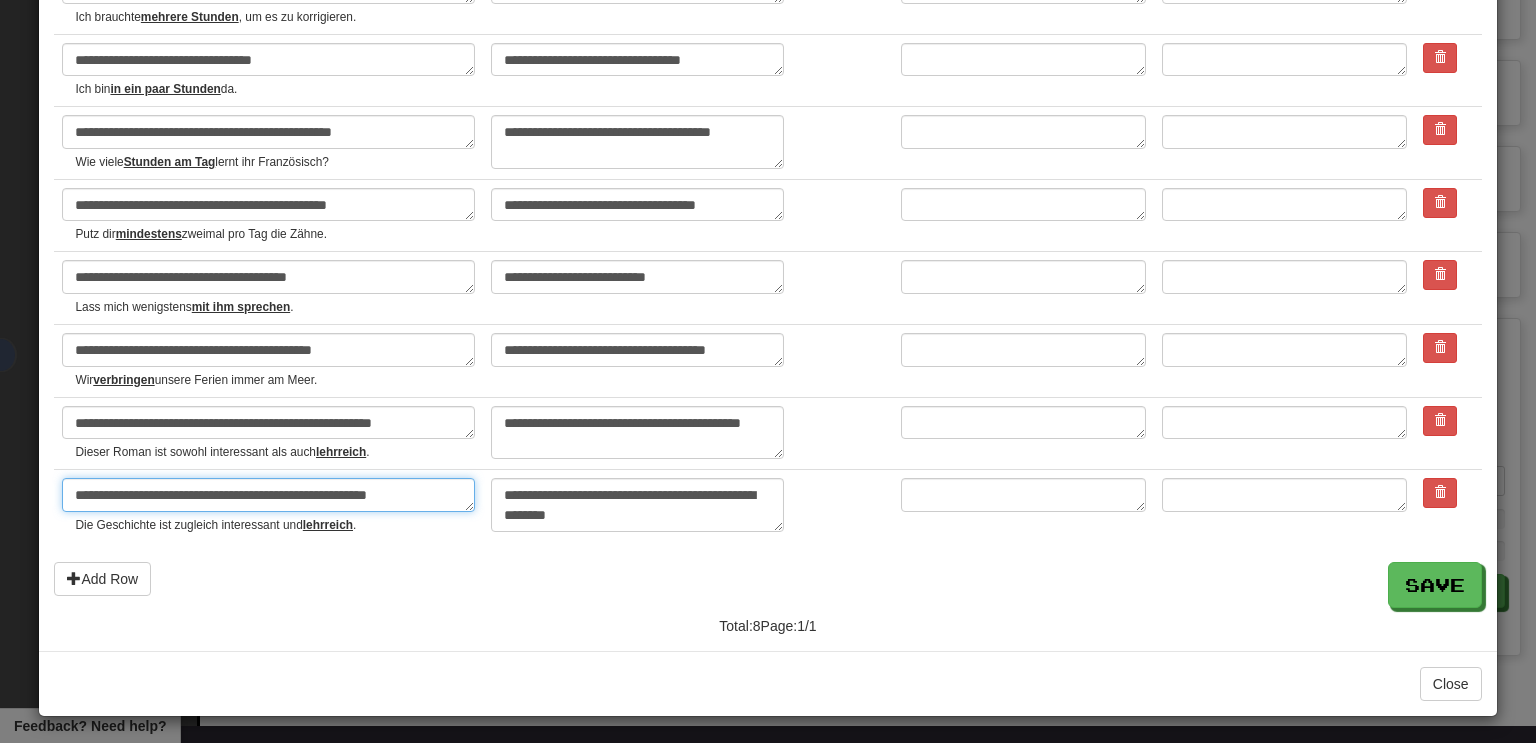click on "**********" at bounding box center (268, 495) 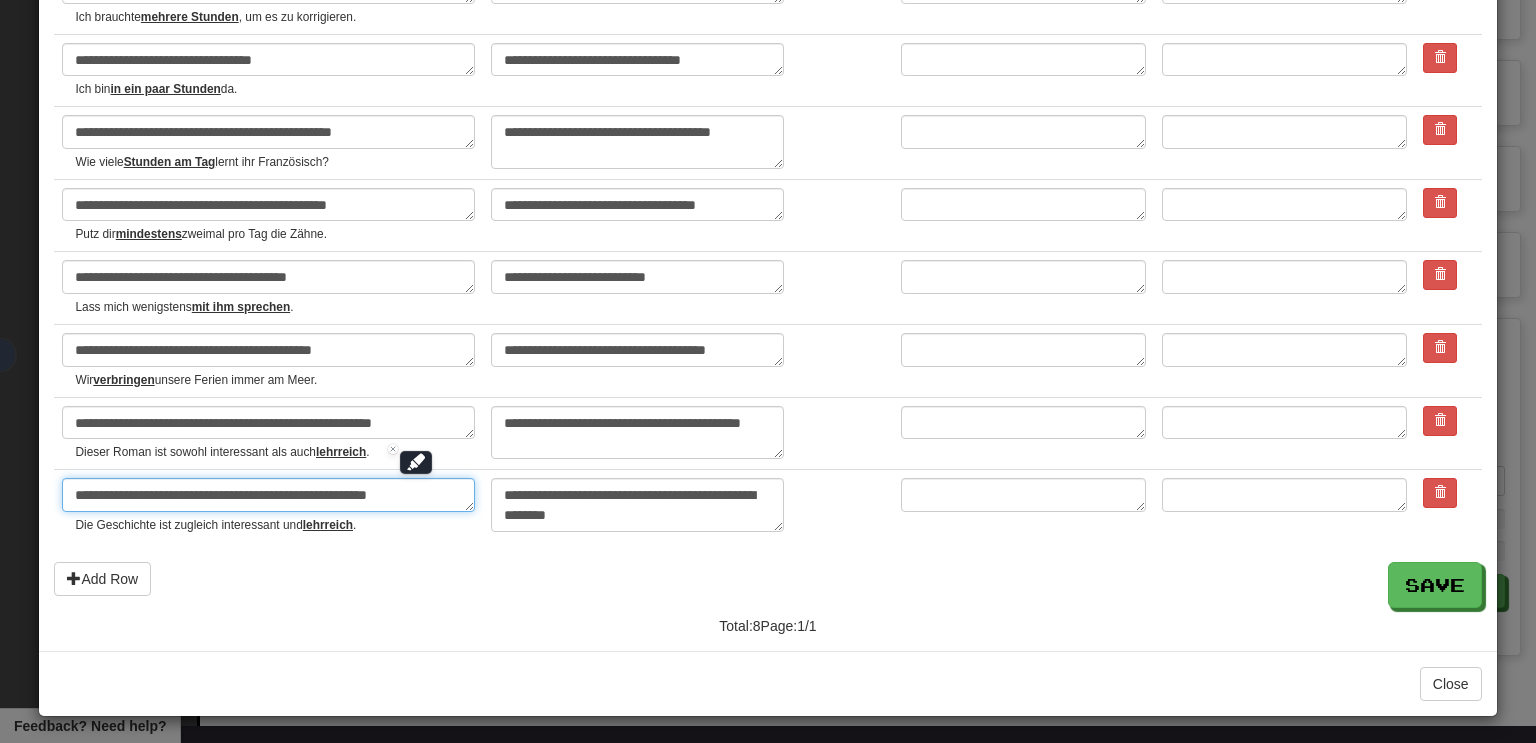 type on "*" 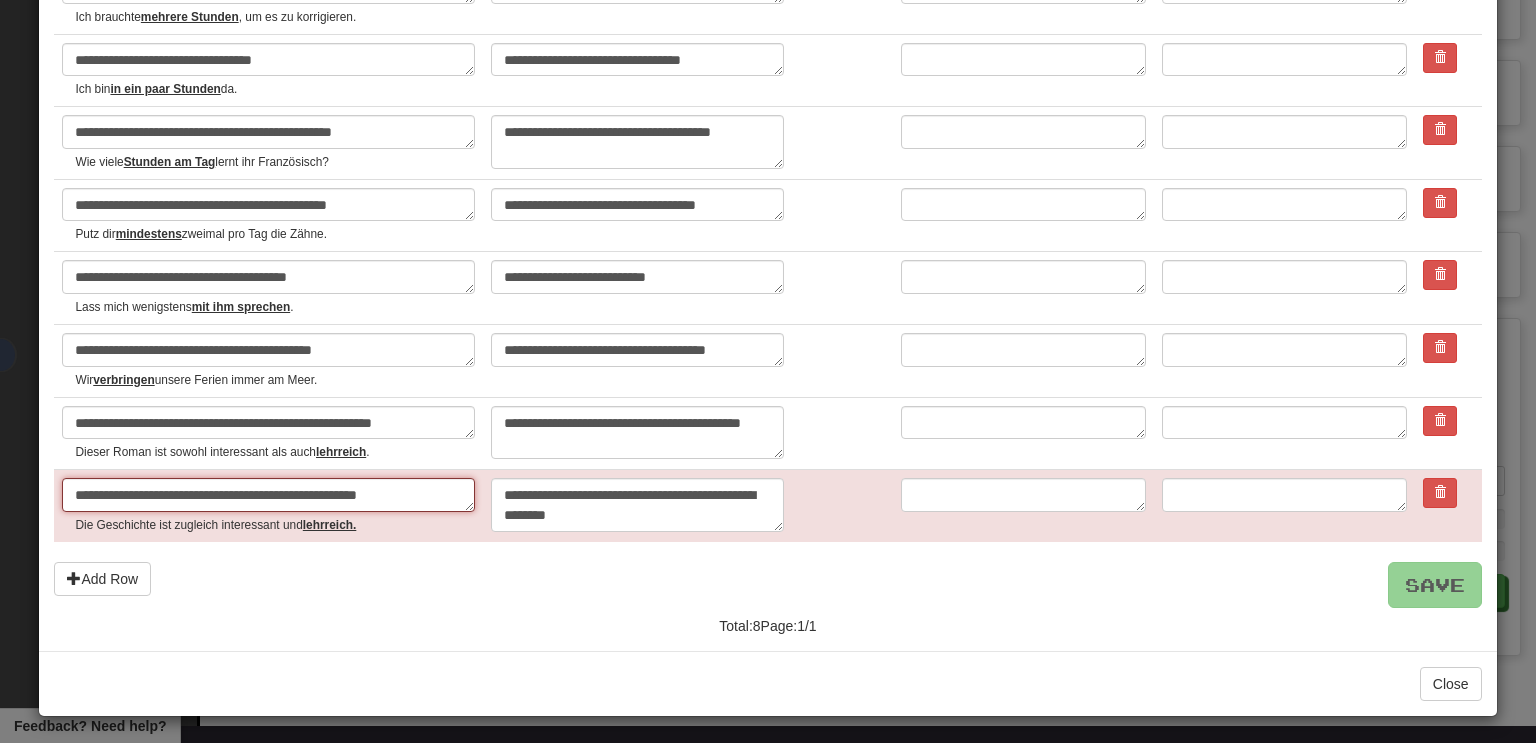 click on "**********" at bounding box center [268, 495] 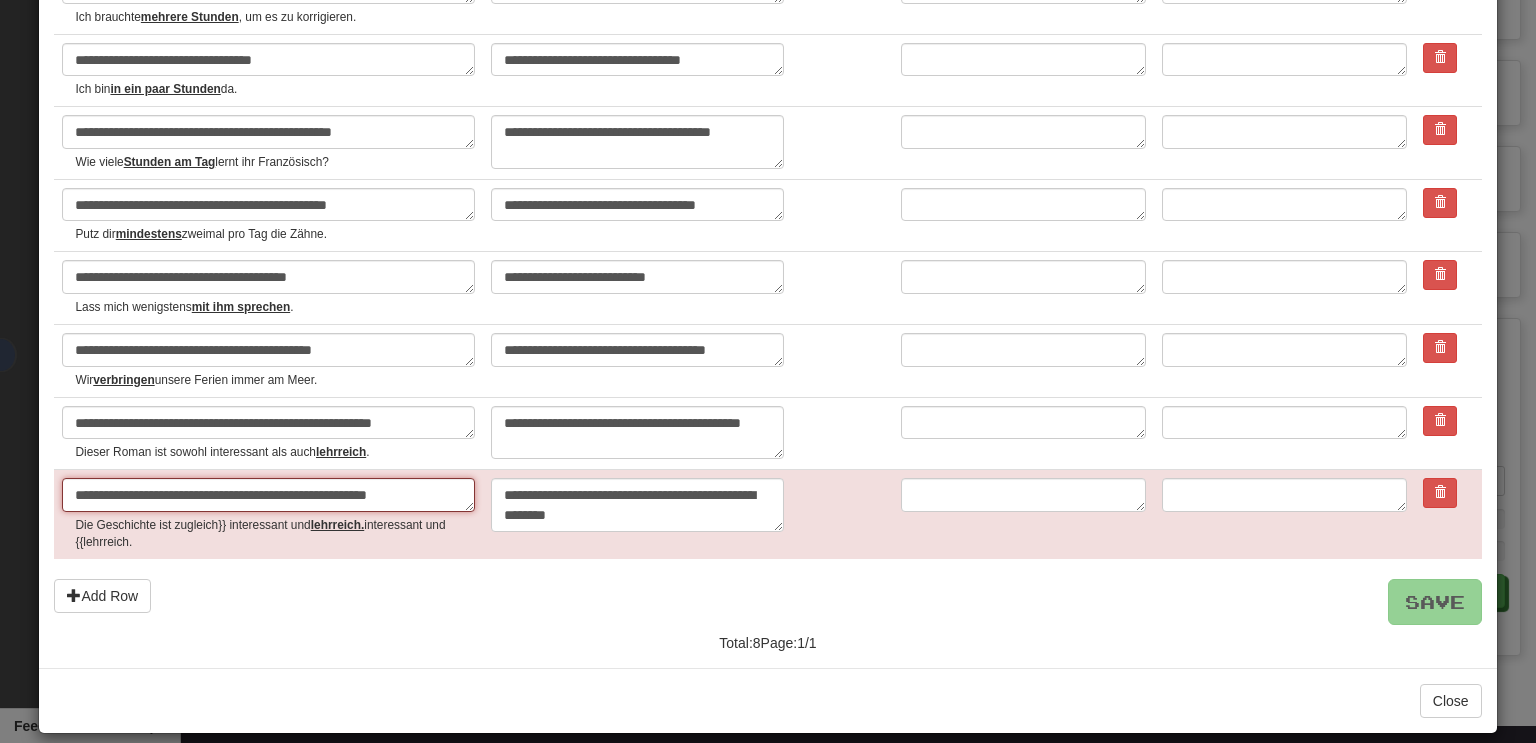 click on "**********" at bounding box center (268, 495) 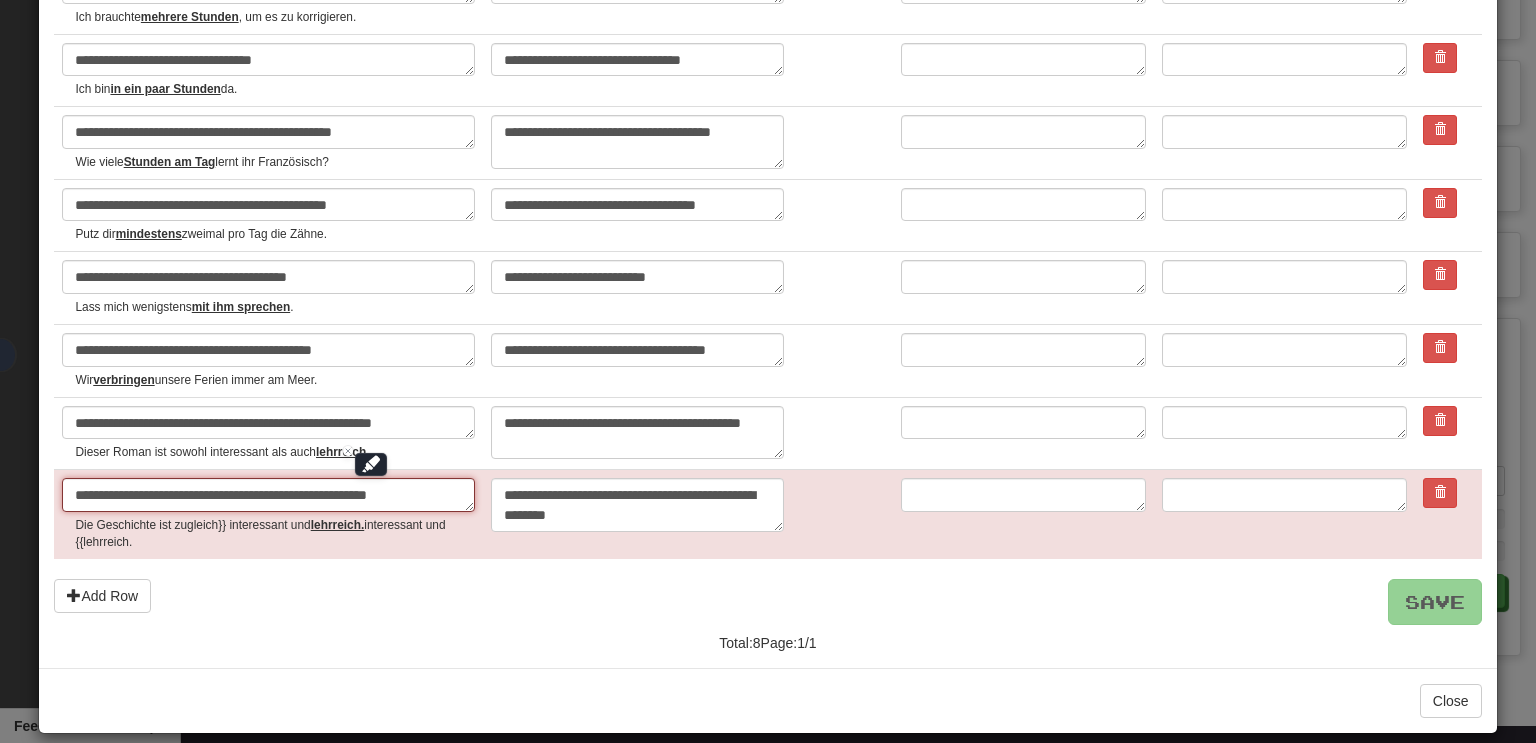 type on "*" 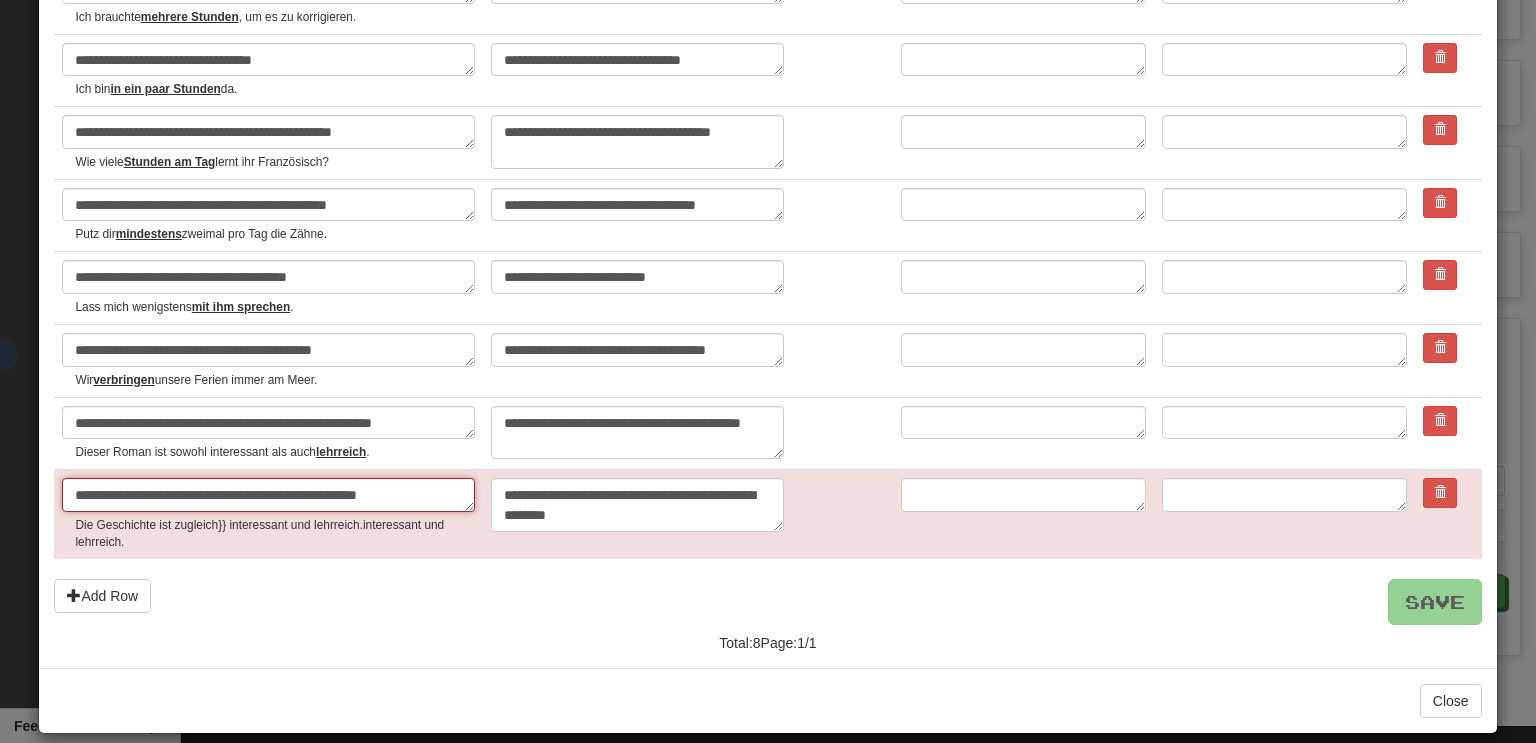 click on "**********" at bounding box center (268, 495) 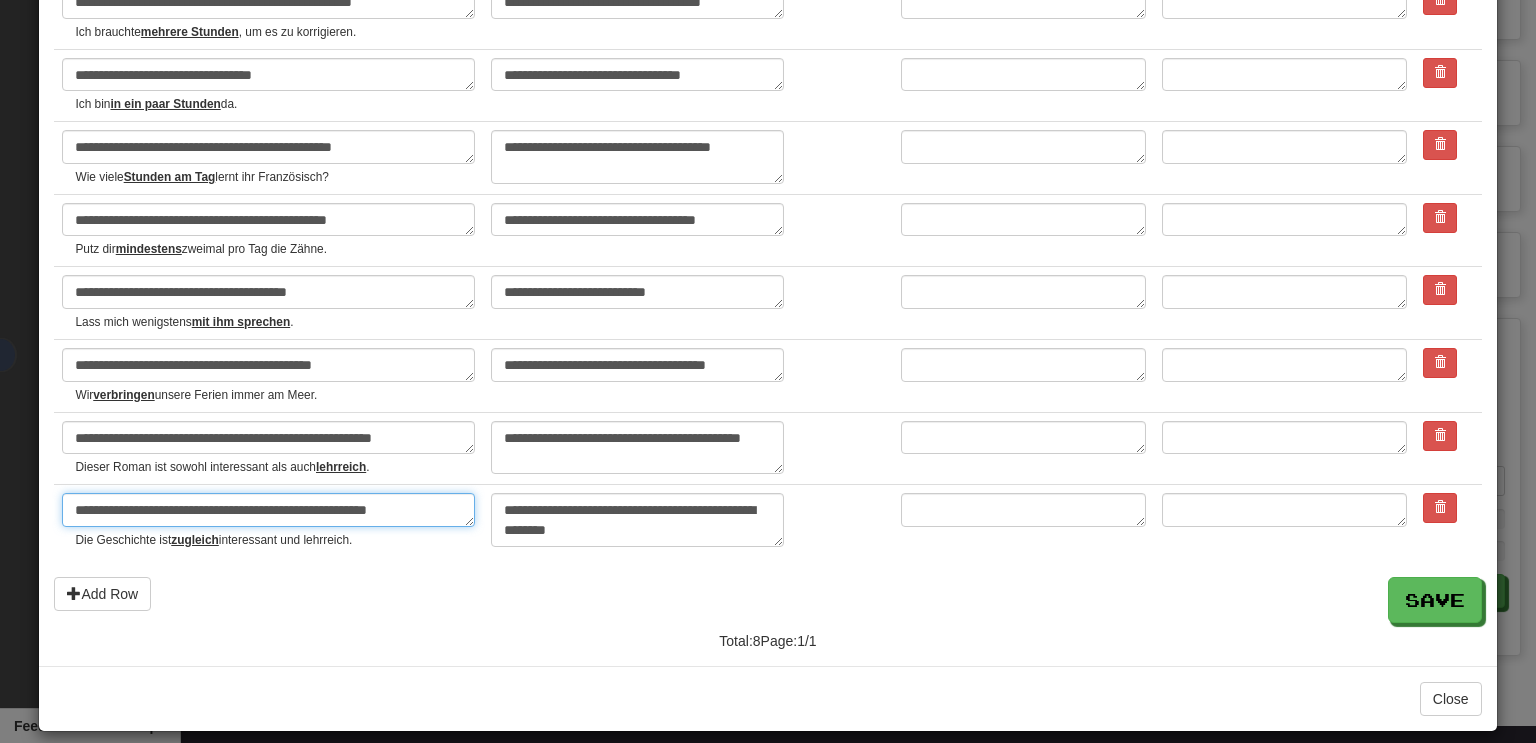 scroll, scrollTop: 213, scrollLeft: 0, axis: vertical 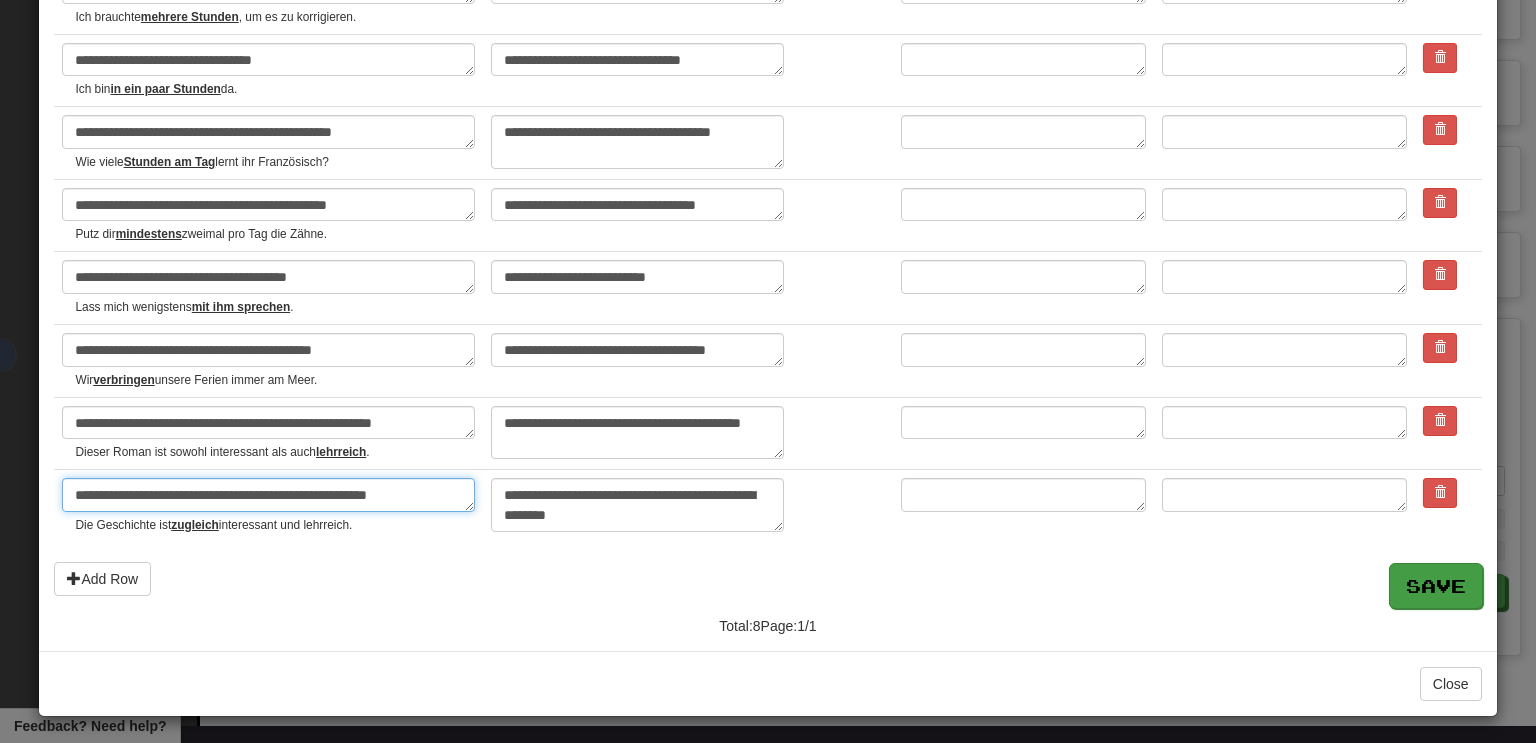 type on "**********" 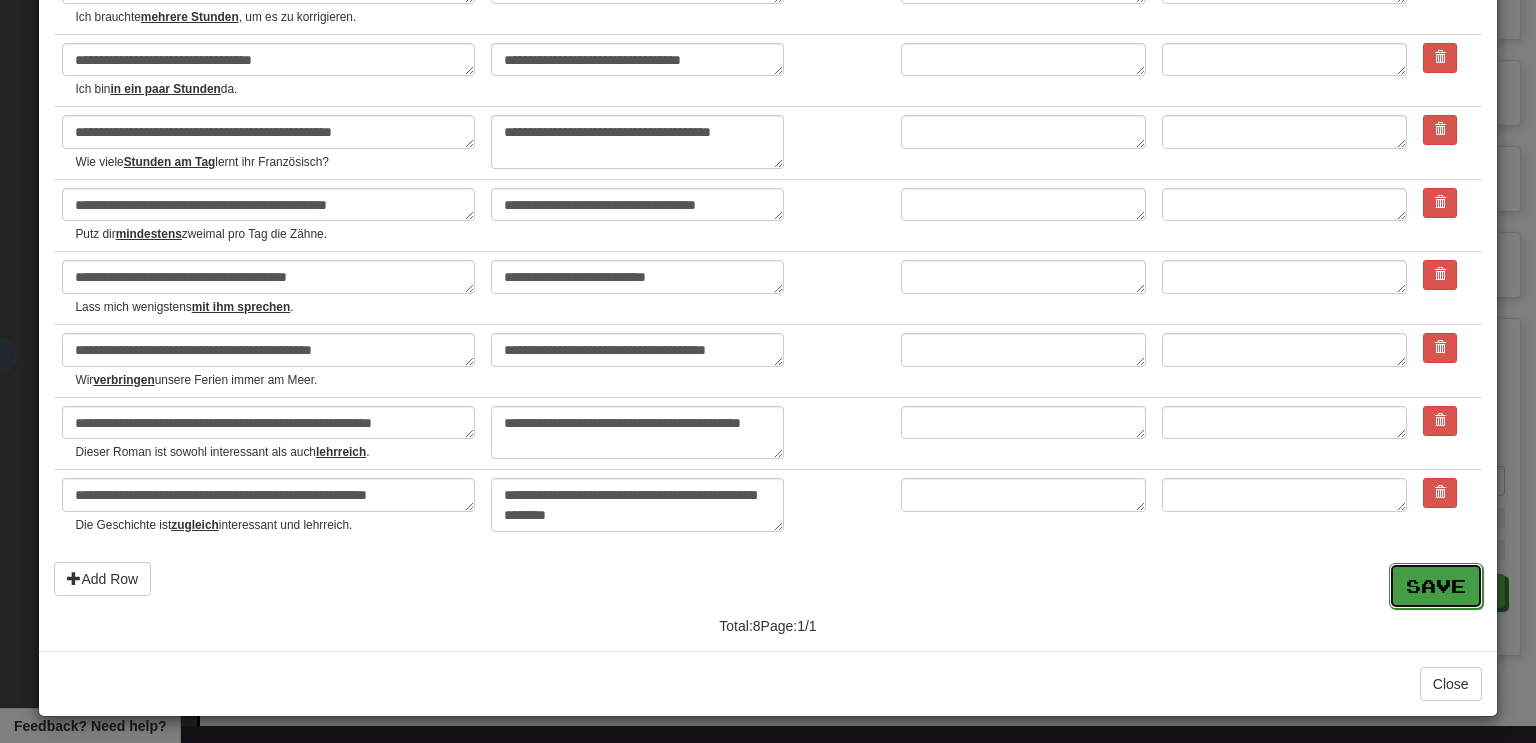 click on "Save" at bounding box center [1436, 586] 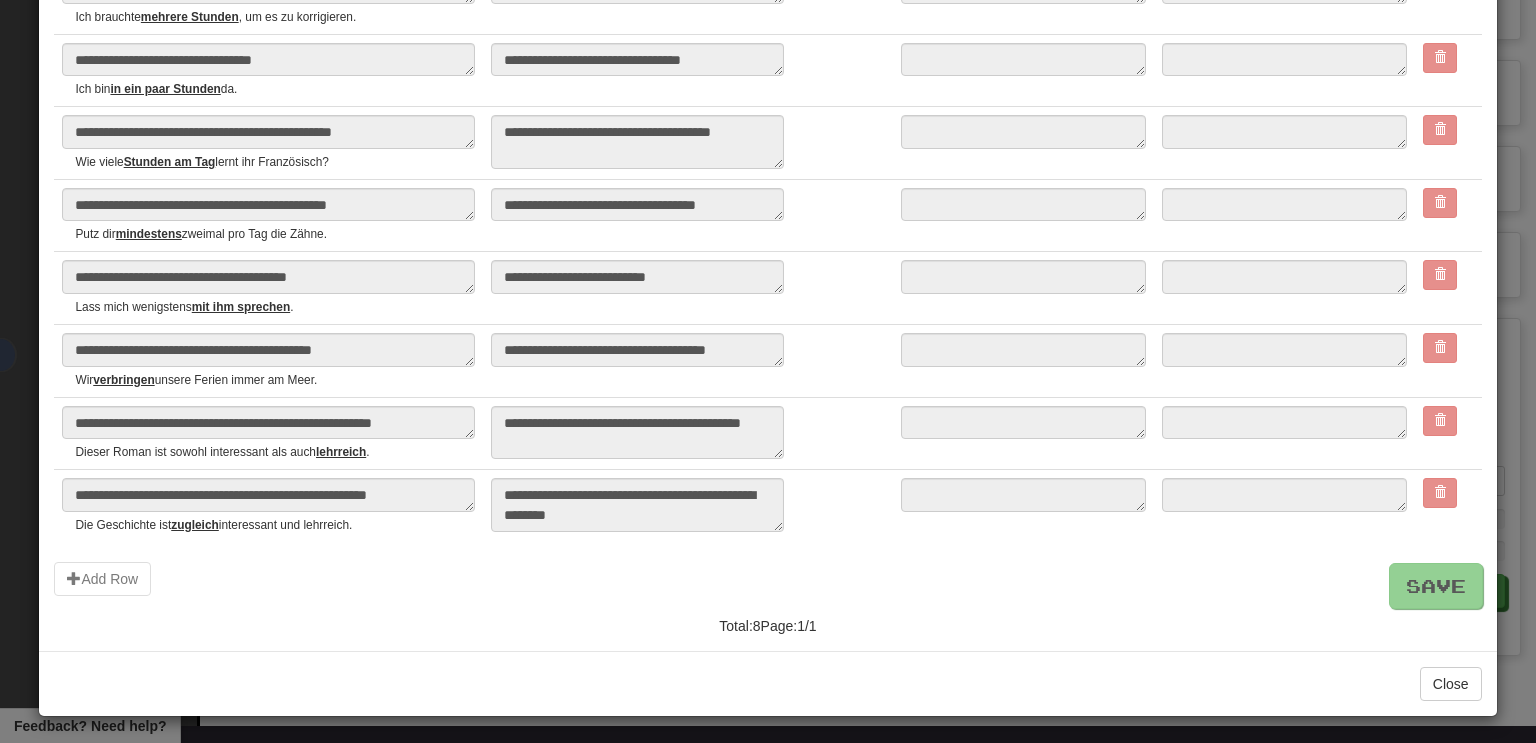 type on "*" 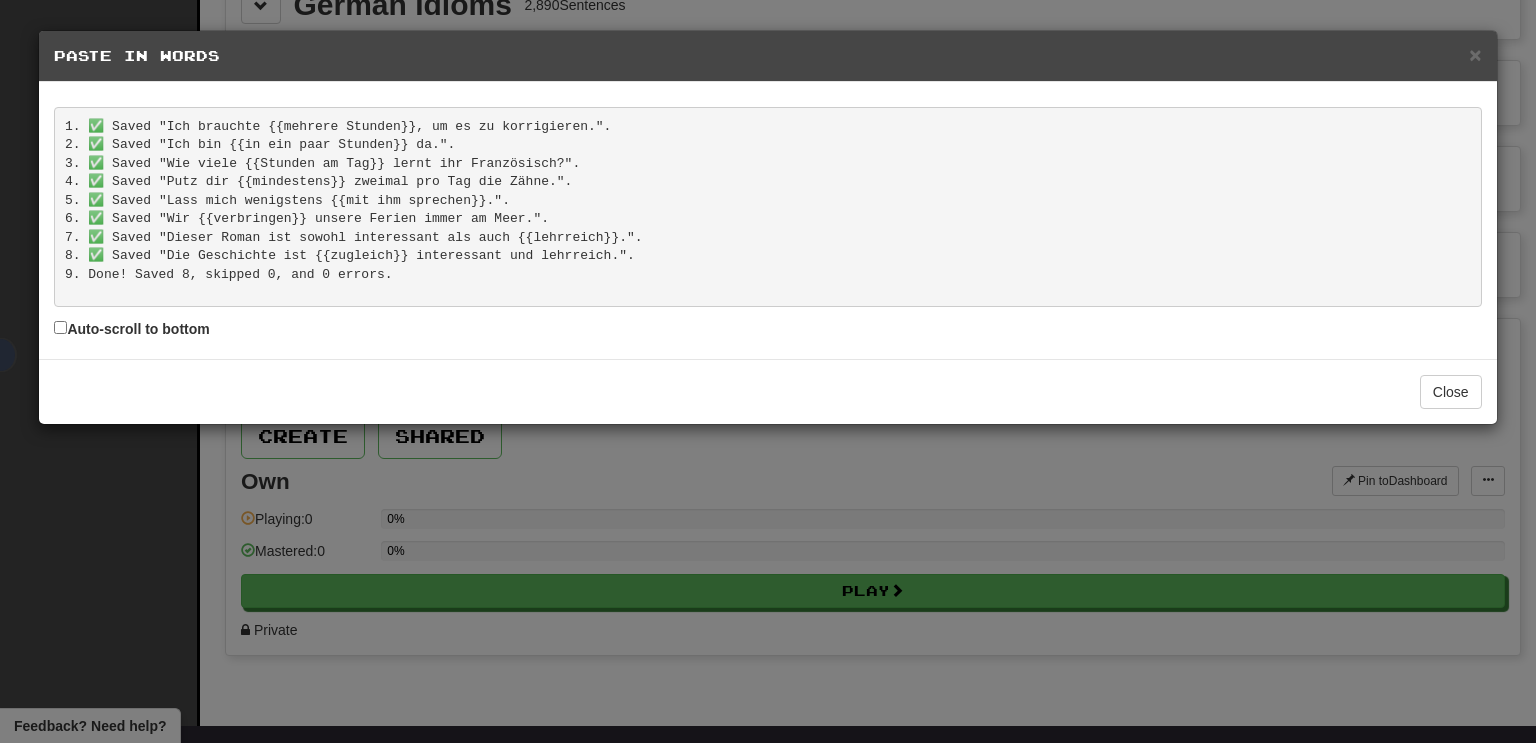 scroll, scrollTop: 0, scrollLeft: 0, axis: both 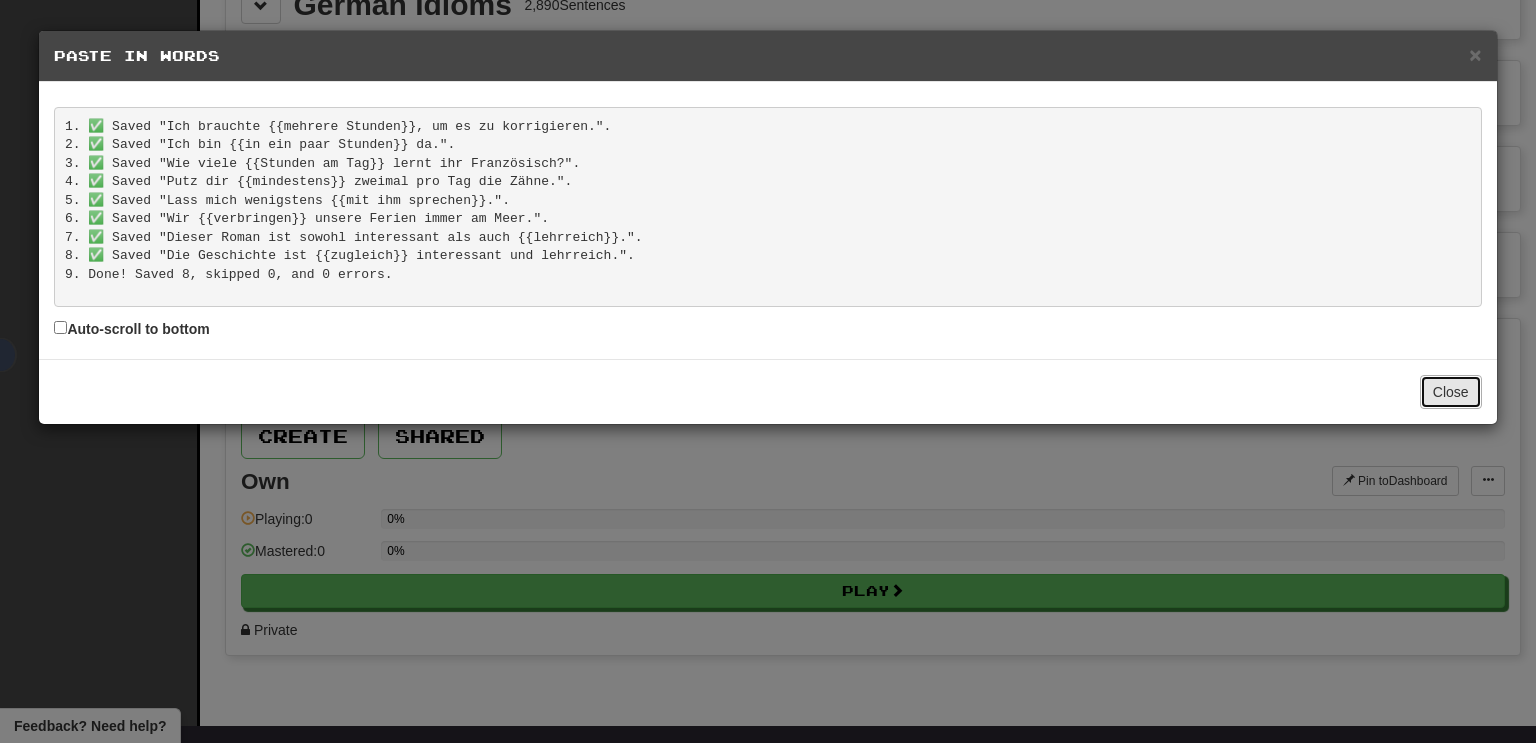 click on "Close" at bounding box center [1451, 392] 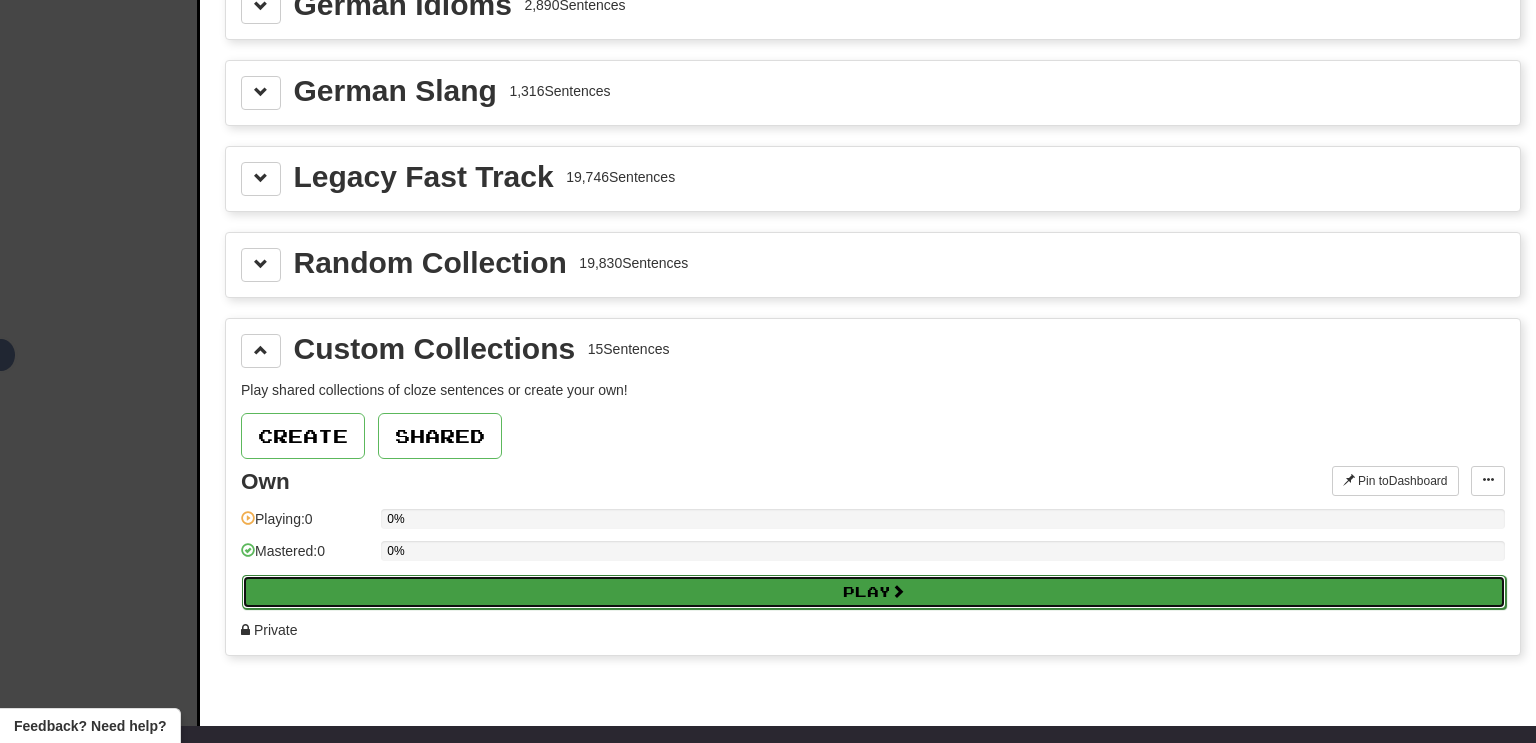 click on "Play" at bounding box center [874, 592] 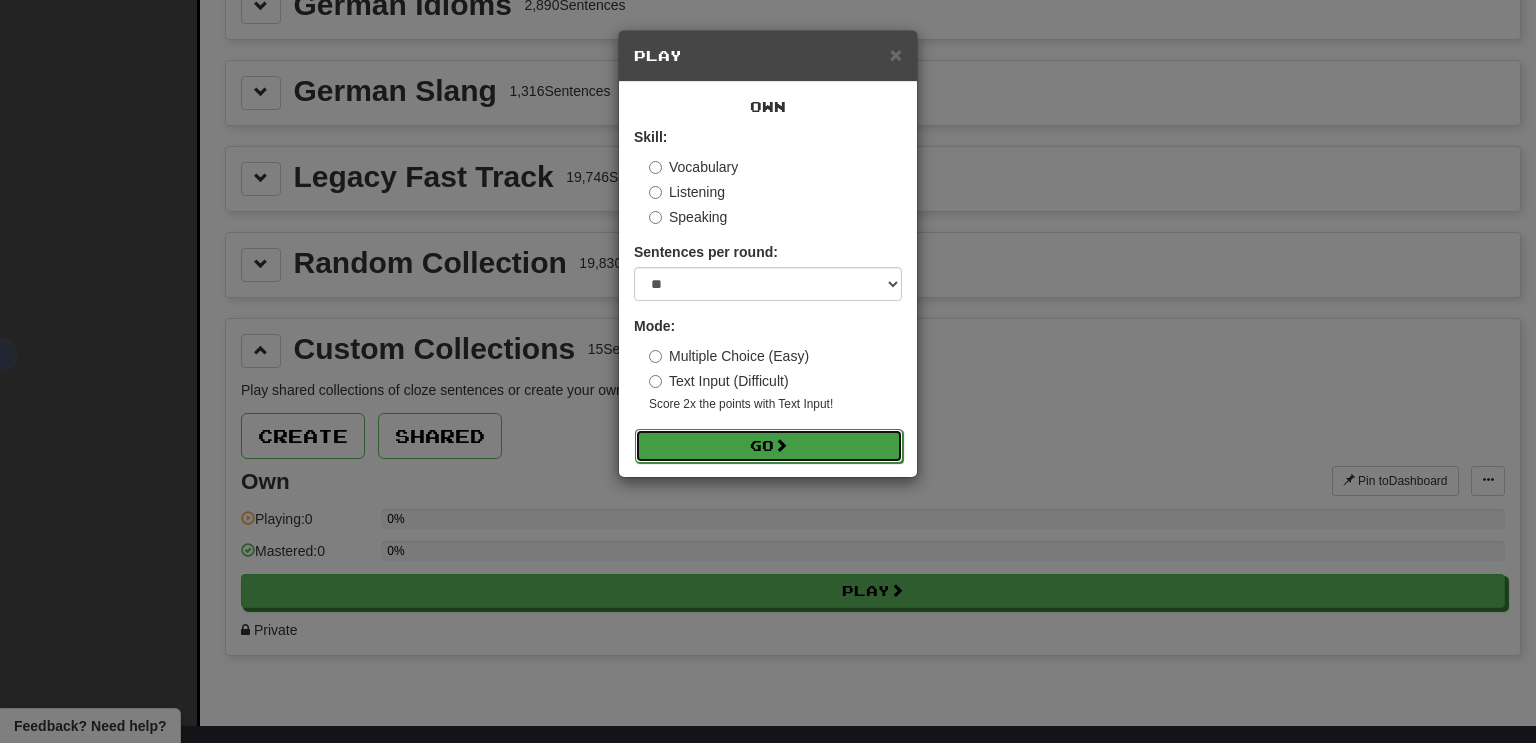 click on "Go" at bounding box center (769, 446) 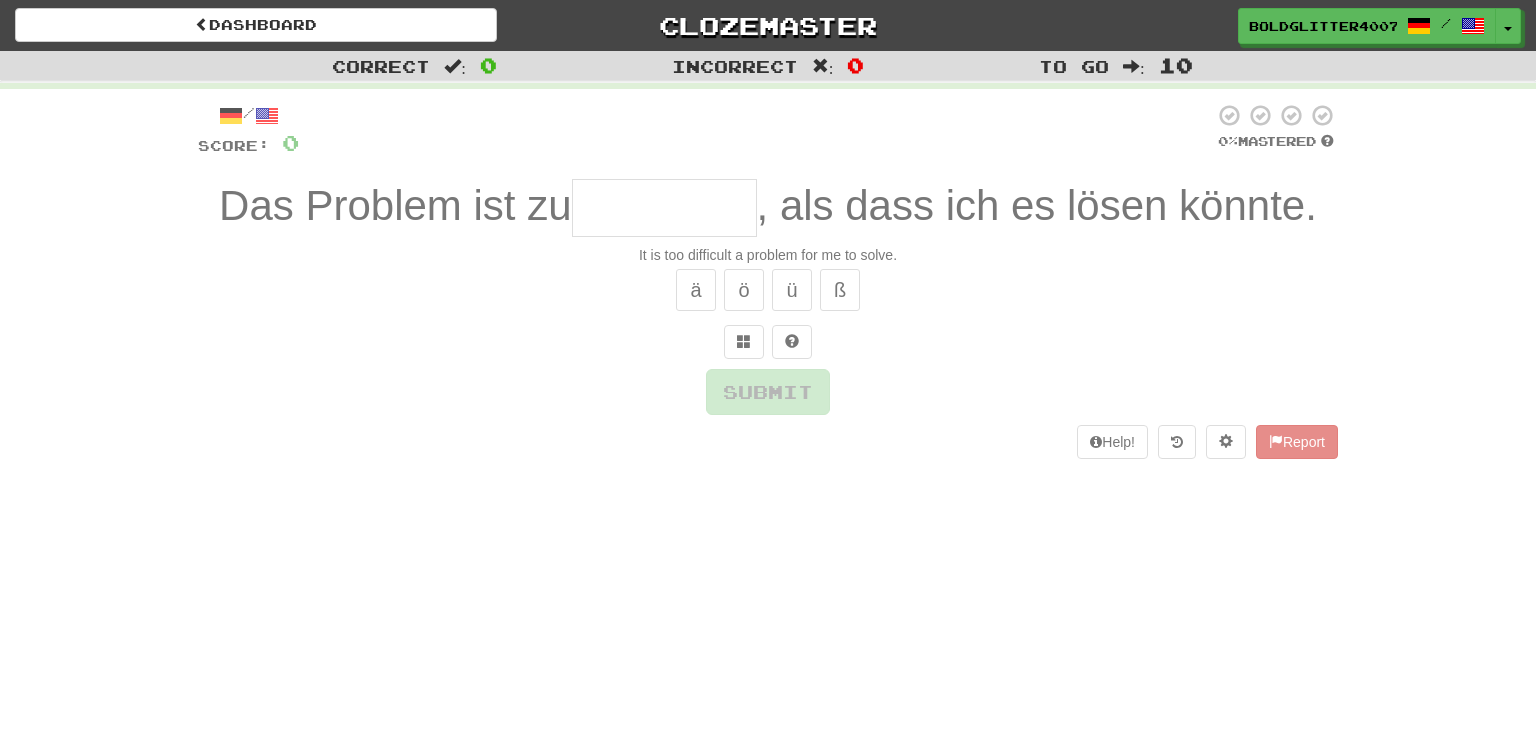 scroll, scrollTop: 0, scrollLeft: 0, axis: both 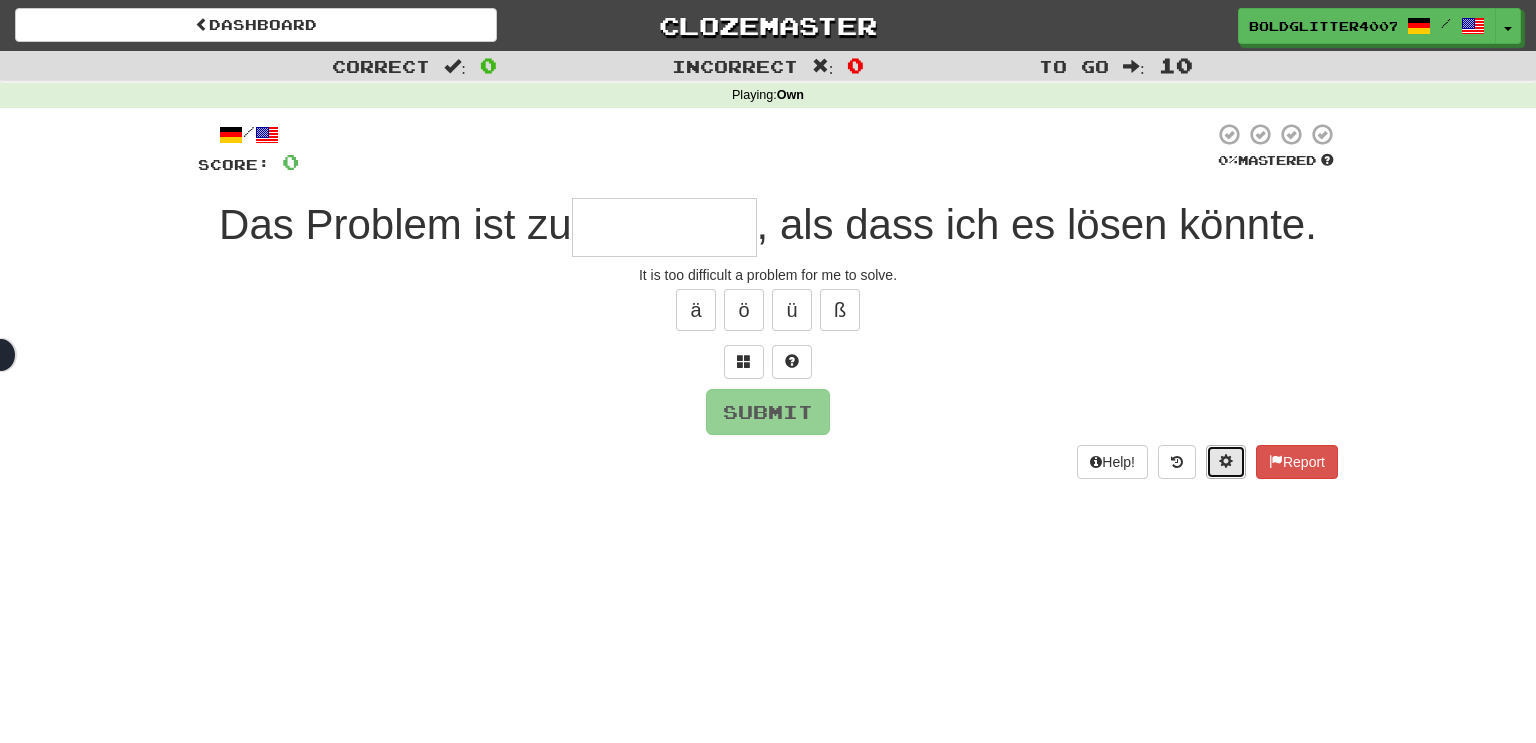 click at bounding box center [1226, 461] 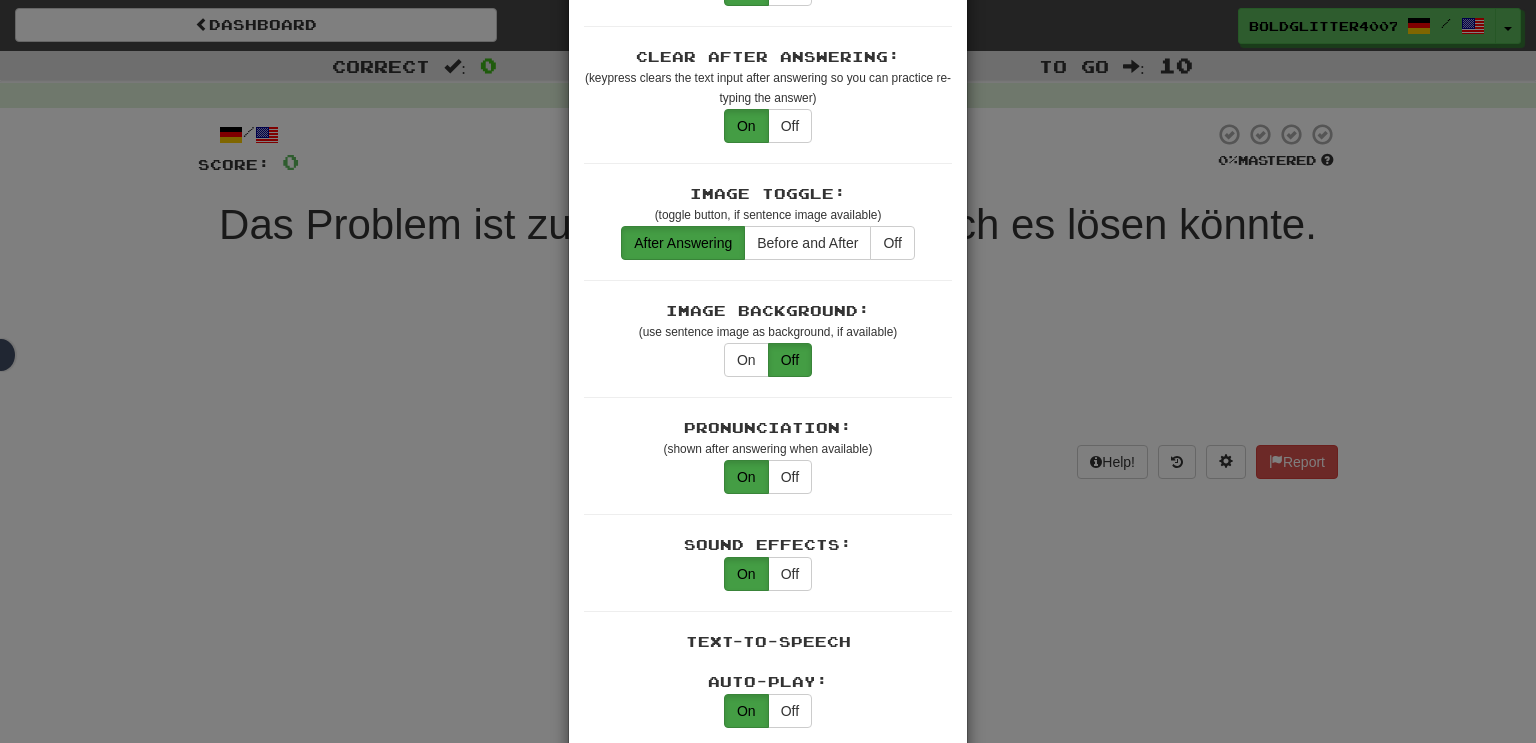 scroll, scrollTop: 867, scrollLeft: 0, axis: vertical 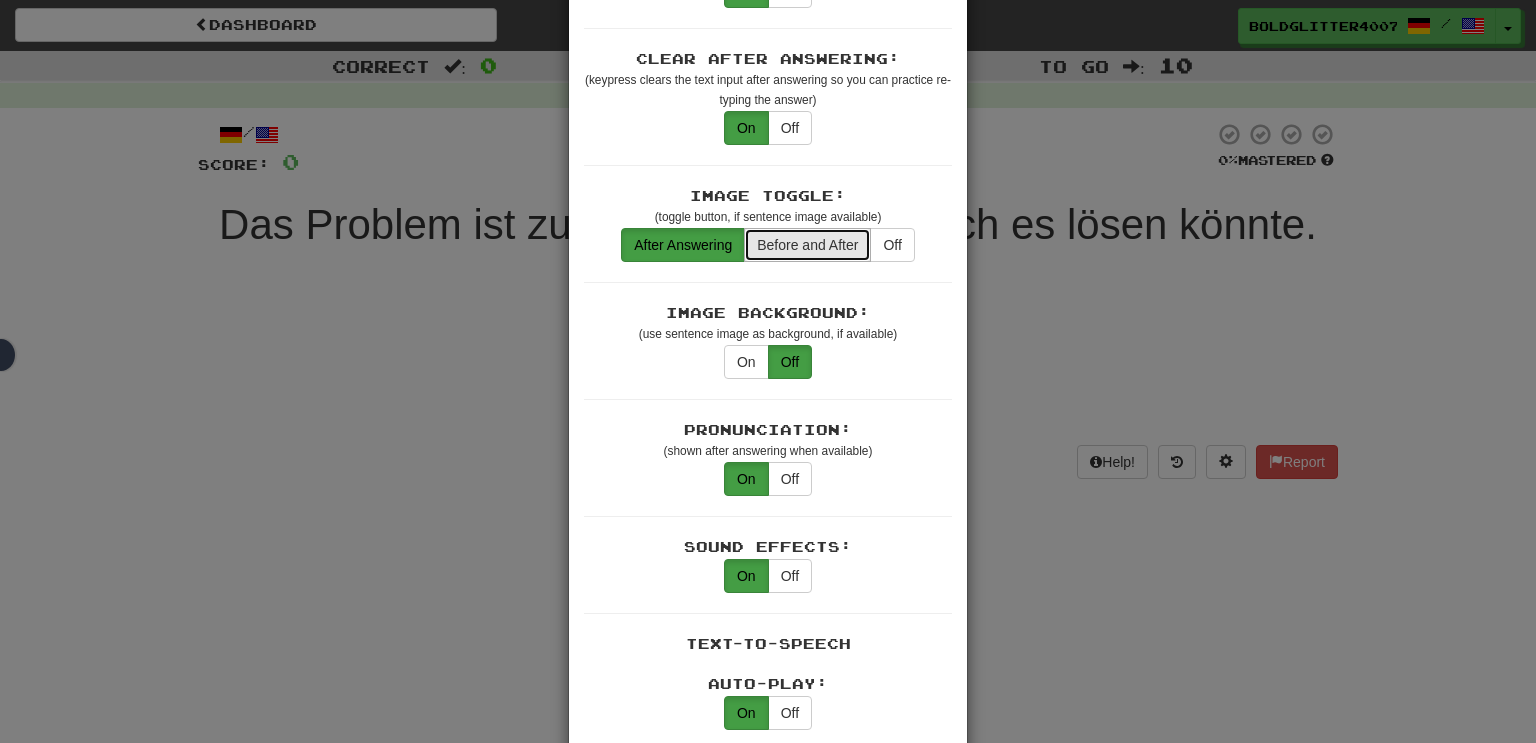 click on "Before and After" at bounding box center [807, 245] 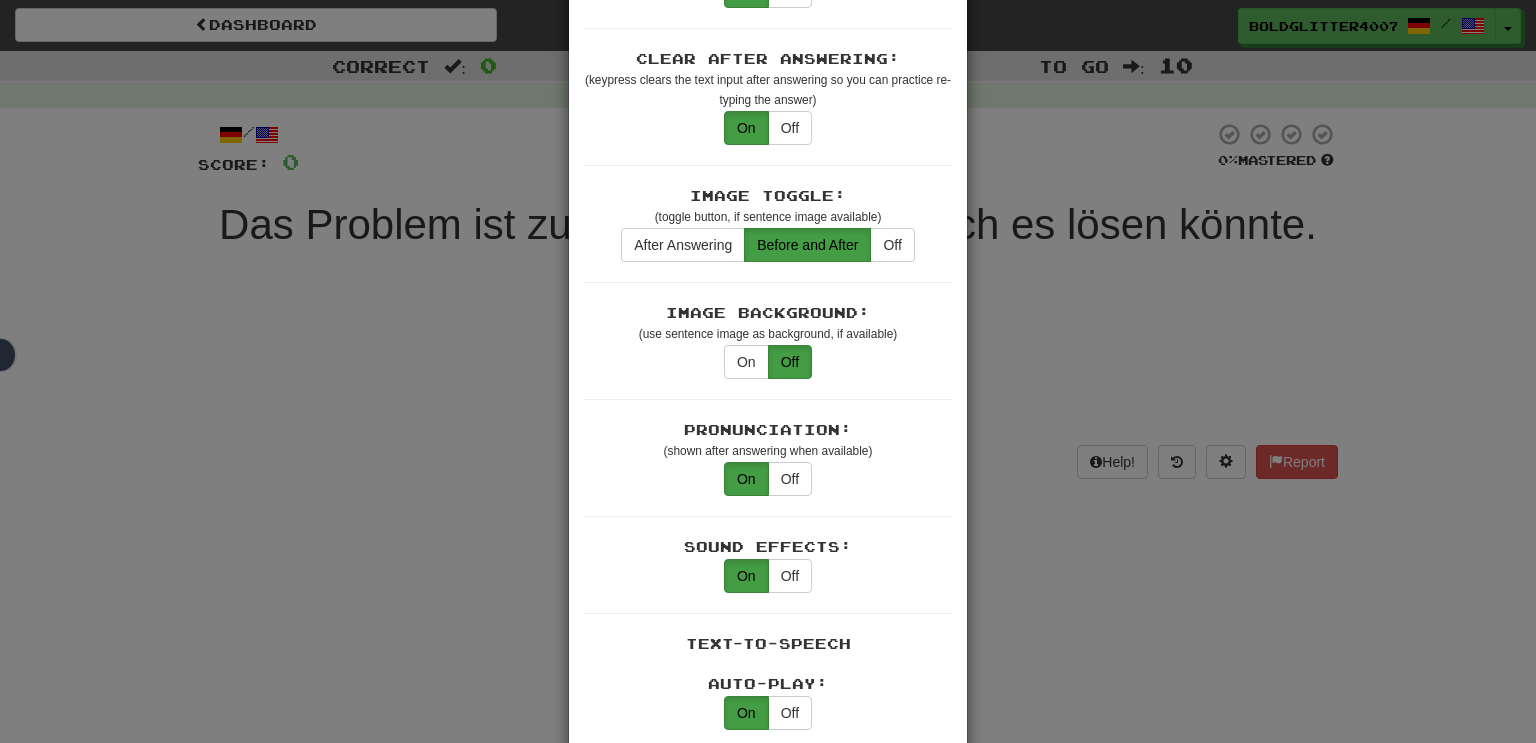 click on "× Game Settings Translations: Visible Show  After Answering Hidden Sentence Text Initially Hidden: (see just the translation, then click a button to see the sentence text) On Off Hints: (appear above the missing word when available) On Off Spelling Hints: (lets you know if your answer is incorrect by up to 2 letters) On Off Typing Color Hint: (see if you're entering the correct answer as you type) On Off Text Box Size: (text box size can change to match the missing word) Changes Always the Same Enter Submits Empty: (pressing Enter when the input is empty will submit a blank answer) On Off Clear After Answering: (keypress clears the text input after answering so you can practice re-typing the answer) On Off Image Toggle: (toggle button, if sentence image available) After Answering Before and After Off Image Background: (use sentence image as background, if available) On Off Pronunciation: (shown after answering when available) On Off Sound Effects: On Off Text-to-Speech Auto-Play: On Off Loop: On Off On Off 1" at bounding box center (768, 371) 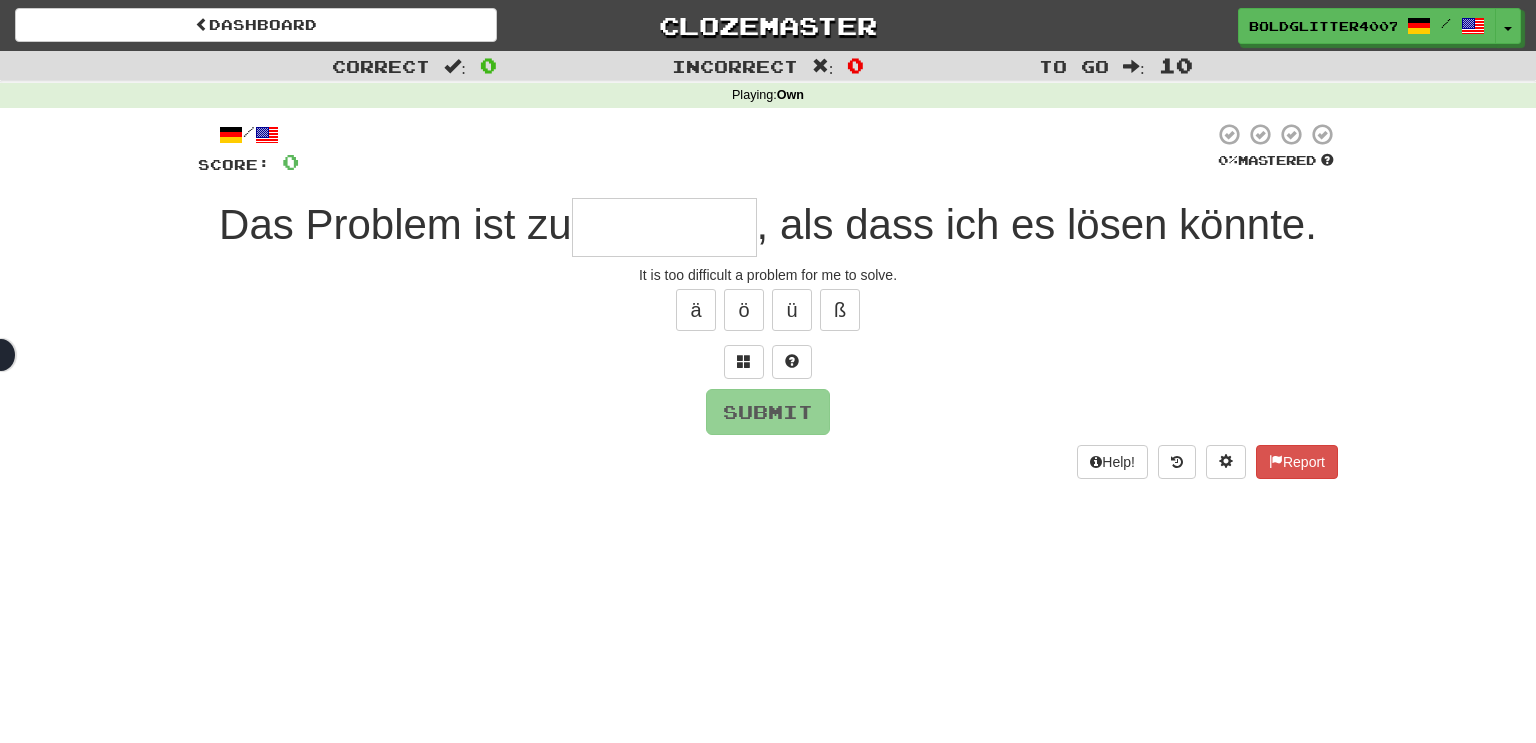 click on "Help!  Report" at bounding box center [768, 462] 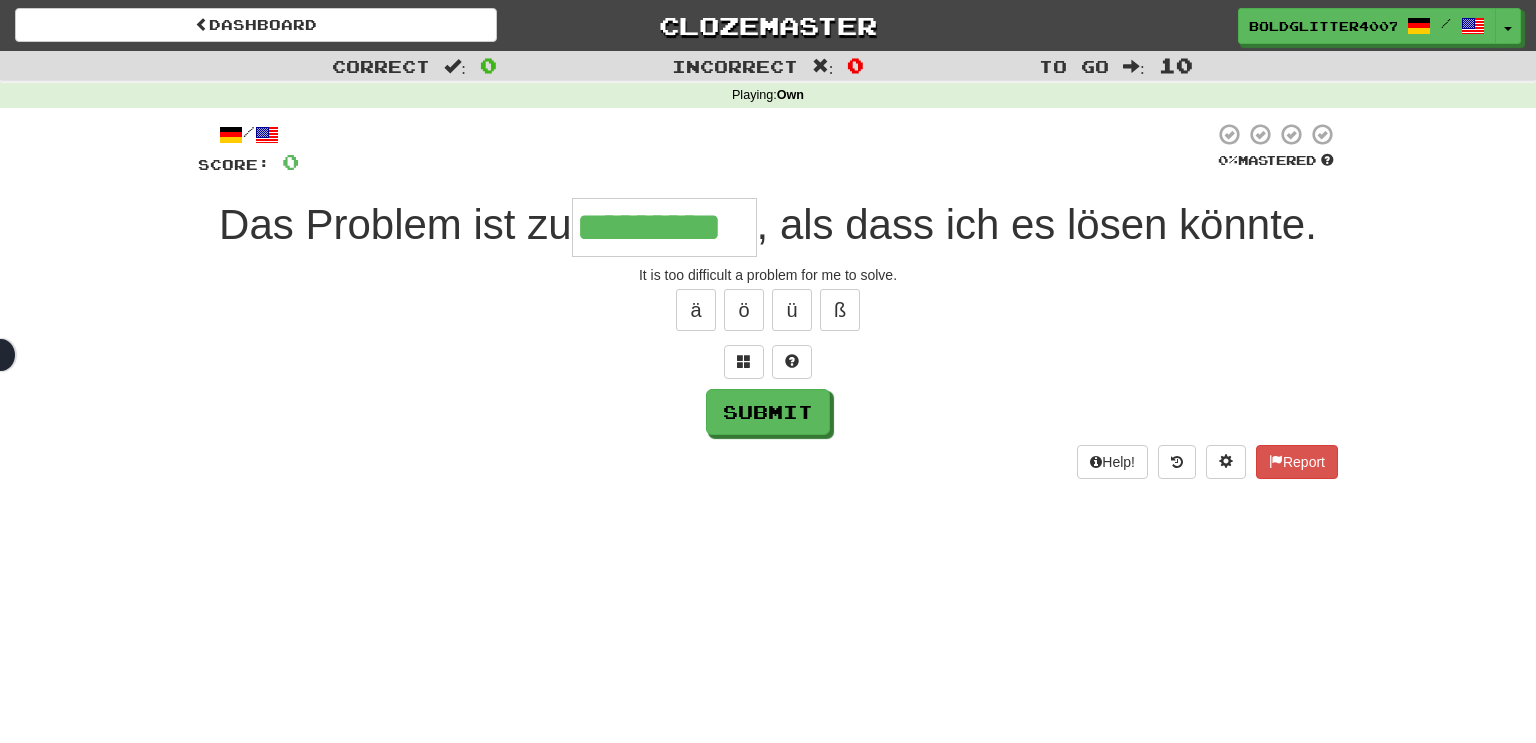 type on "*********" 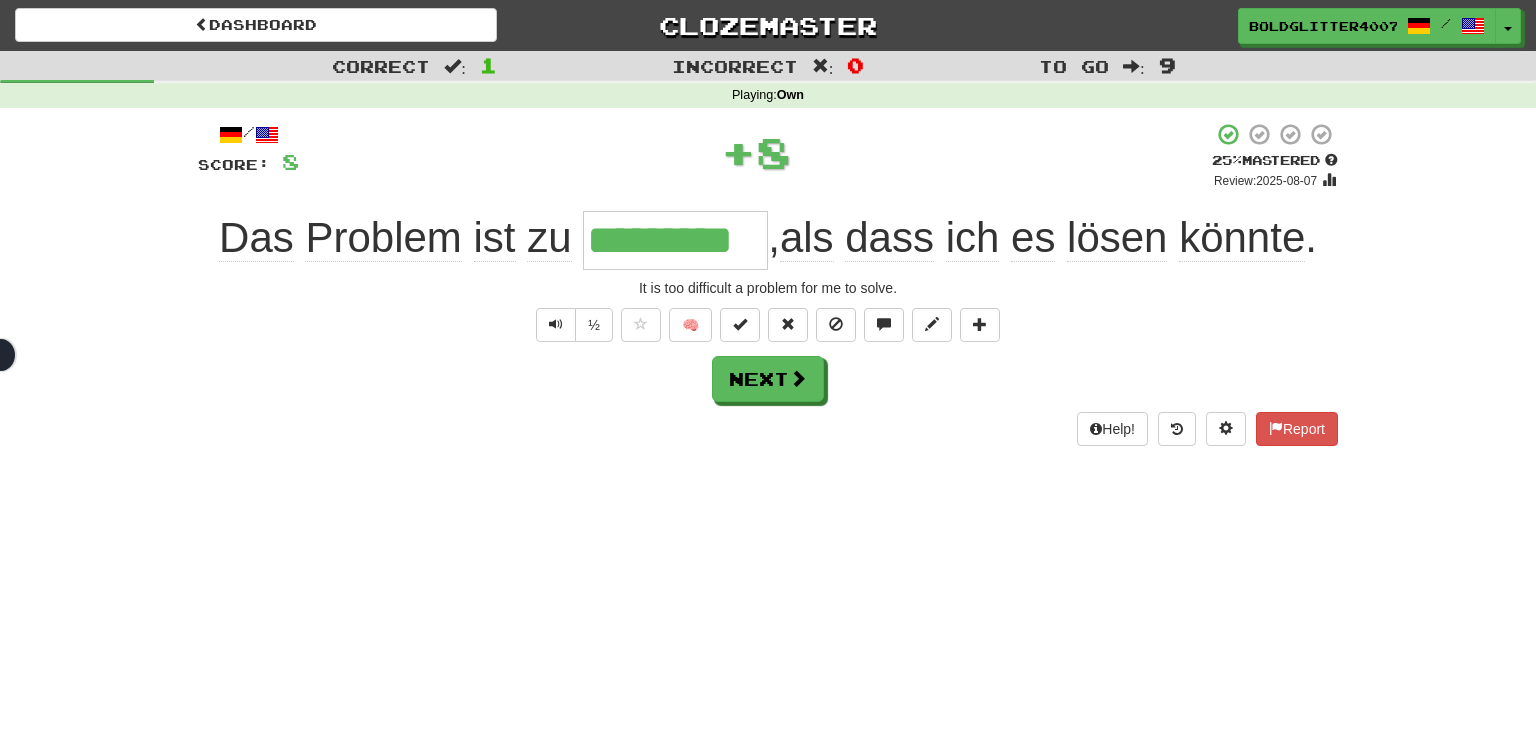 type 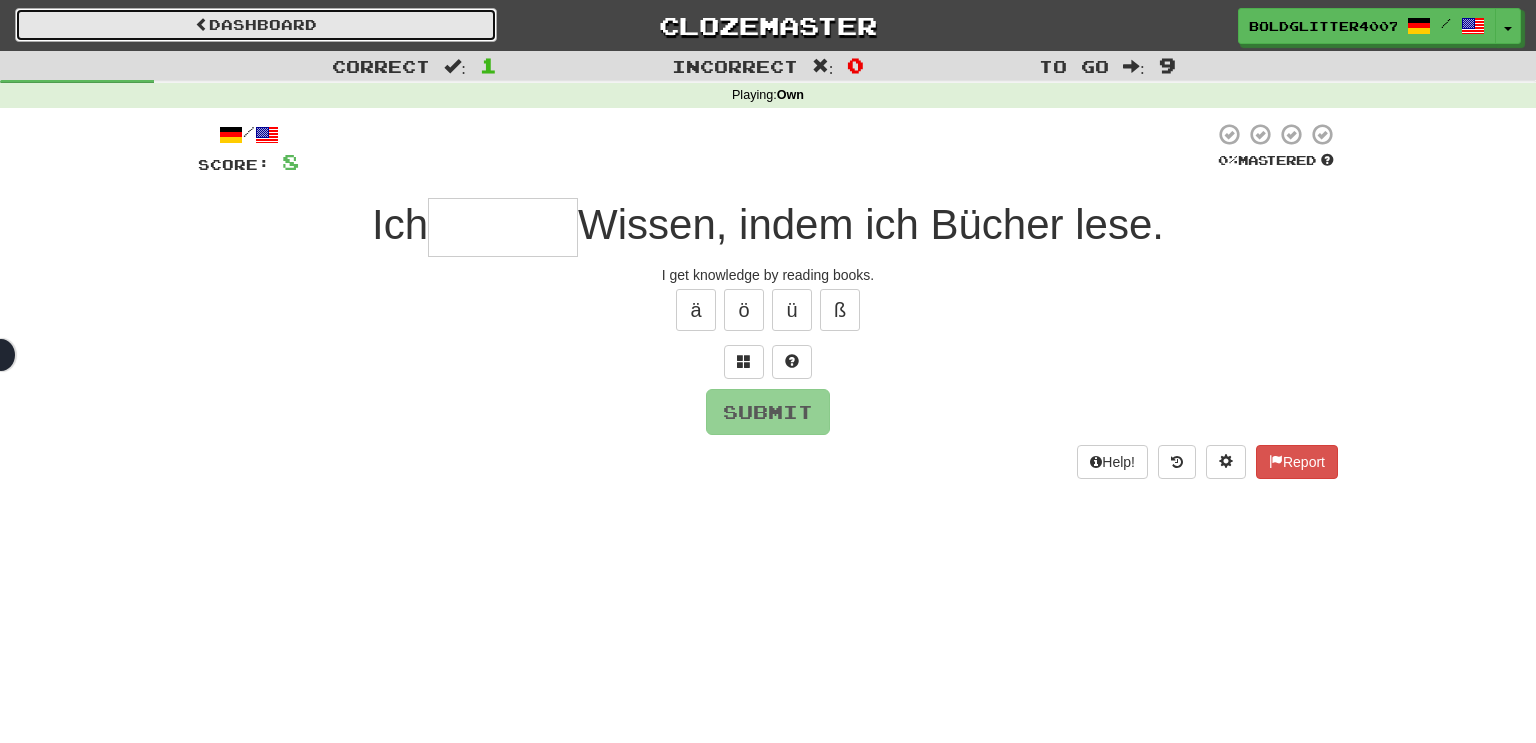 click on "Dashboard" at bounding box center (256, 25) 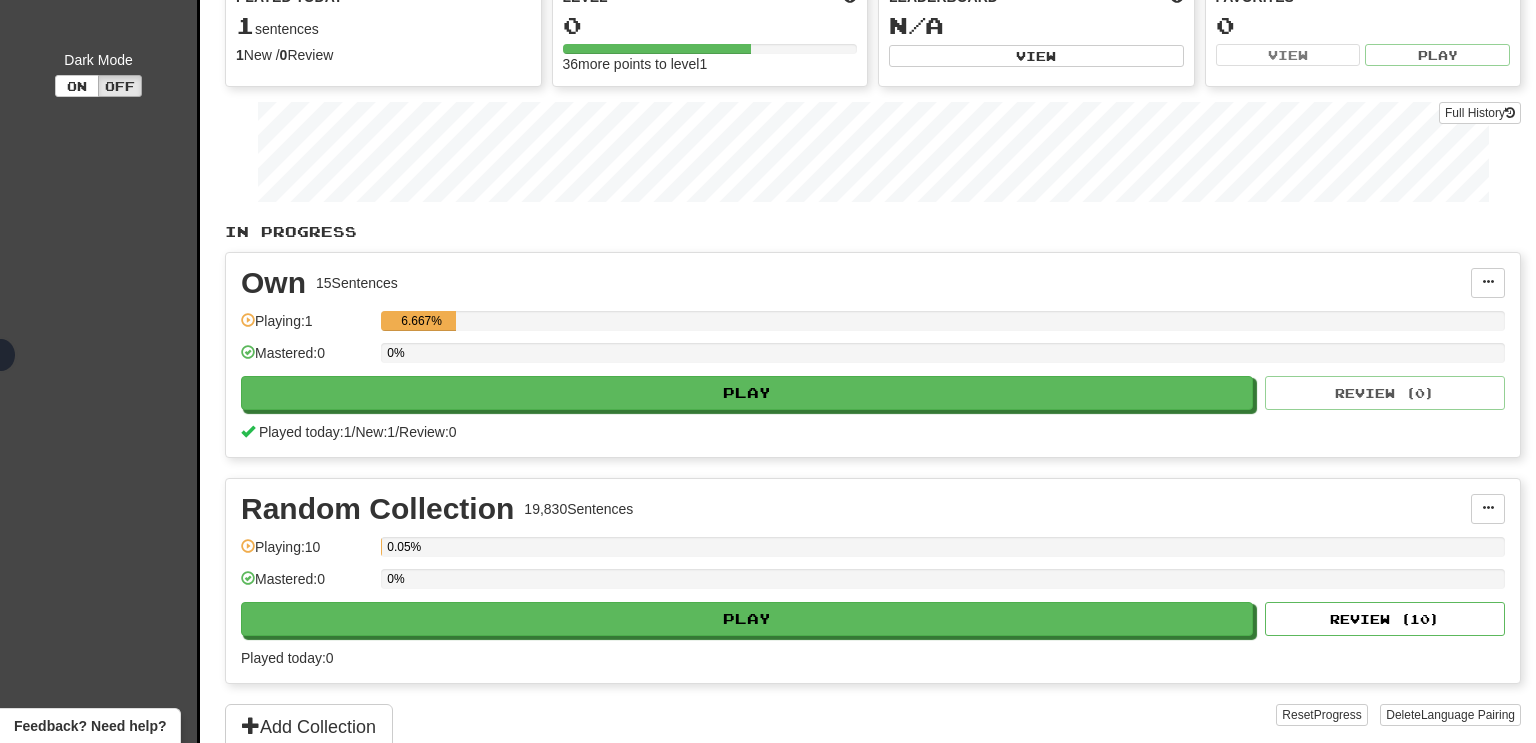 scroll, scrollTop: 212, scrollLeft: 0, axis: vertical 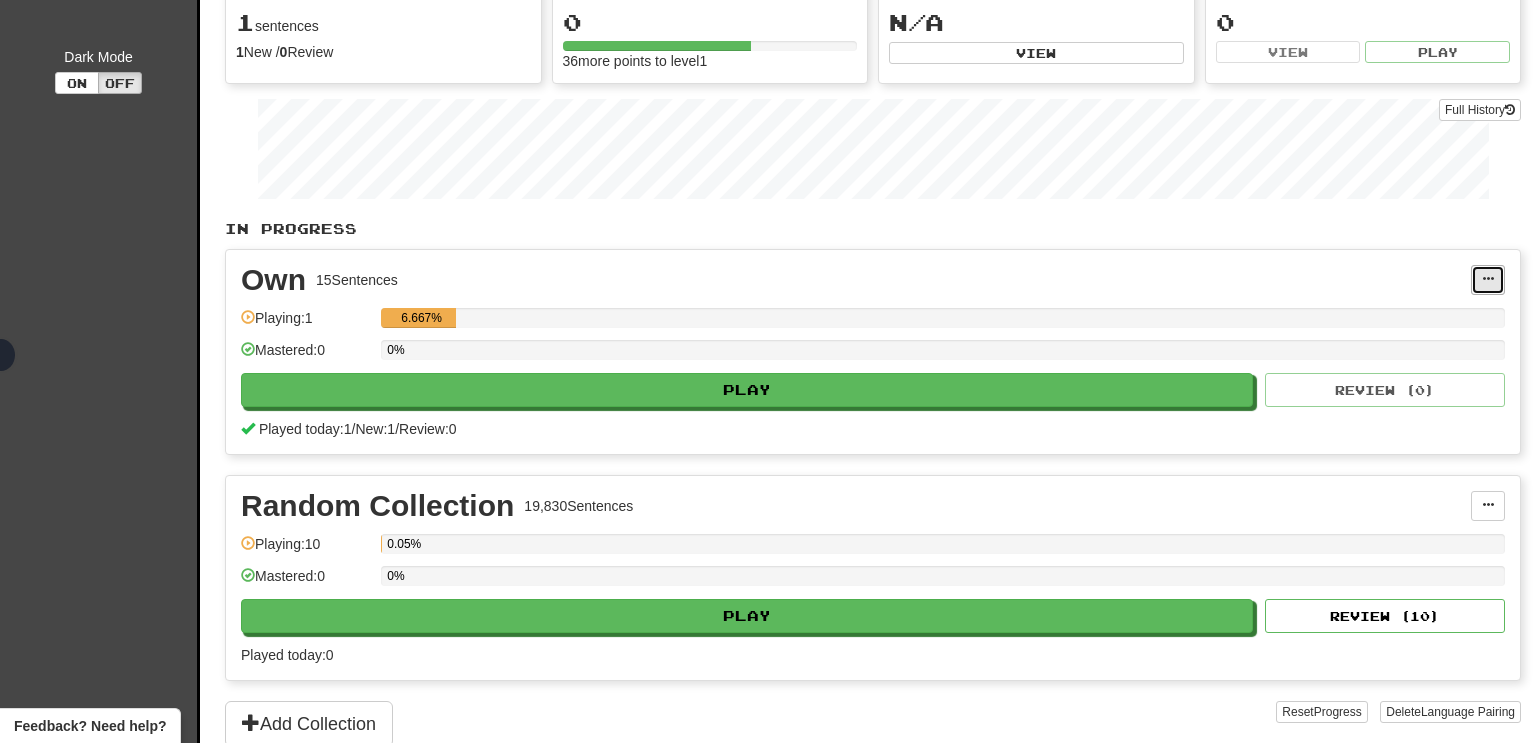 click at bounding box center [1488, 280] 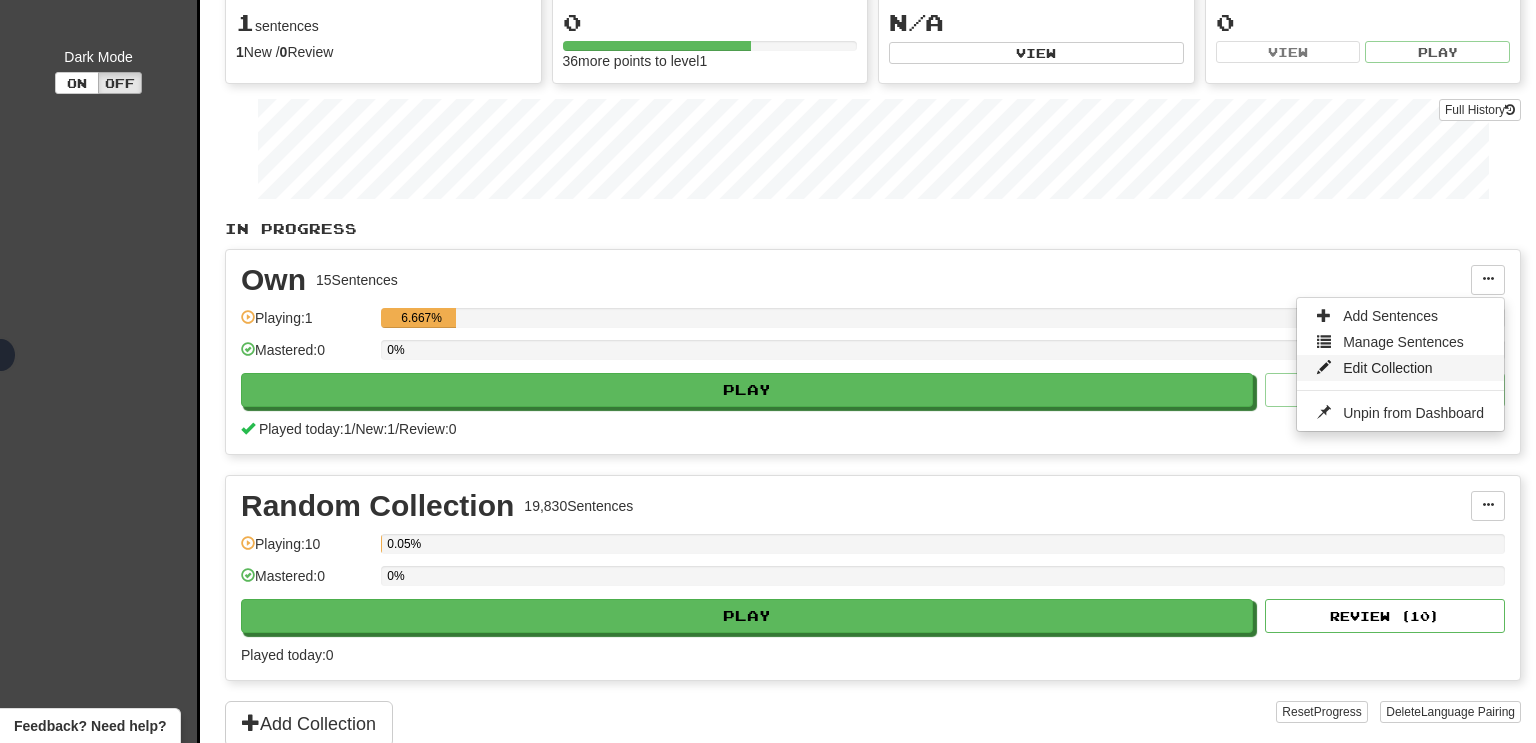click on "Edit Collection" at bounding box center [1388, 368] 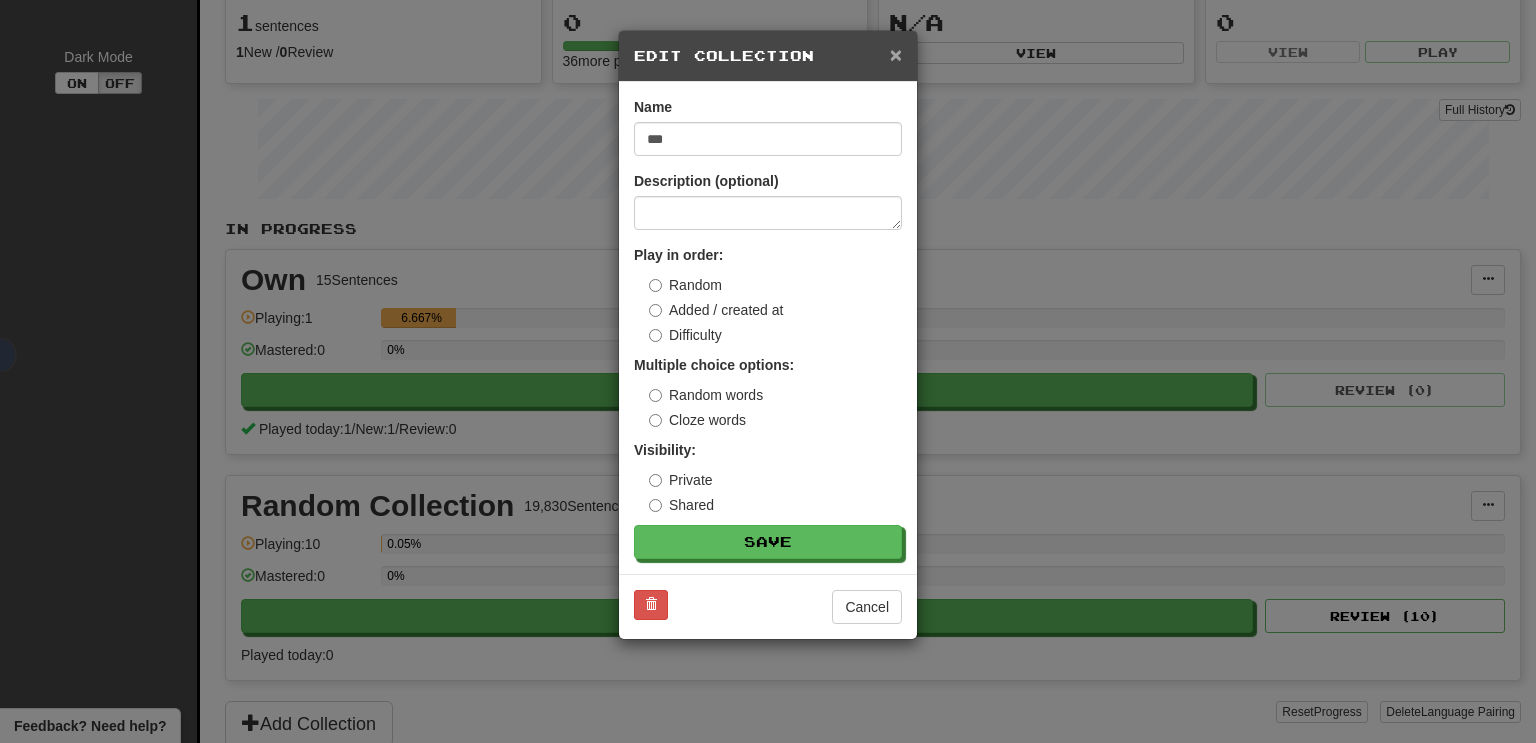 click on "×" at bounding box center [896, 54] 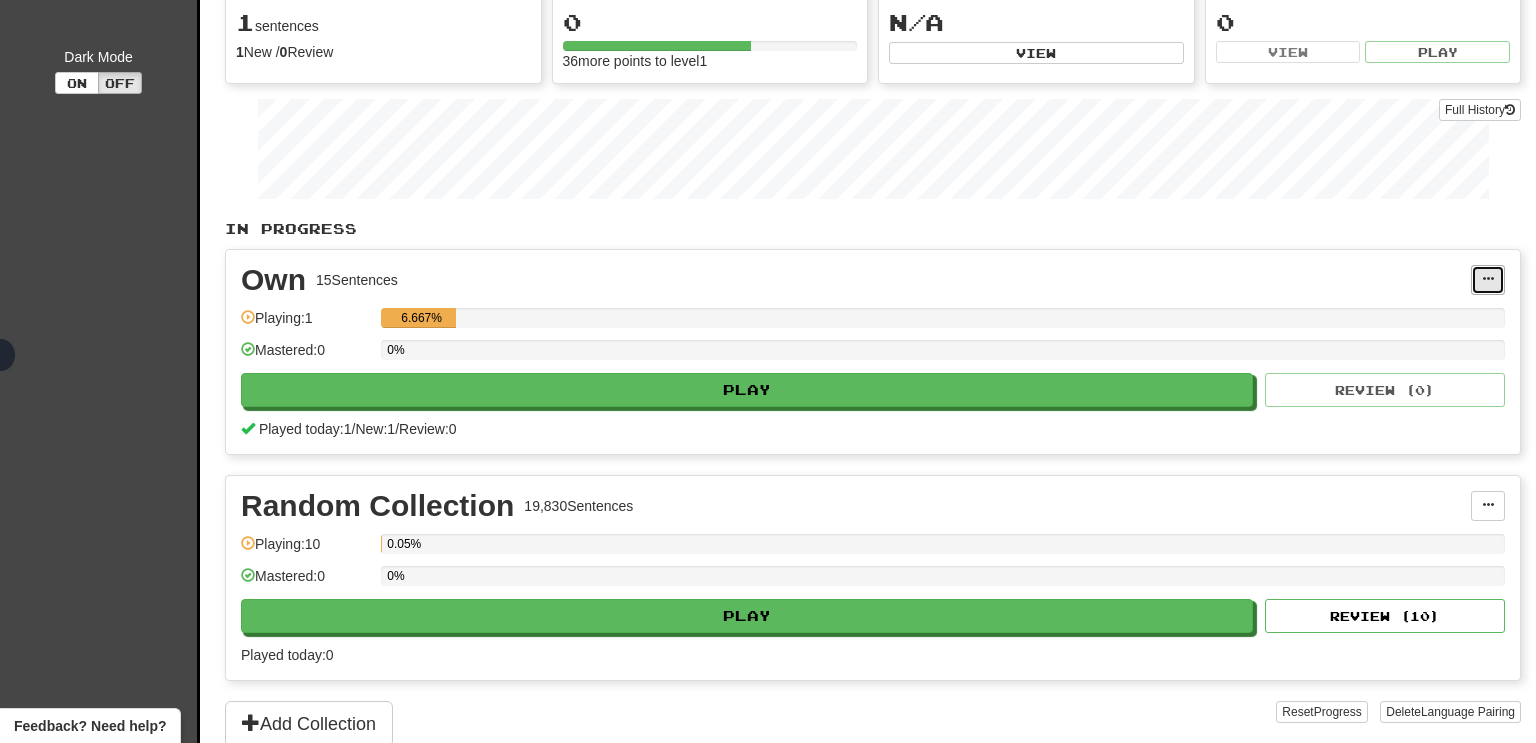 click at bounding box center [1488, 280] 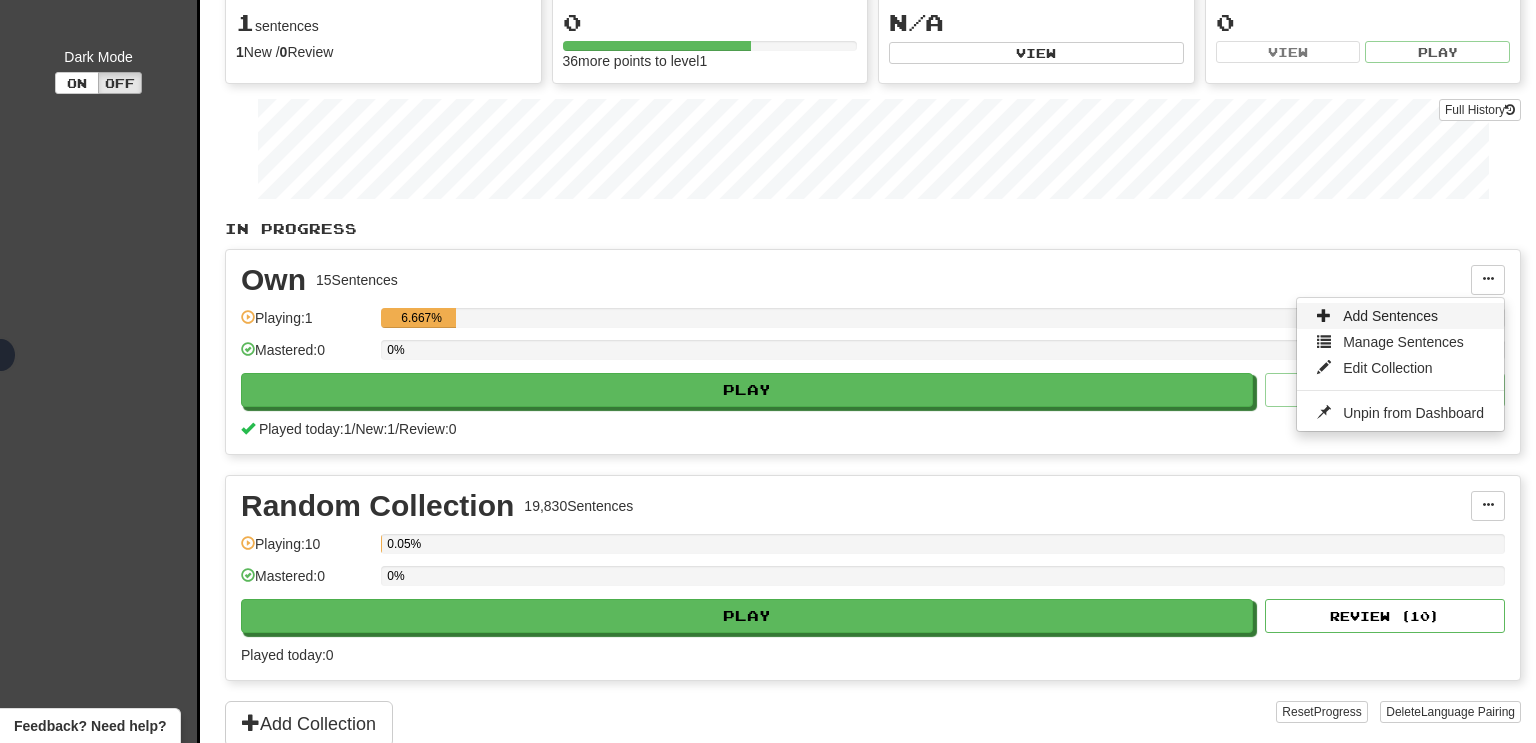 click on "Add Sentences" at bounding box center (1390, 316) 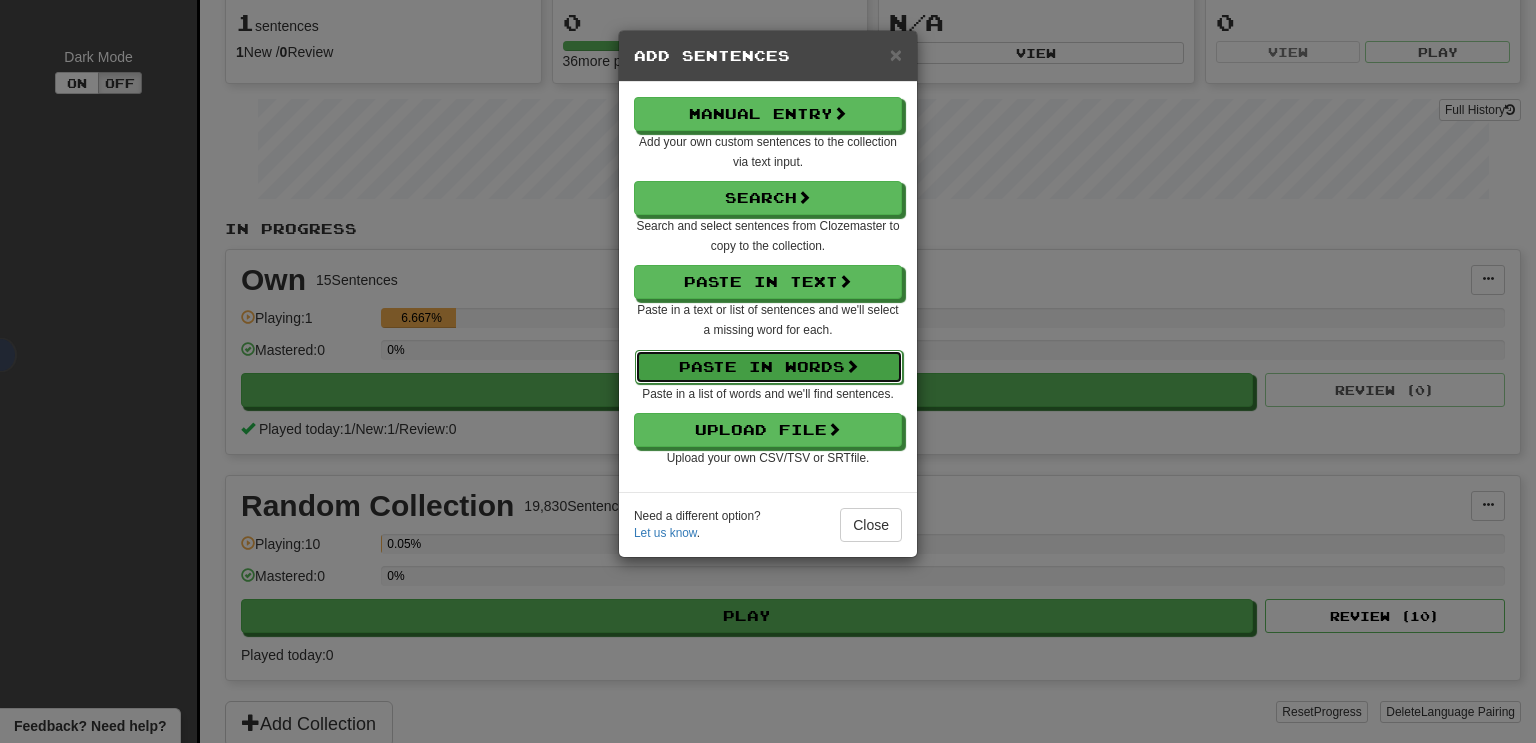 click on "Paste in Words" at bounding box center [769, 367] 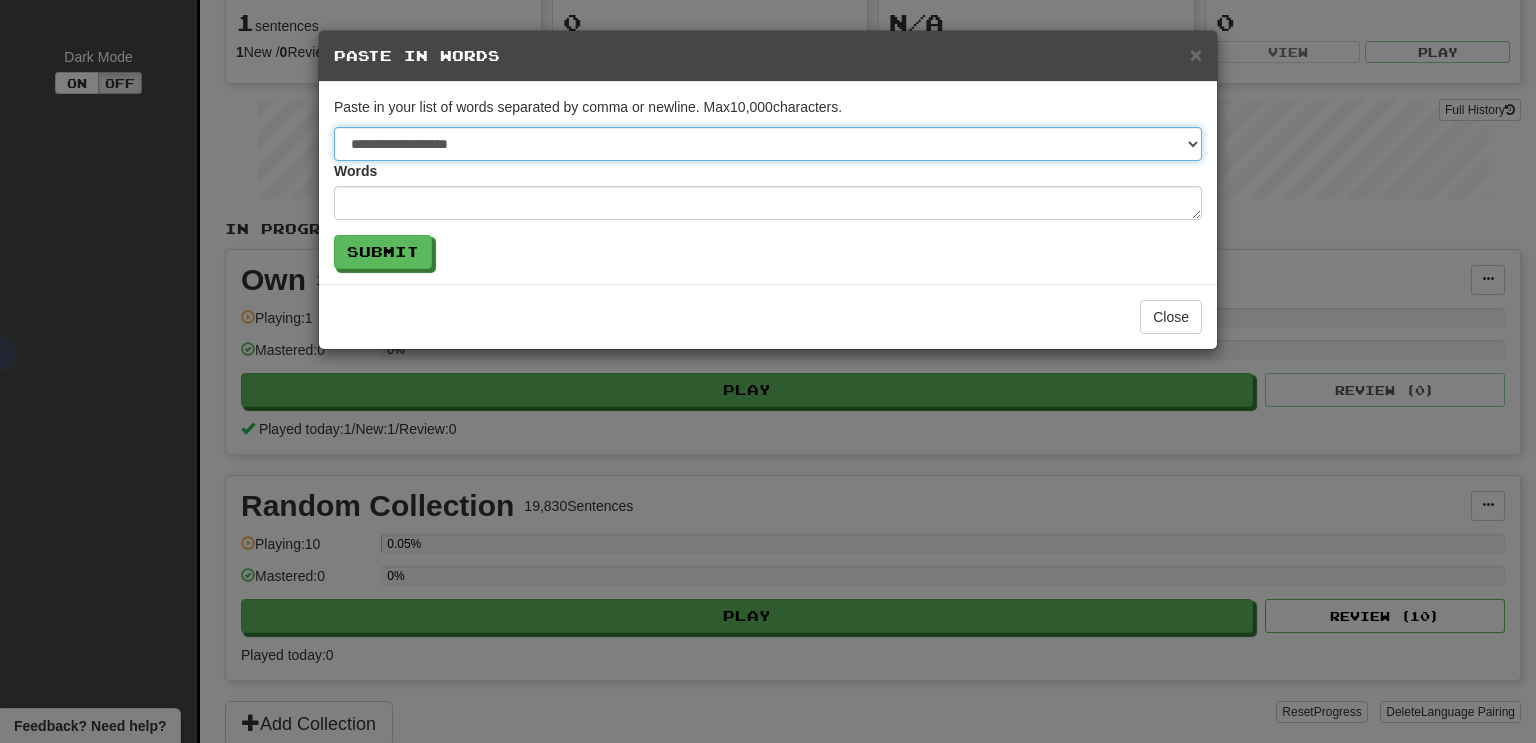 click on "**********" at bounding box center (768, 144) 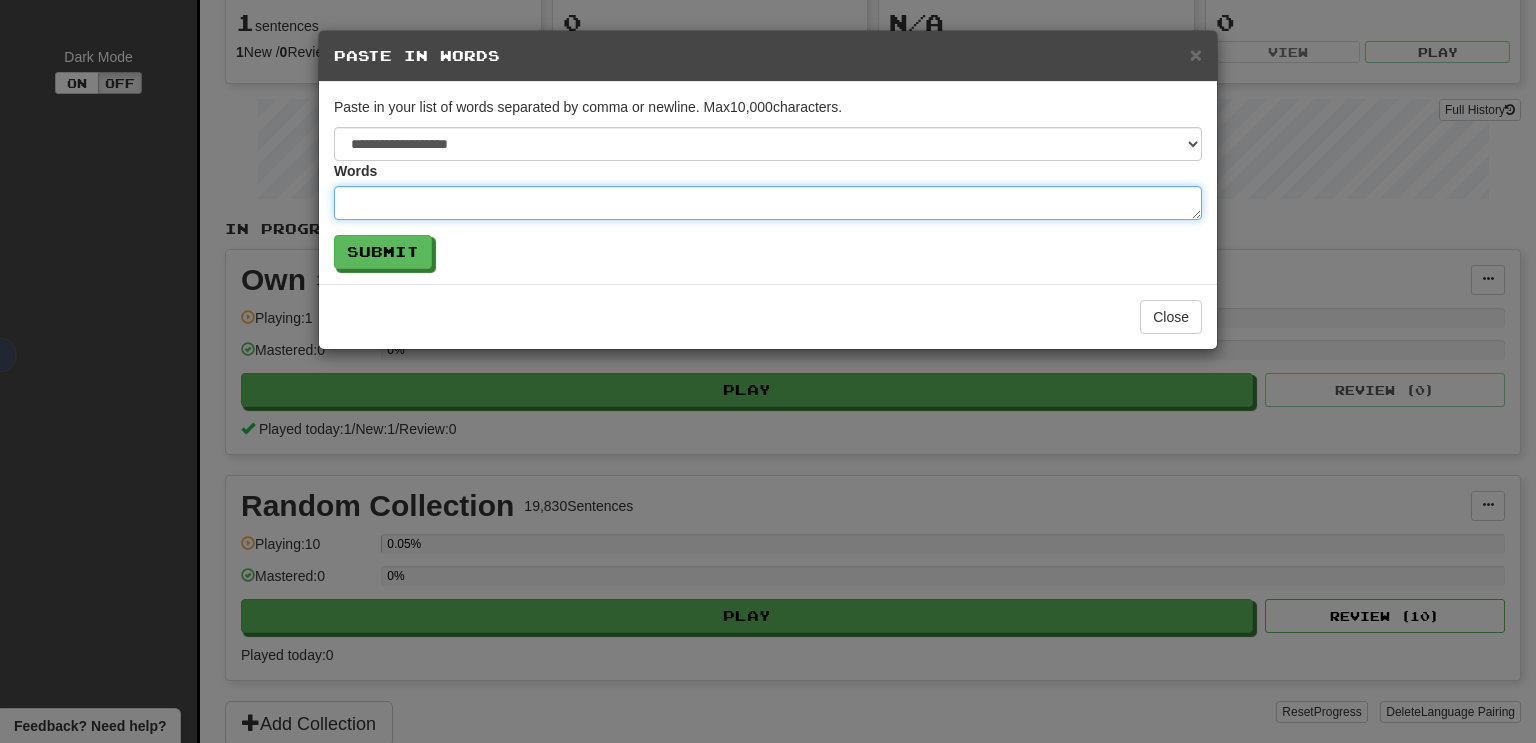 click at bounding box center [768, 203] 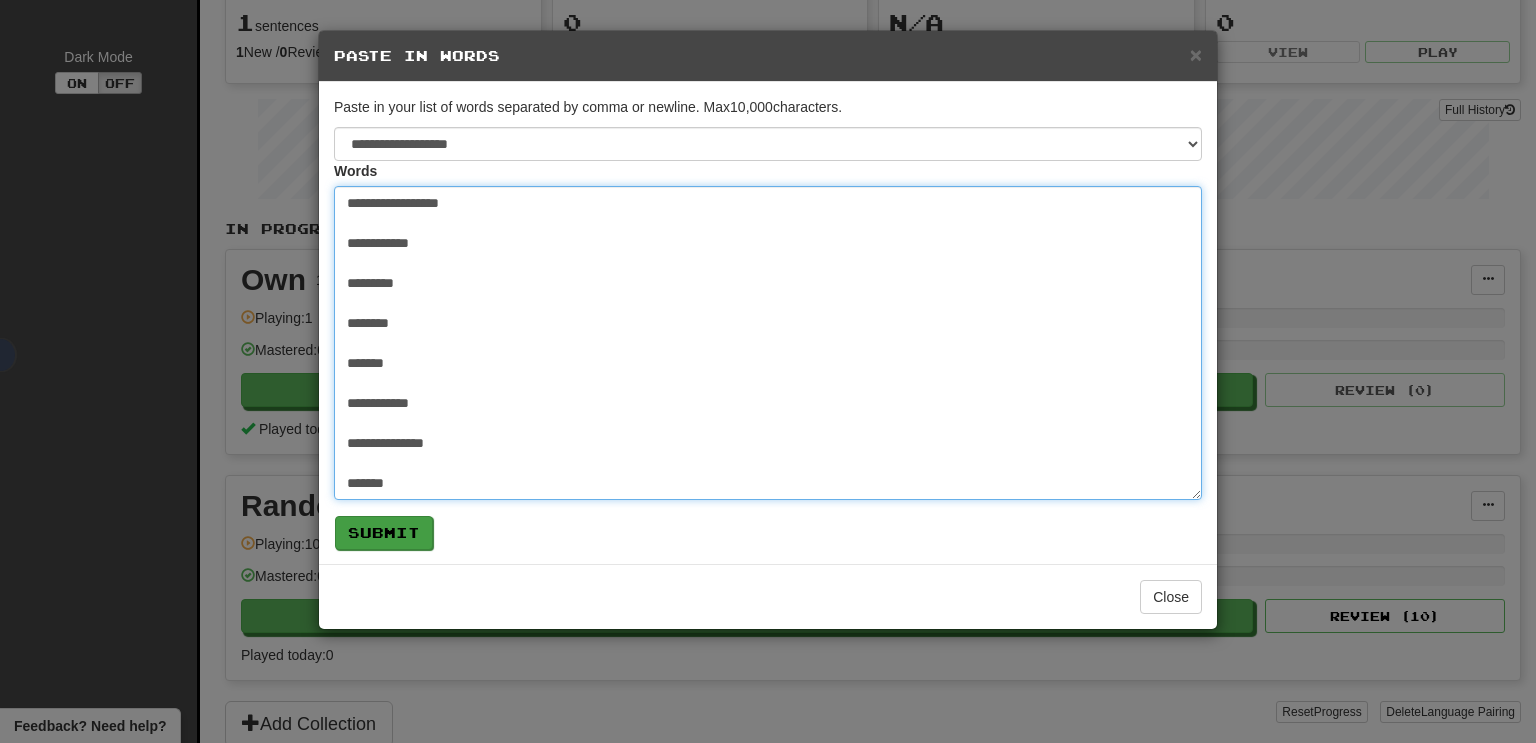 type on "**********" 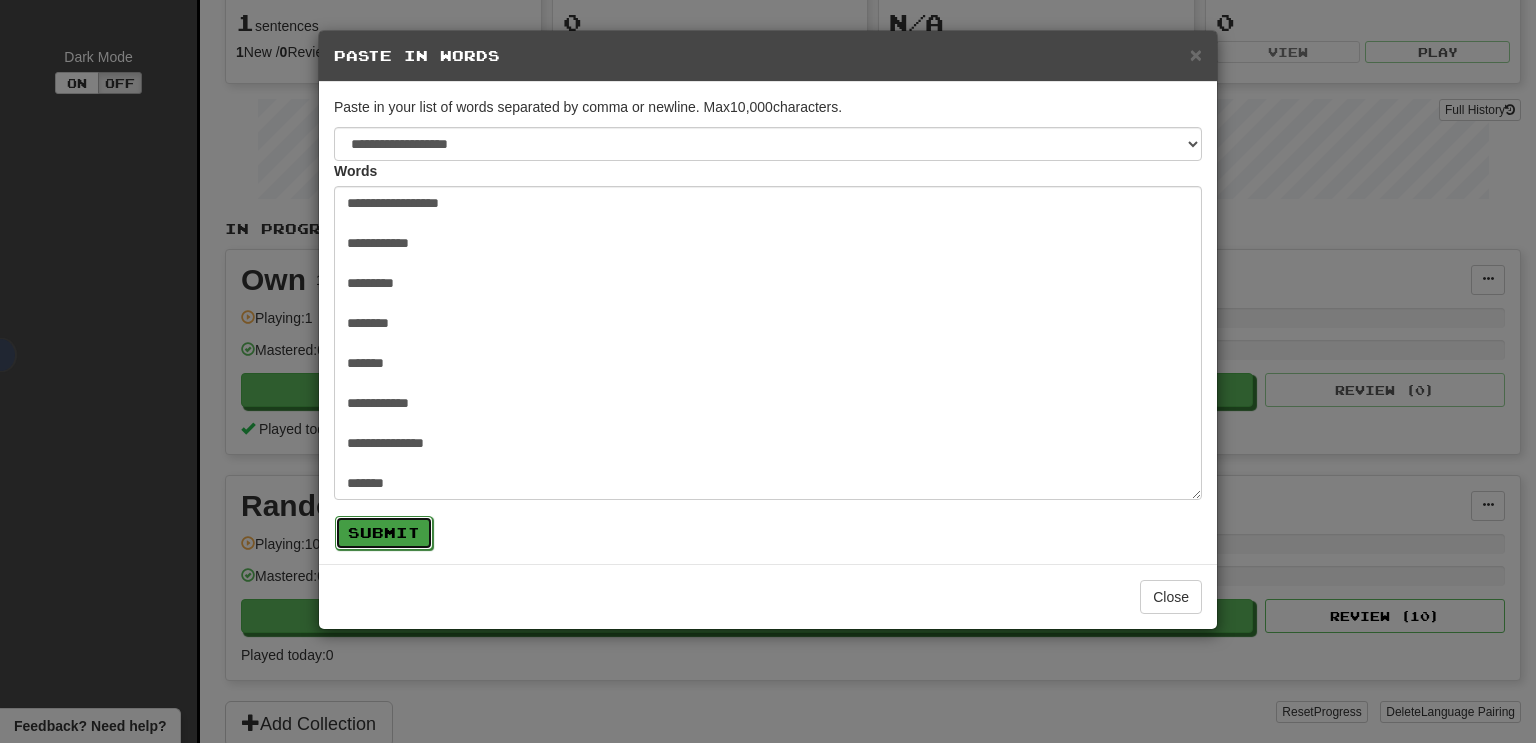 click on "Submit" at bounding box center [384, 533] 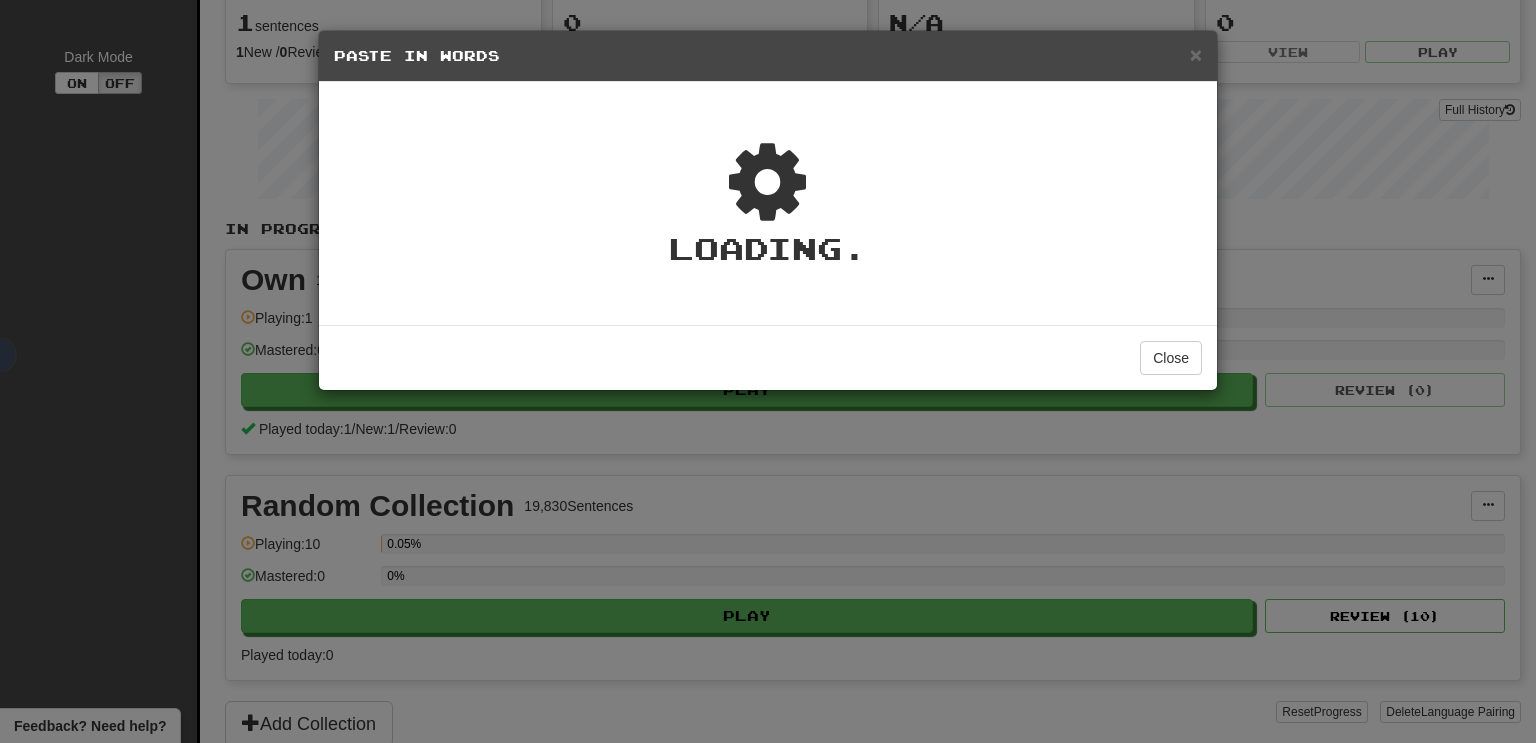 type on "*" 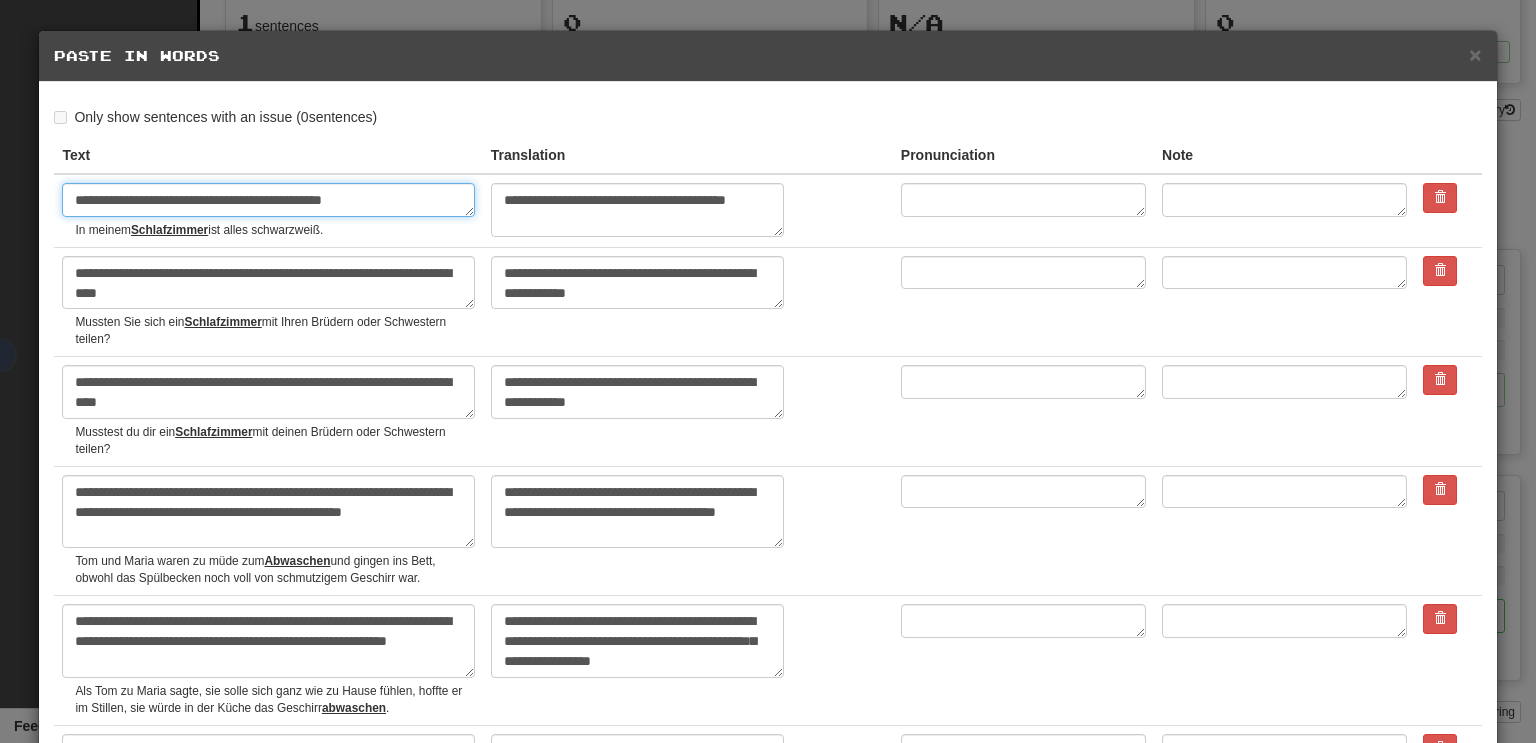 drag, startPoint x: 144, startPoint y: 194, endPoint x: 155, endPoint y: 196, distance: 11.18034 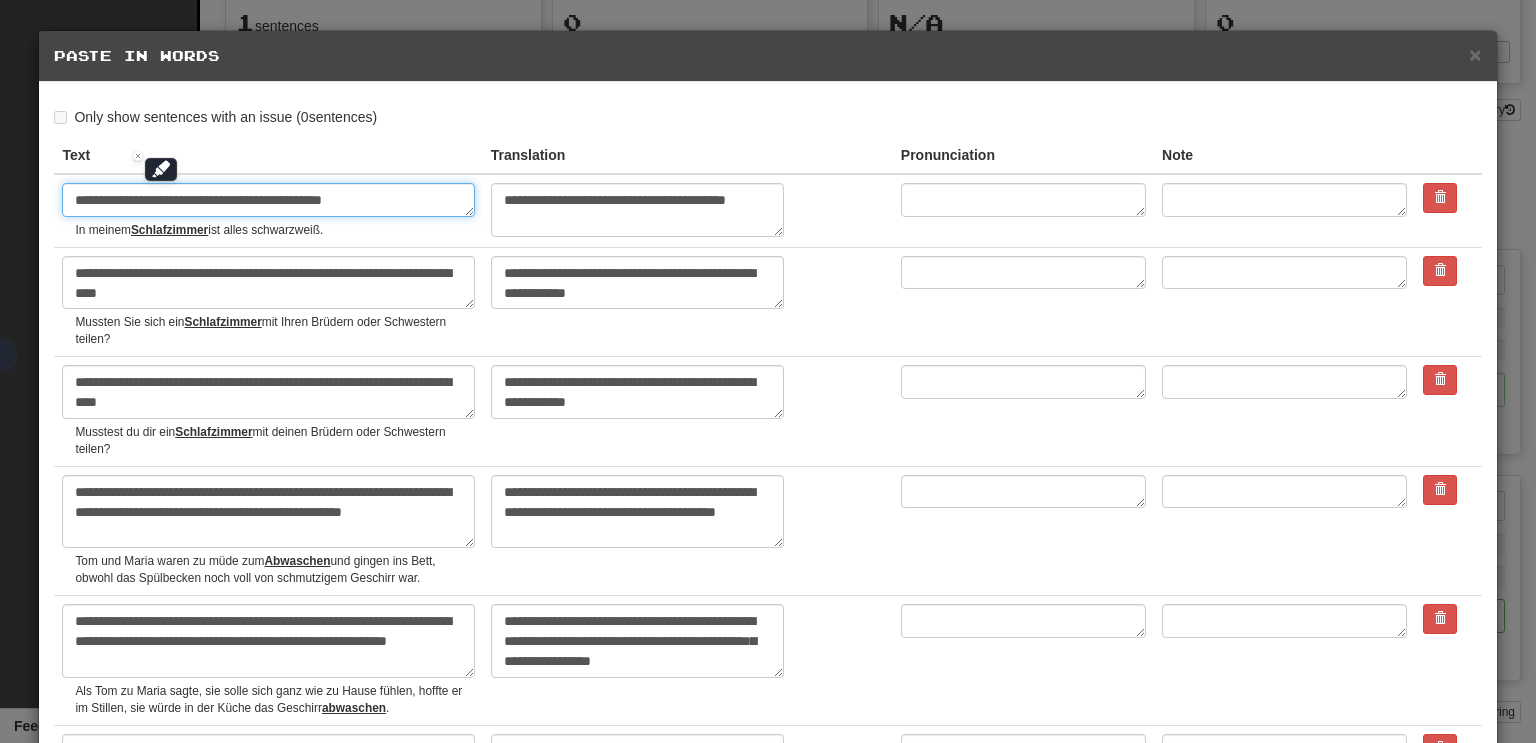 click on "**********" at bounding box center (268, 200) 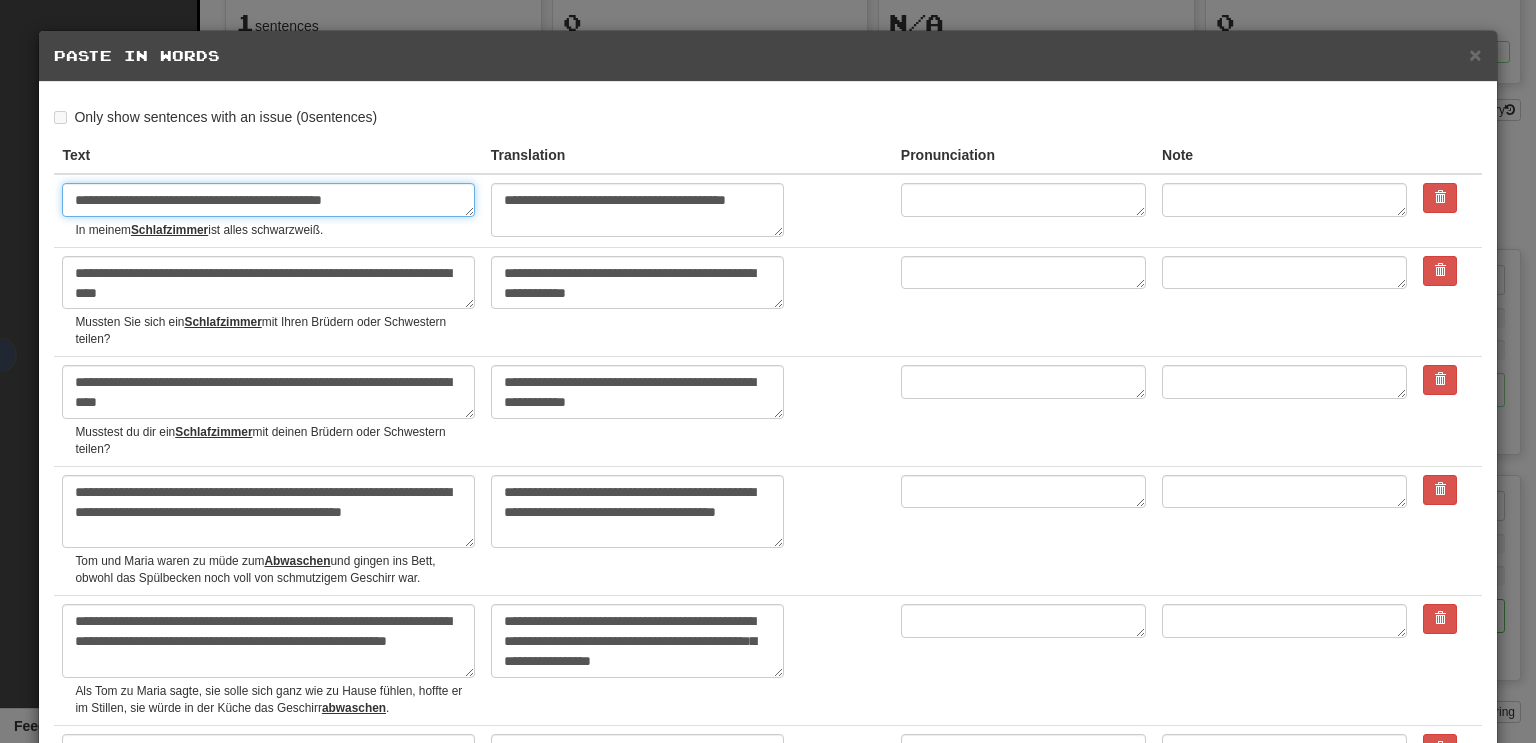drag, startPoint x: 143, startPoint y: 195, endPoint x: 154, endPoint y: 195, distance: 11 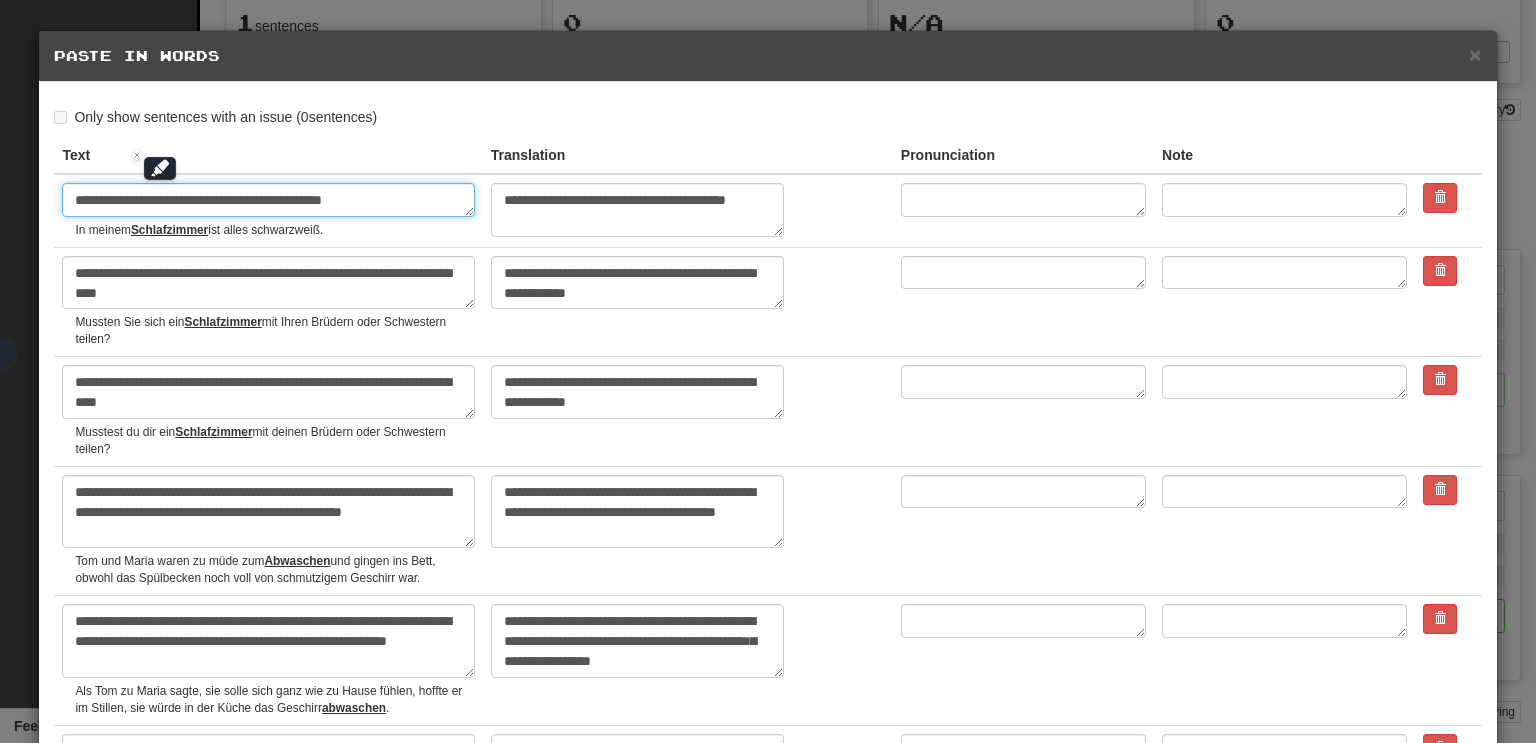 type on "**********" 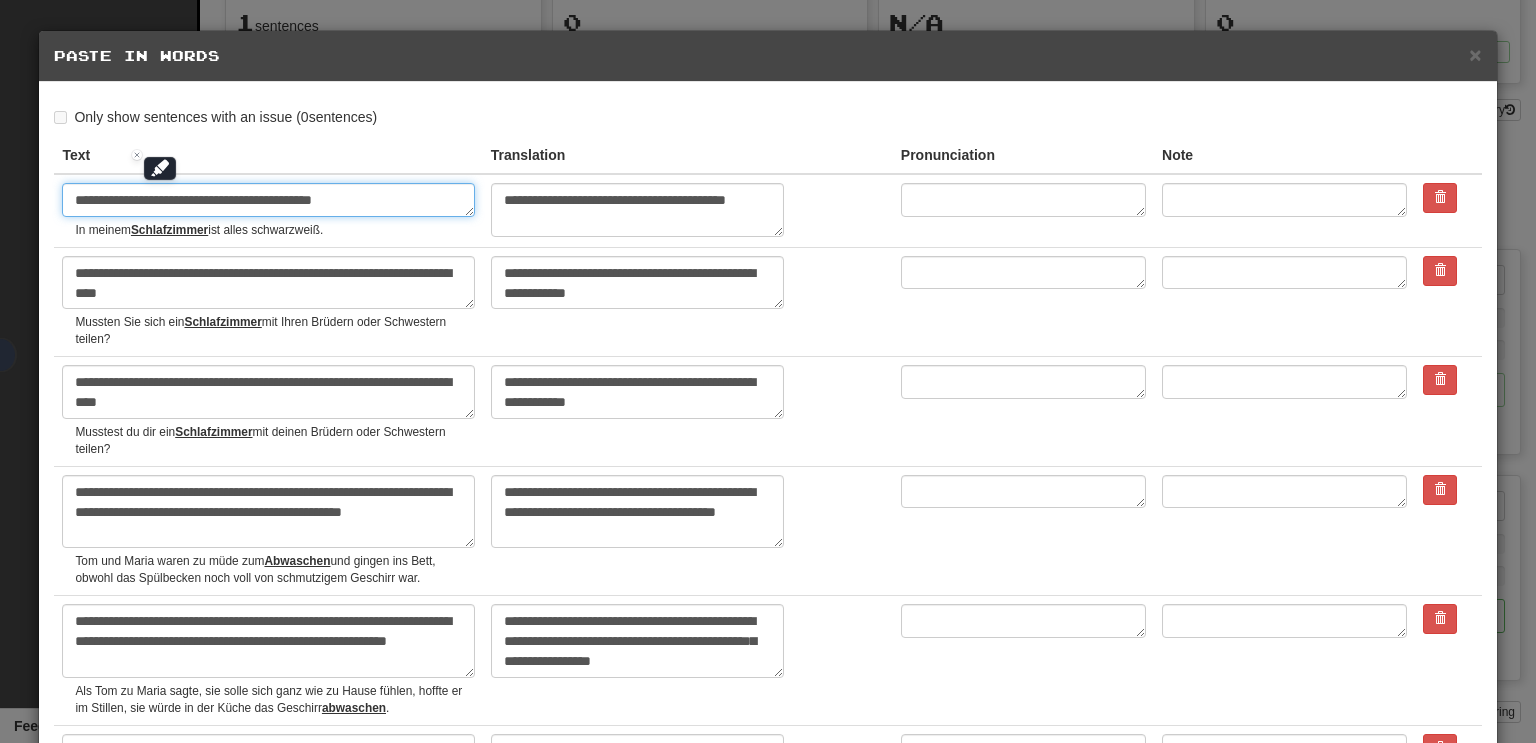type on "*" 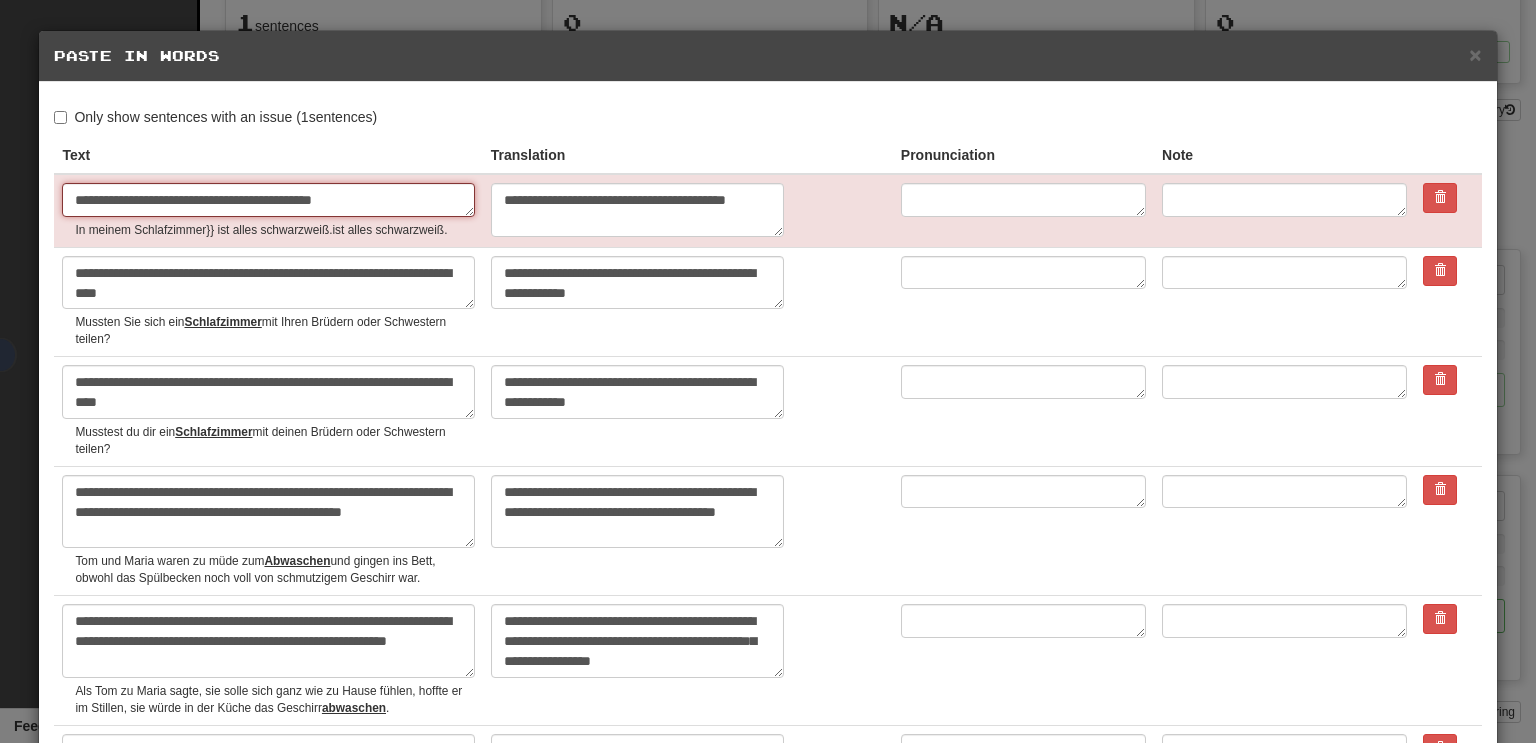 click on "**********" at bounding box center [268, 200] 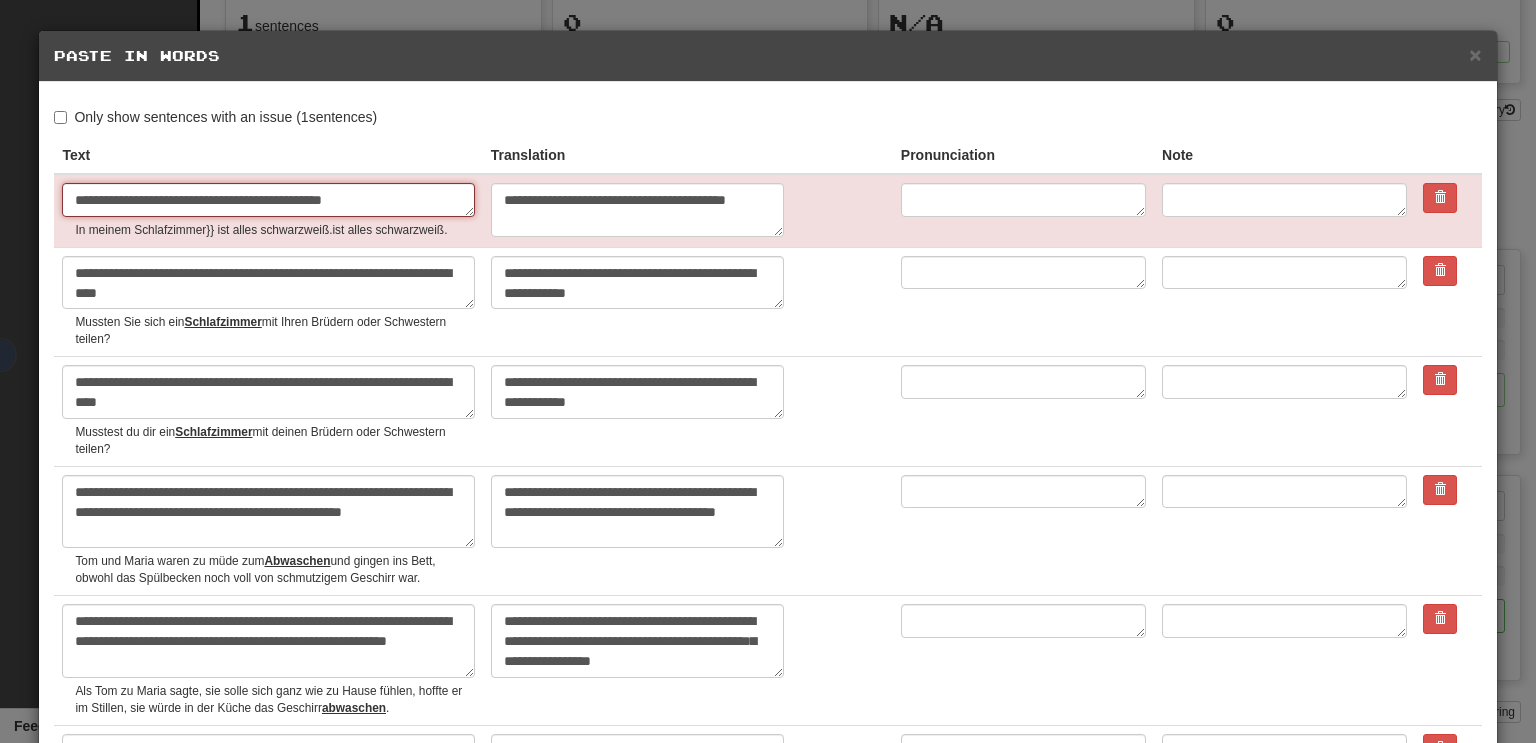 type on "*" 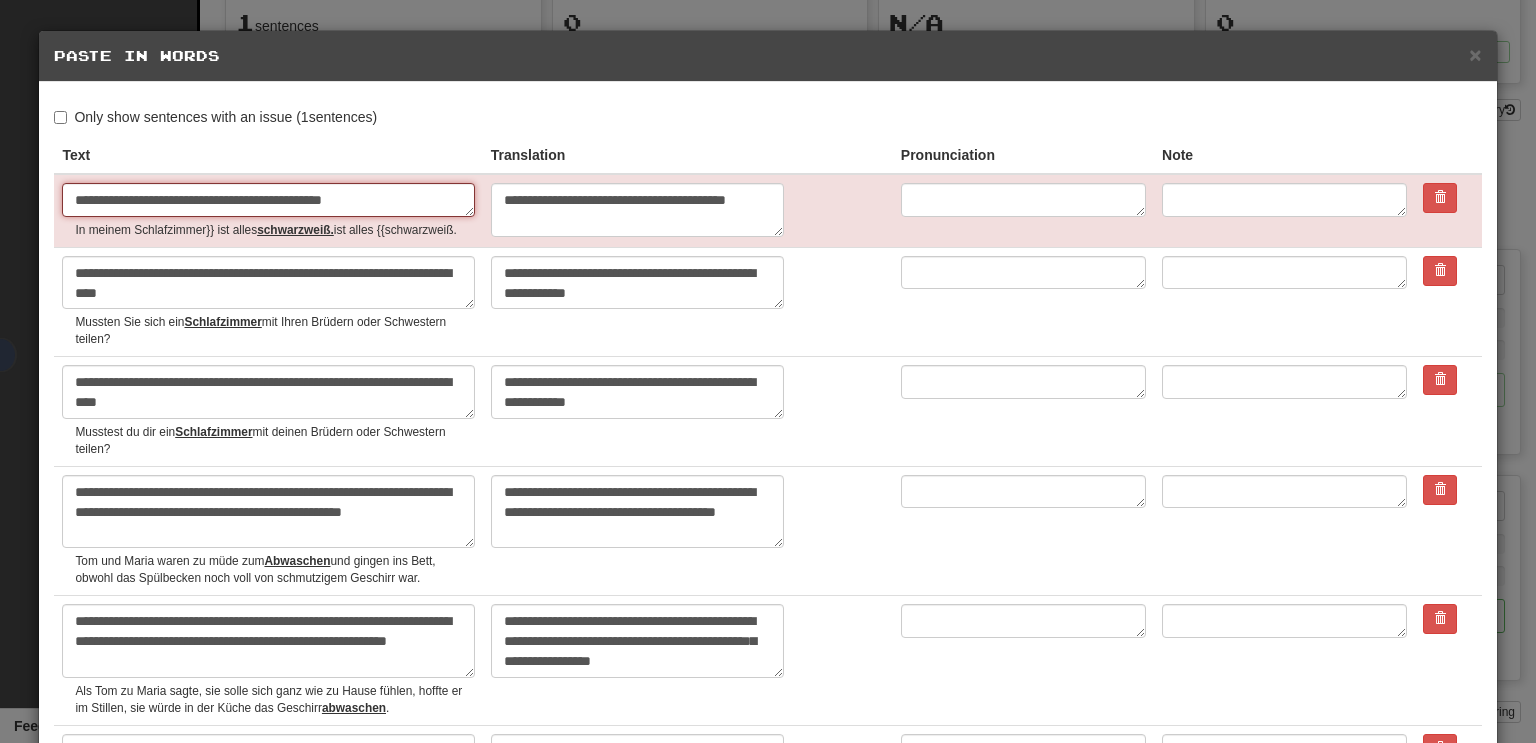 click on "**********" at bounding box center (268, 200) 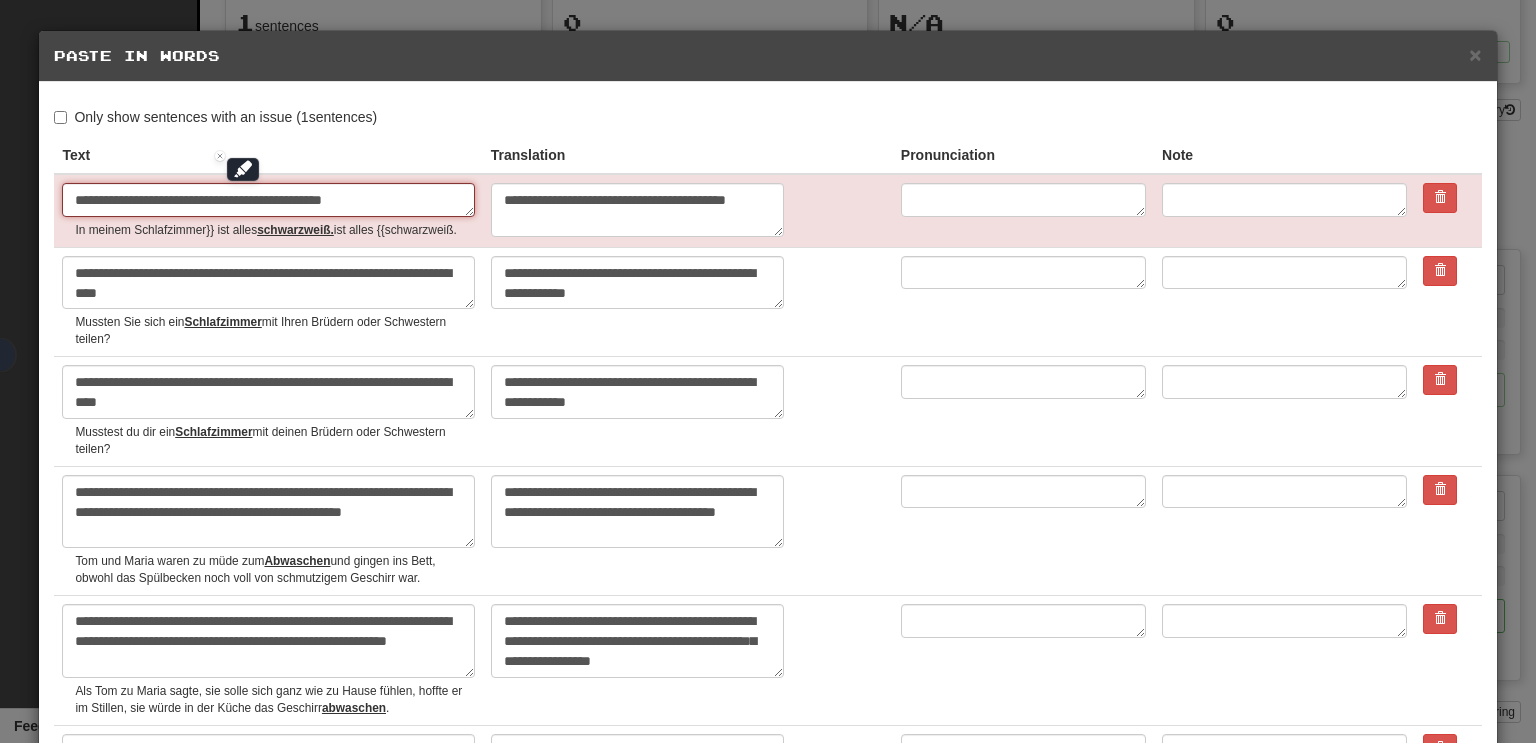 type on "**********" 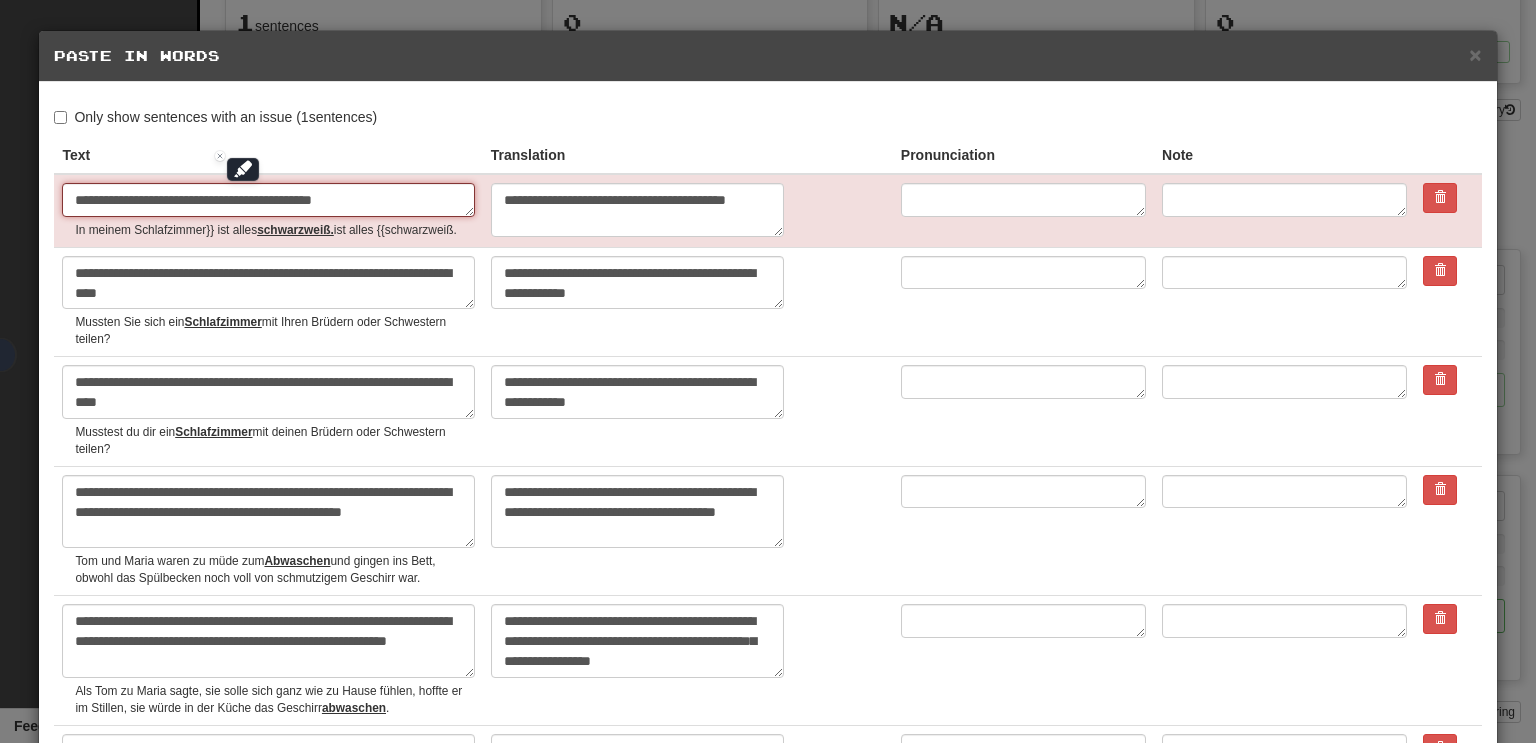 type on "*" 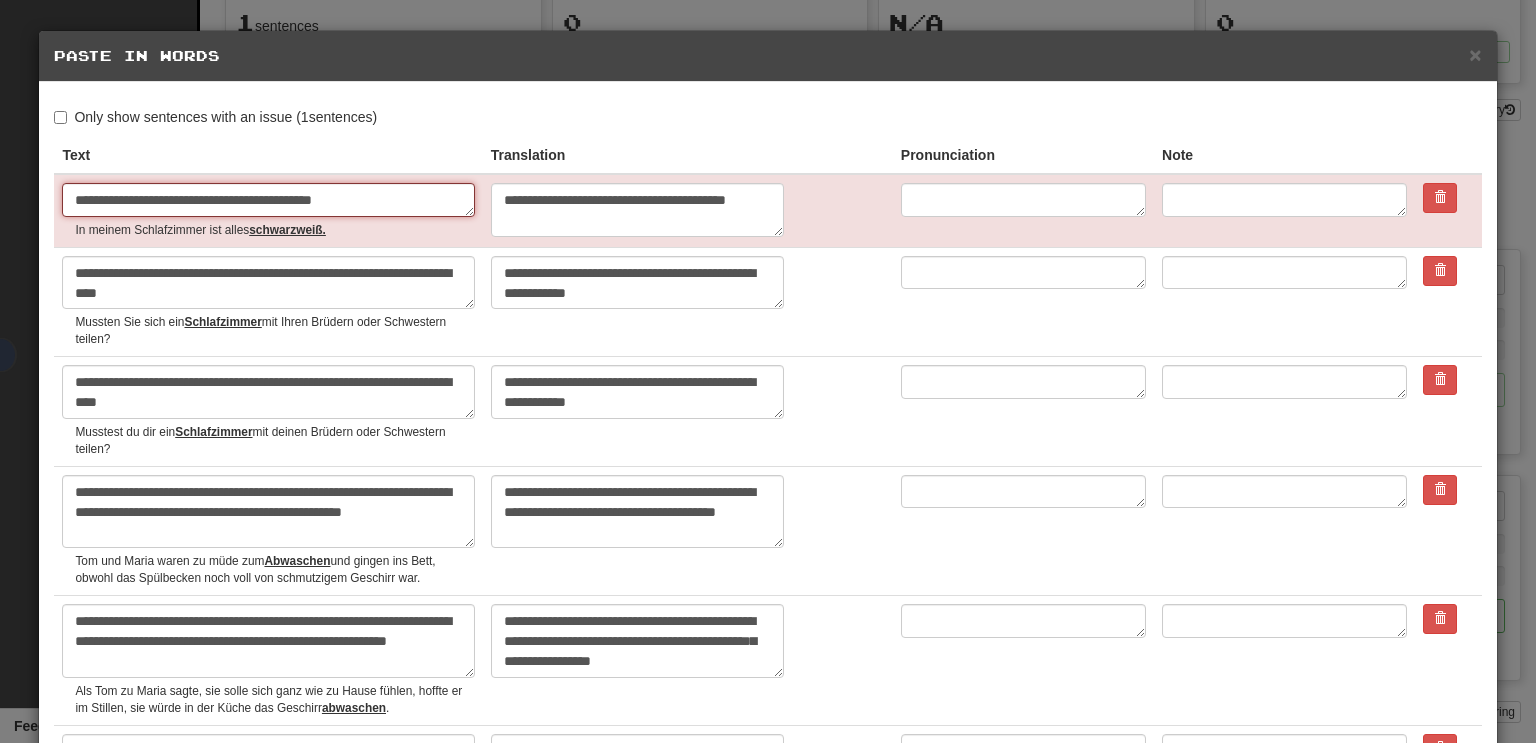 click on "**********" at bounding box center (268, 200) 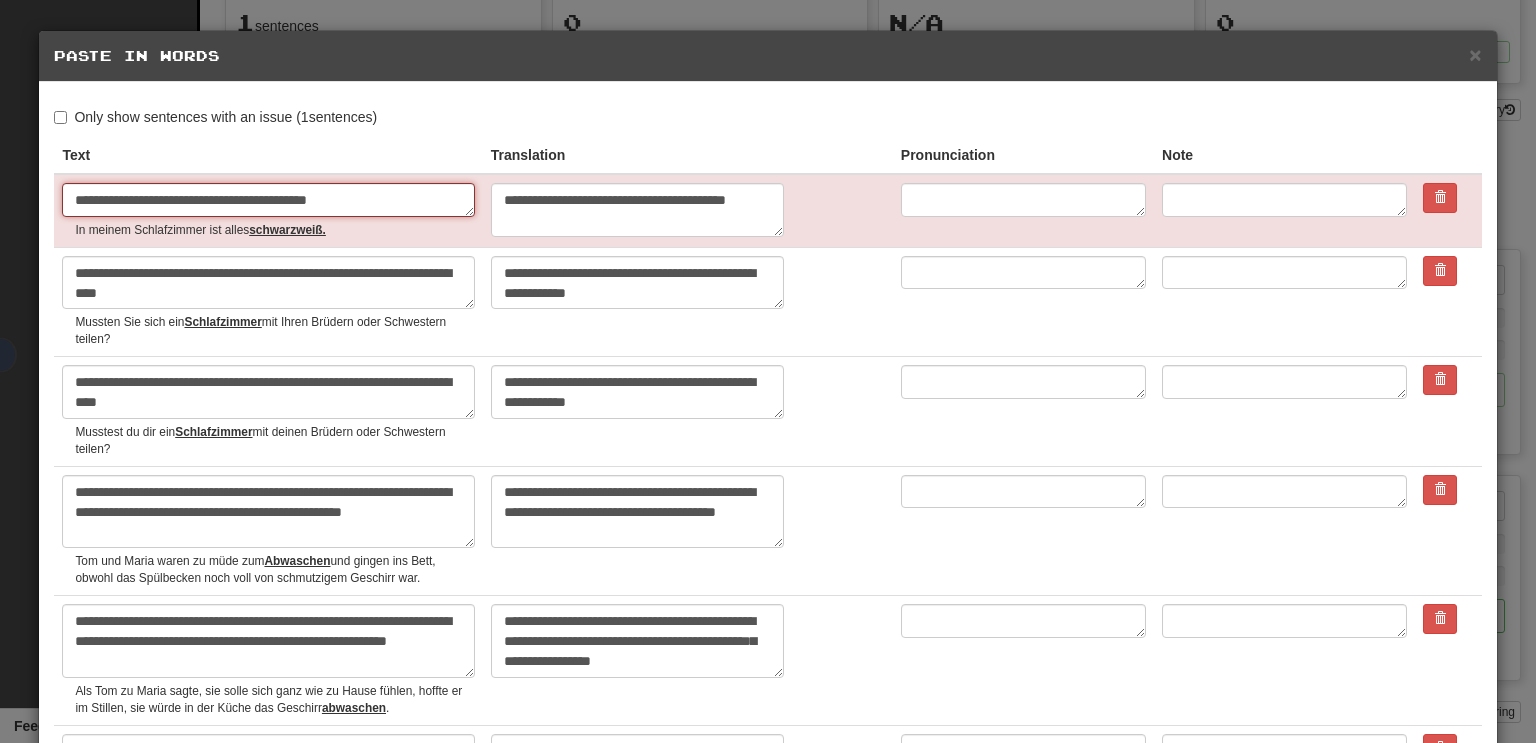 type on "*" 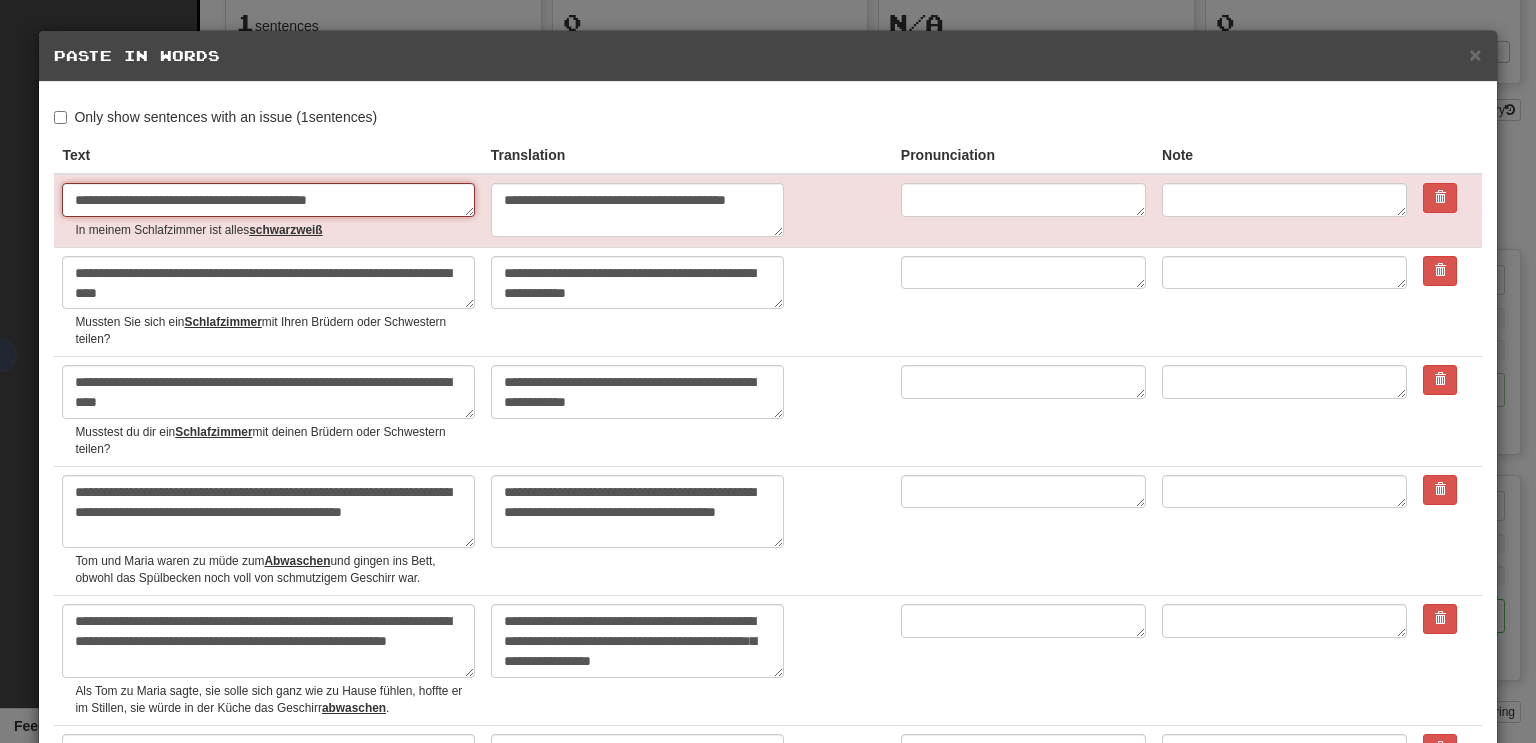paste on "**" 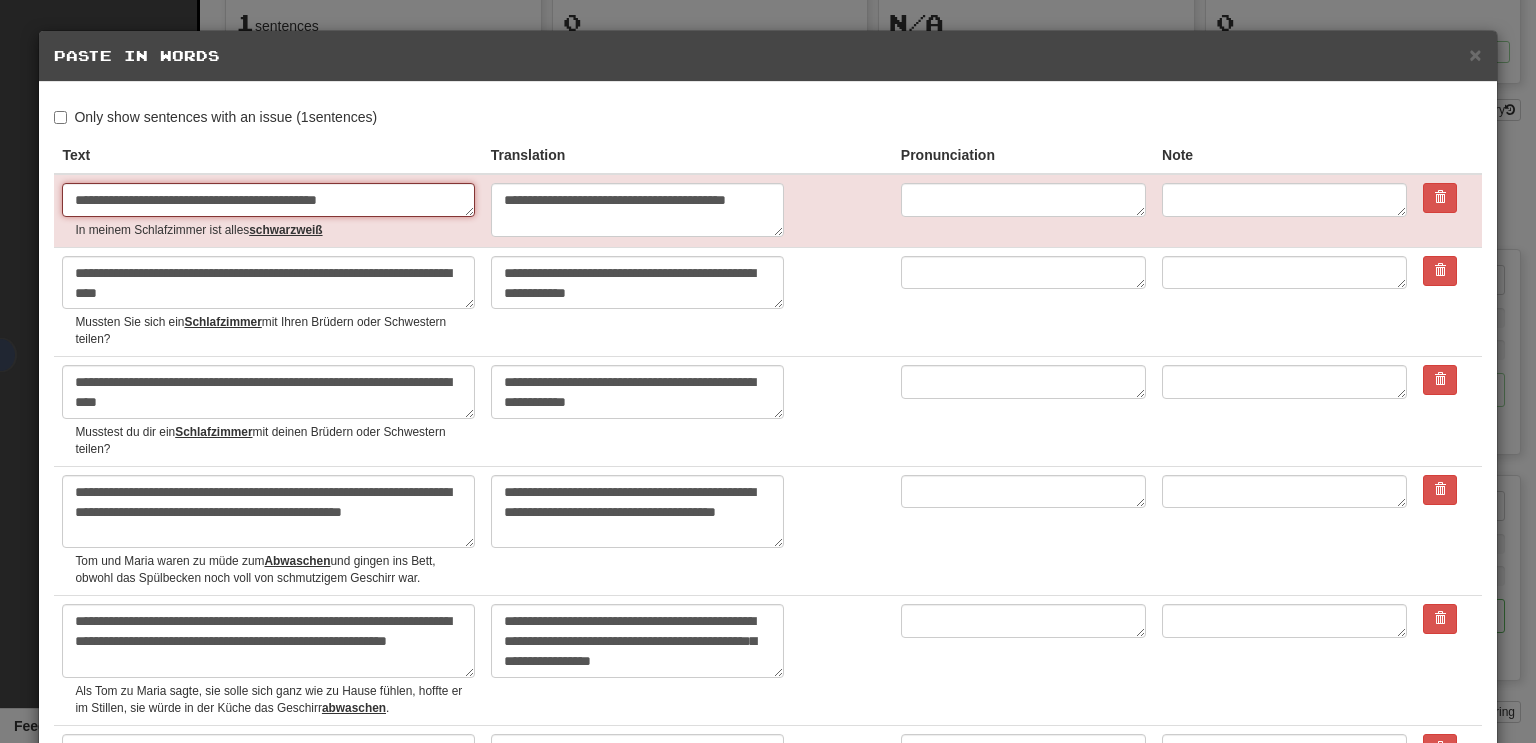 type on "*" 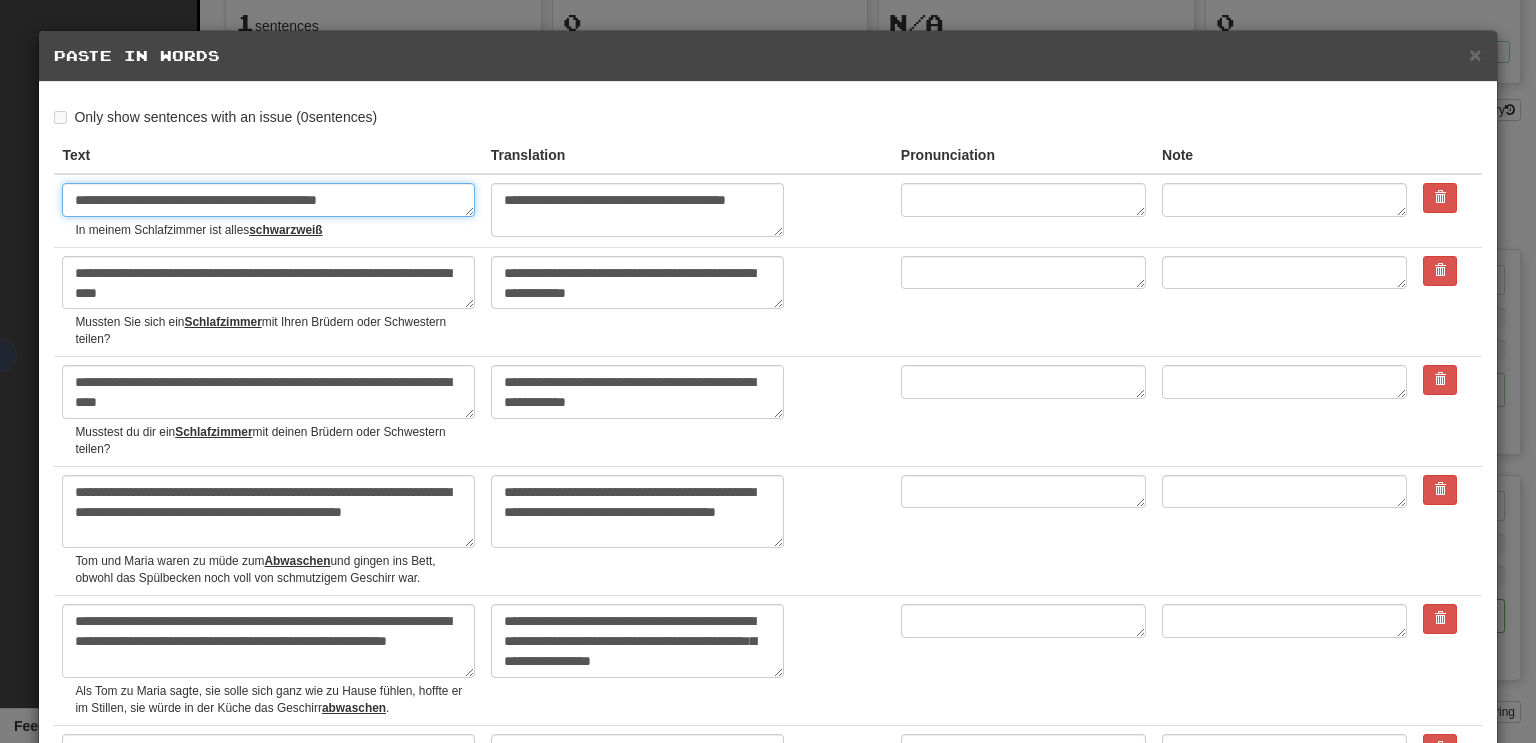 type on "**********" 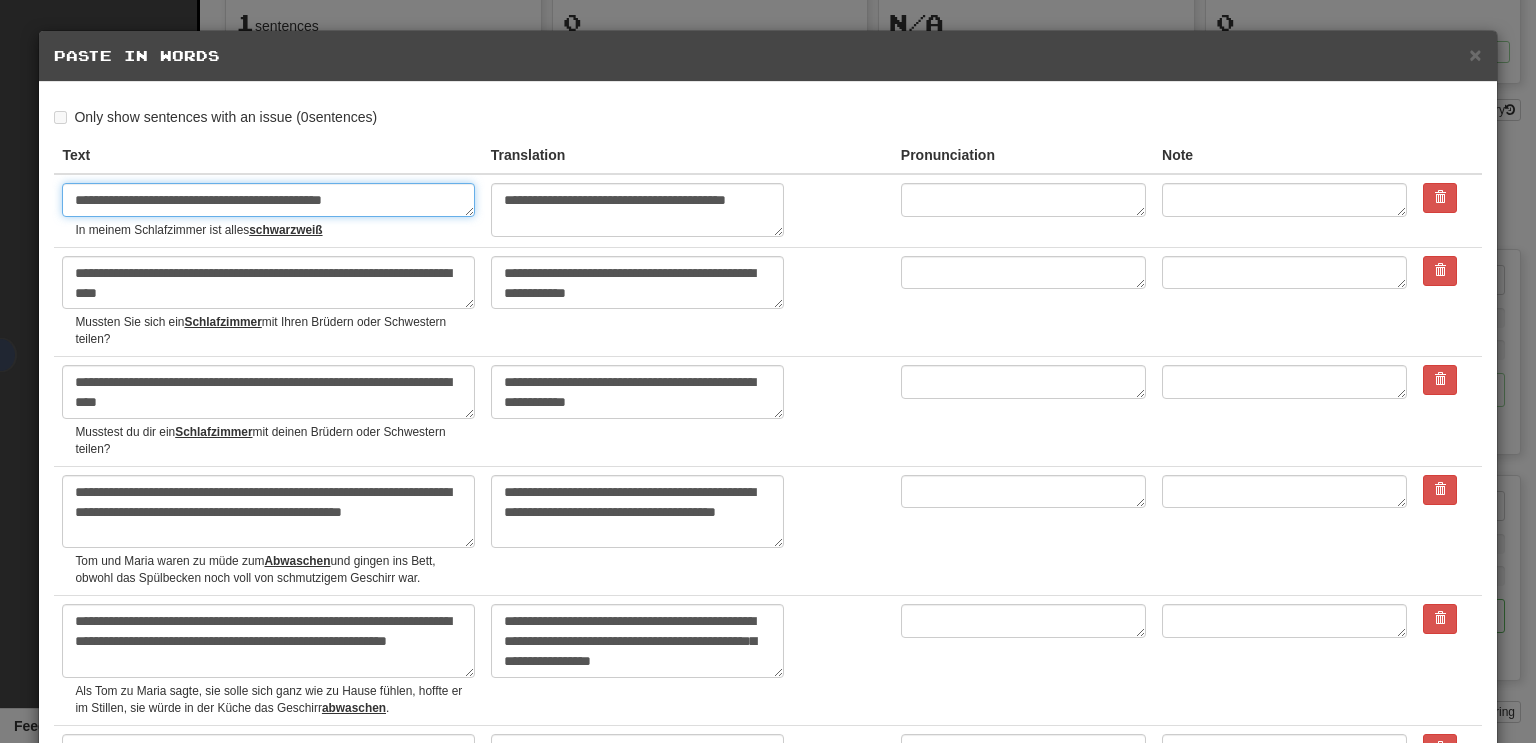 type on "*" 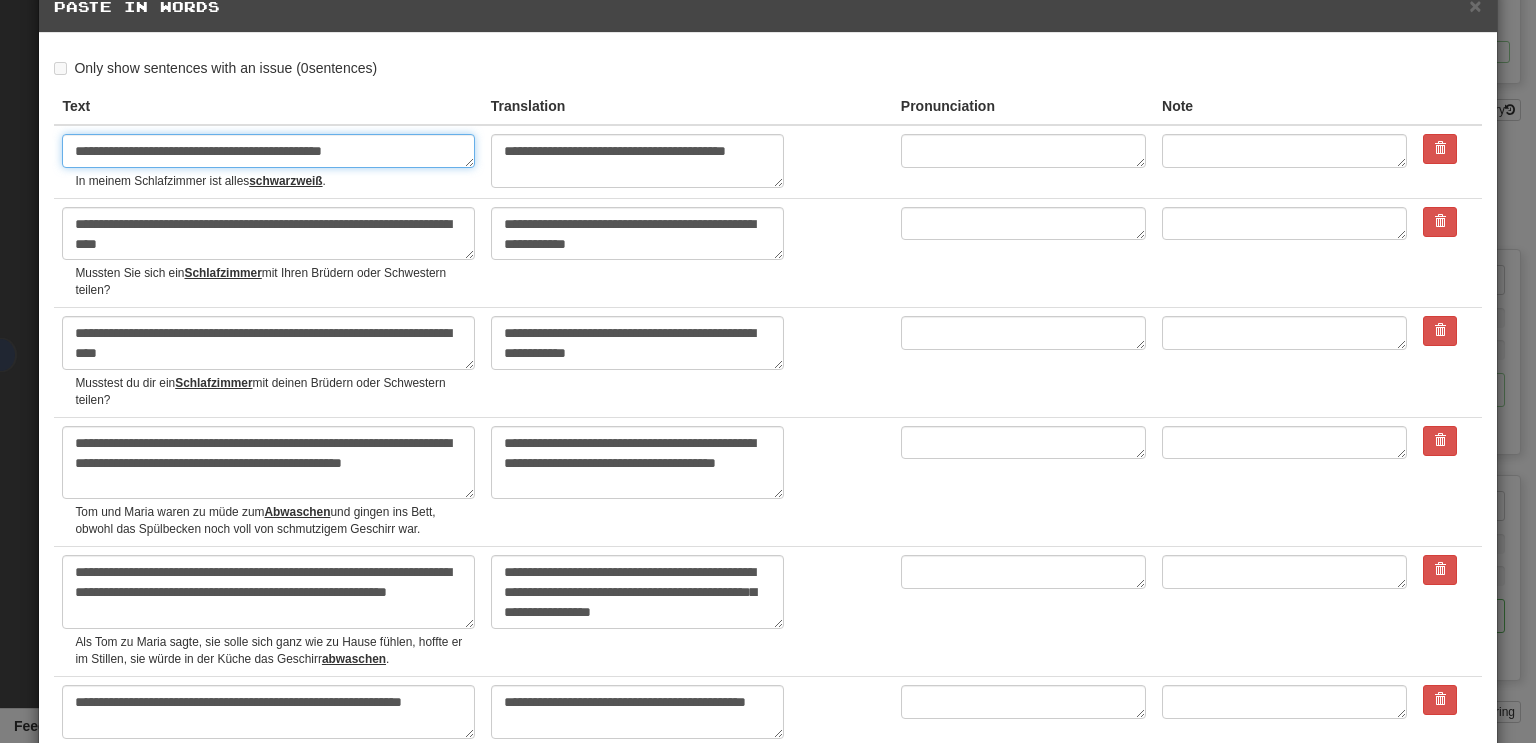 scroll, scrollTop: 52, scrollLeft: 0, axis: vertical 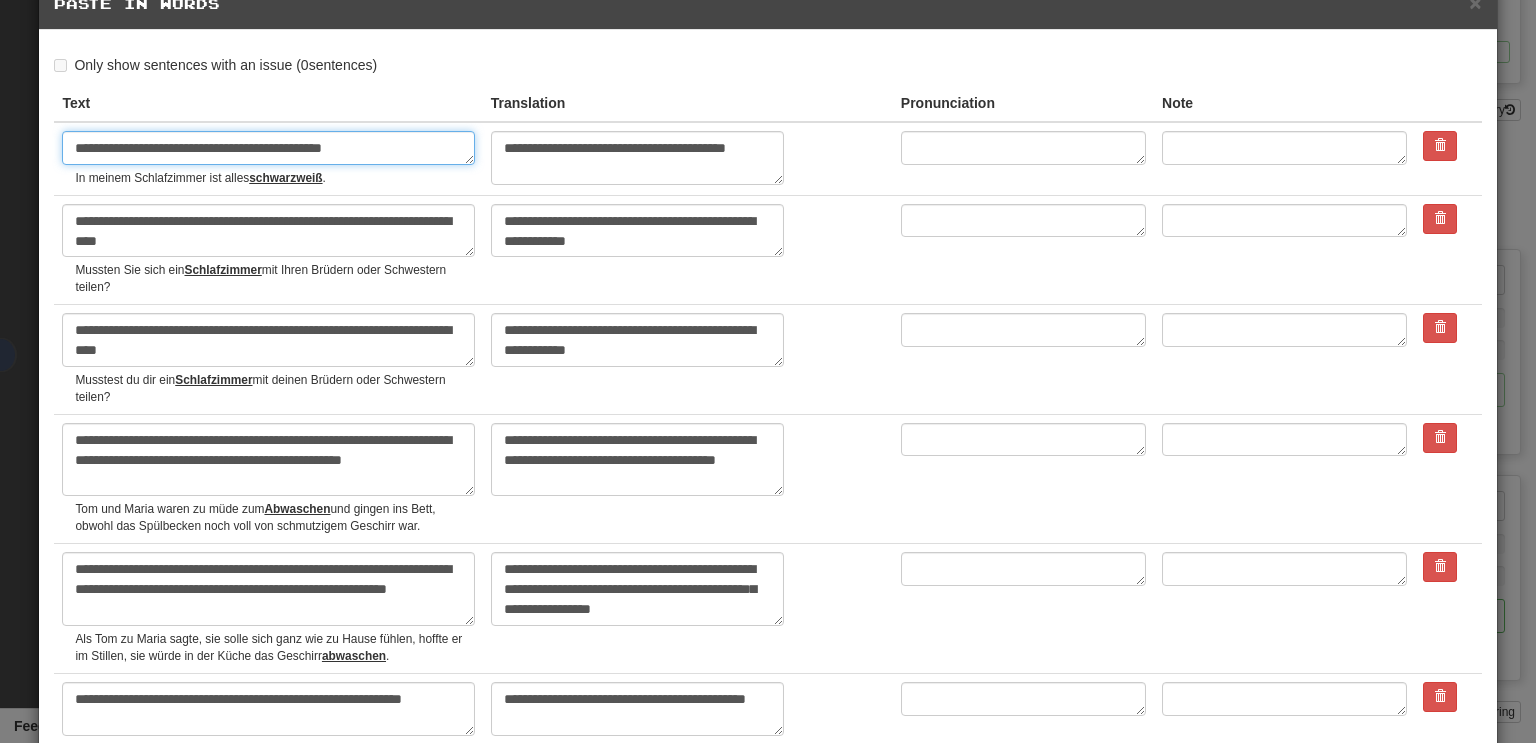 type on "**********" 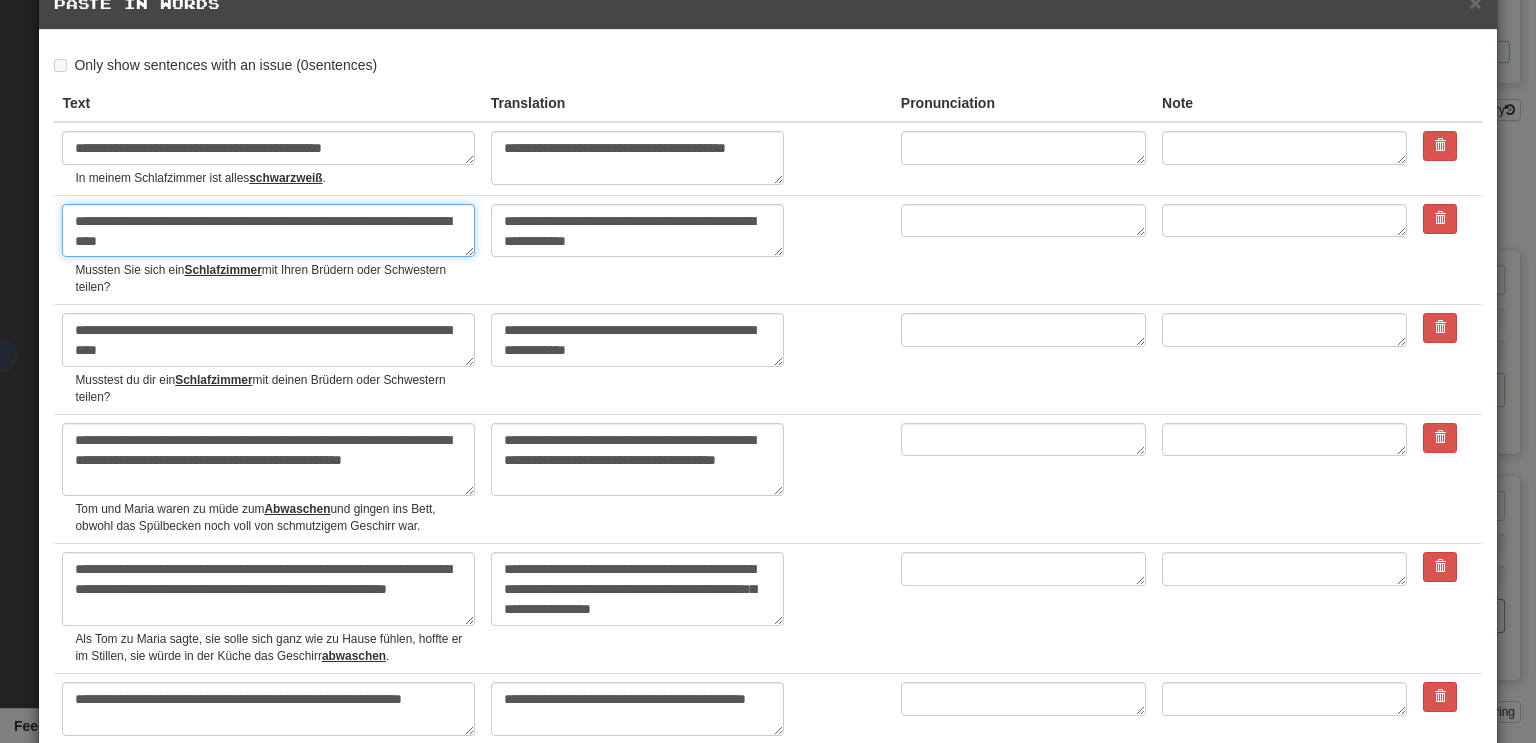 click on "**********" at bounding box center (268, 231) 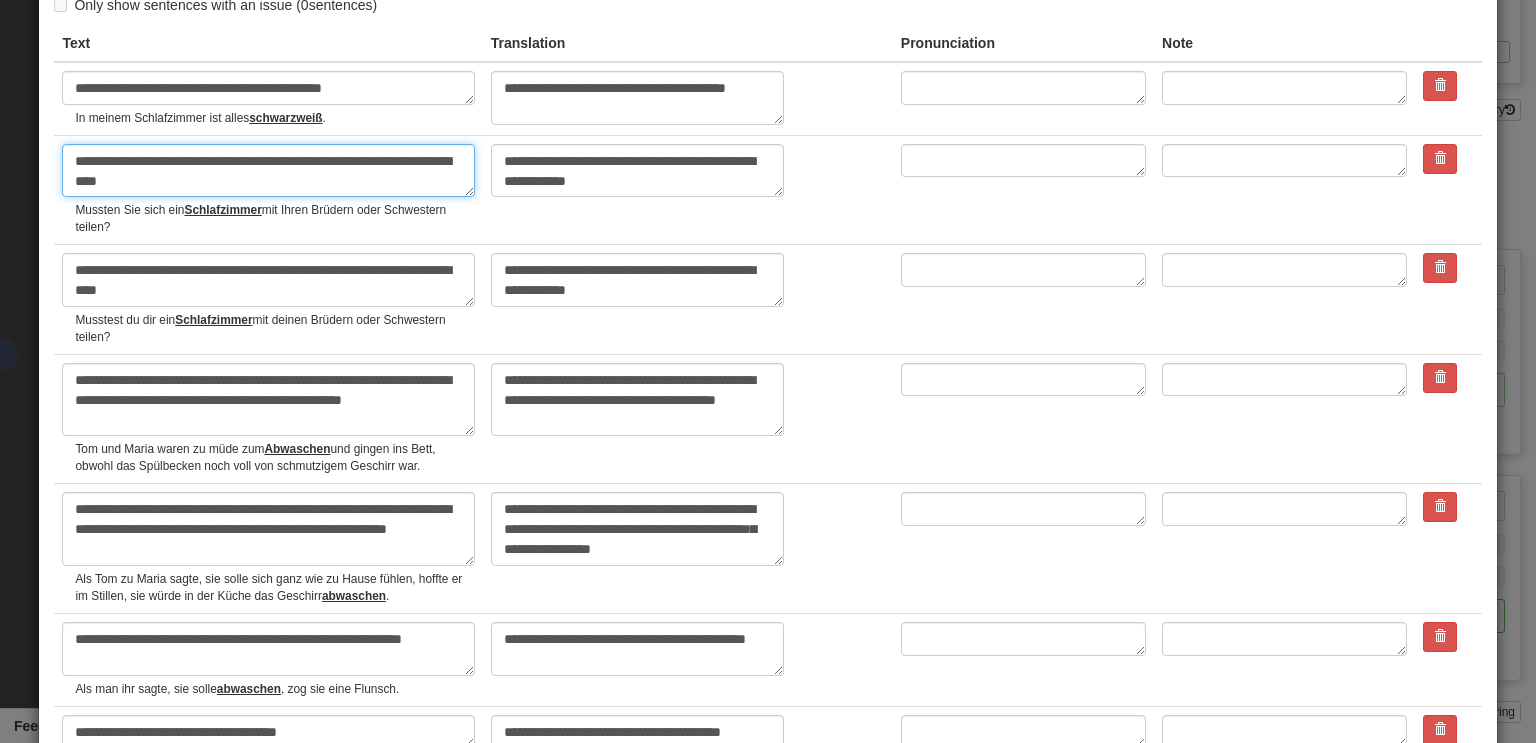 scroll, scrollTop: 120, scrollLeft: 0, axis: vertical 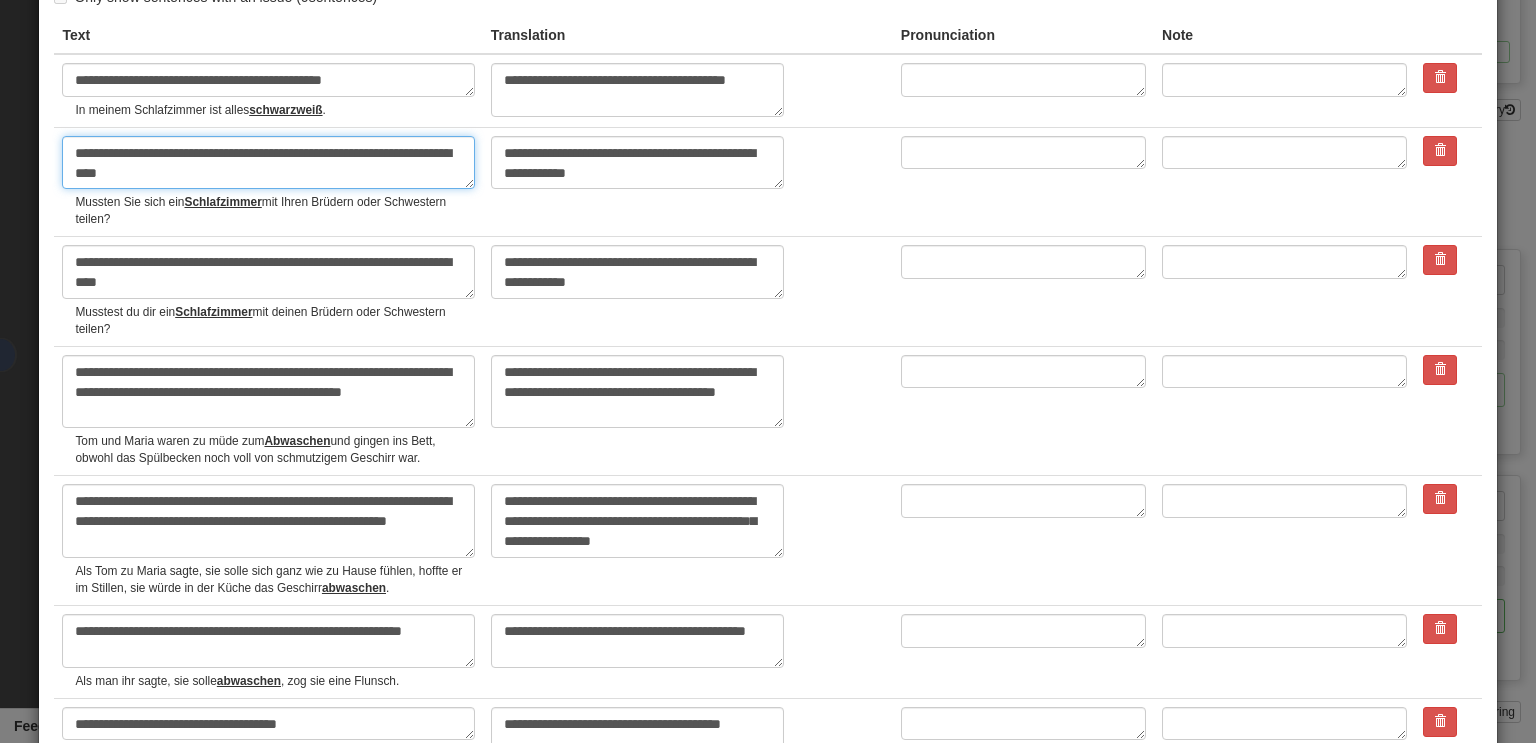 click on "**********" at bounding box center [268, 163] 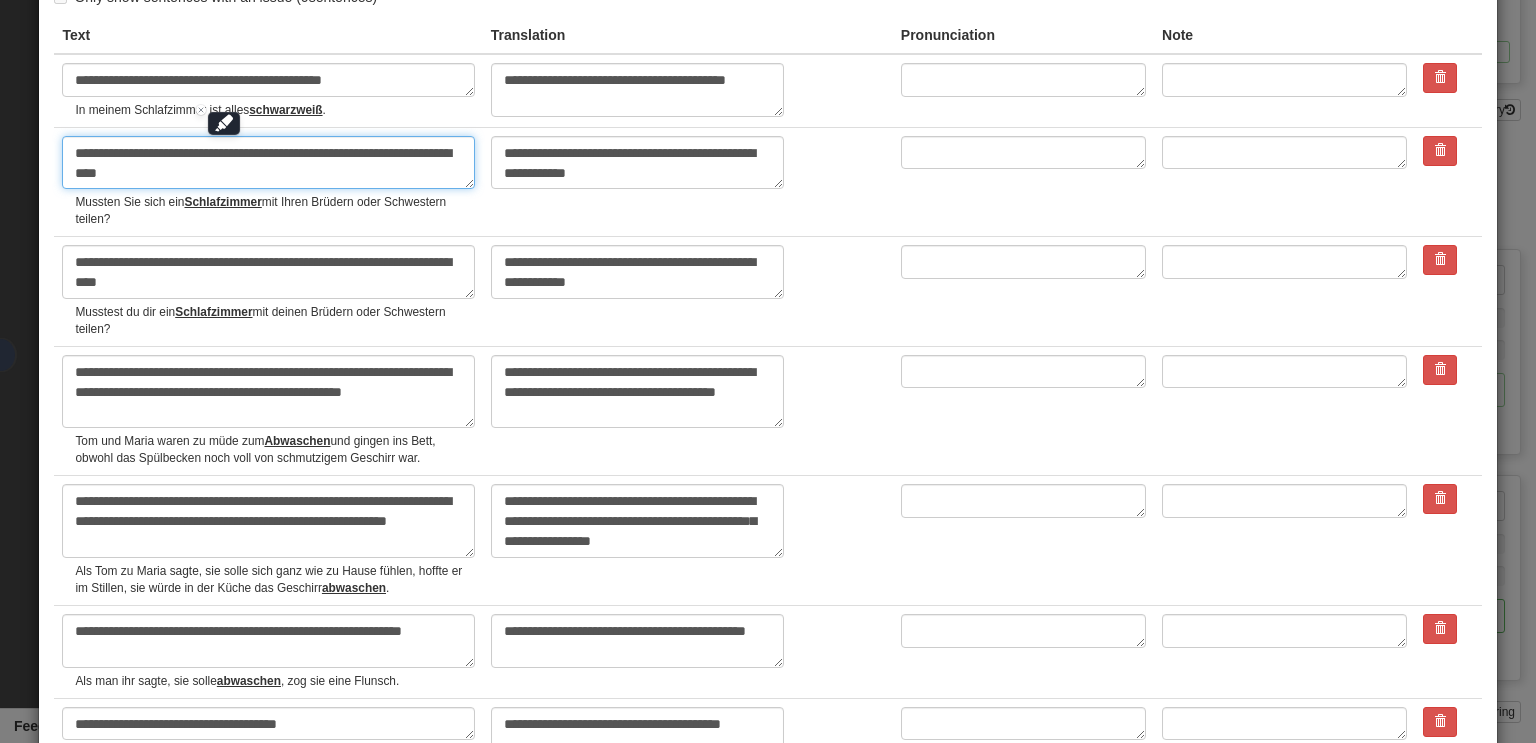 type on "**********" 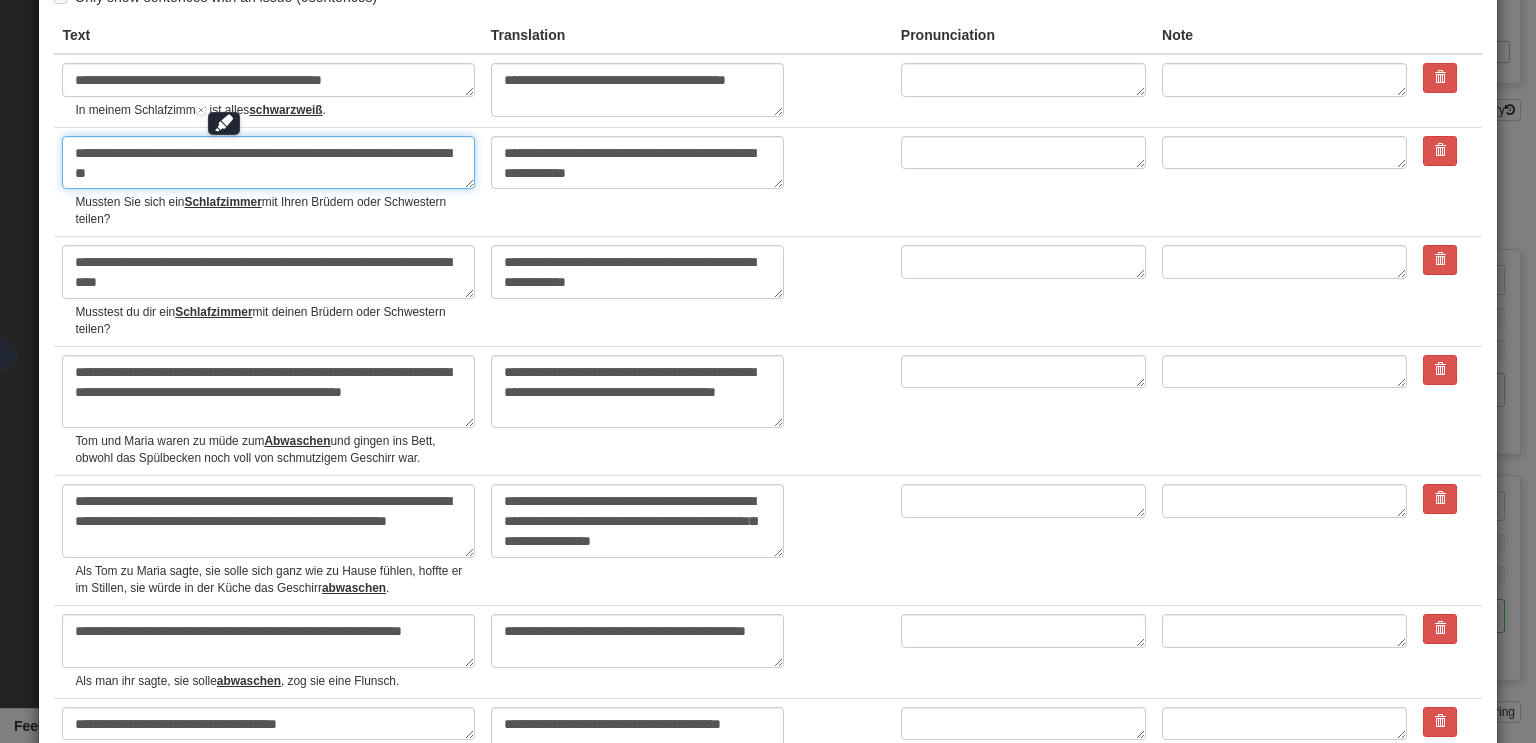 type on "*" 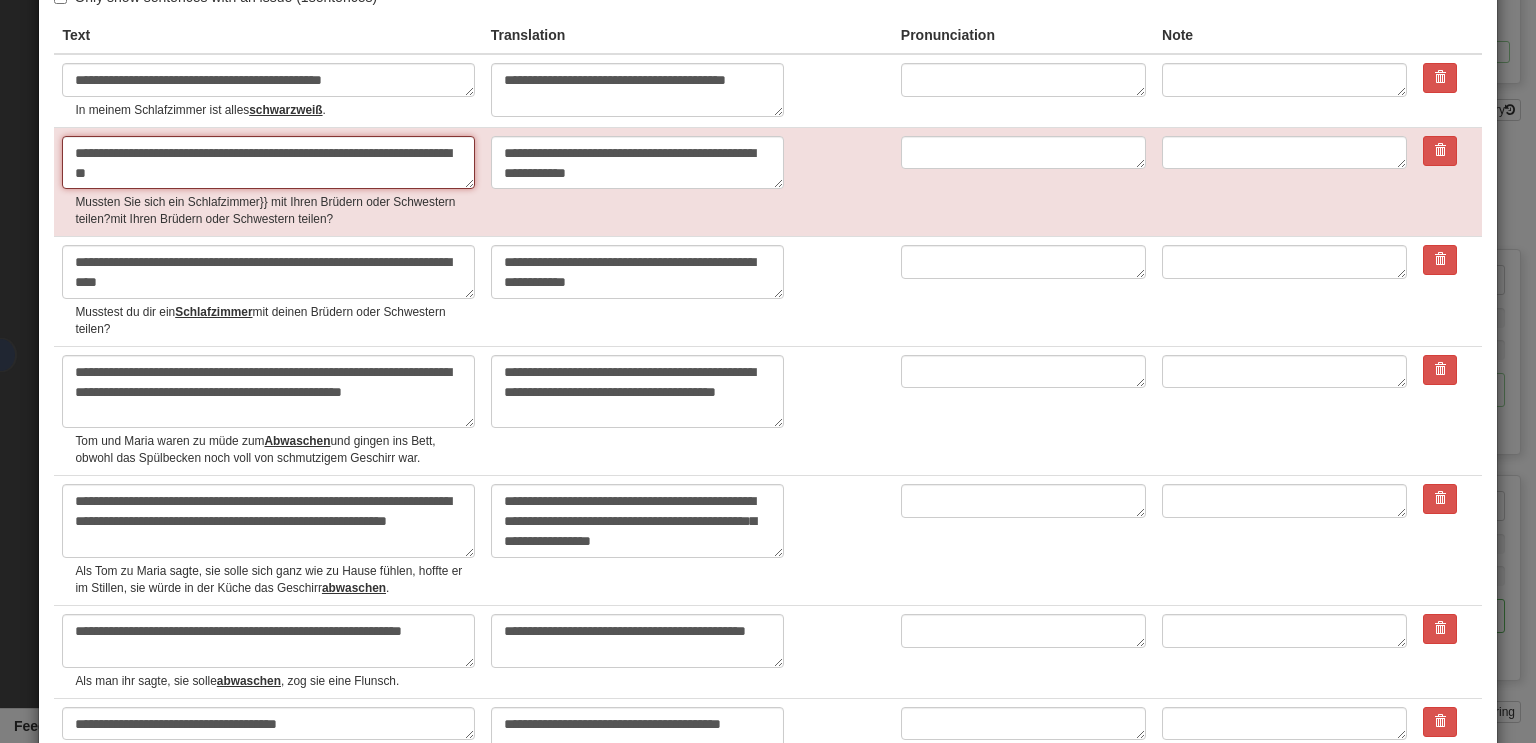 click on "**********" at bounding box center (268, 163) 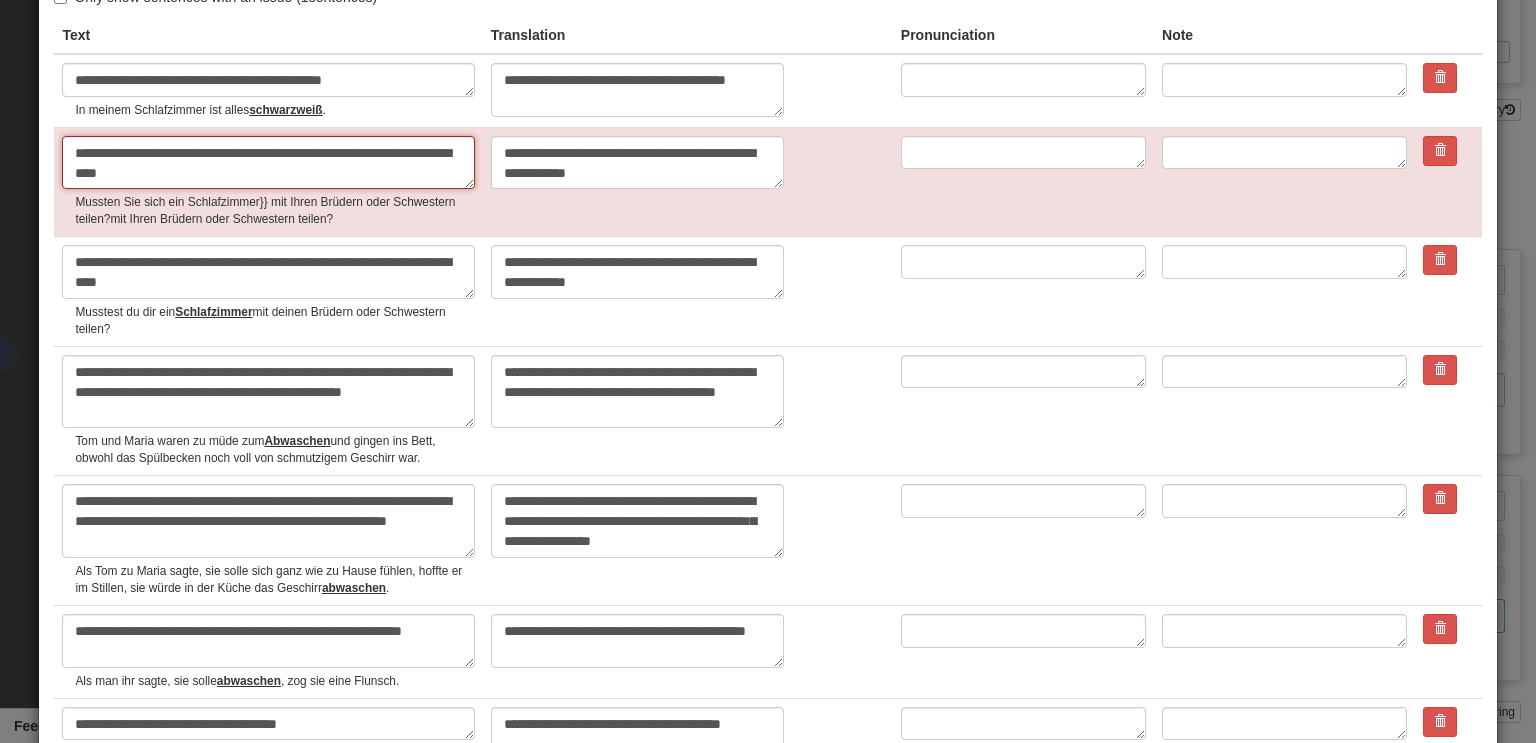 type on "*" 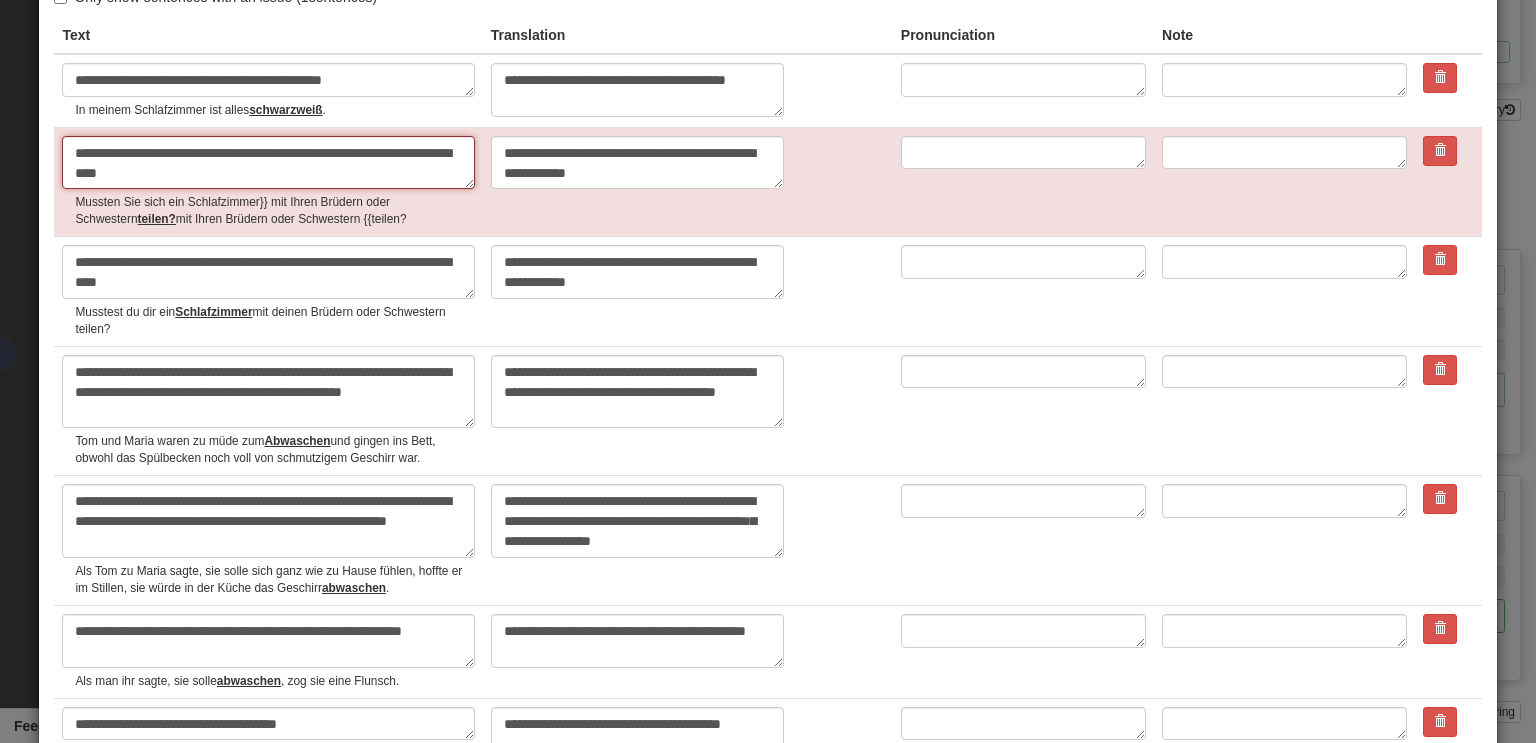 click on "**********" at bounding box center [268, 163] 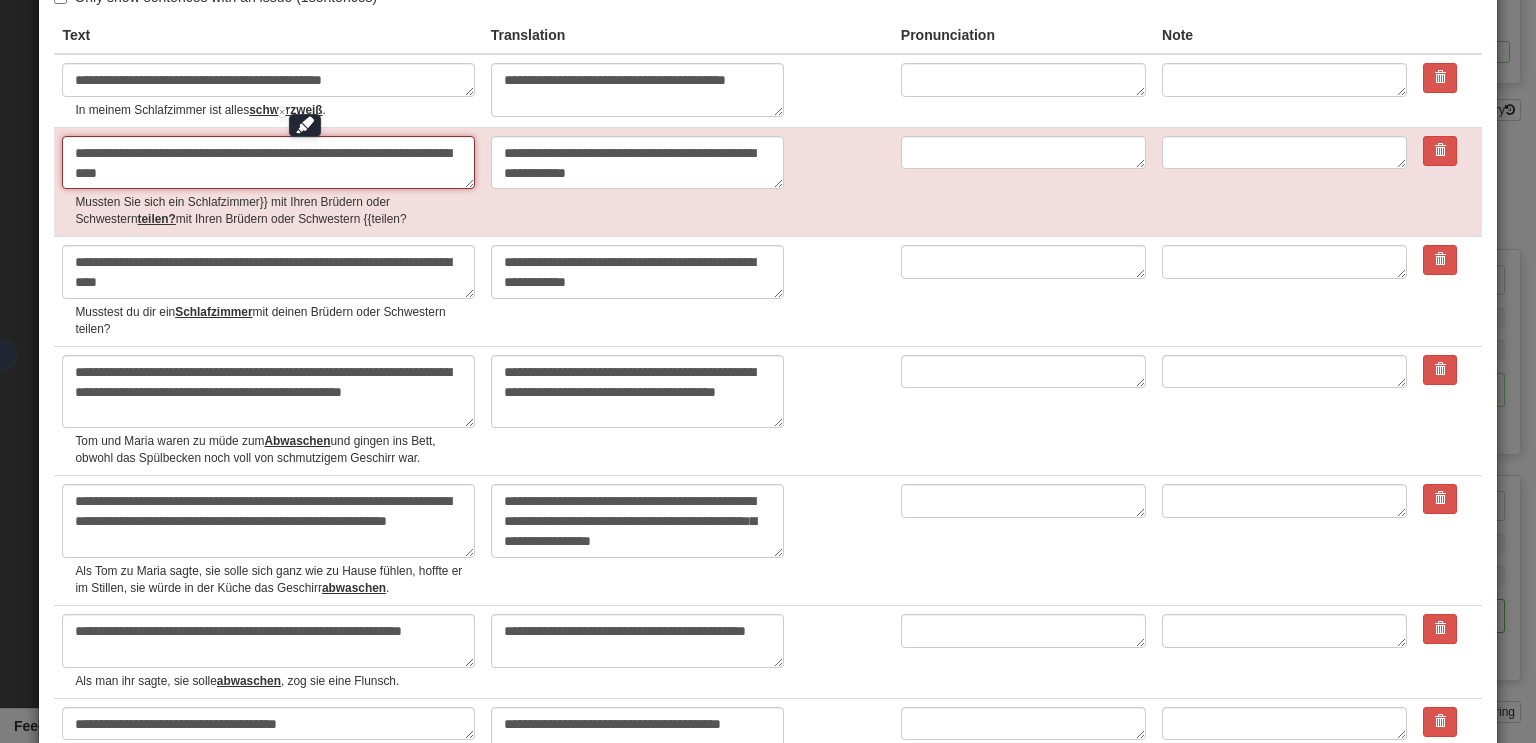 type on "**********" 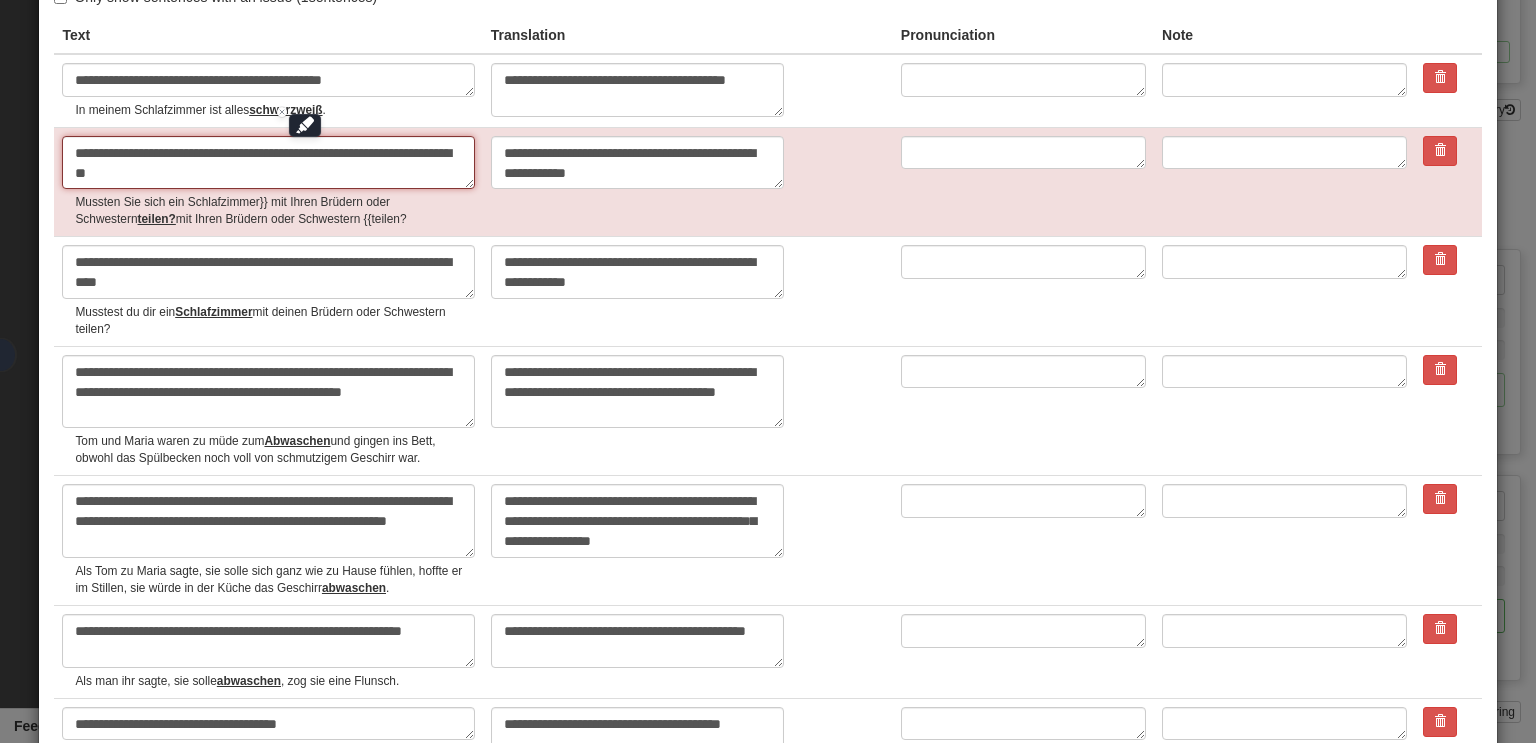 type on "*" 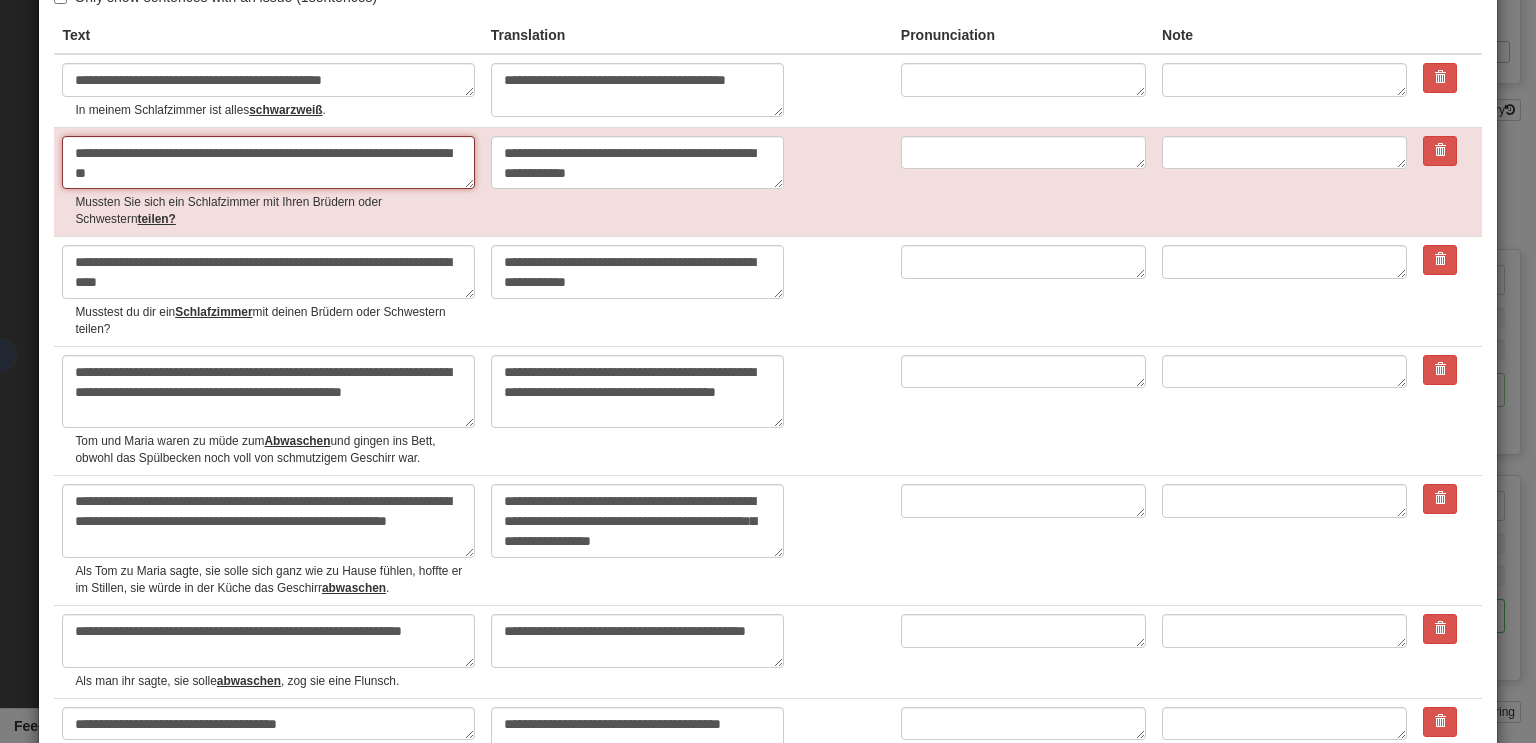 click on "**********" at bounding box center (268, 163) 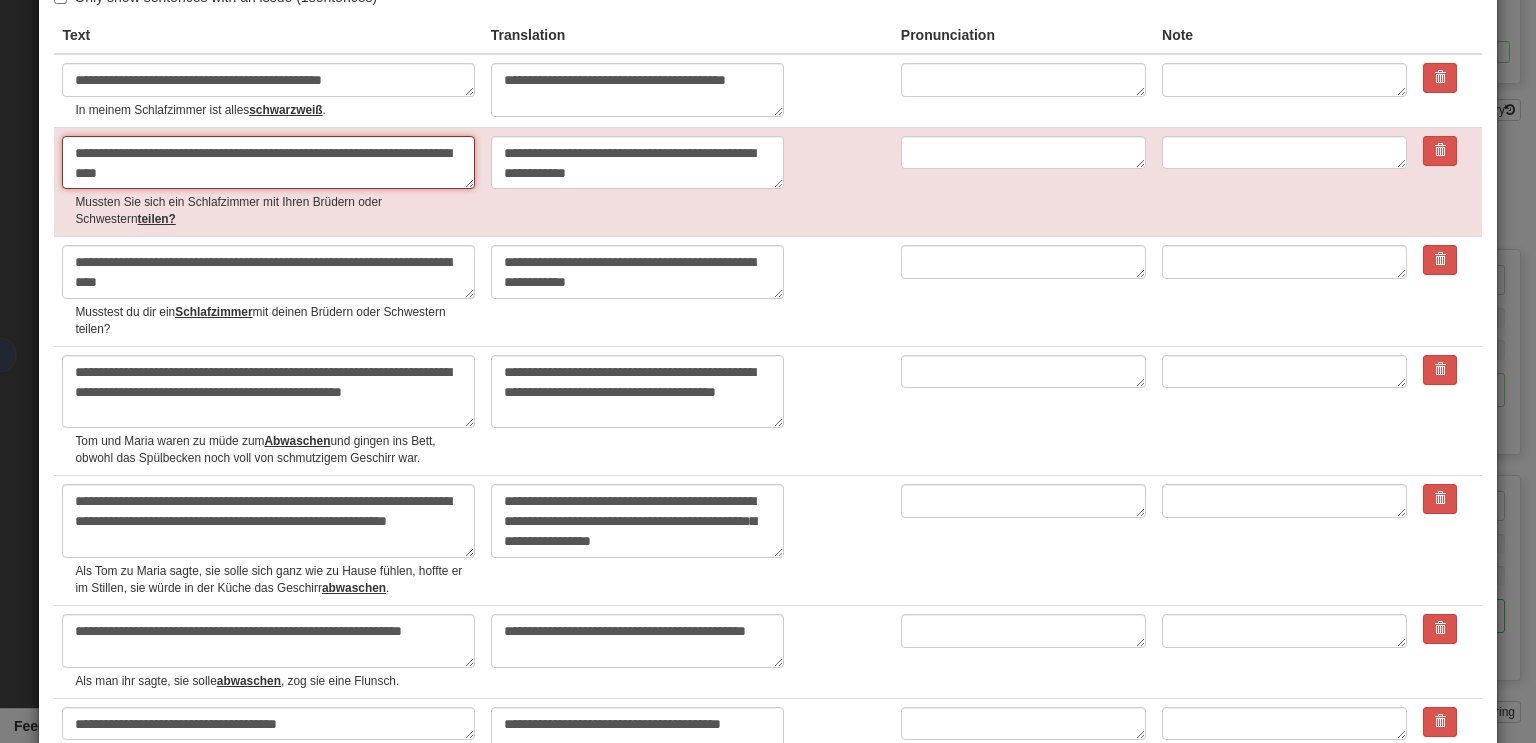 type on "*" 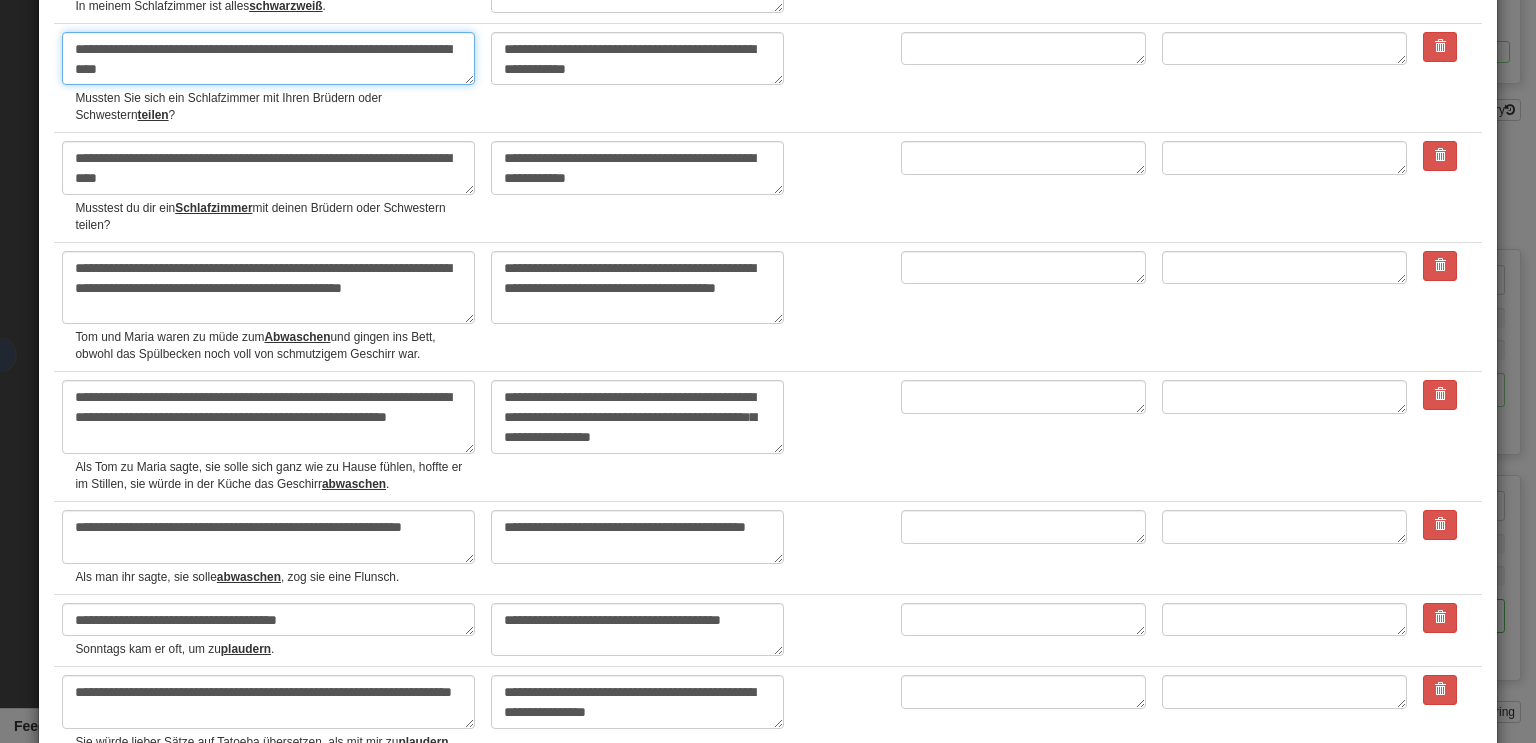 scroll, scrollTop: 215, scrollLeft: 0, axis: vertical 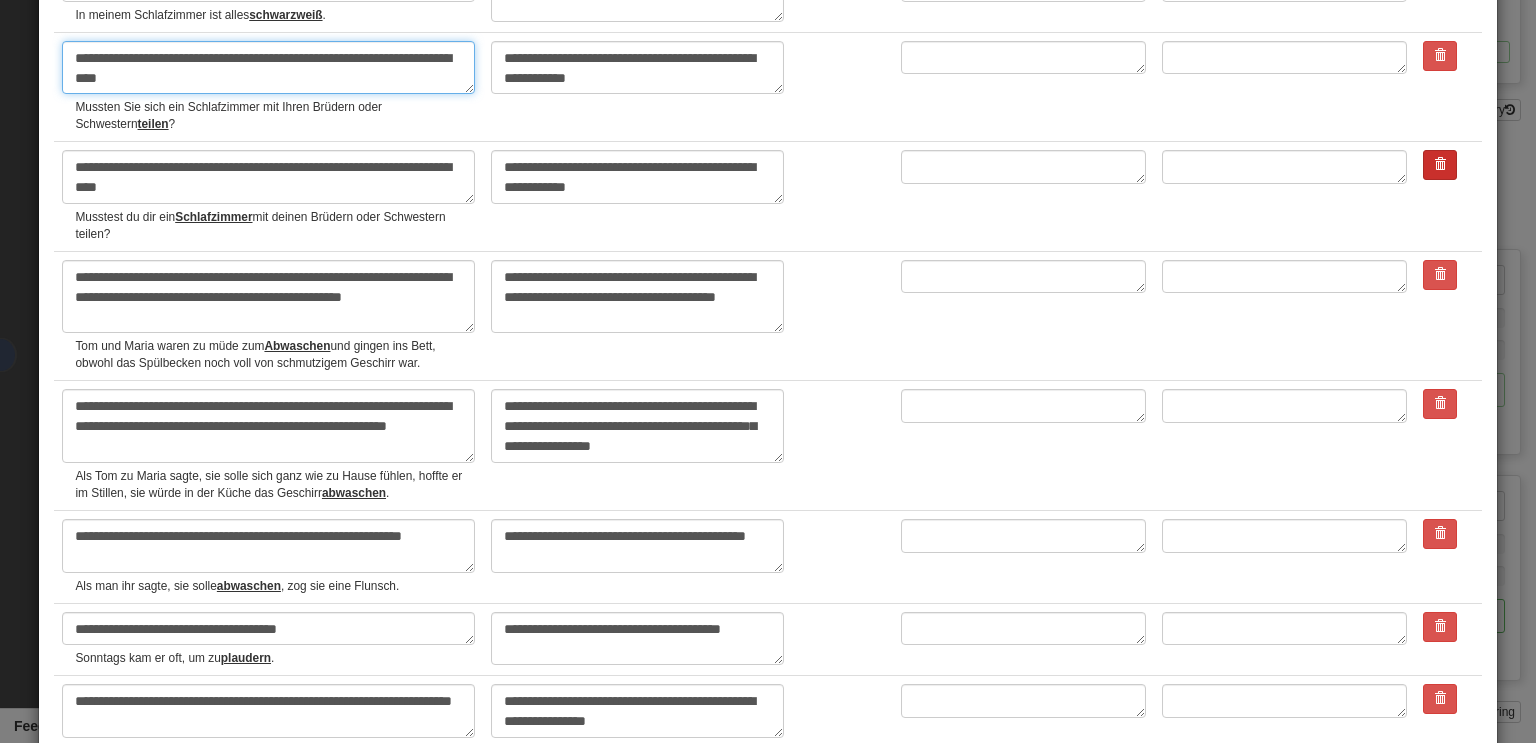 type on "**********" 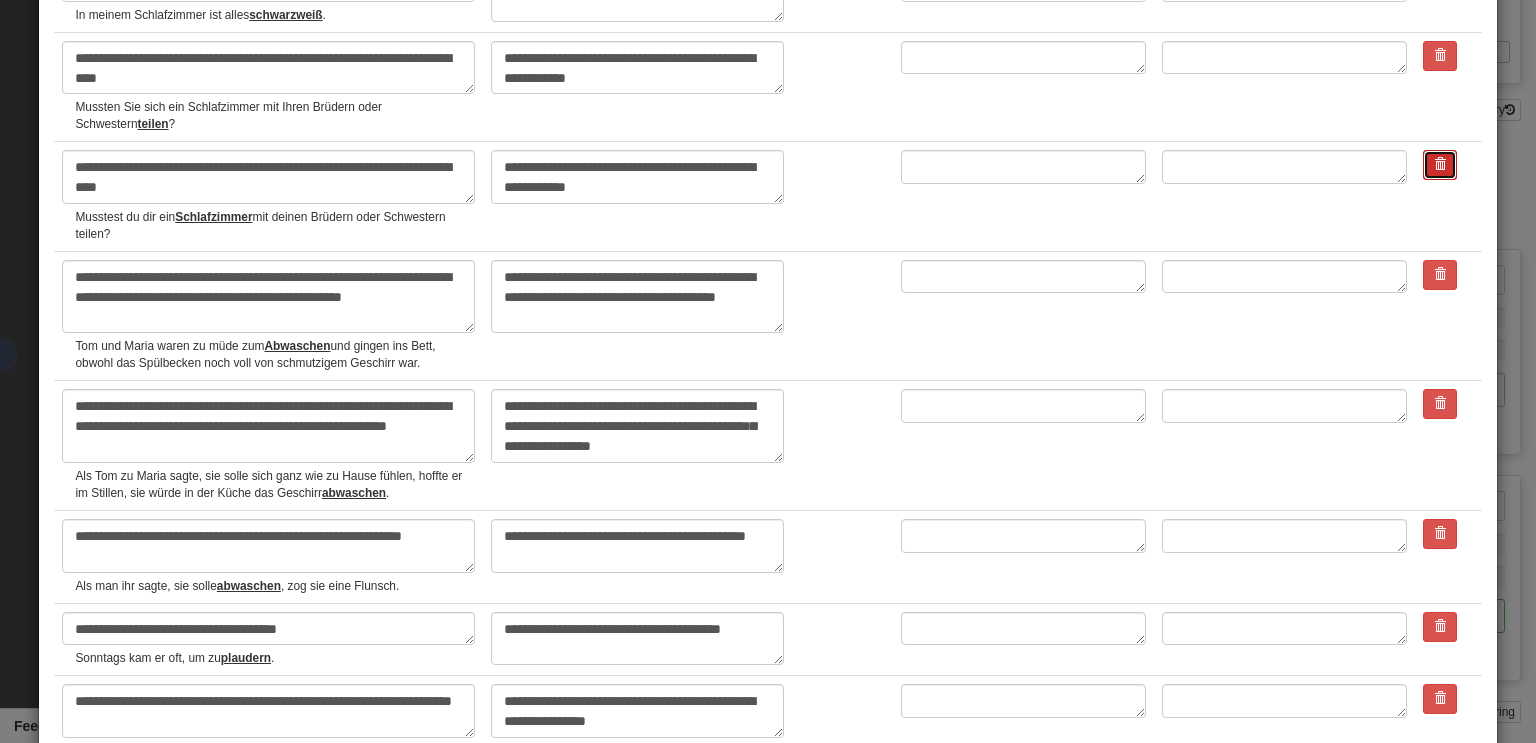 click at bounding box center [1440, 165] 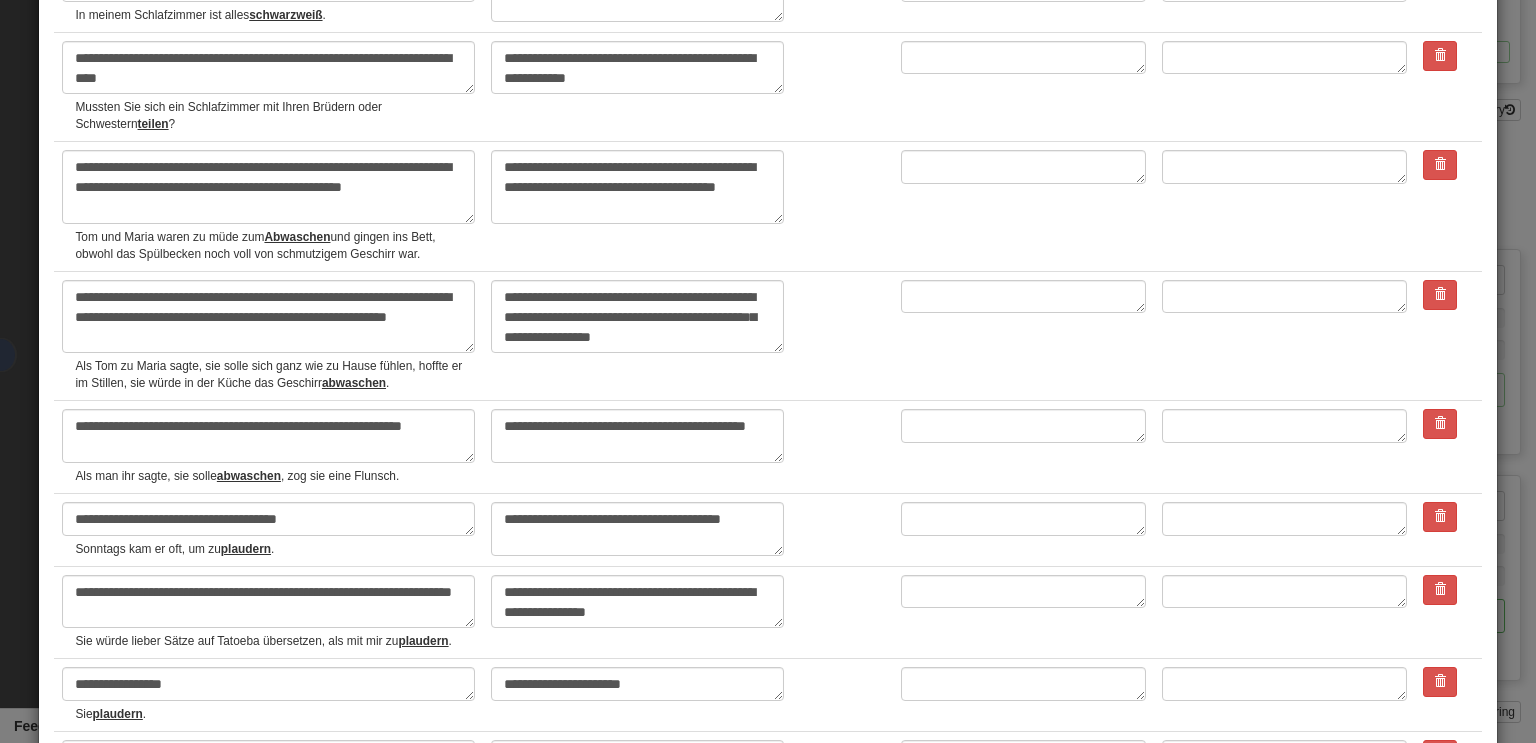 type on "*" 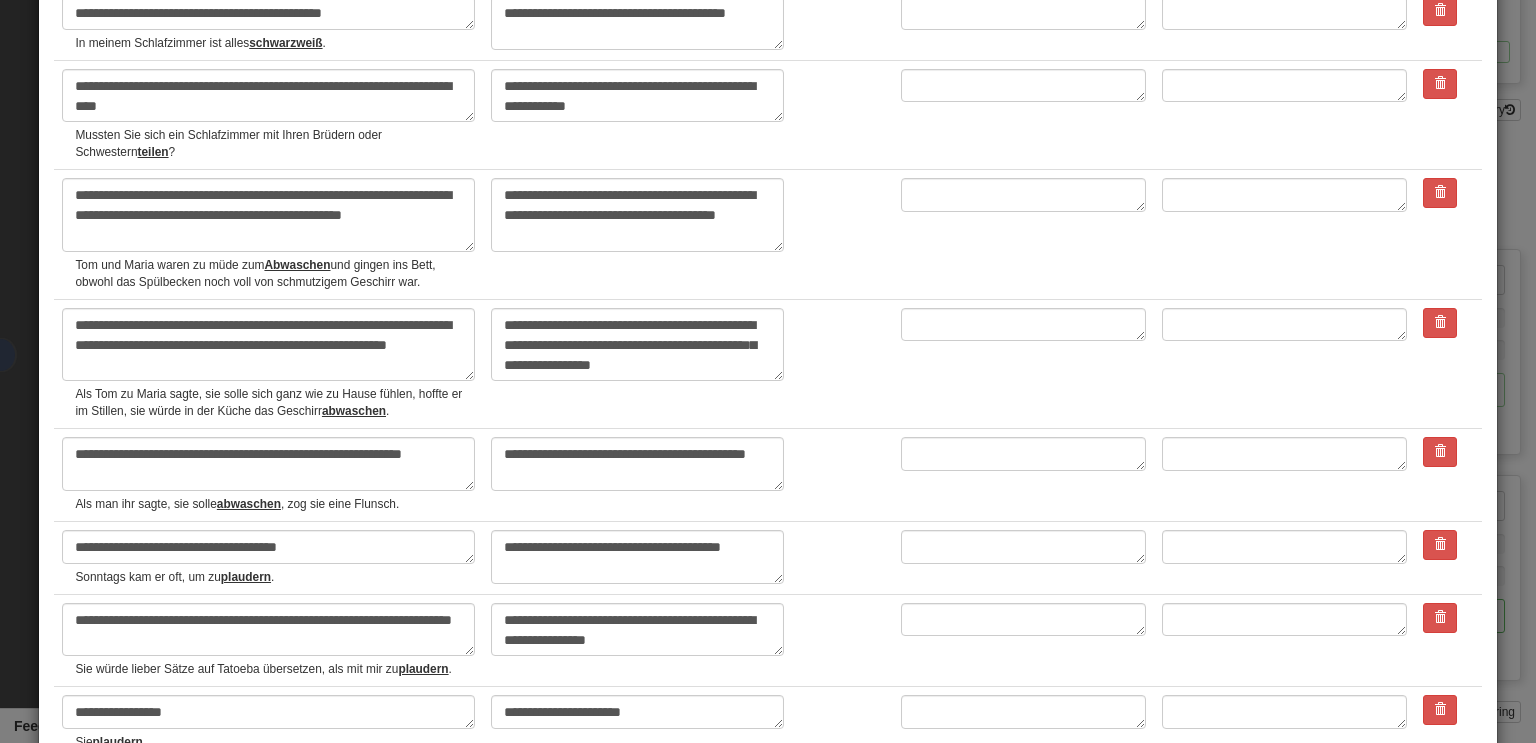 scroll, scrollTop: 184, scrollLeft: 0, axis: vertical 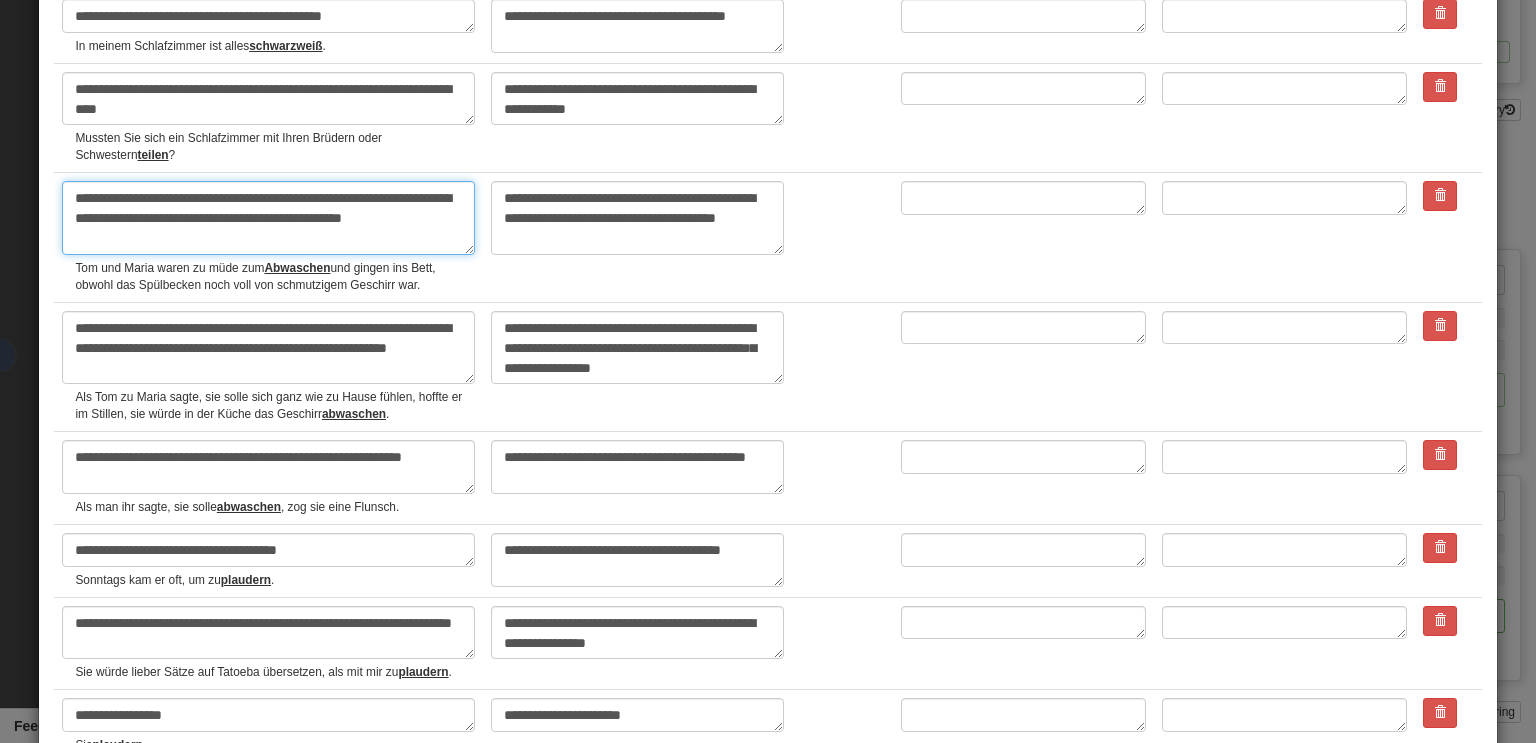 click on "**********" at bounding box center (268, 218) 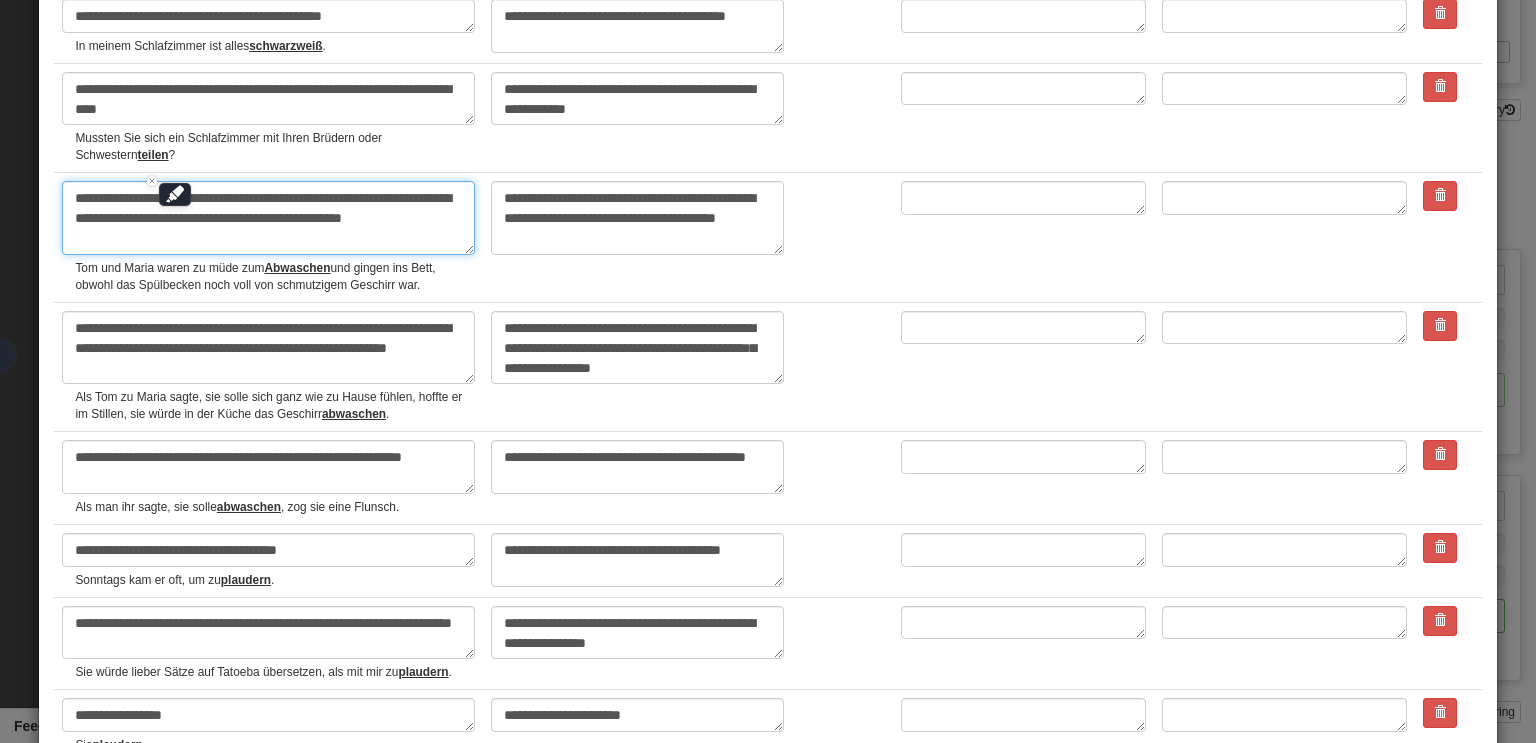 type on "**********" 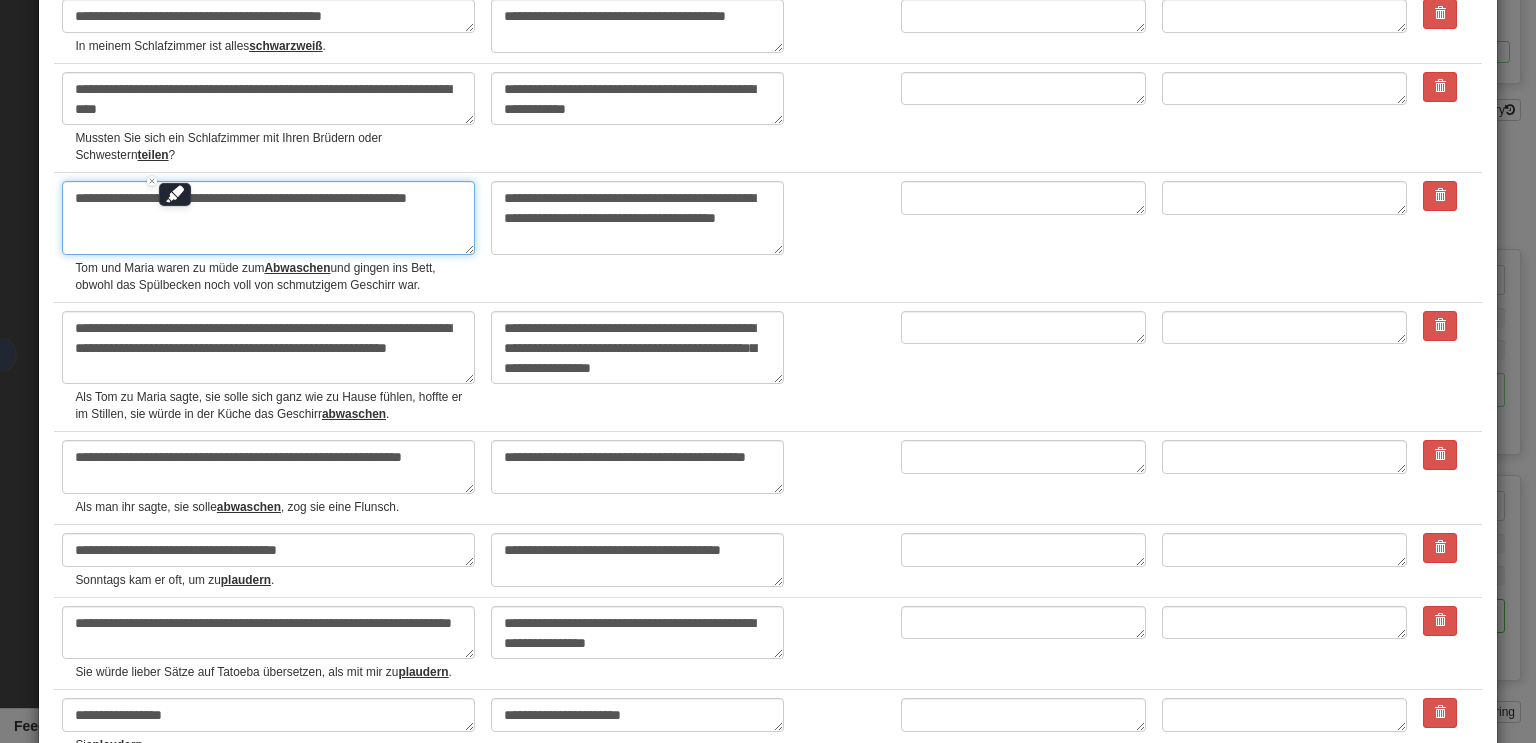 type on "*" 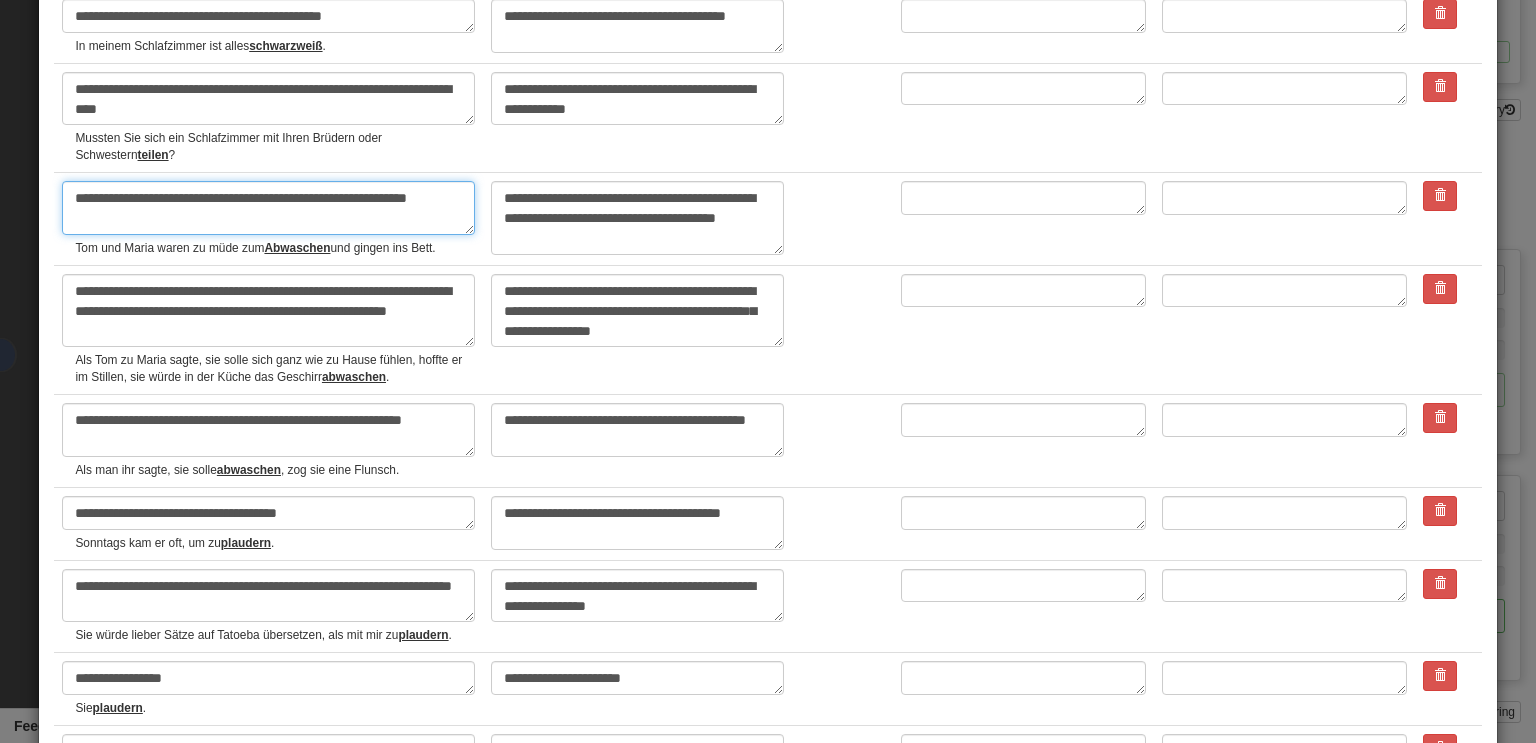 type on "**********" 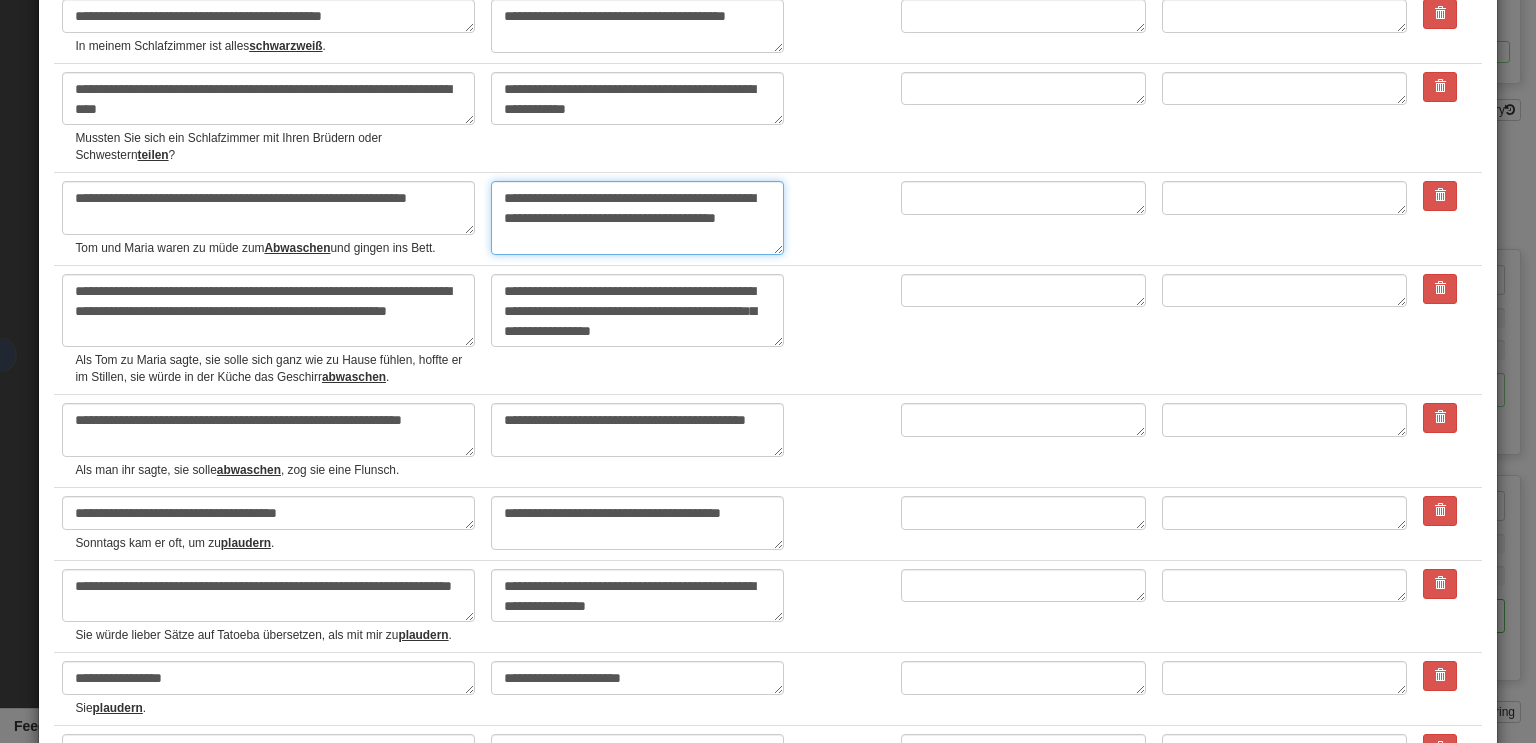 drag, startPoint x: 505, startPoint y: 221, endPoint x: 544, endPoint y: 240, distance: 43.382023 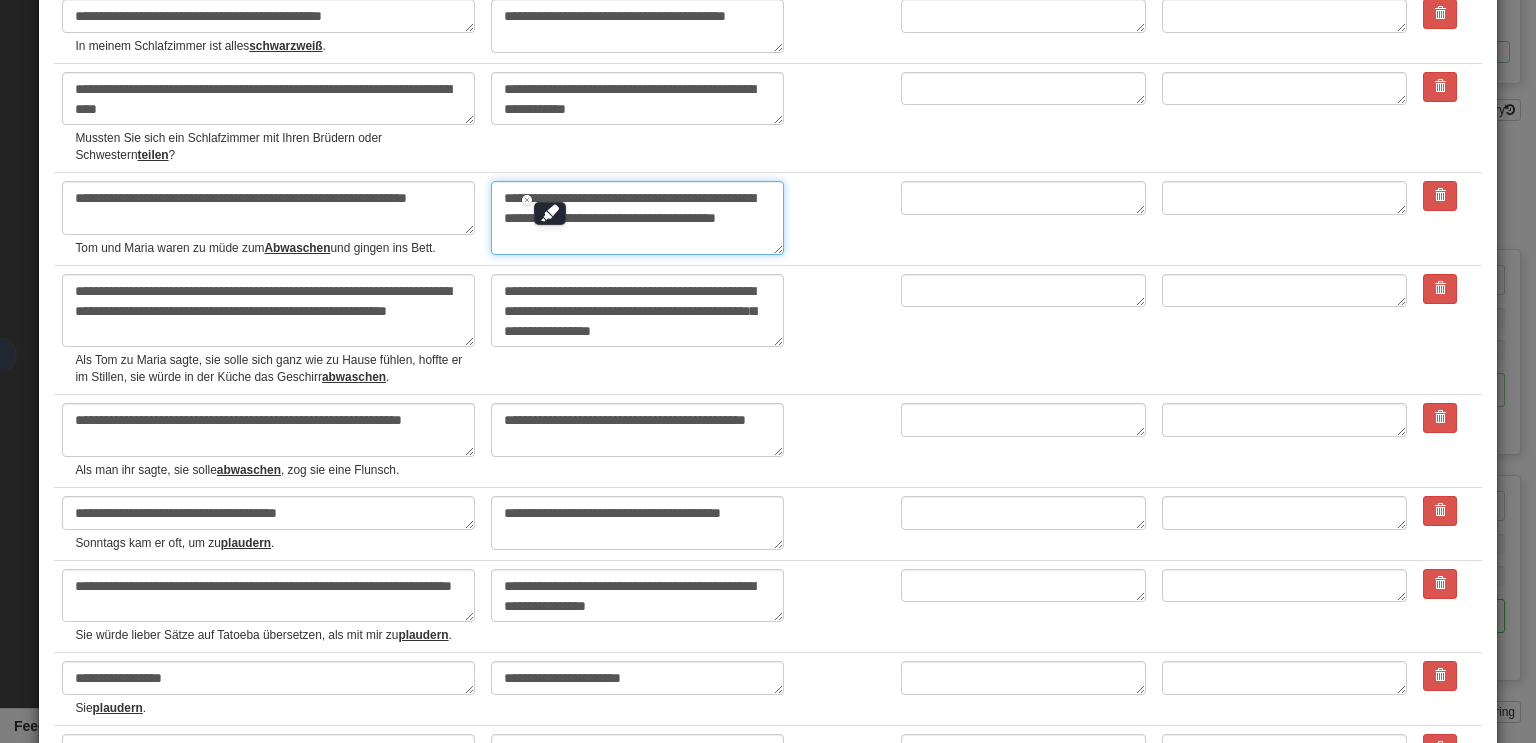 type on "**********" 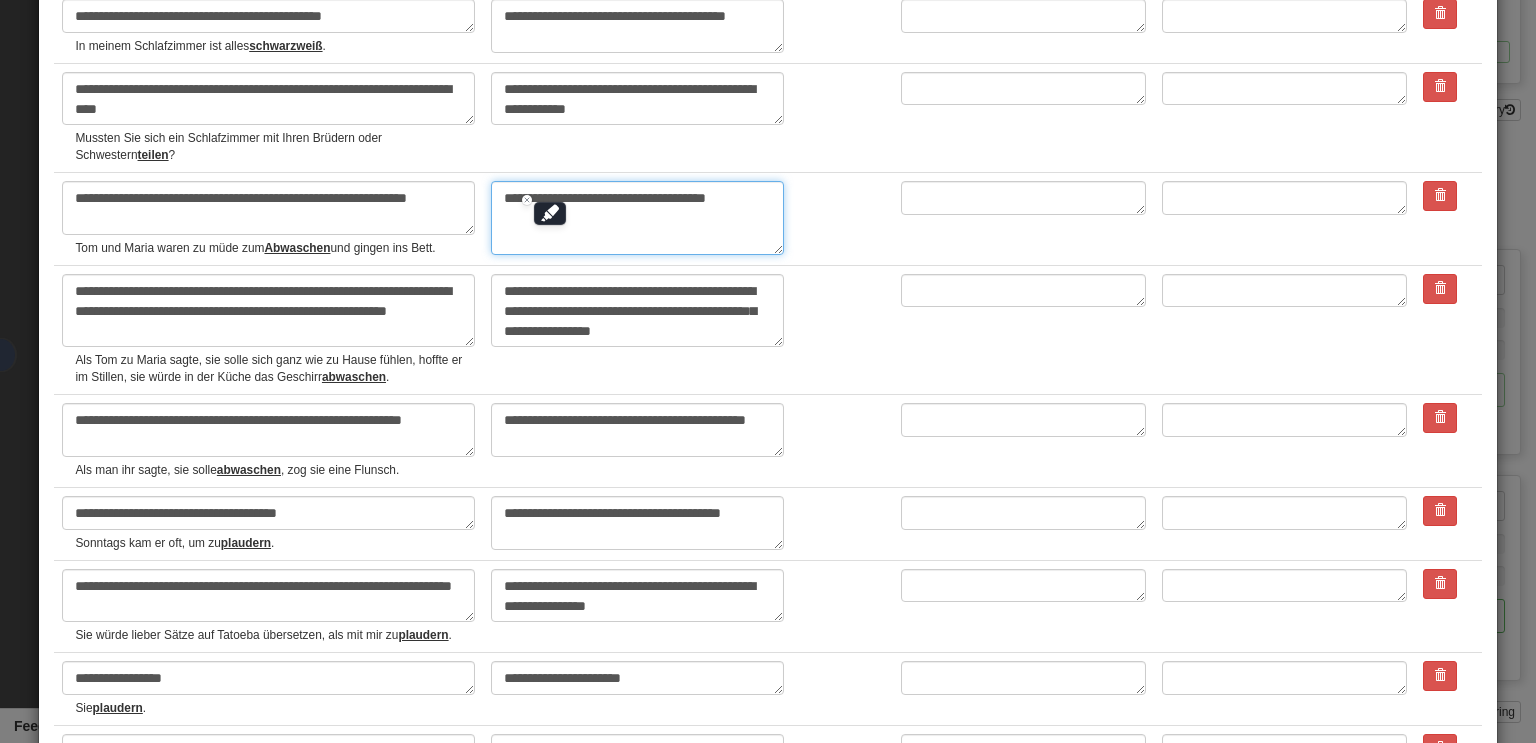 type on "*" 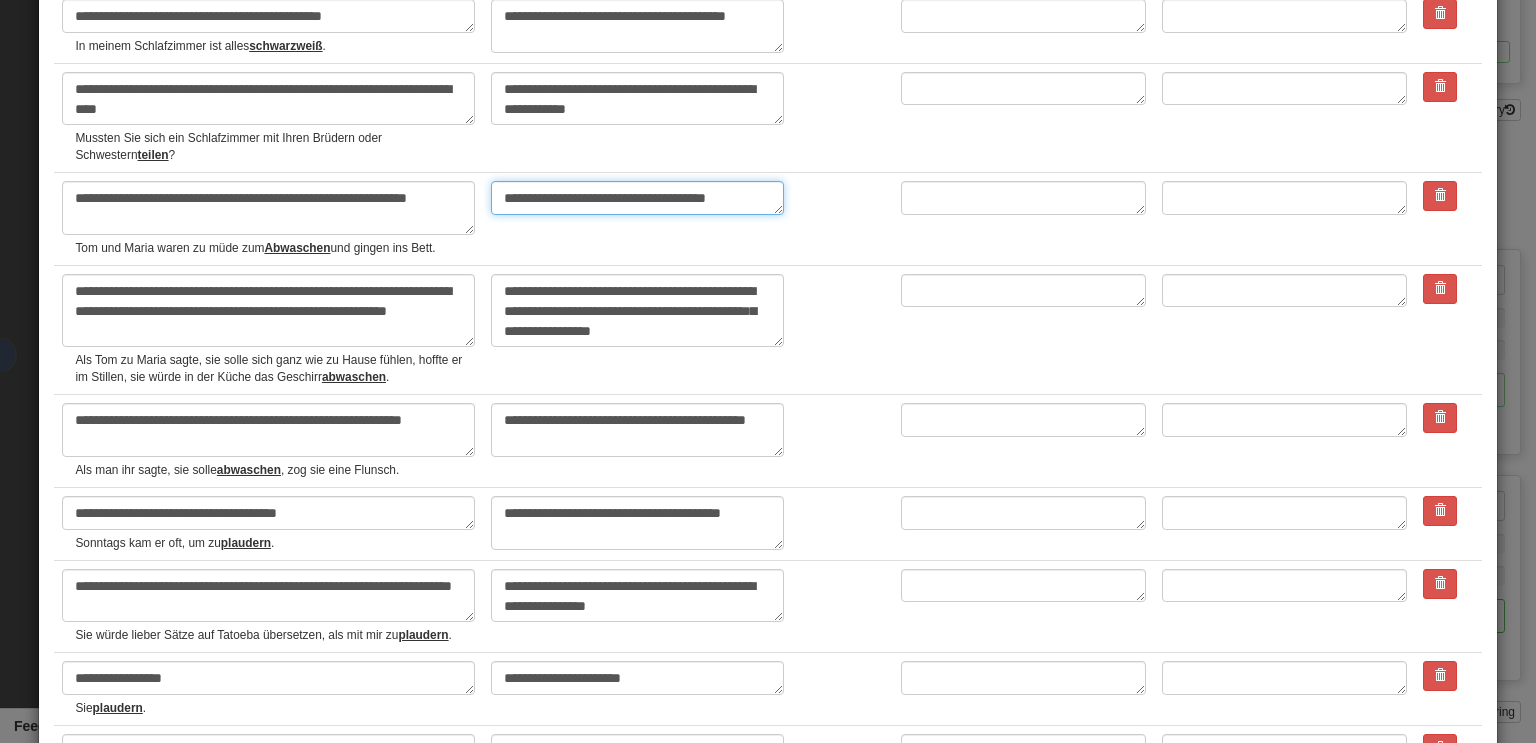 type on "**********" 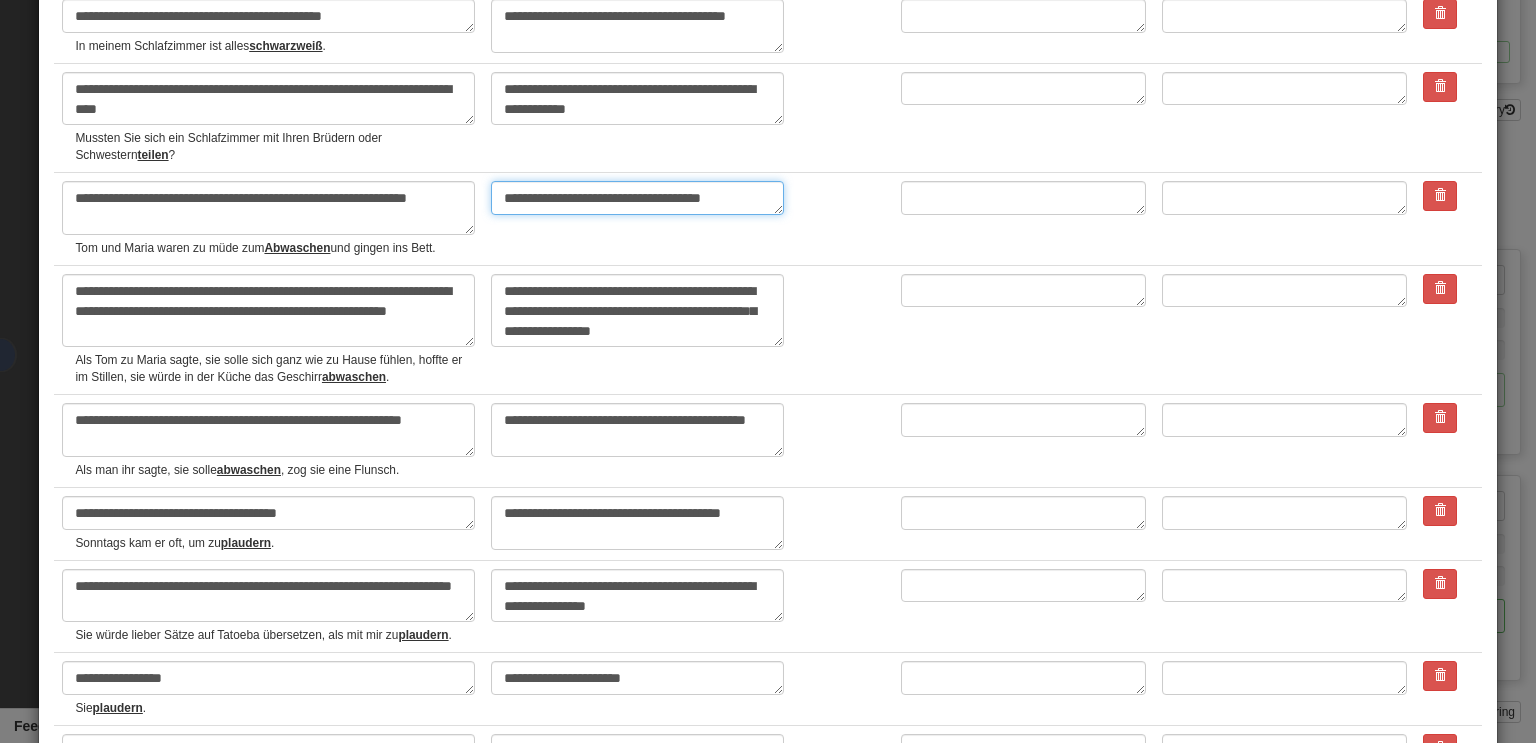 type on "*" 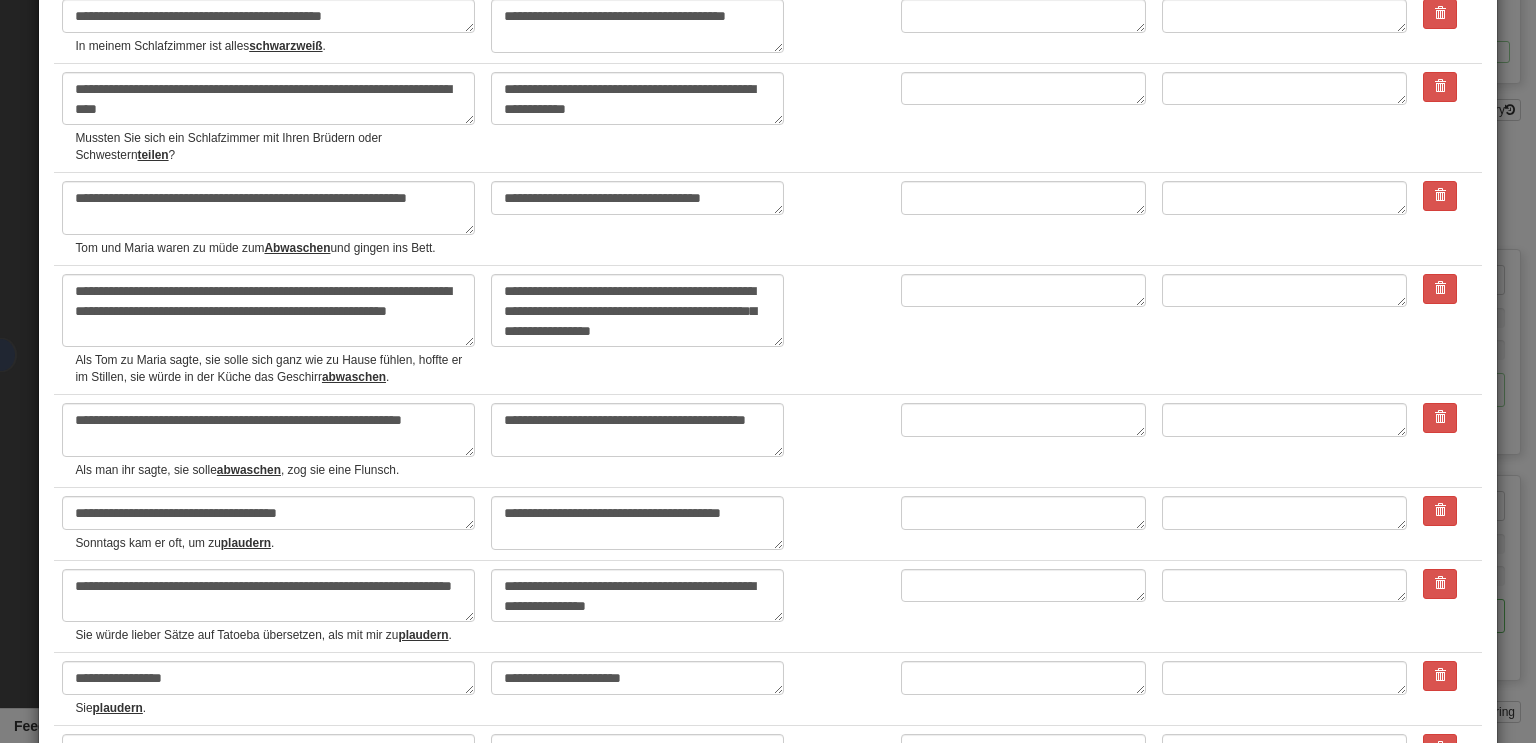 click on "**********" at bounding box center [688, 219] 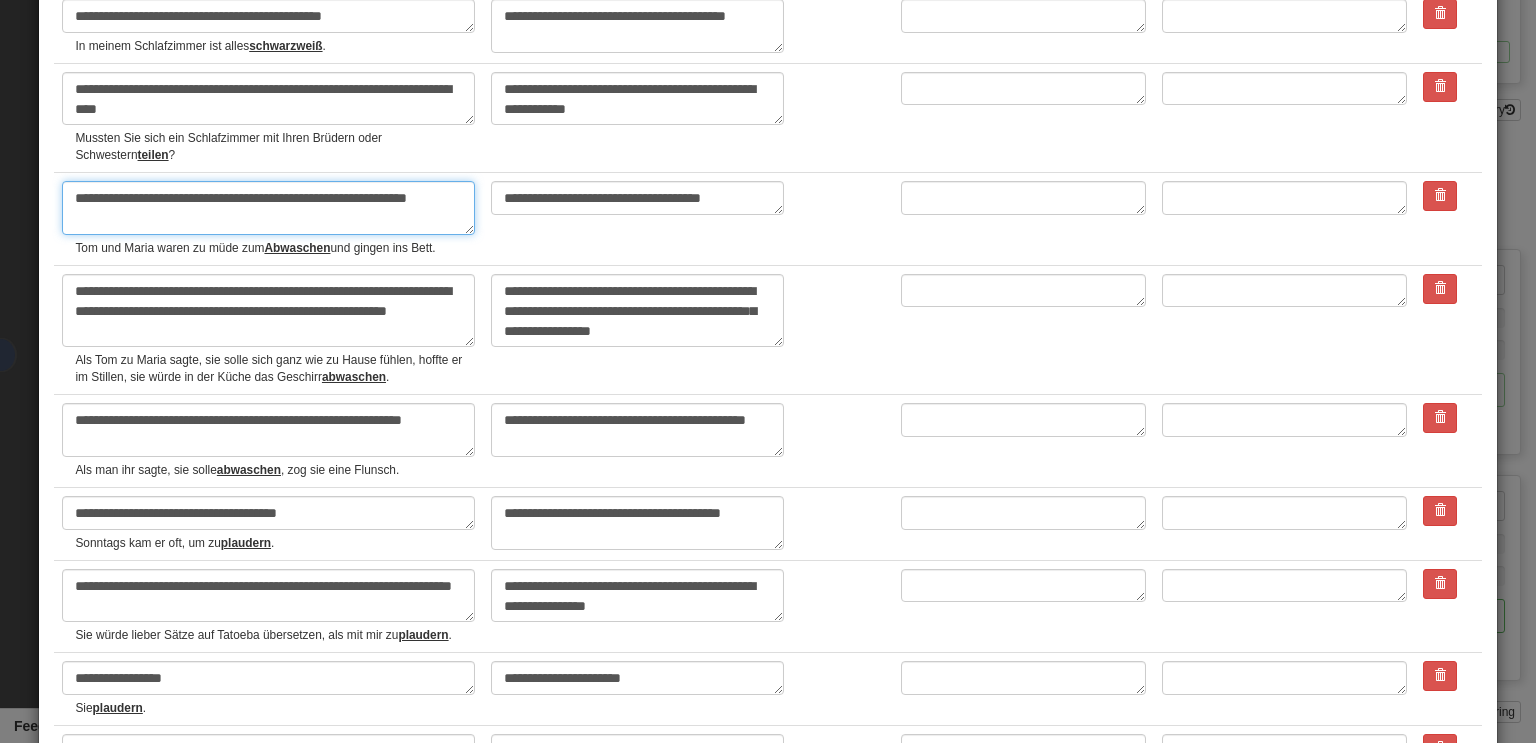 drag, startPoint x: 391, startPoint y: 195, endPoint x: 168, endPoint y: 220, distance: 224.39697 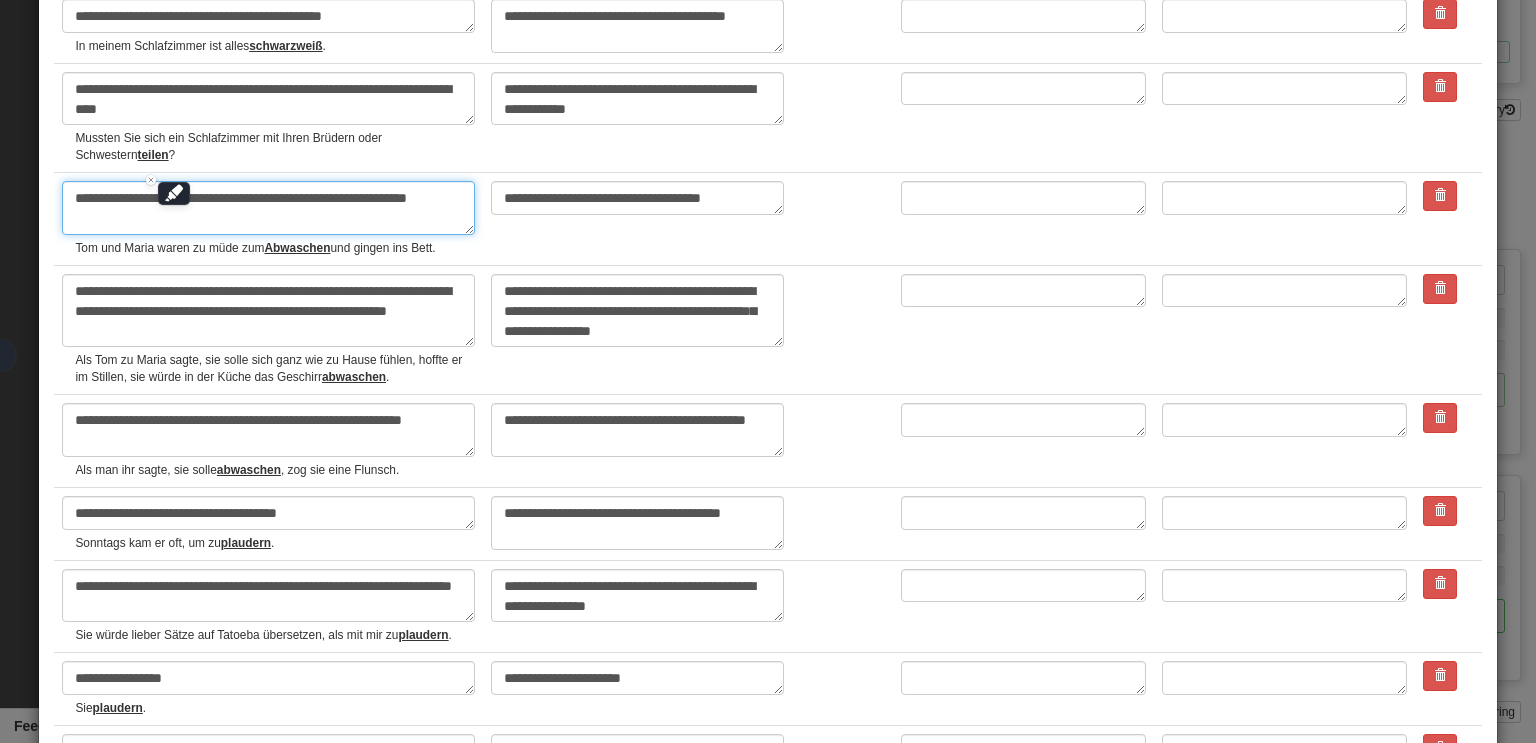 type on "**********" 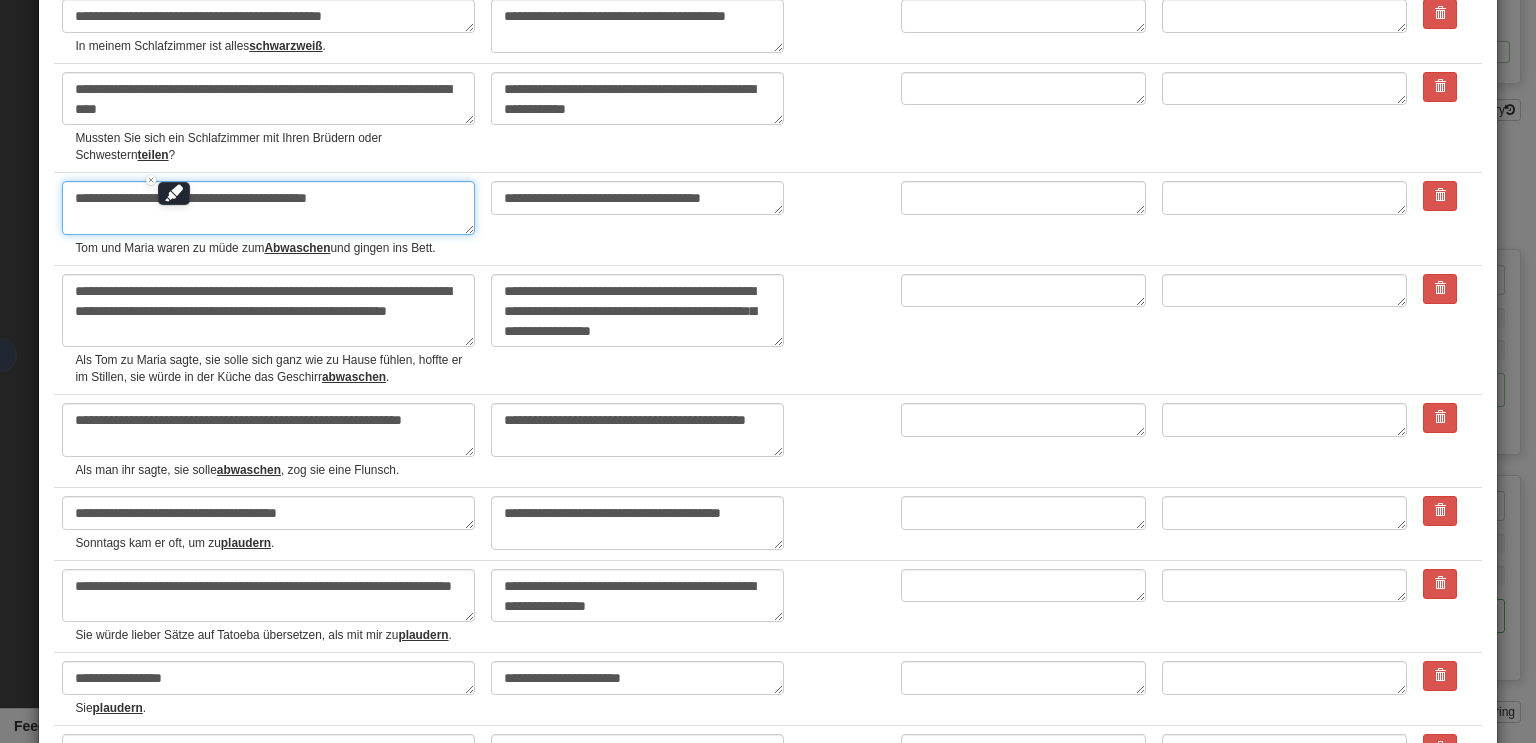 type on "*" 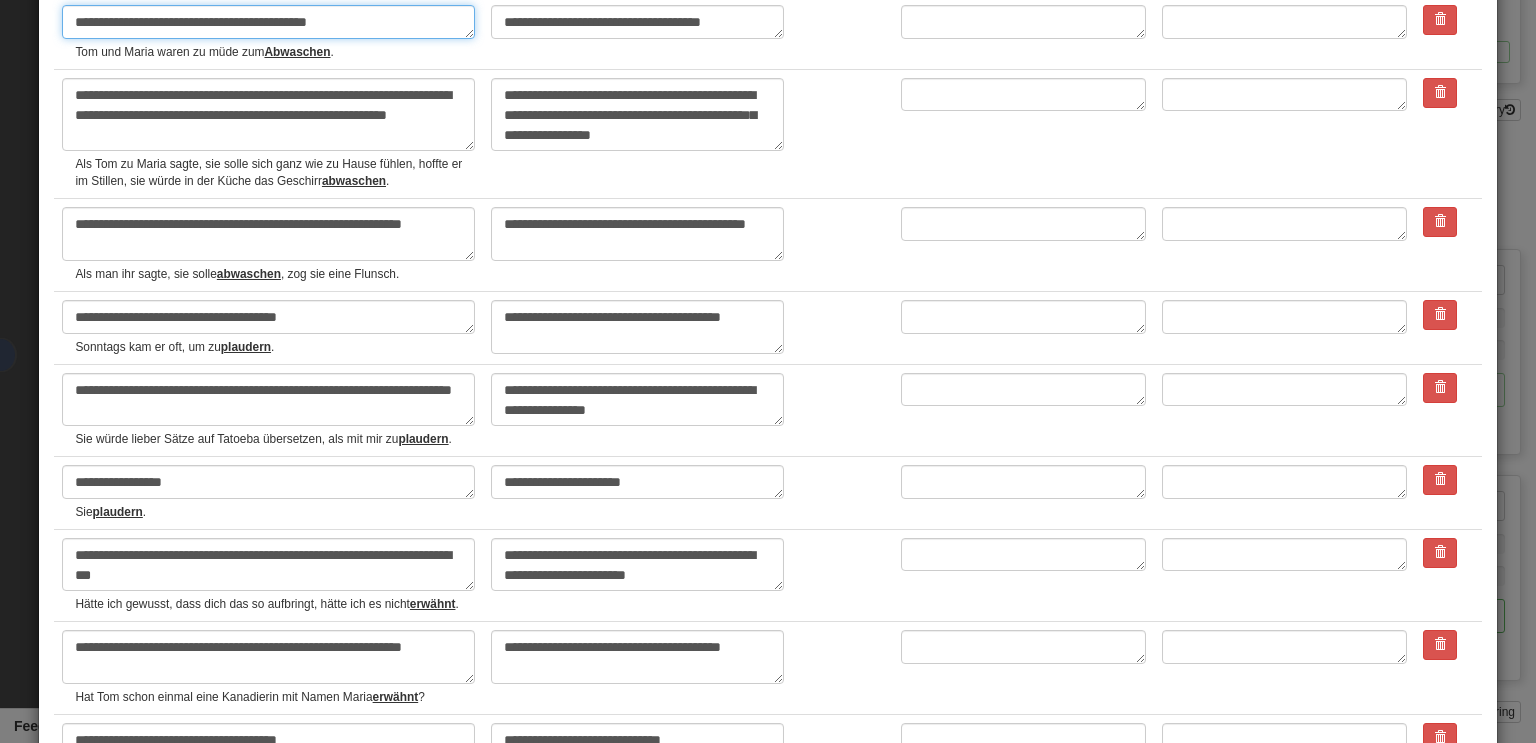 scroll, scrollTop: 392, scrollLeft: 0, axis: vertical 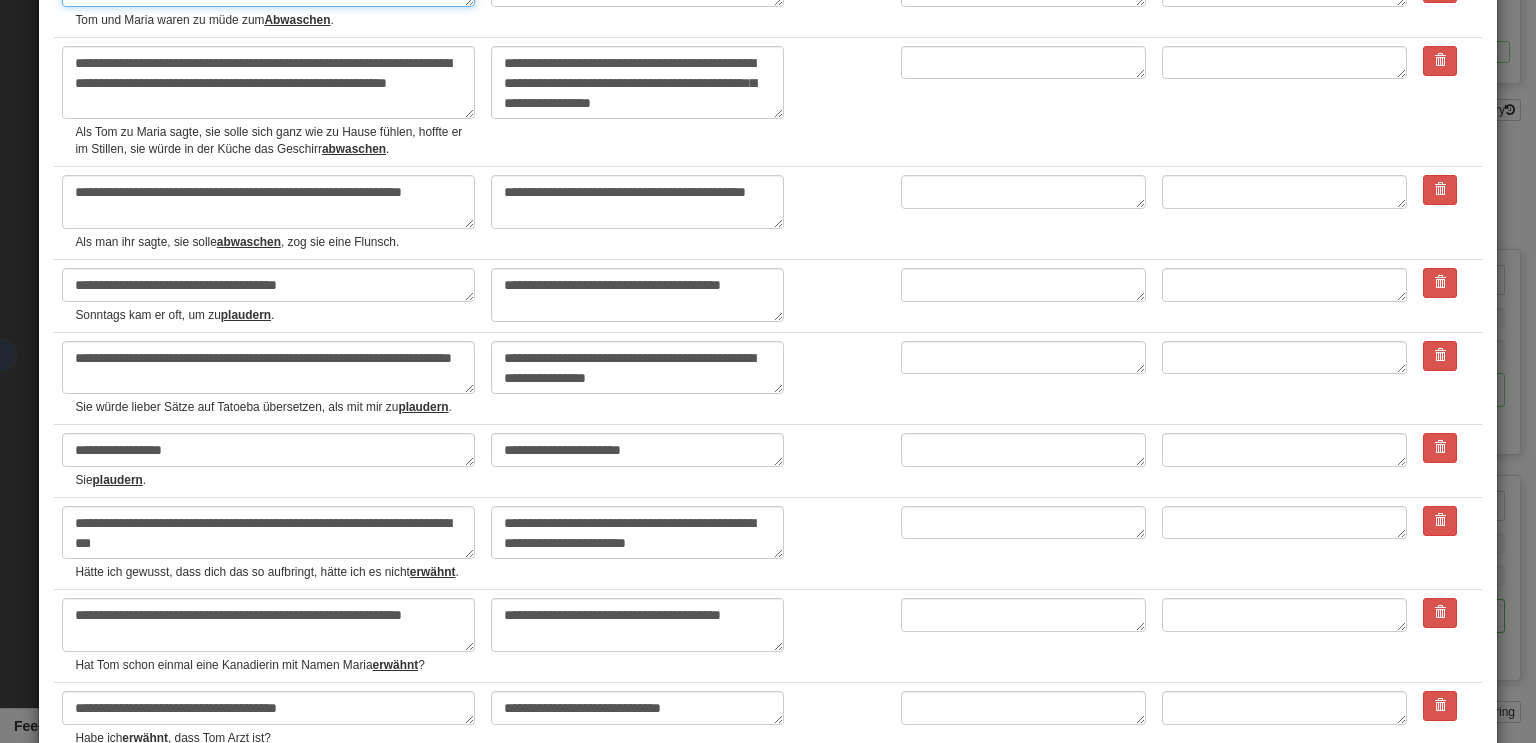 type on "**********" 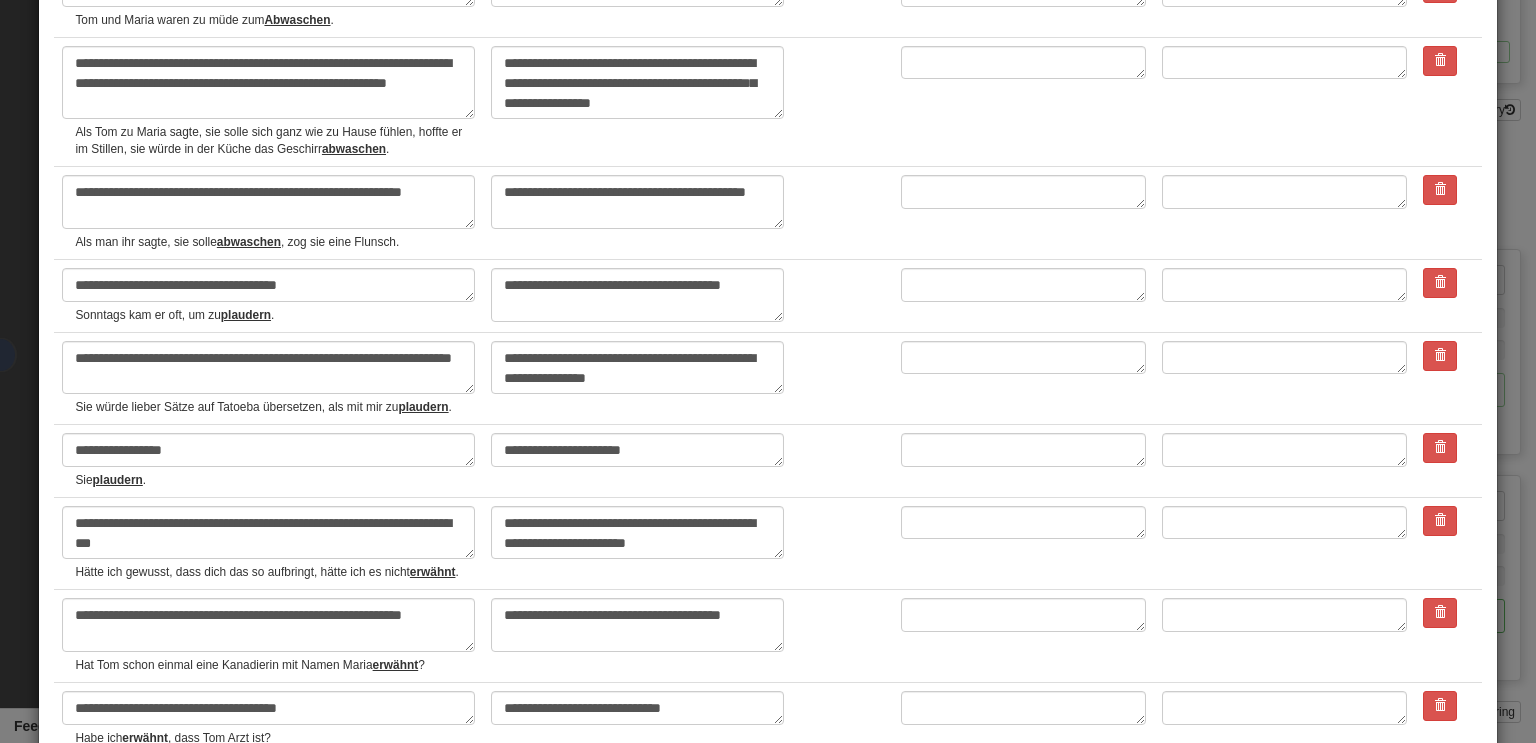 click on "**********" at bounding box center (688, 102) 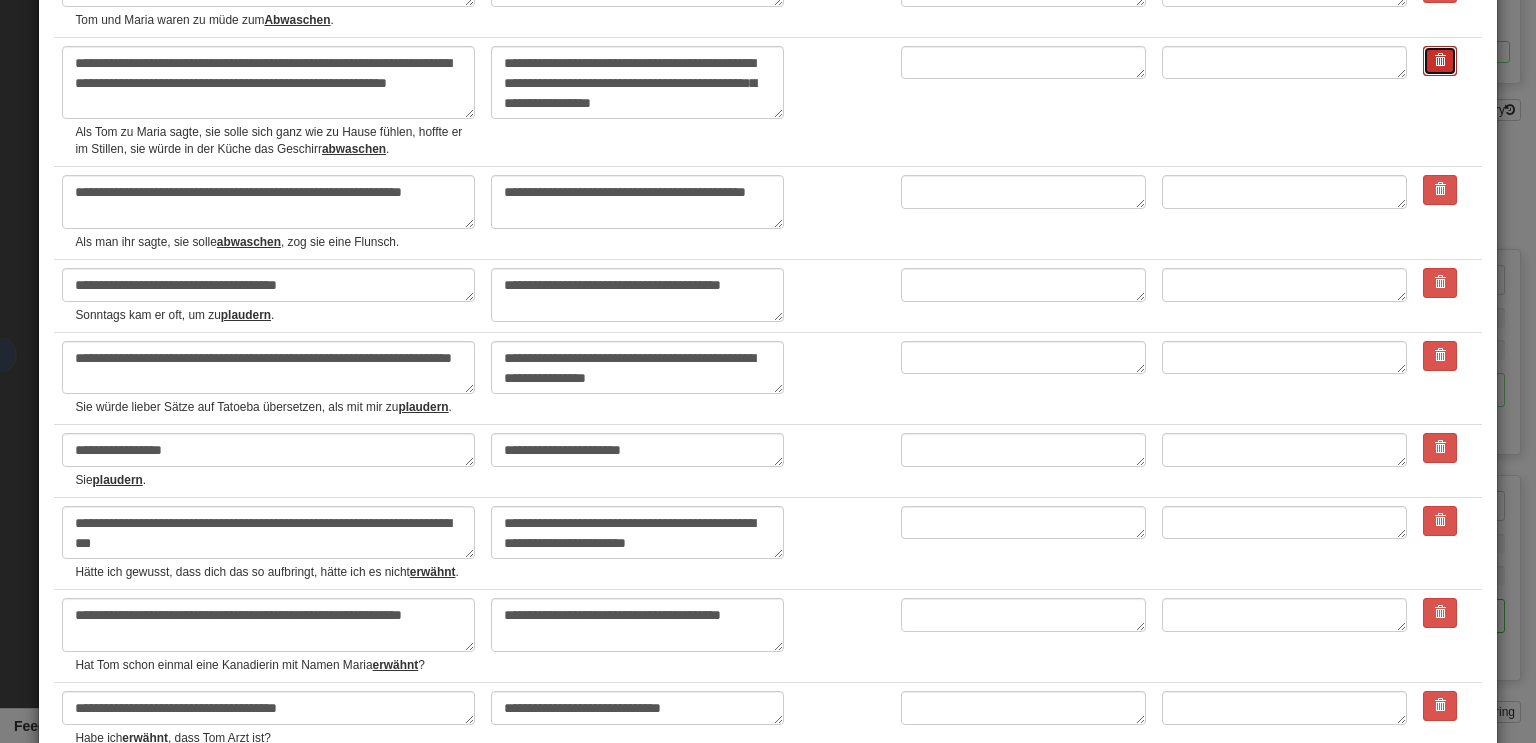 click at bounding box center [1440, 61] 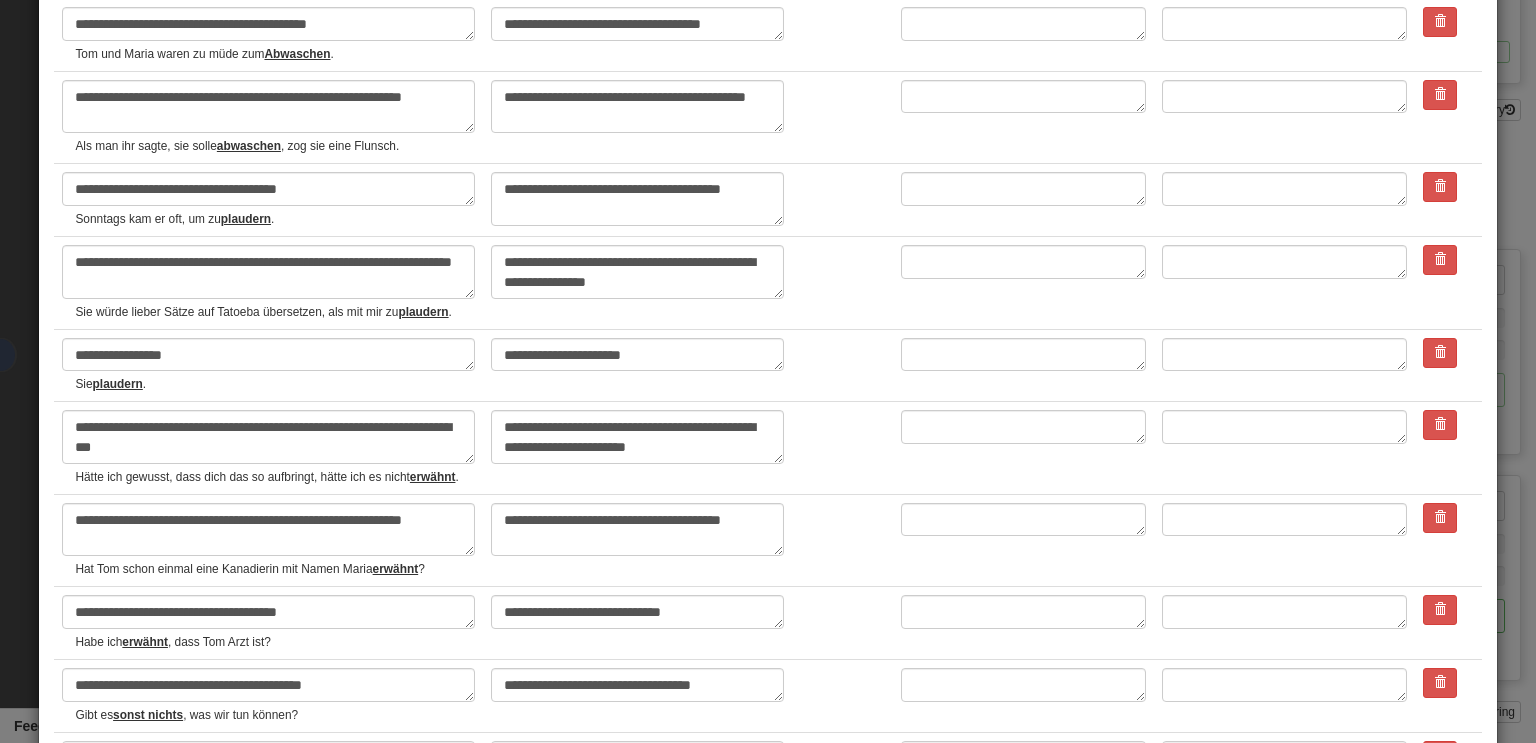 scroll, scrollTop: 287, scrollLeft: 0, axis: vertical 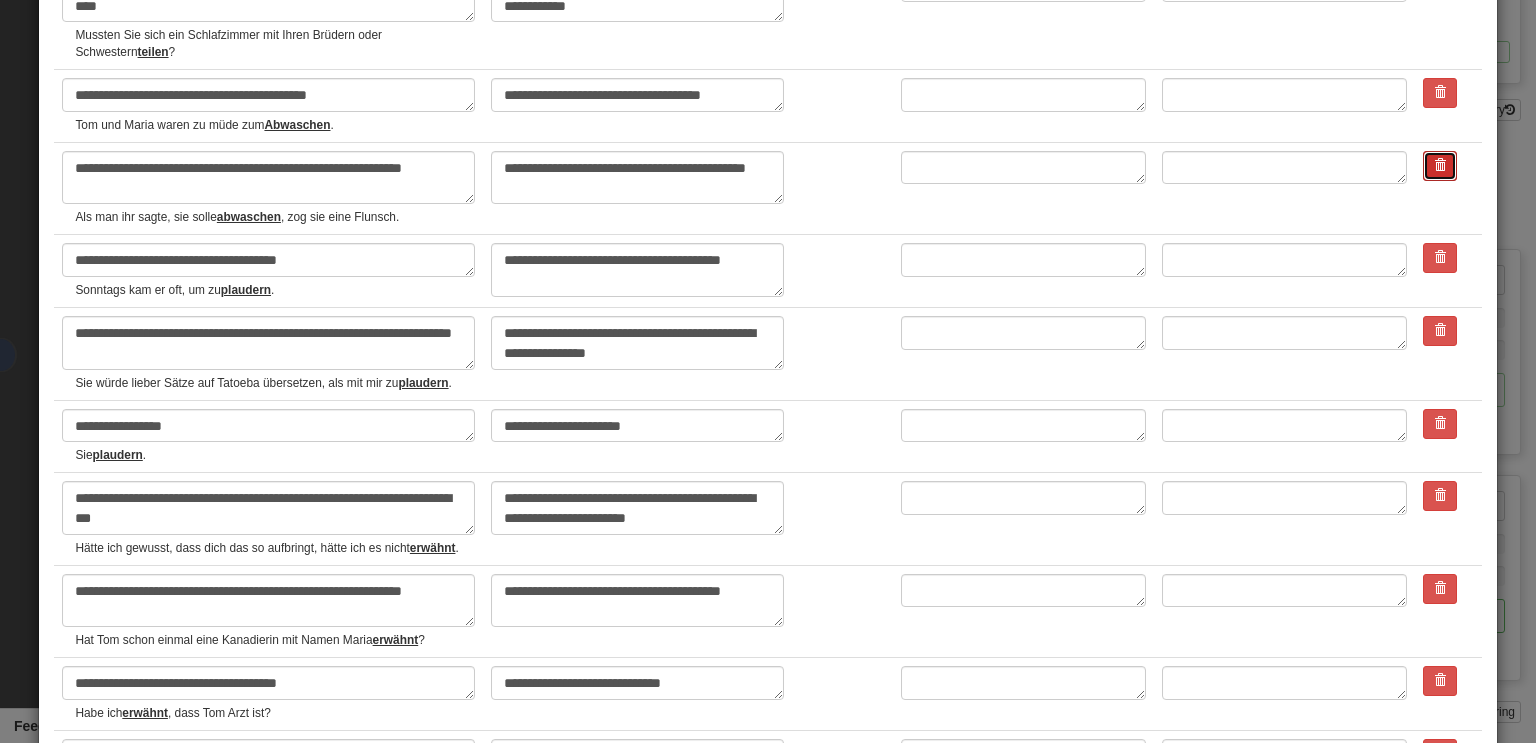 click at bounding box center (1440, 165) 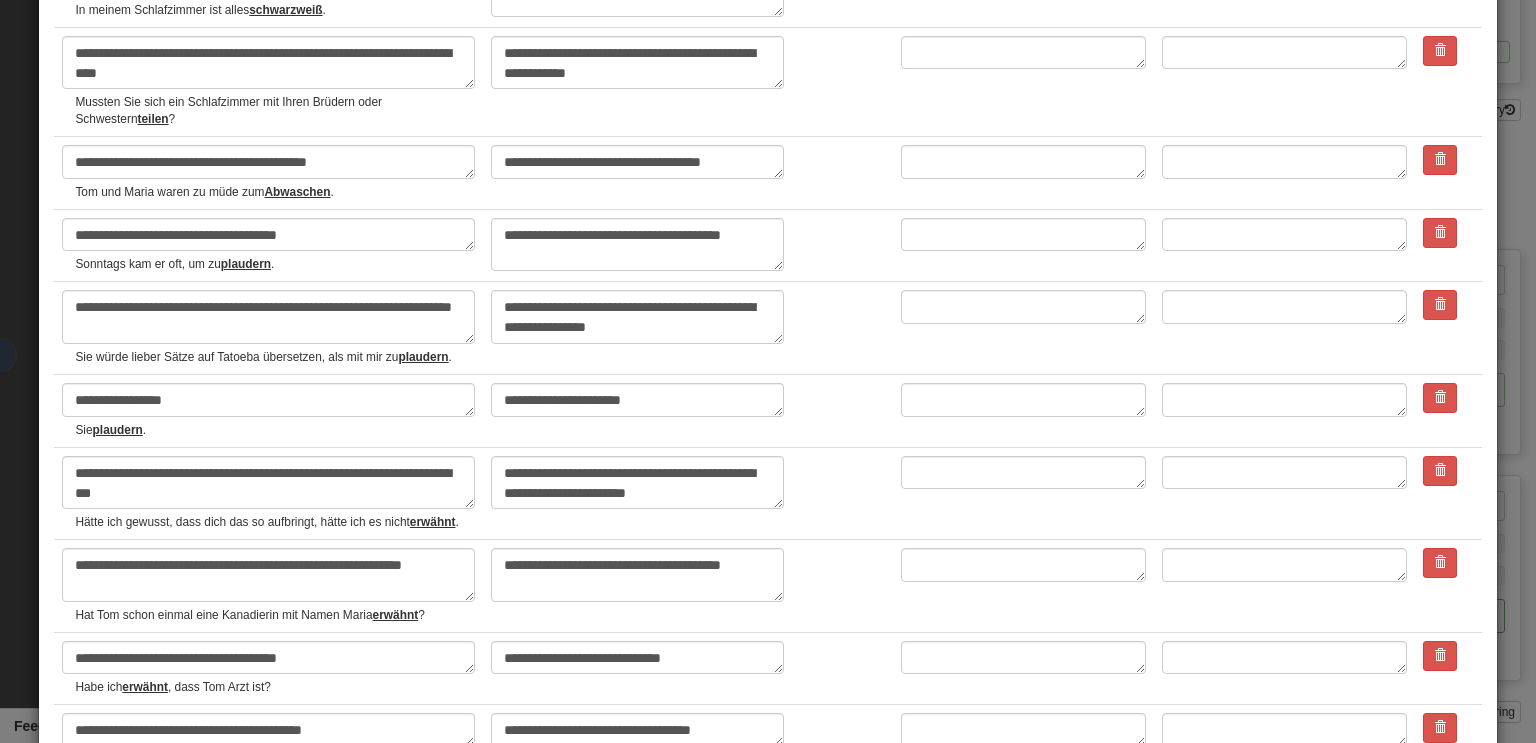 scroll, scrollTop: 0, scrollLeft: 0, axis: both 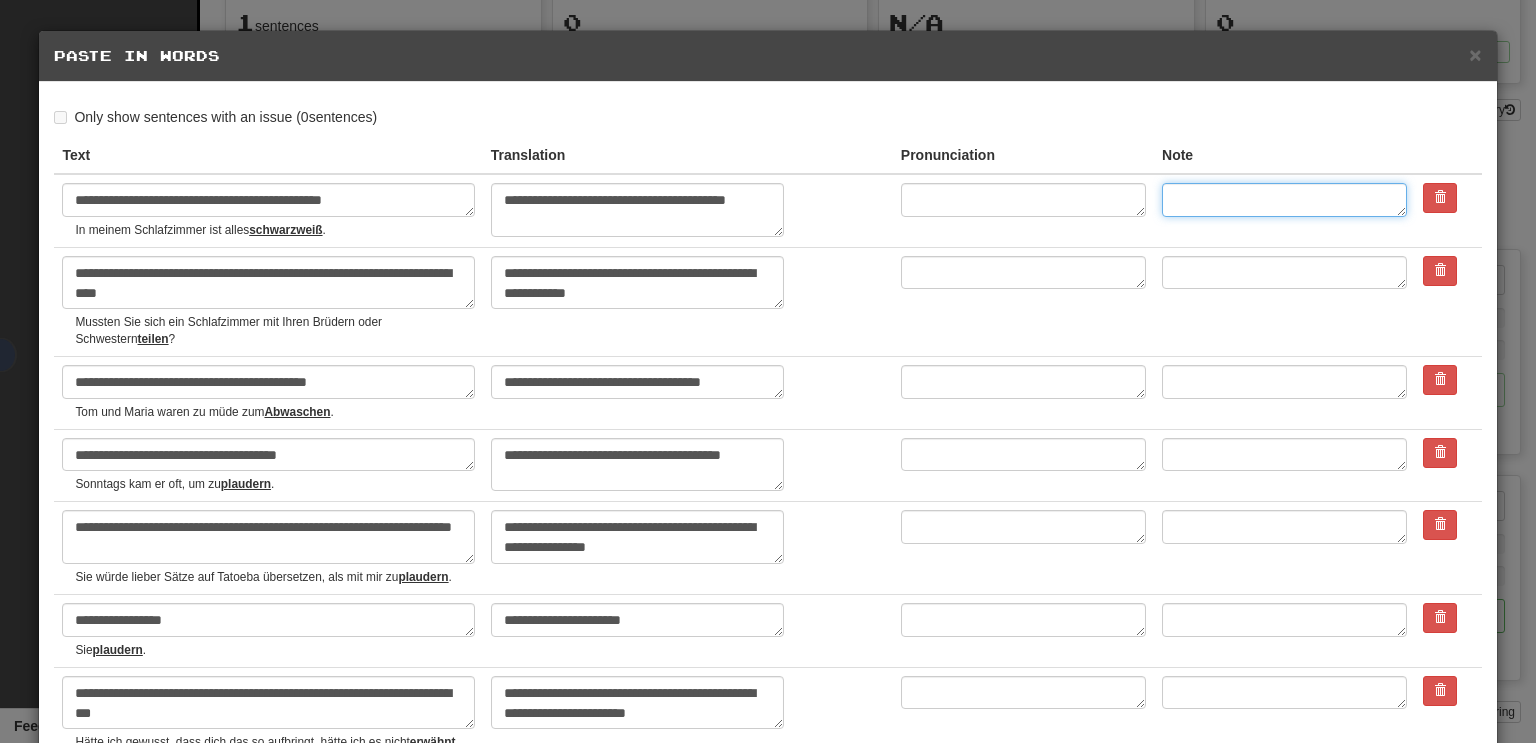 click at bounding box center (1284, 200) 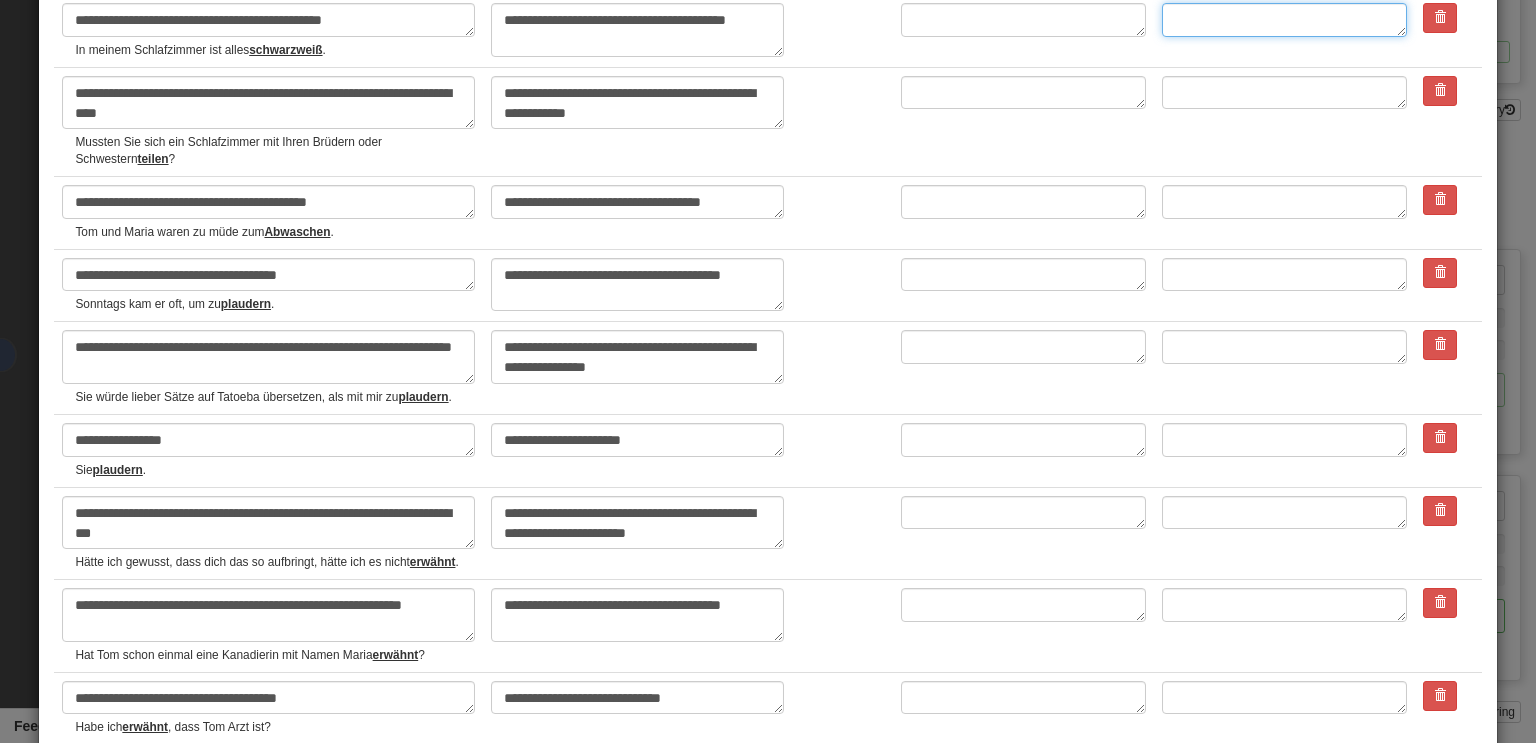 scroll, scrollTop: 178, scrollLeft: 0, axis: vertical 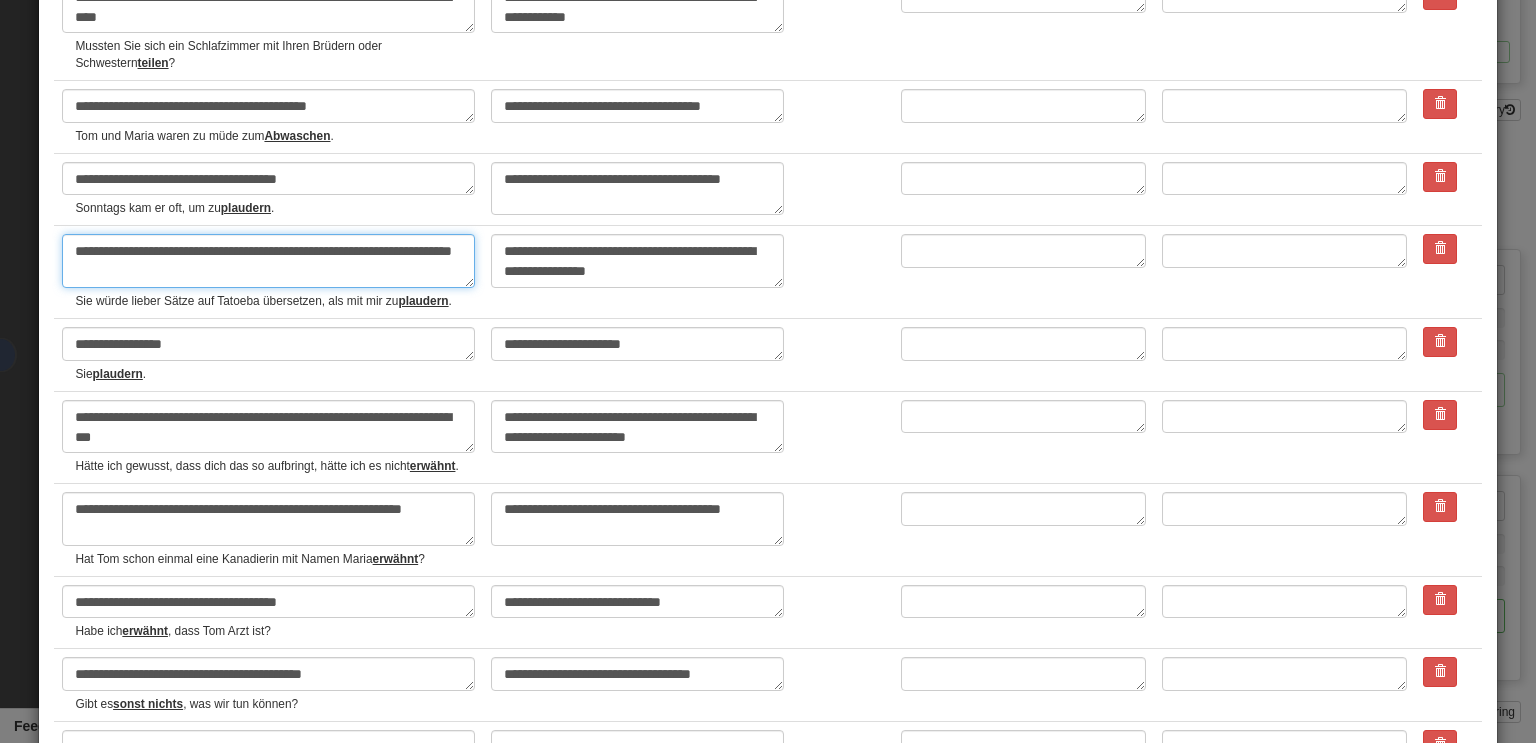click on "**********" at bounding box center (268, 261) 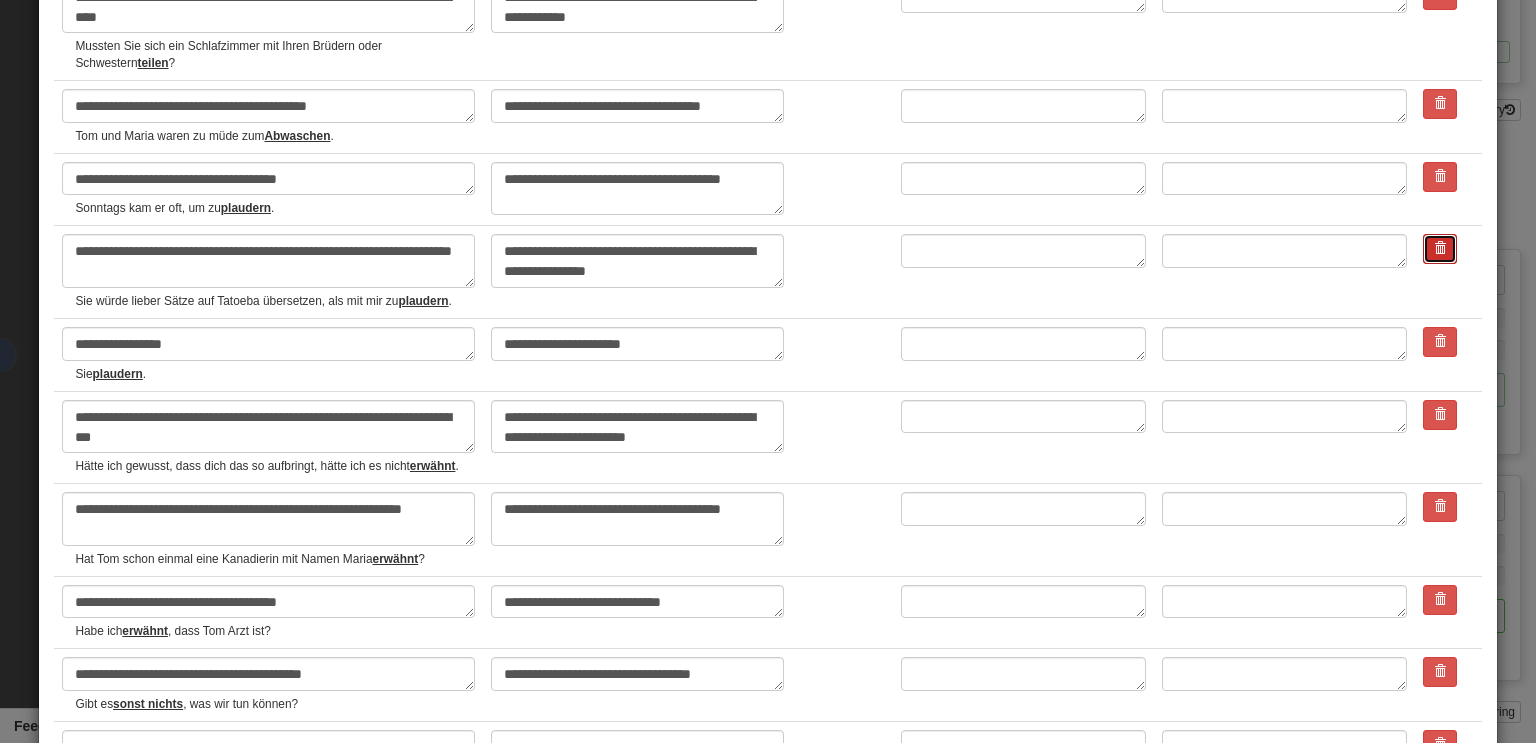click at bounding box center [1440, 249] 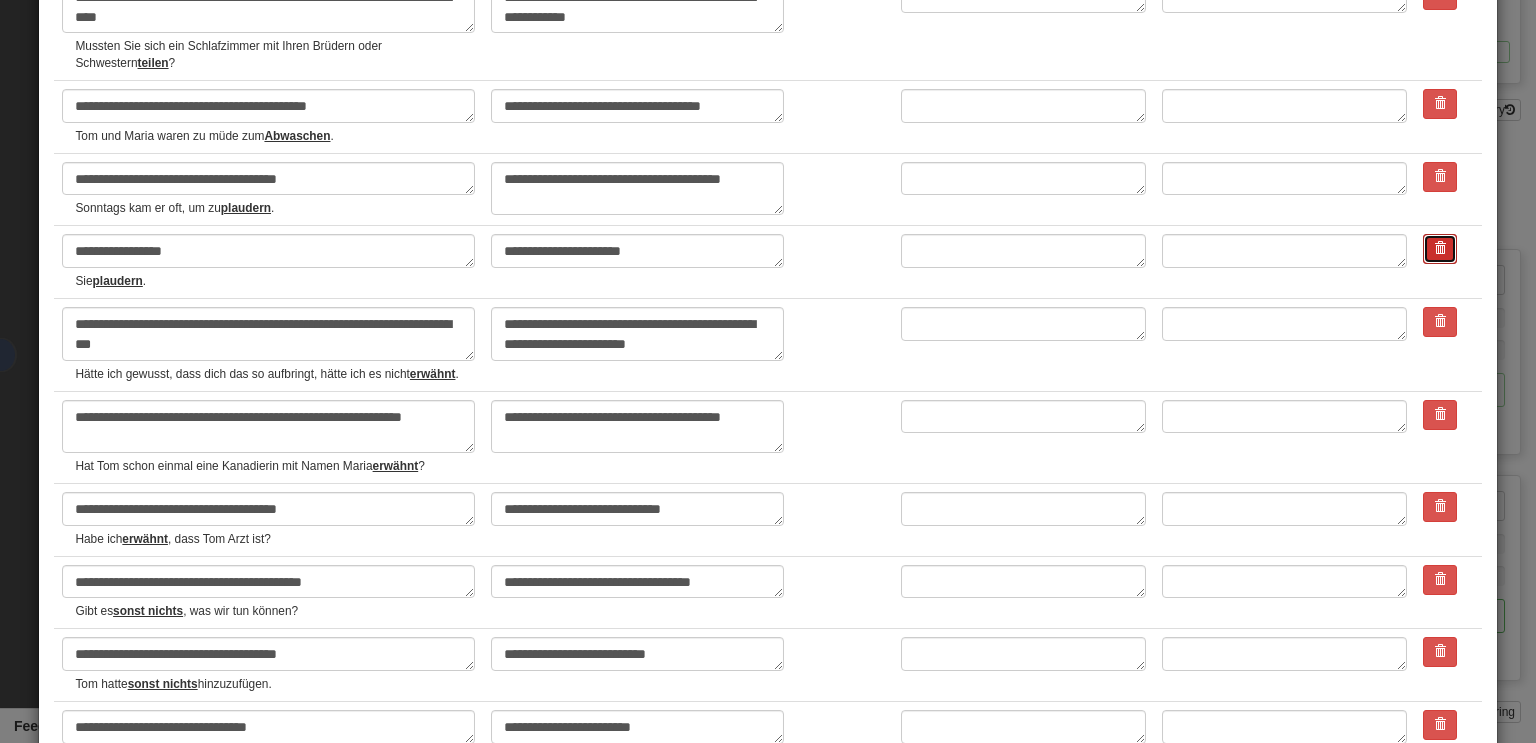 click at bounding box center (1440, 249) 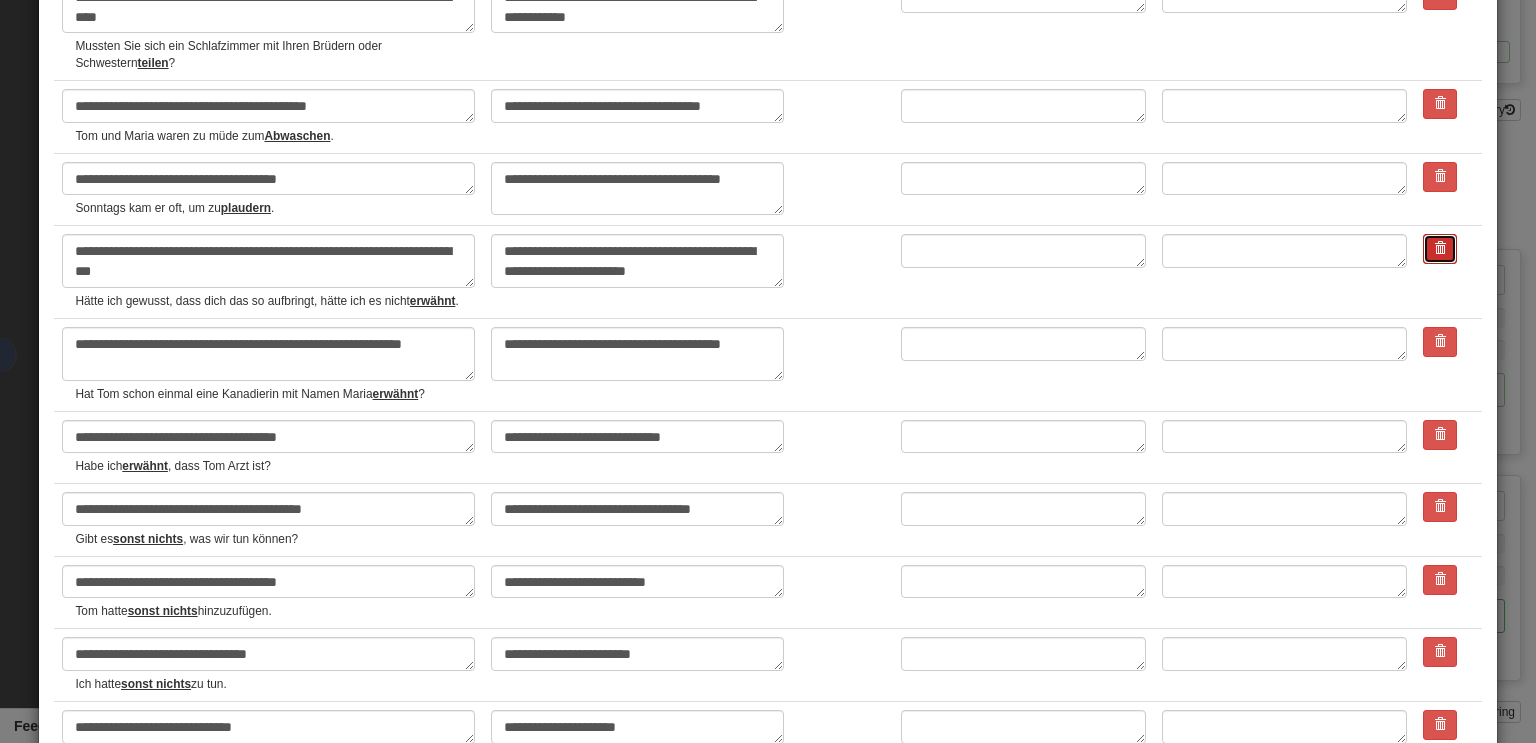 click at bounding box center [1440, 249] 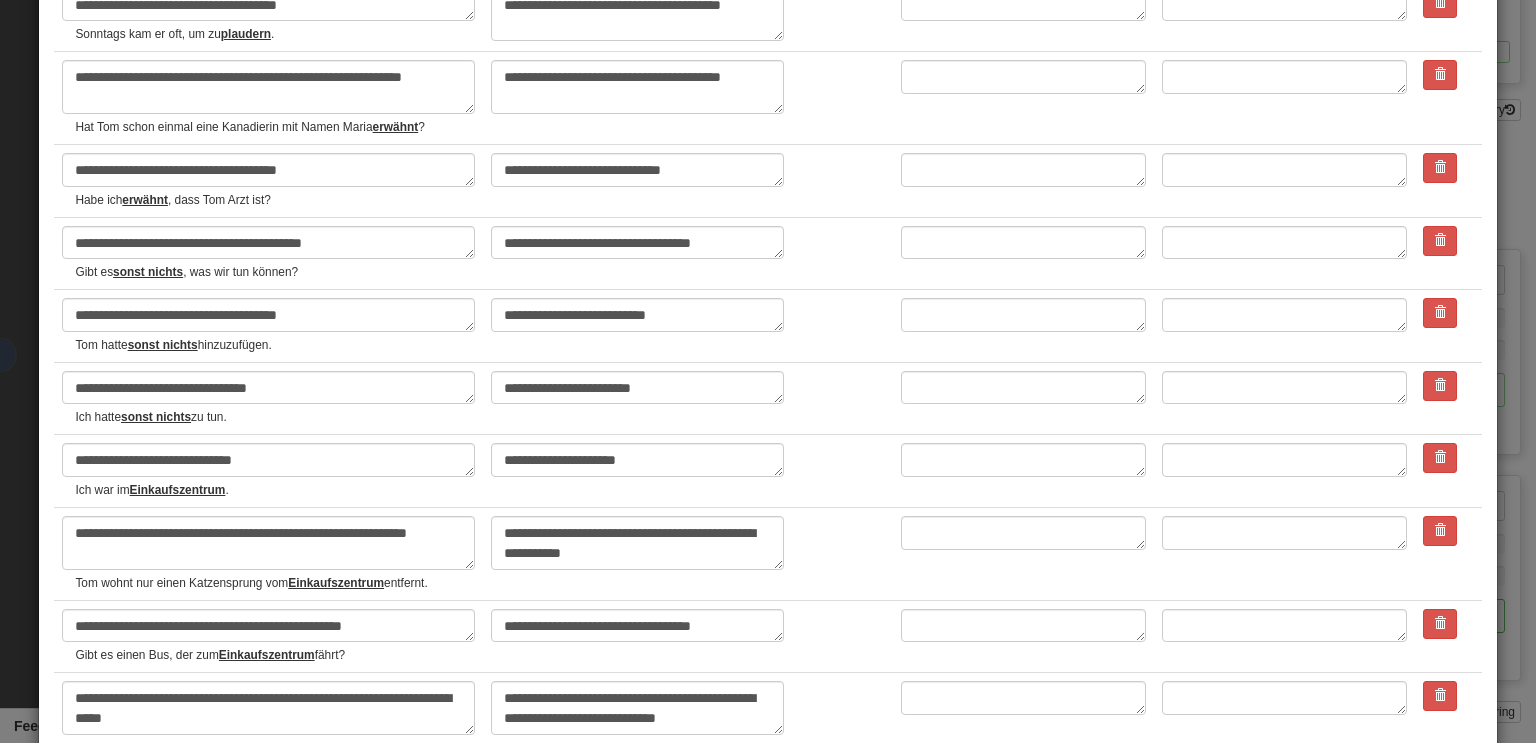 scroll, scrollTop: 451, scrollLeft: 0, axis: vertical 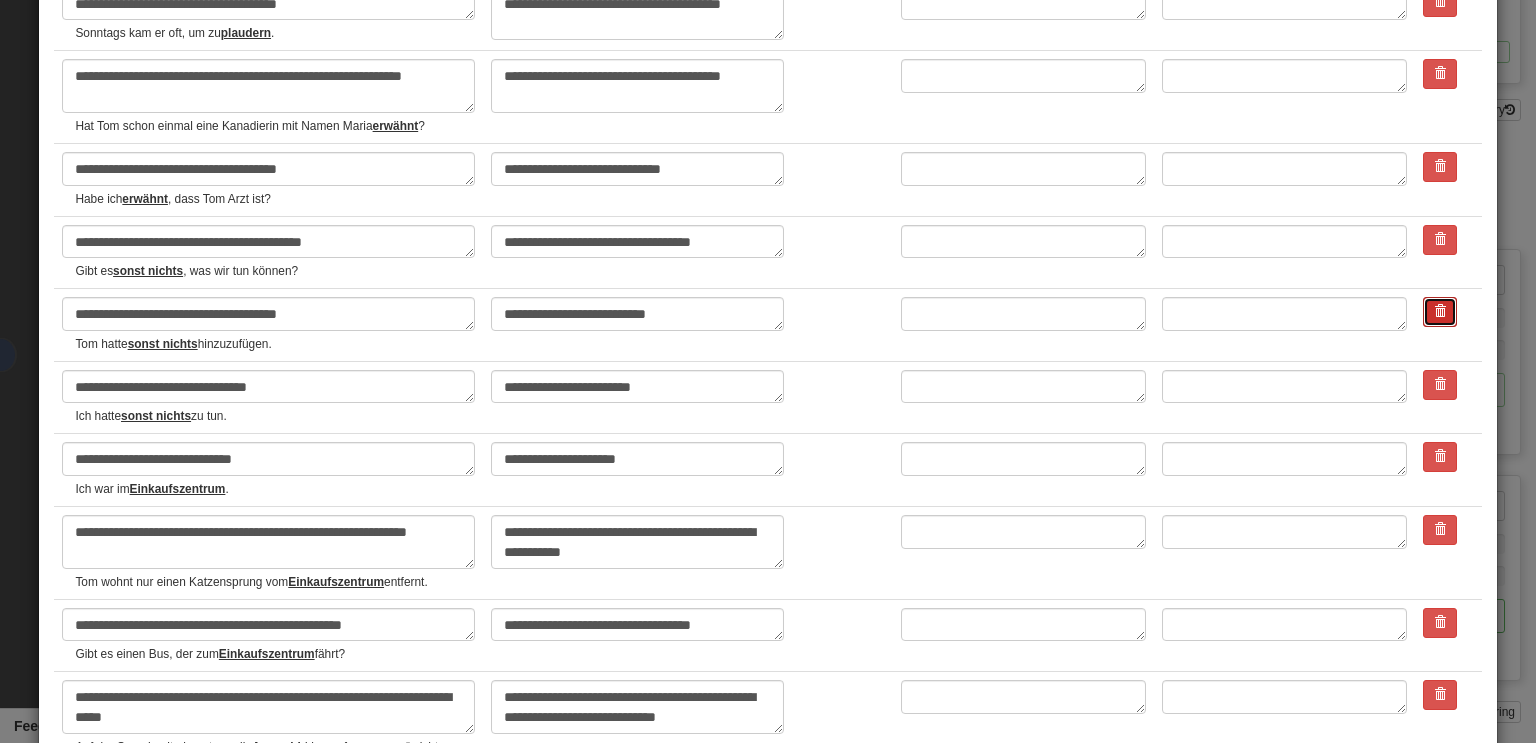 click at bounding box center (1440, 312) 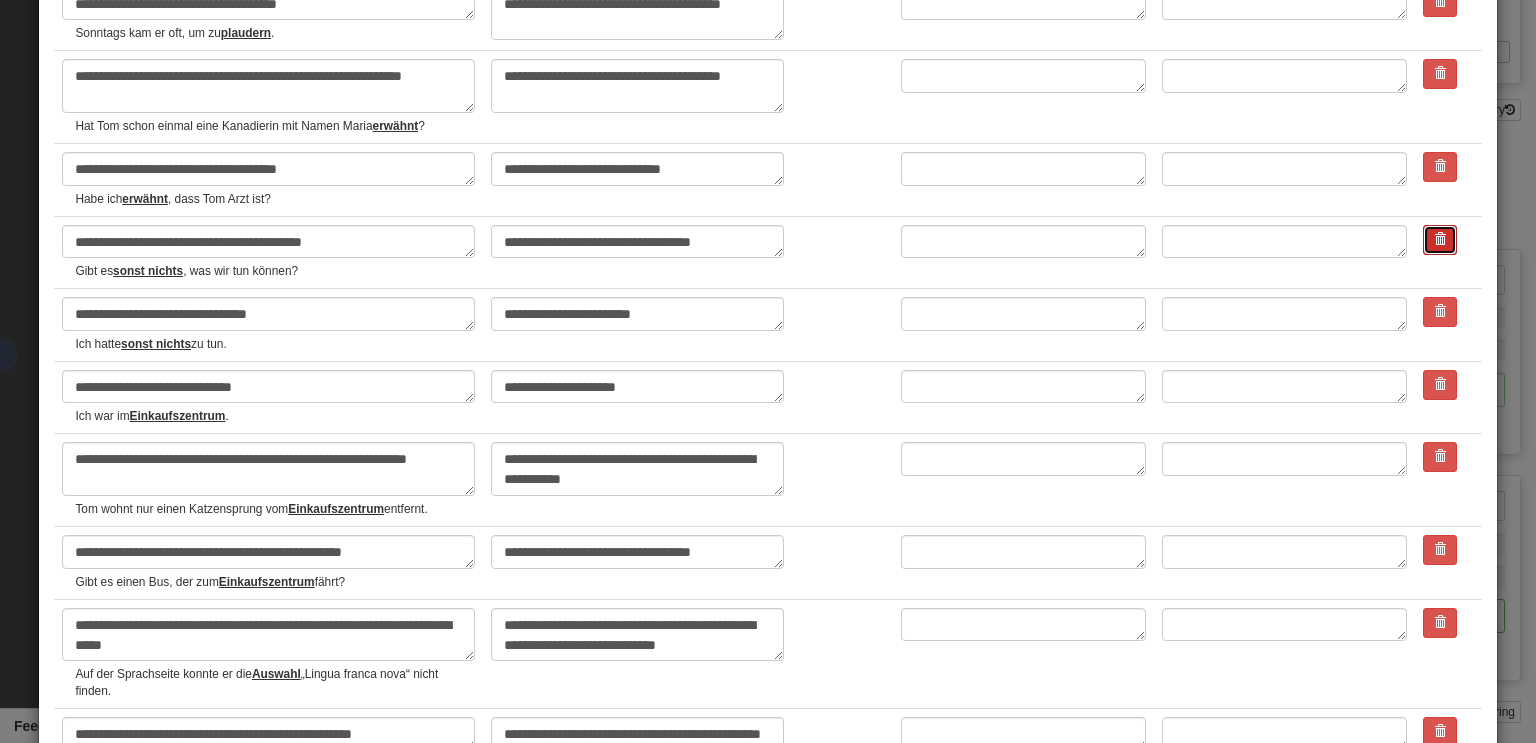 click at bounding box center (1440, 239) 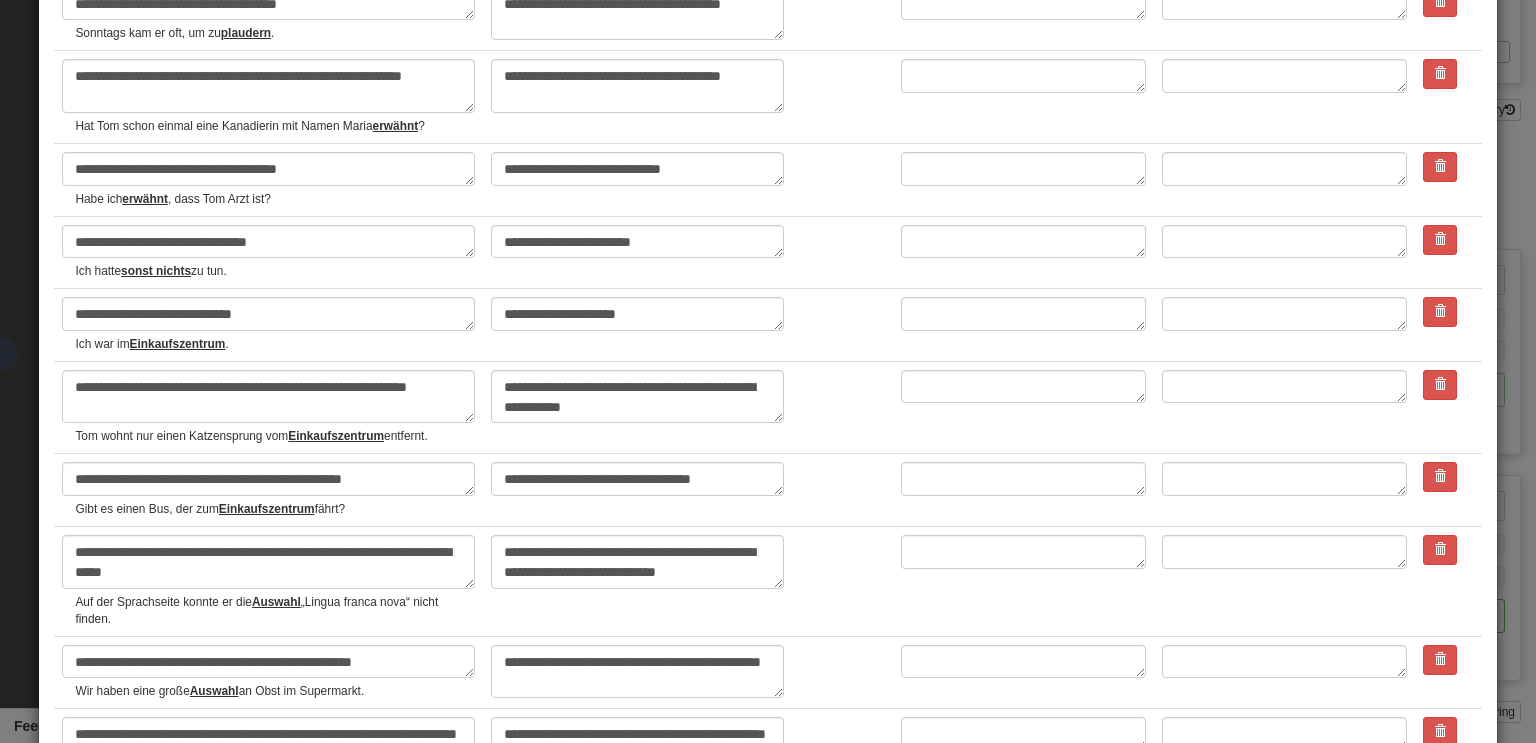 type on "*" 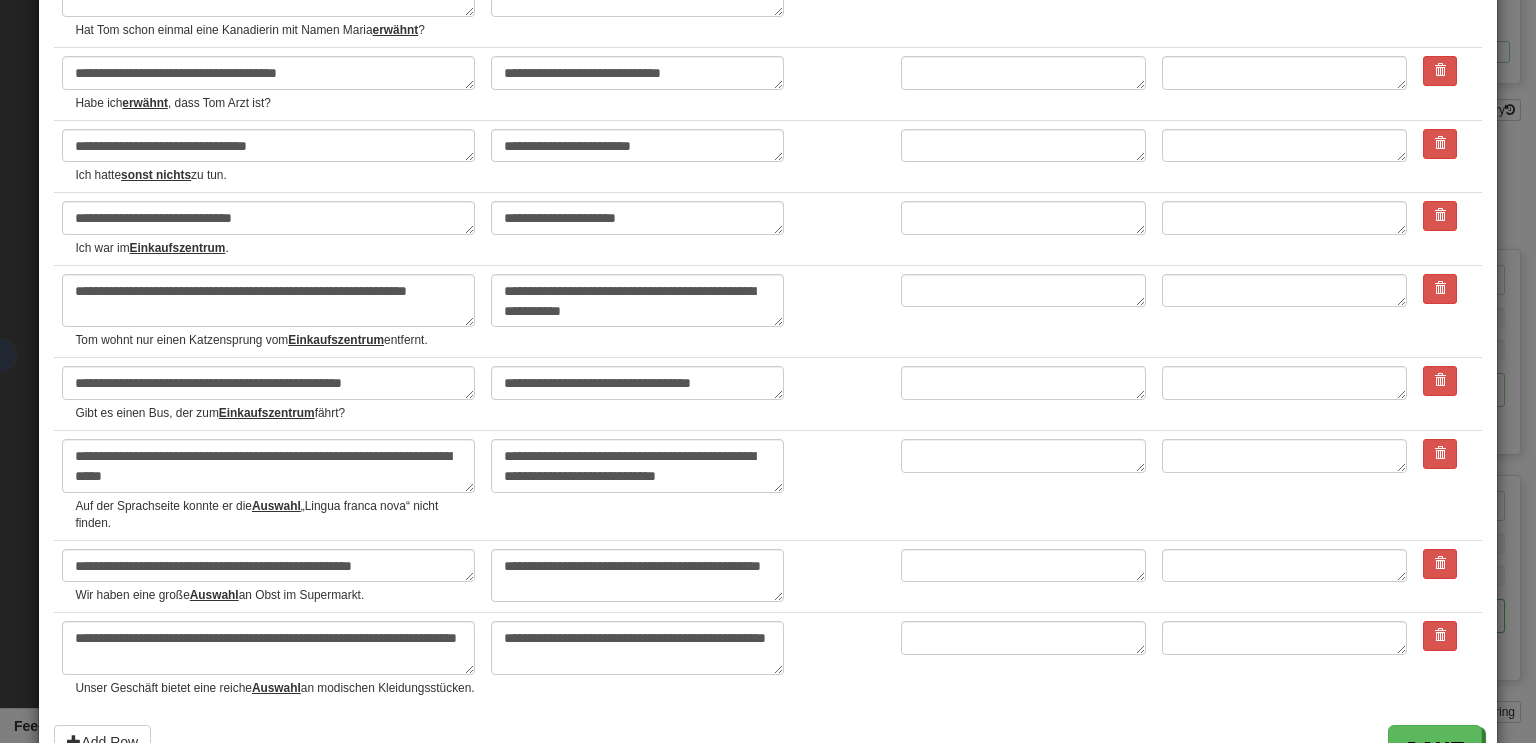scroll, scrollTop: 619, scrollLeft: 0, axis: vertical 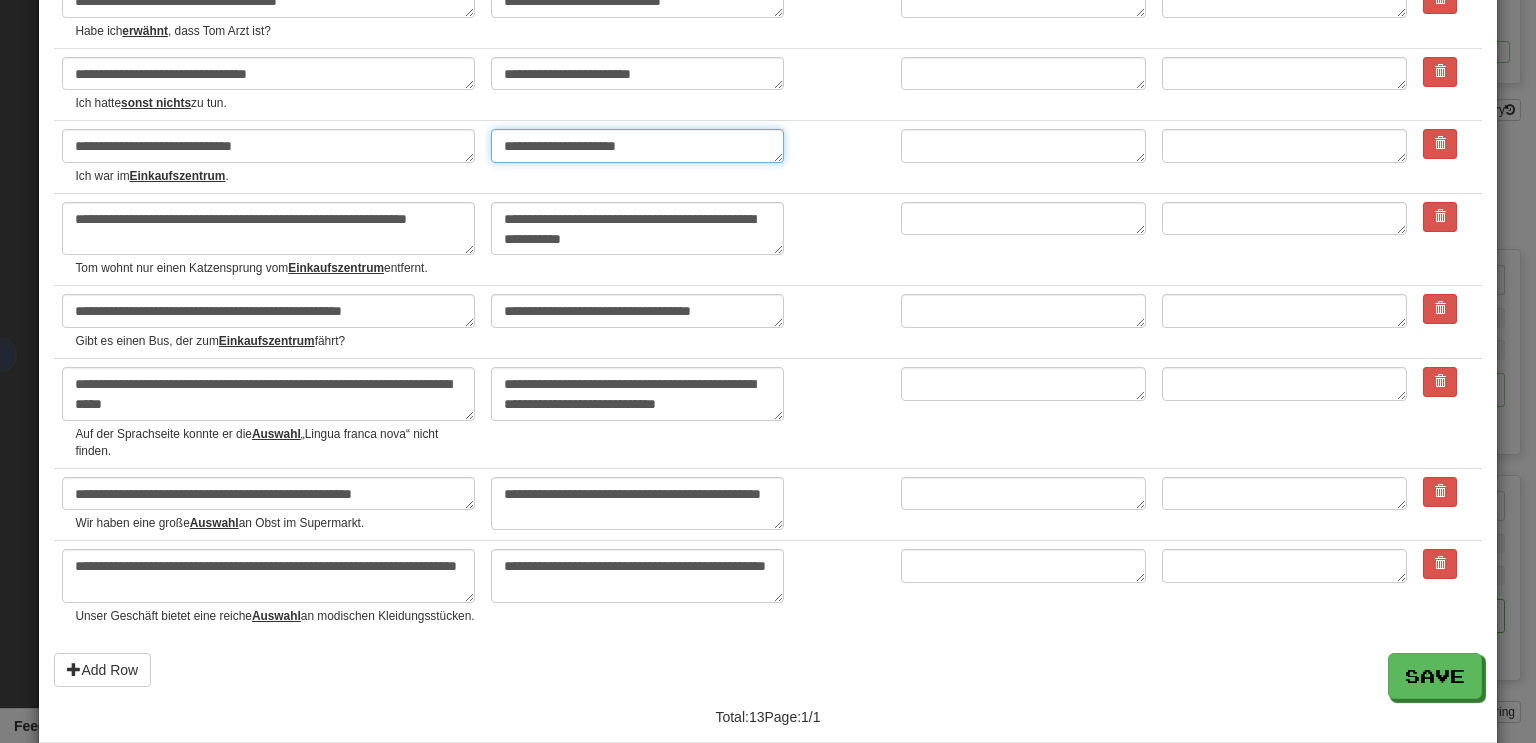 click on "**********" at bounding box center (637, 146) 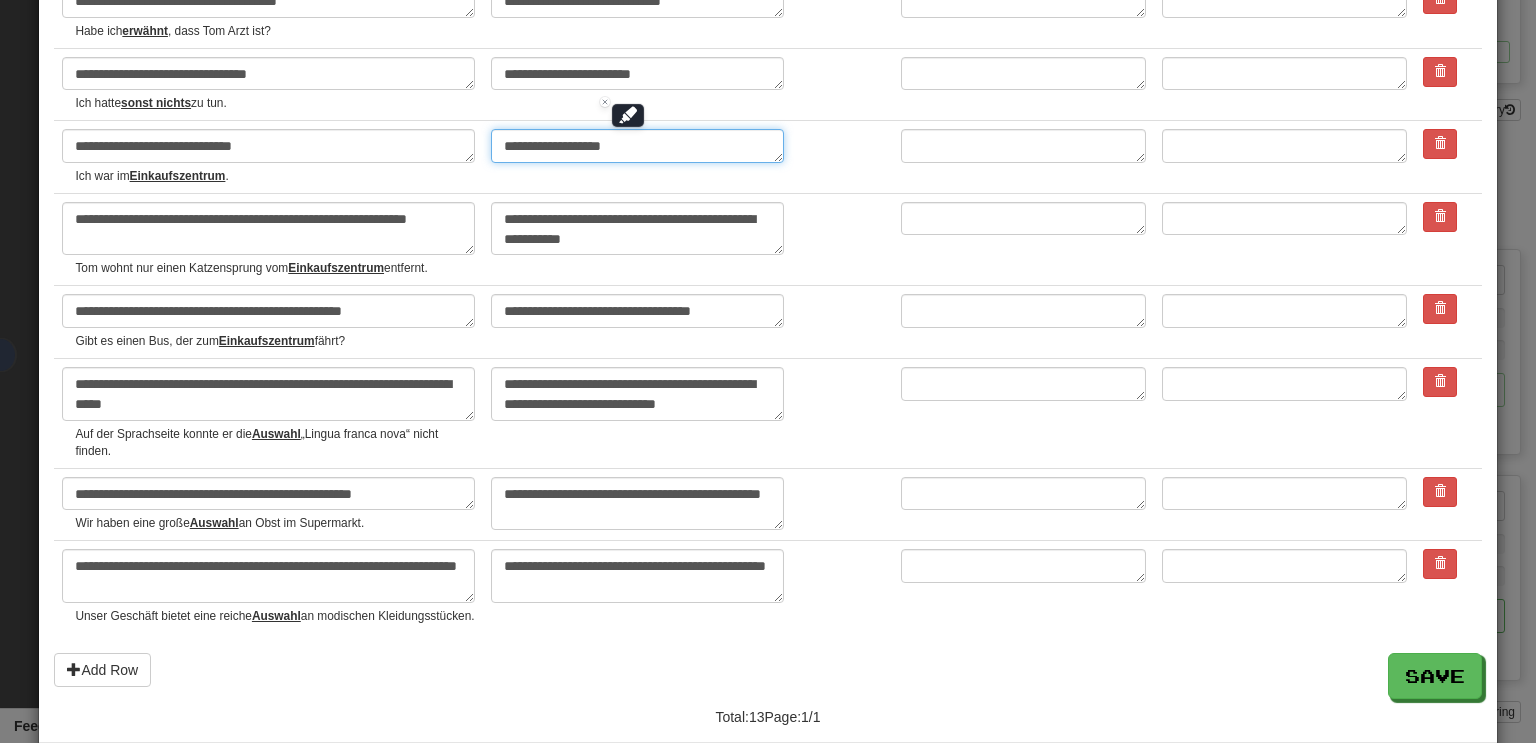 type on "**********" 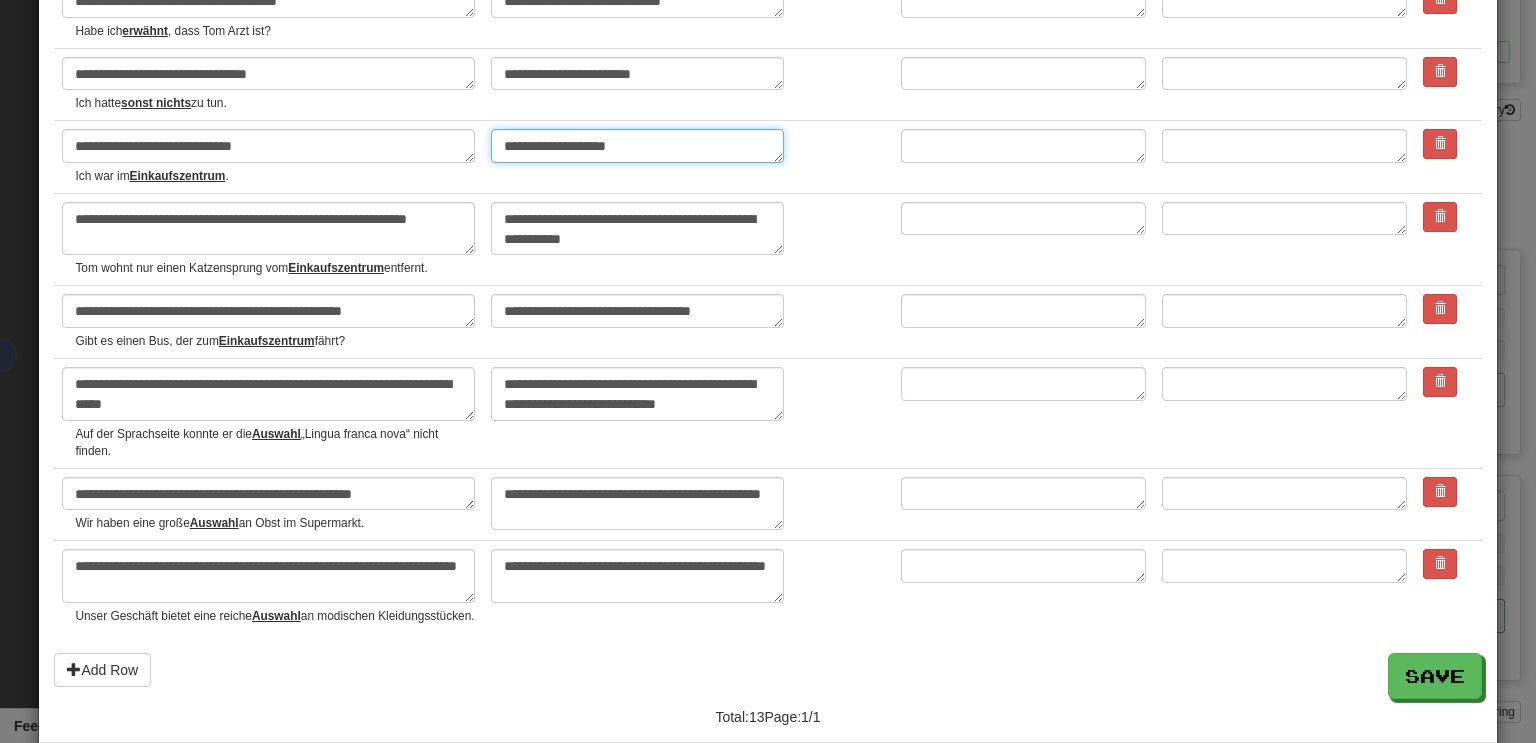 type on "*" 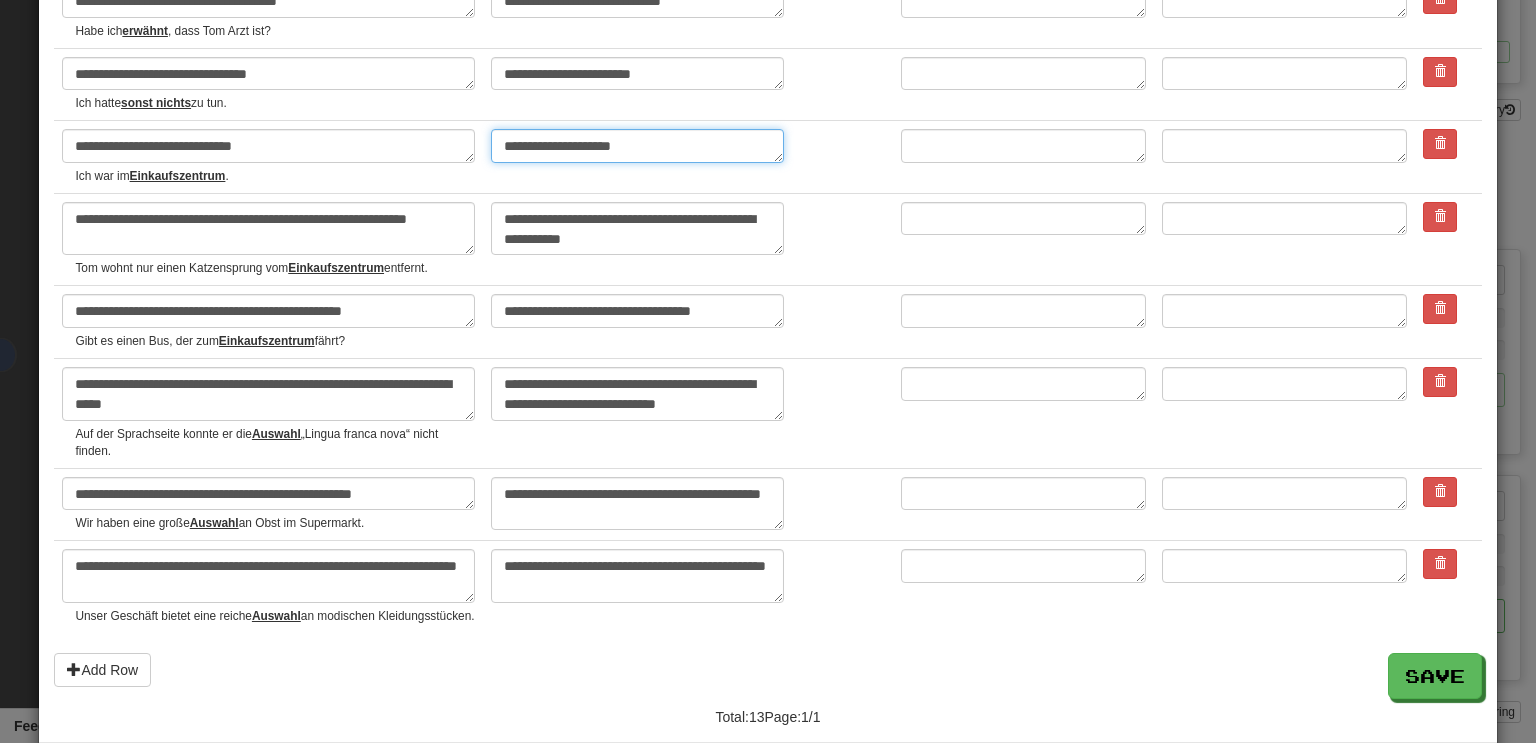 type on "*" 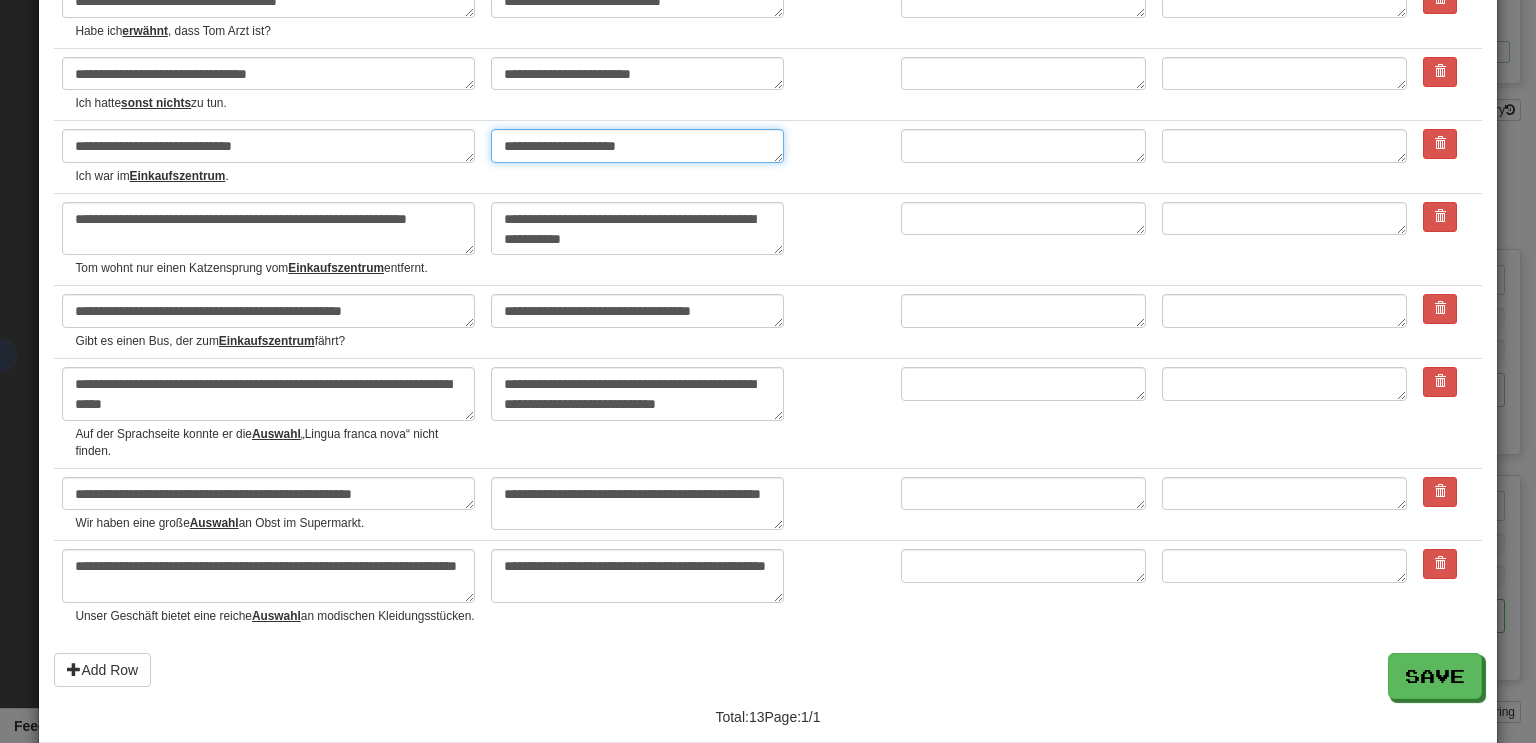 type on "*" 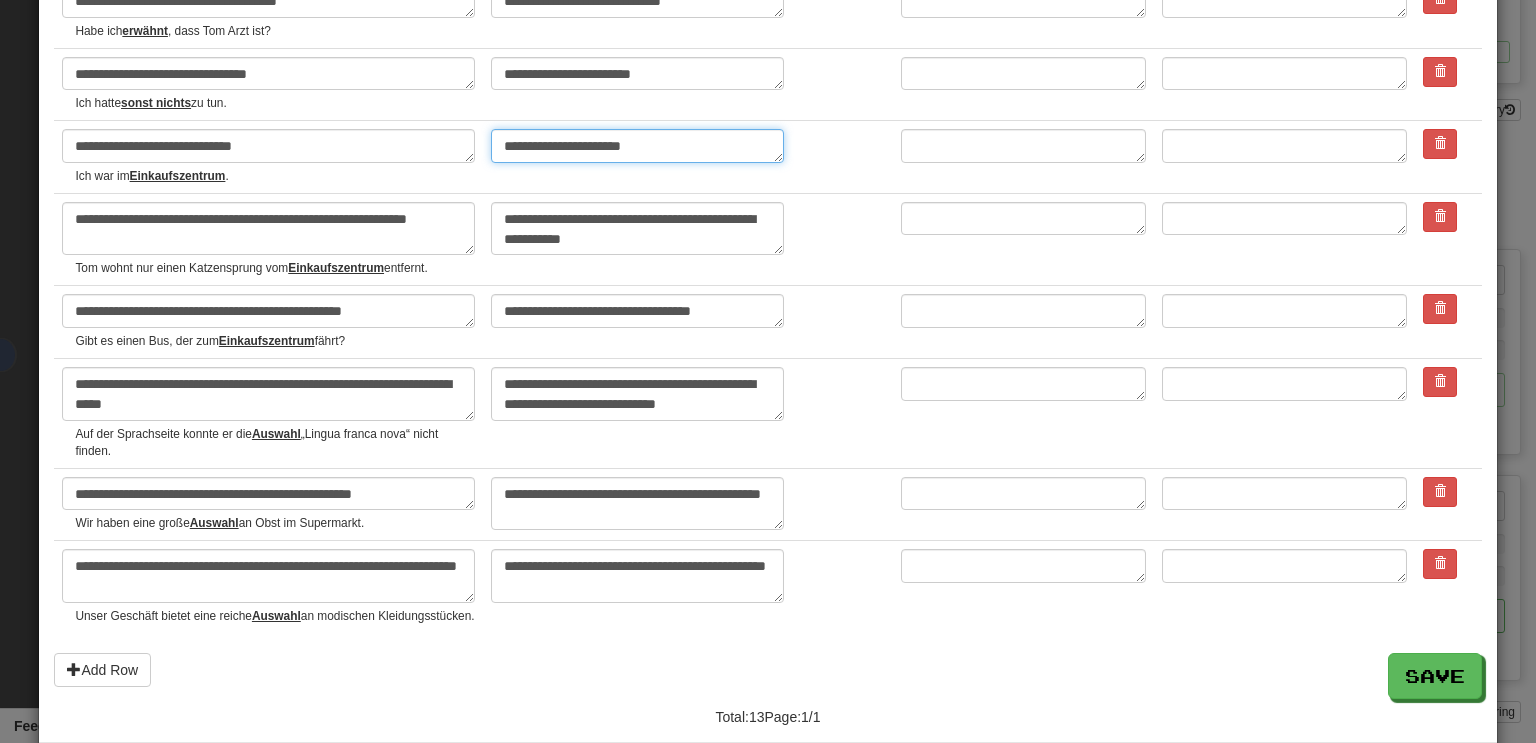 type on "*" 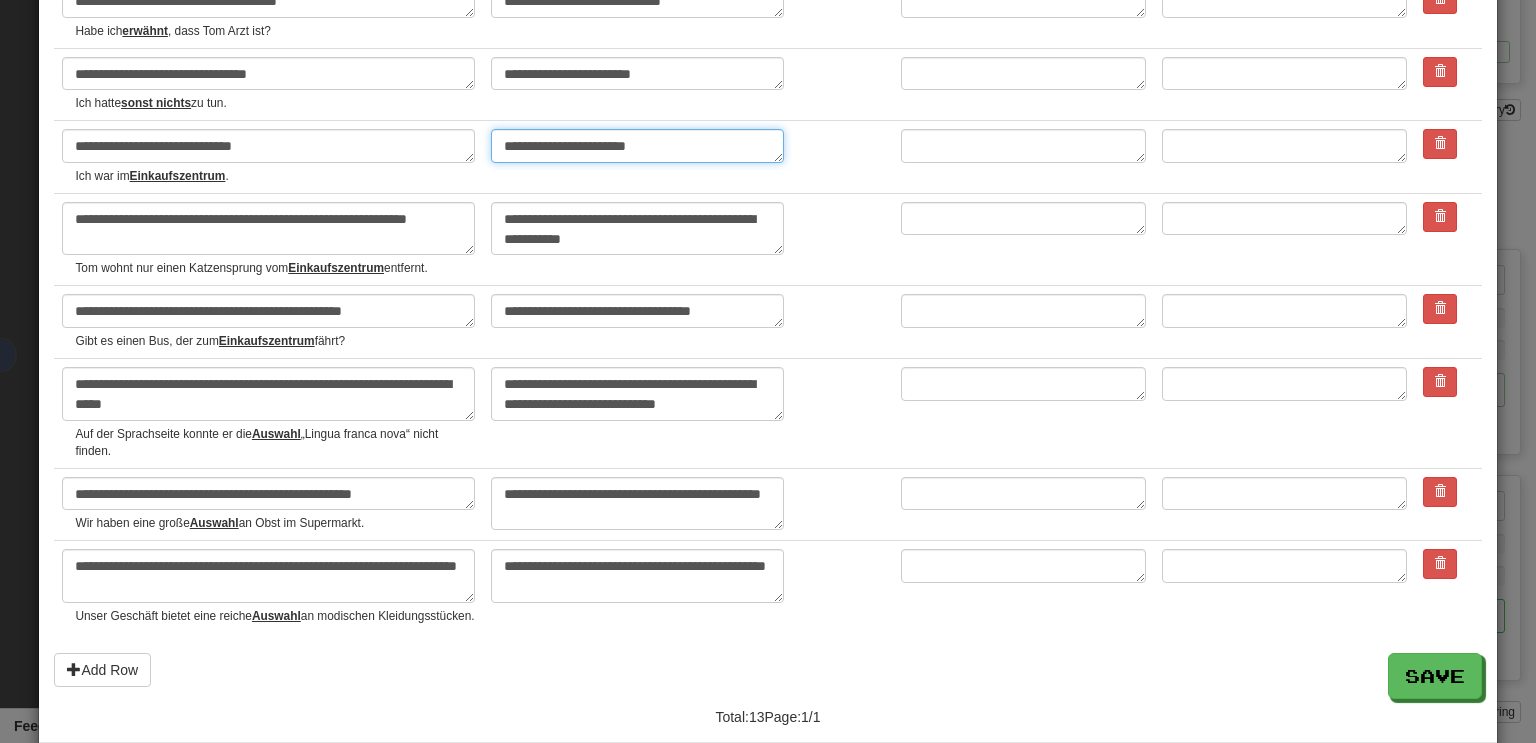 type on "*" 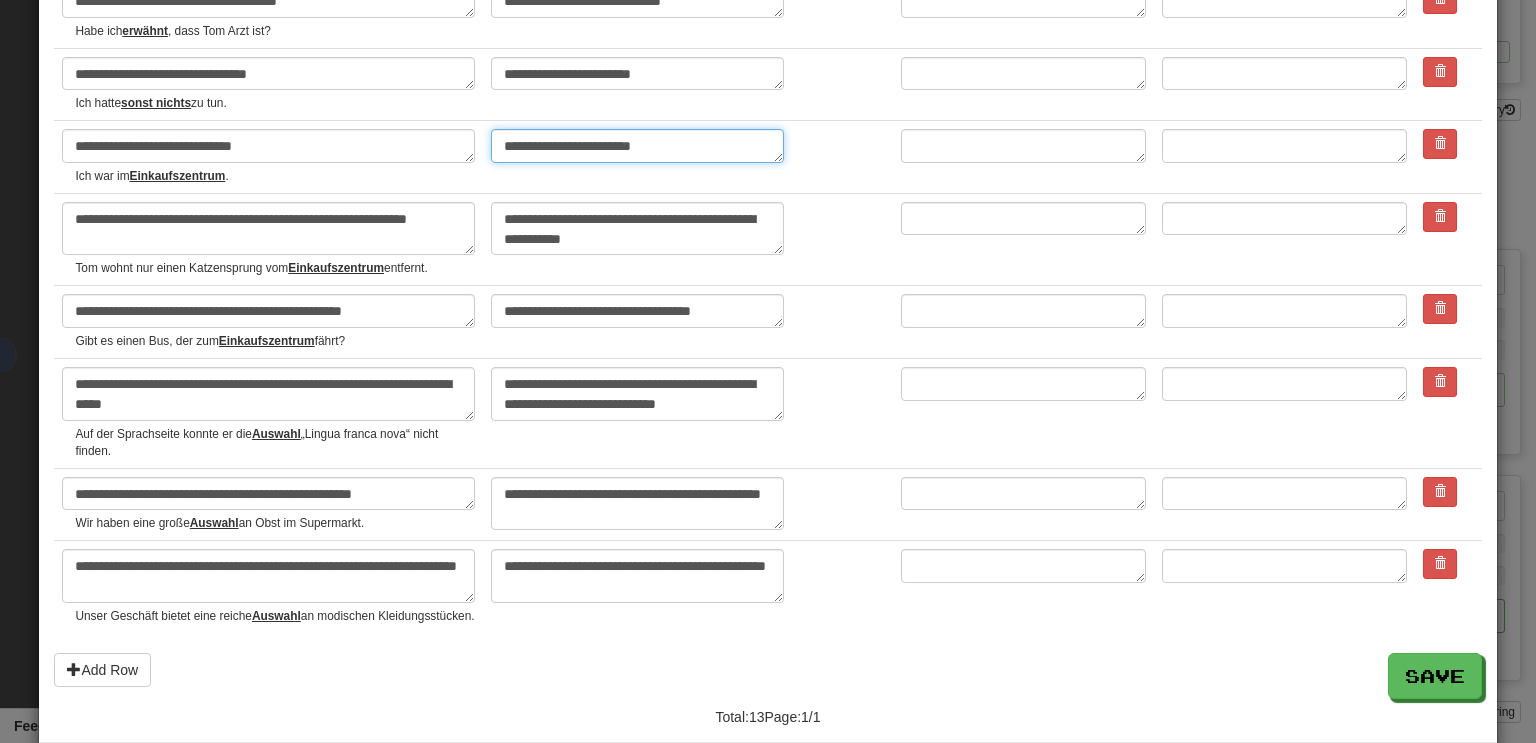 type on "**********" 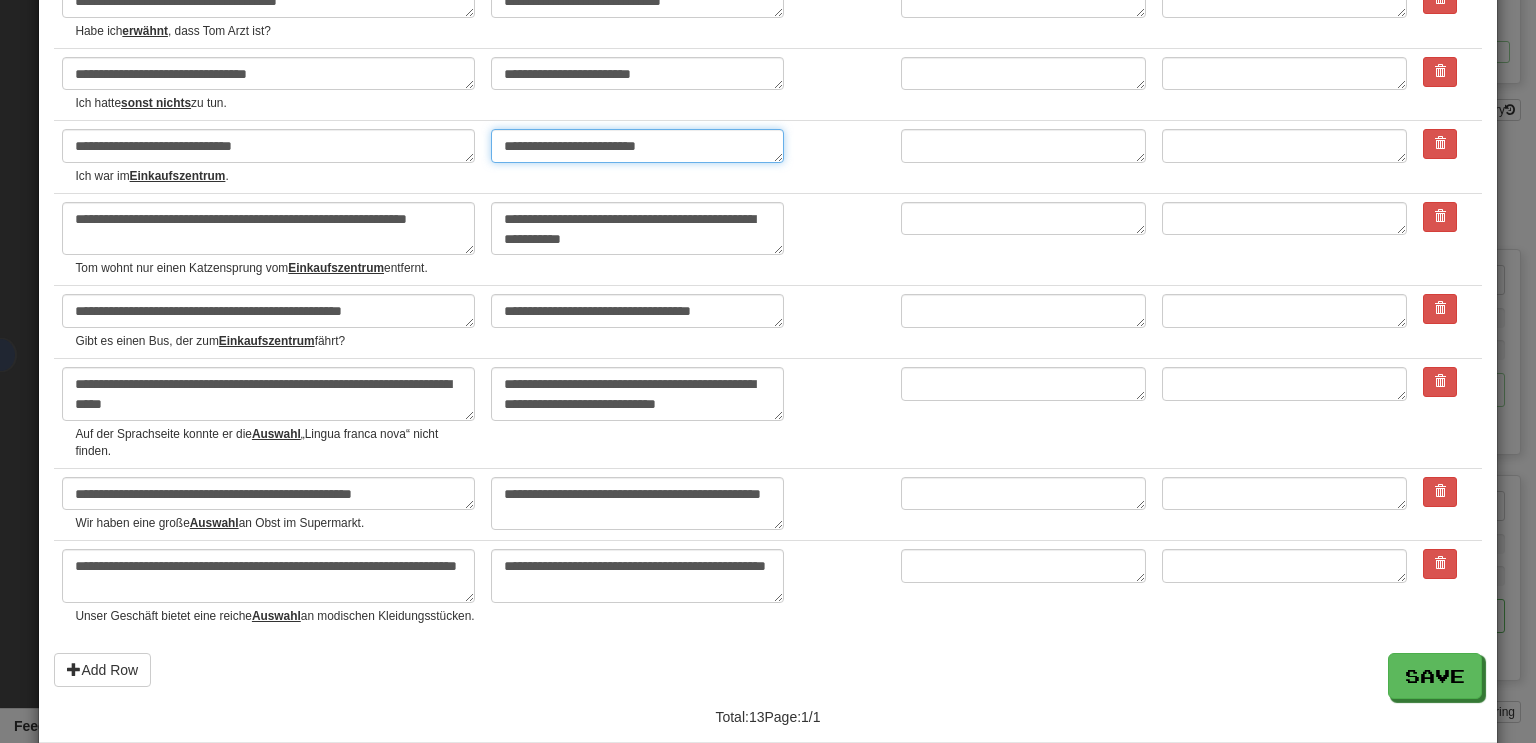 type on "*" 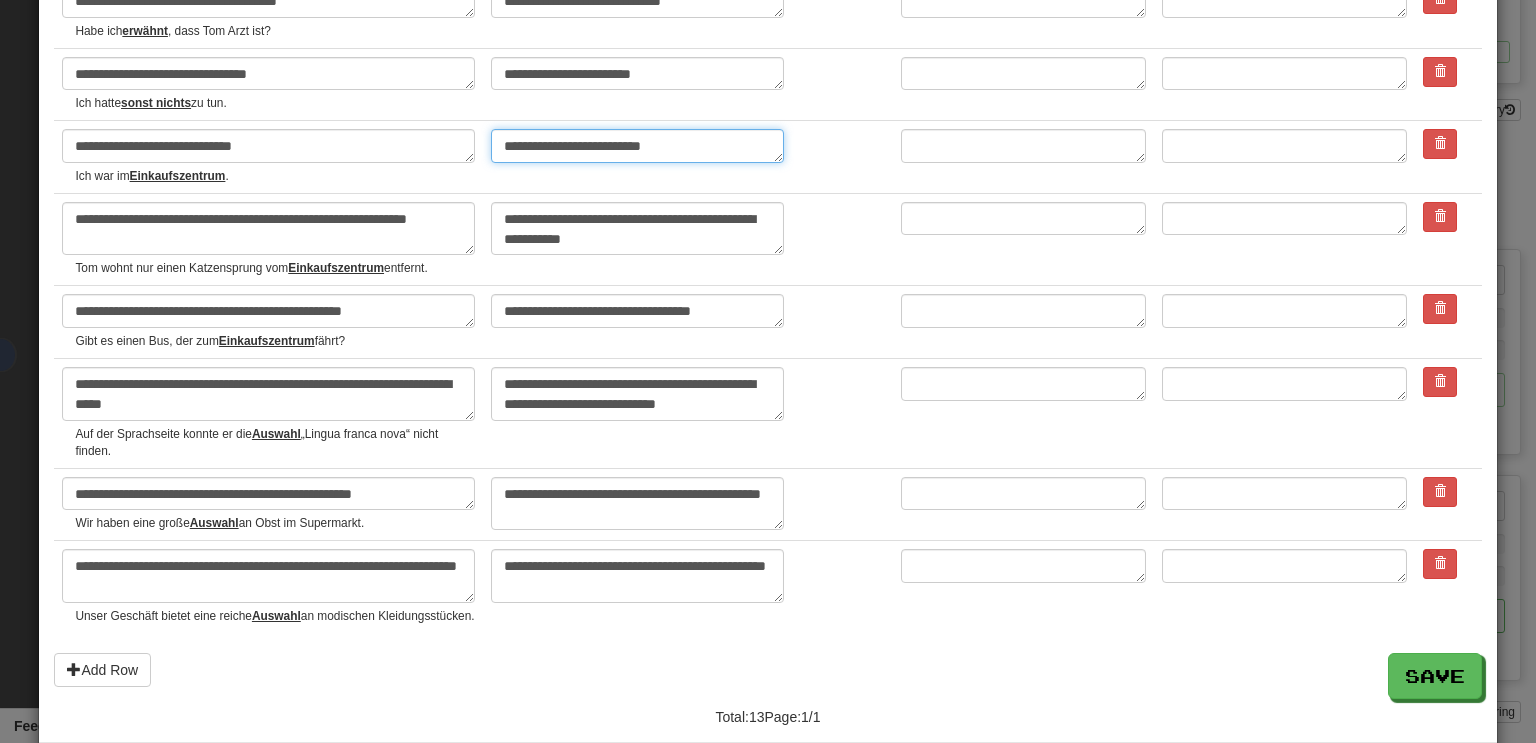 type on "*" 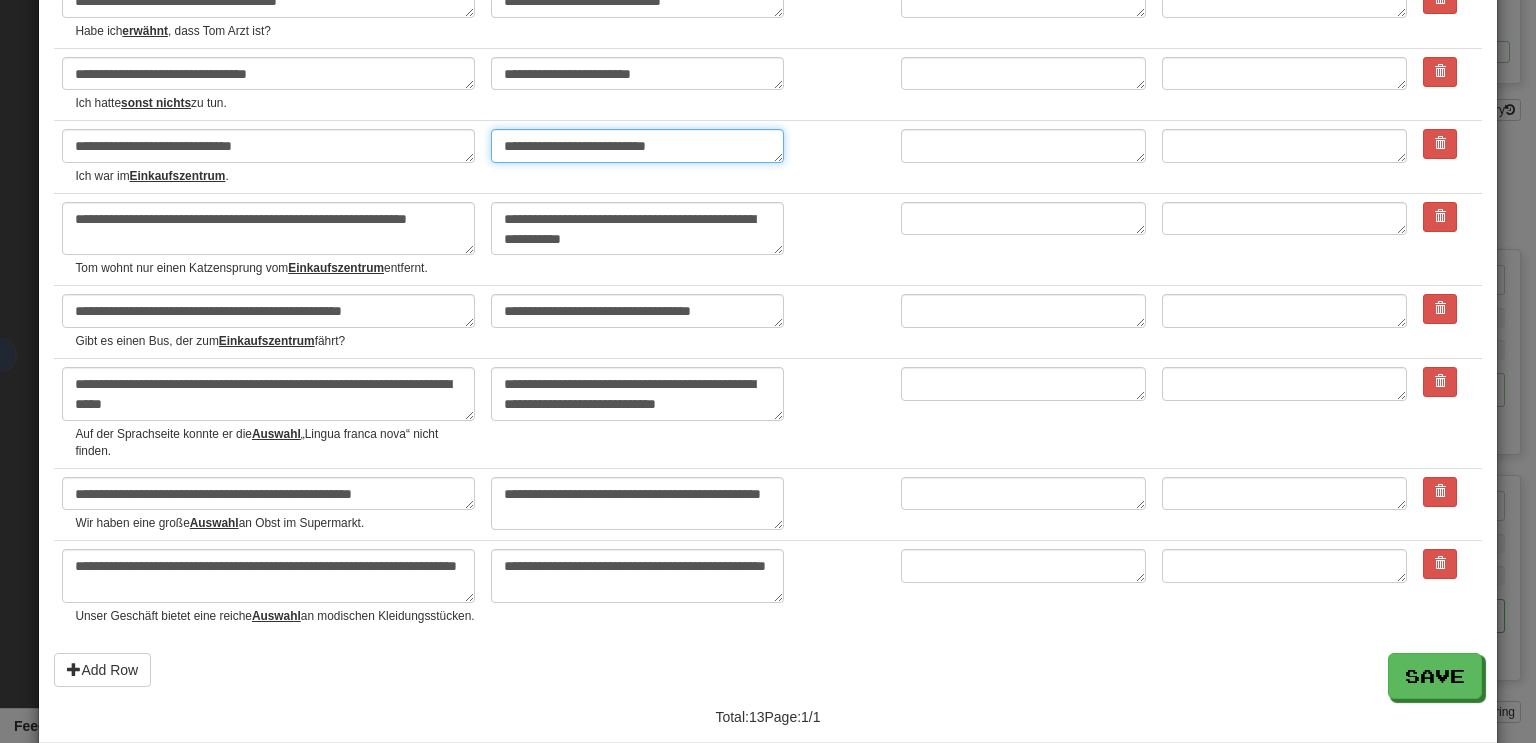 type on "*" 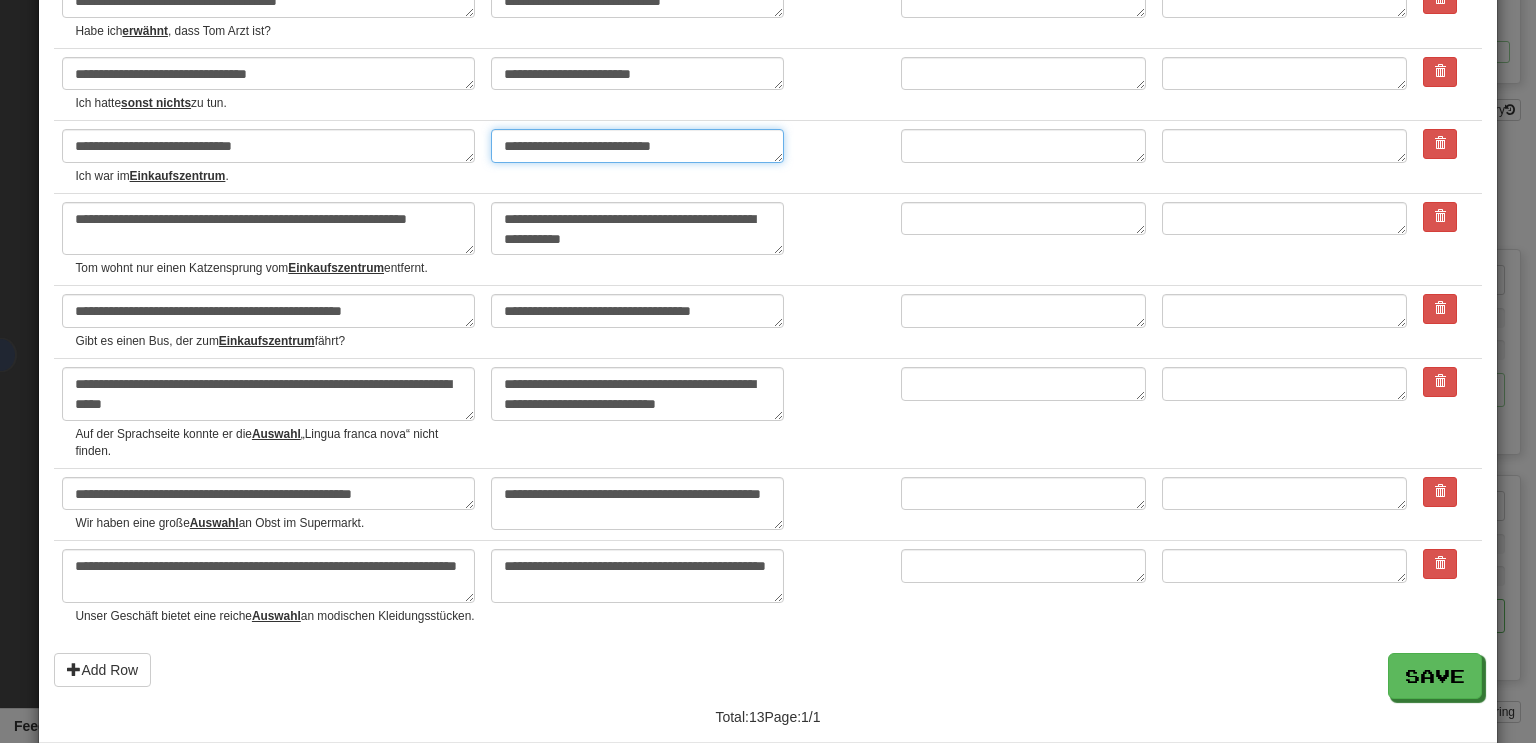 type on "*" 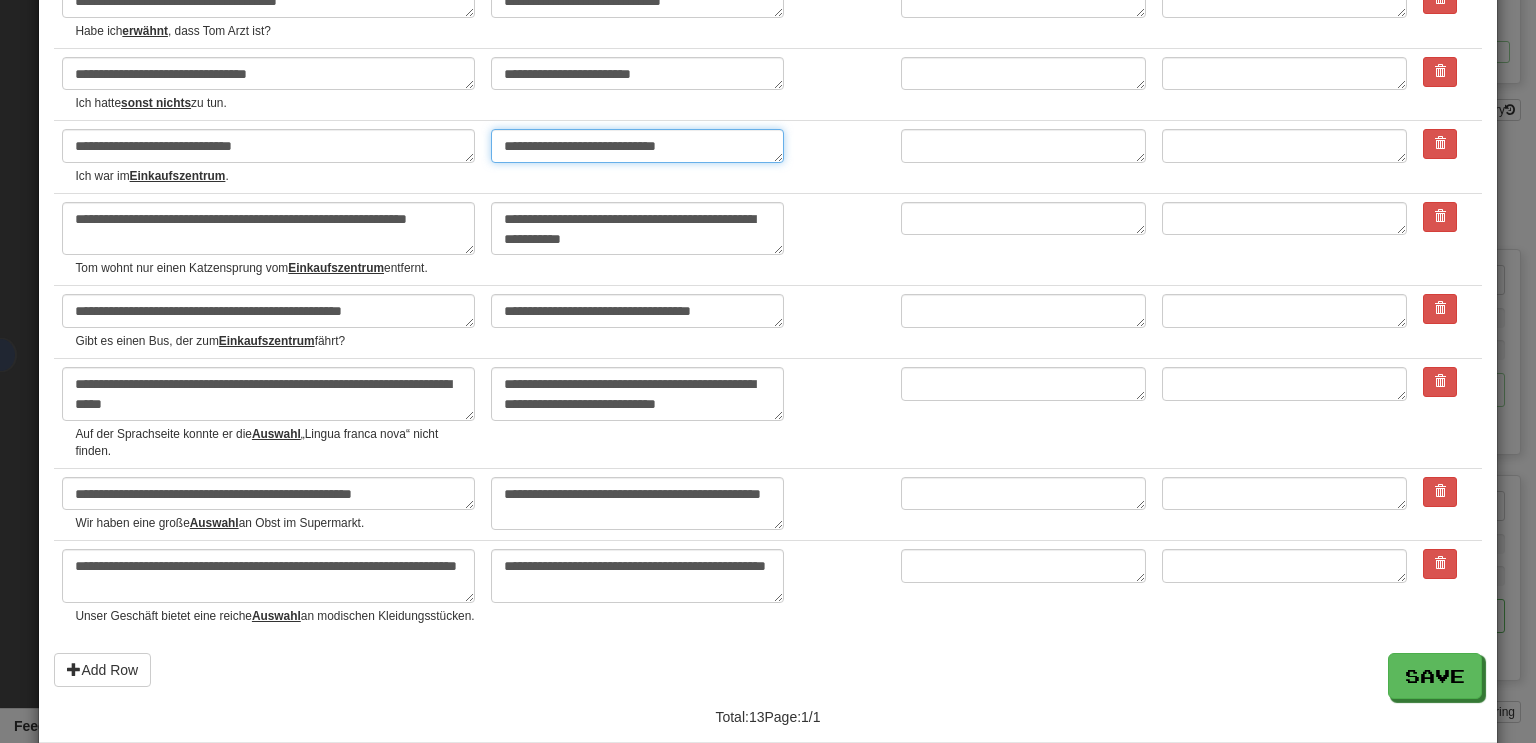 type on "*" 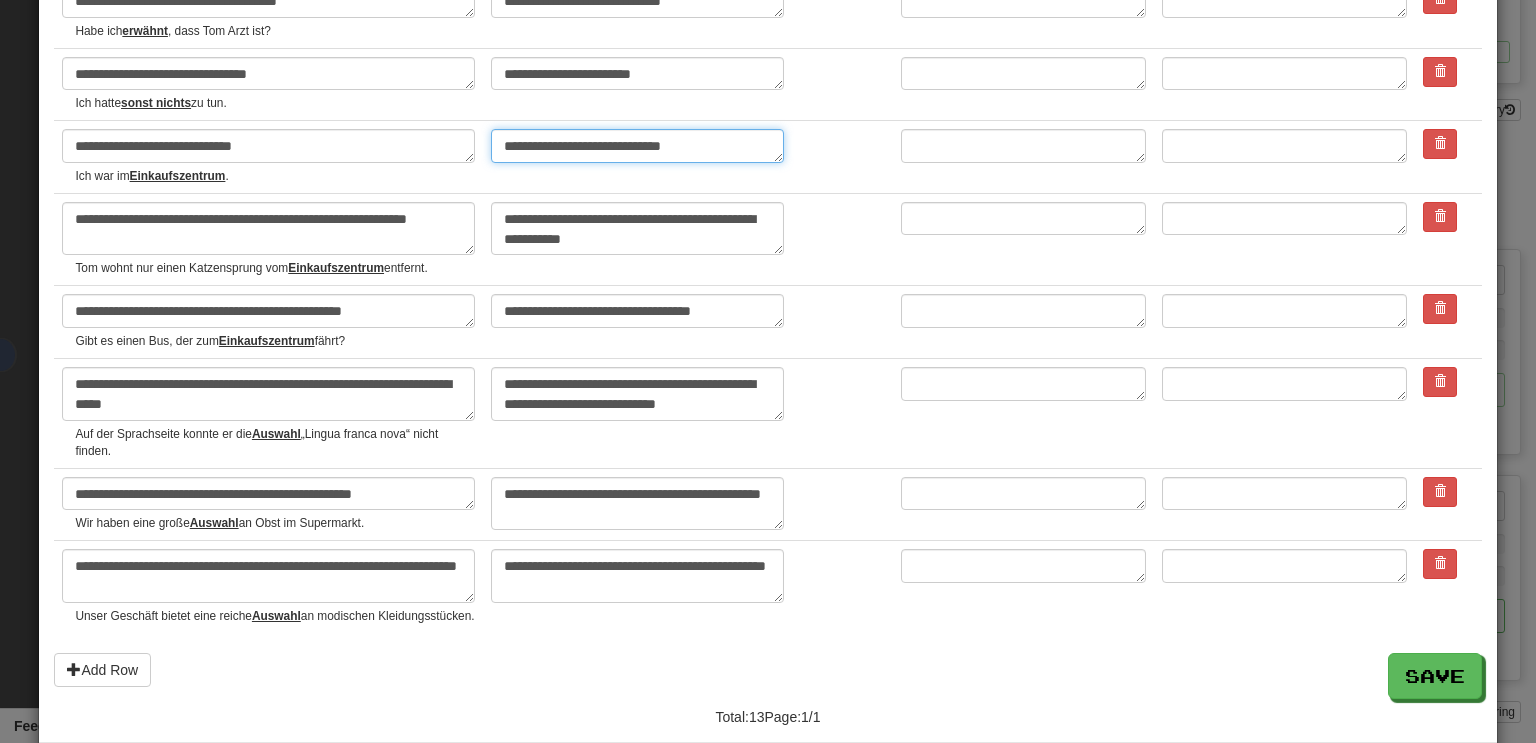 type on "*" 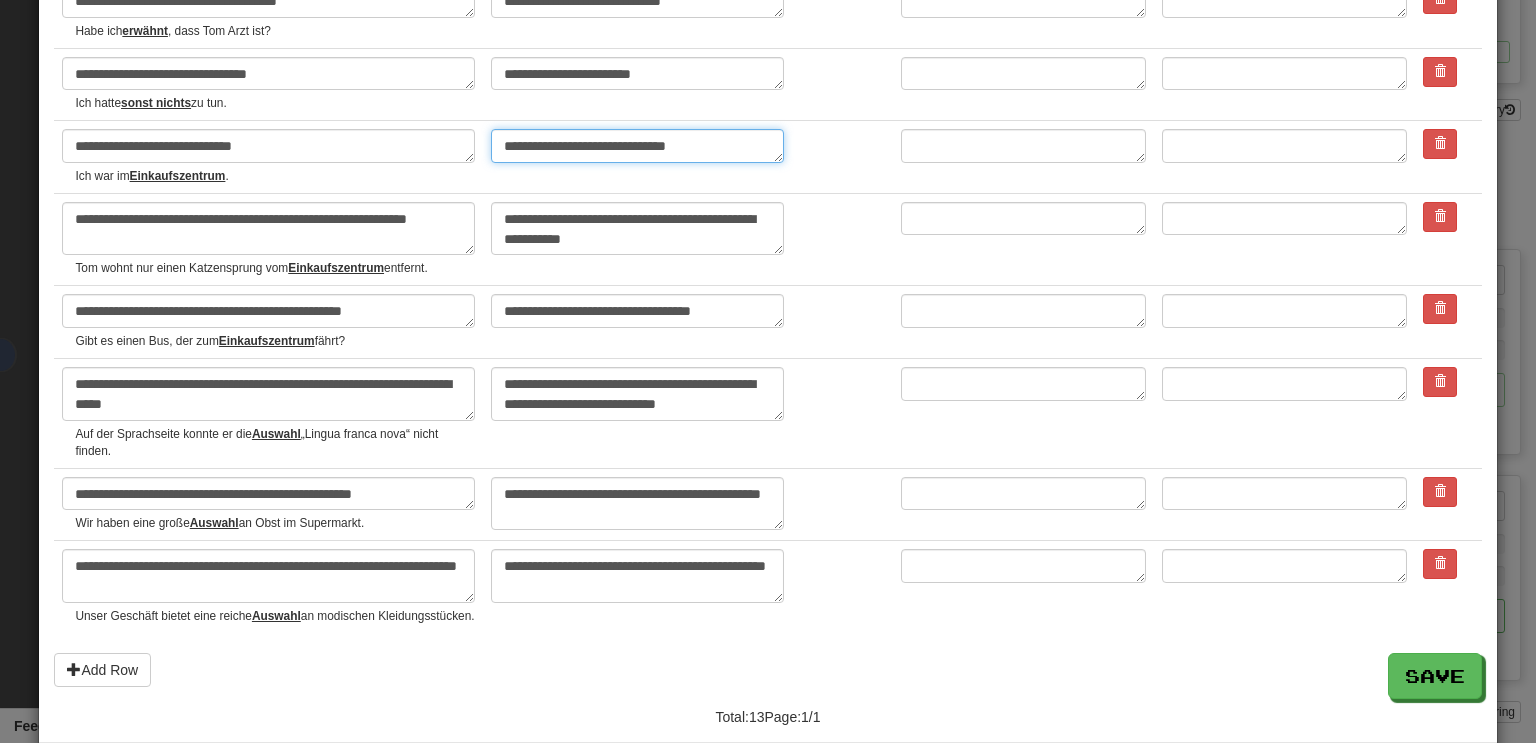 type on "**********" 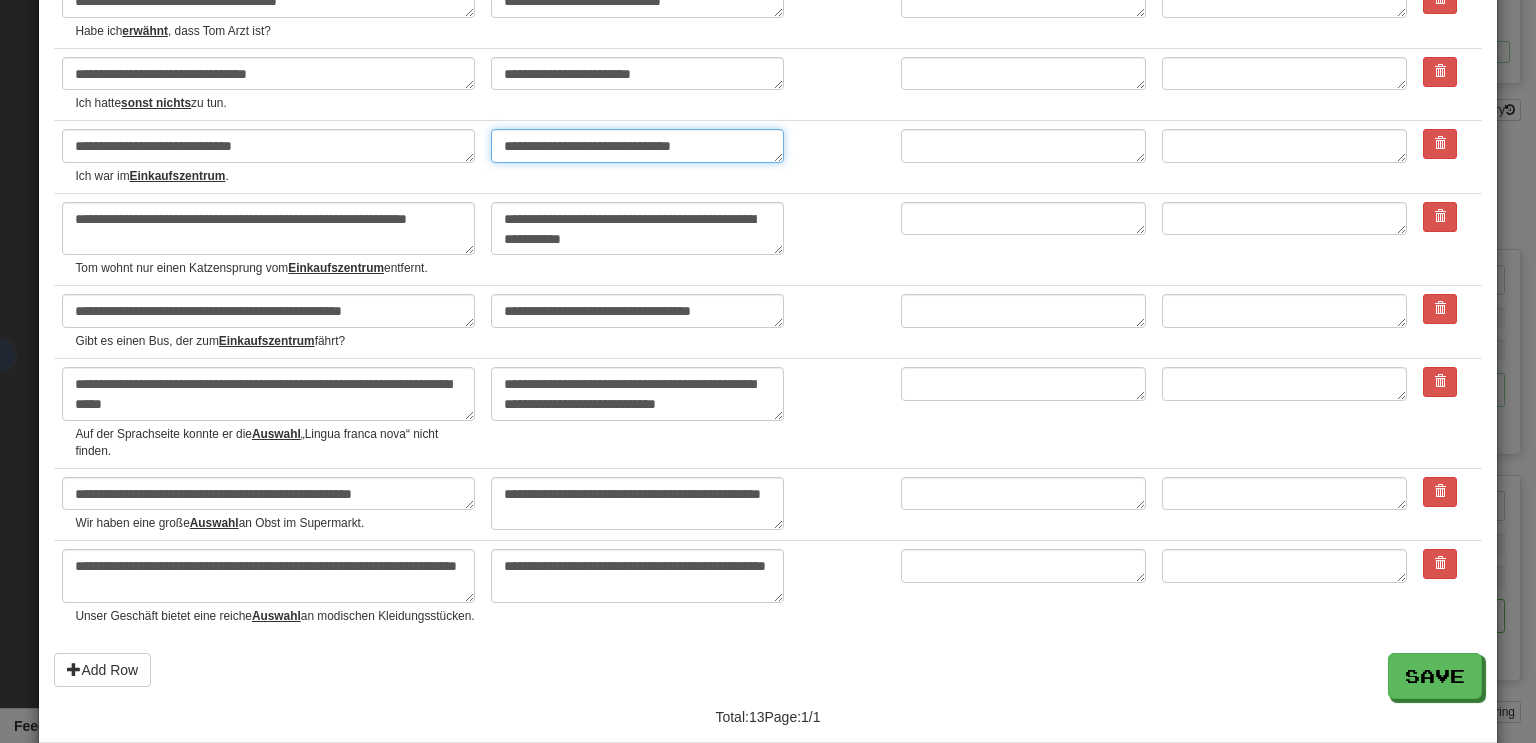 type on "*" 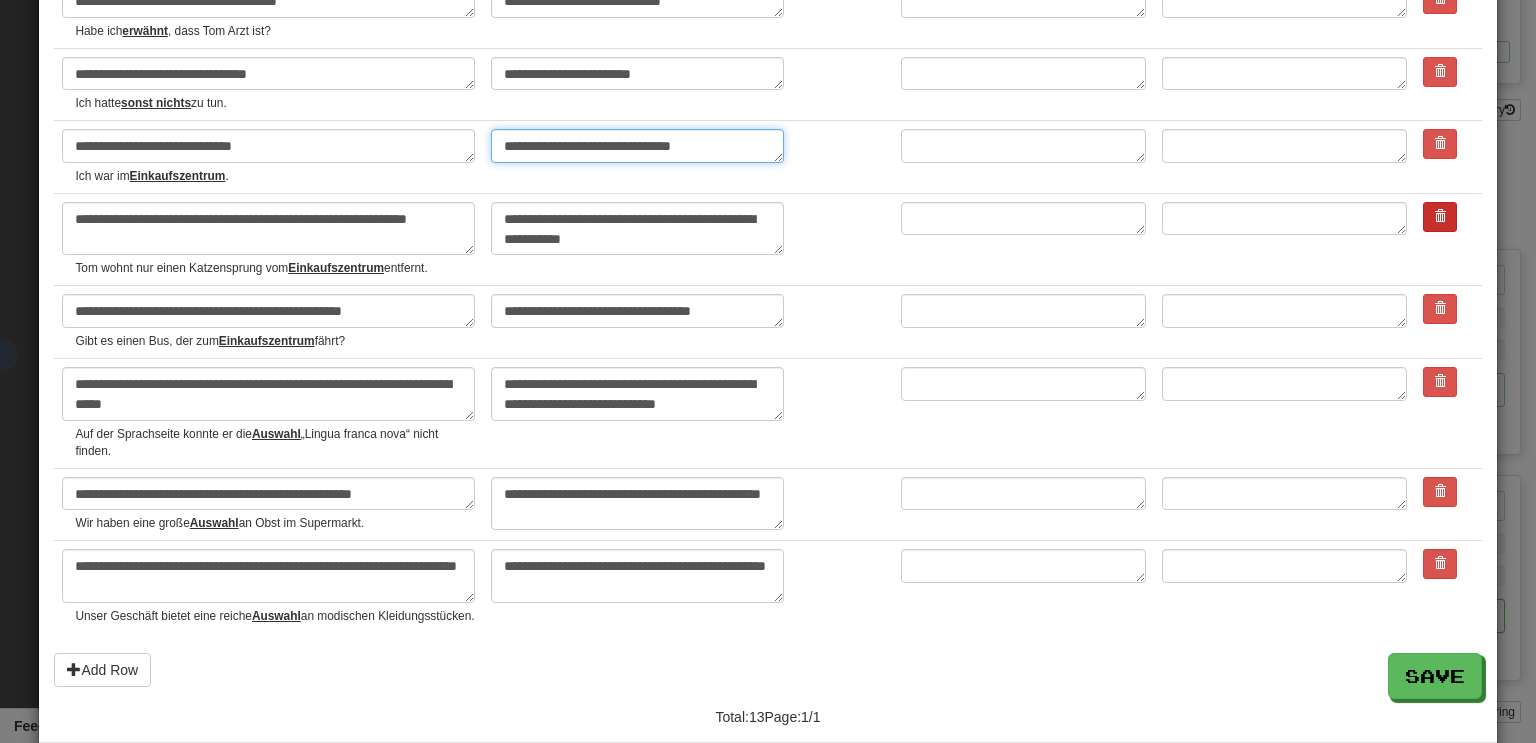 type on "**********" 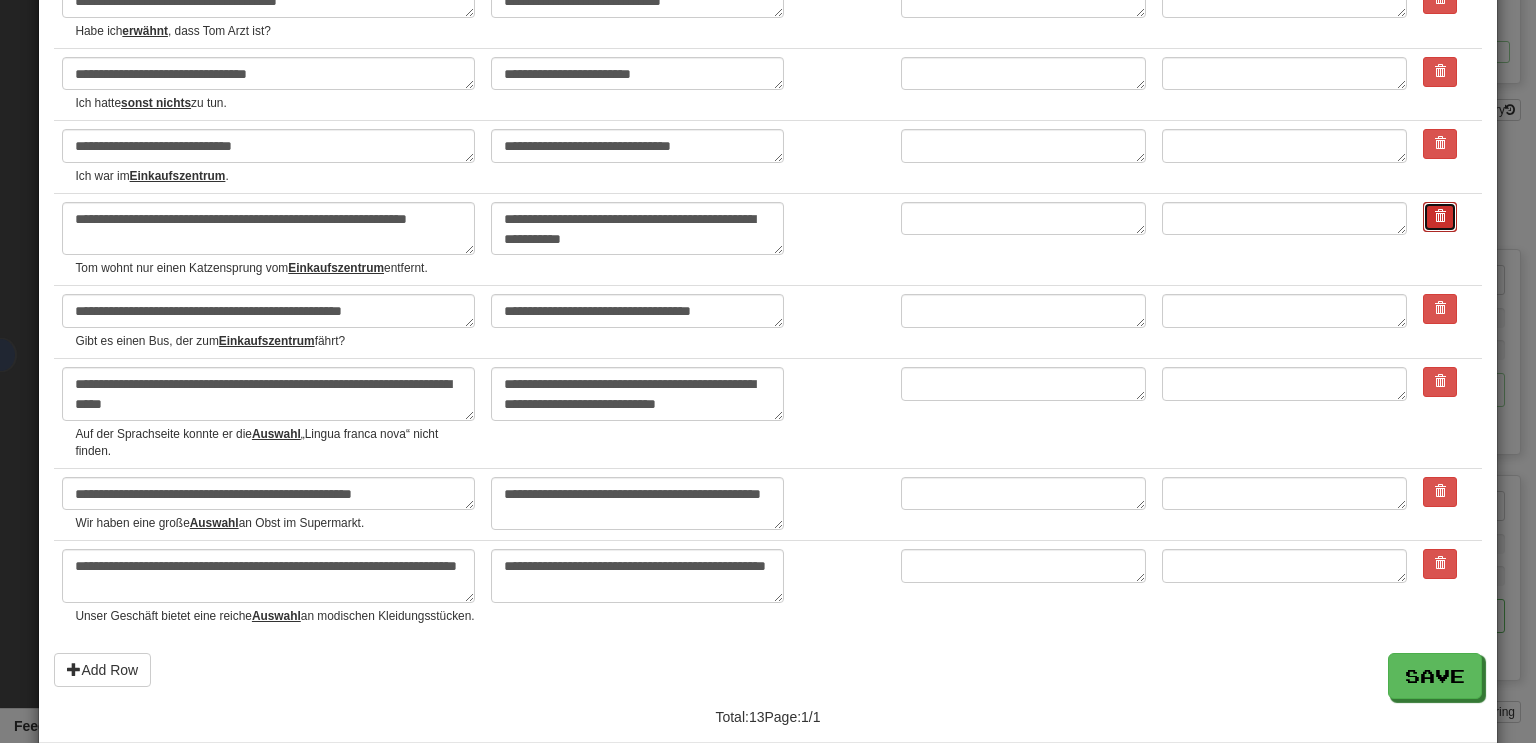 click at bounding box center [1440, 216] 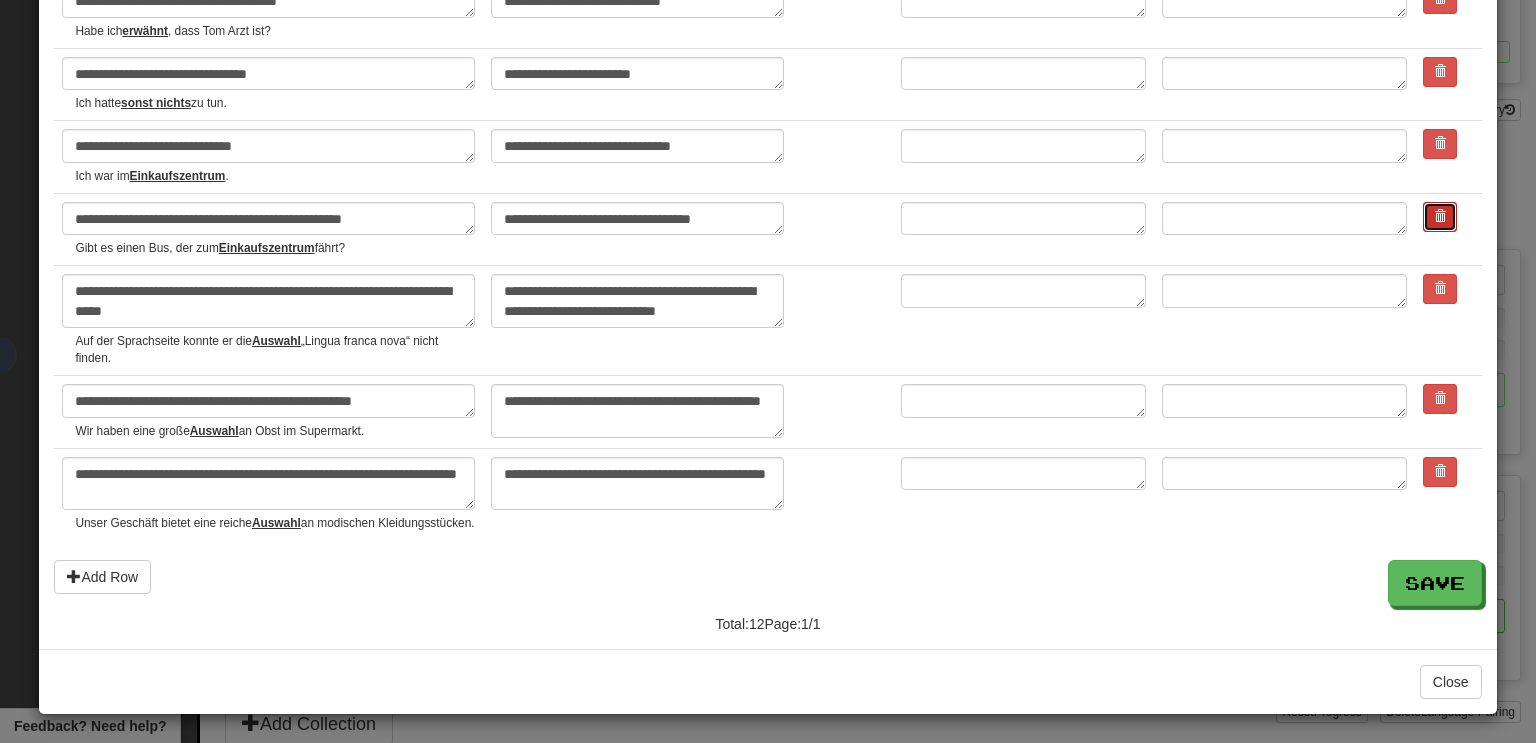 click at bounding box center (1440, 216) 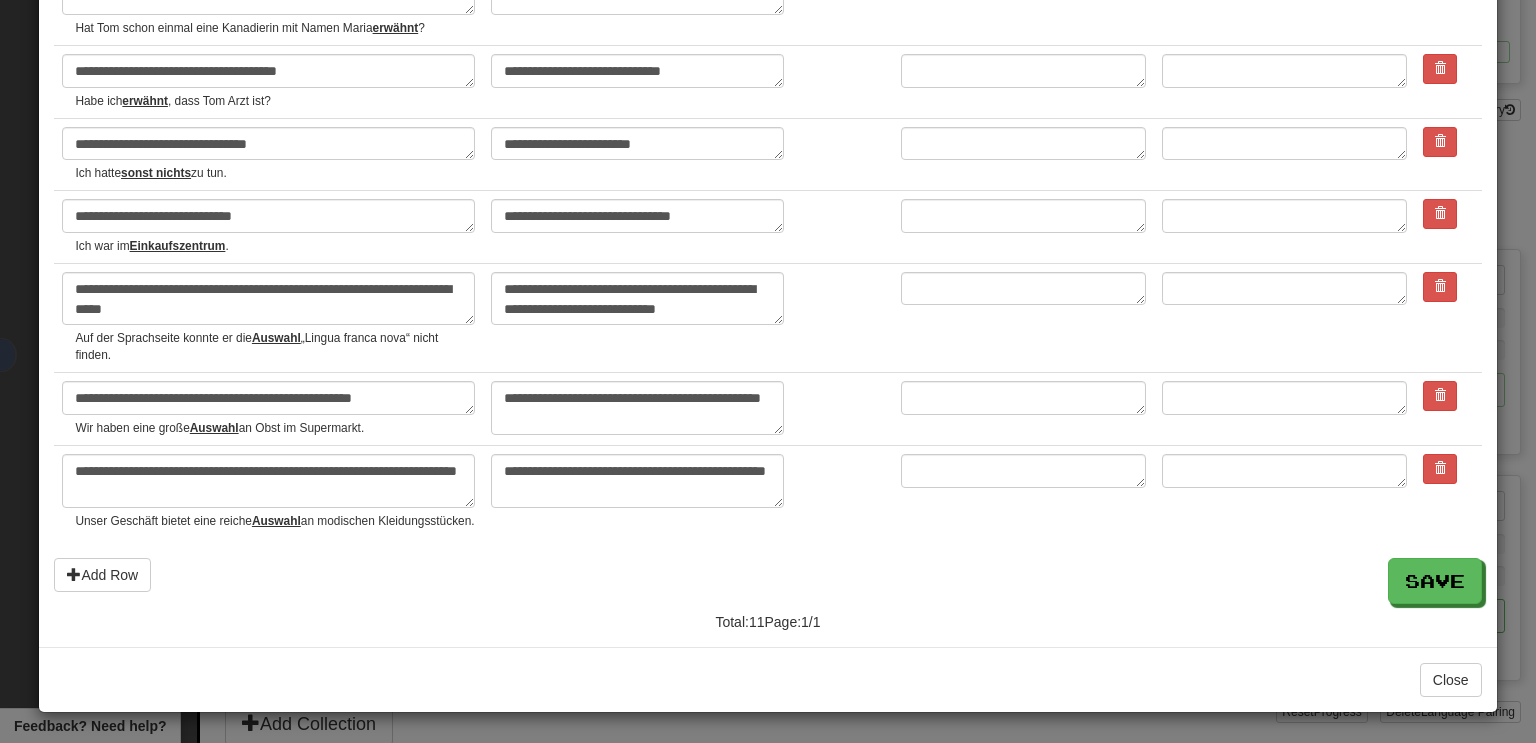 scroll, scrollTop: 561, scrollLeft: 0, axis: vertical 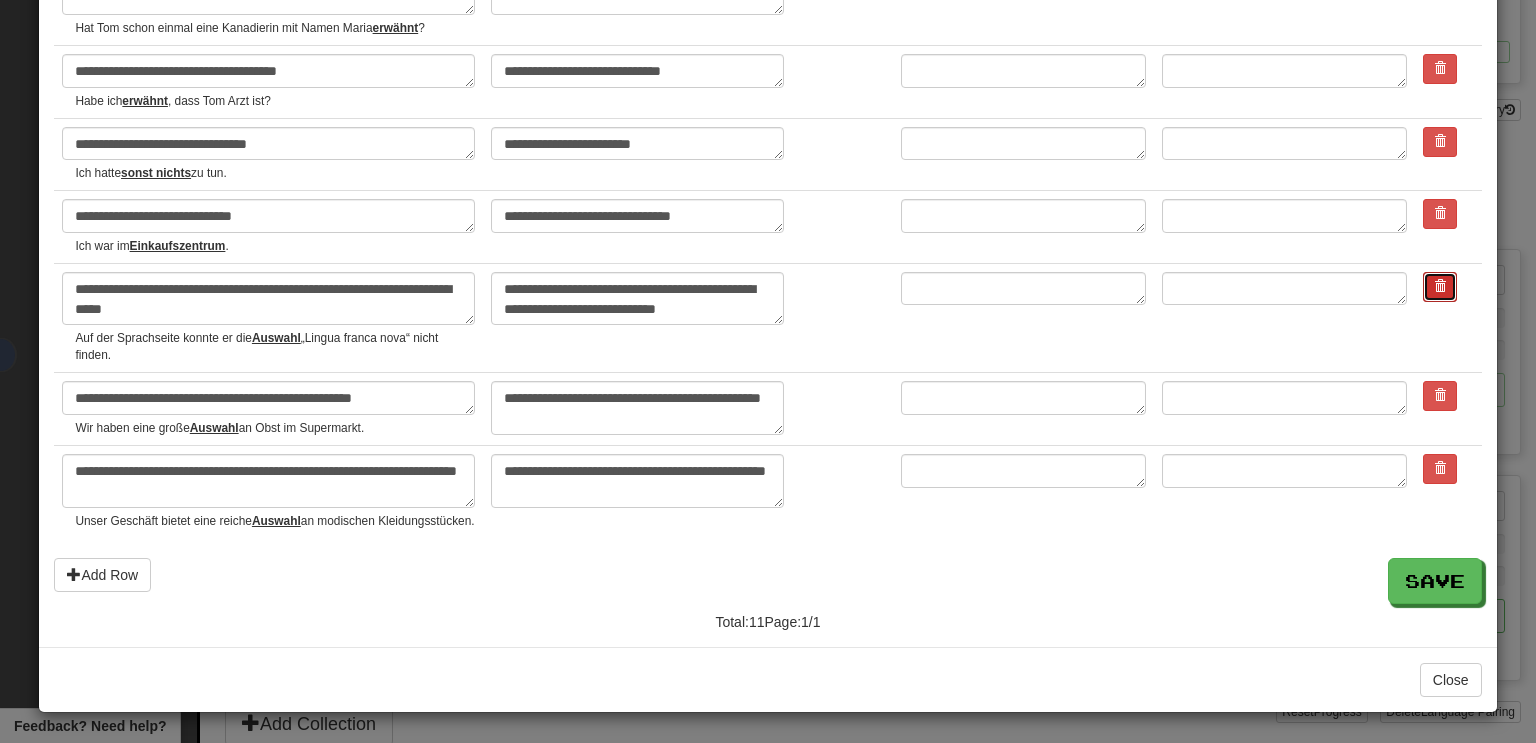 click at bounding box center (1440, 287) 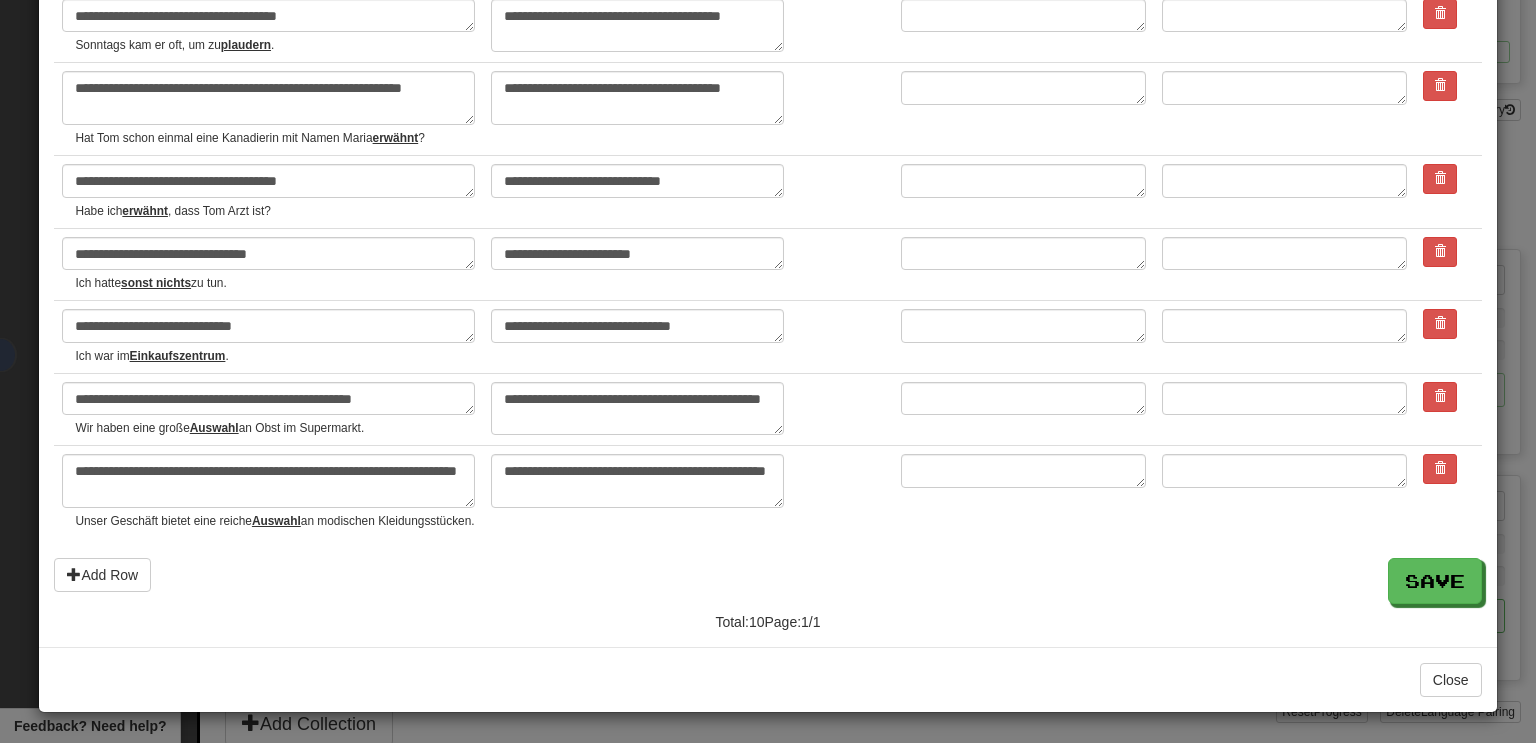 scroll, scrollTop: 452, scrollLeft: 0, axis: vertical 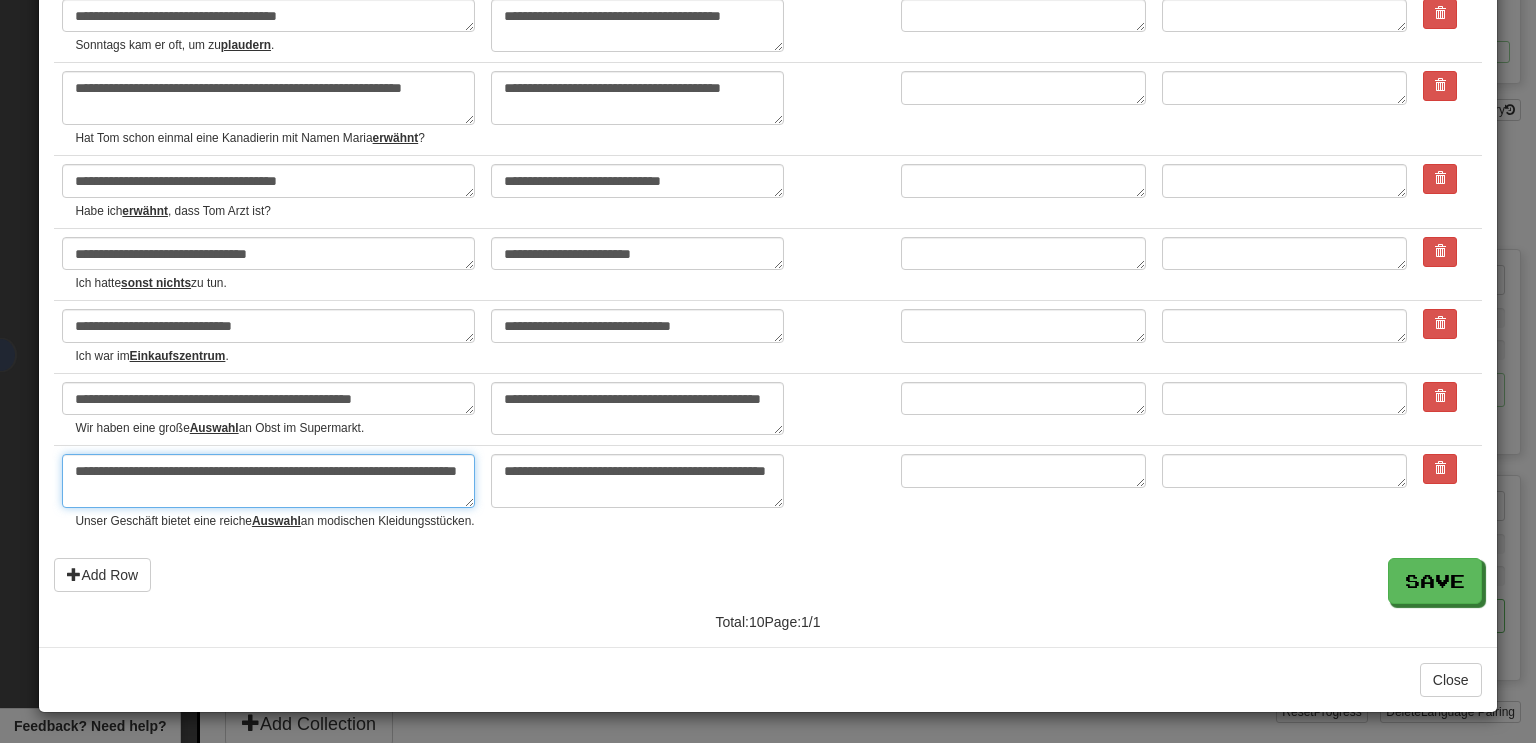 click on "**********" at bounding box center (268, 481) 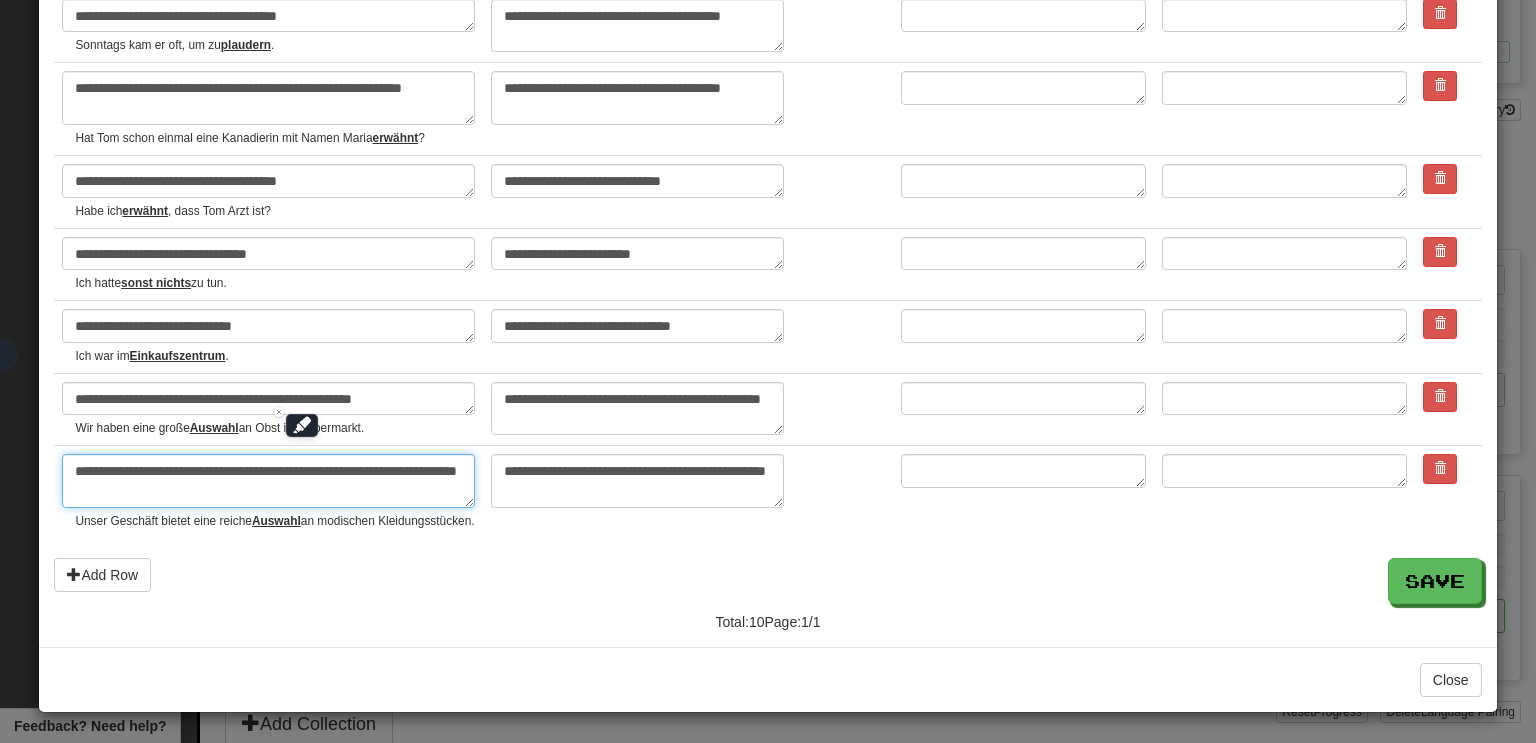 click on "**********" at bounding box center [268, 481] 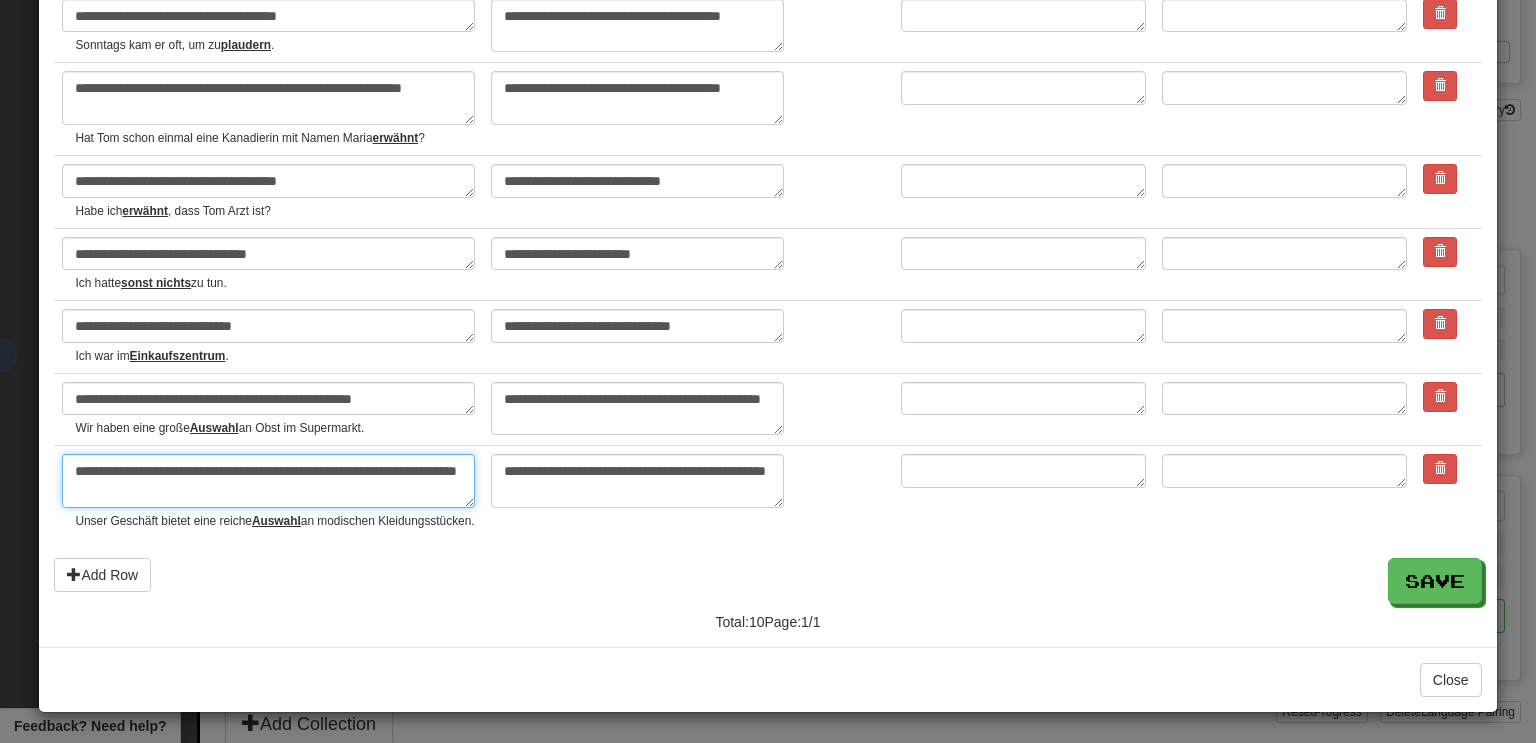 type on "*" 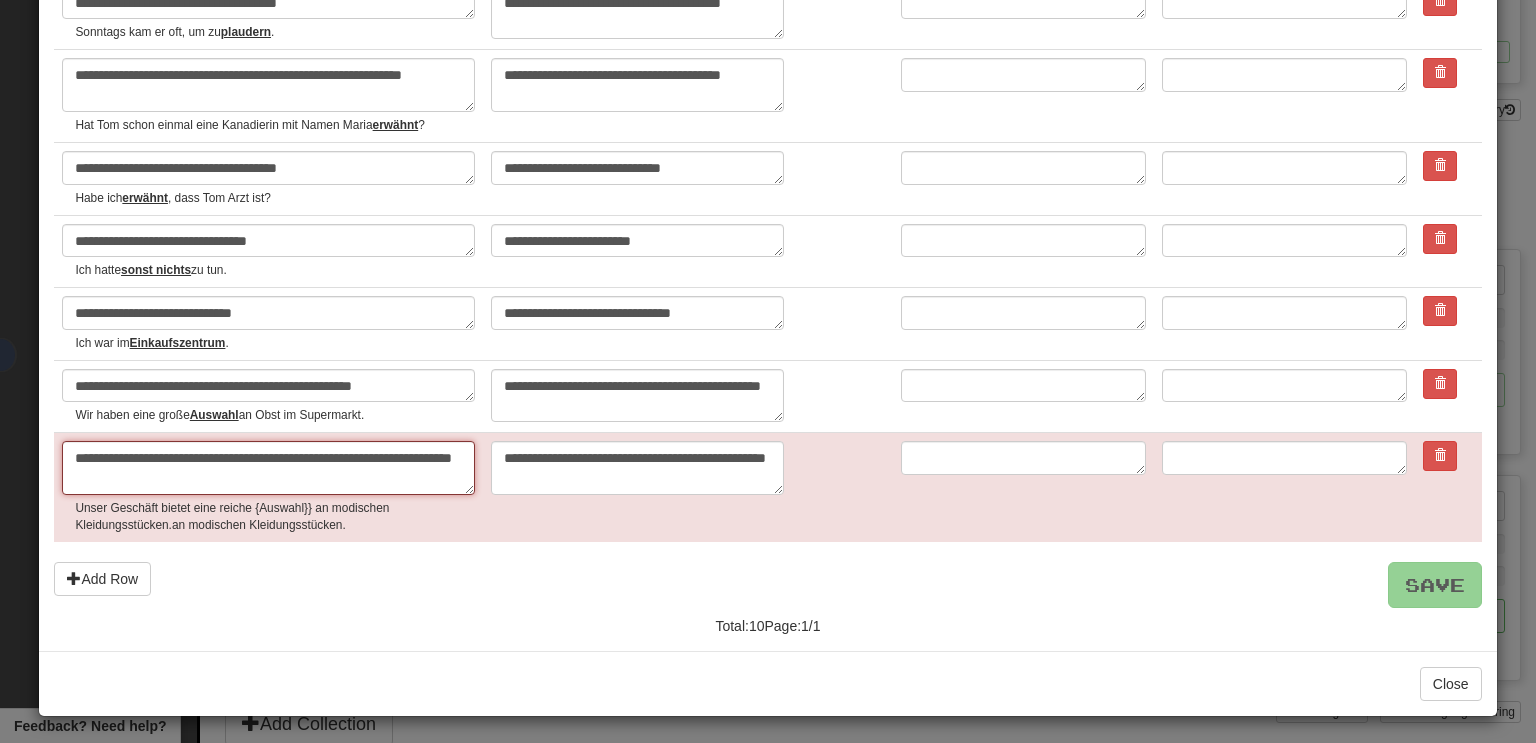 type on "*" 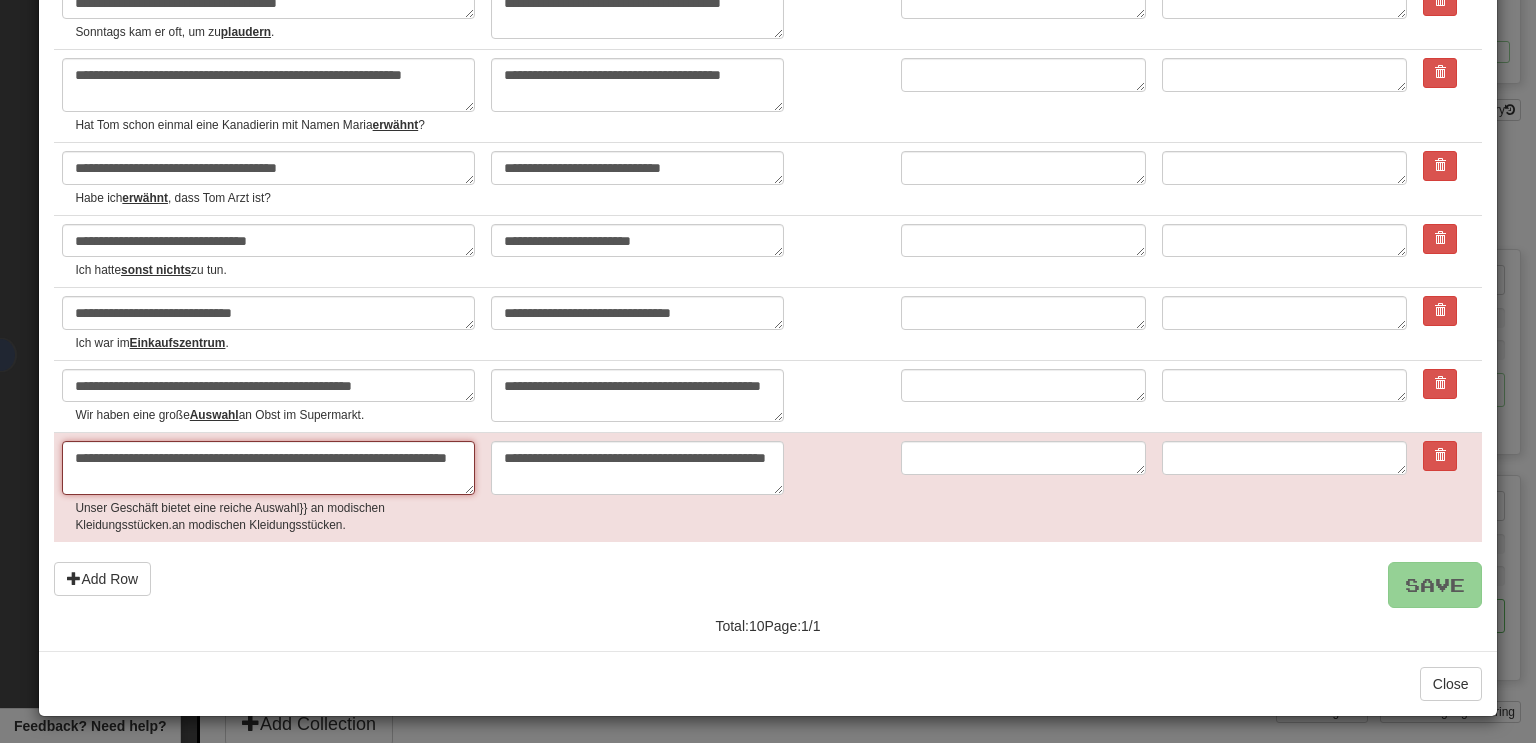 click on "**********" at bounding box center (268, 468) 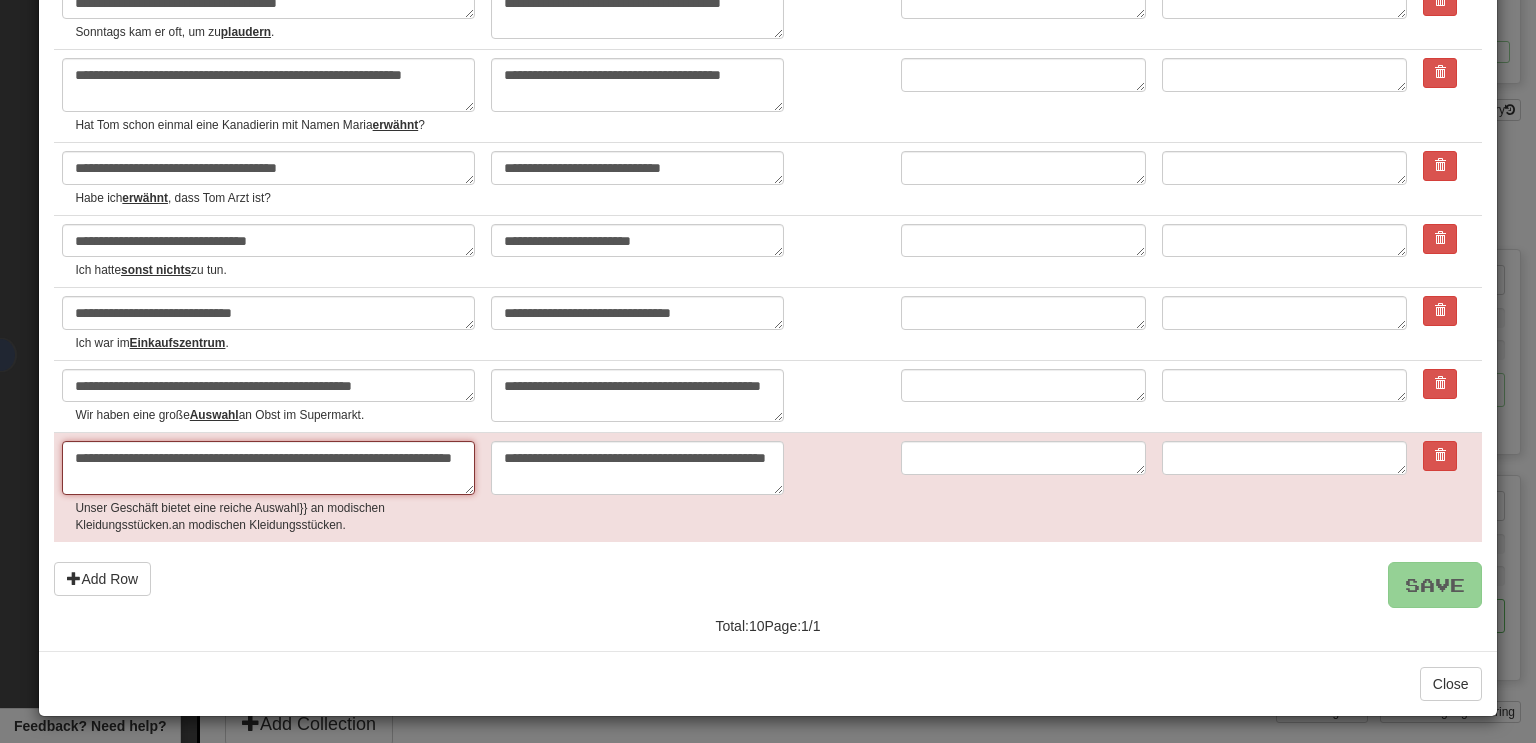 type on "*" 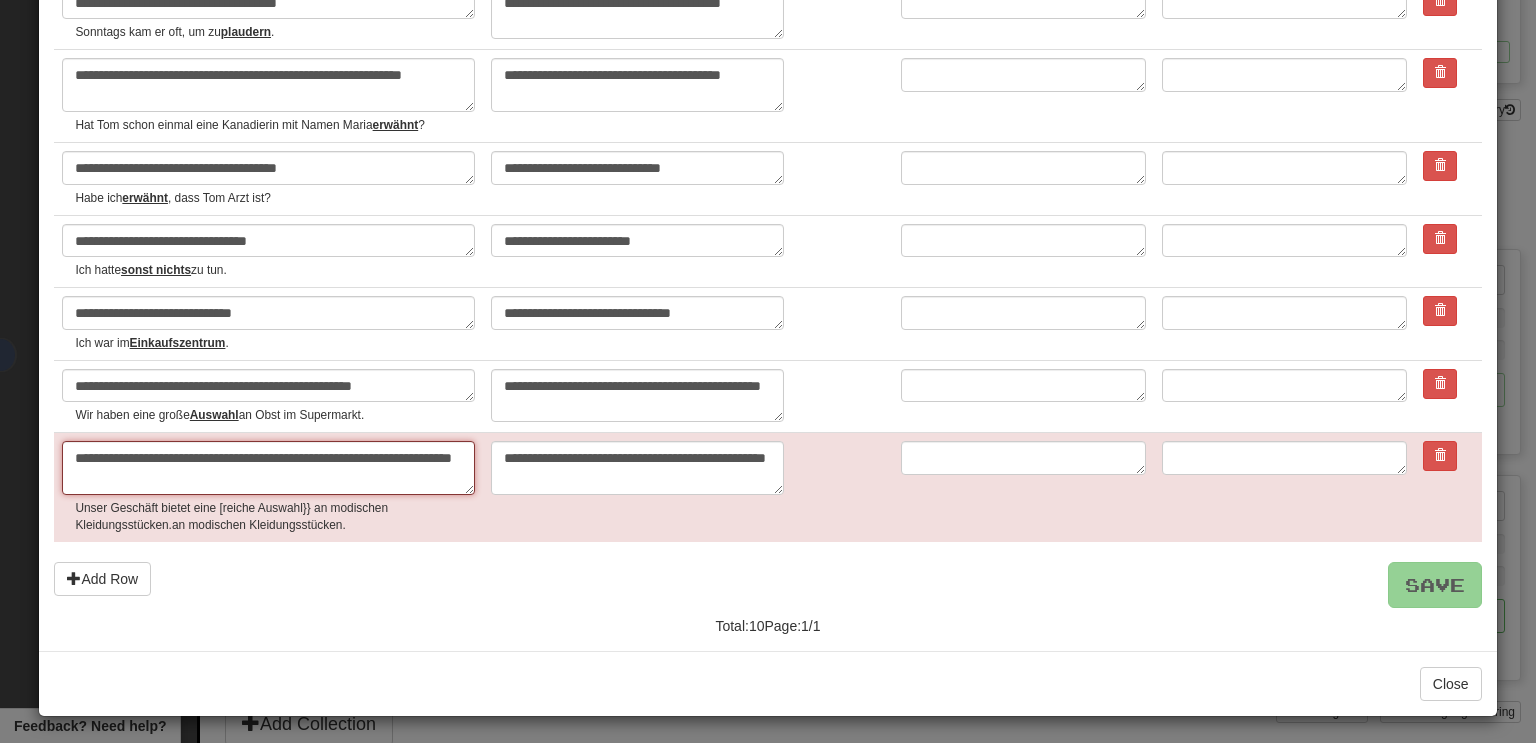 type on "**********" 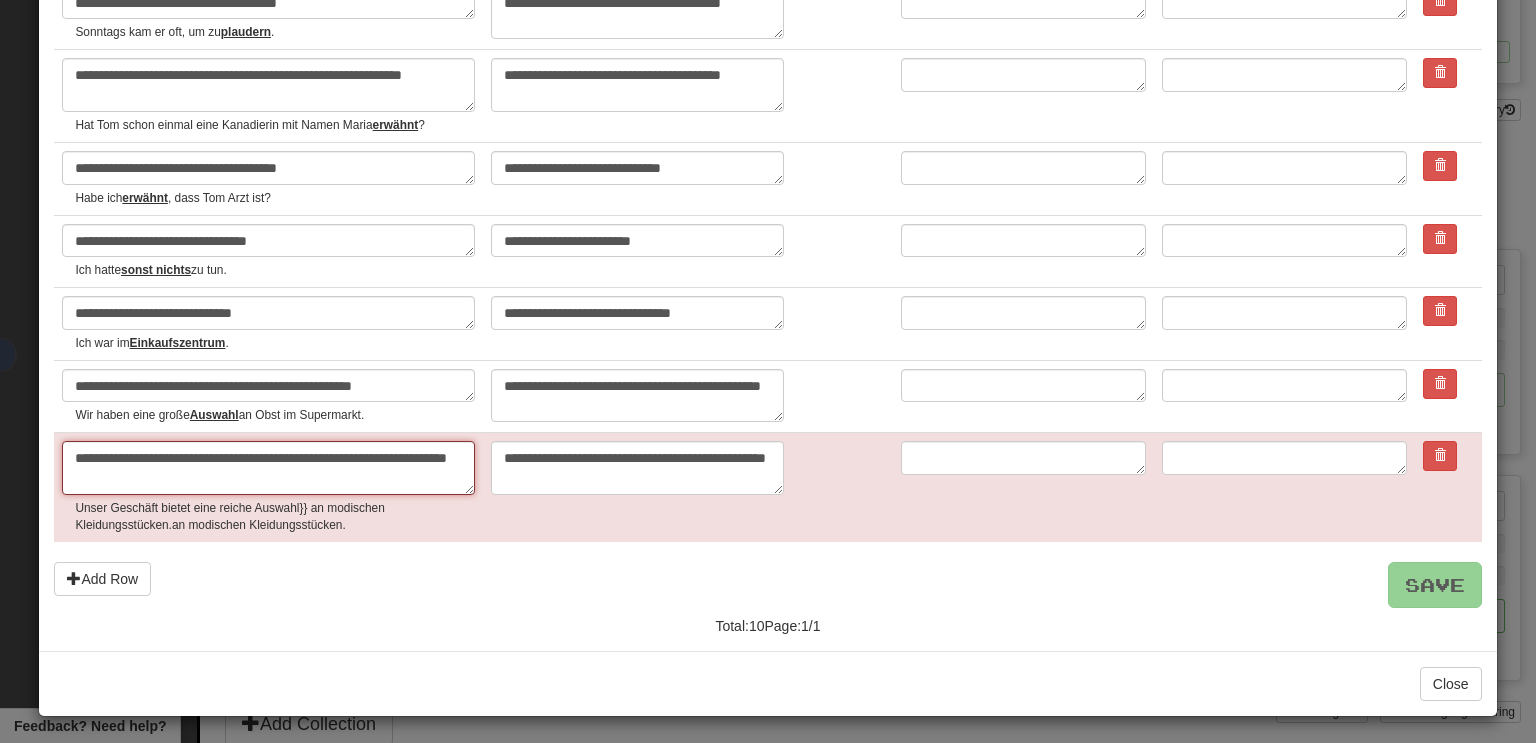 type on "*" 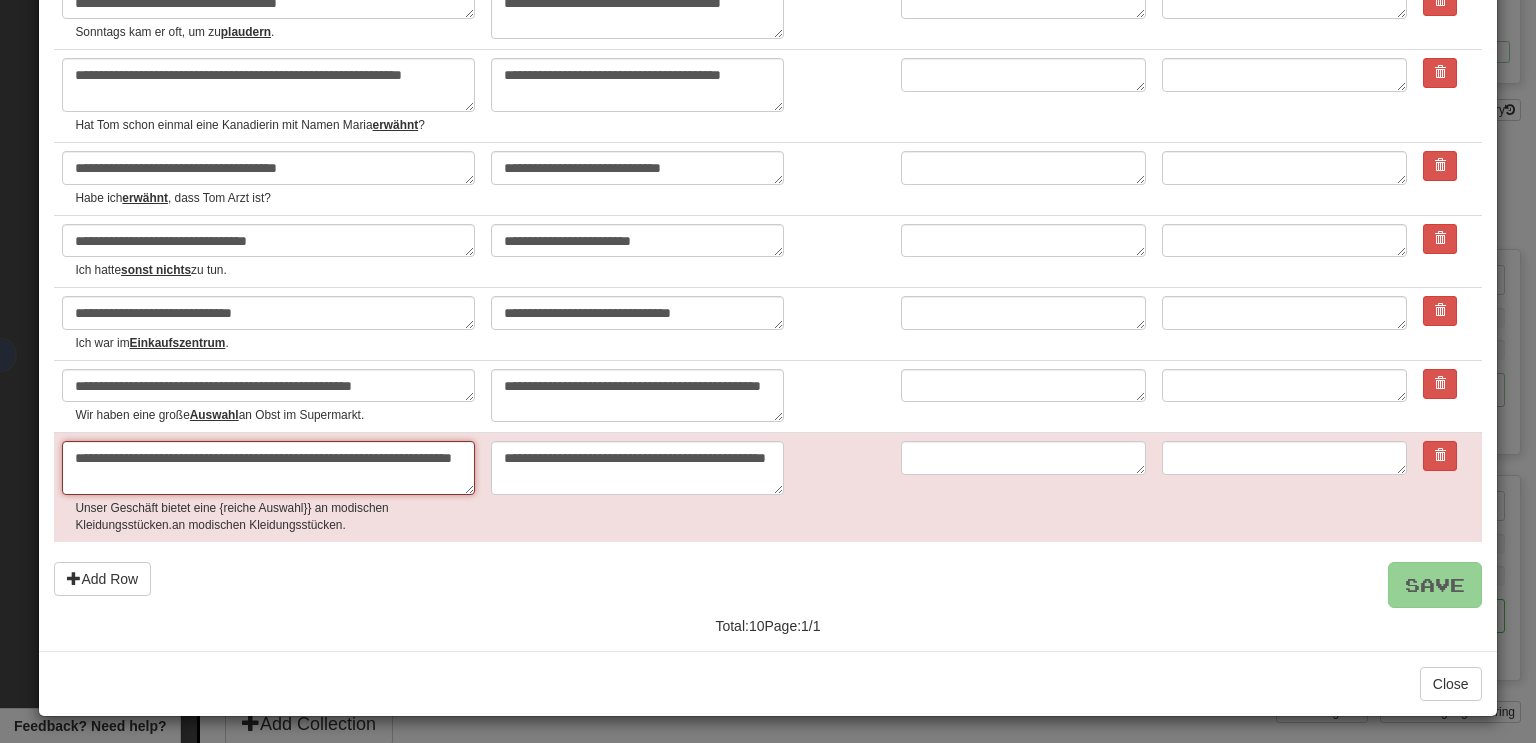 type on "*" 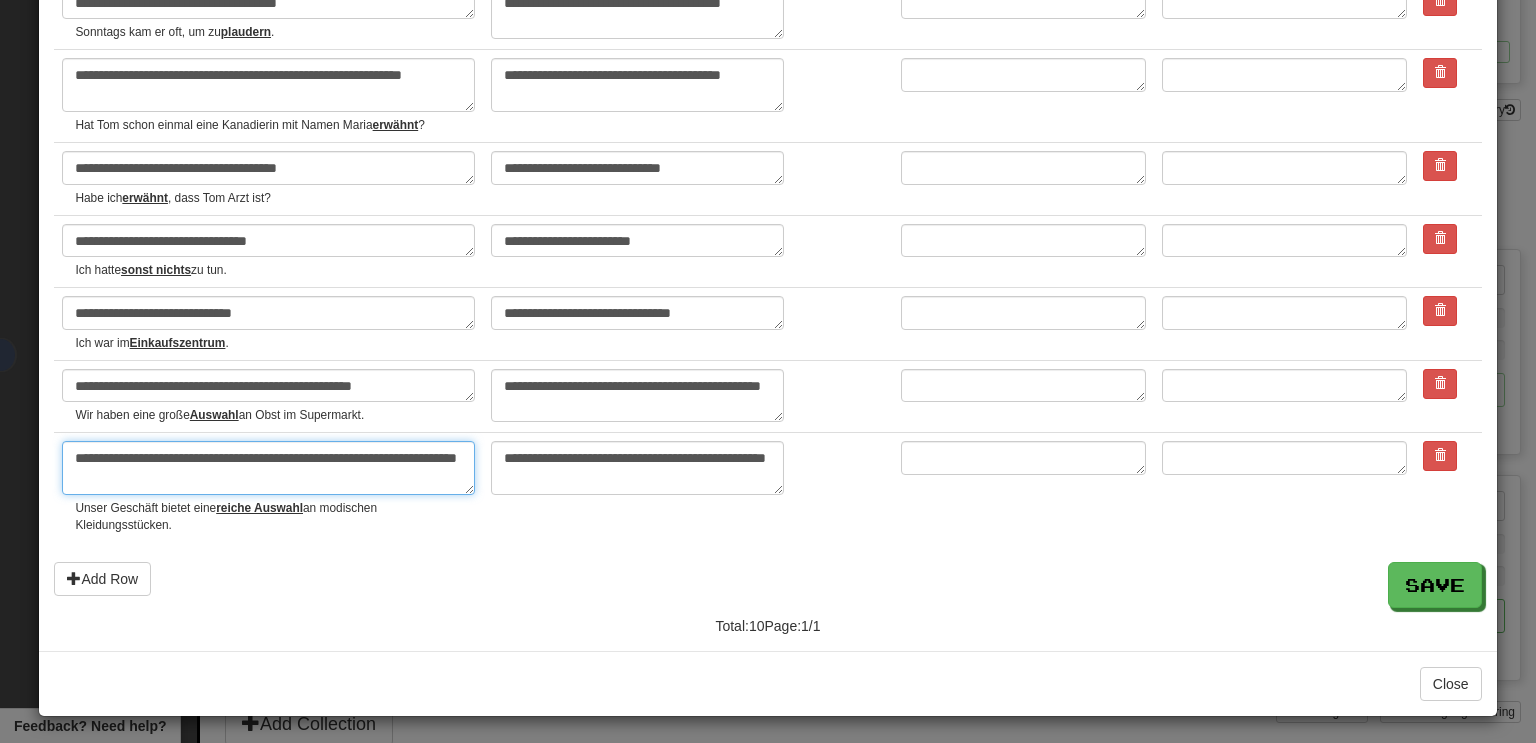 type on "**********" 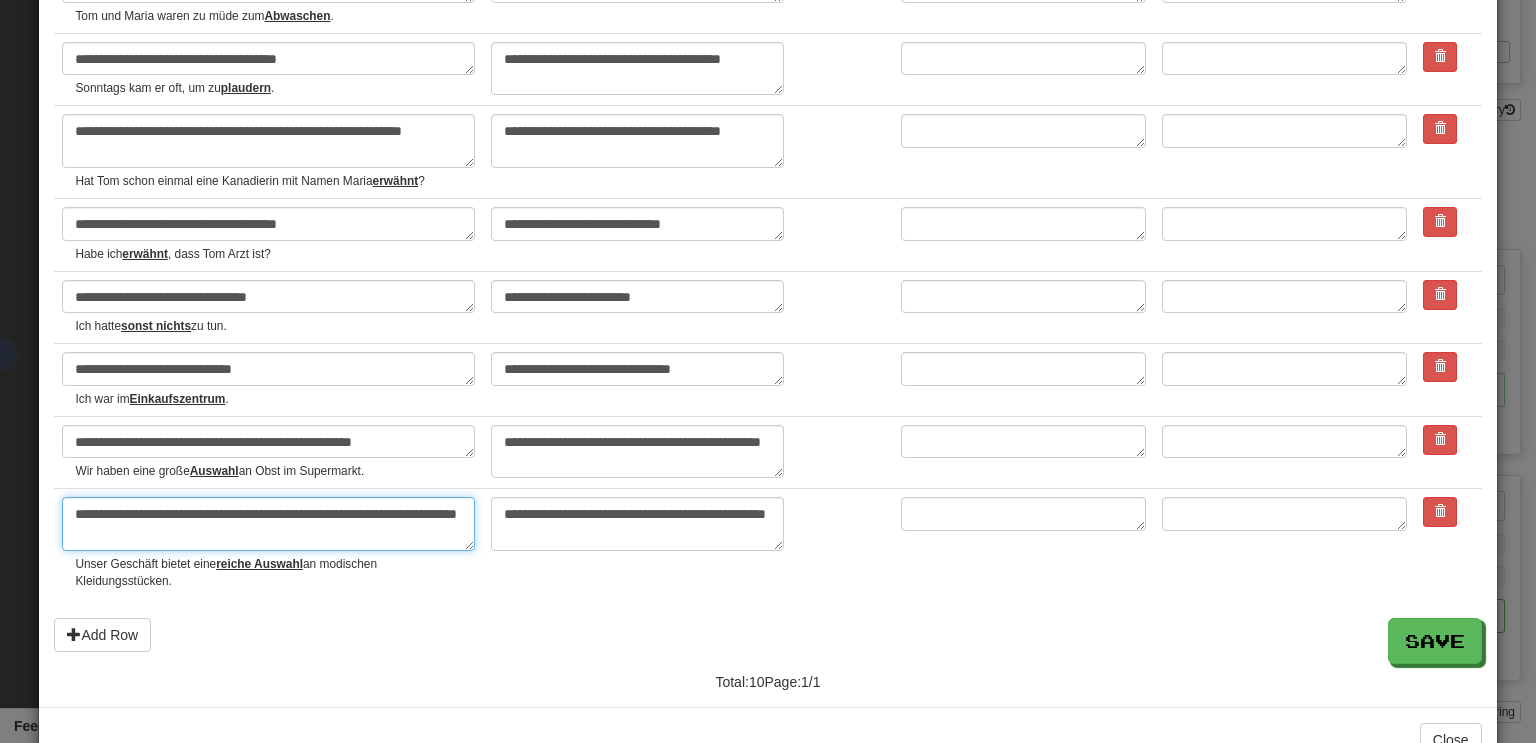 scroll, scrollTop: 432, scrollLeft: 0, axis: vertical 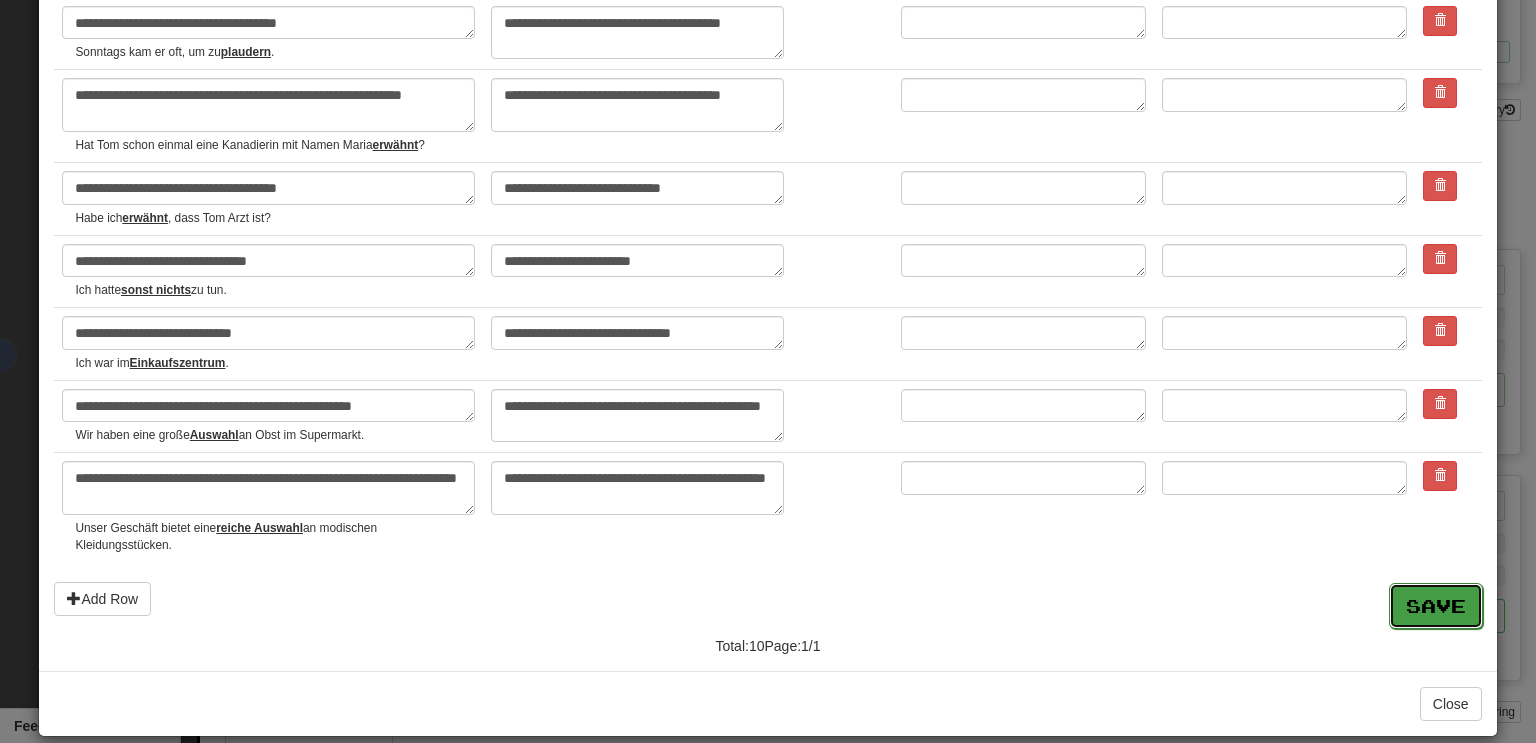 click on "Save" at bounding box center (1436, 606) 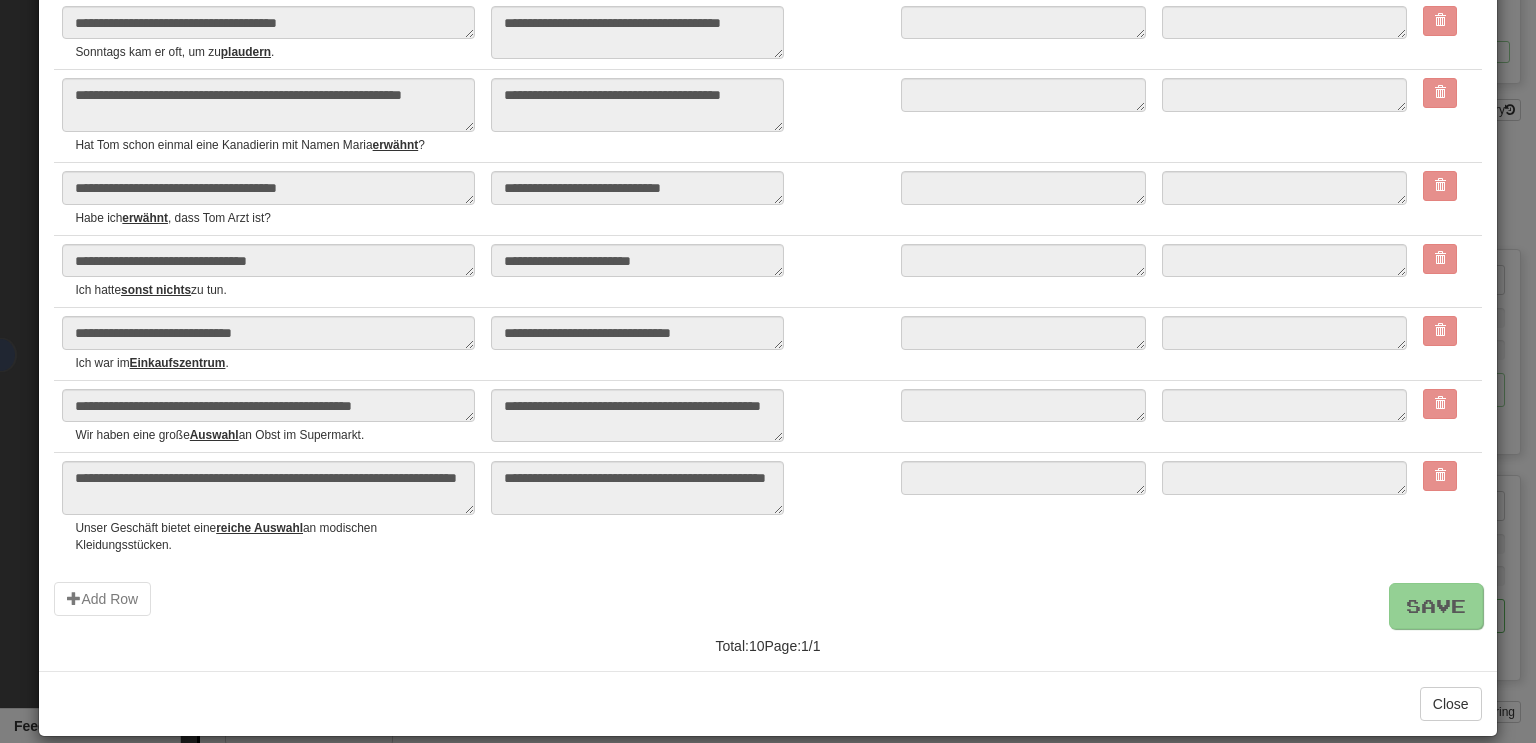 type on "*" 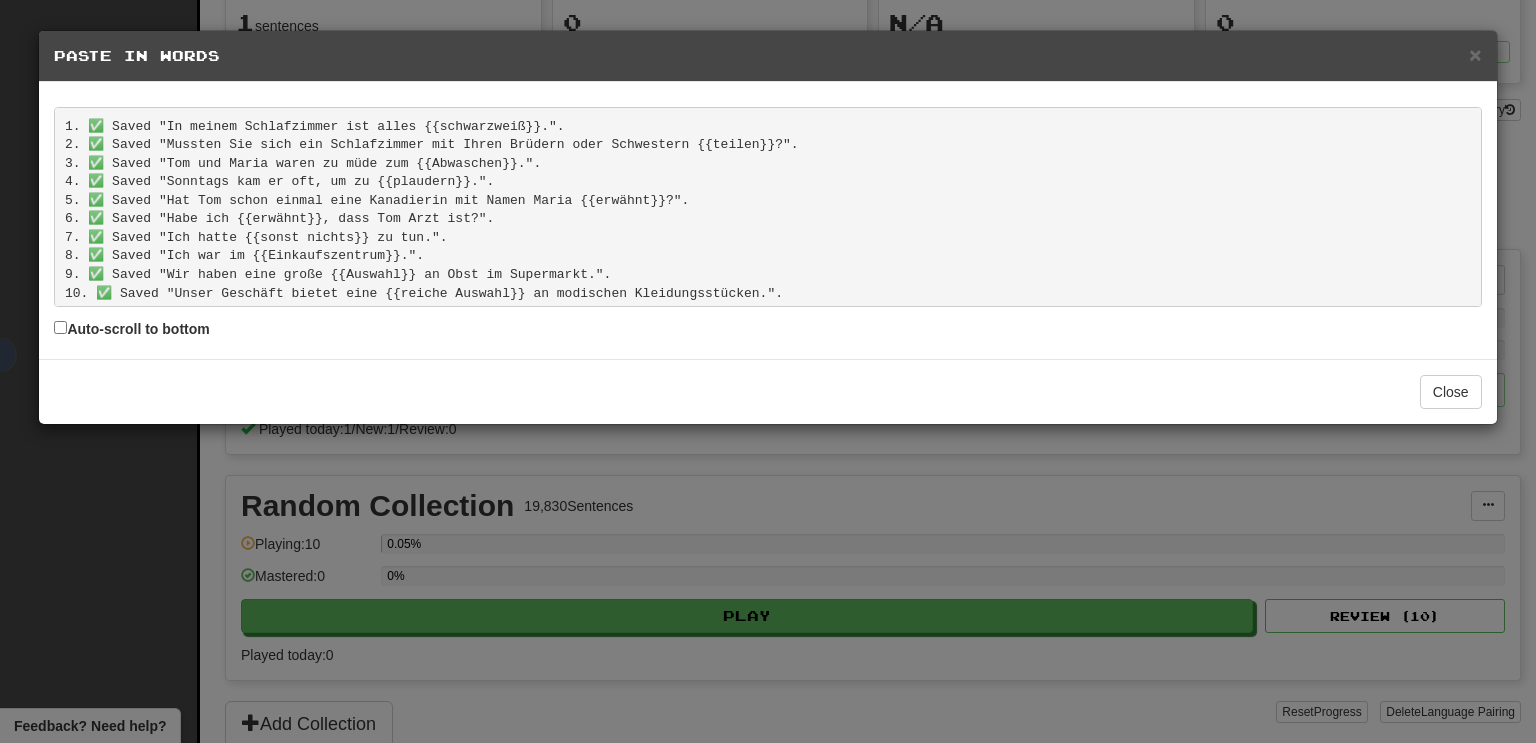 scroll, scrollTop: 24, scrollLeft: 0, axis: vertical 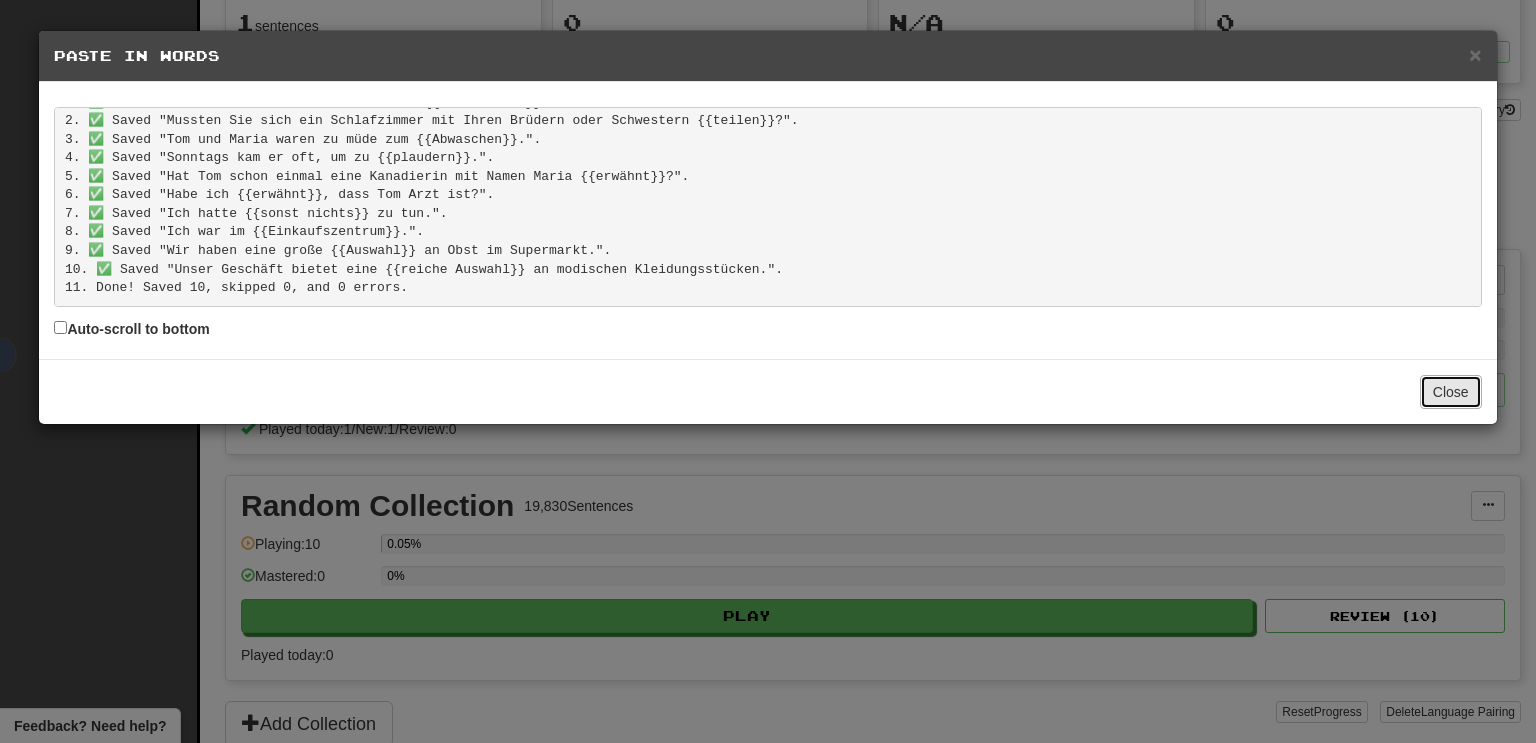 click on "Close" at bounding box center (1451, 392) 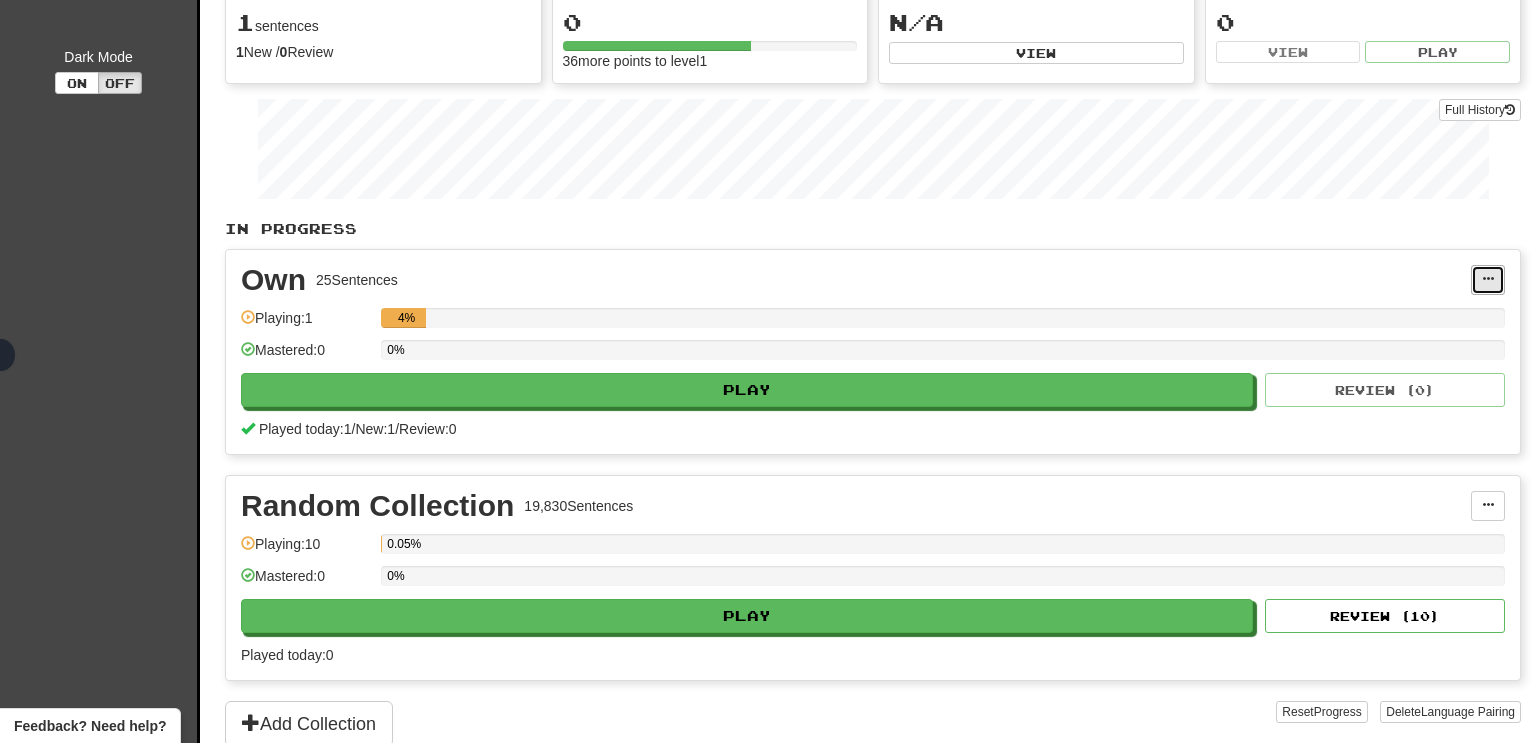 click at bounding box center (1488, 279) 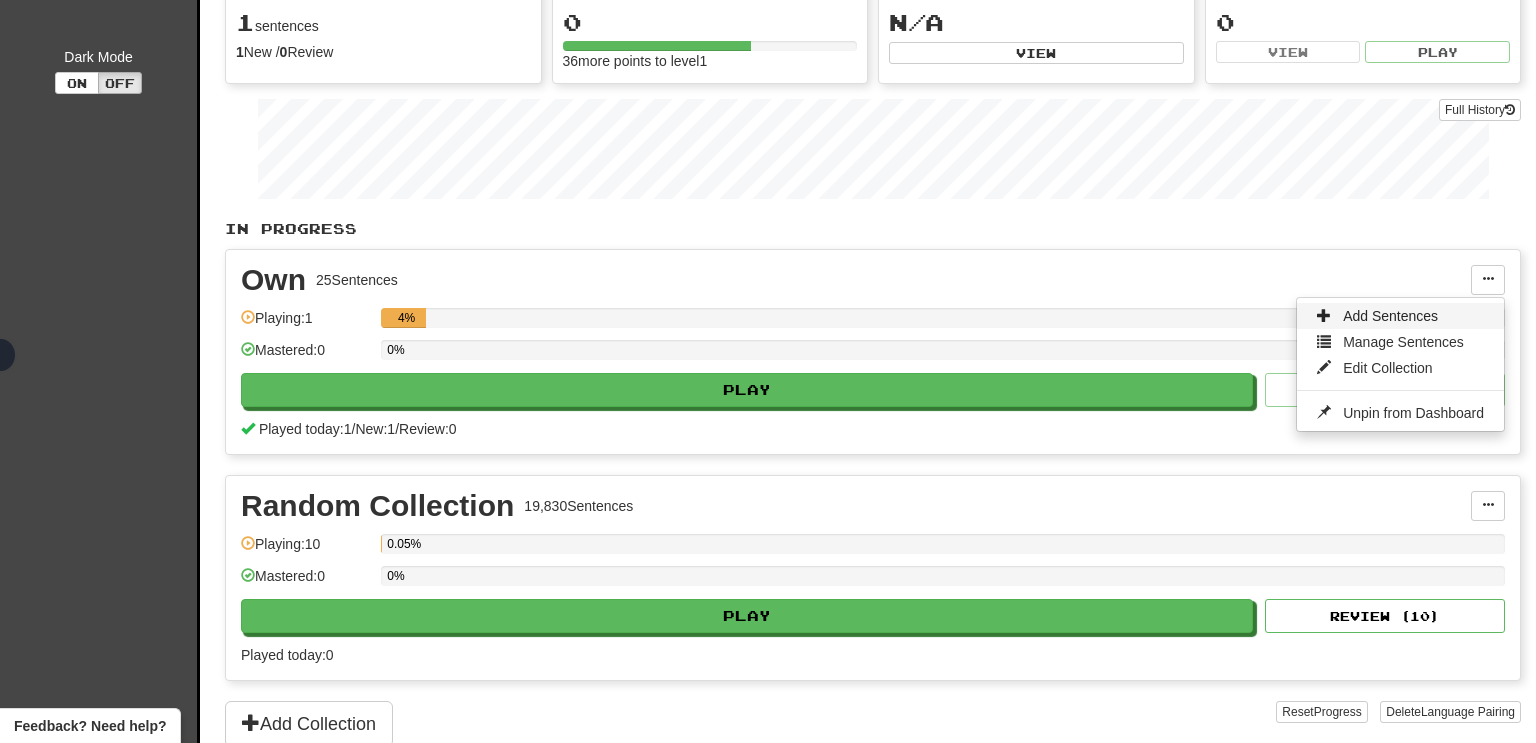 click on "Add Sentences" at bounding box center [1390, 316] 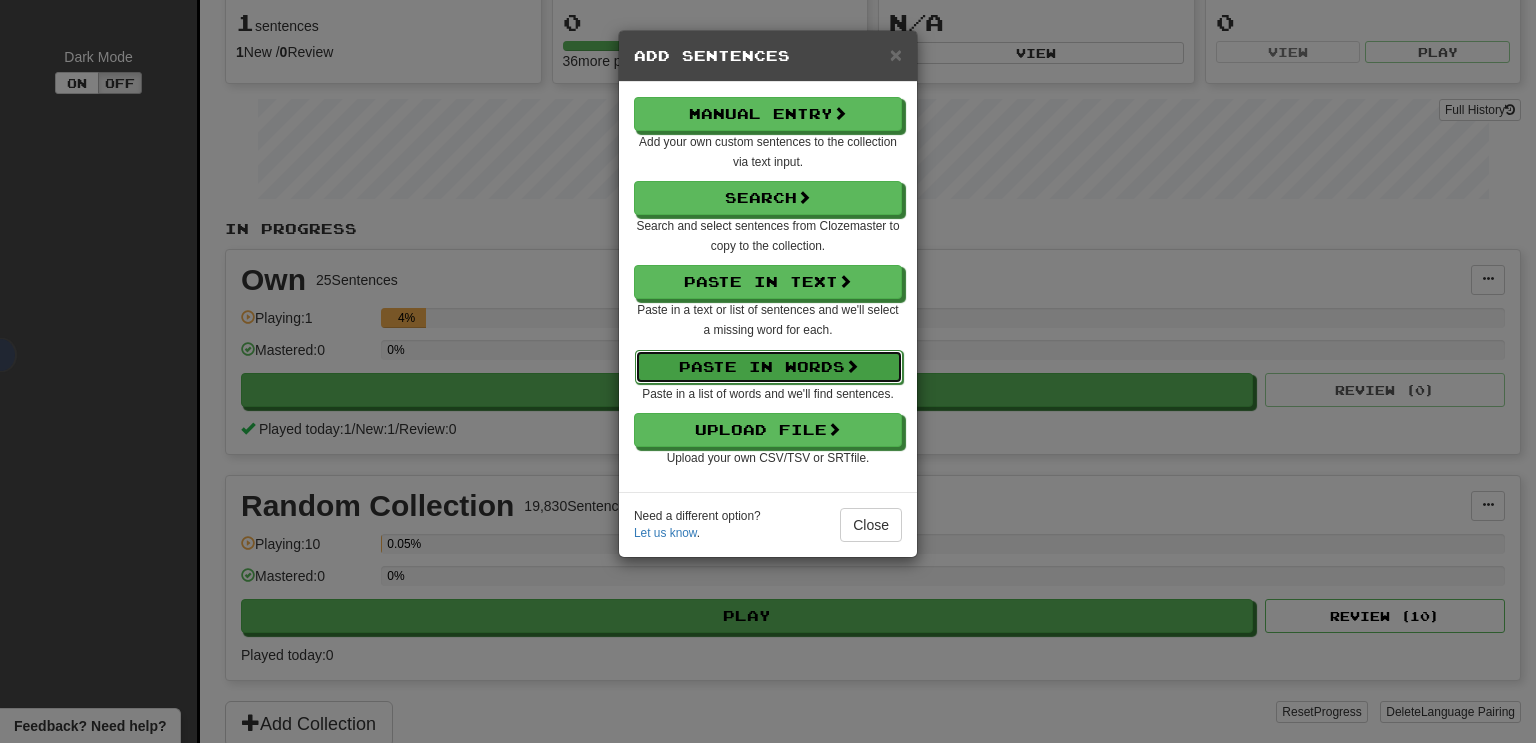 click on "Paste in Words" at bounding box center (769, 367) 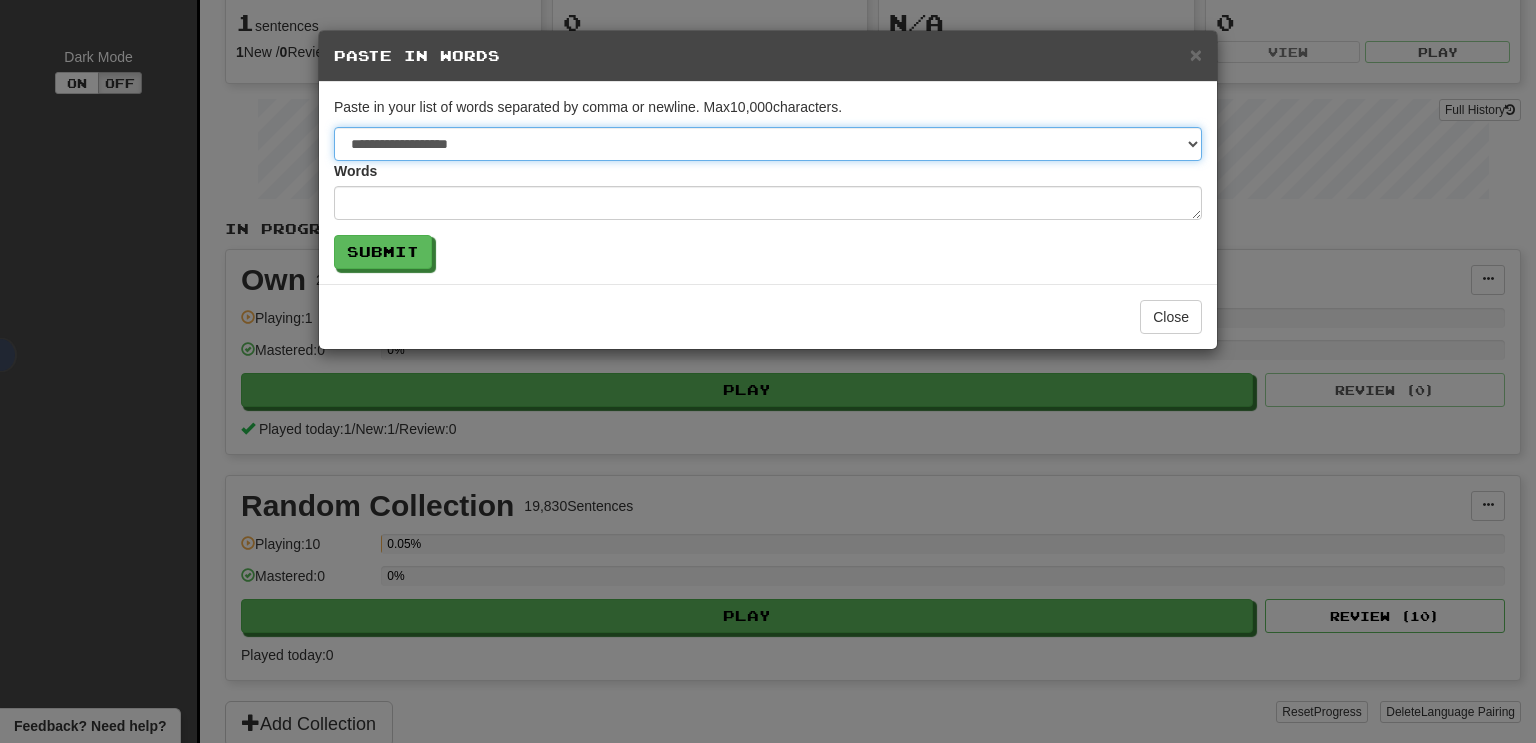 click on "**********" at bounding box center [768, 144] 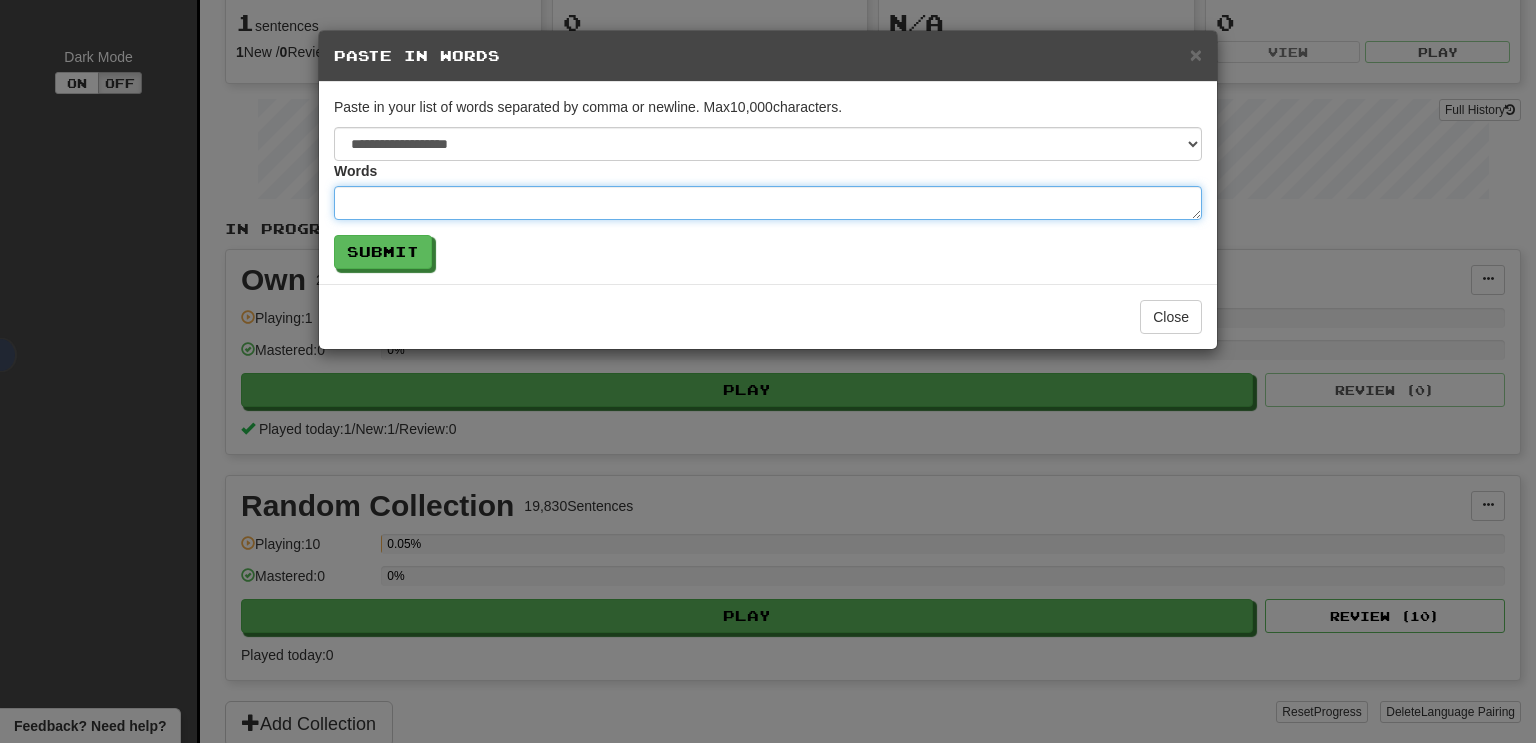 click at bounding box center (768, 203) 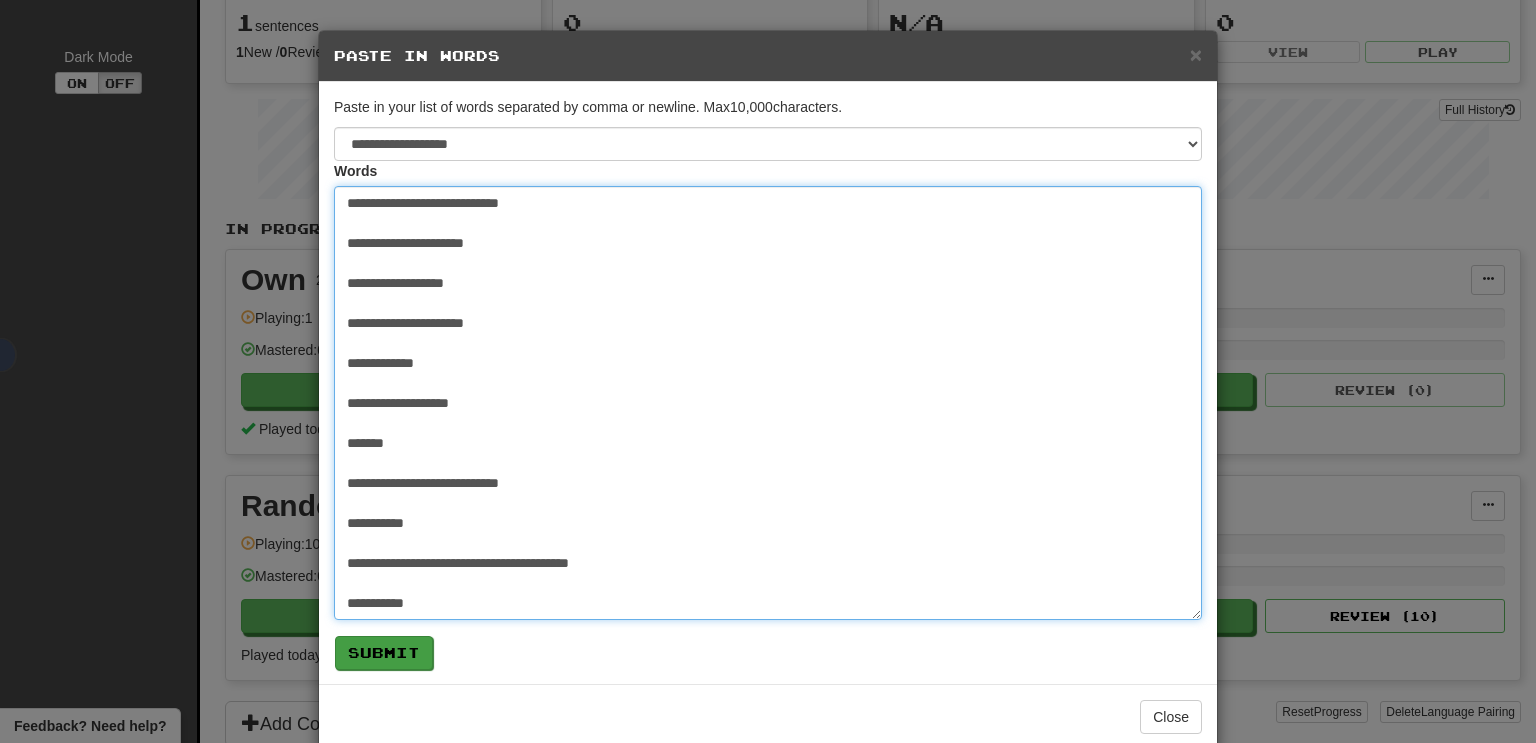 type on "**********" 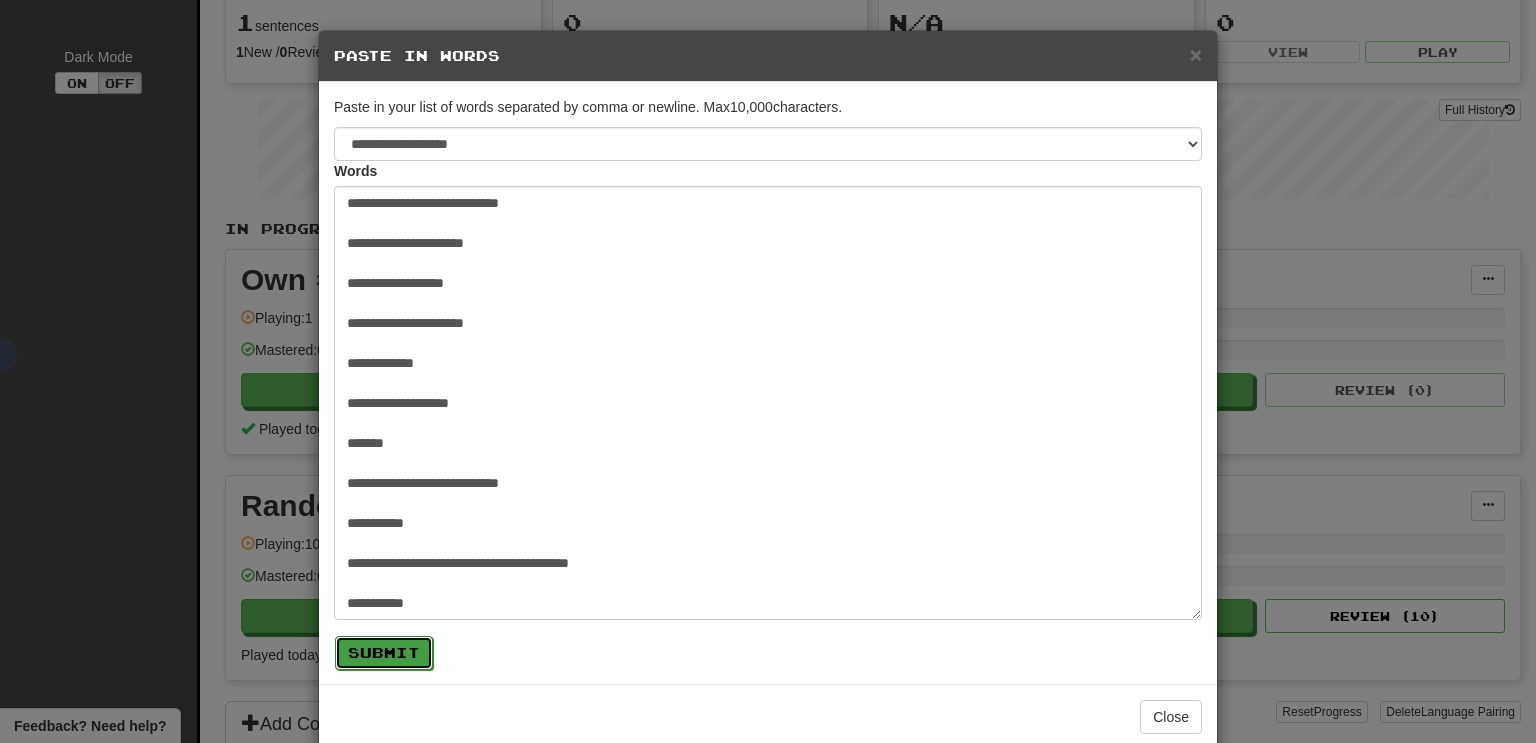 click on "Submit" at bounding box center [384, 653] 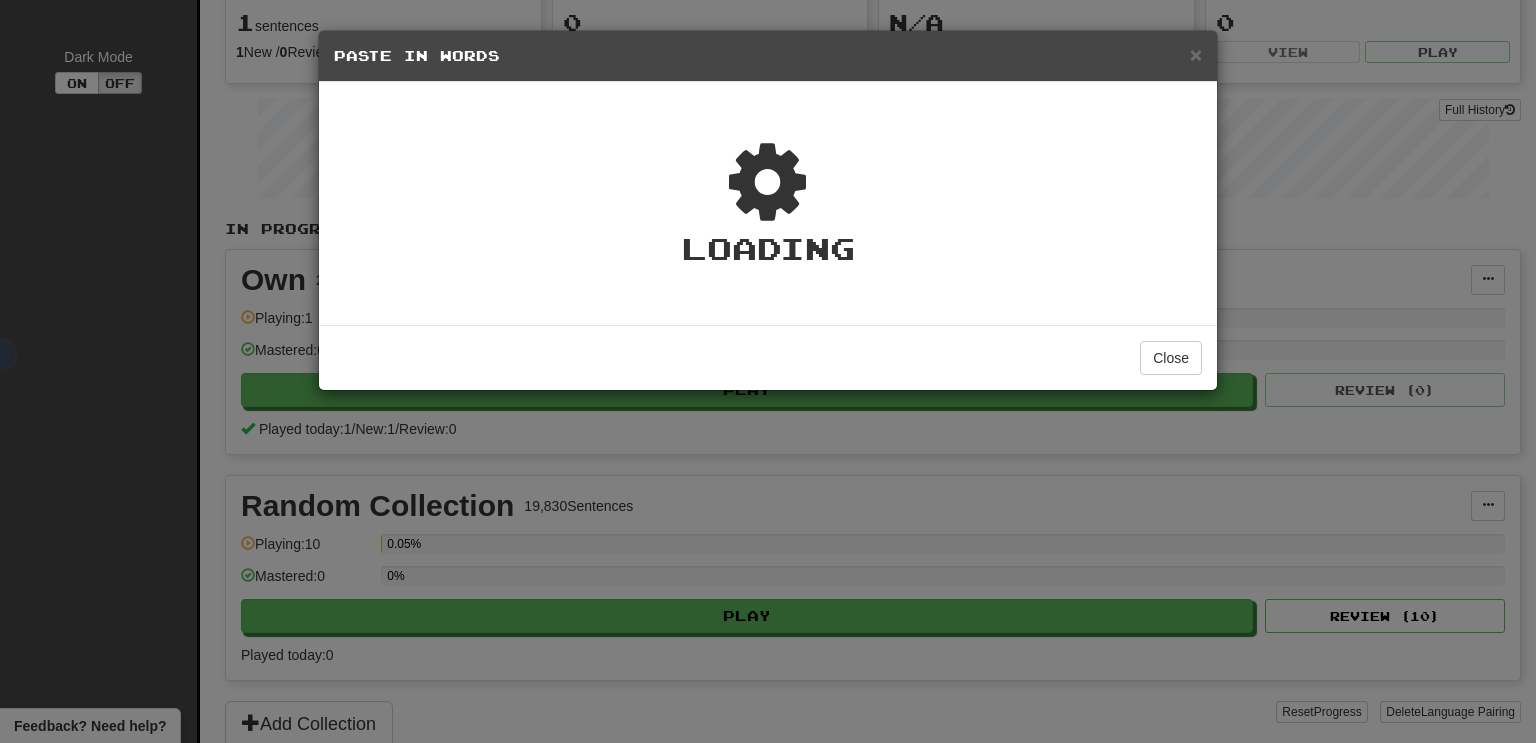 select on "*" 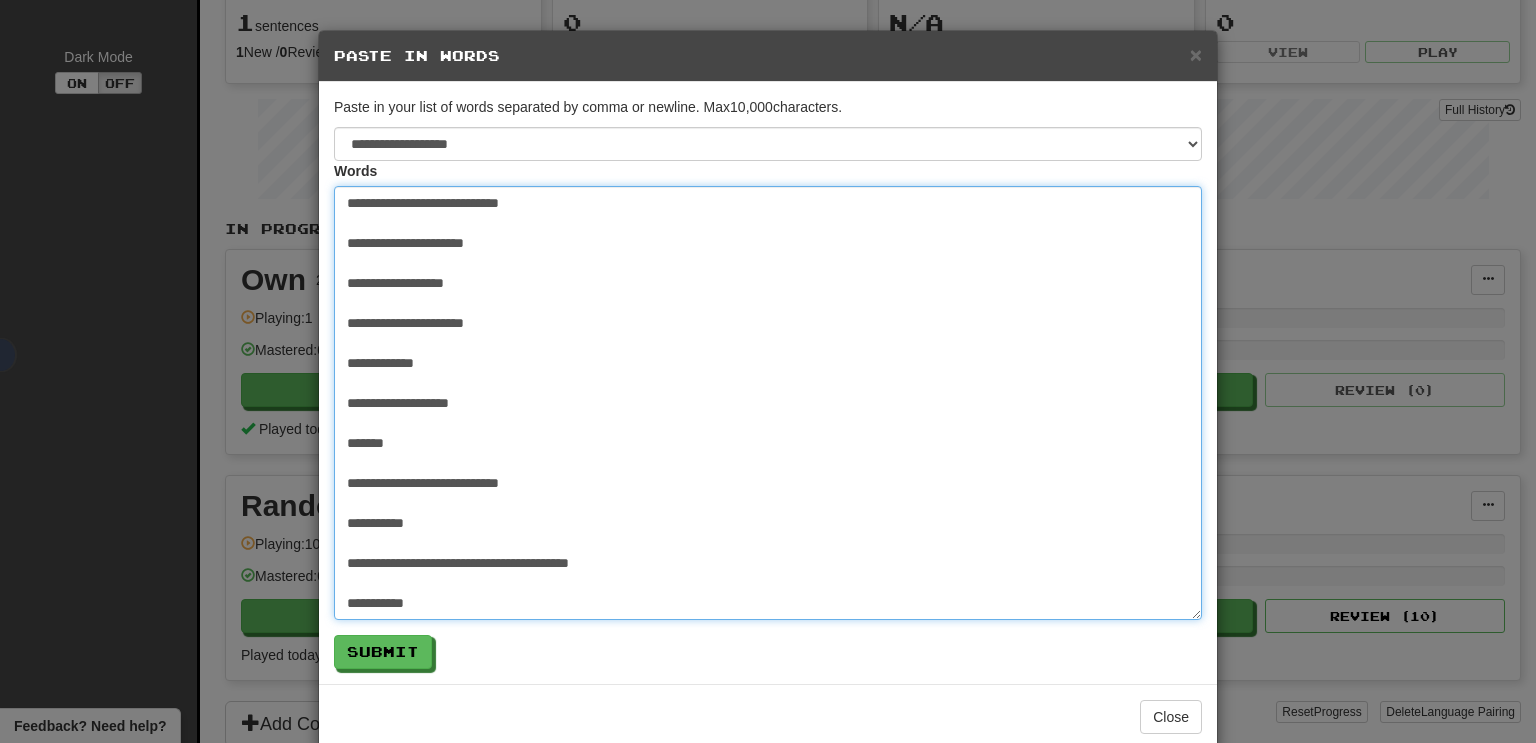 click on "**********" at bounding box center (768, 403) 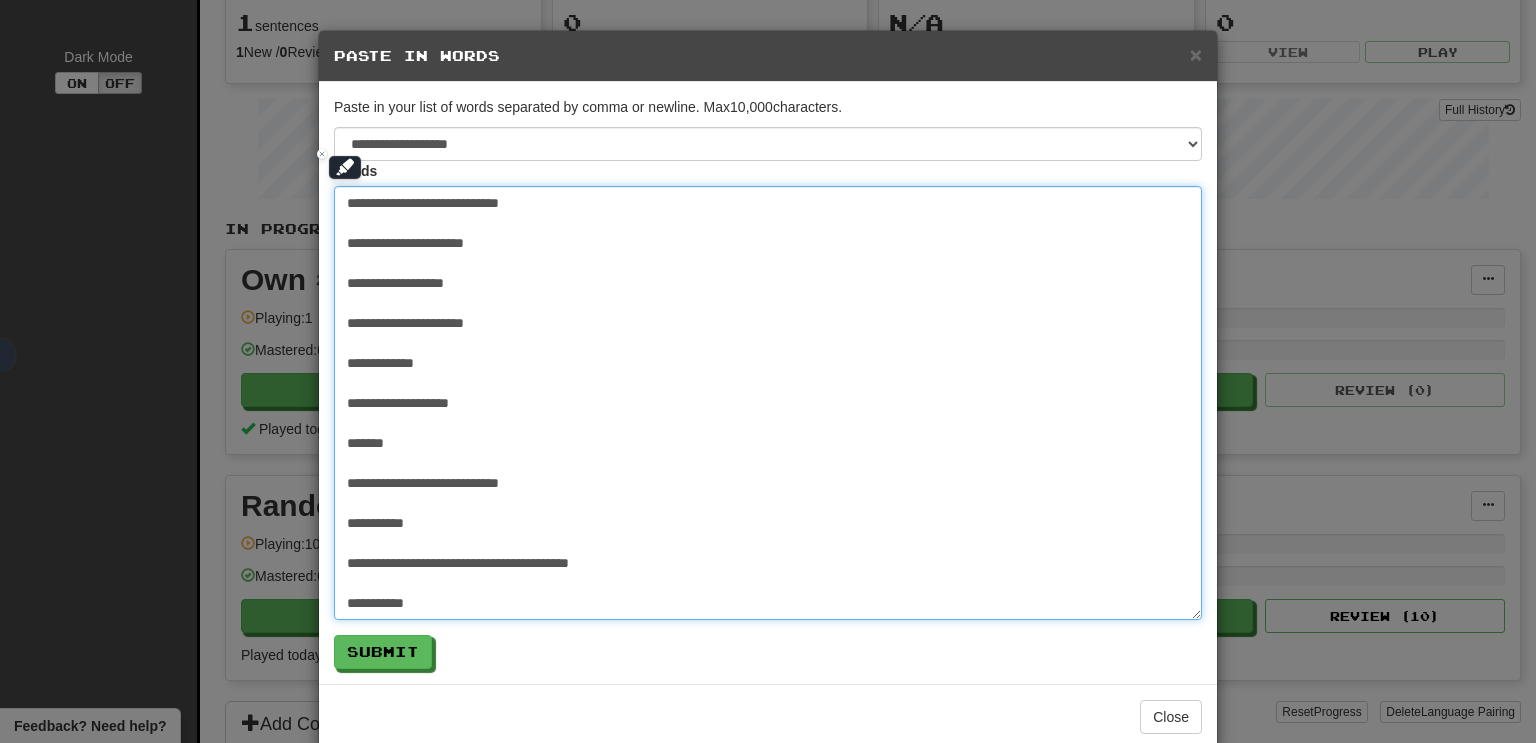 type on "*" 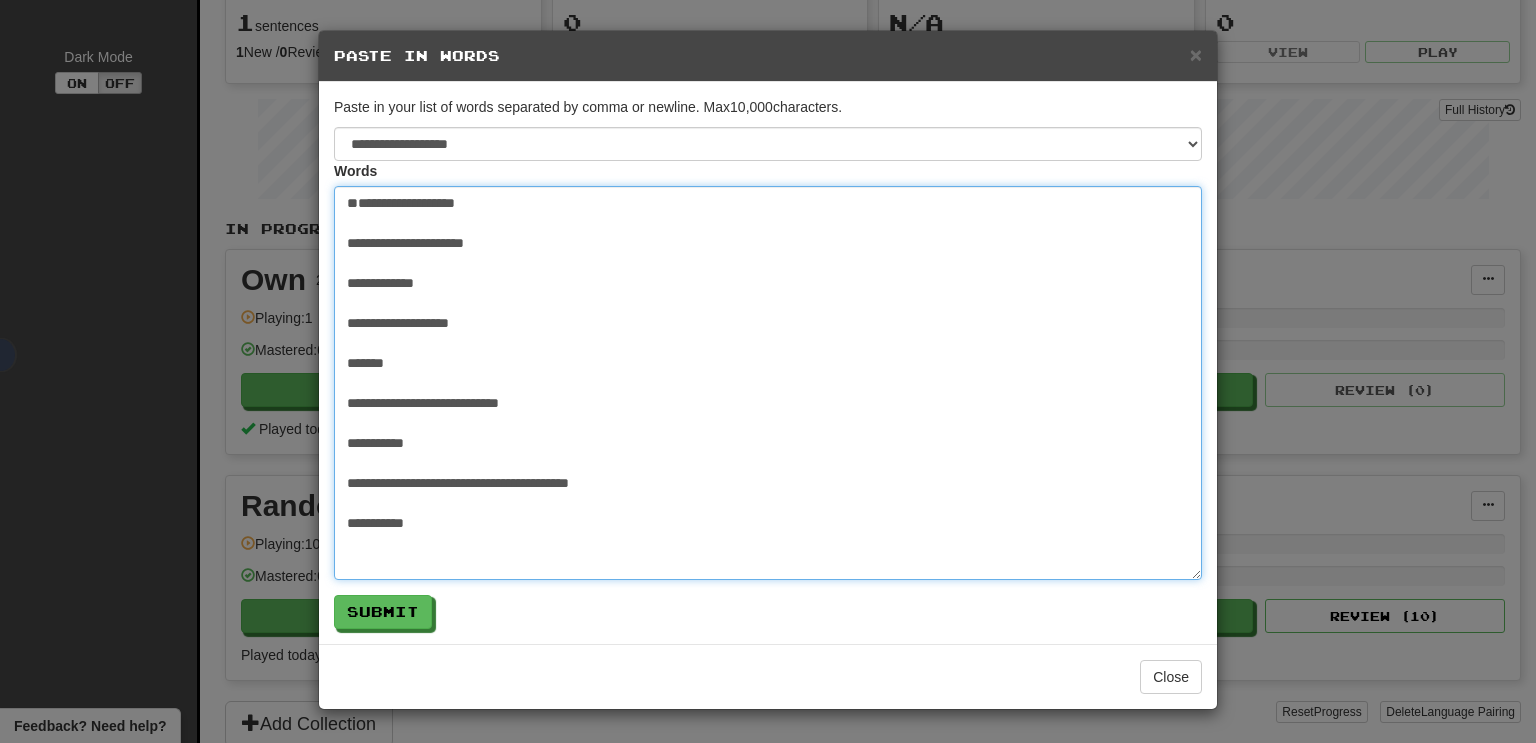 type on "**********" 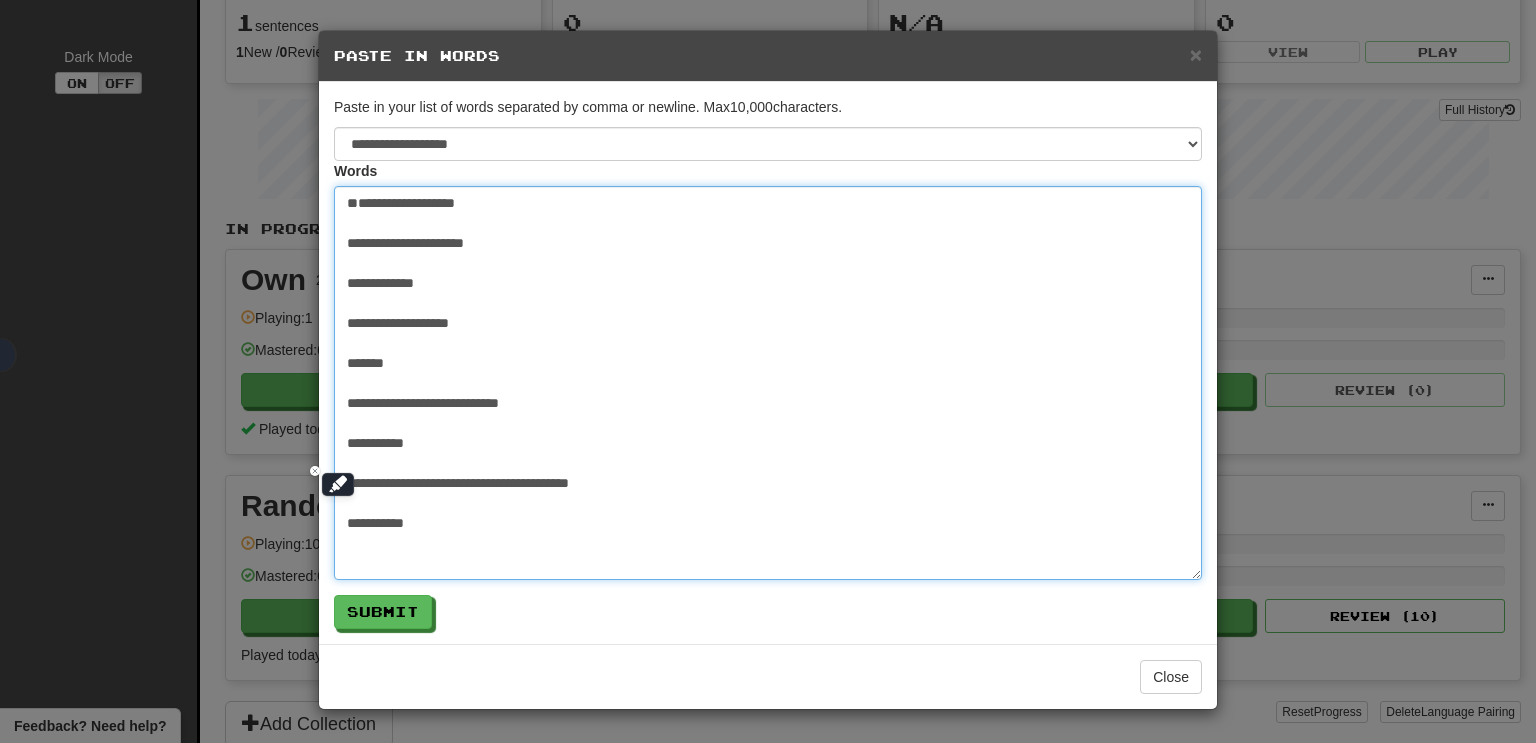 type on "*" 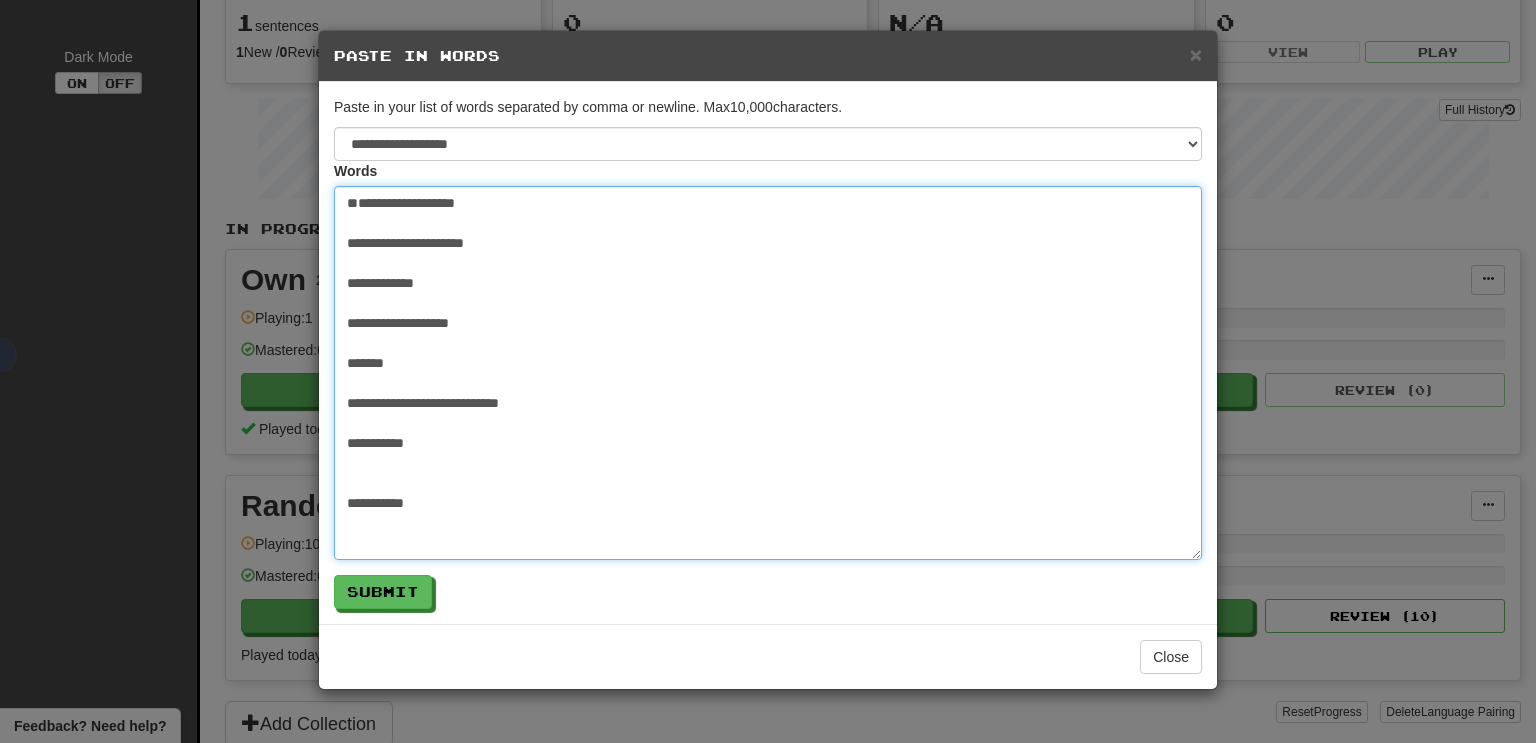 type on "**********" 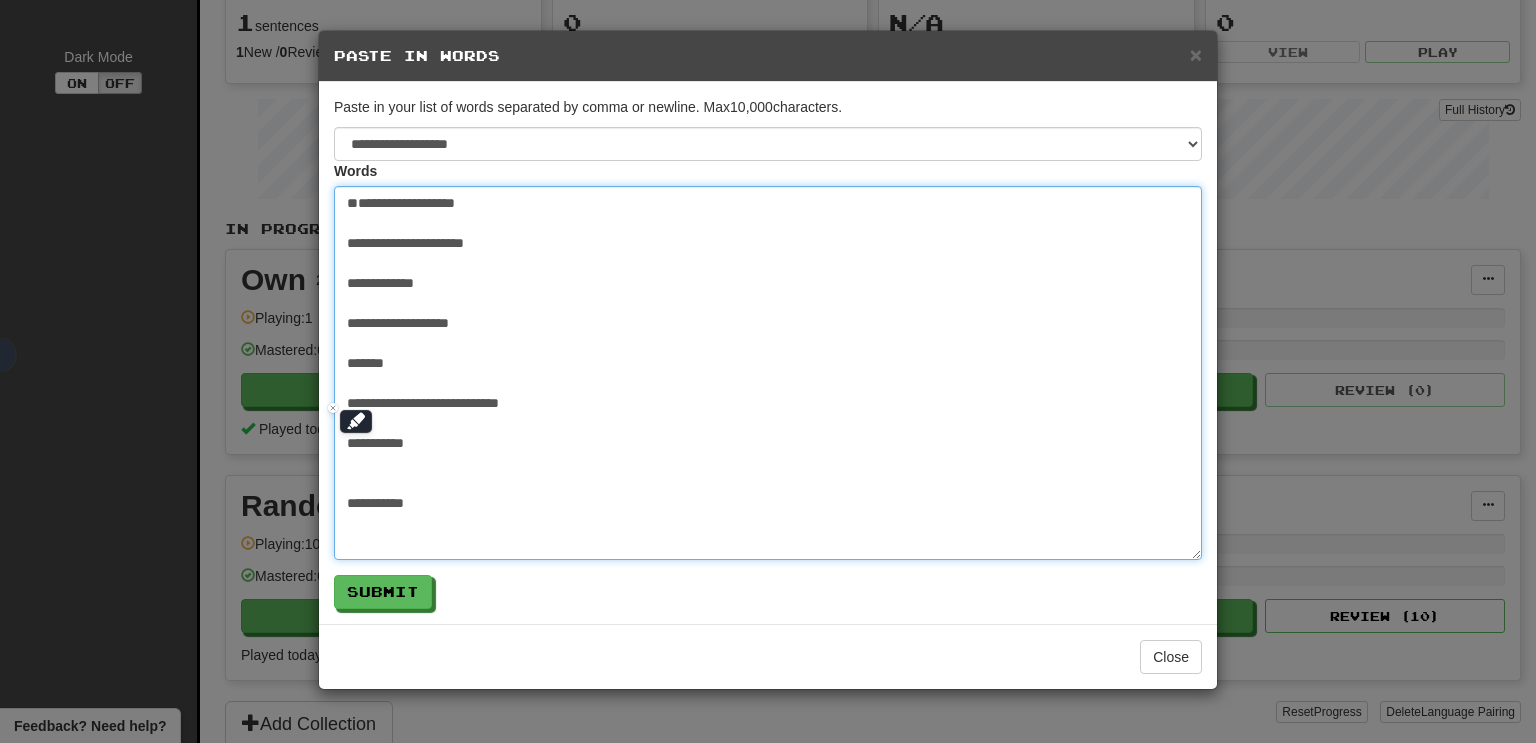 type on "*" 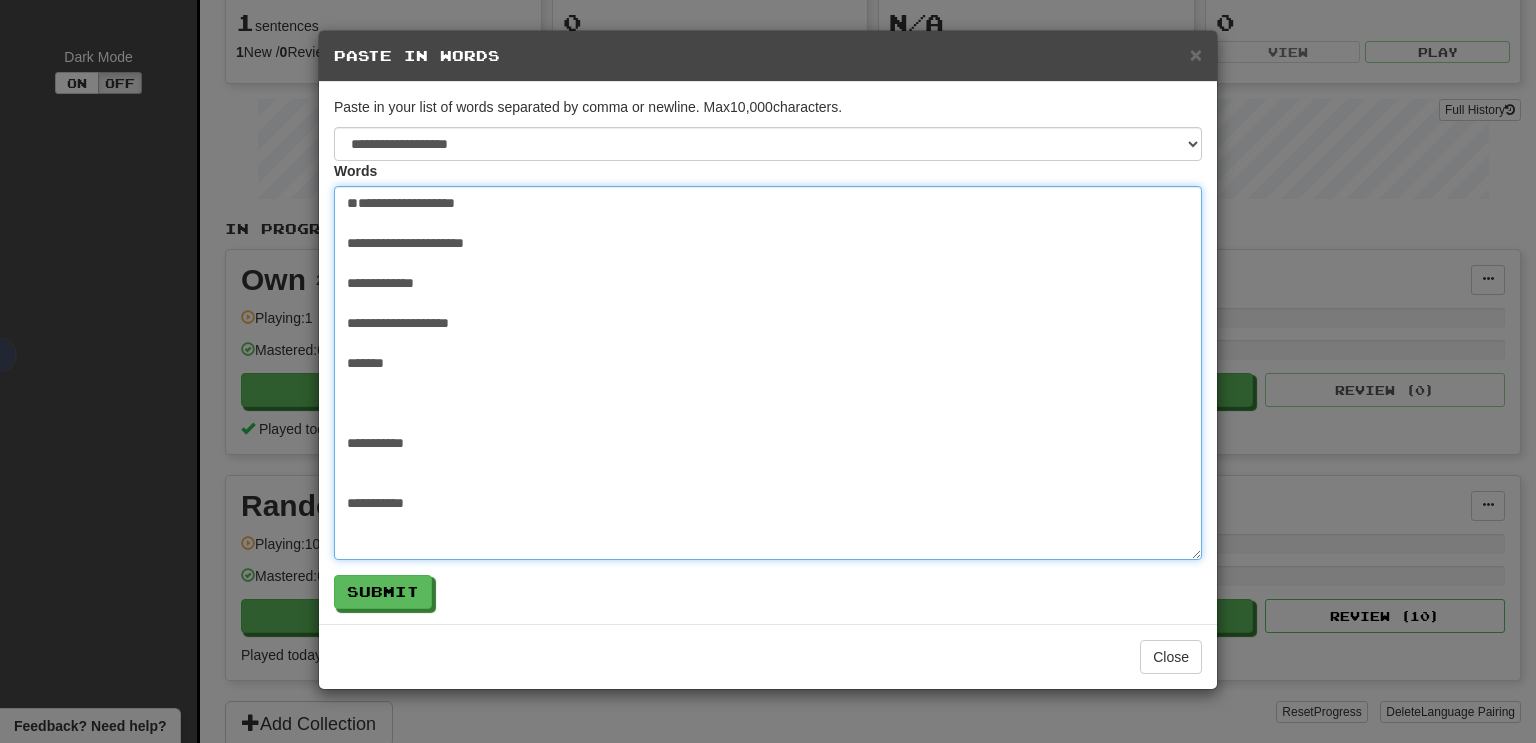 type on "**********" 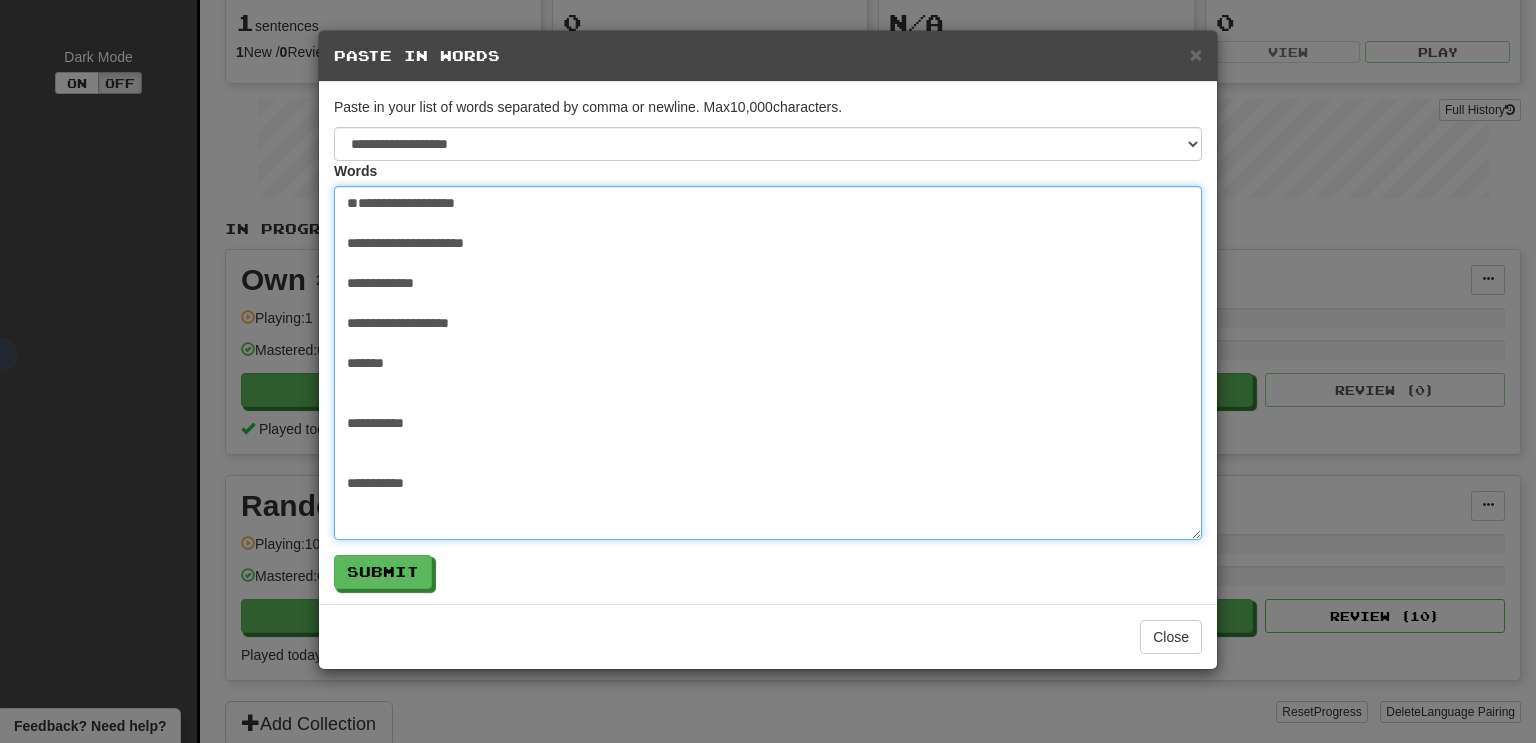 type on "*" 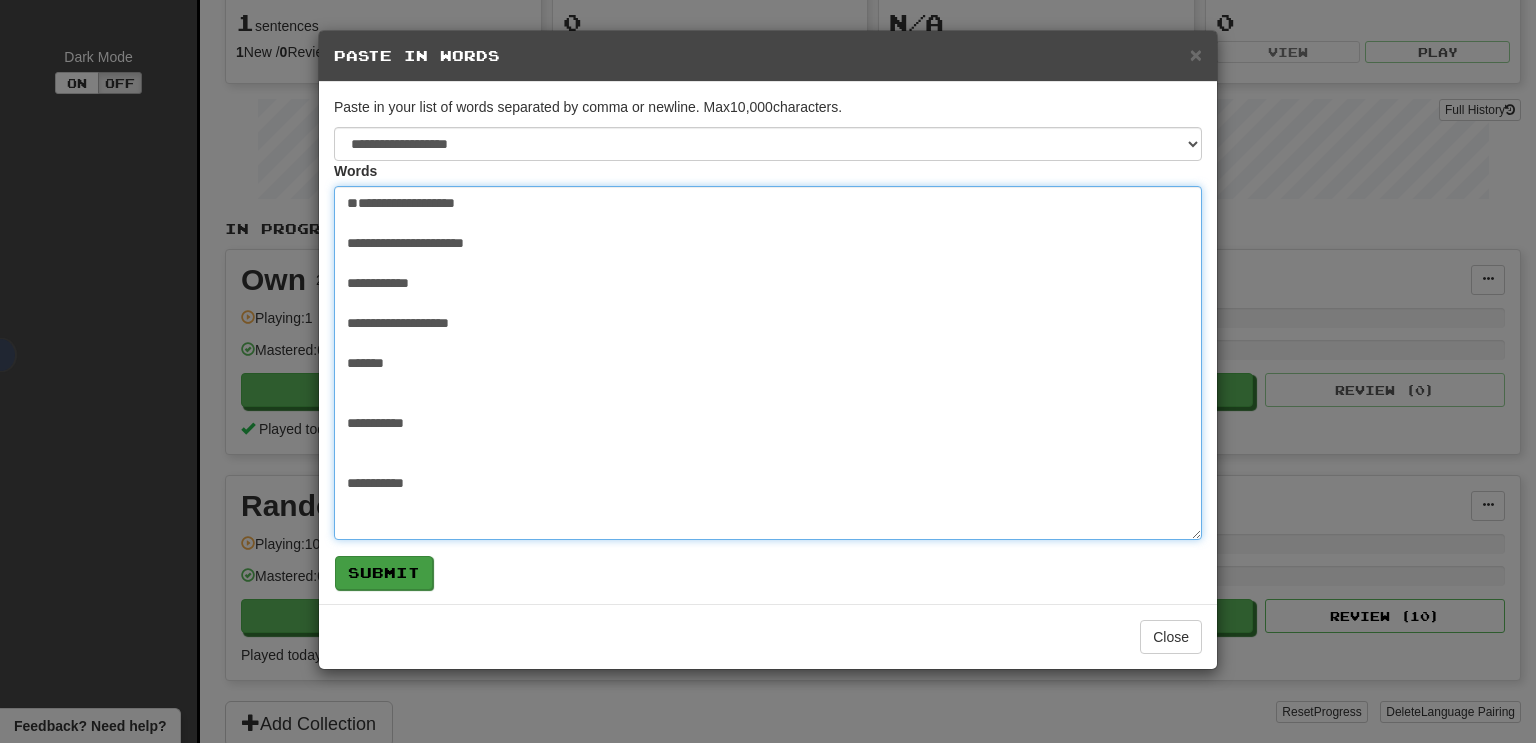 type on "**********" 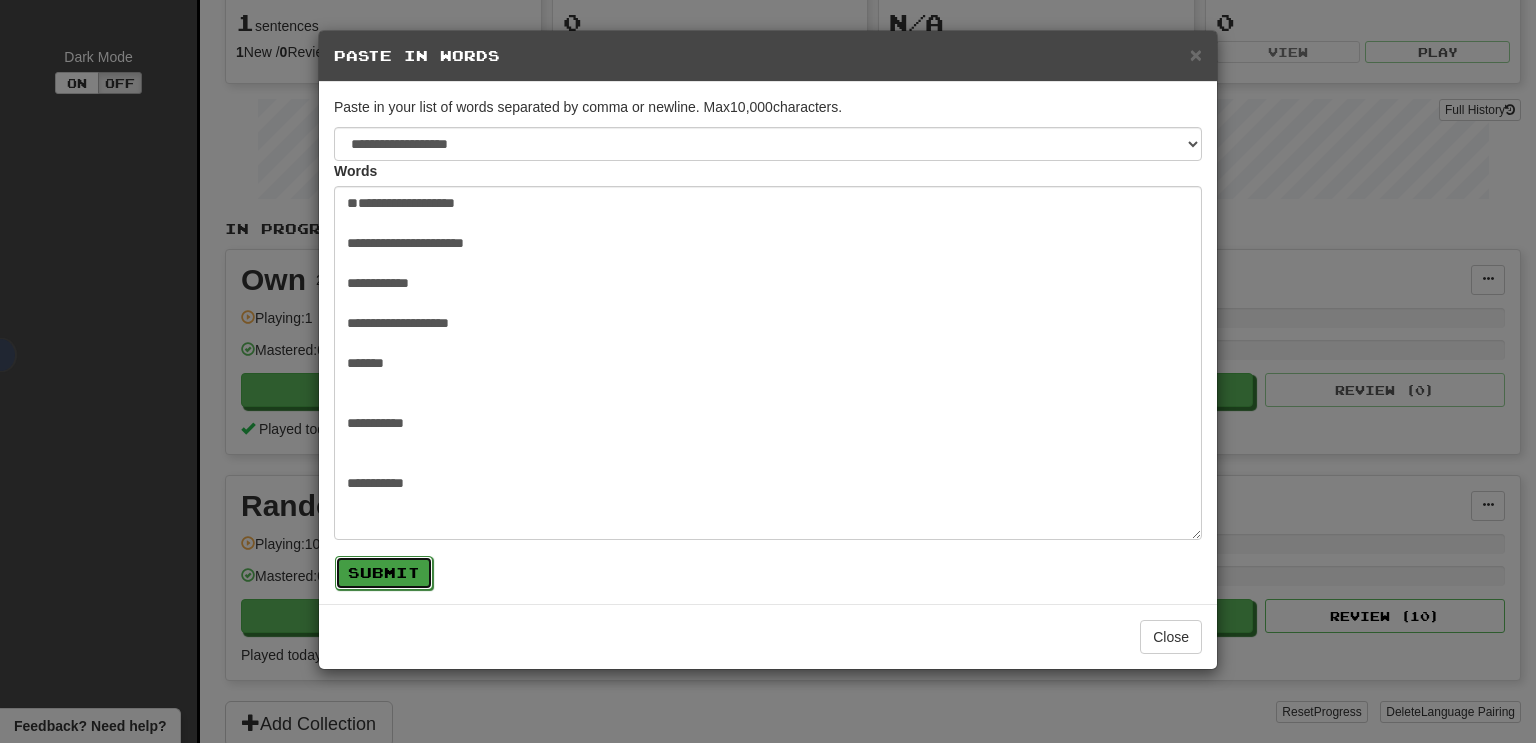 click on "Submit" at bounding box center [384, 573] 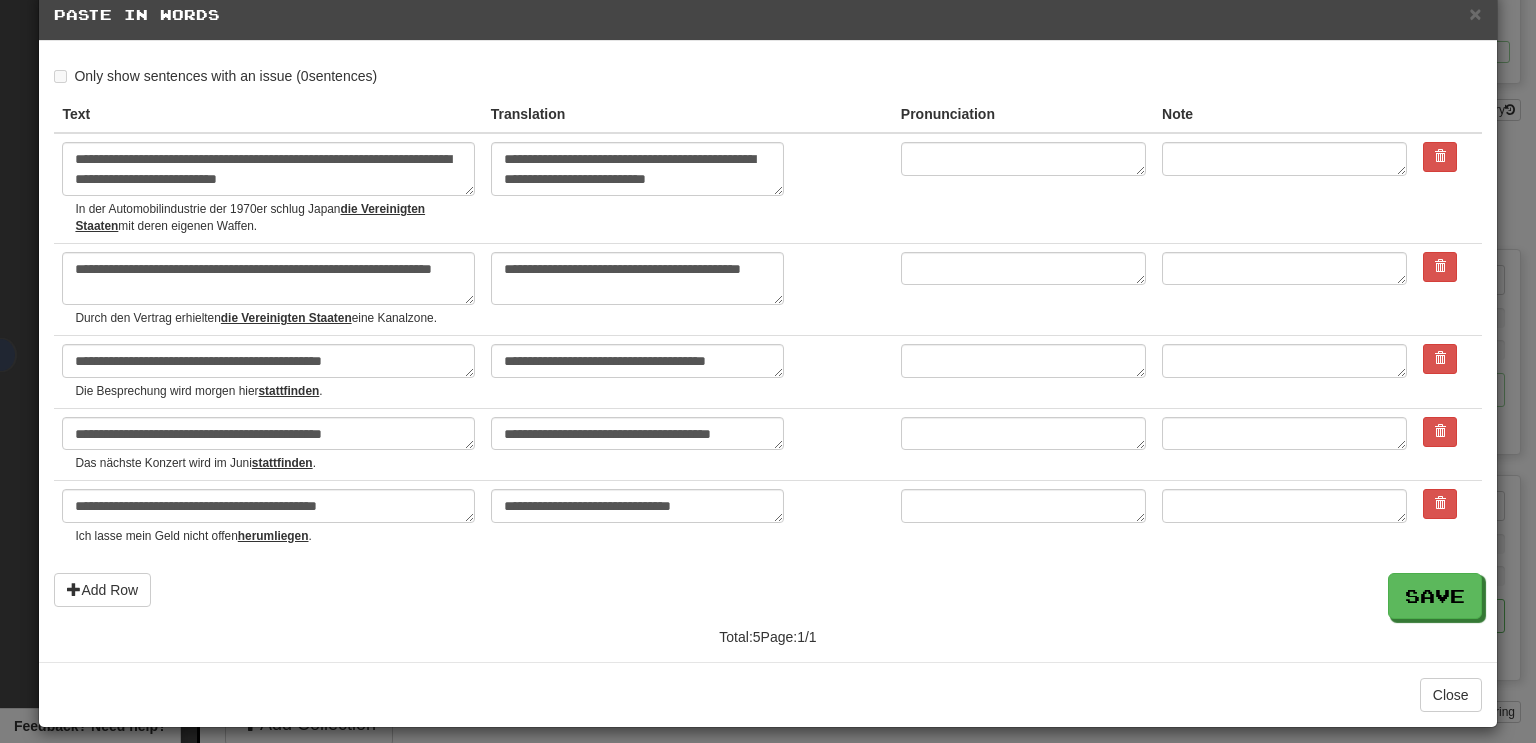 scroll, scrollTop: 52, scrollLeft: 0, axis: vertical 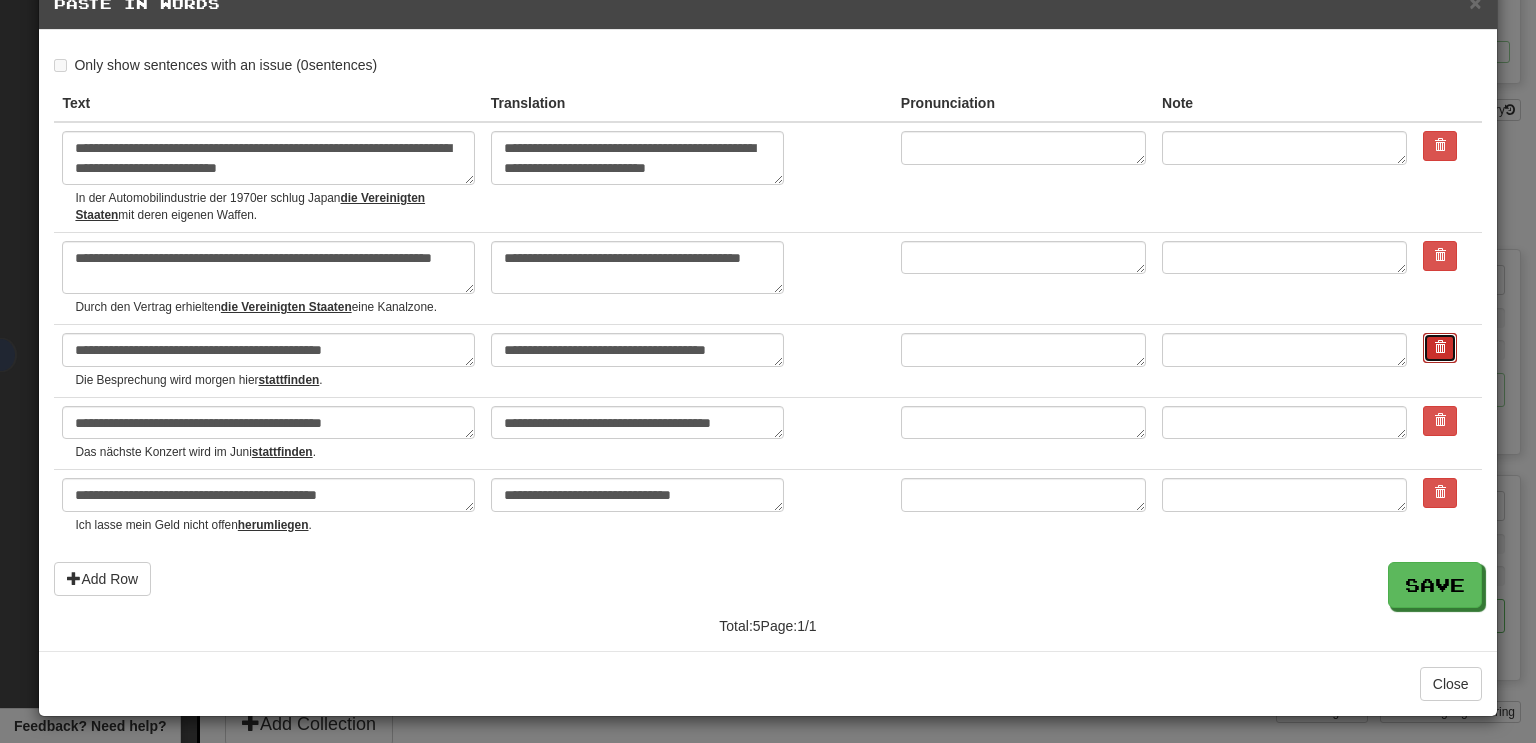 click at bounding box center [1440, 348] 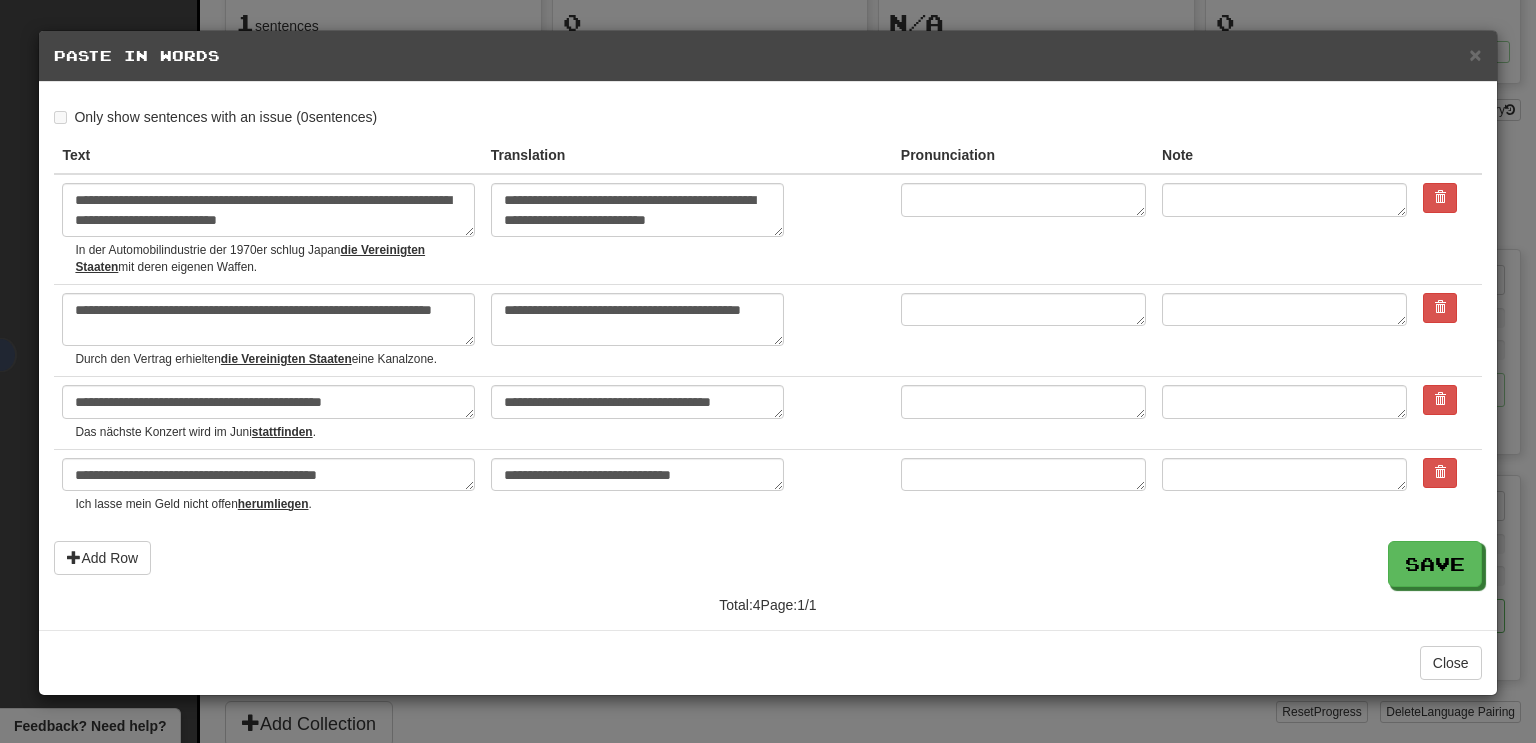 scroll, scrollTop: 0, scrollLeft: 0, axis: both 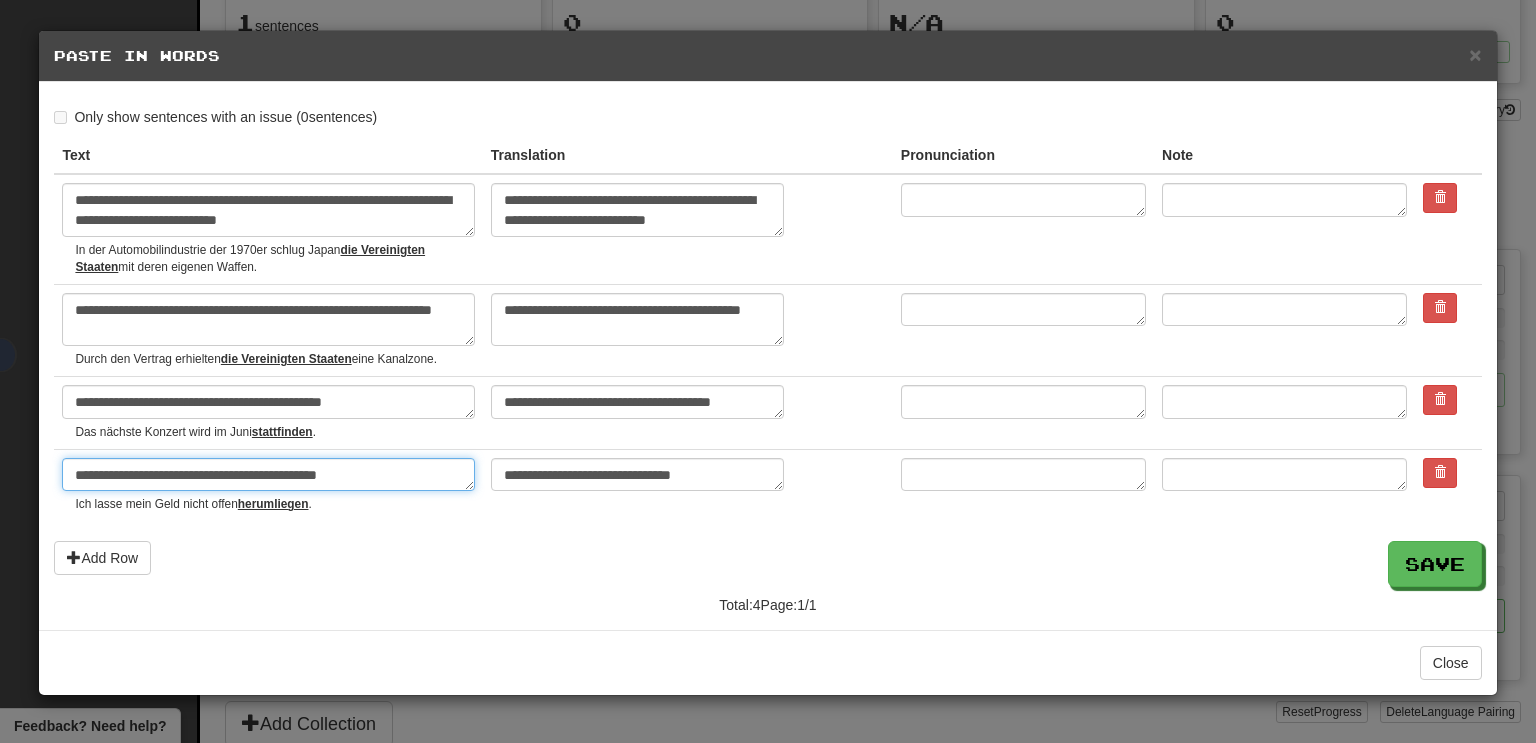 click on "**********" at bounding box center (268, 475) 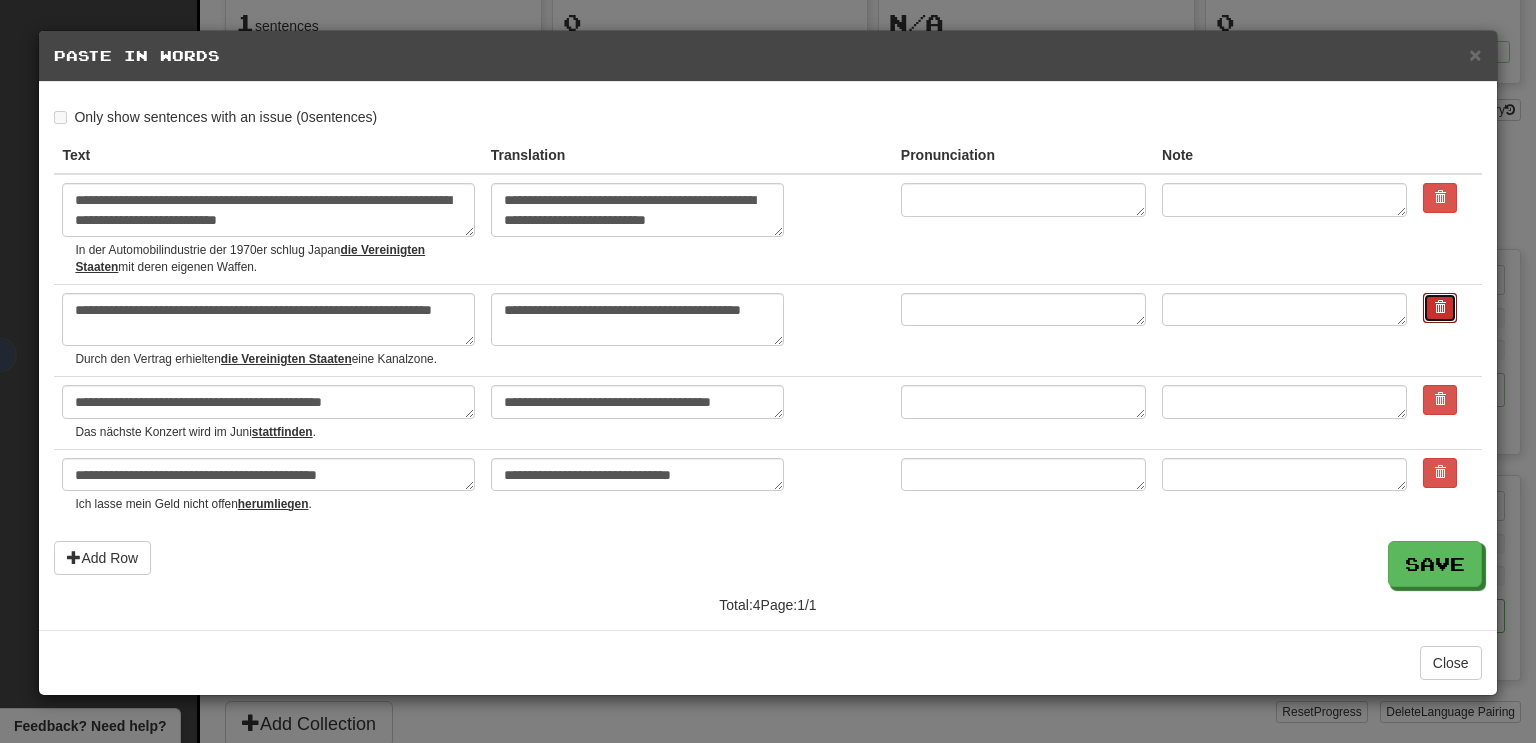 click at bounding box center [1440, 307] 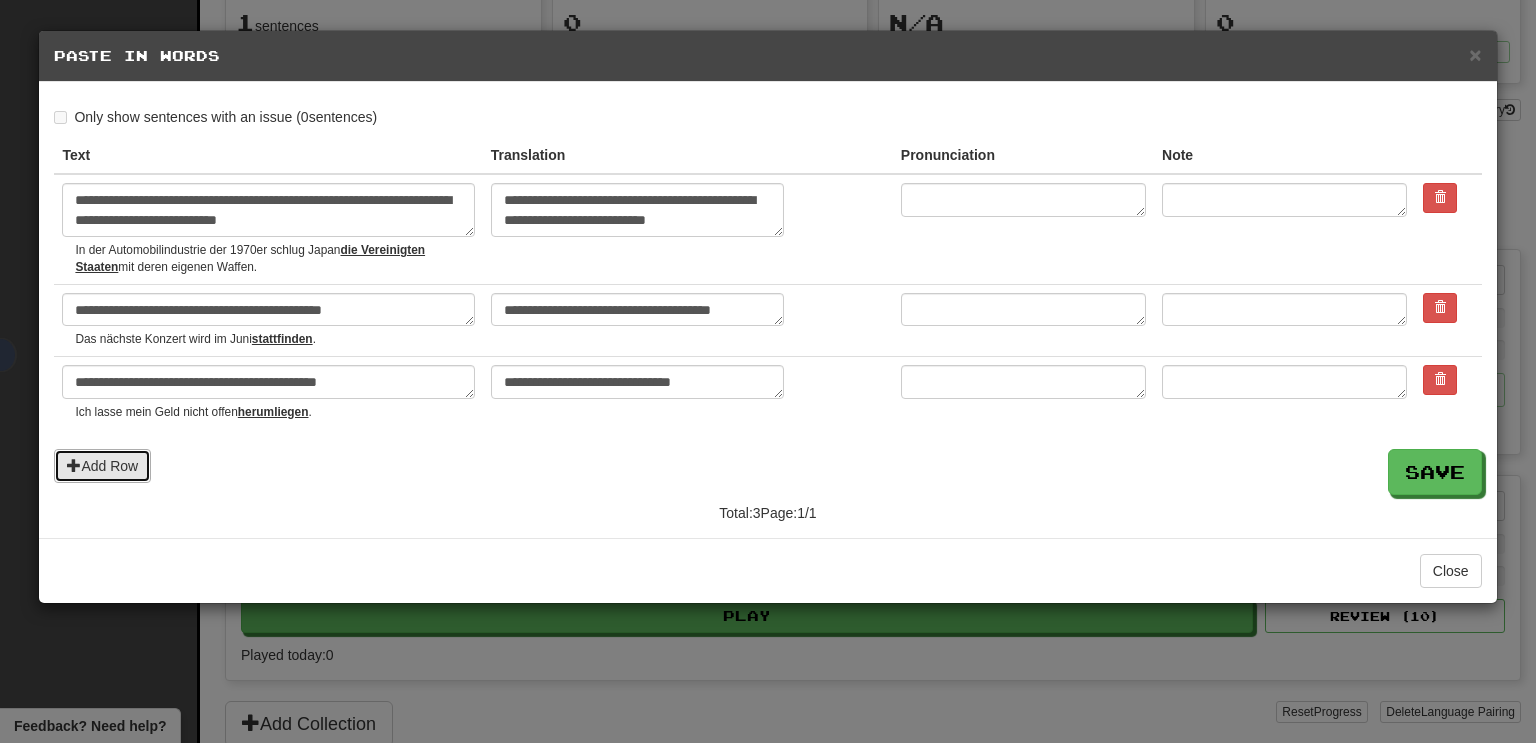 click on "Add Row" at bounding box center (102, 466) 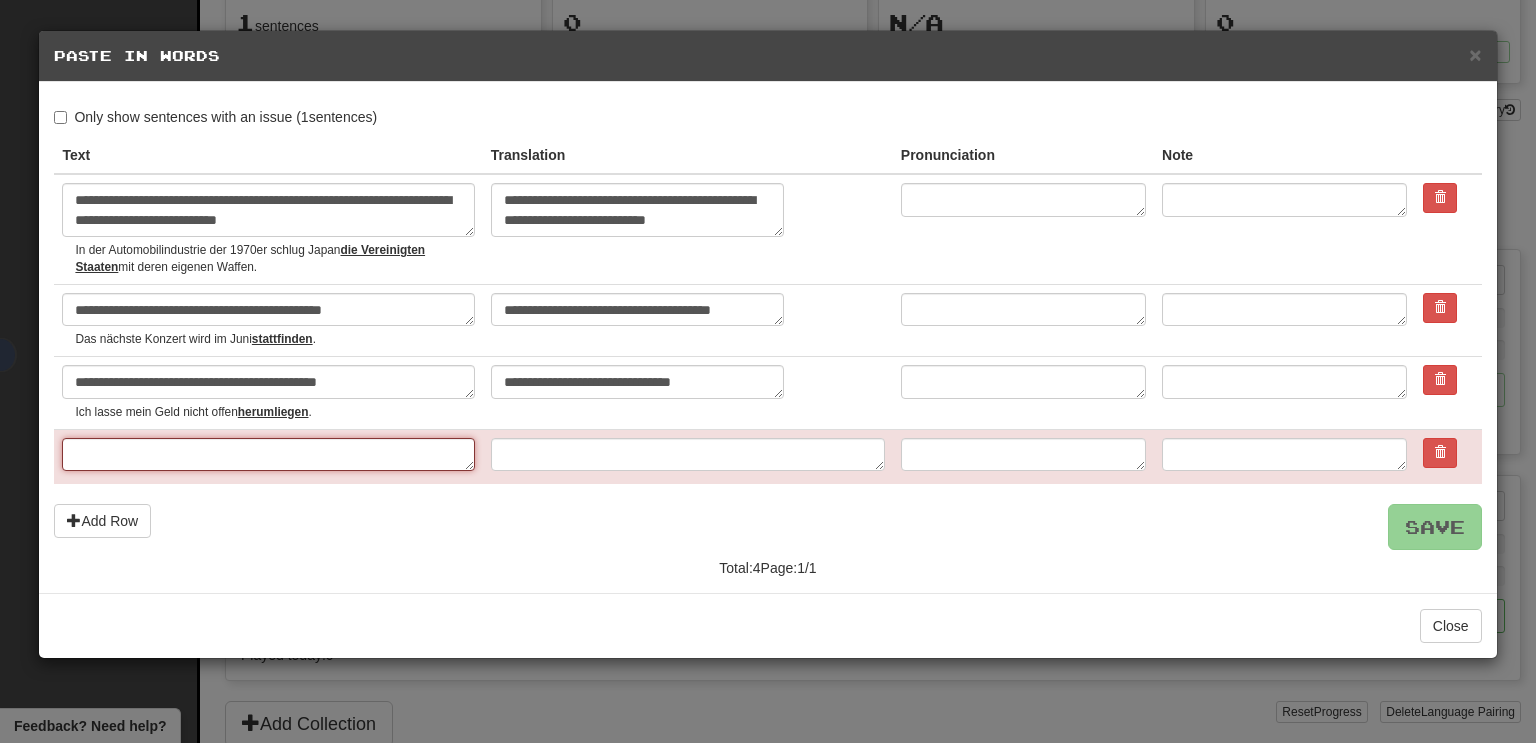 click at bounding box center (268, 455) 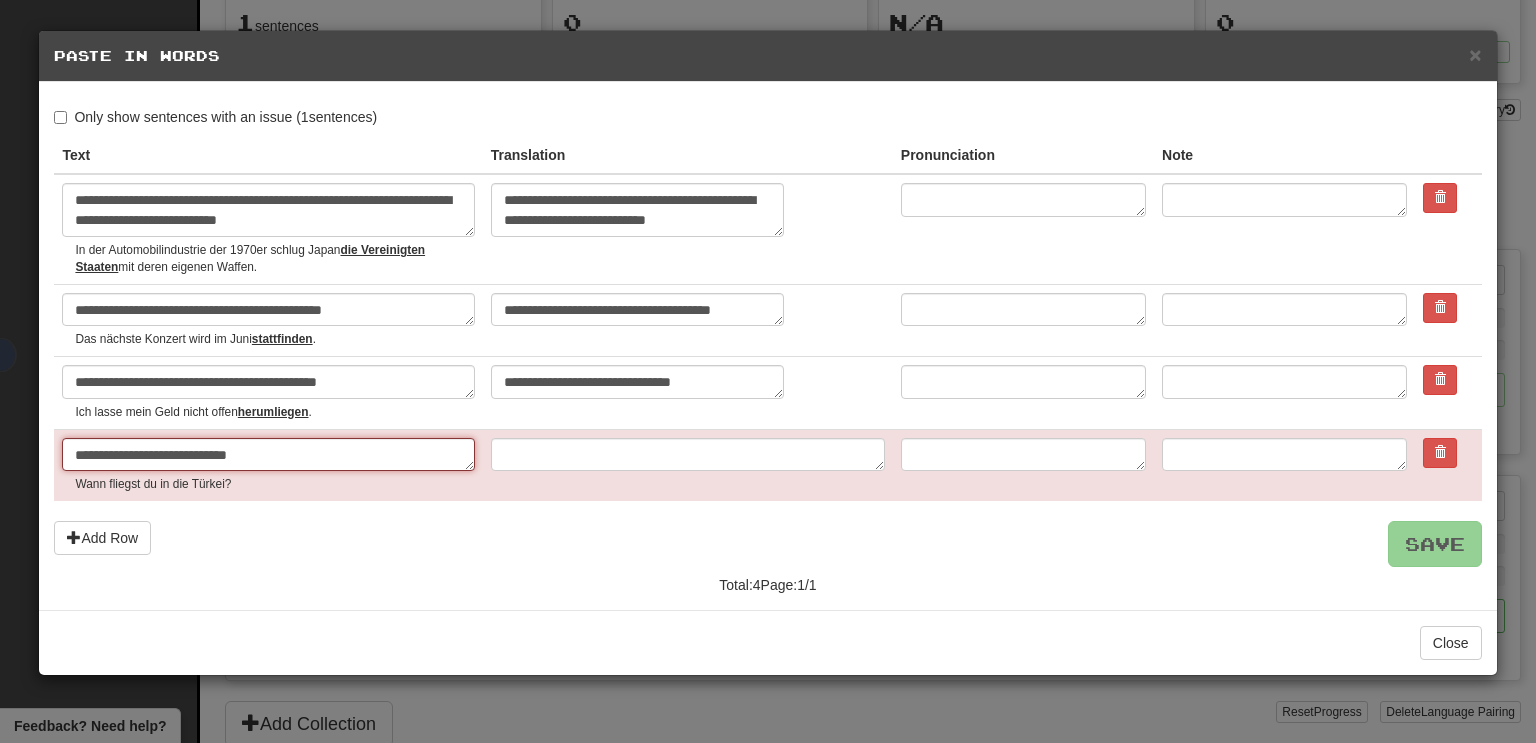 type on "**********" 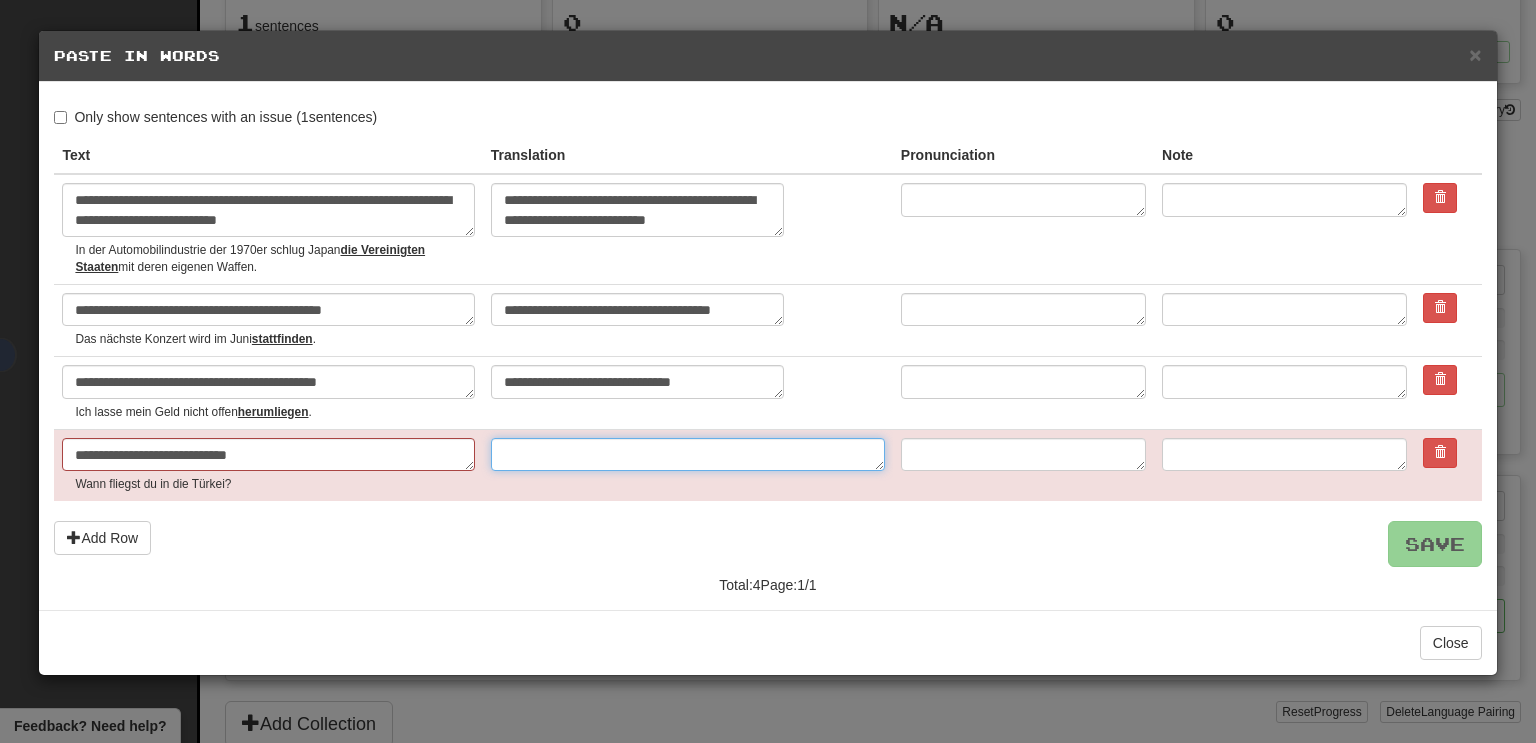 click at bounding box center [688, 455] 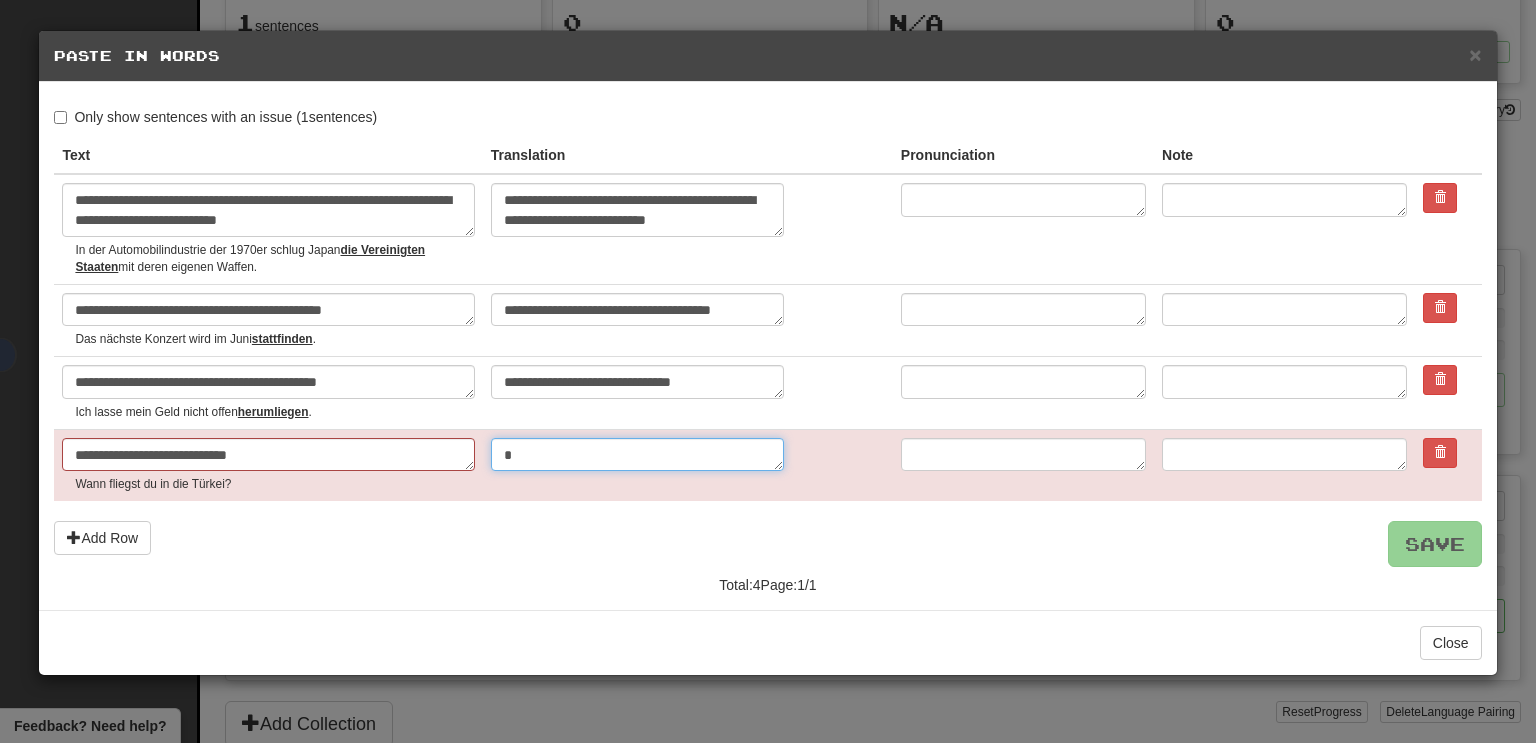 type on "*" 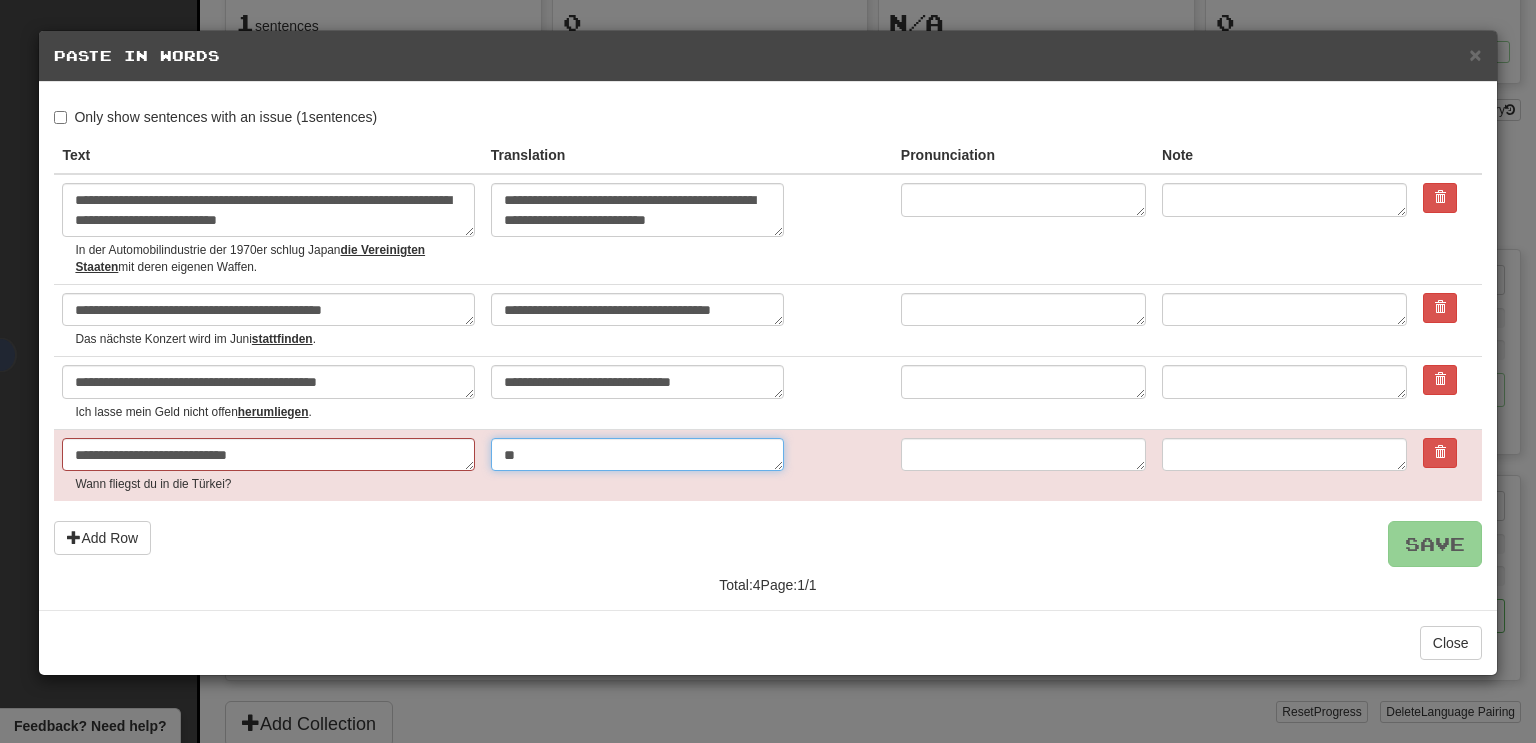 type on "*" 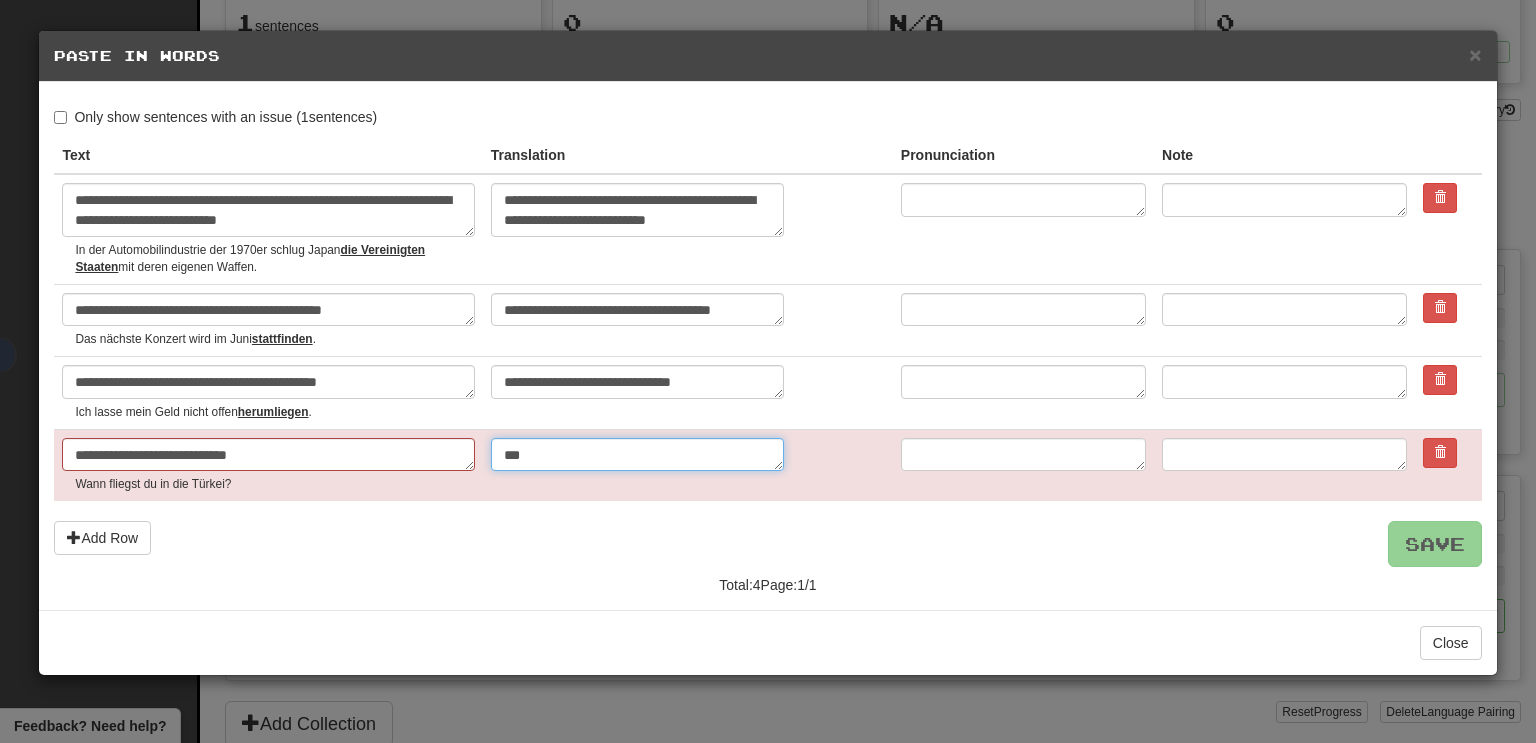 type on "*" 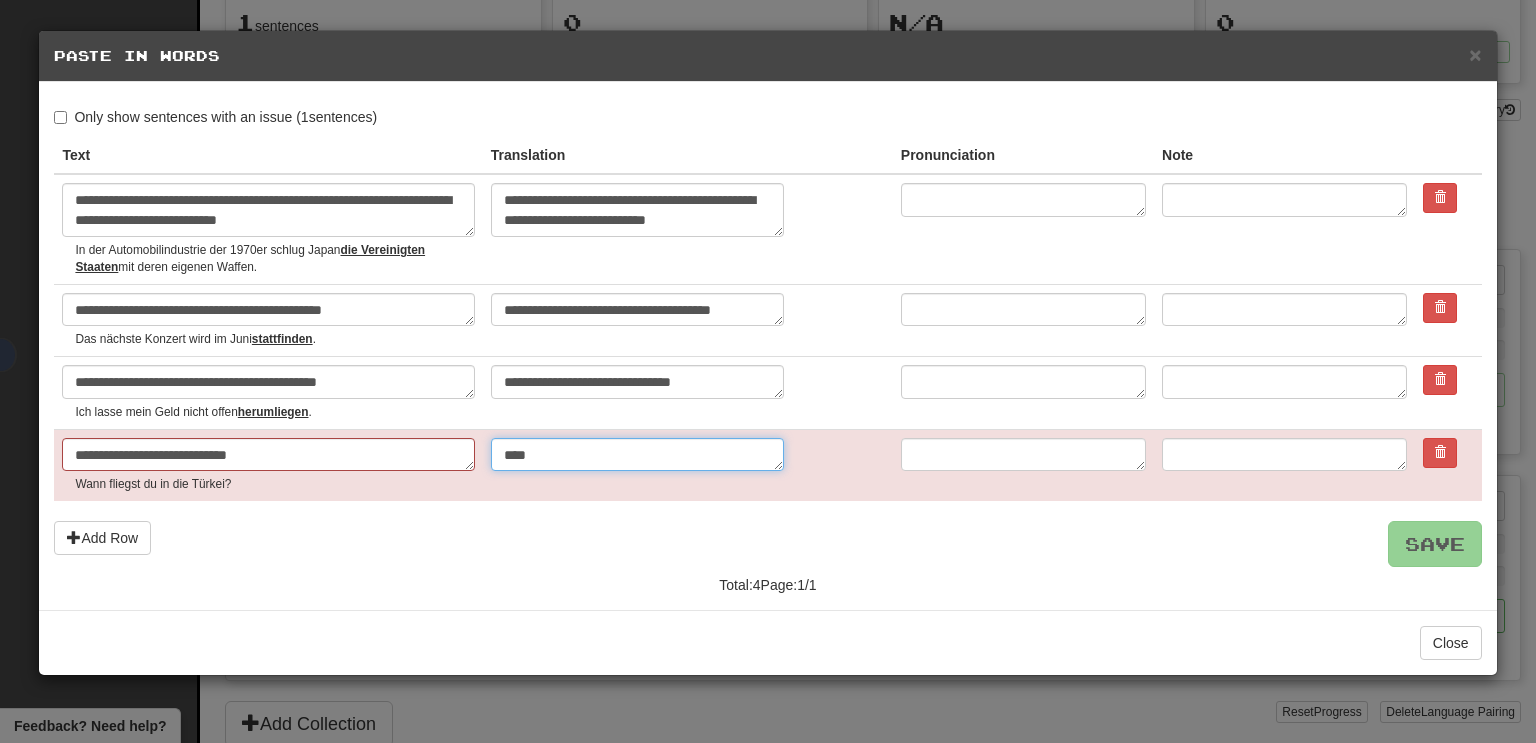 type on "*" 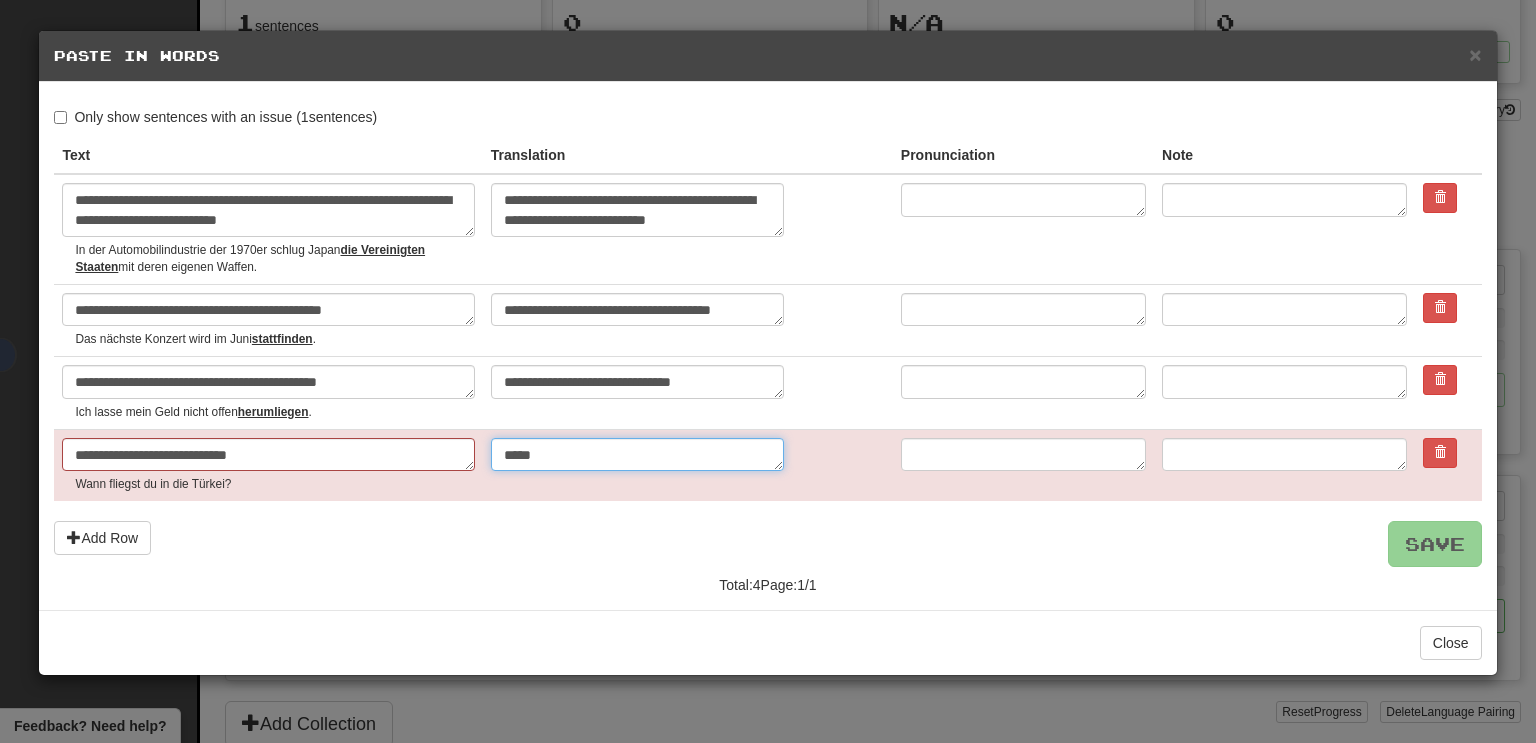 type on "*" 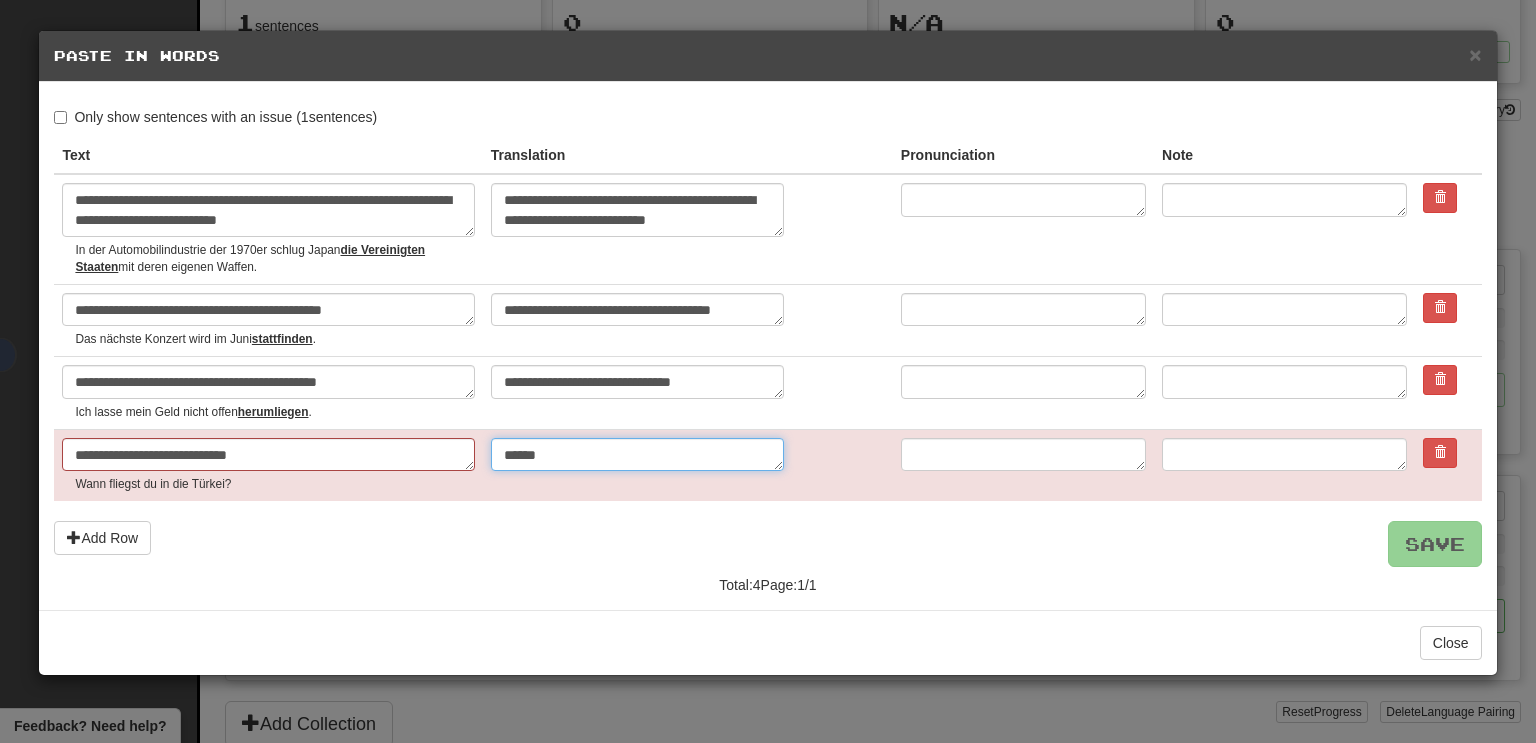 type on "*" 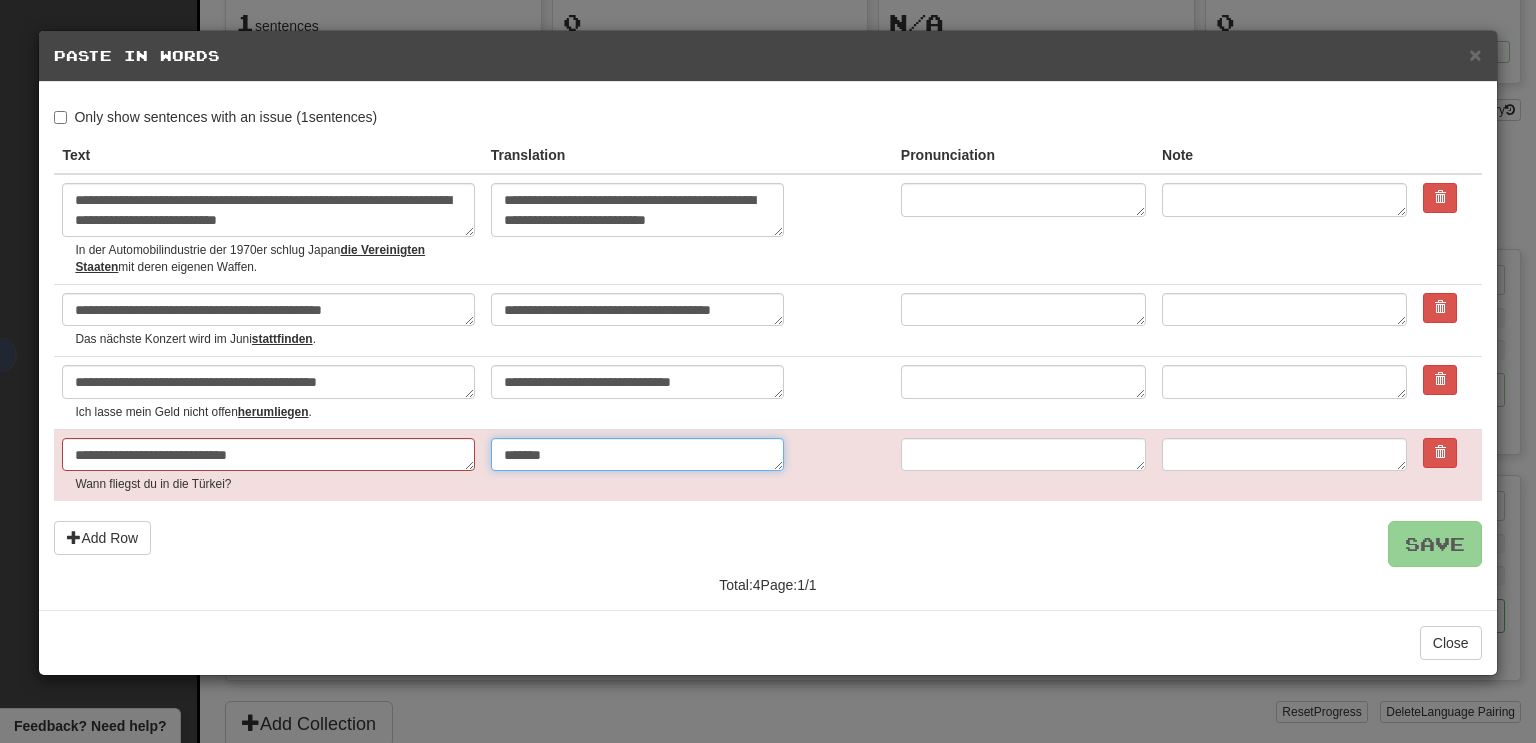 type on "*" 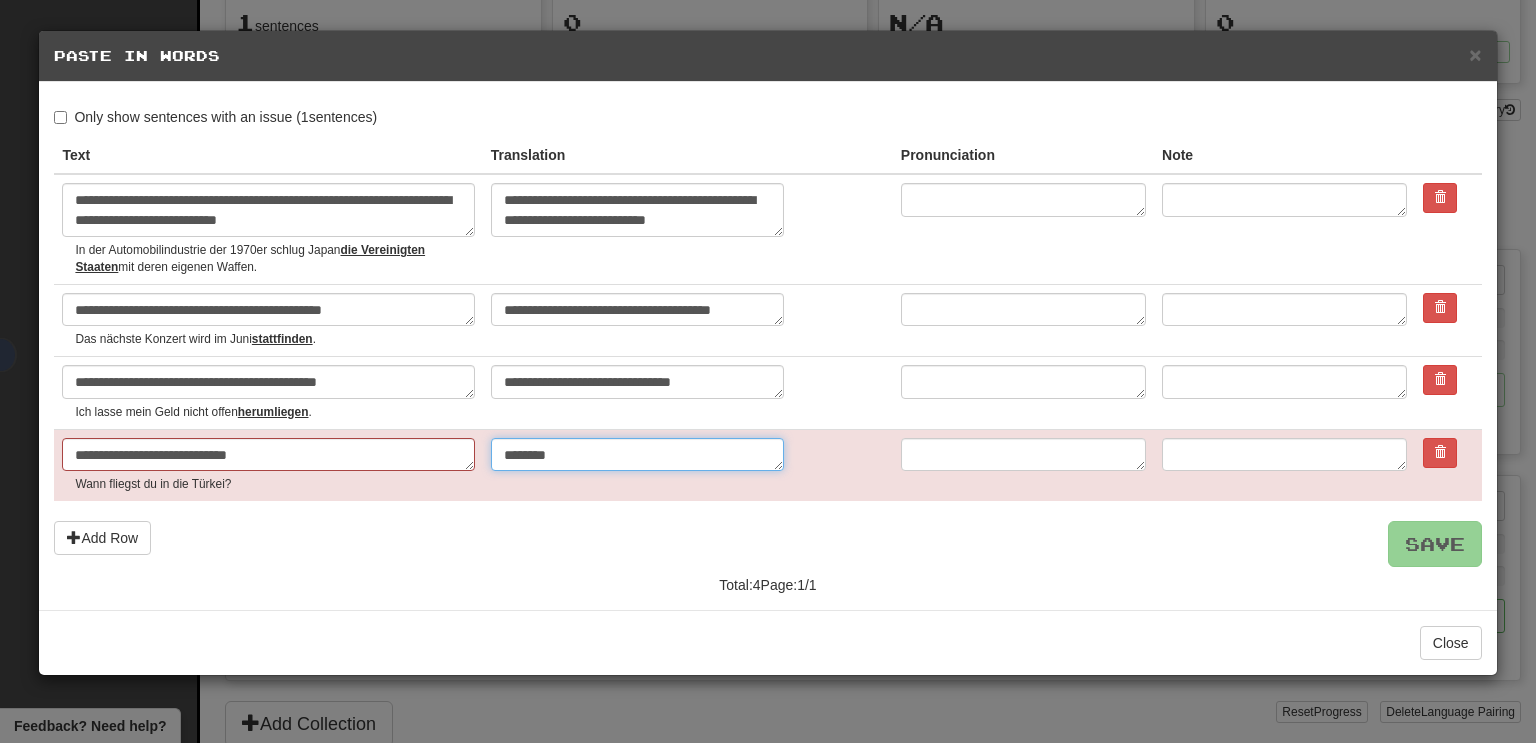 type on "********" 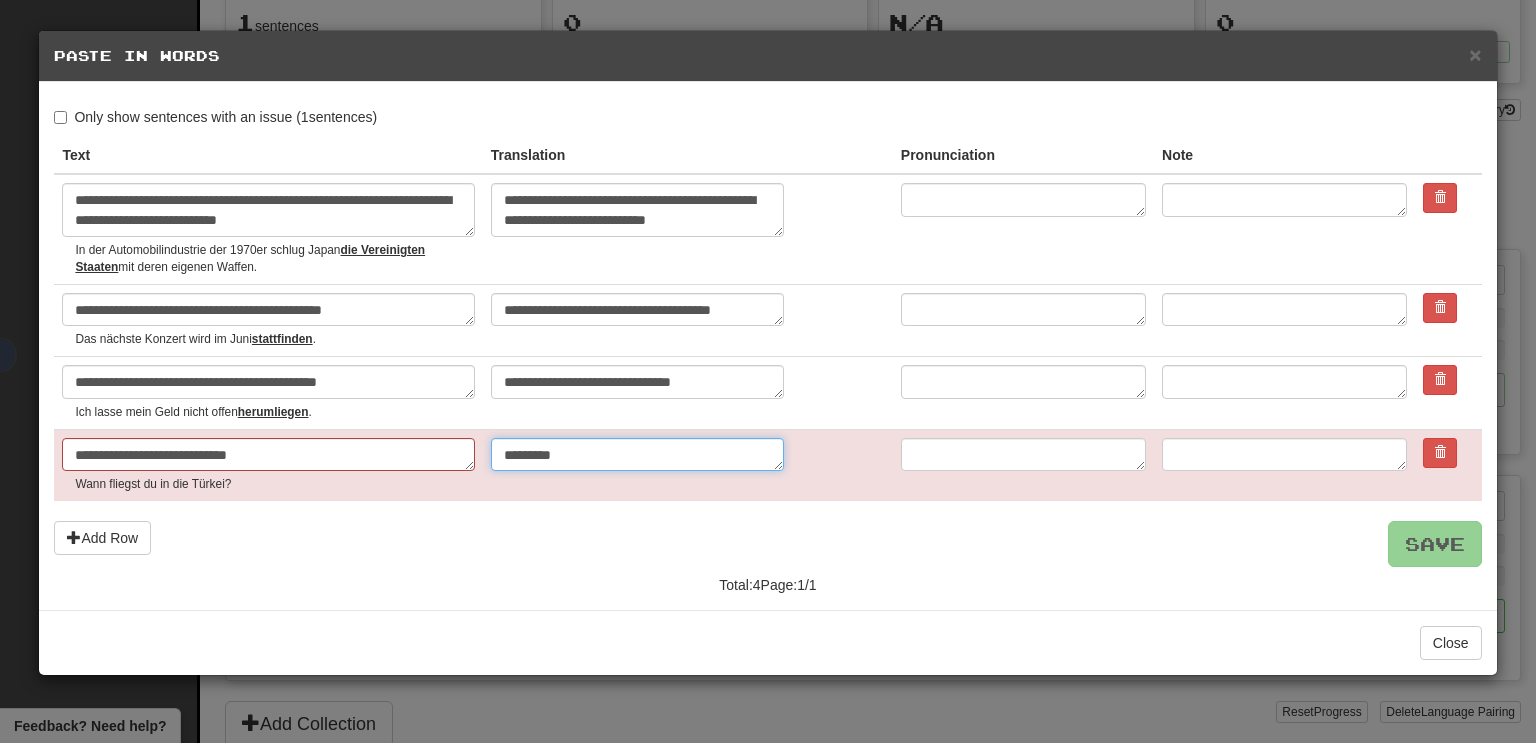 type on "*" 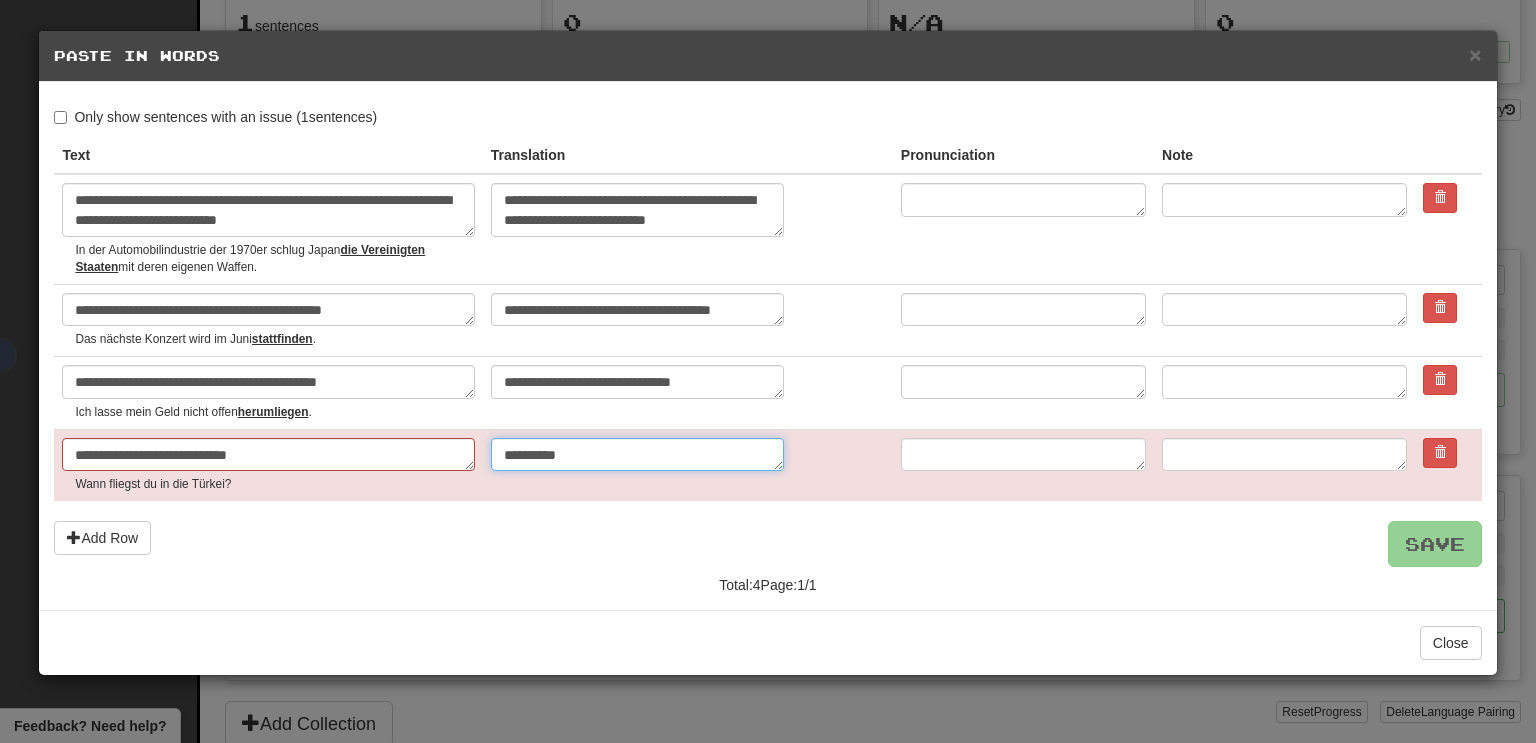 type on "**********" 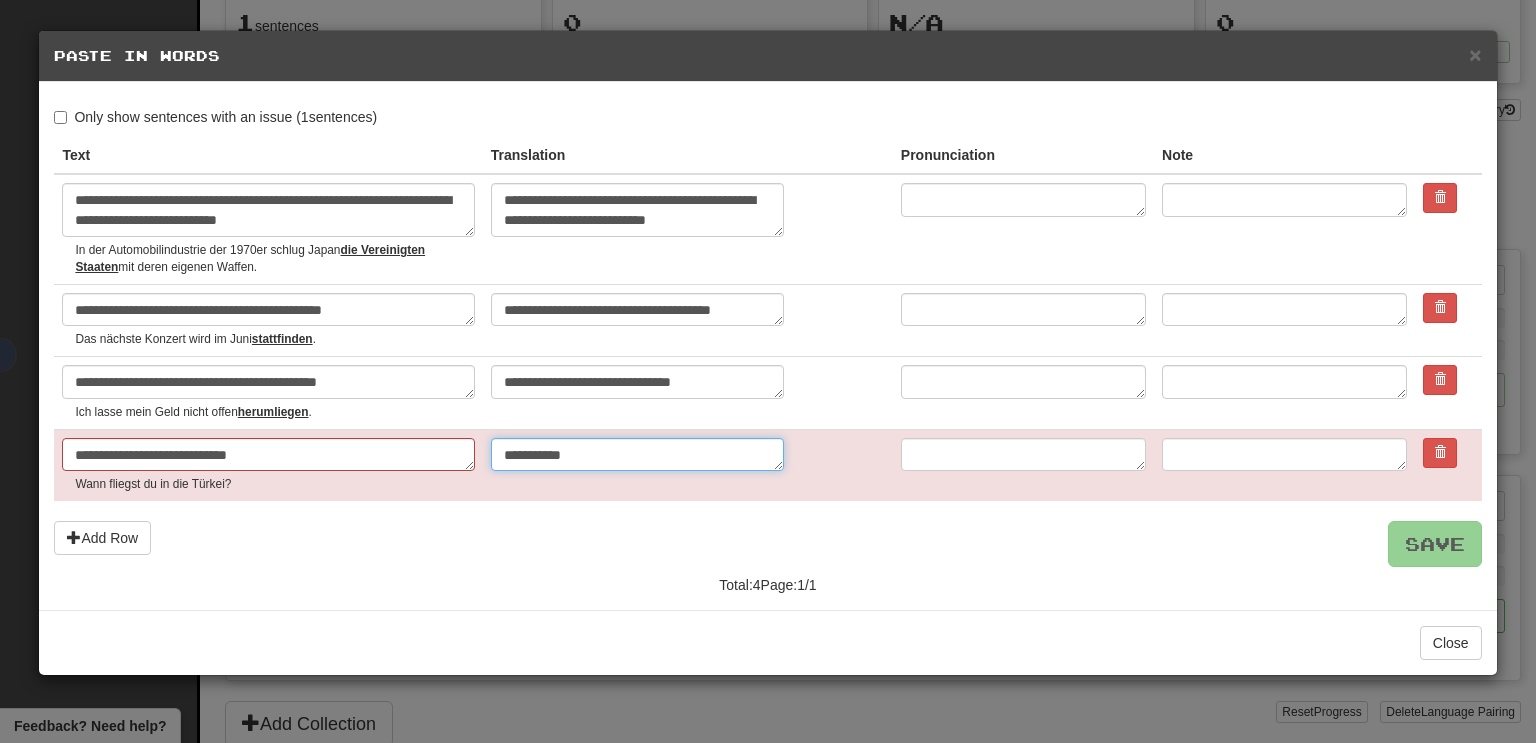 type on "*" 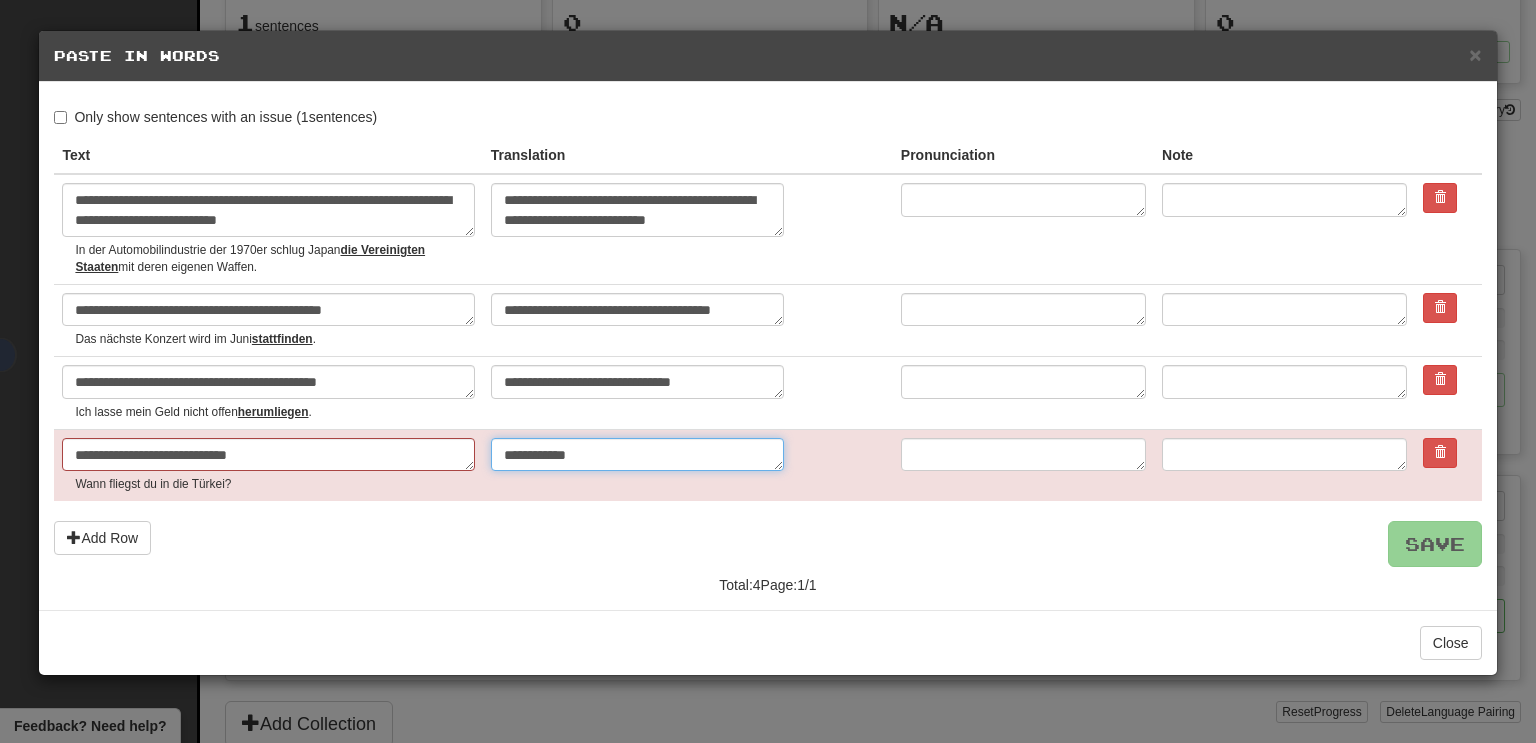 type on "*" 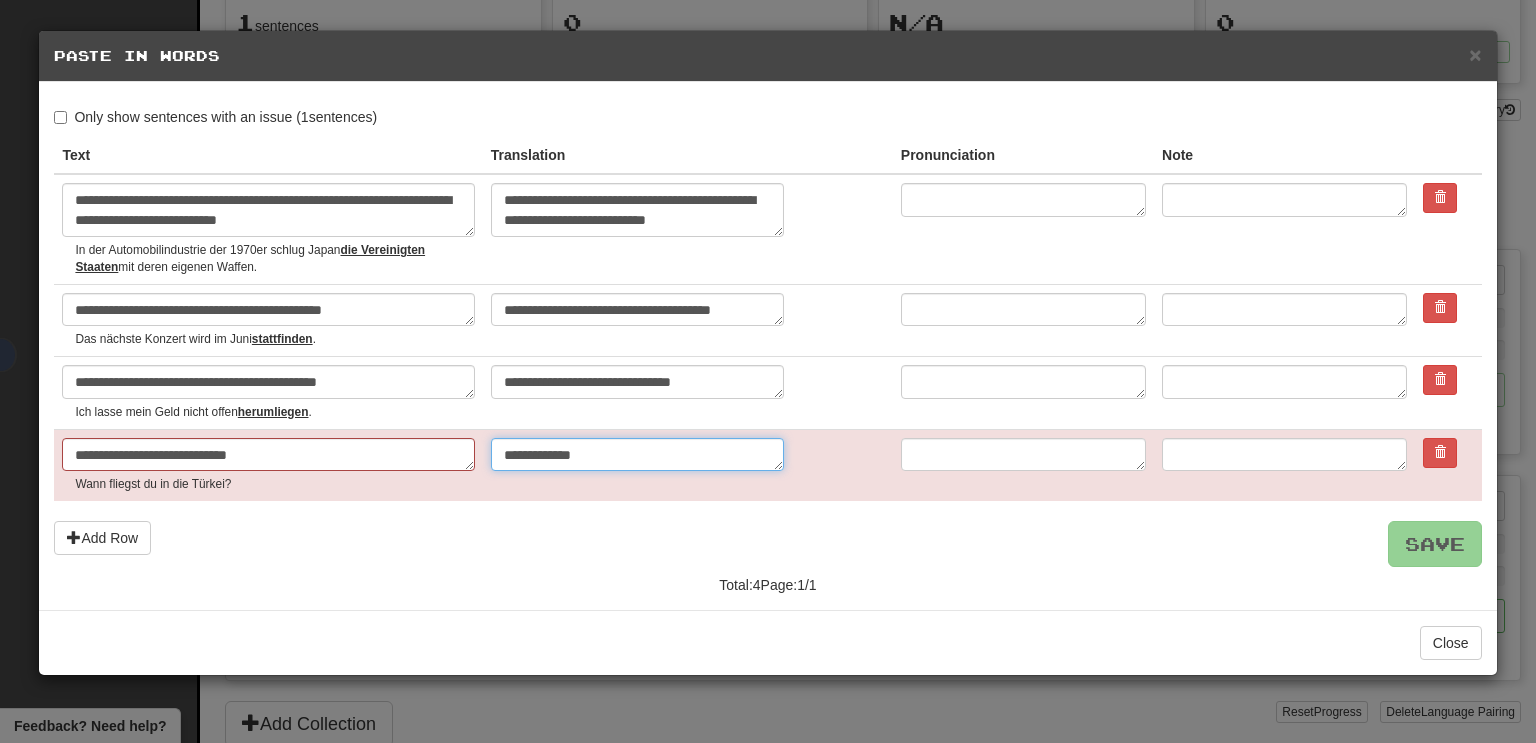 type on "*" 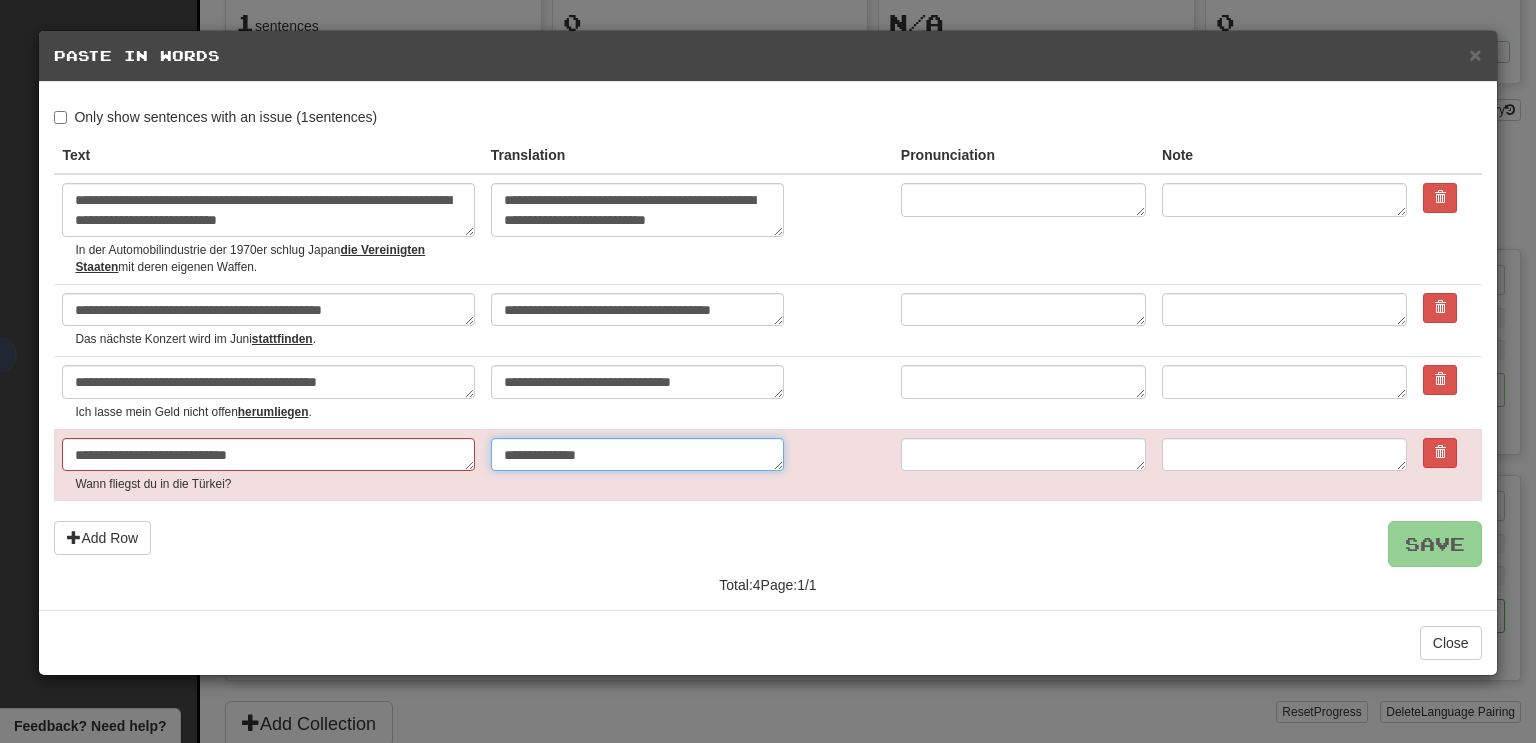 type on "*" 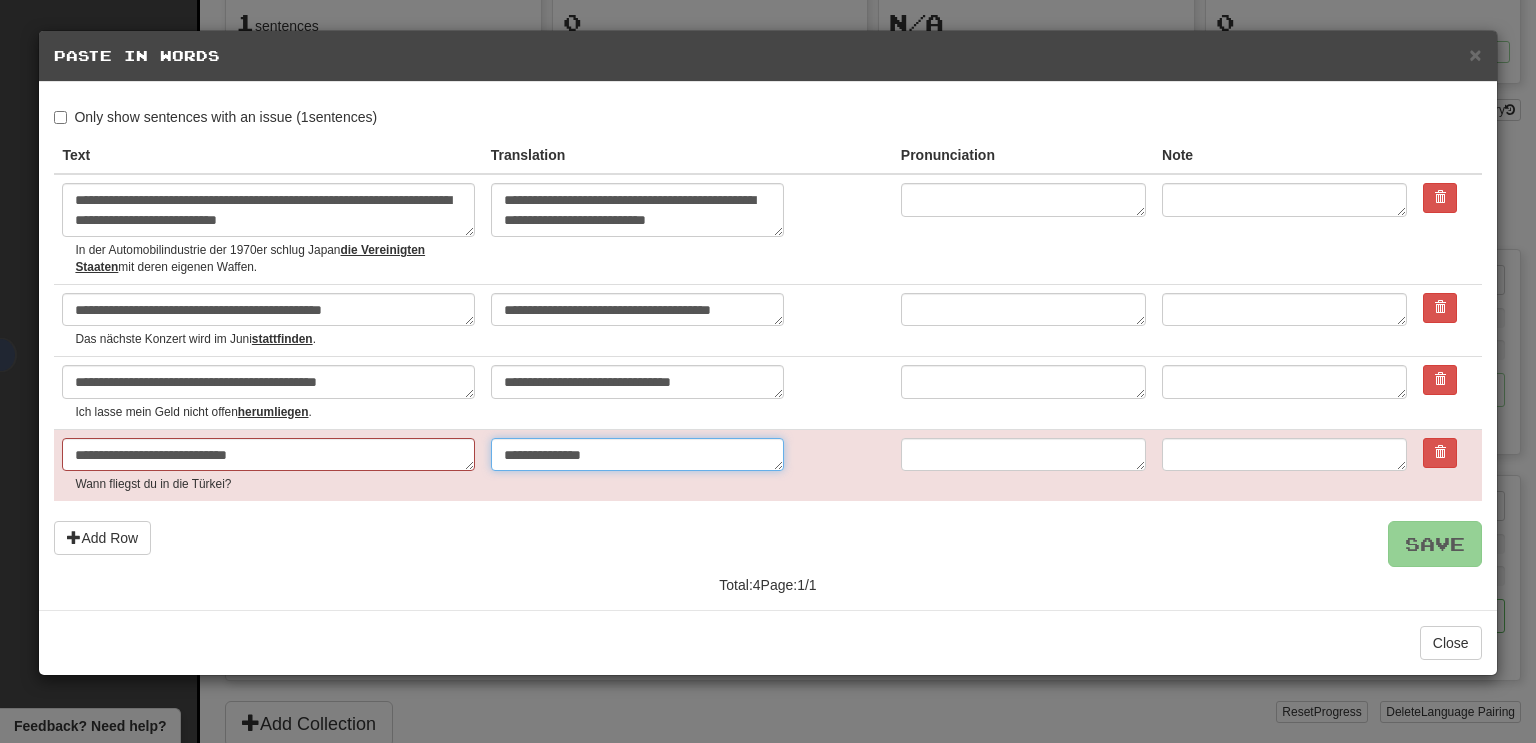 type on "*" 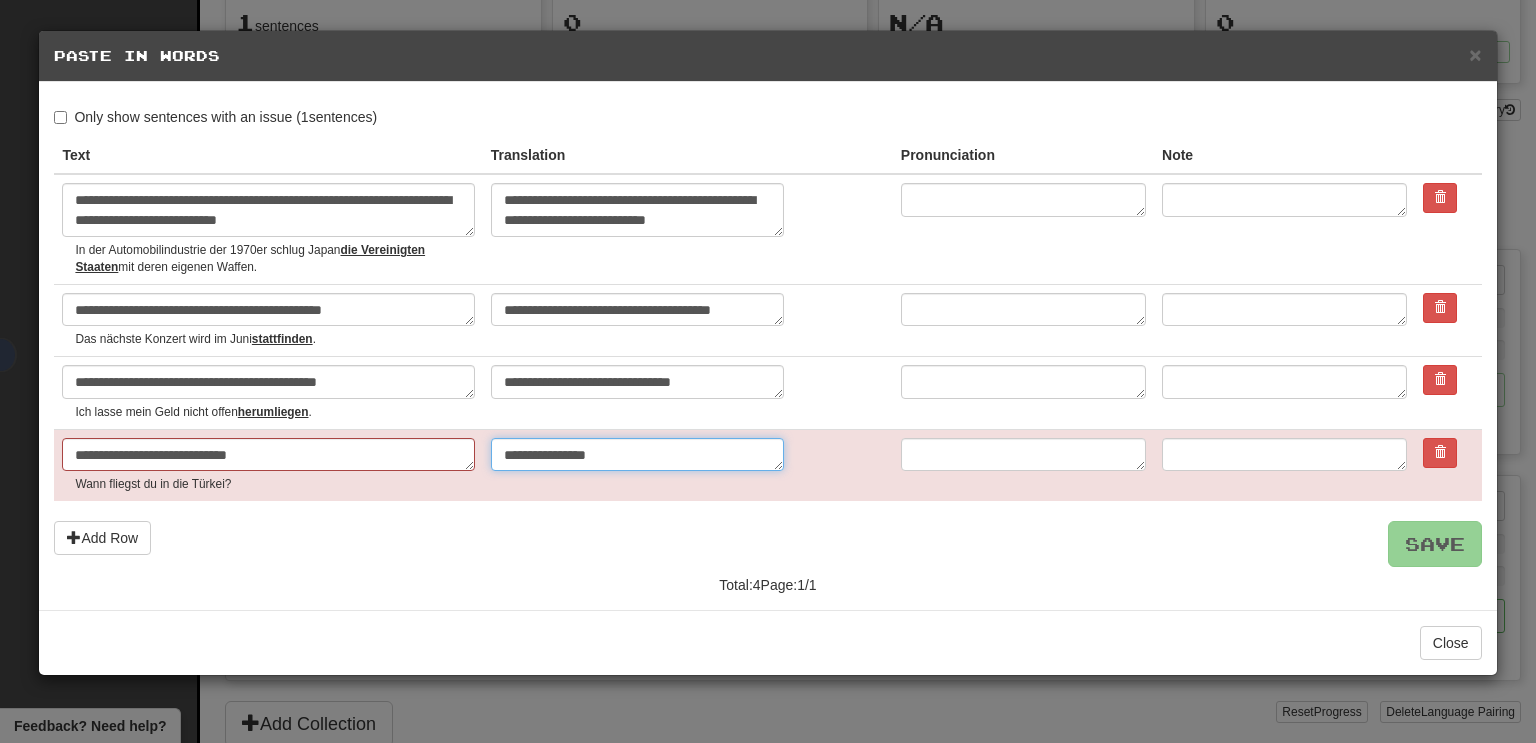 type on "*" 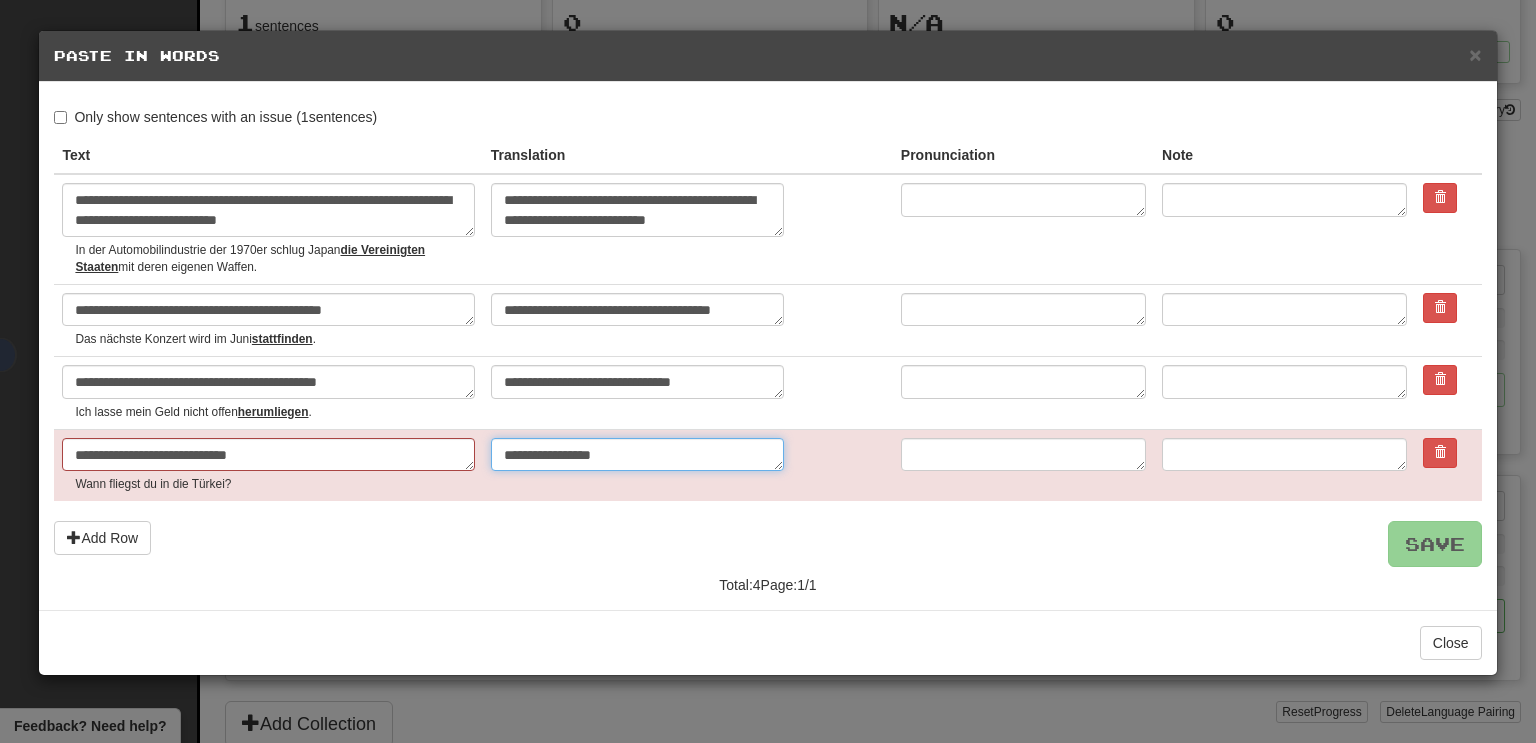type on "*" 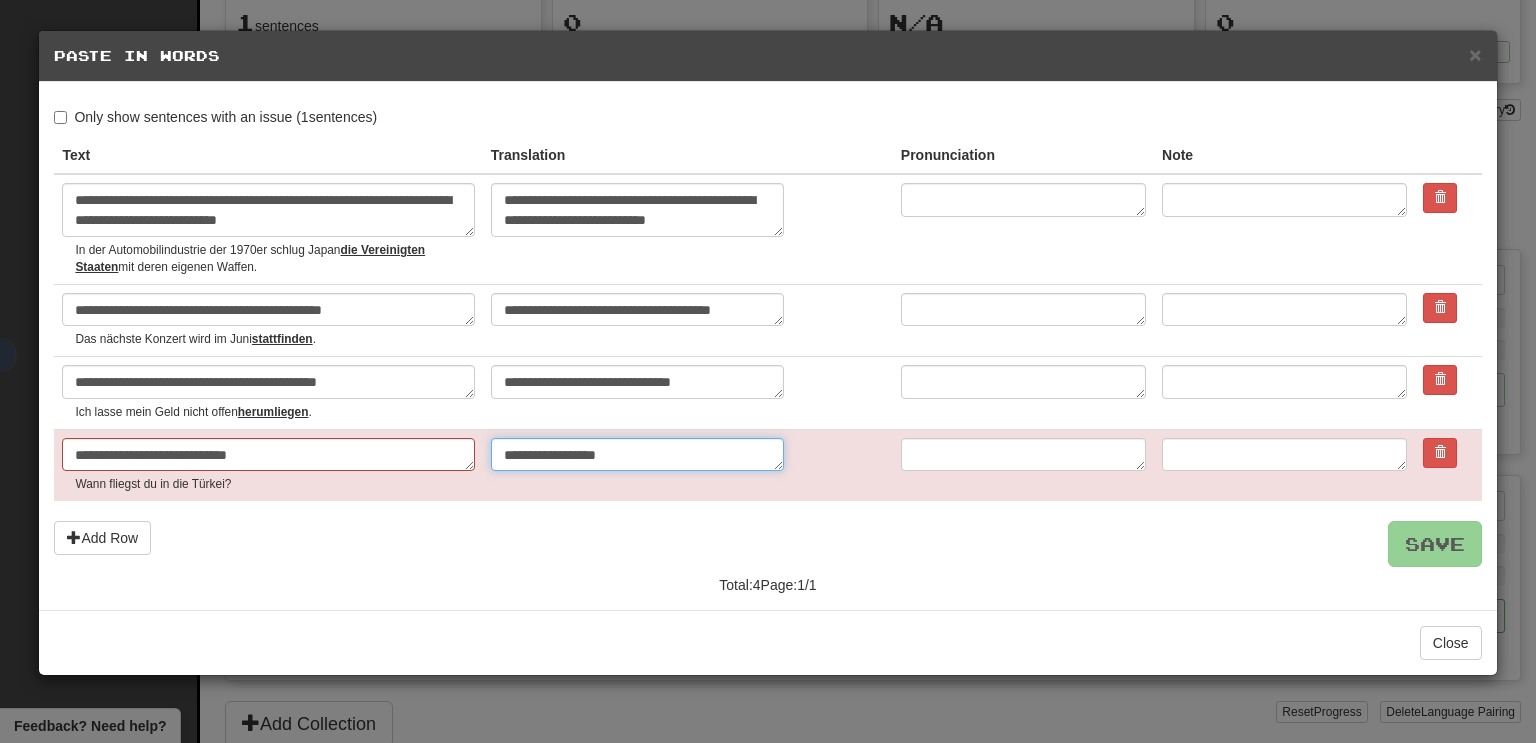 type on "*" 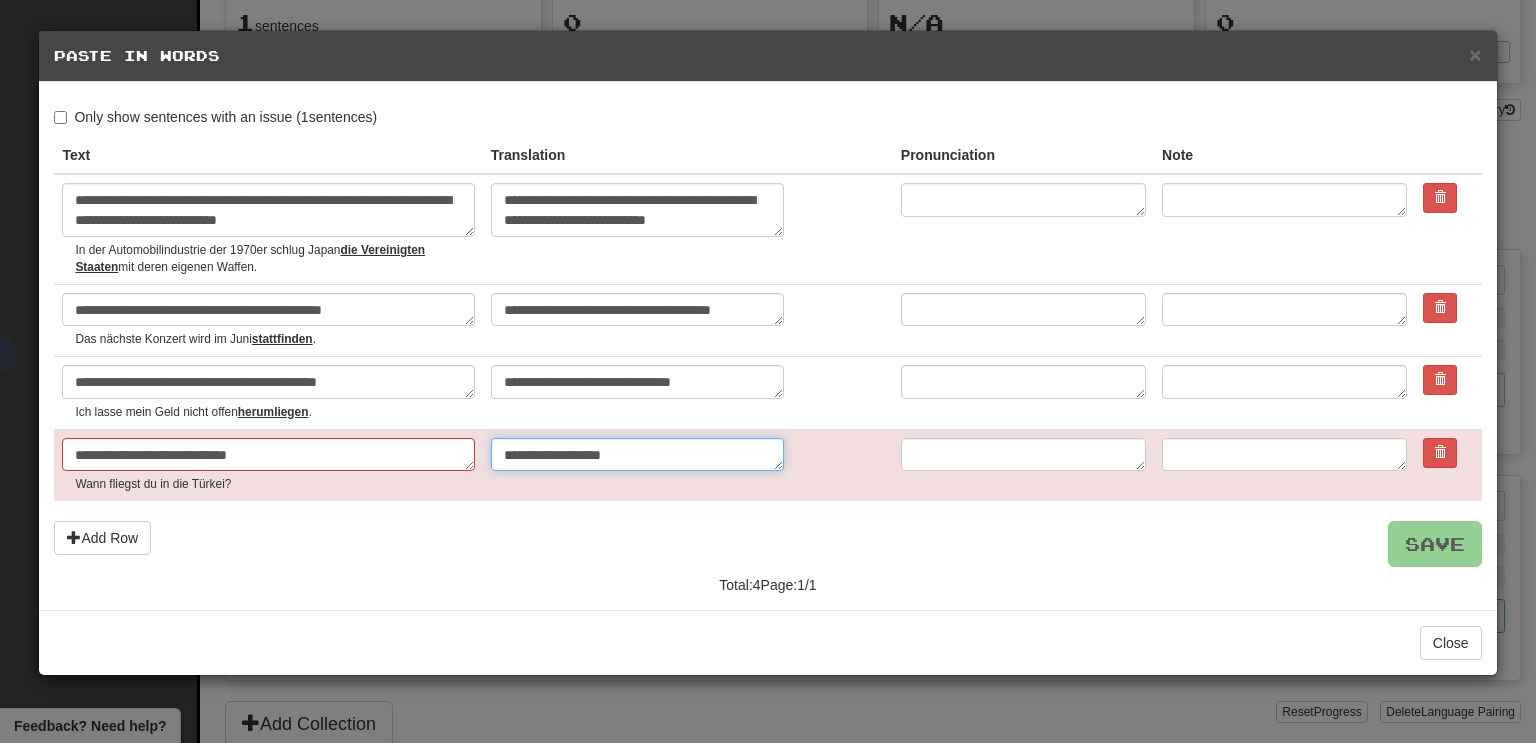 type on "*" 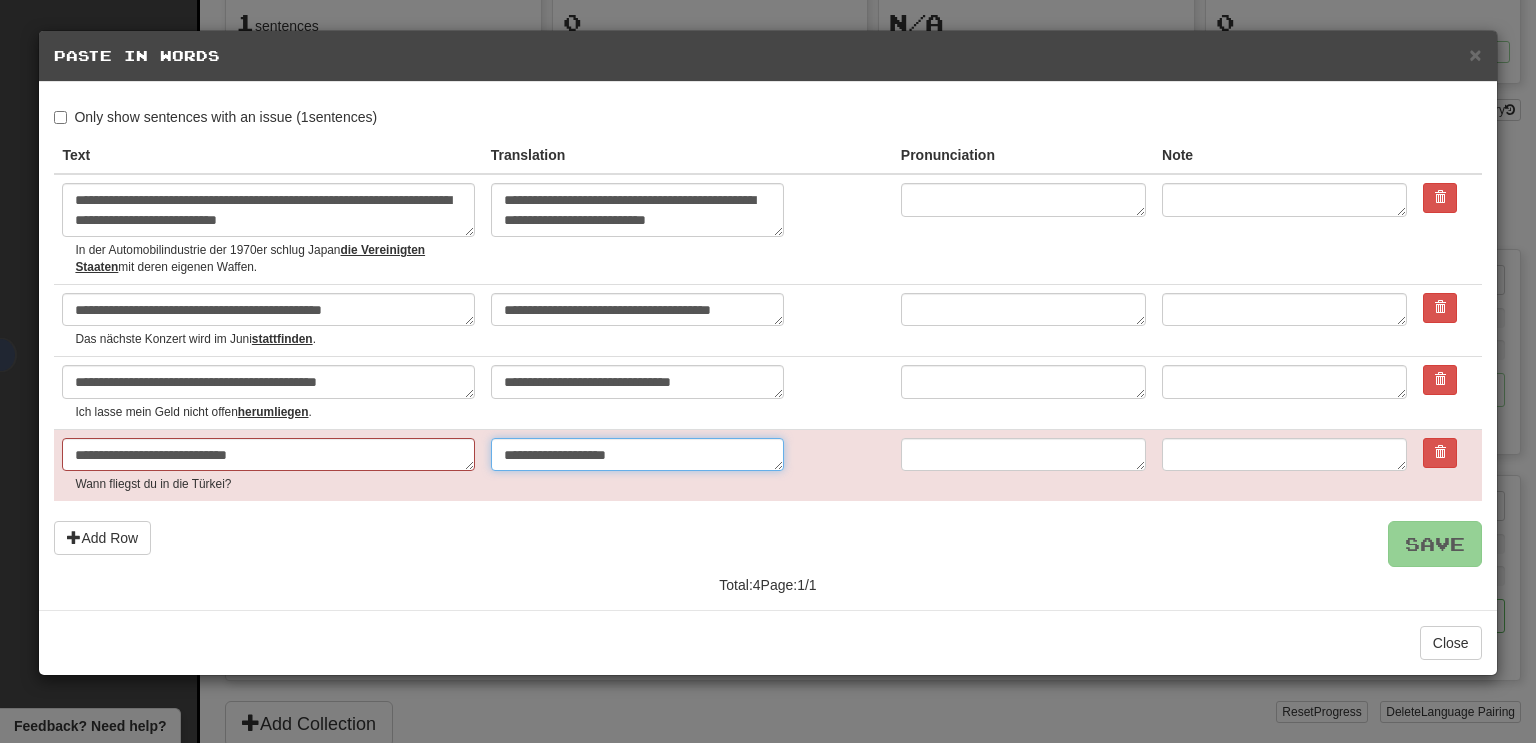 type on "*" 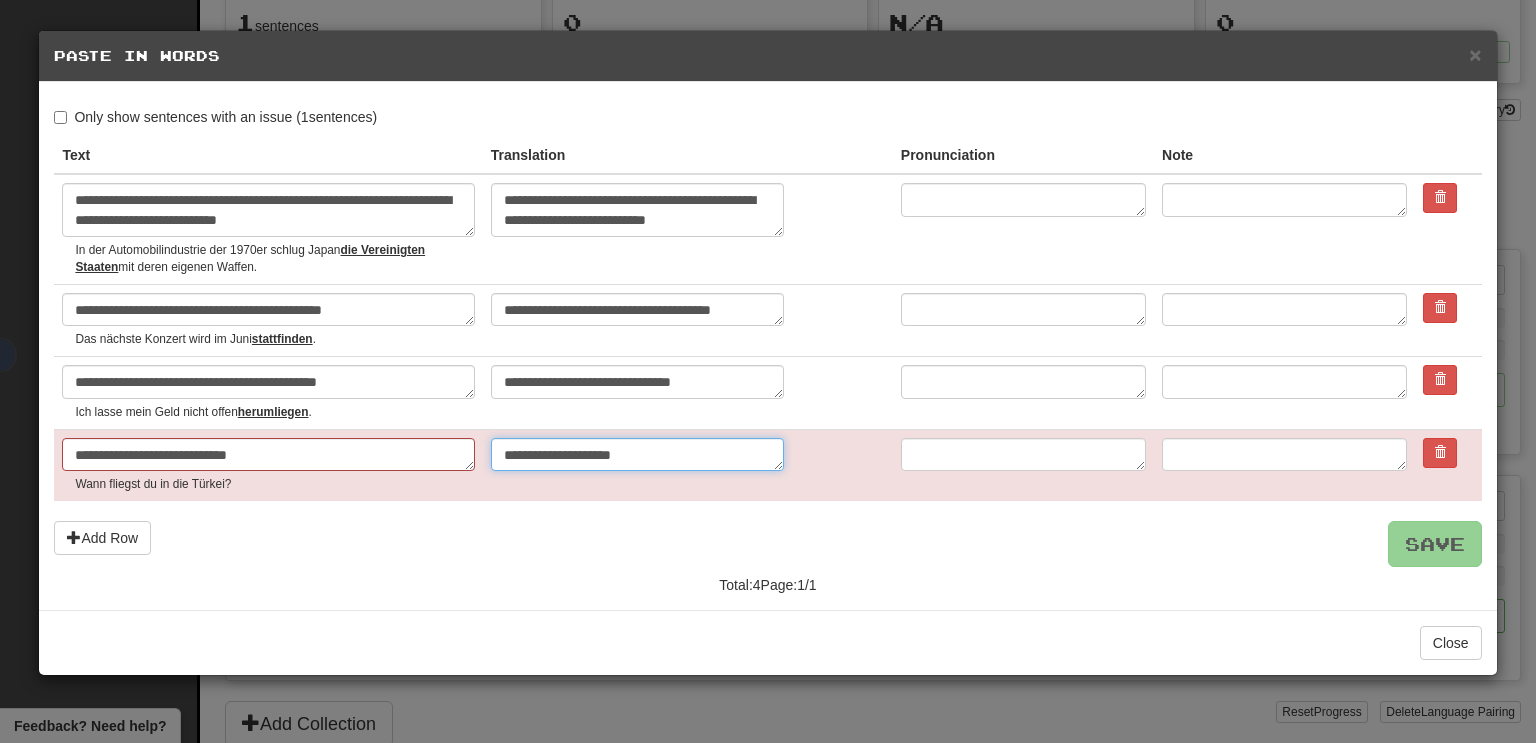 type on "*" 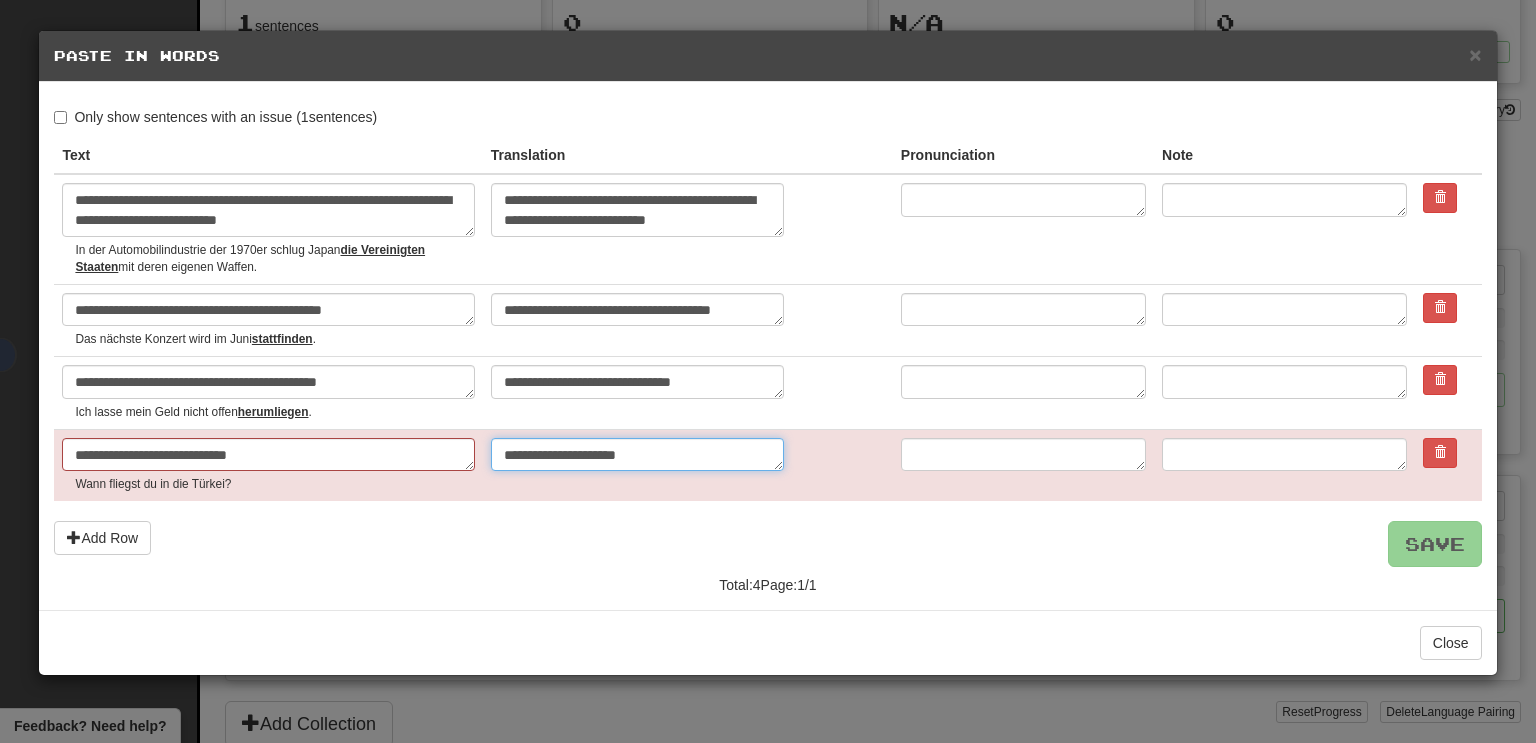 type on "*" 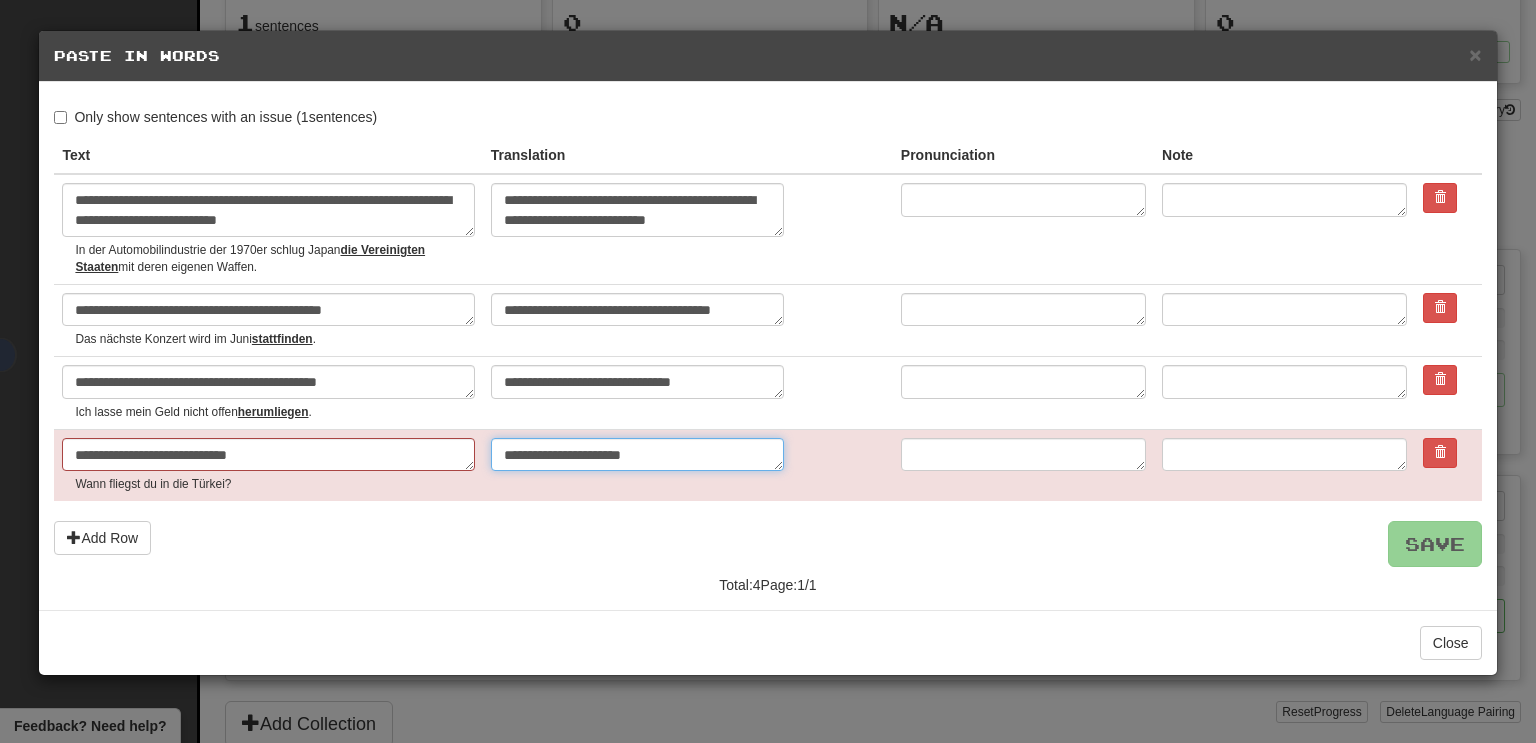 type on "*" 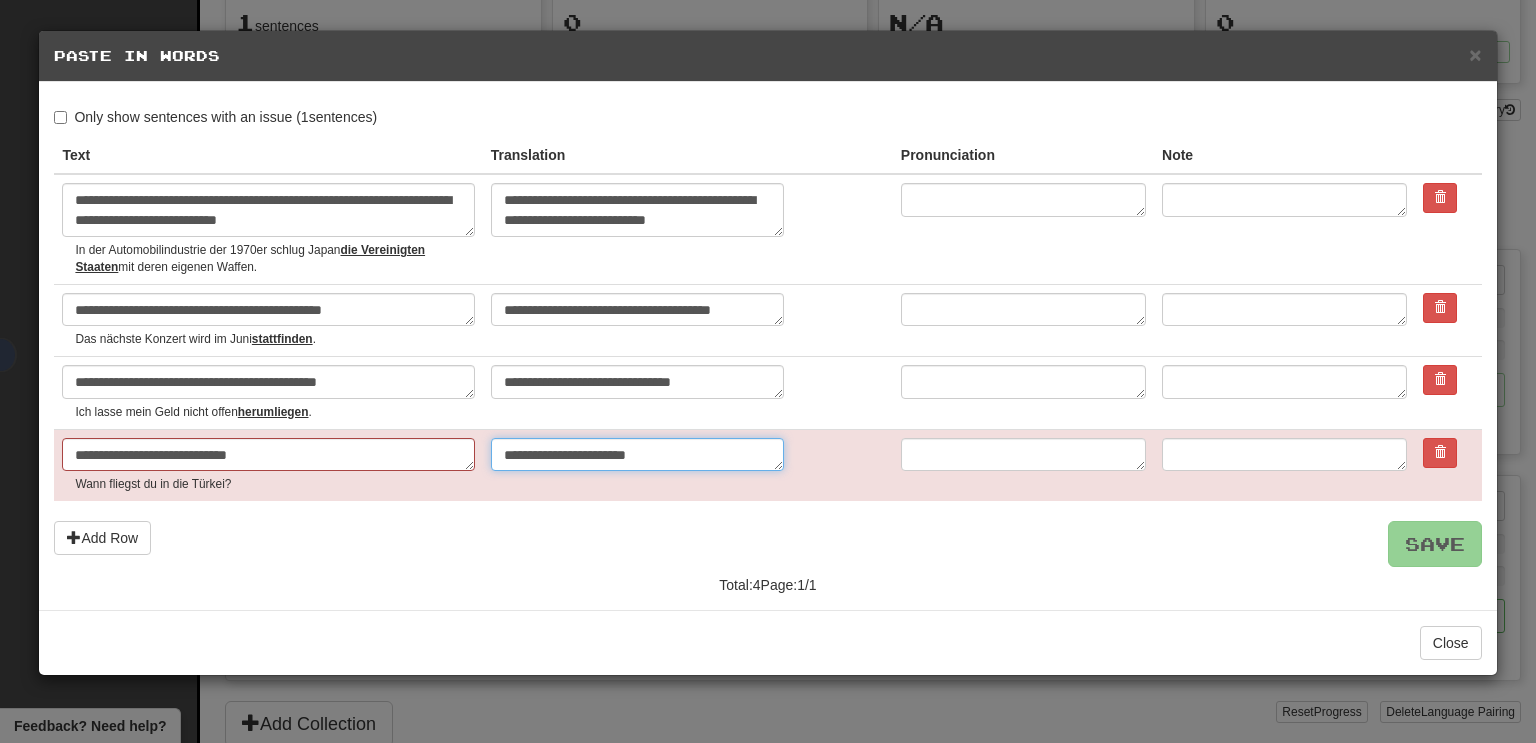 type on "*" 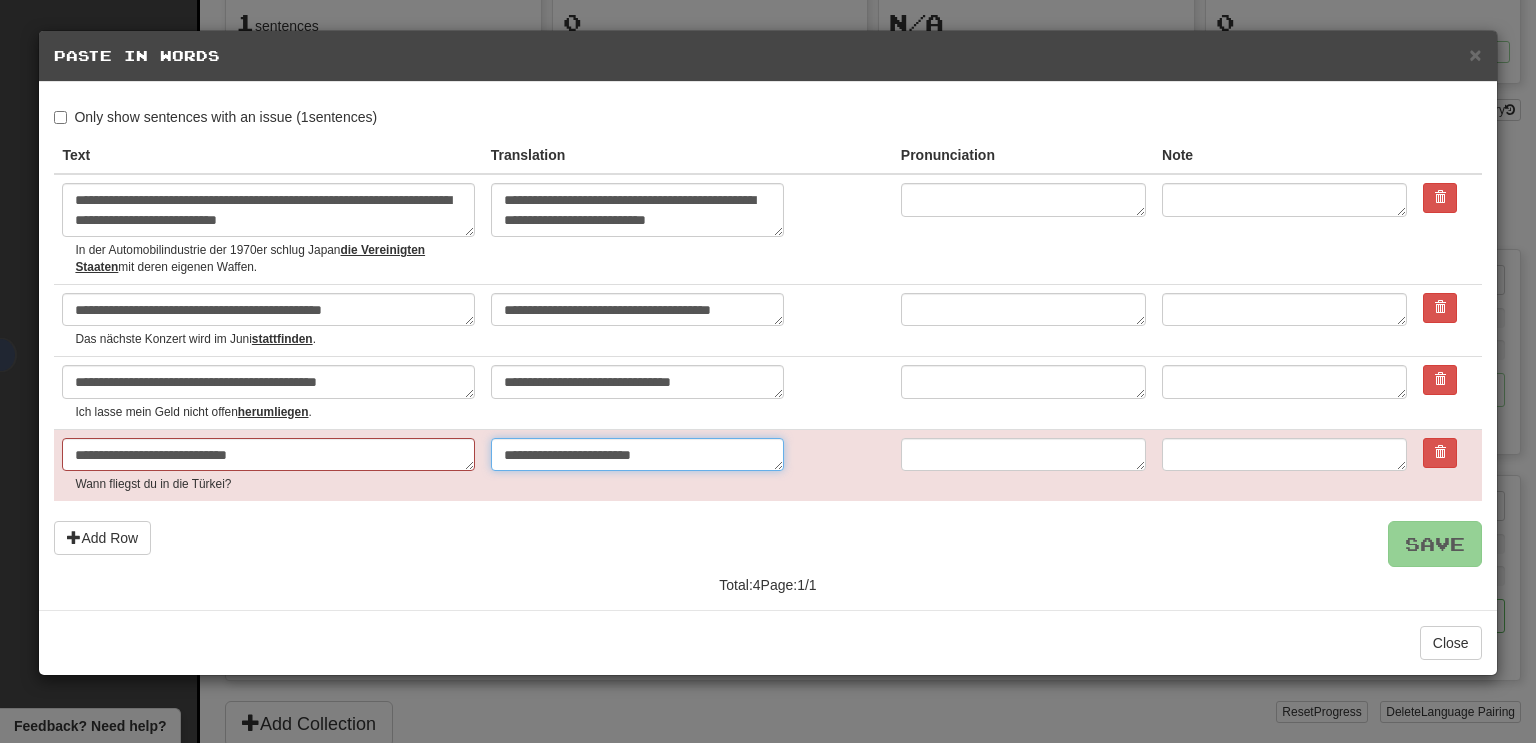 type on "*" 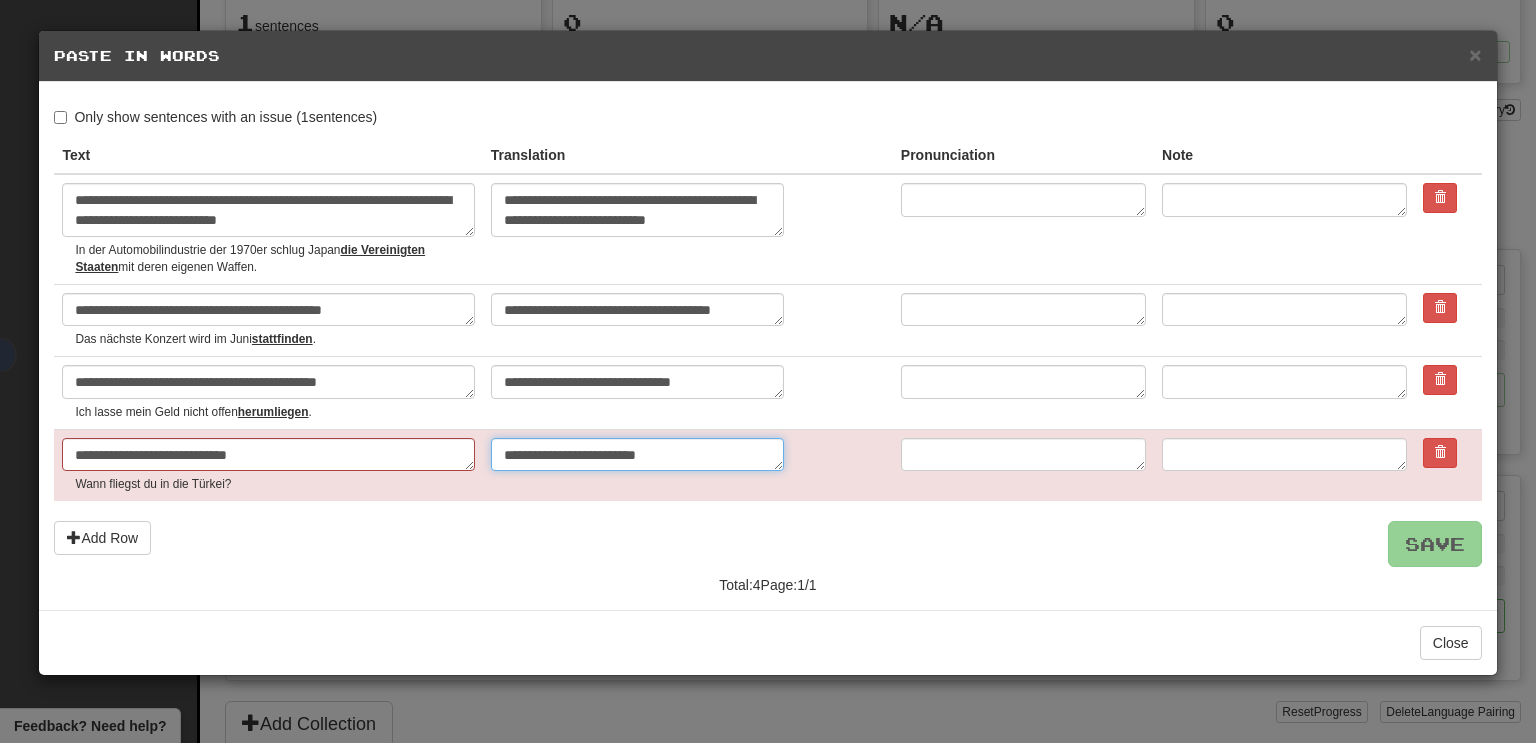 type on "*" 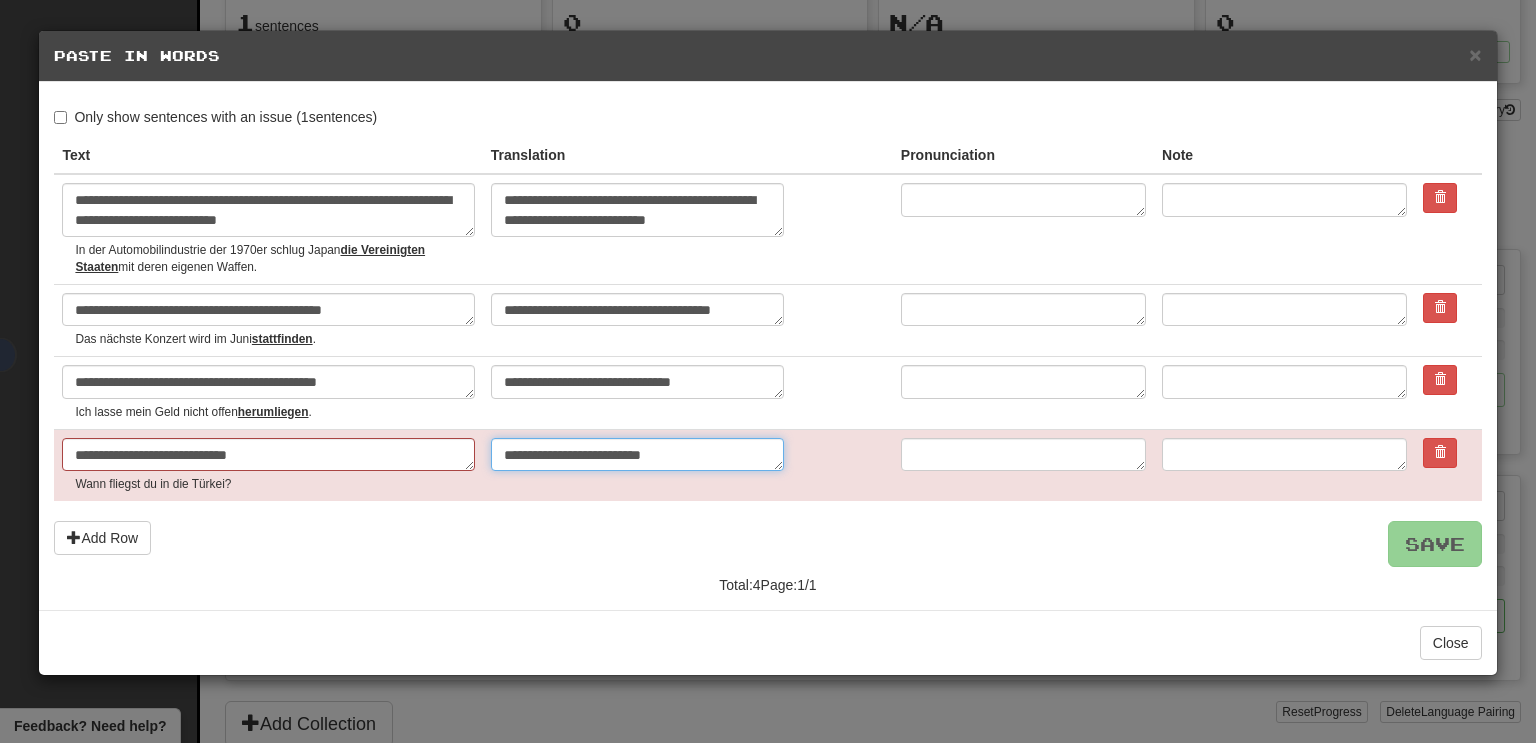type on "*" 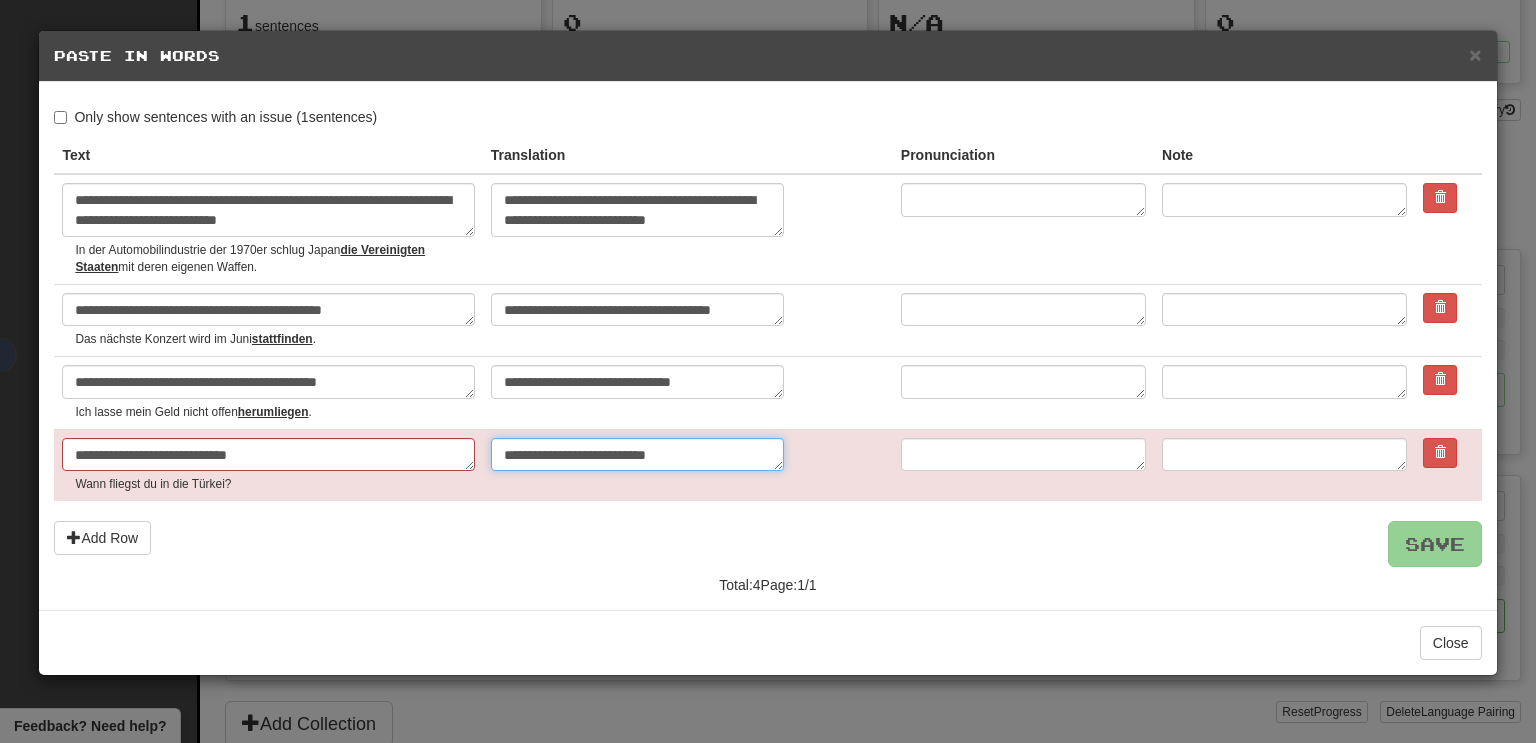 type on "*" 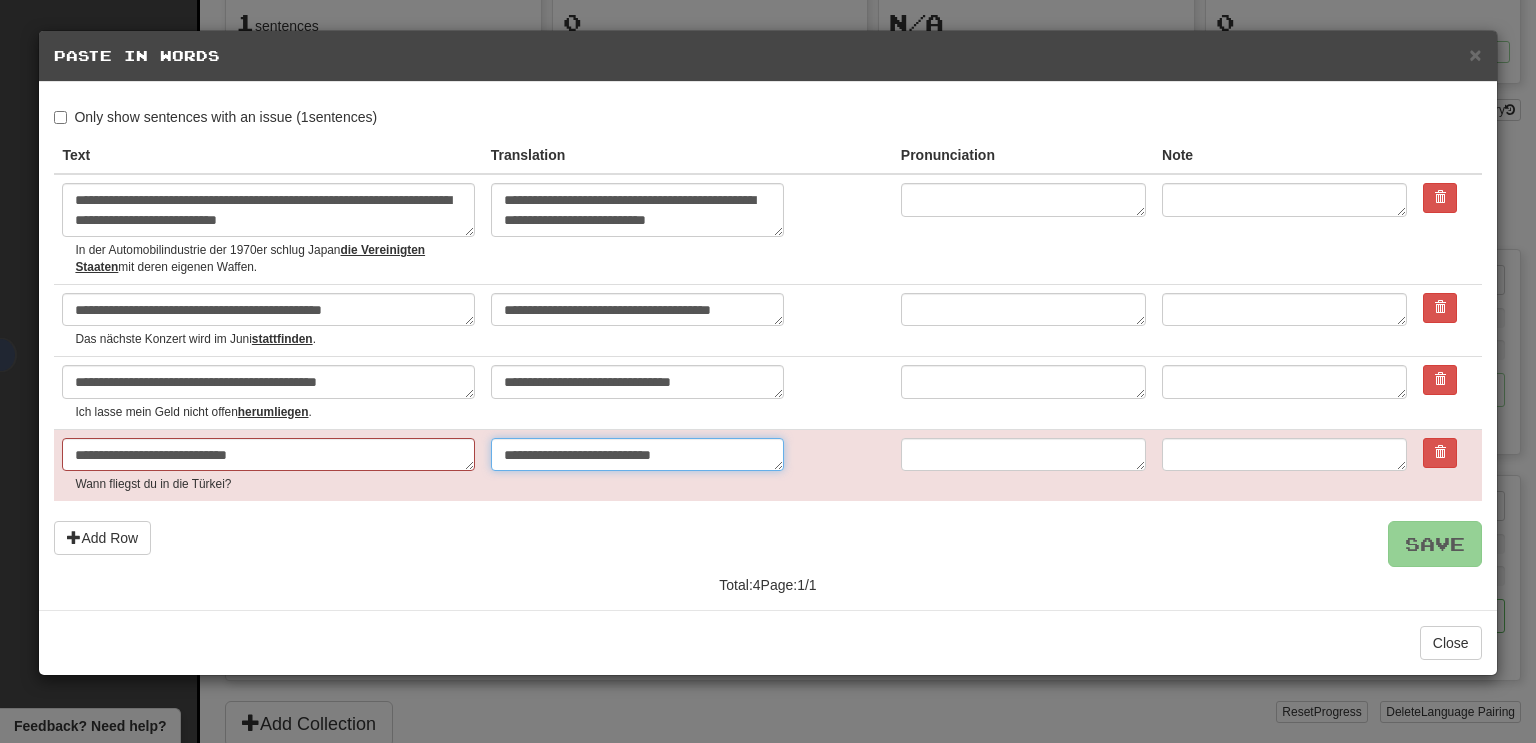 type on "*" 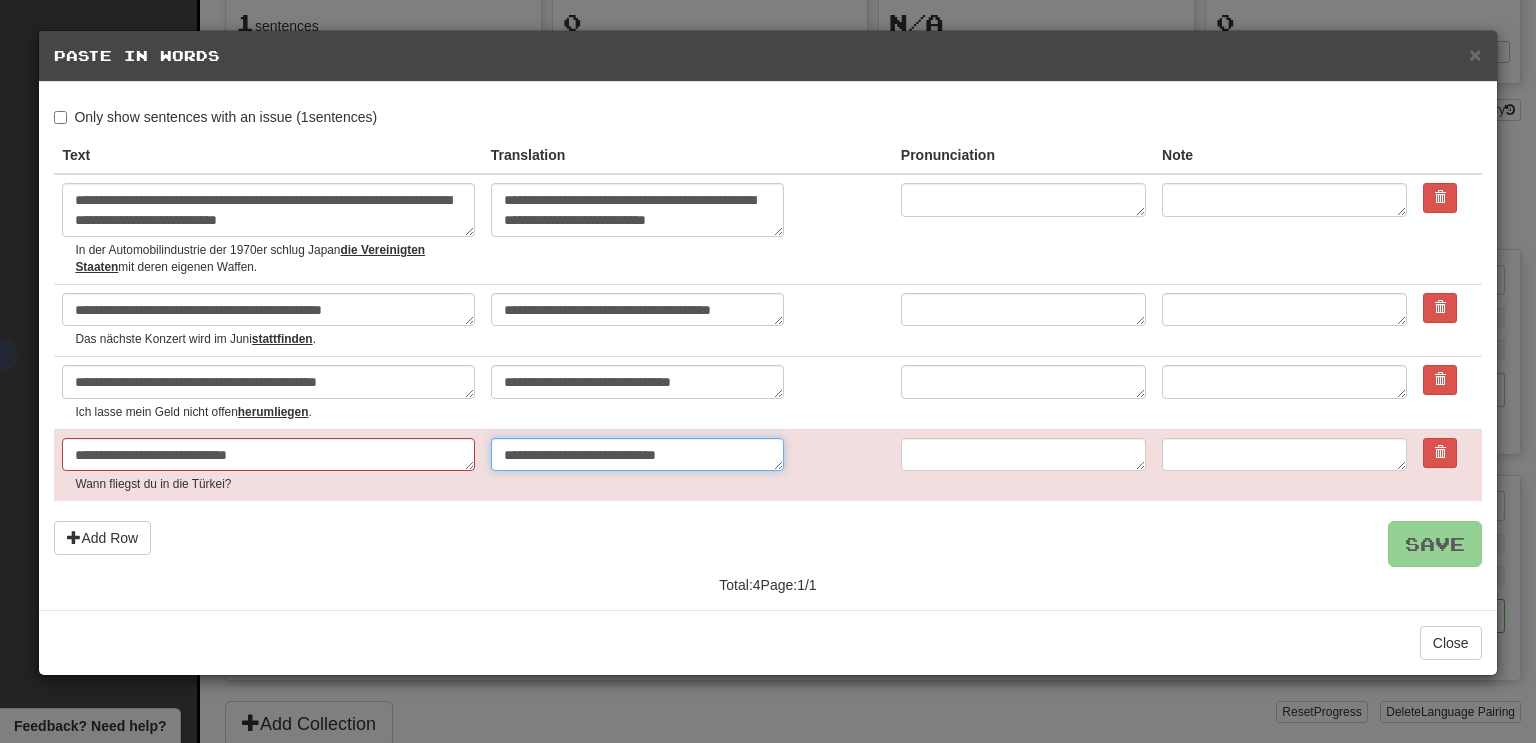 type on "**********" 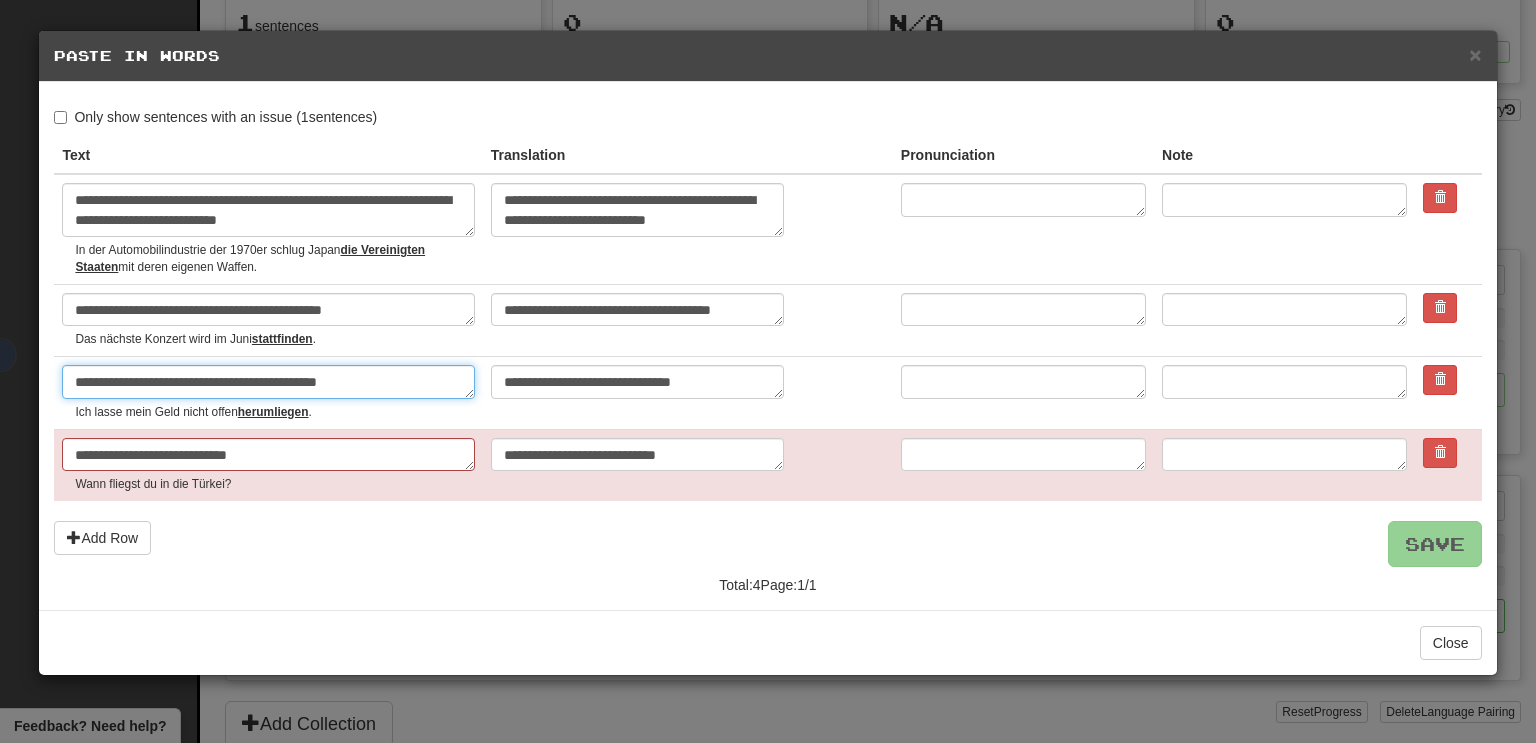 click on "**********" at bounding box center [268, 382] 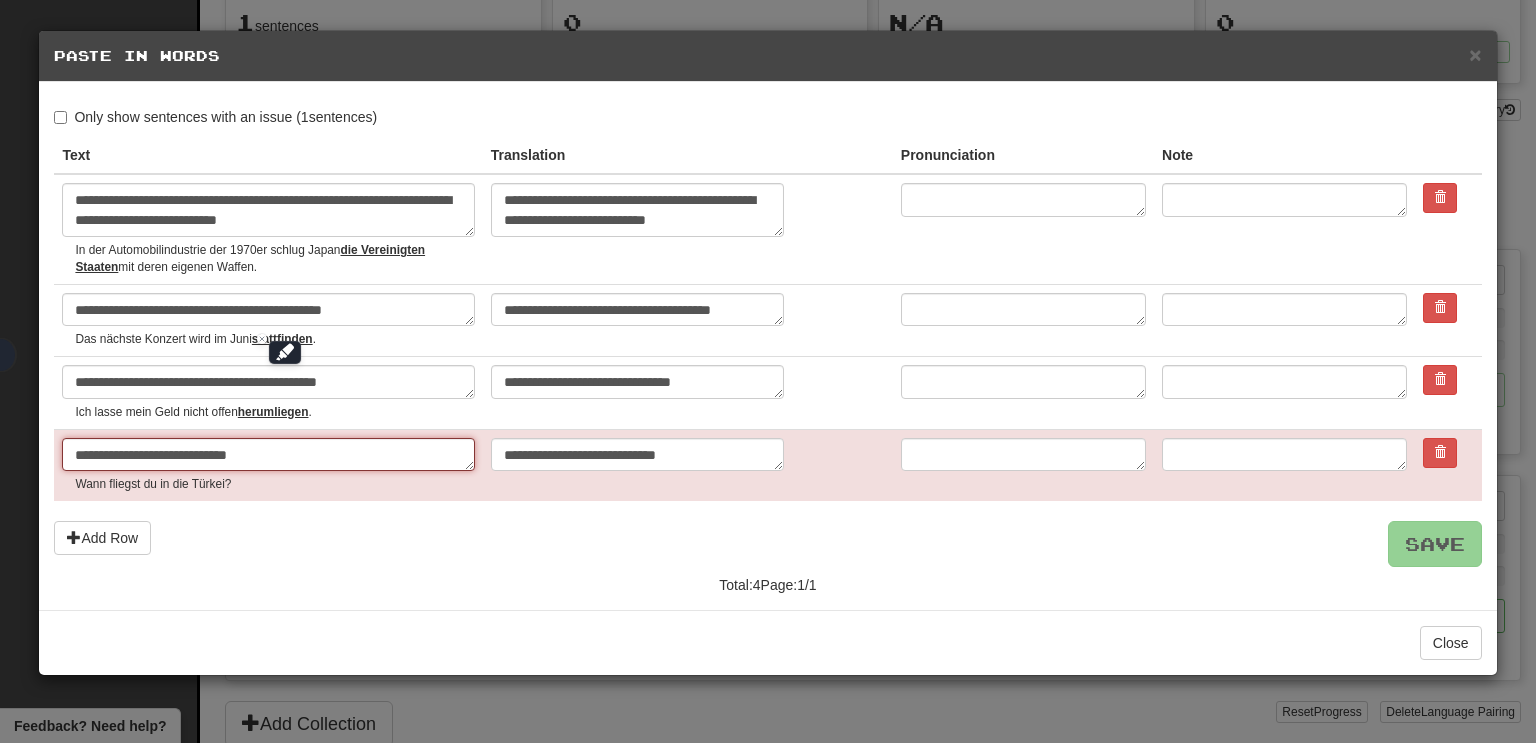 click on "**********" at bounding box center [268, 455] 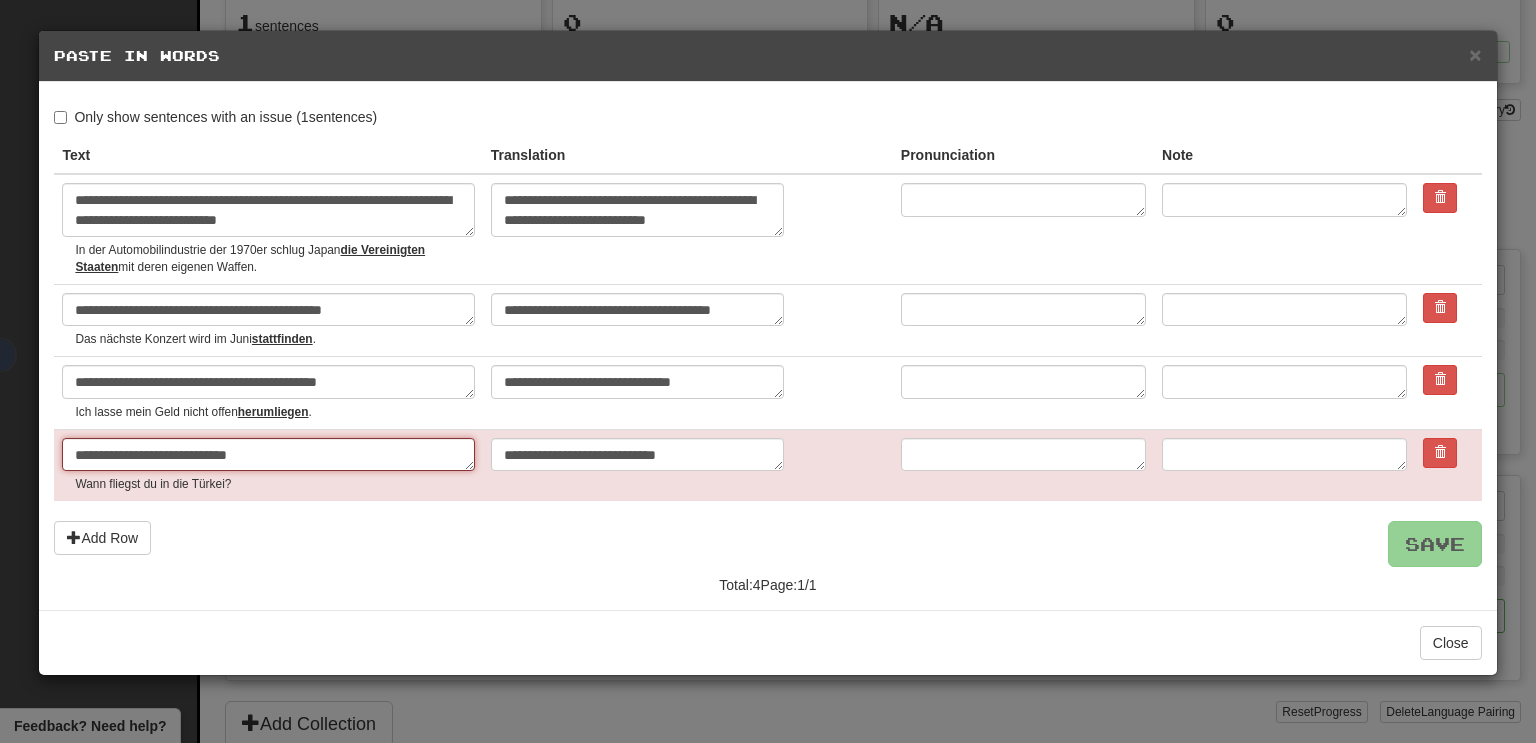 paste on "**" 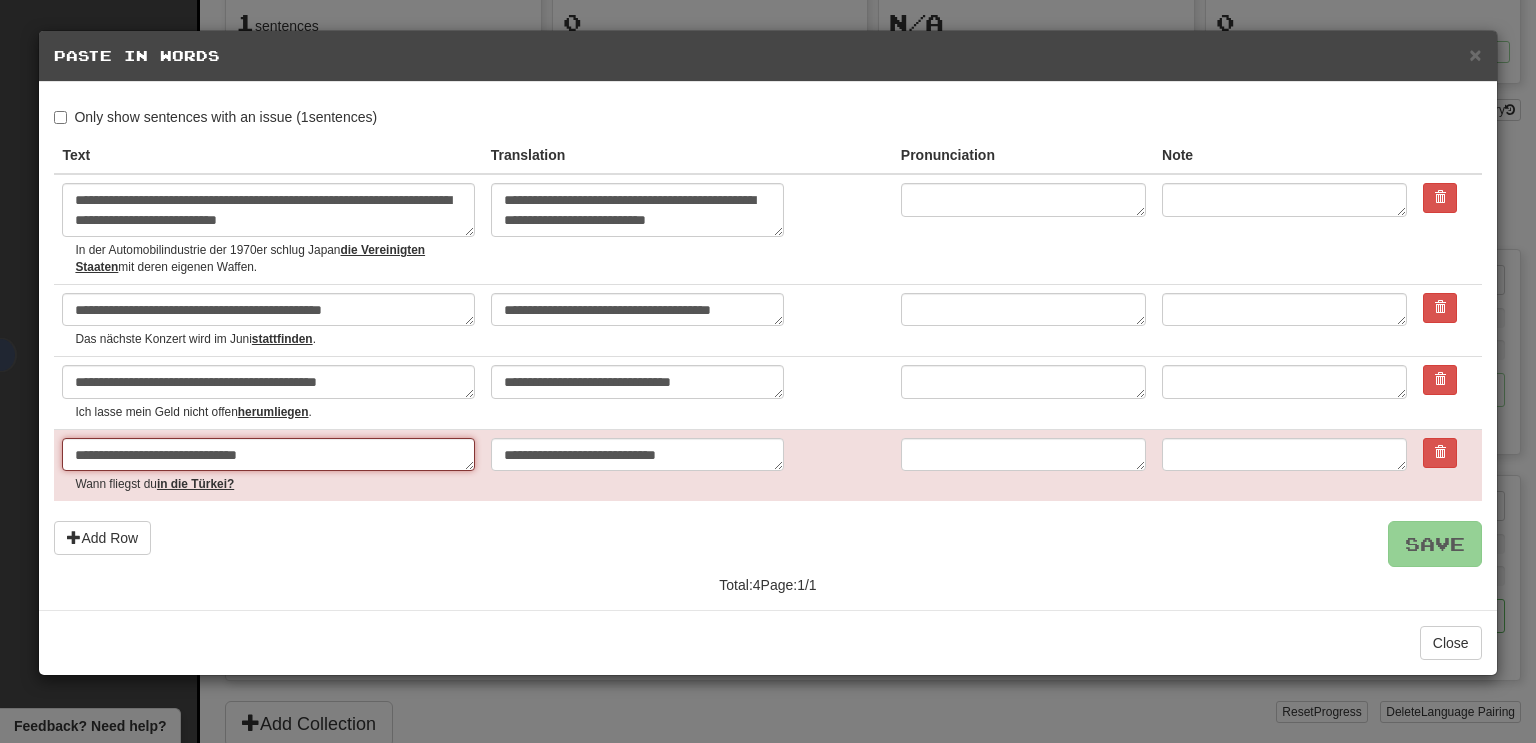 type on "**********" 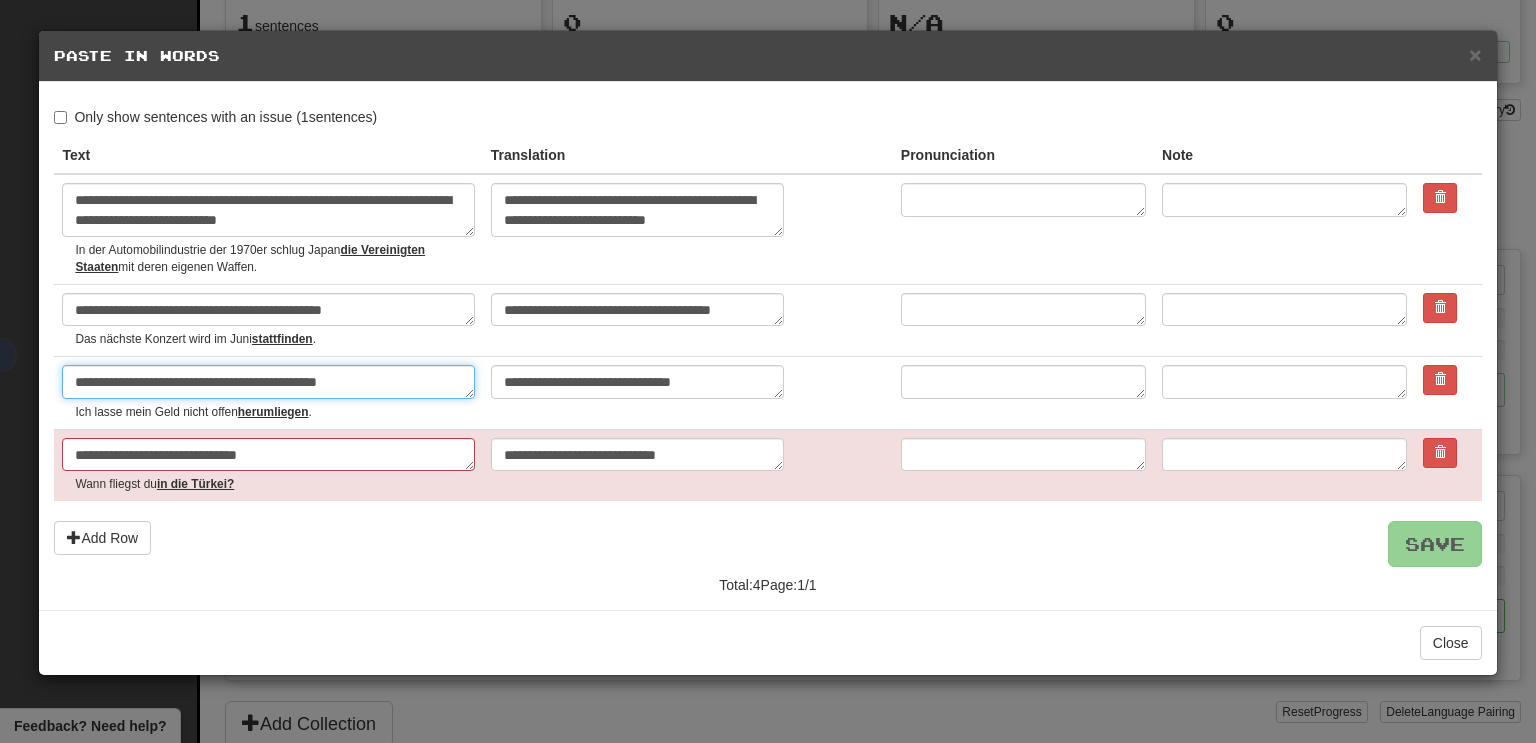 click on "**********" at bounding box center [268, 382] 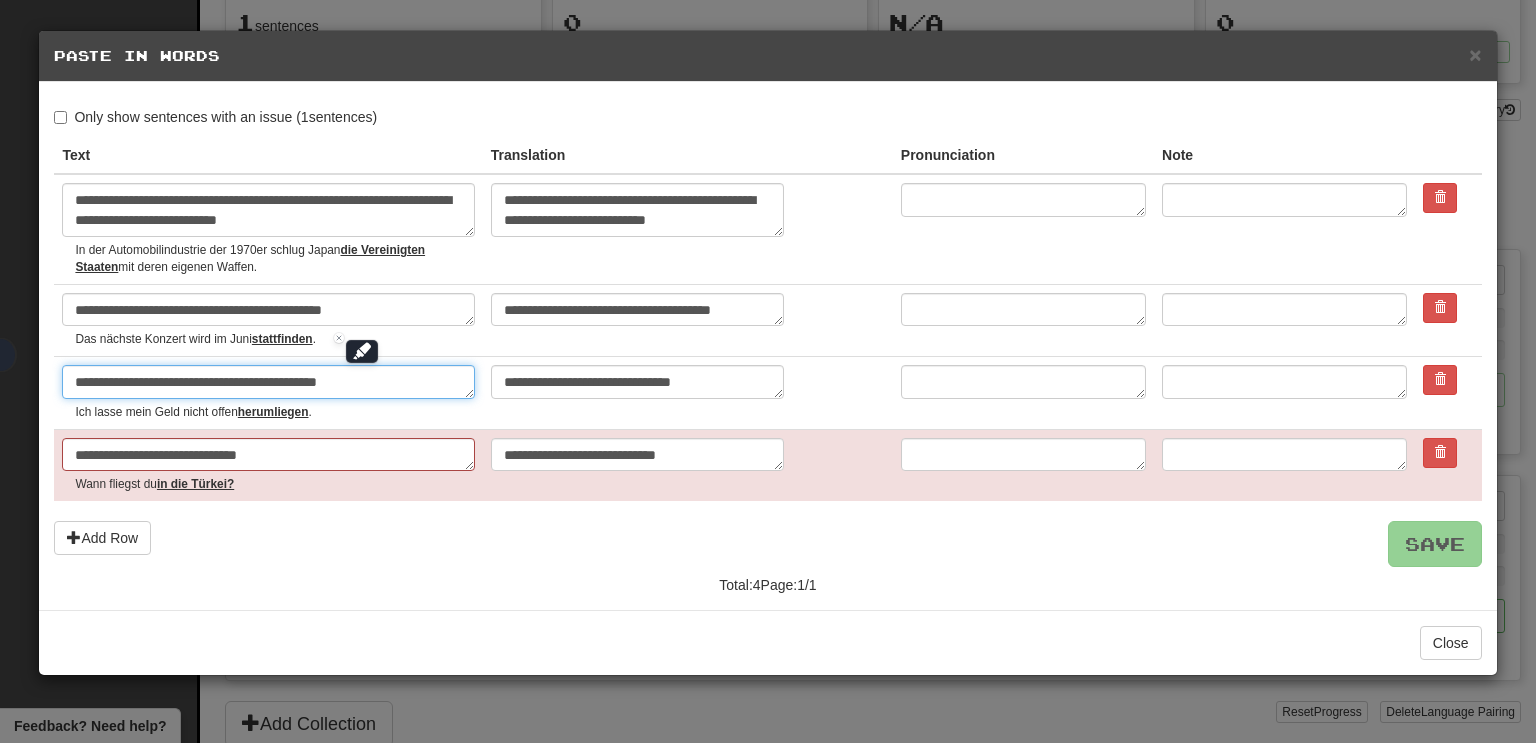 click on "**********" at bounding box center [268, 382] 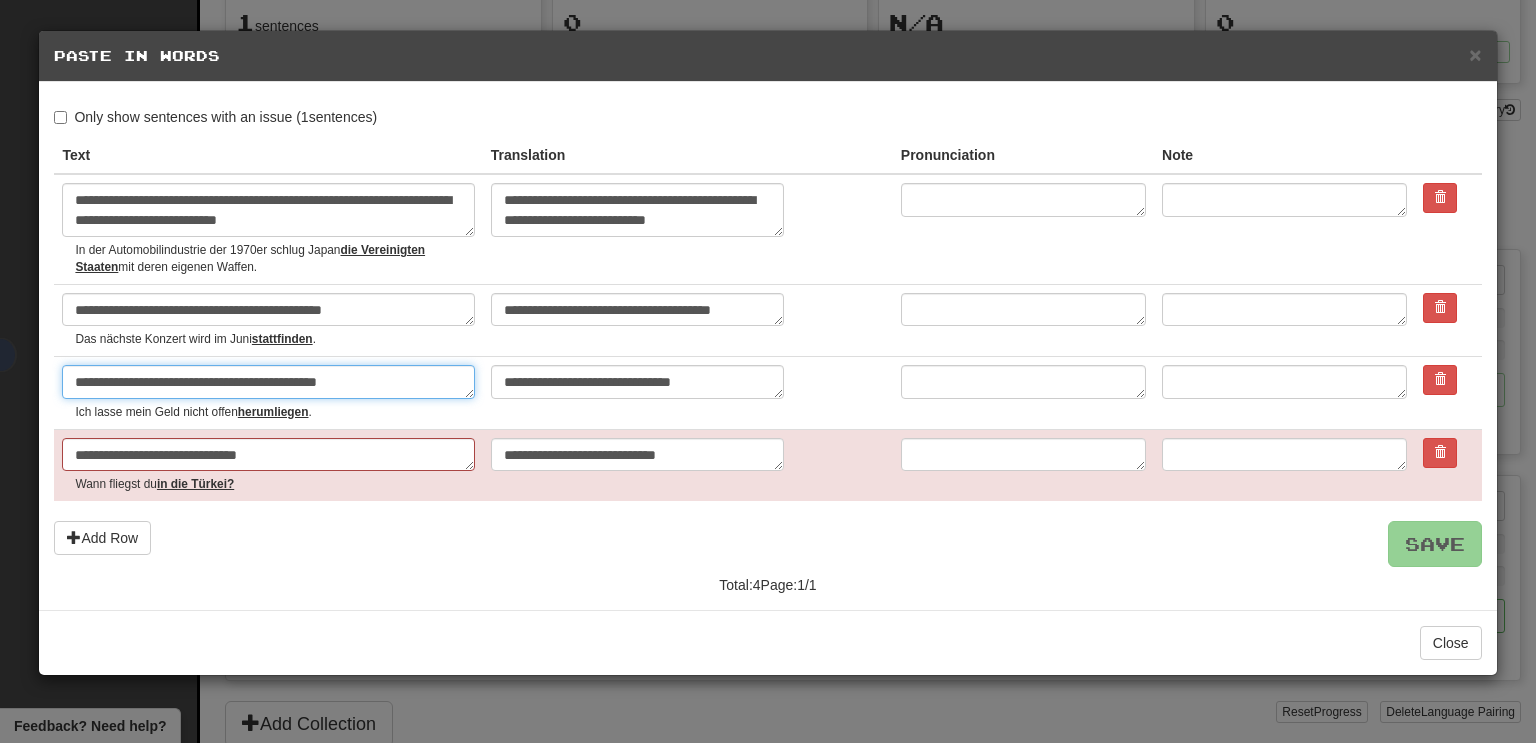 click on "**********" at bounding box center (268, 382) 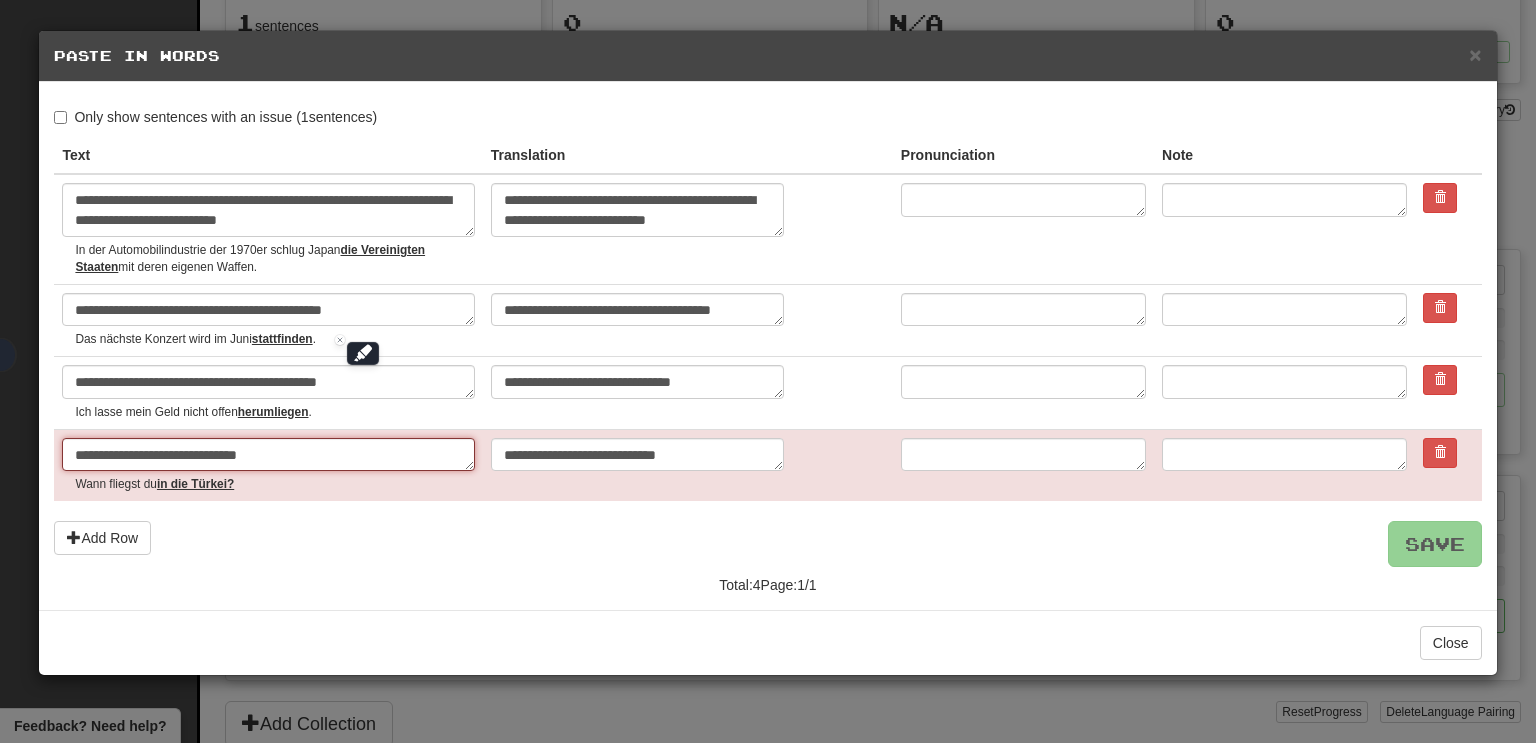 click on "**********" at bounding box center (268, 455) 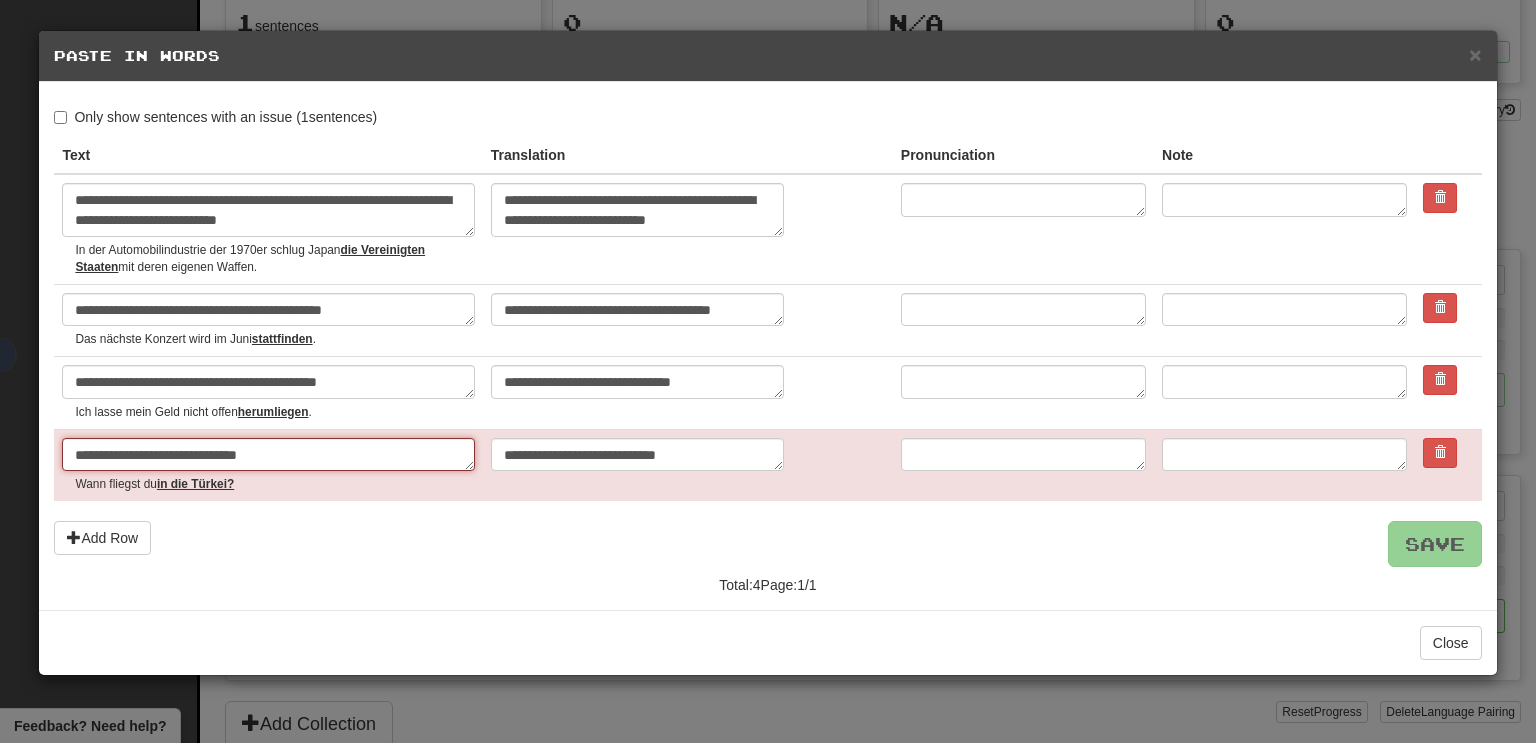 paste on "***" 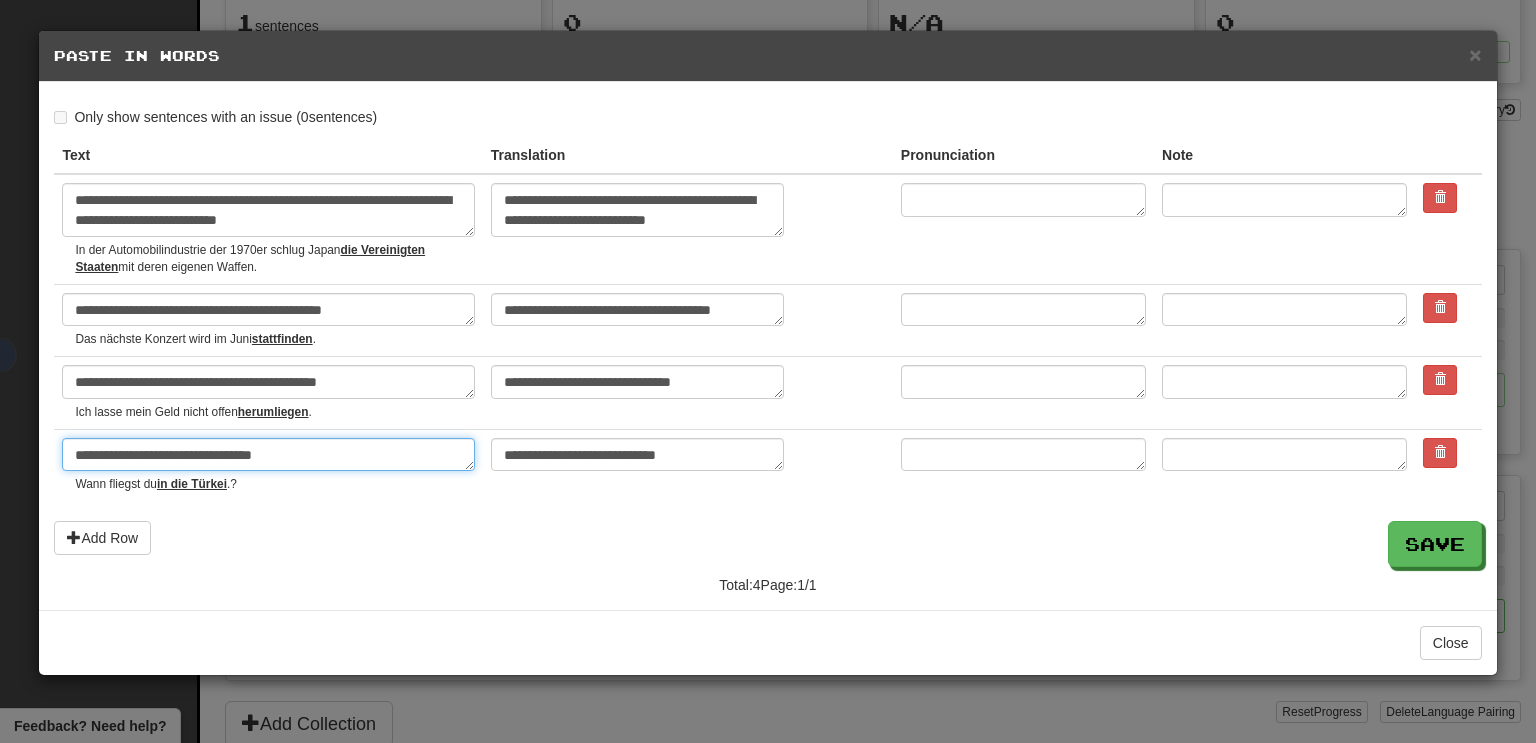 type on "*" 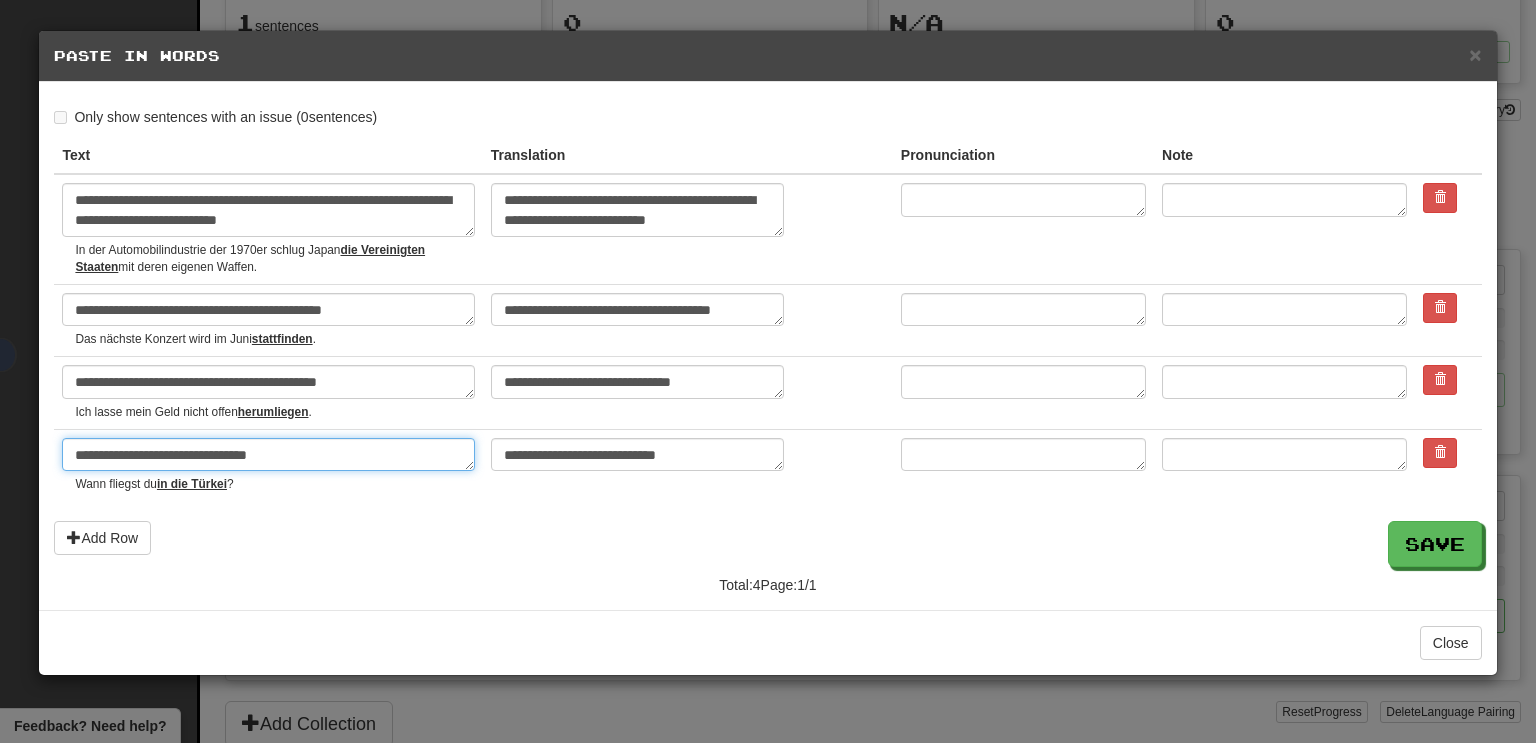 type on "**********" 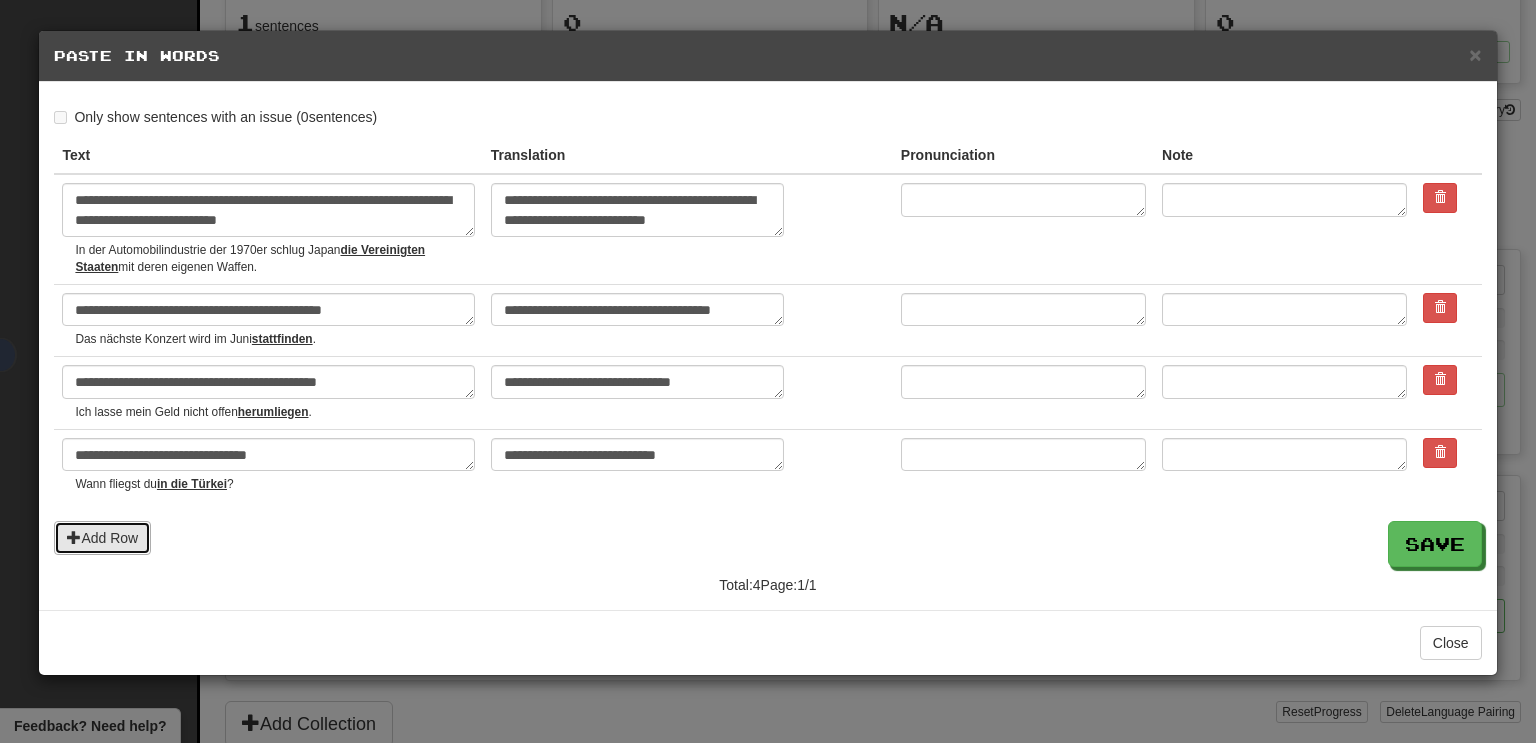 click on "Add Row" at bounding box center (102, 538) 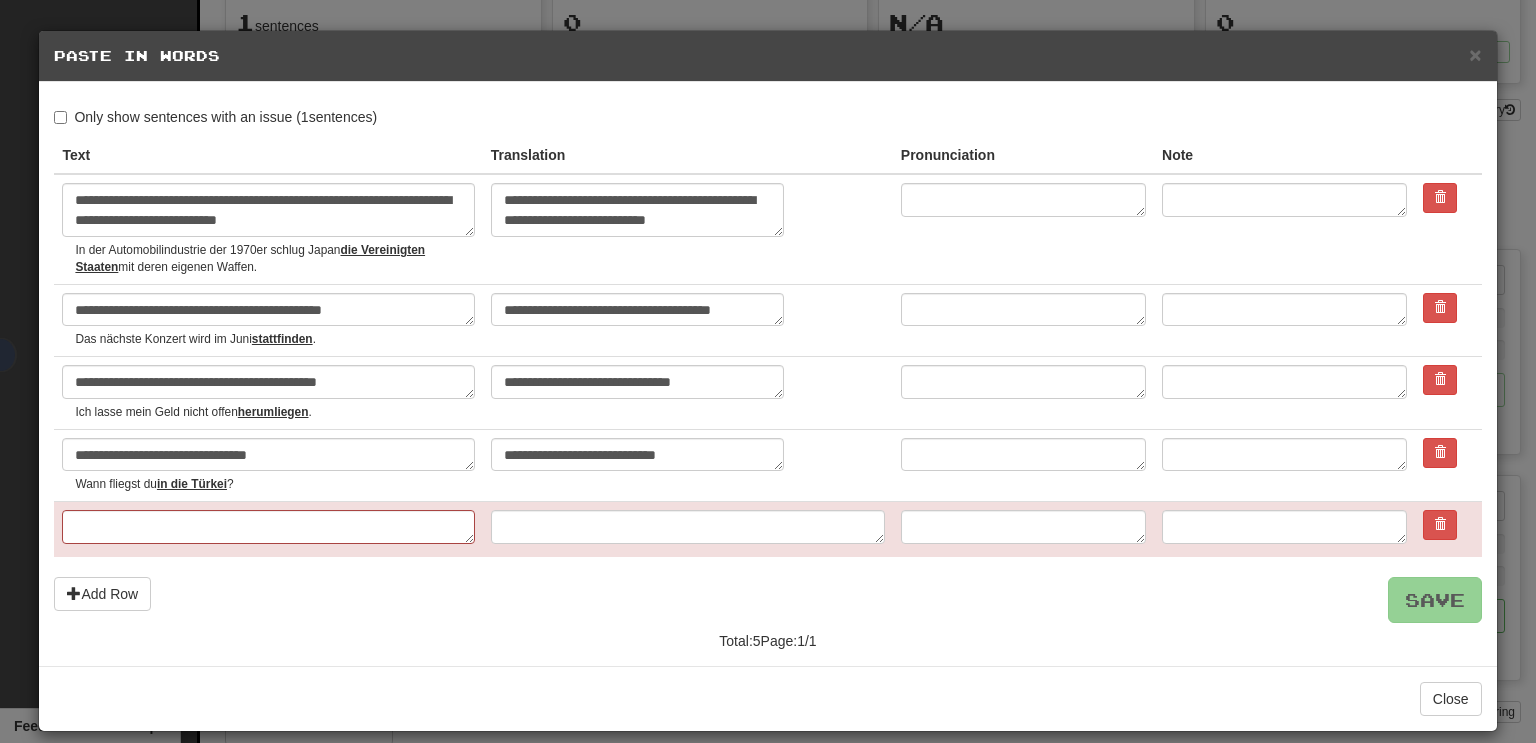 click at bounding box center [268, 529] 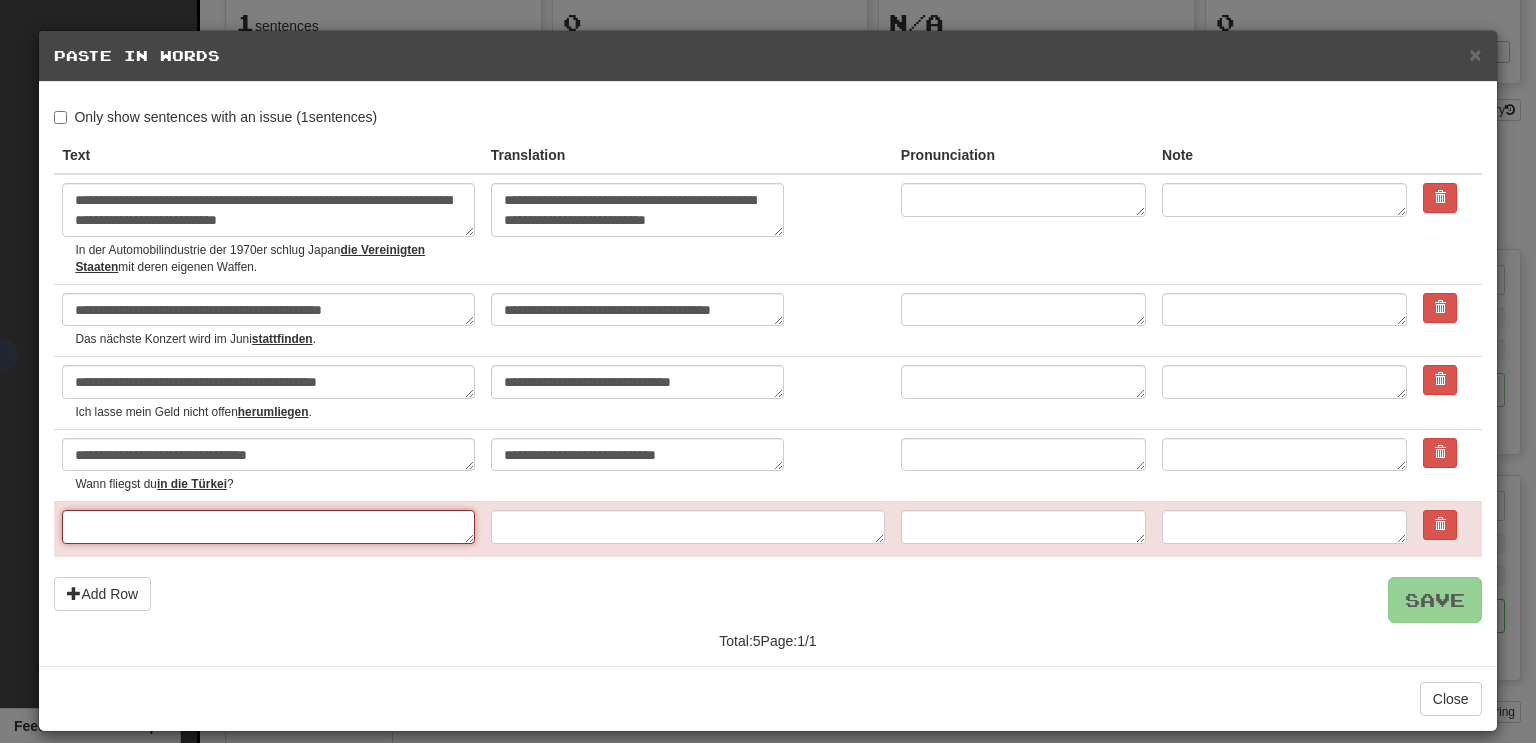 click at bounding box center [268, 527] 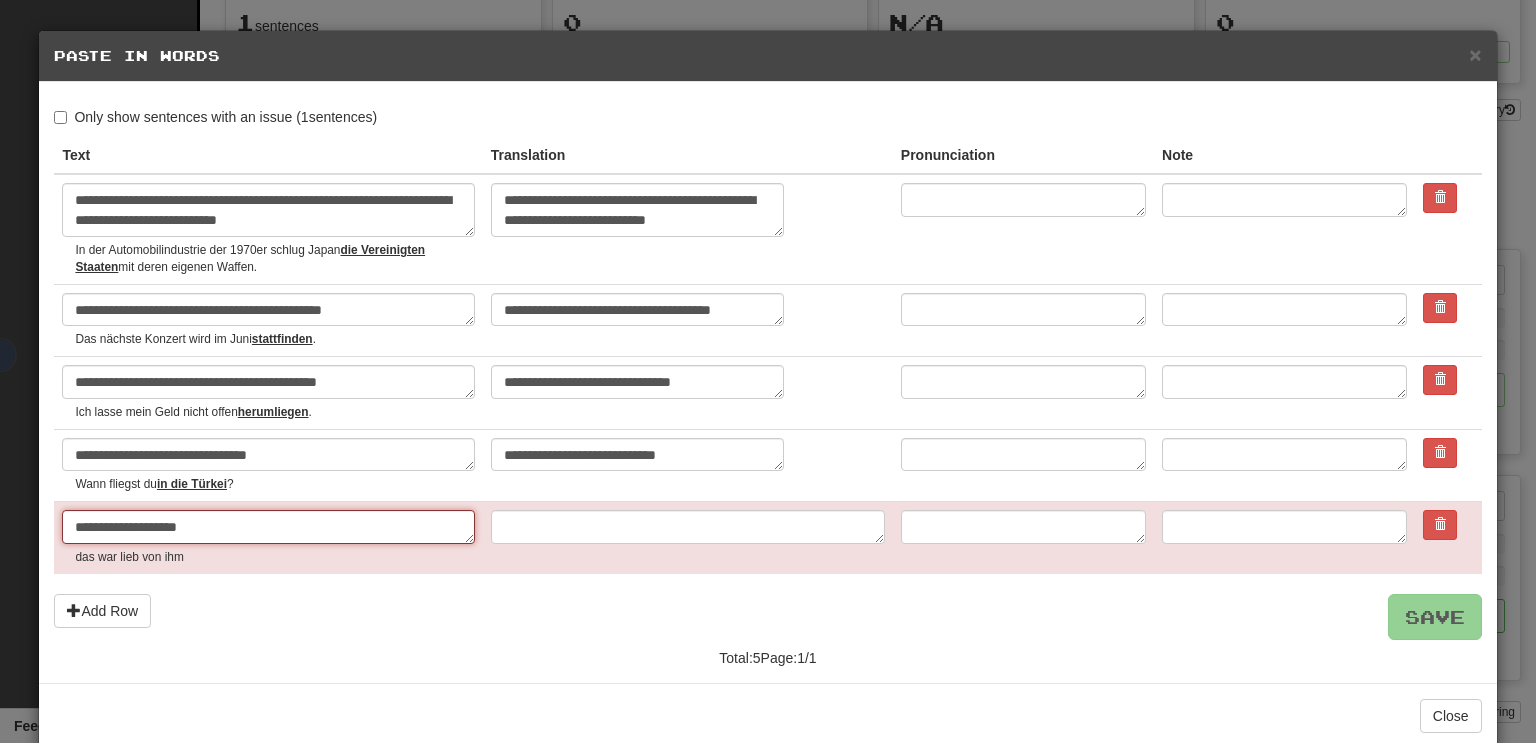 click on "**********" at bounding box center (268, 527) 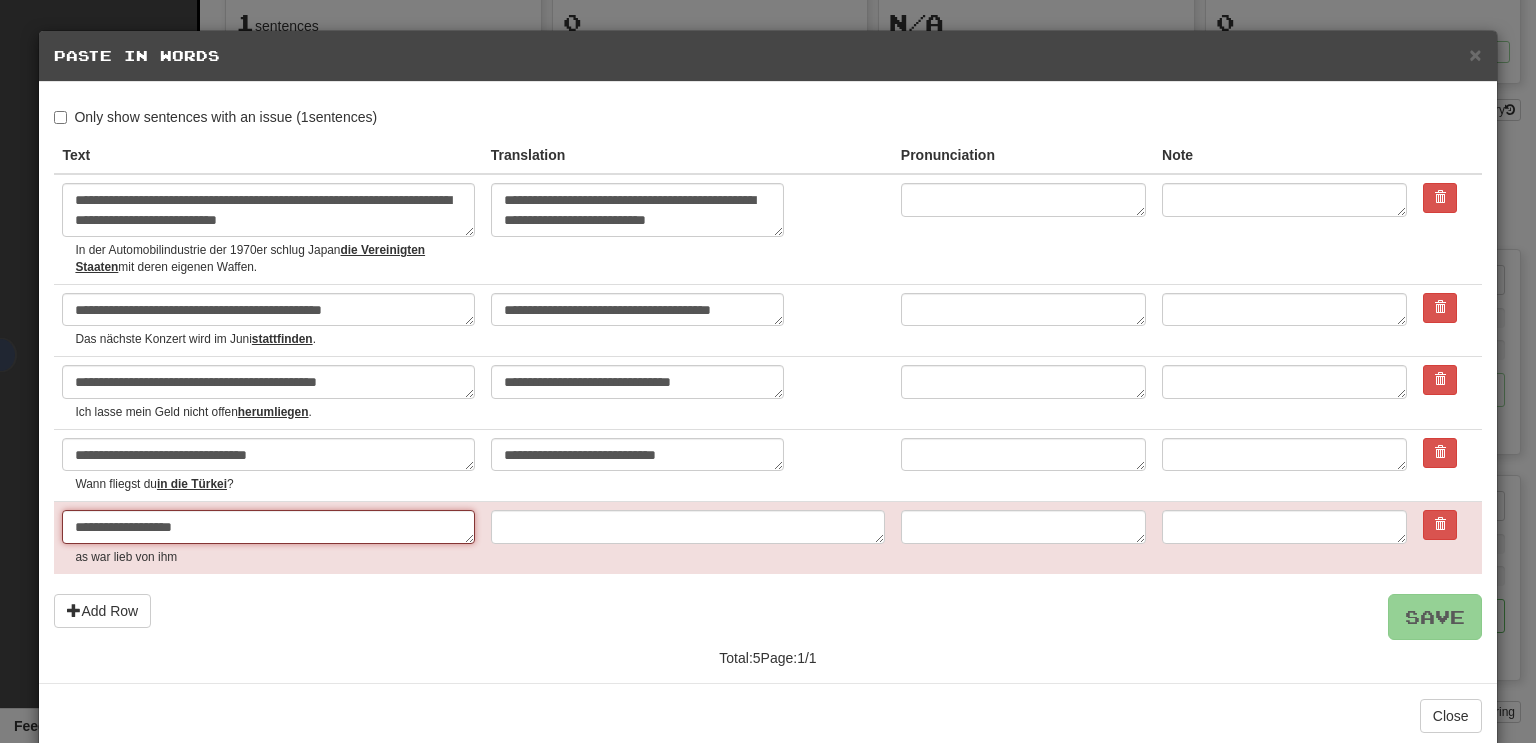 type on "*" 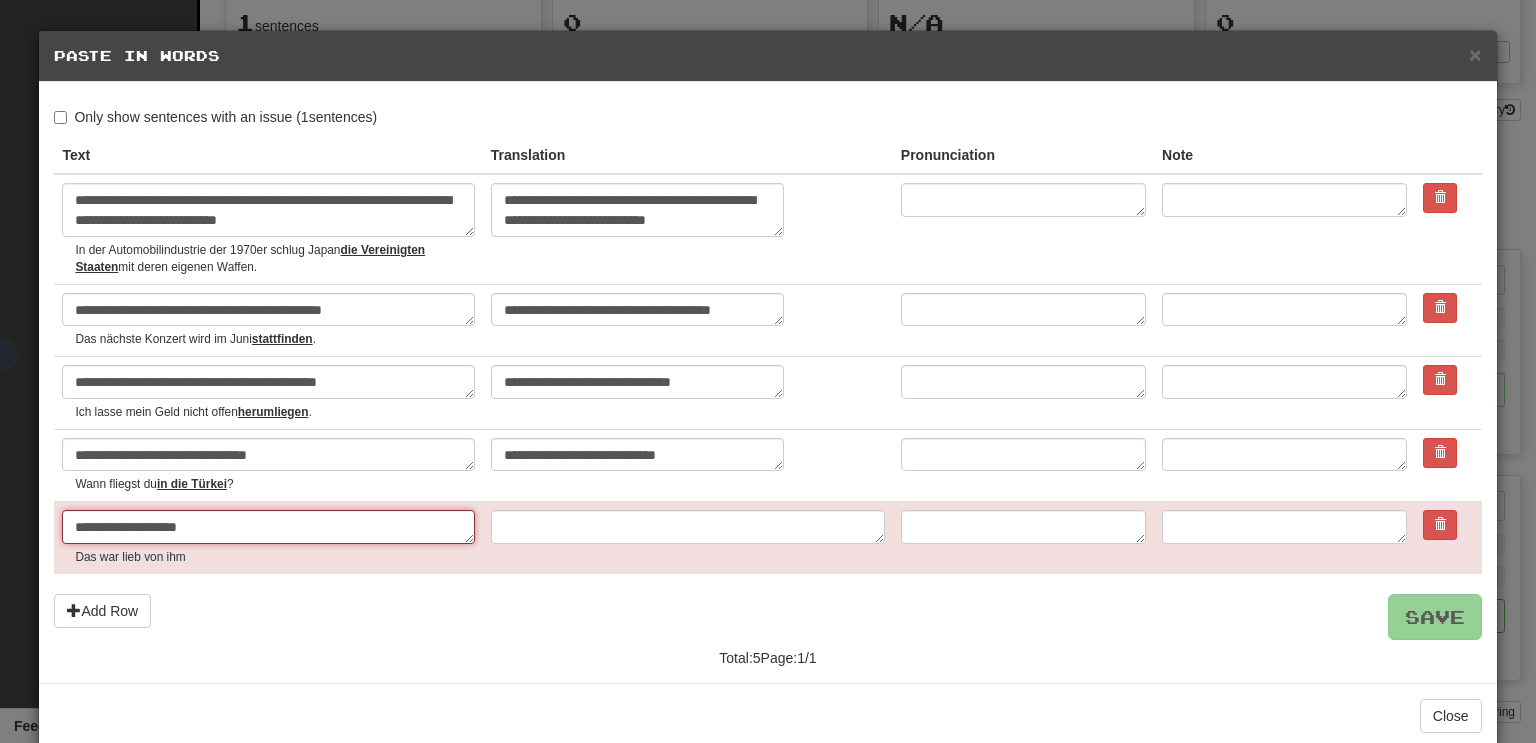 click on "**********" at bounding box center (268, 527) 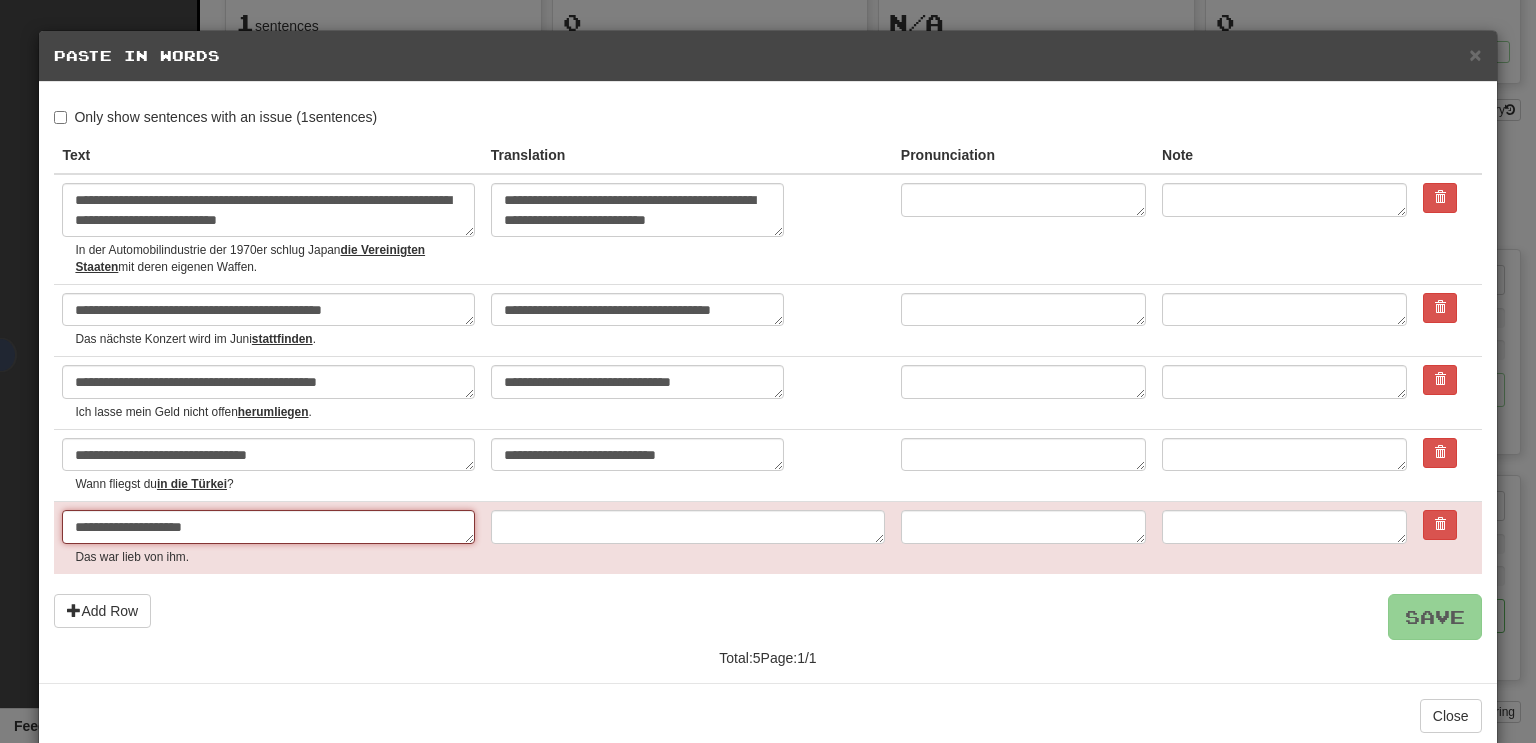 click on "**********" at bounding box center (268, 527) 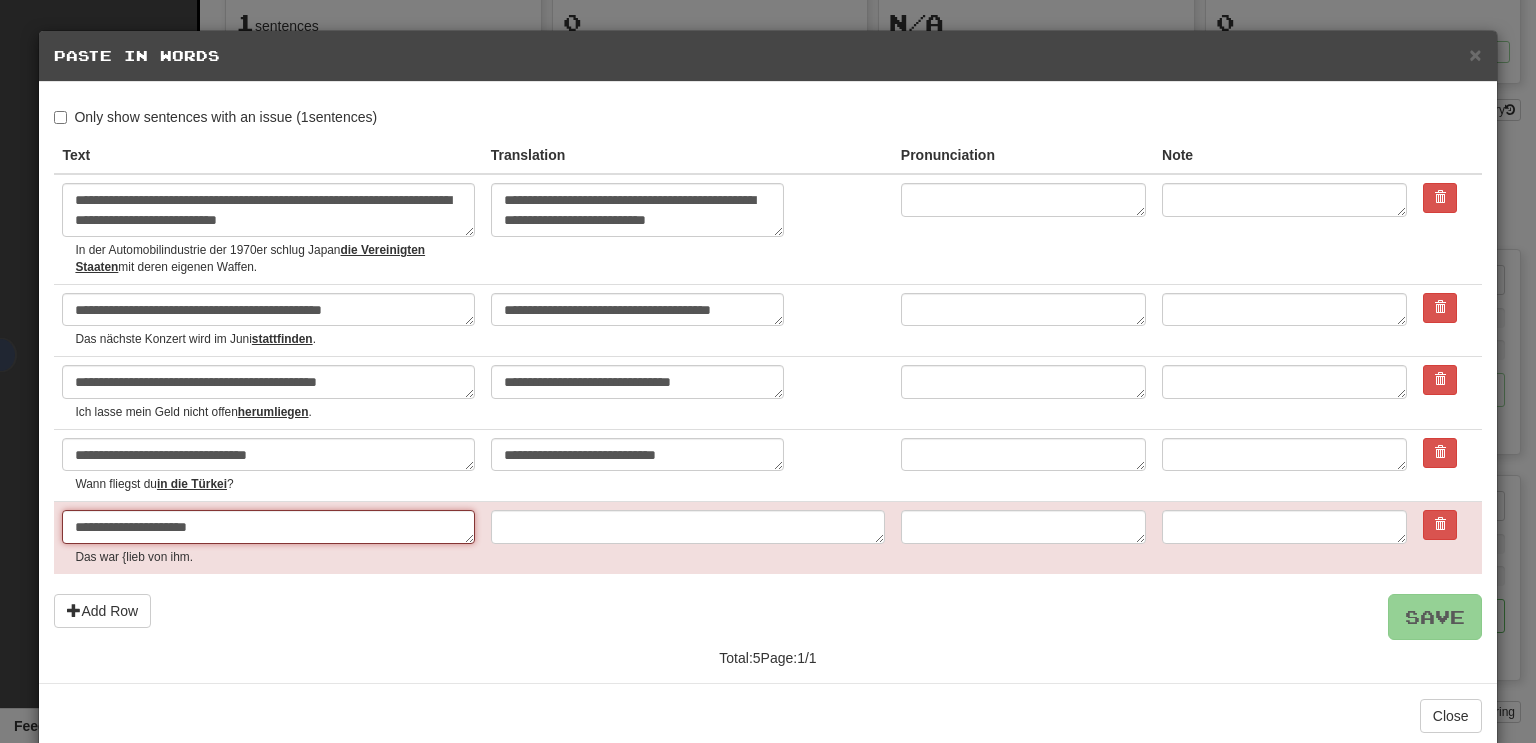 type on "*" 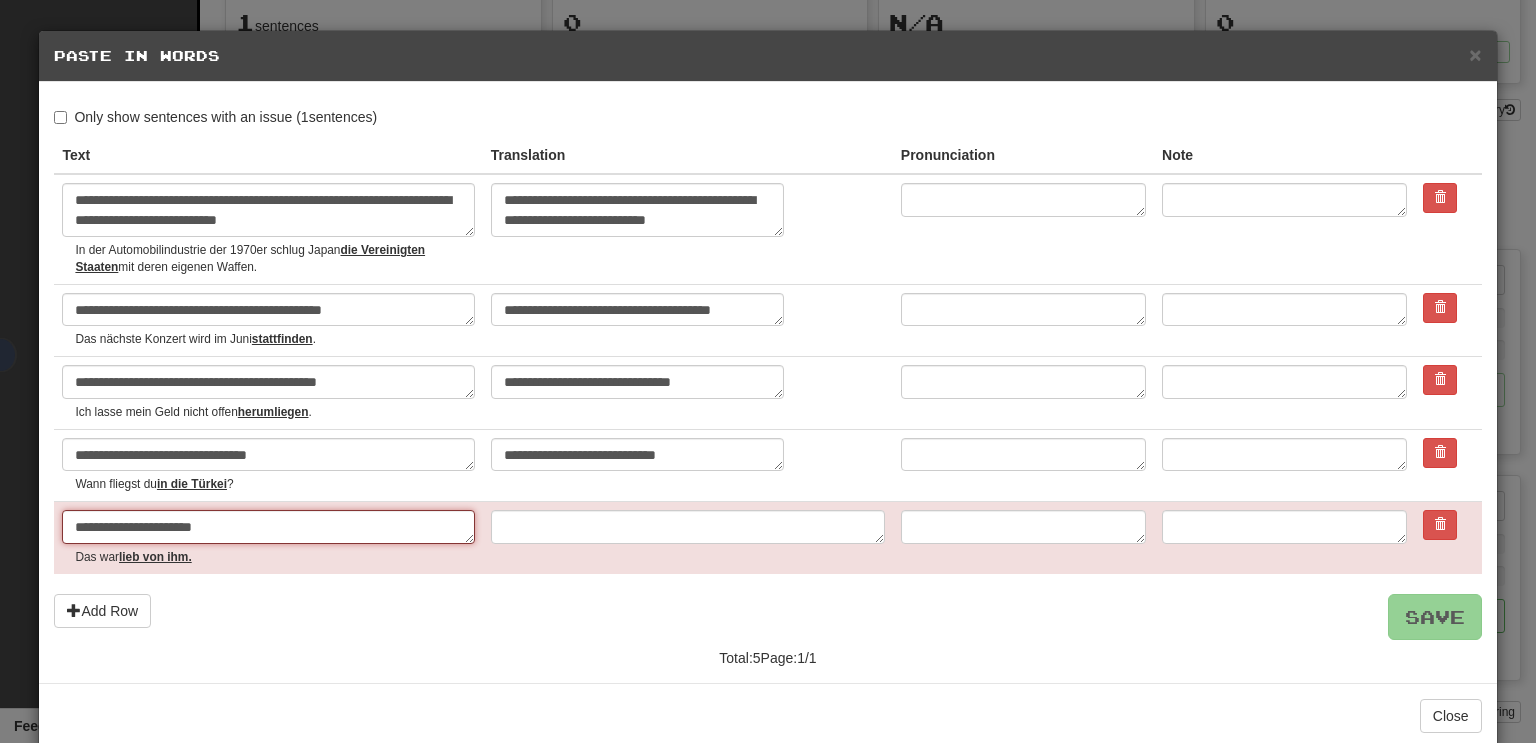 click on "**********" at bounding box center [268, 527] 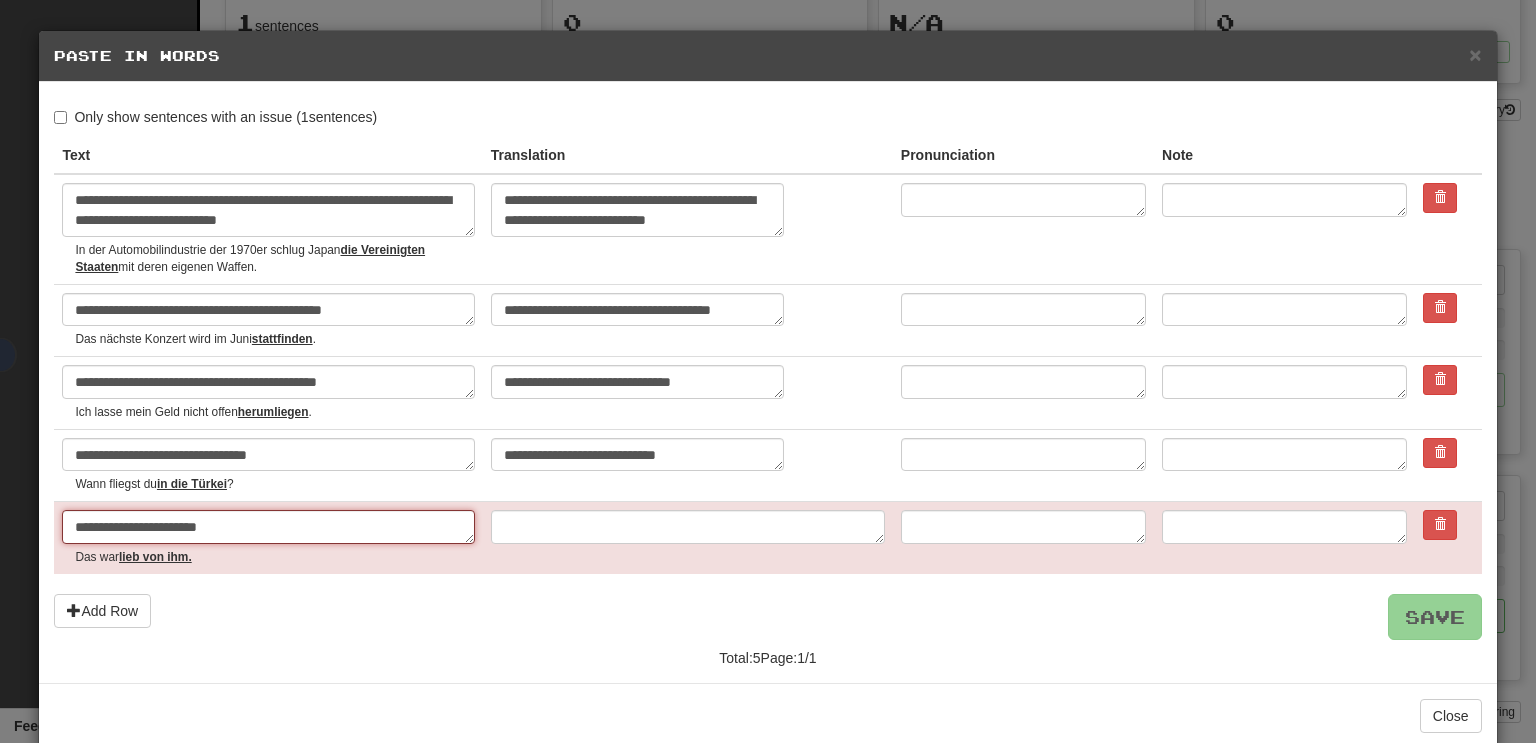 type on "*" 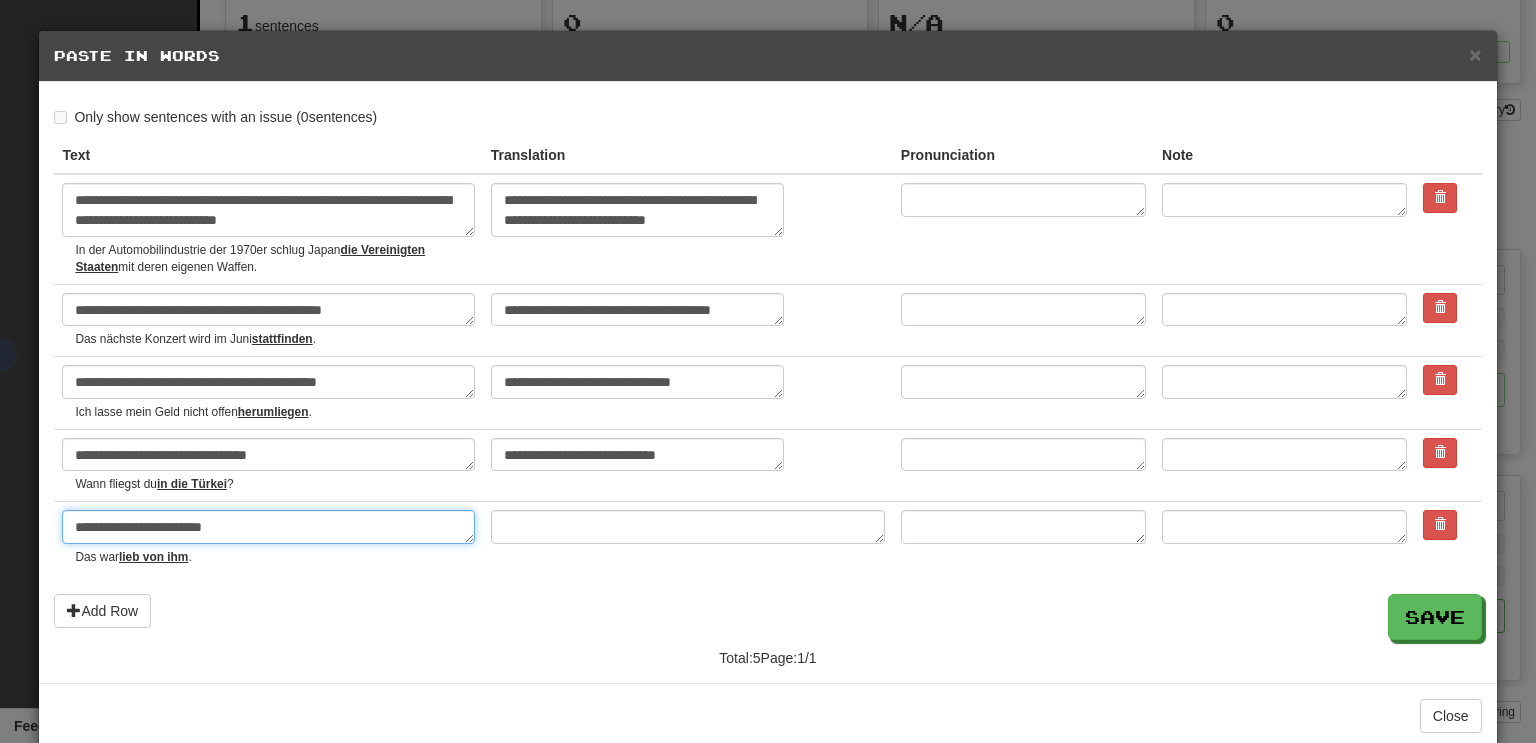 type on "**********" 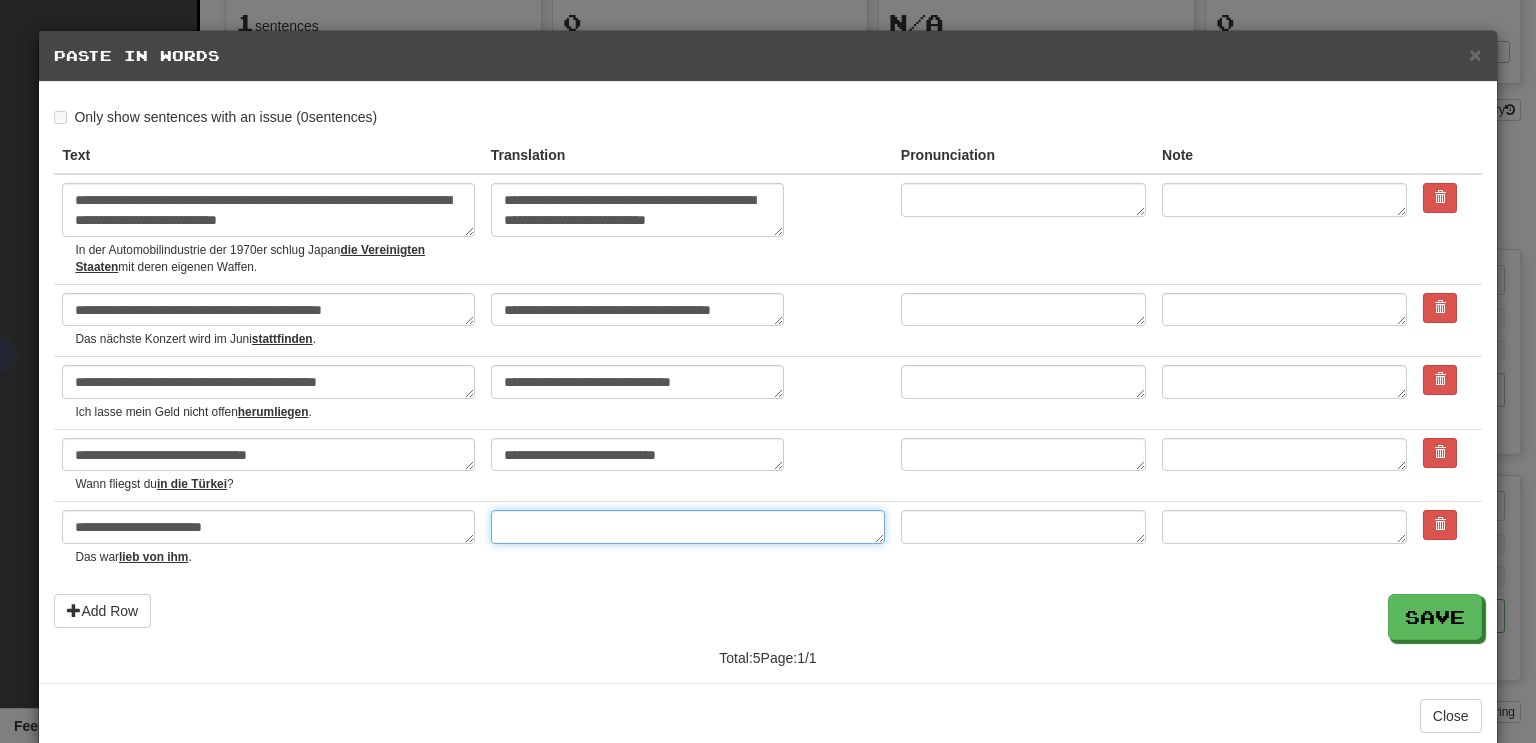 click at bounding box center [688, 527] 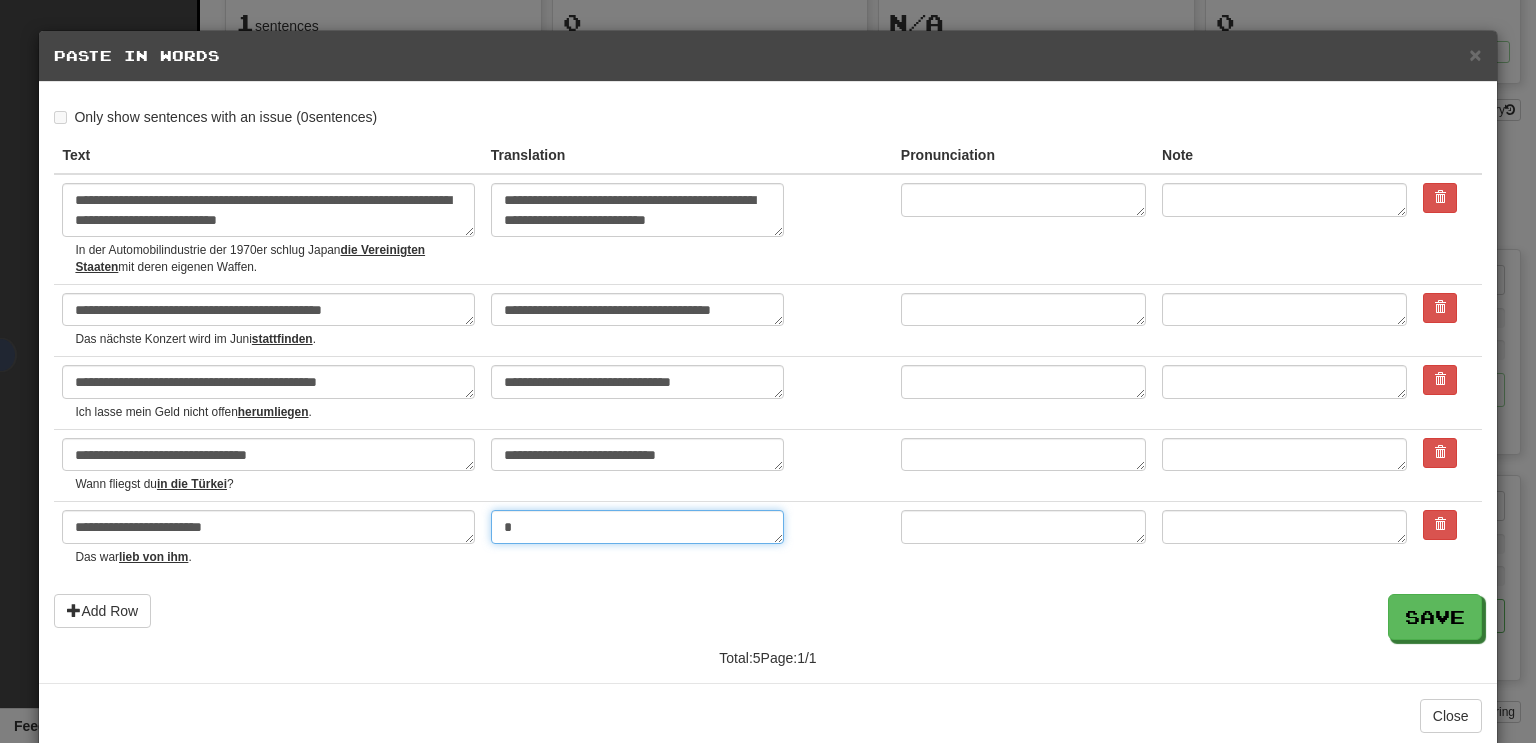 type on "*" 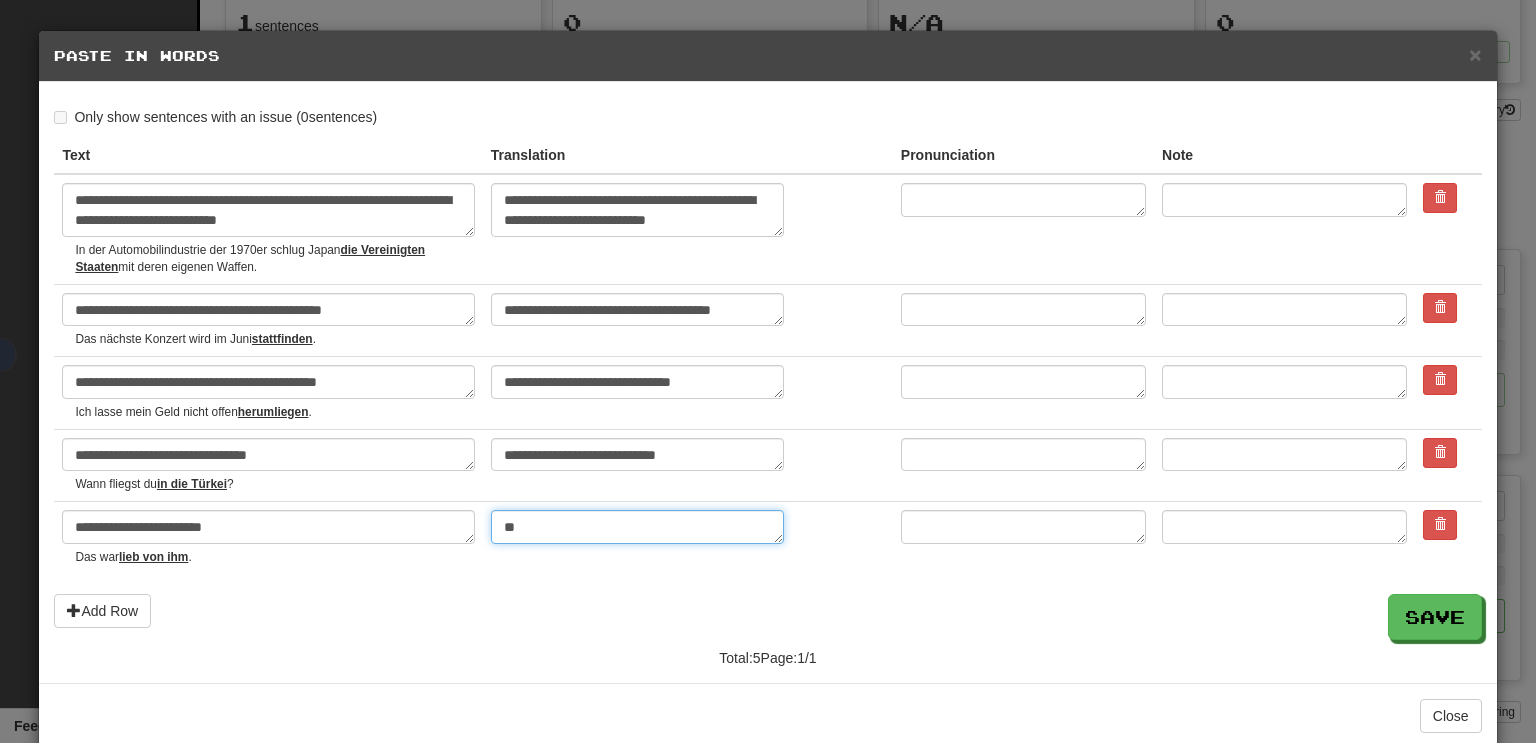 type on "*" 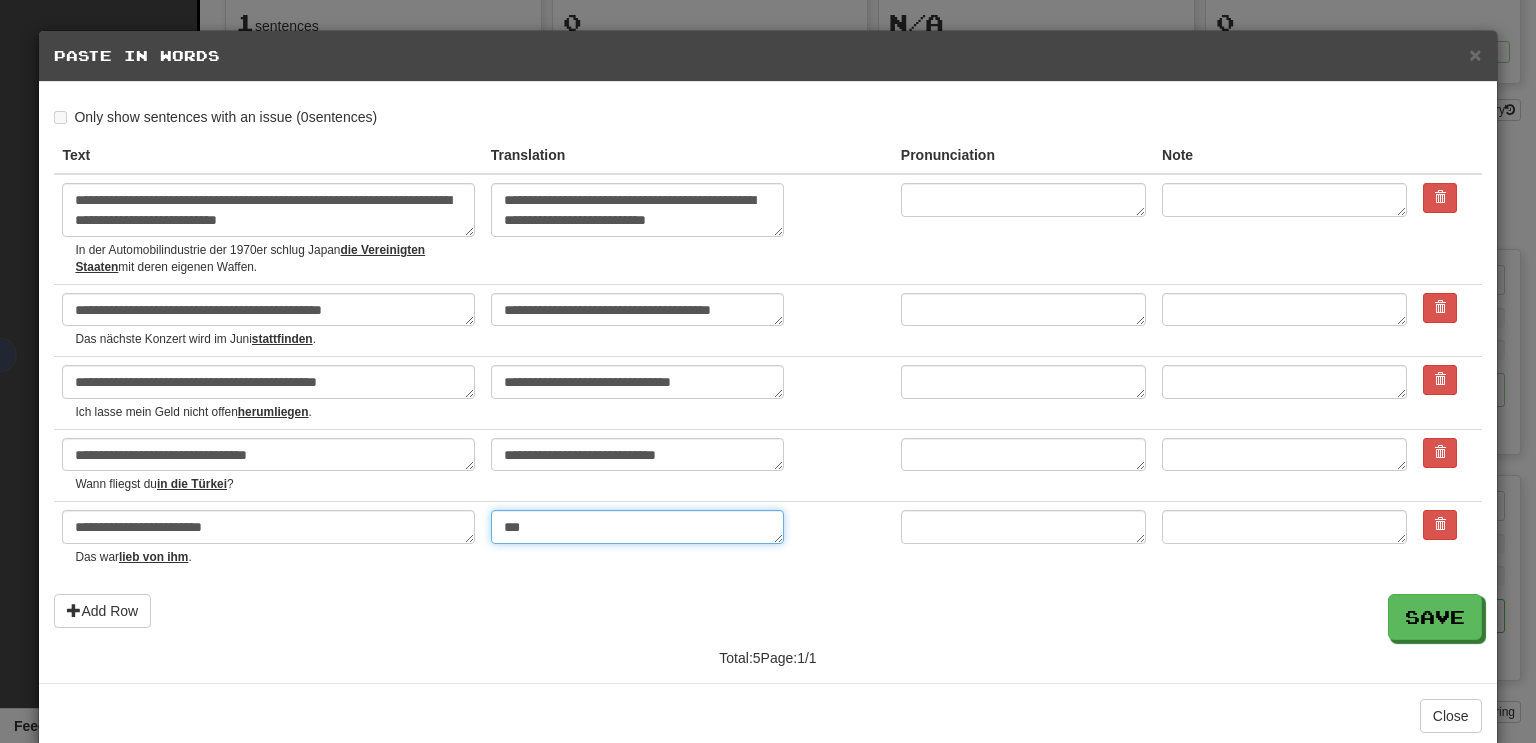 type on "*" 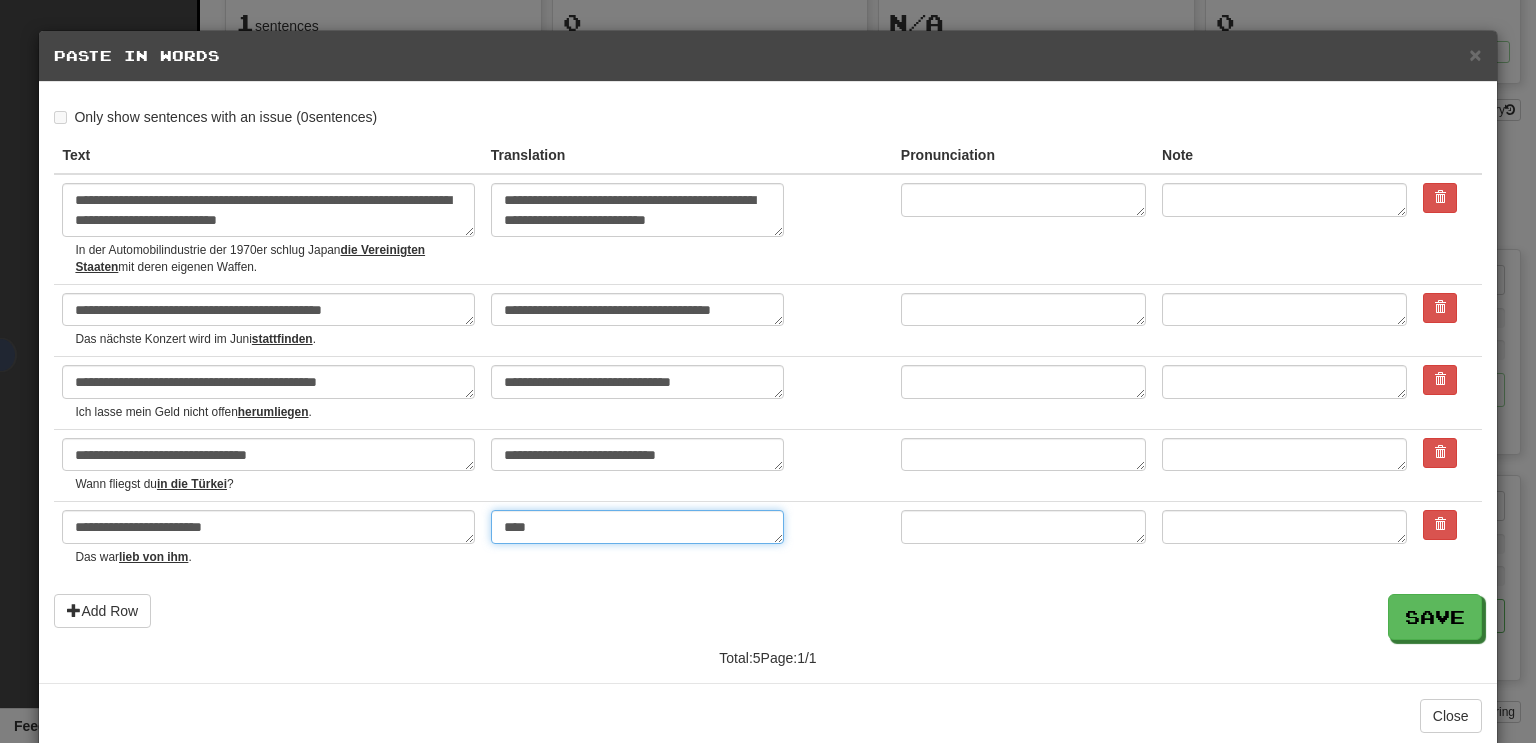 type on "*" 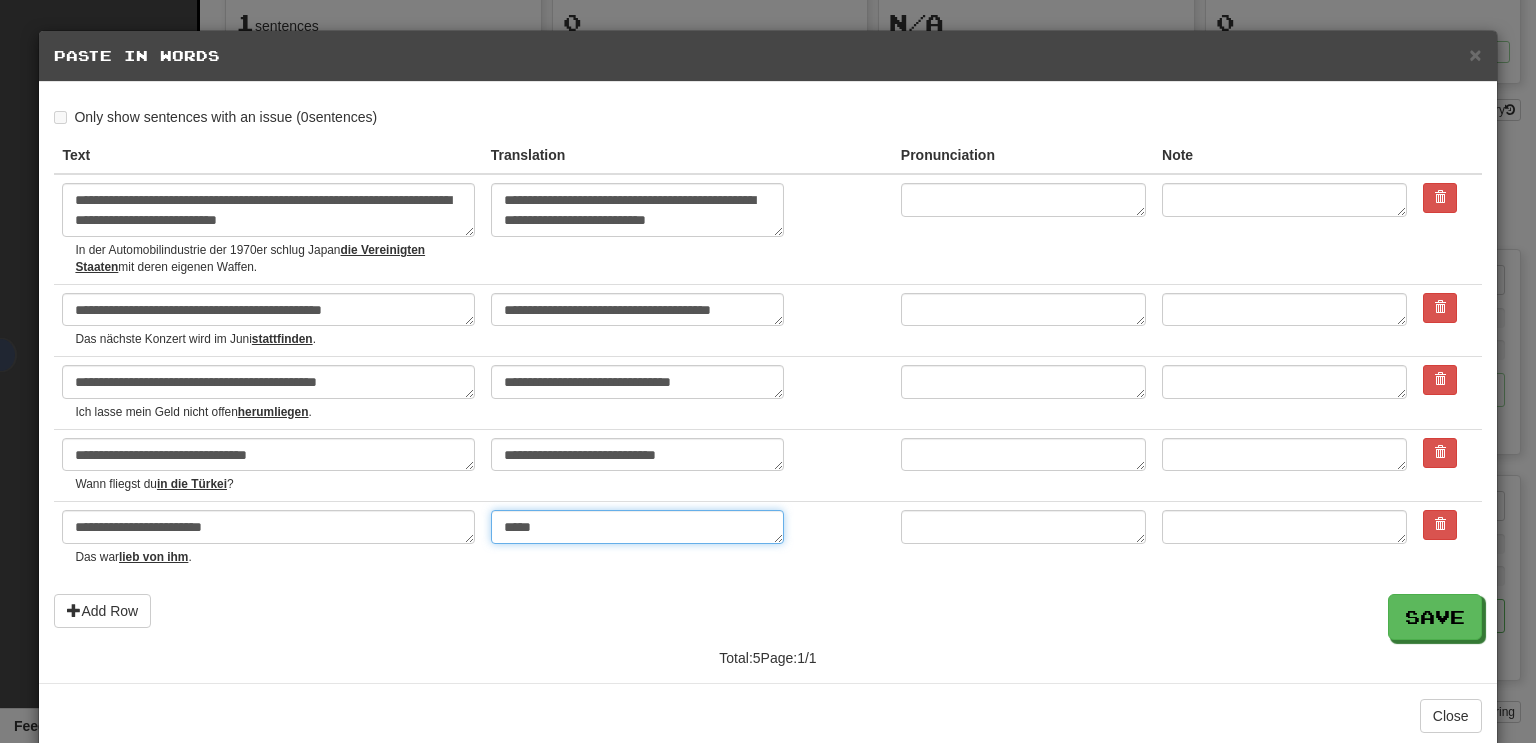 type on "*" 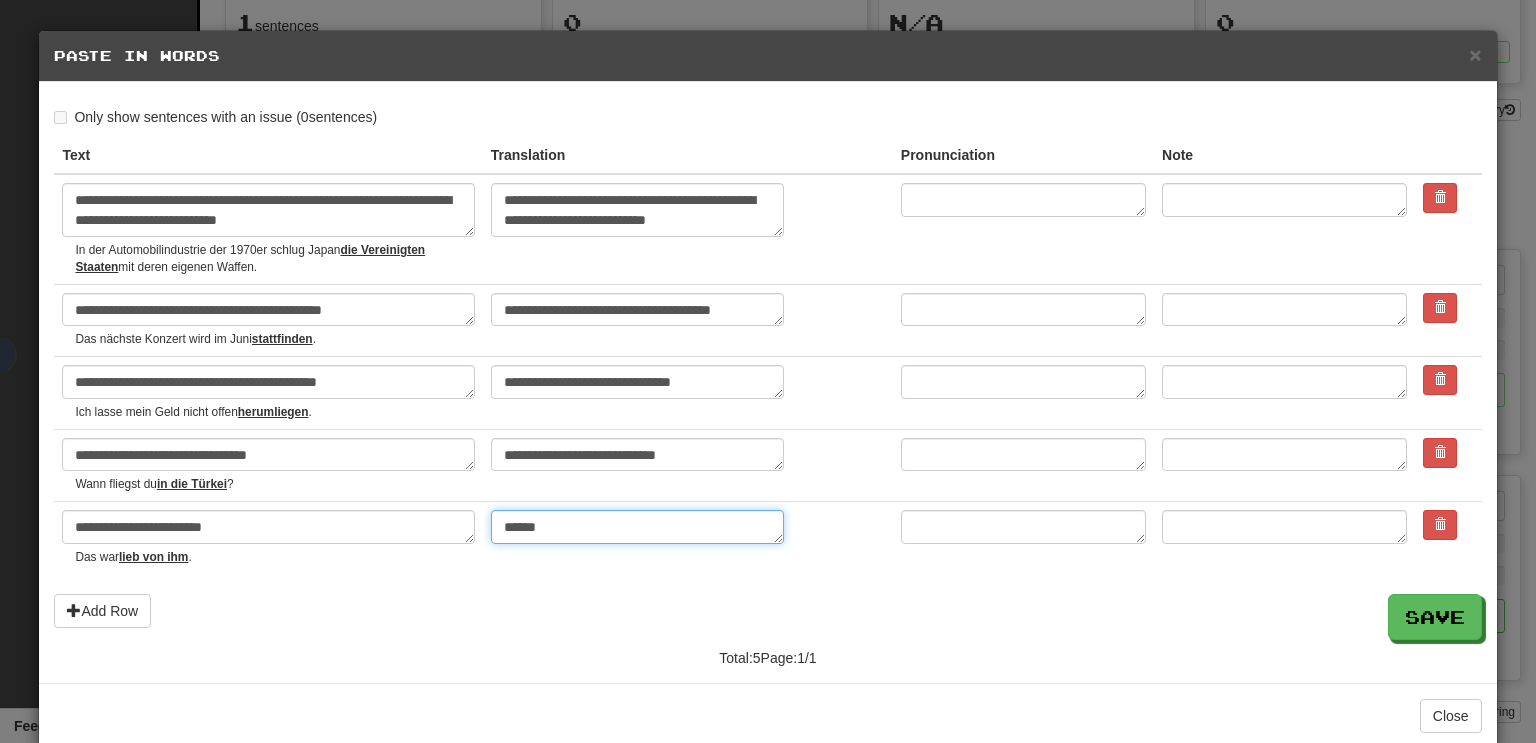 type on "*" 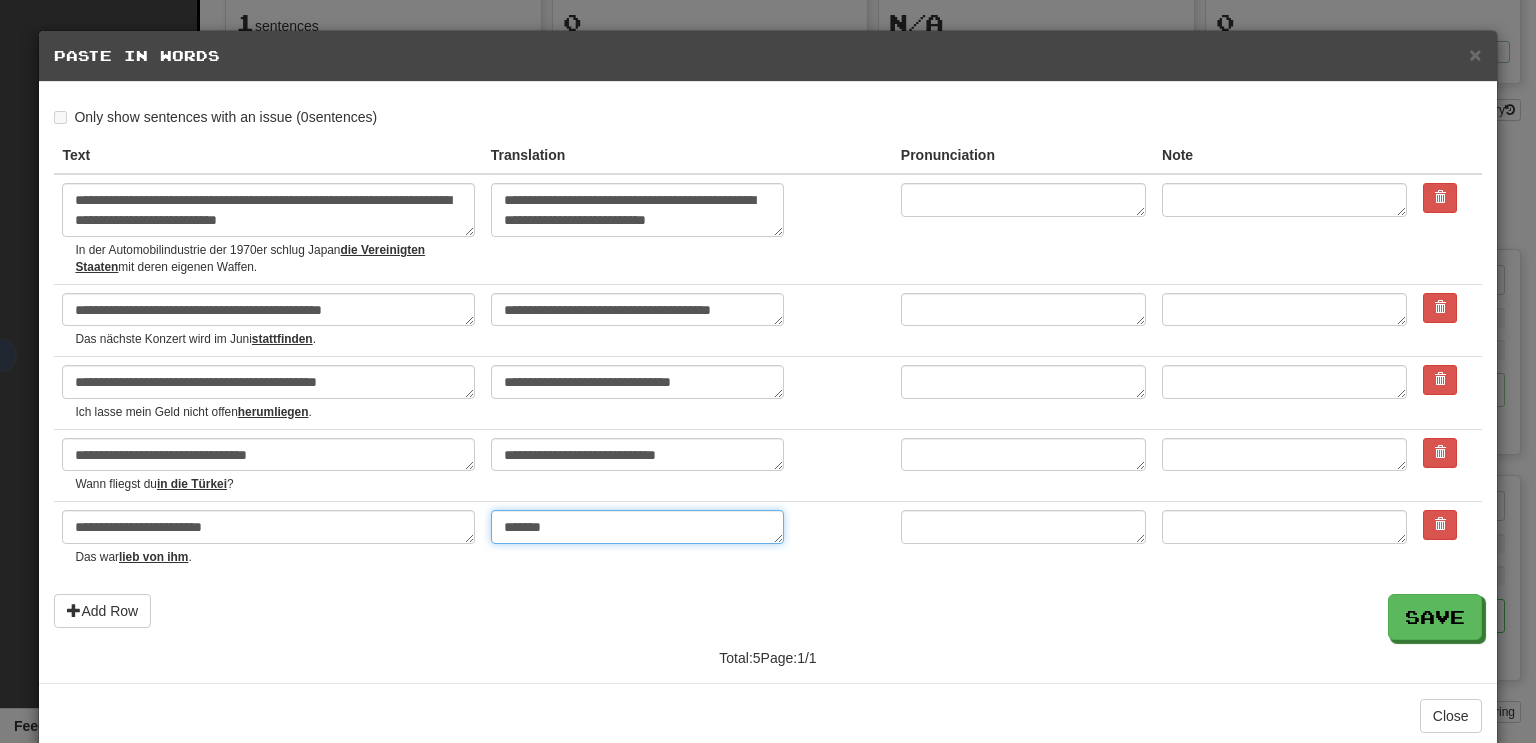 type on "*" 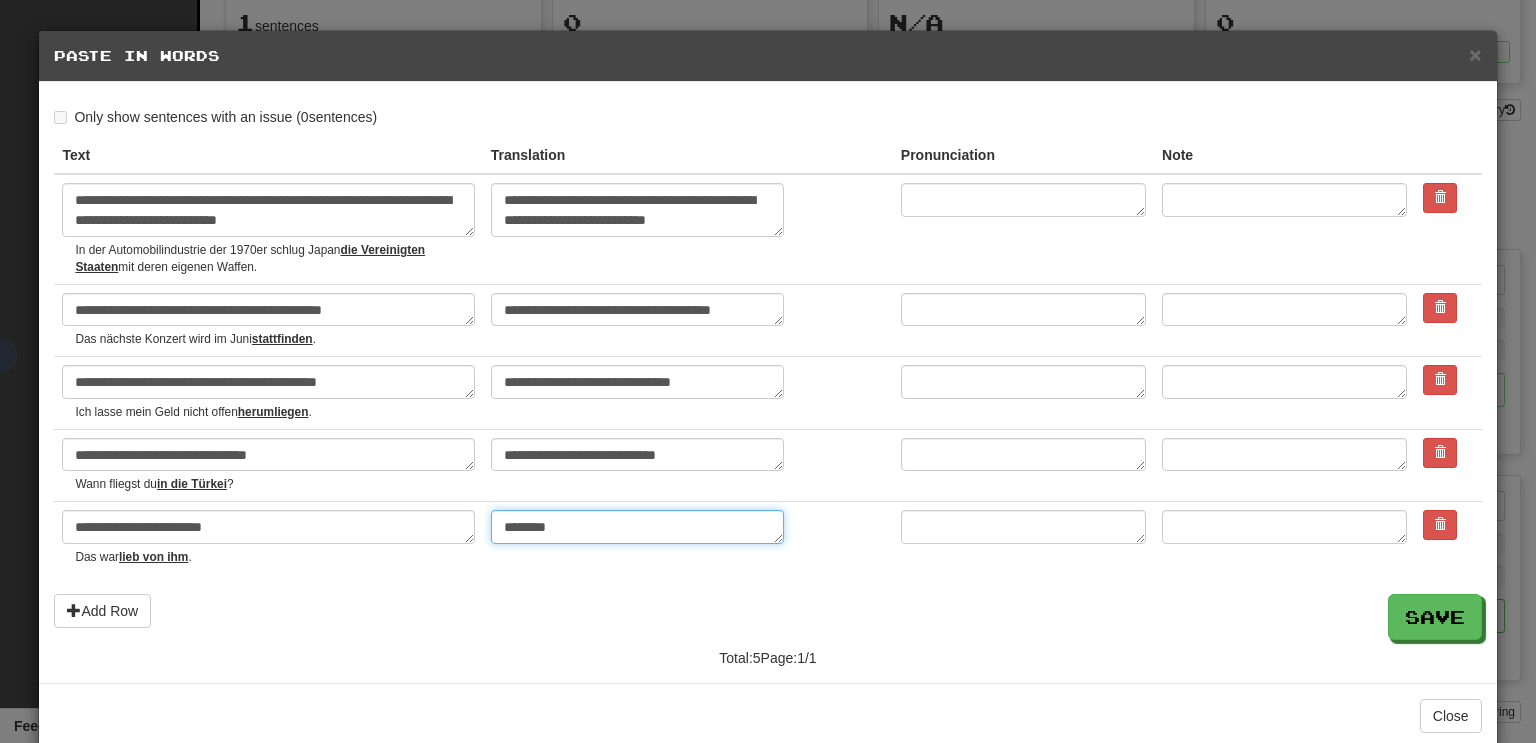 type on "********" 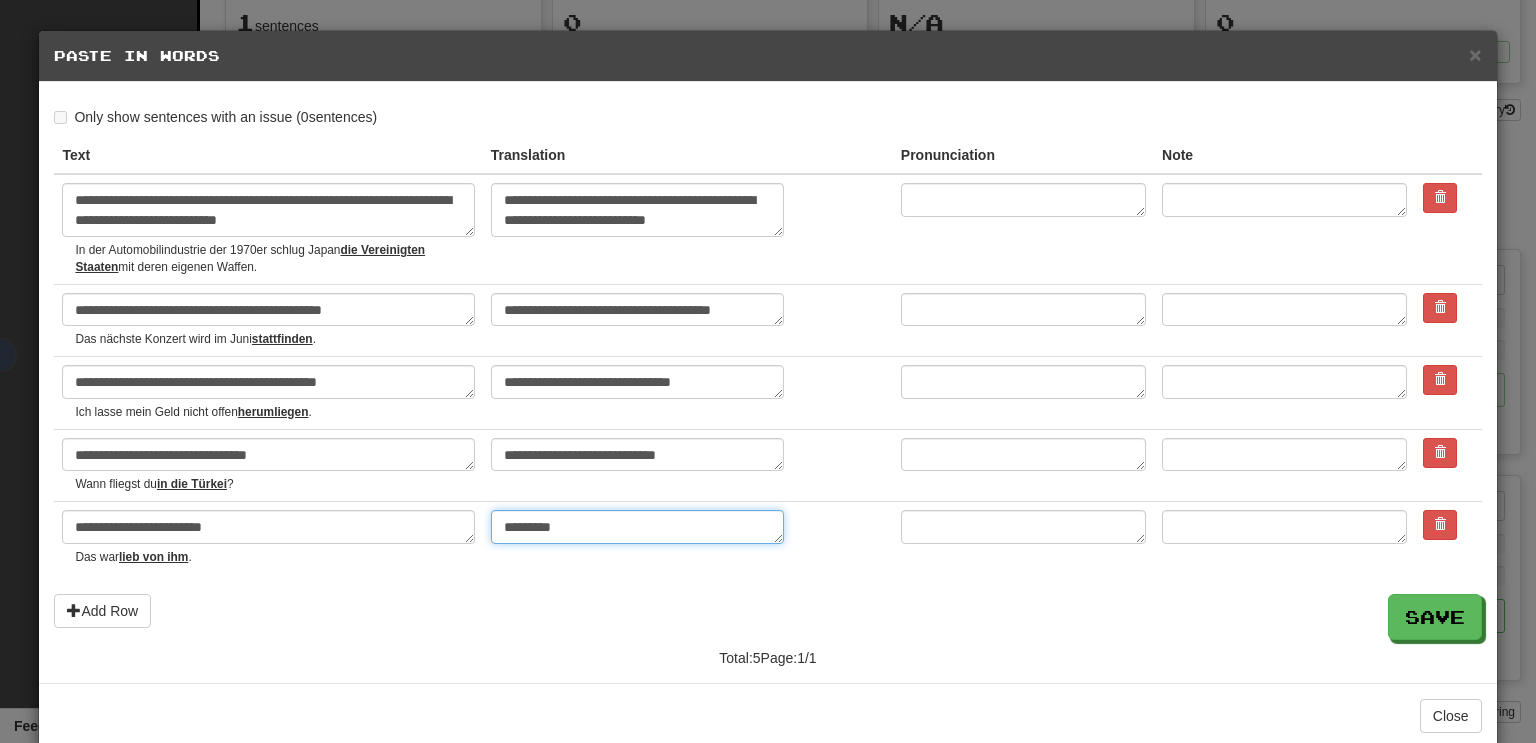 type on "*" 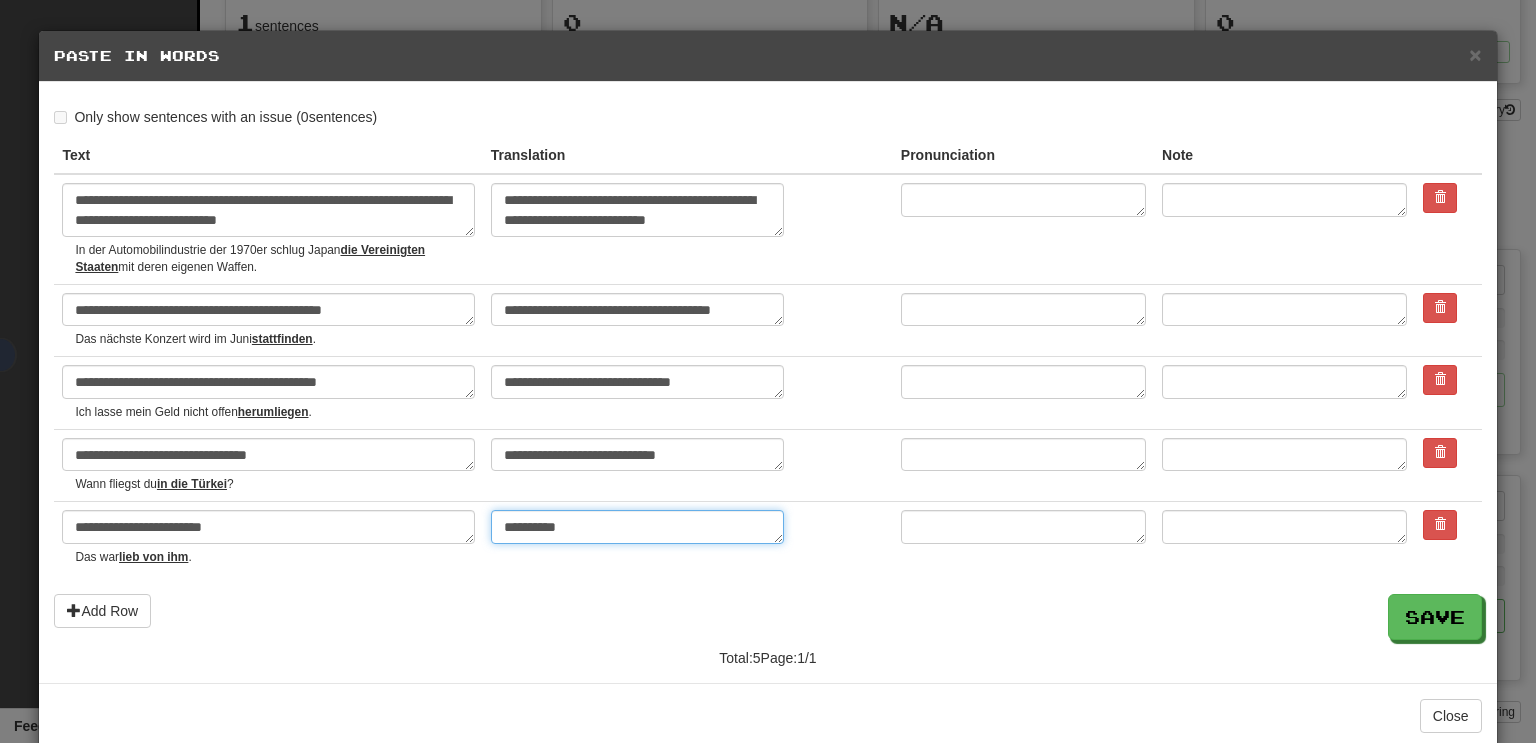 type on "*" 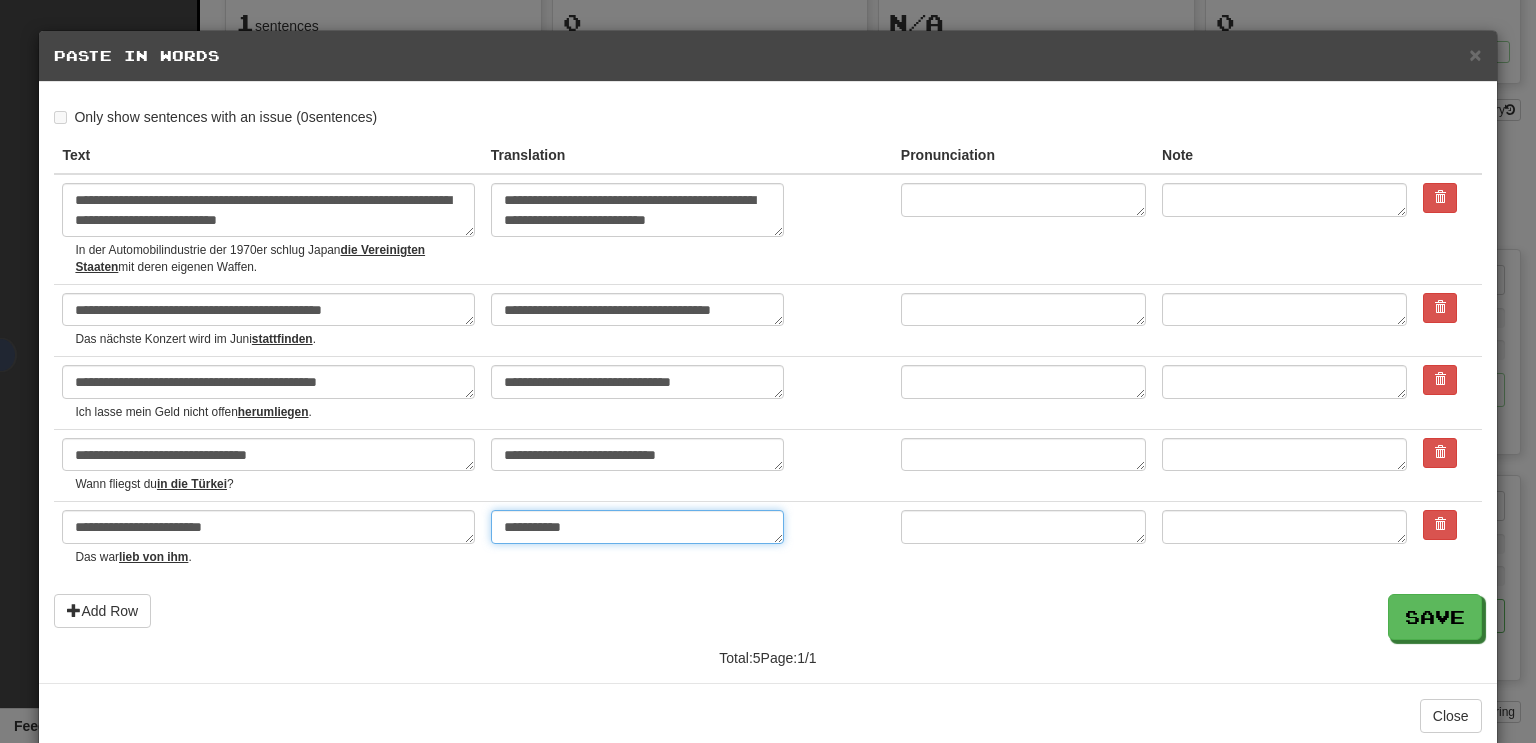type on "*" 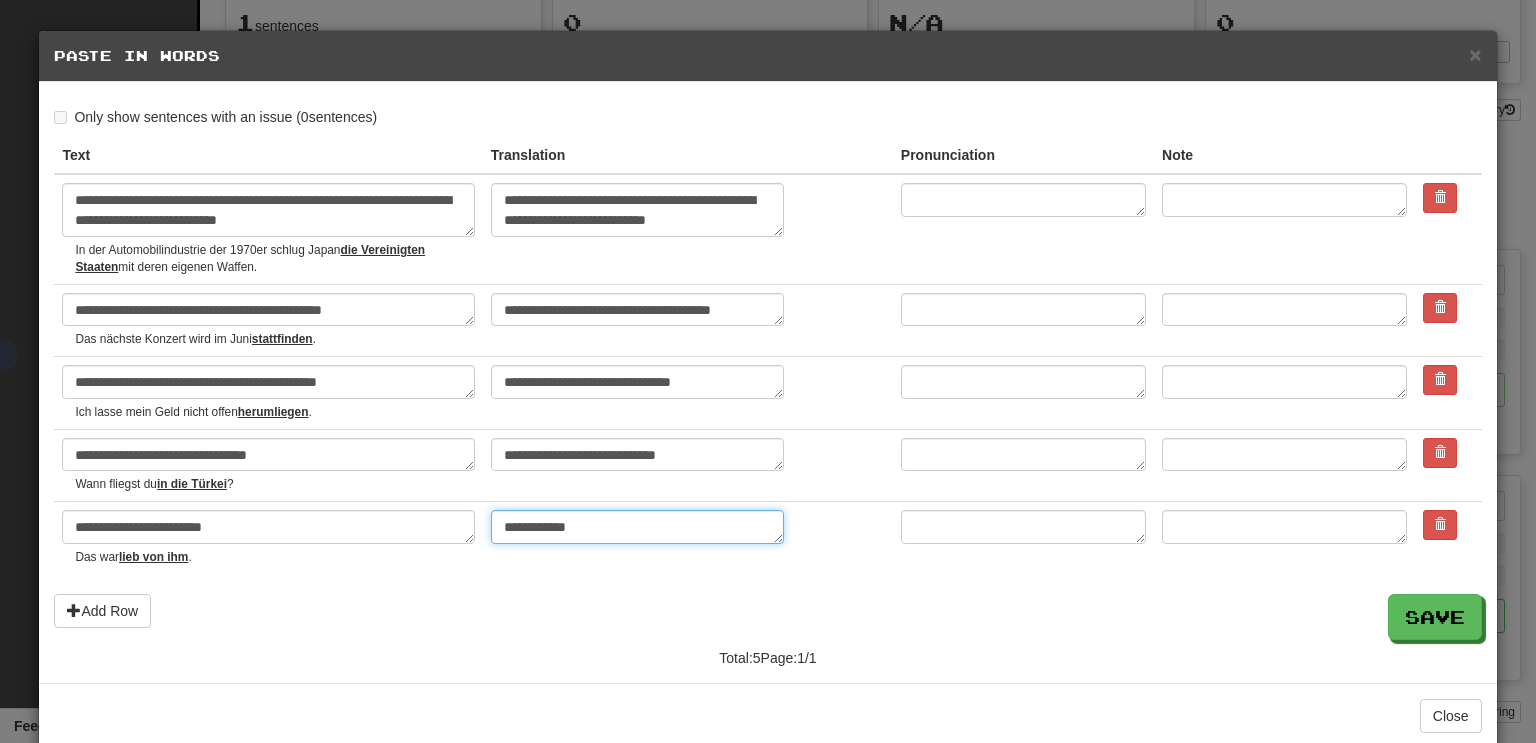 type on "*" 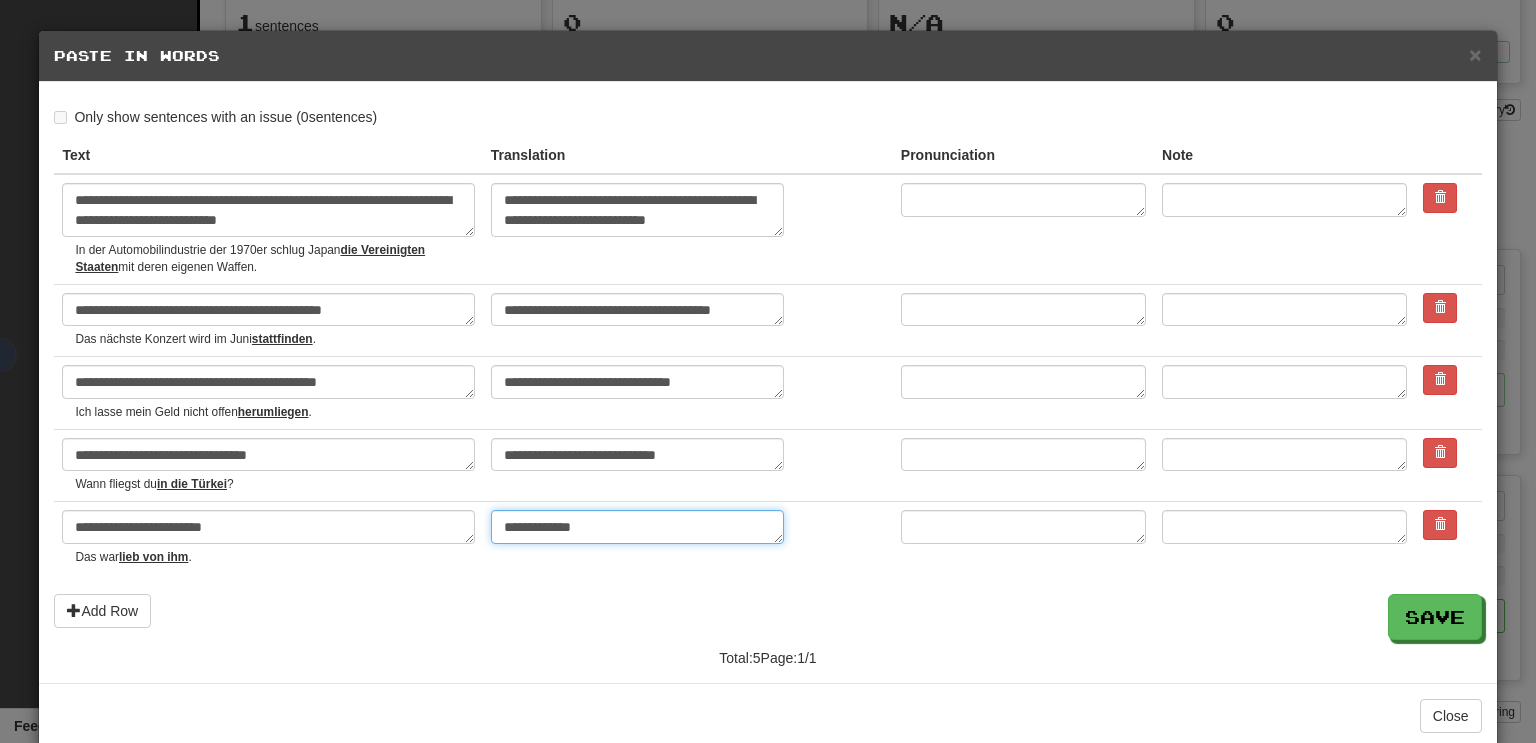 type on "*" 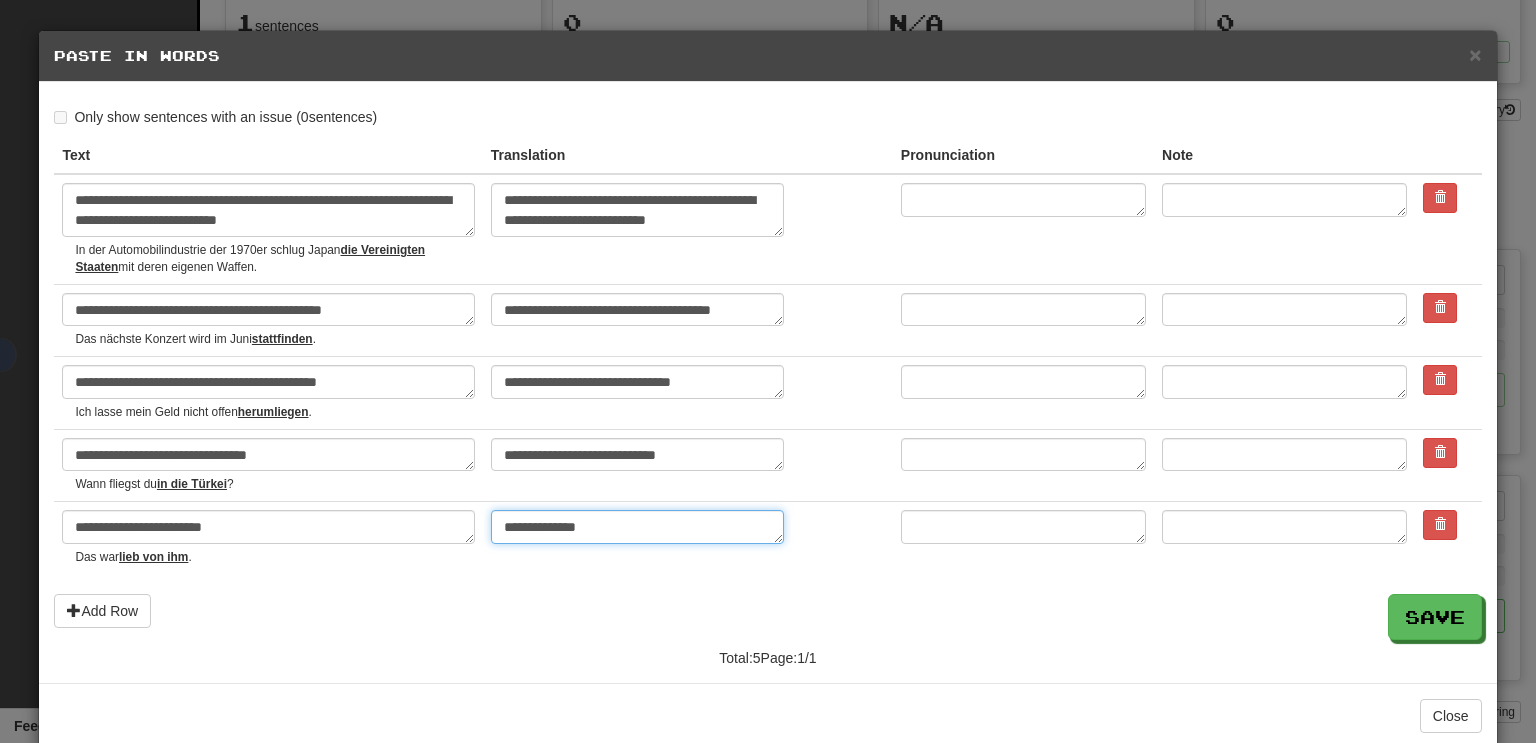 type on "*" 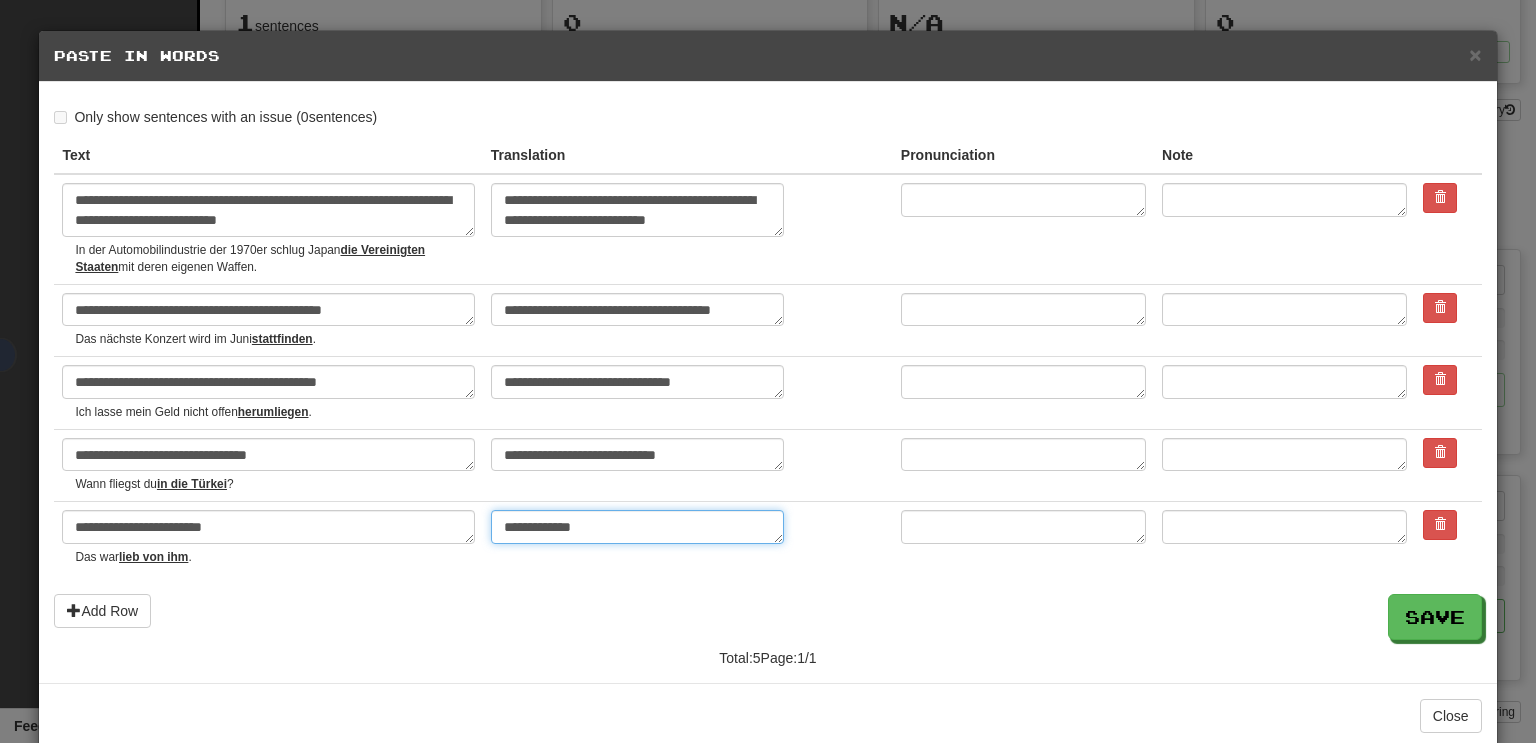 type on "*" 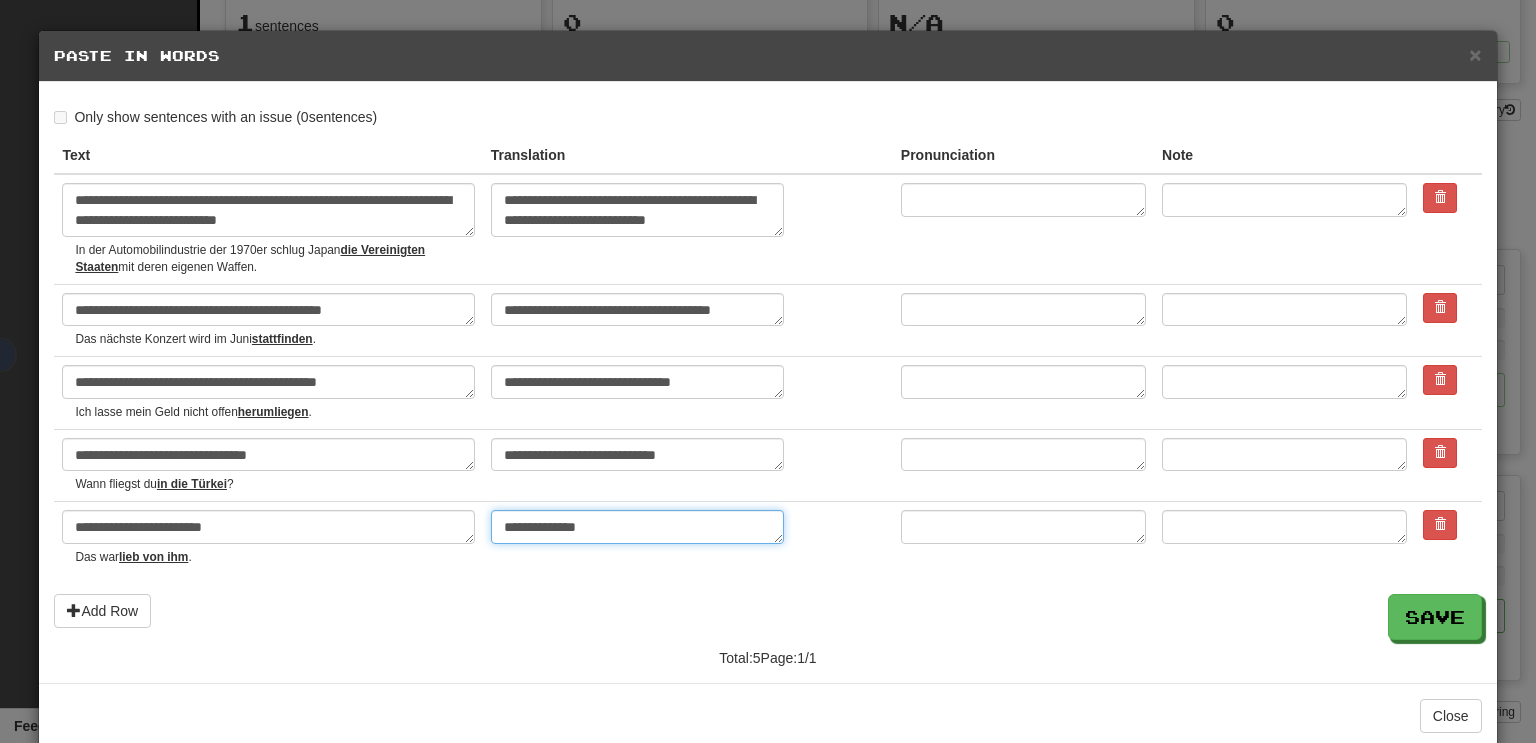type on "*" 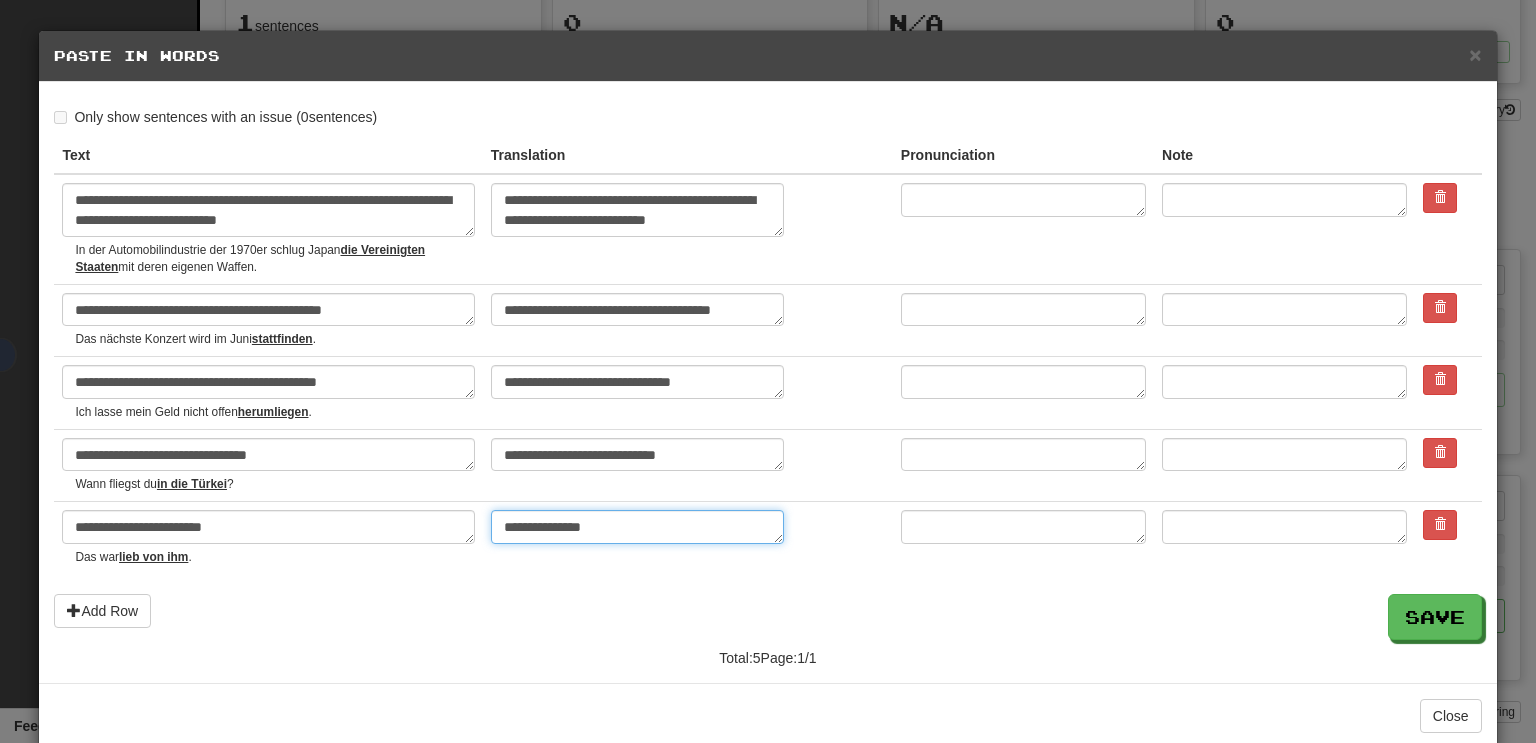 type on "*" 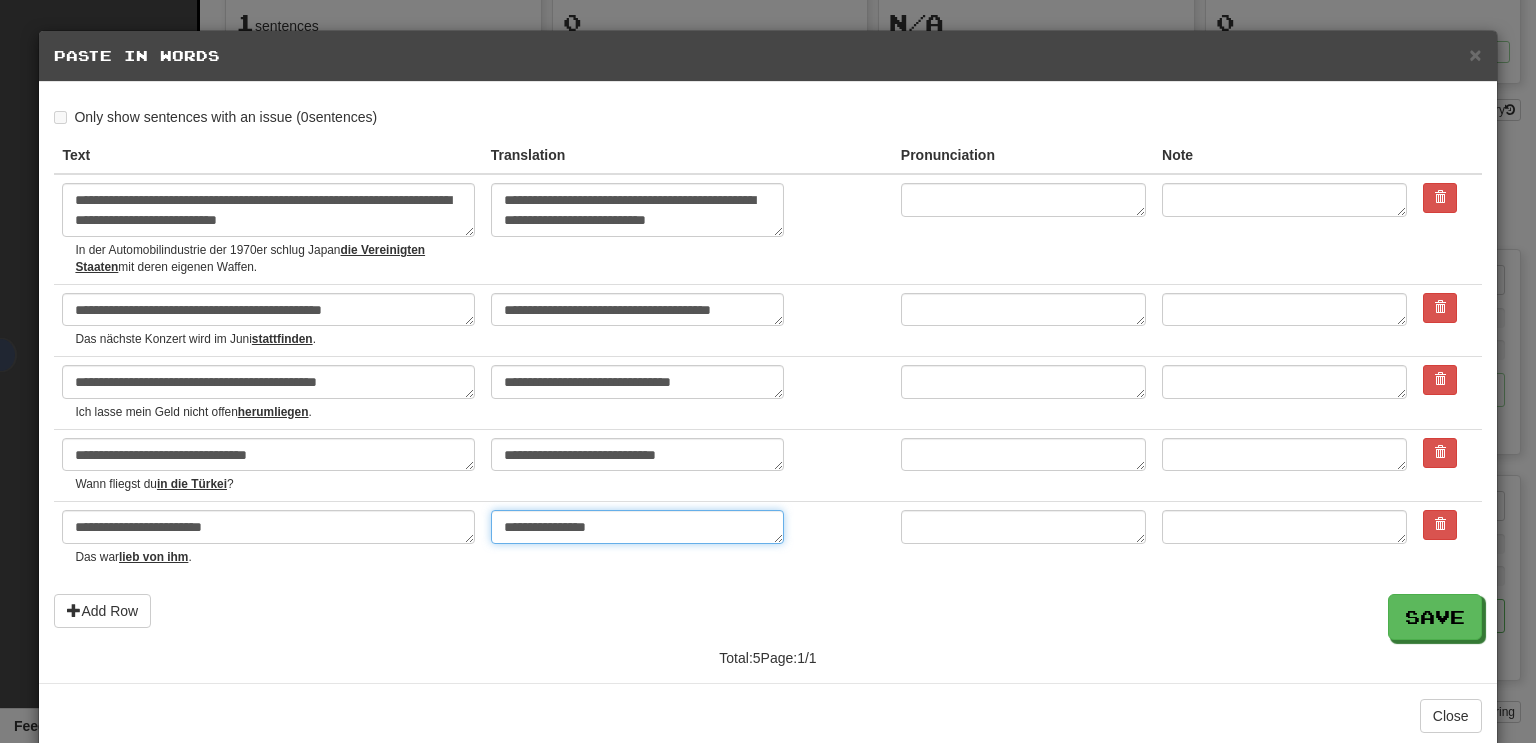 type 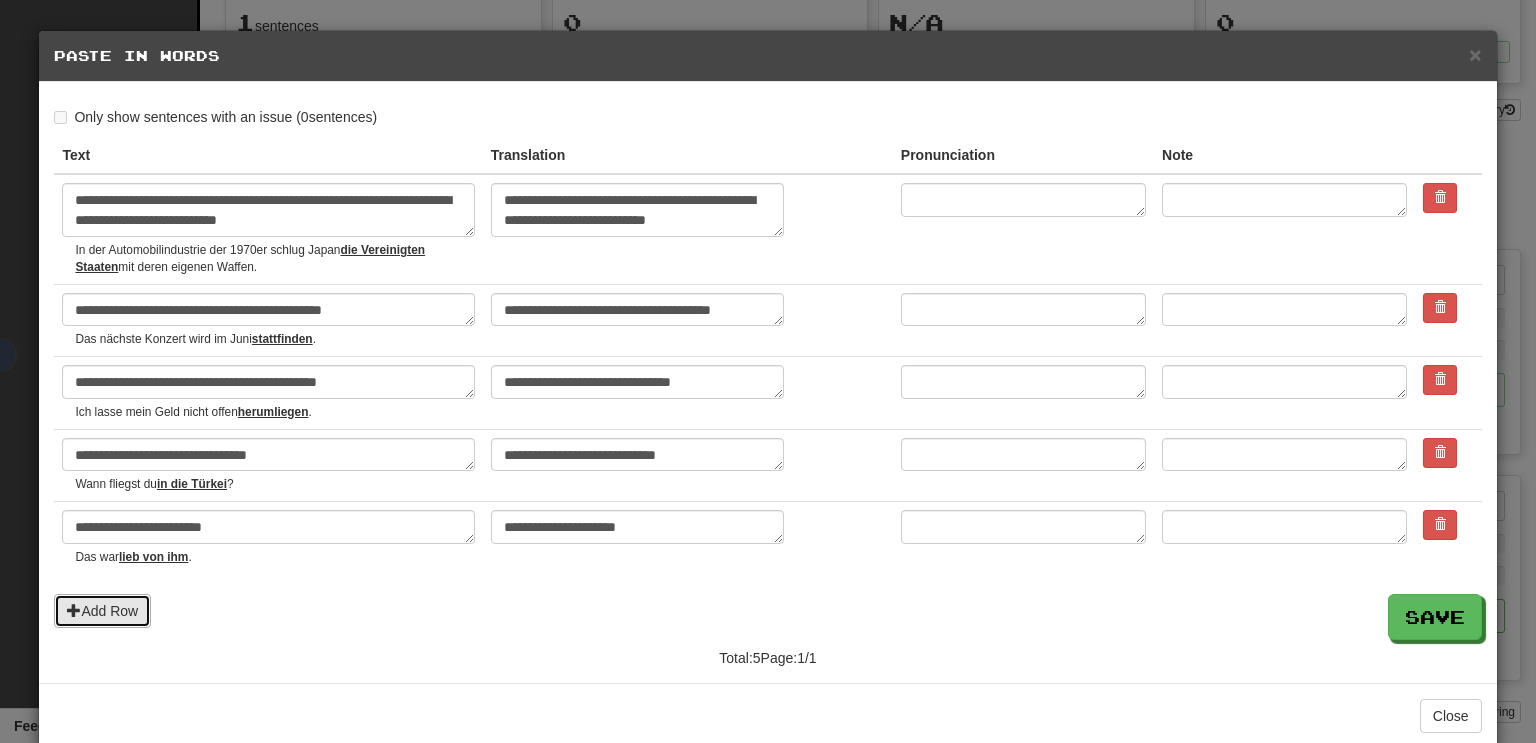click on "Add Row" at bounding box center (102, 611) 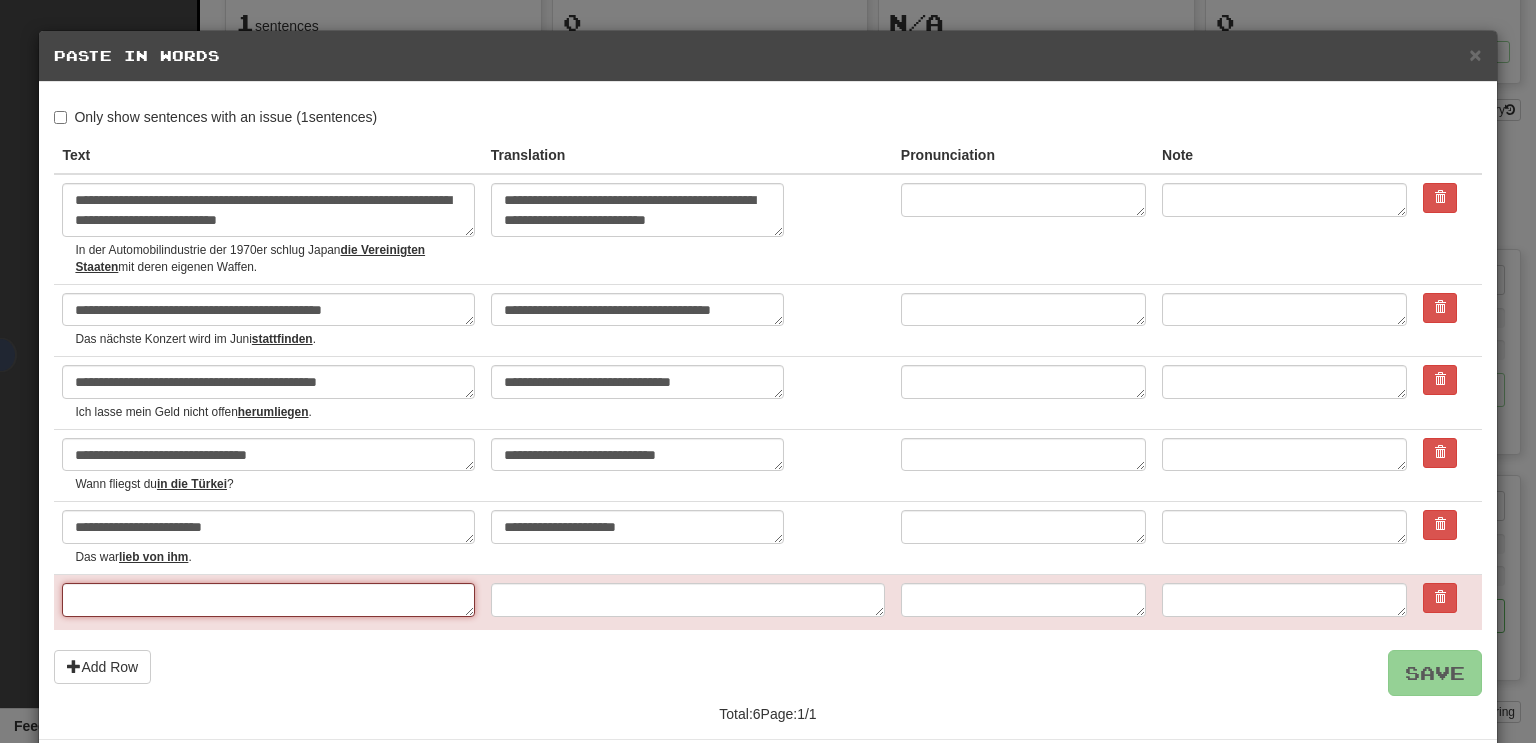 click at bounding box center (268, 600) 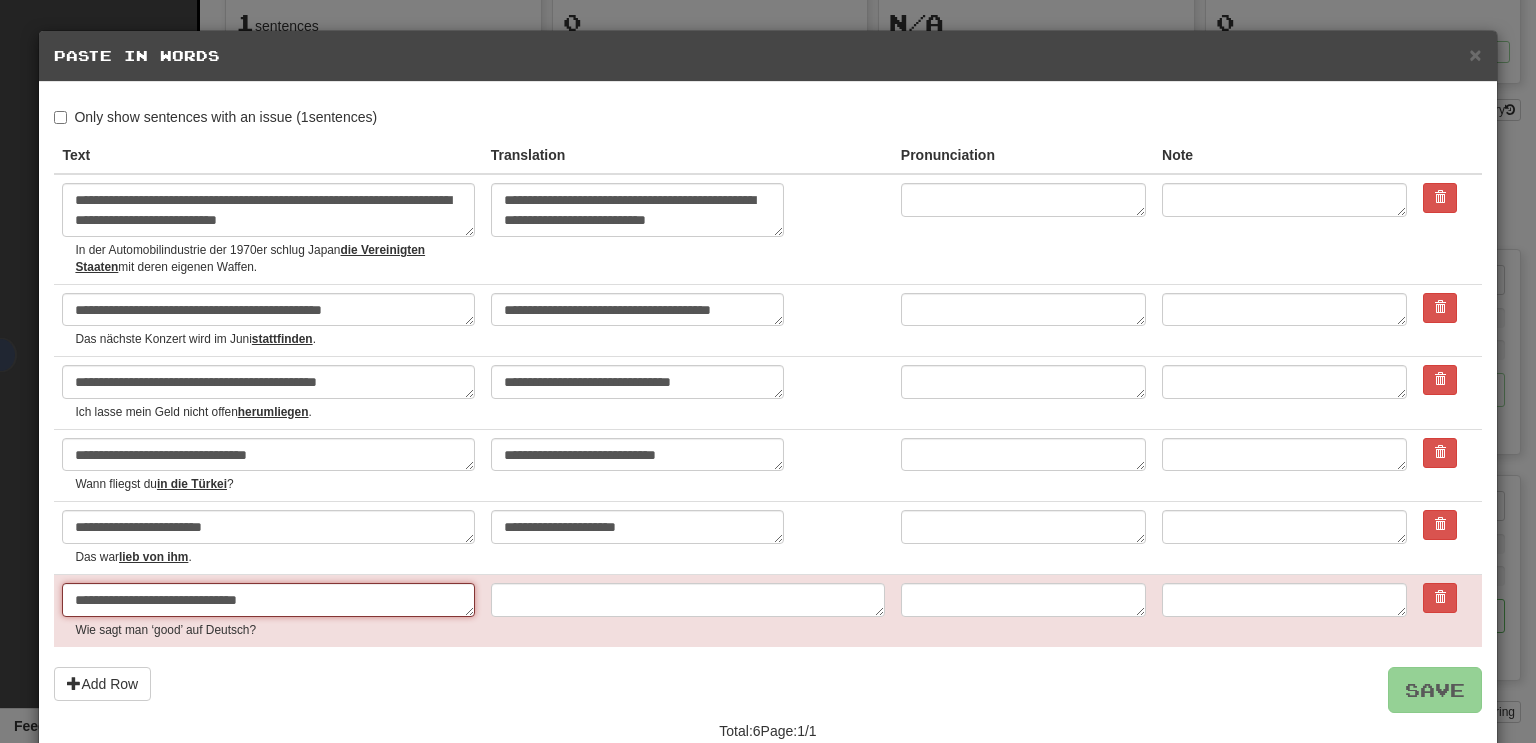 click on "**********" at bounding box center (268, 600) 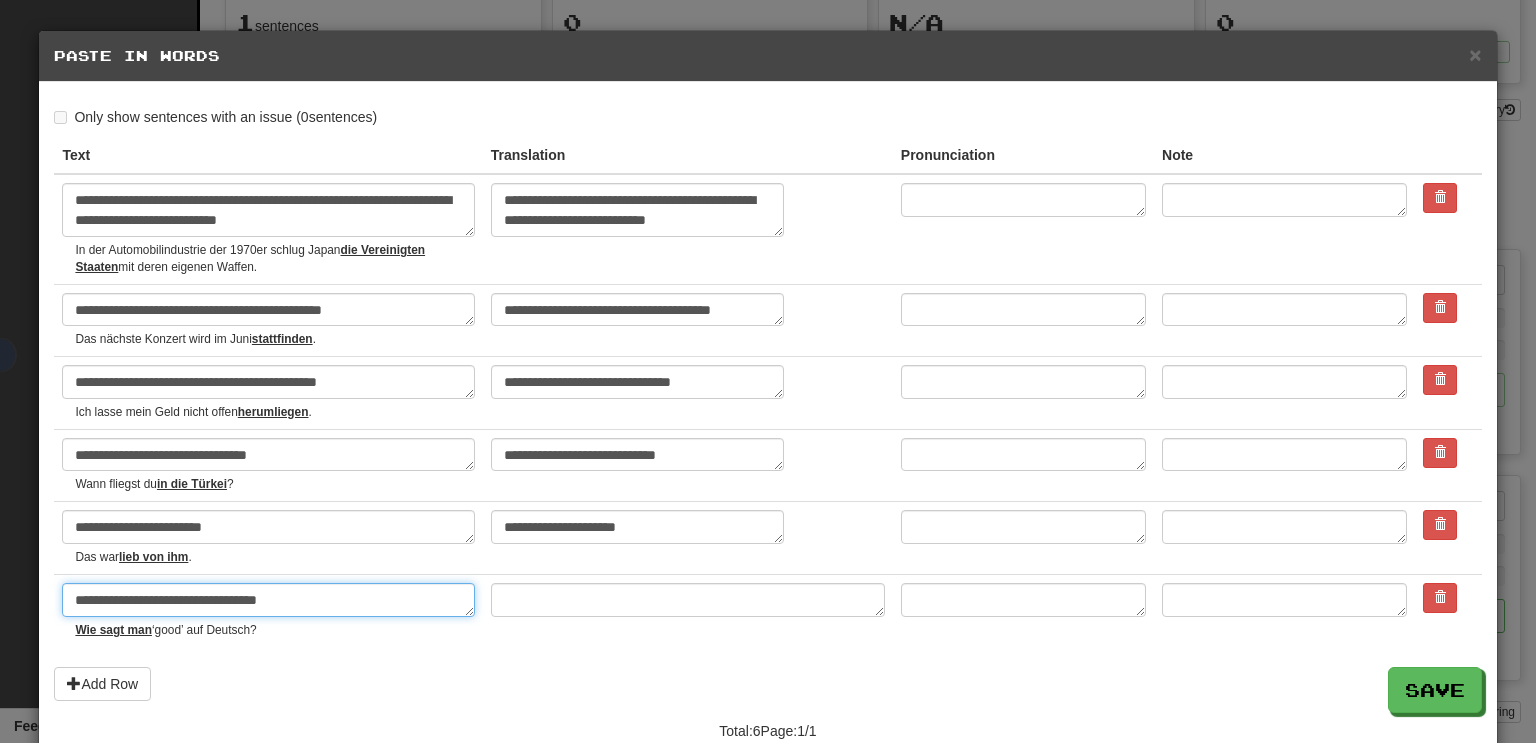 click on "**********" at bounding box center (268, 600) 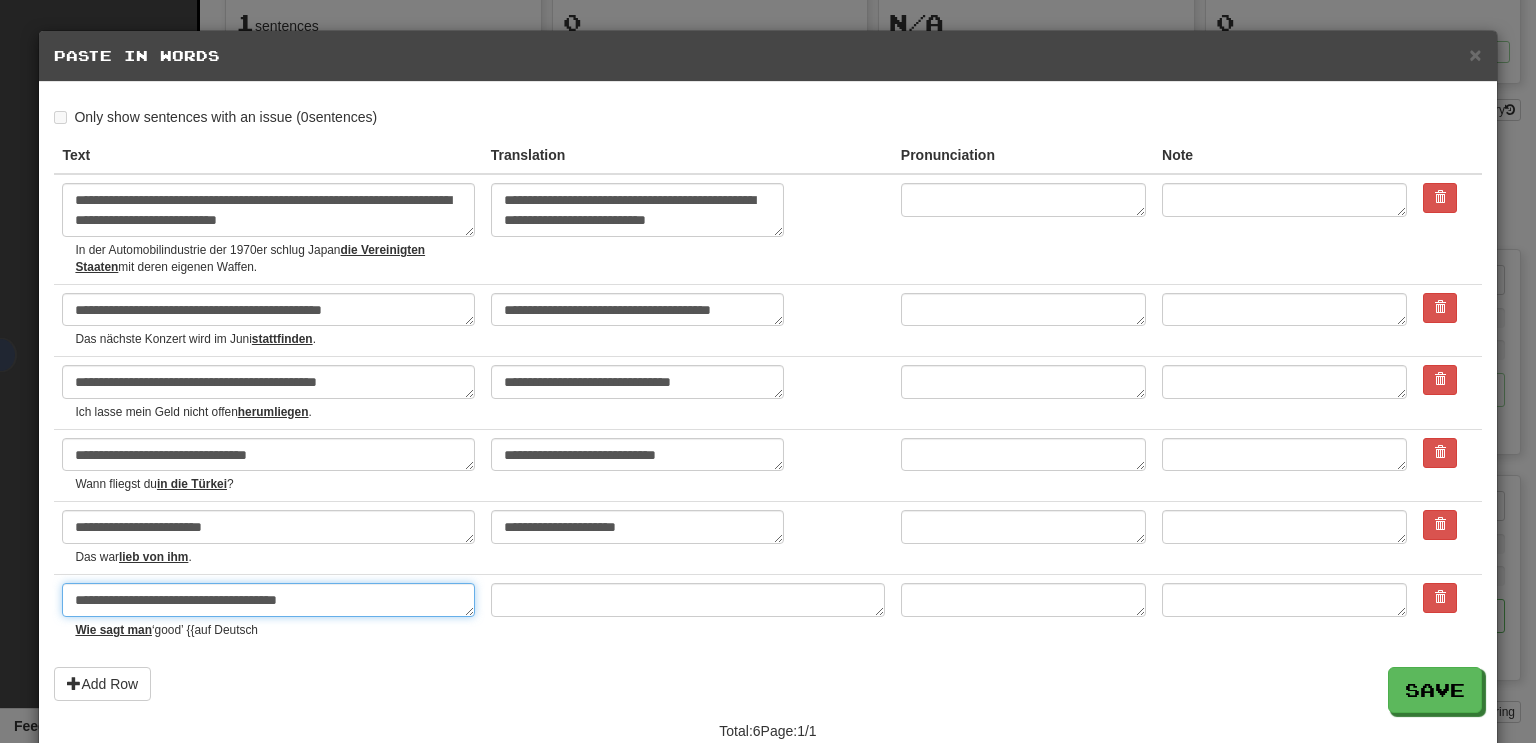 click on "**********" at bounding box center (268, 600) 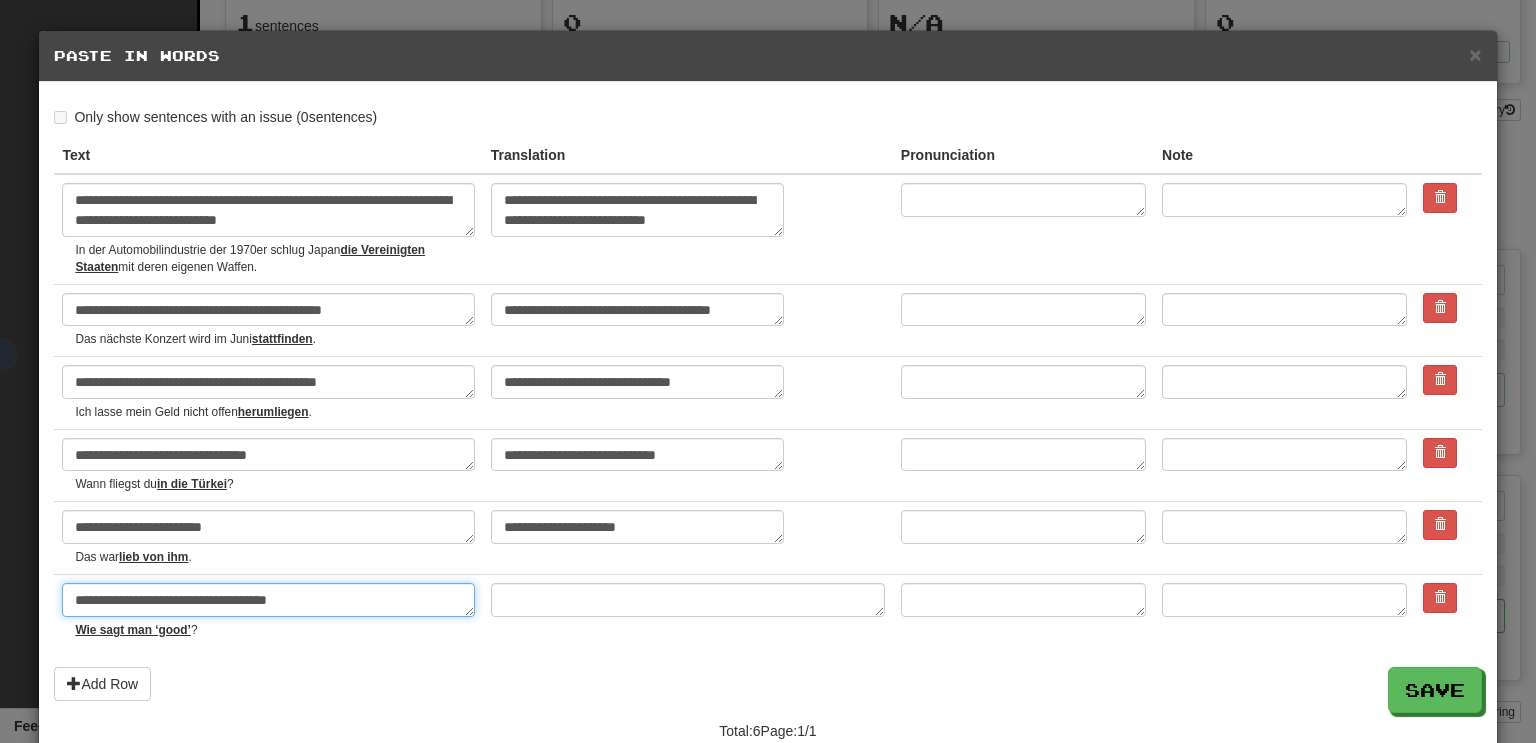 click on "**********" at bounding box center (268, 600) 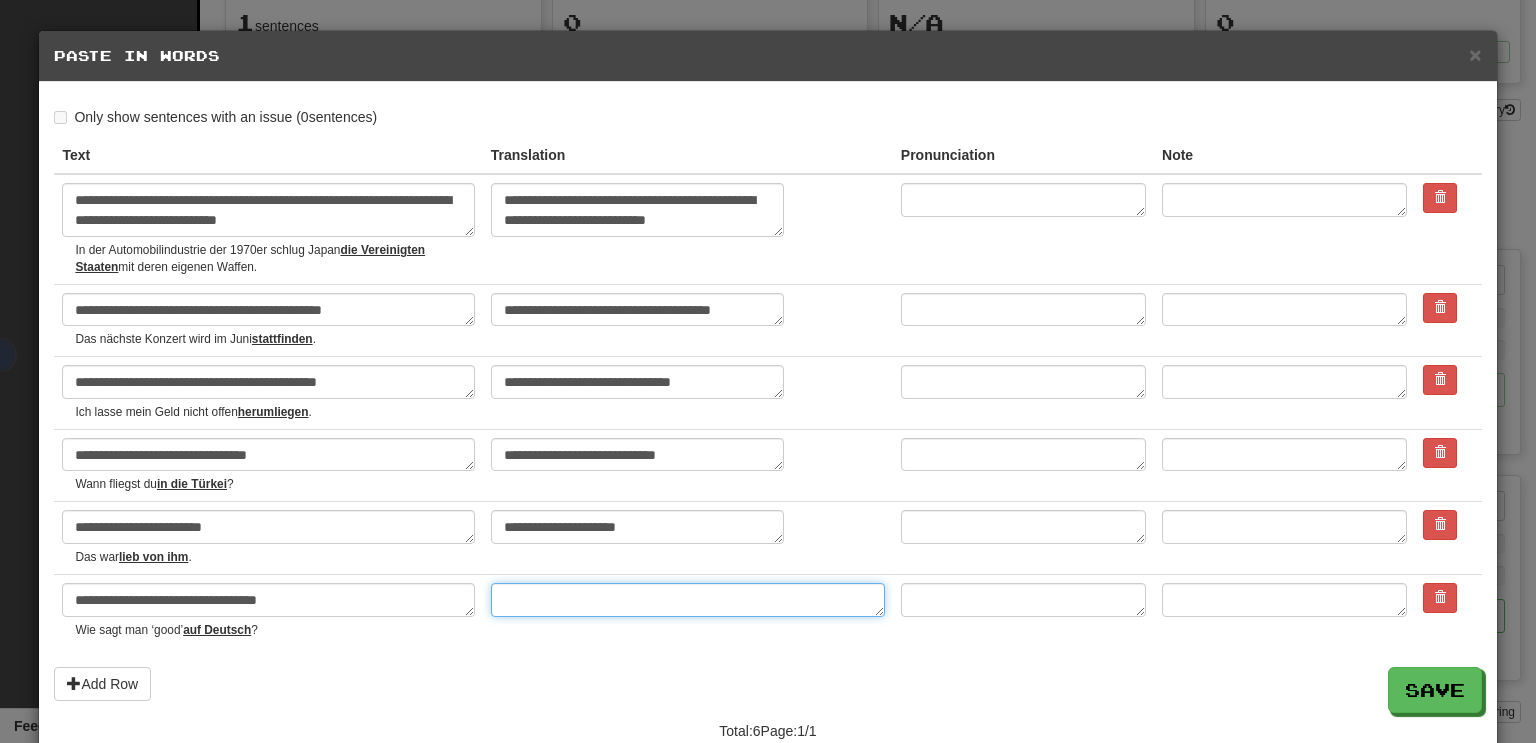 click at bounding box center [688, 600] 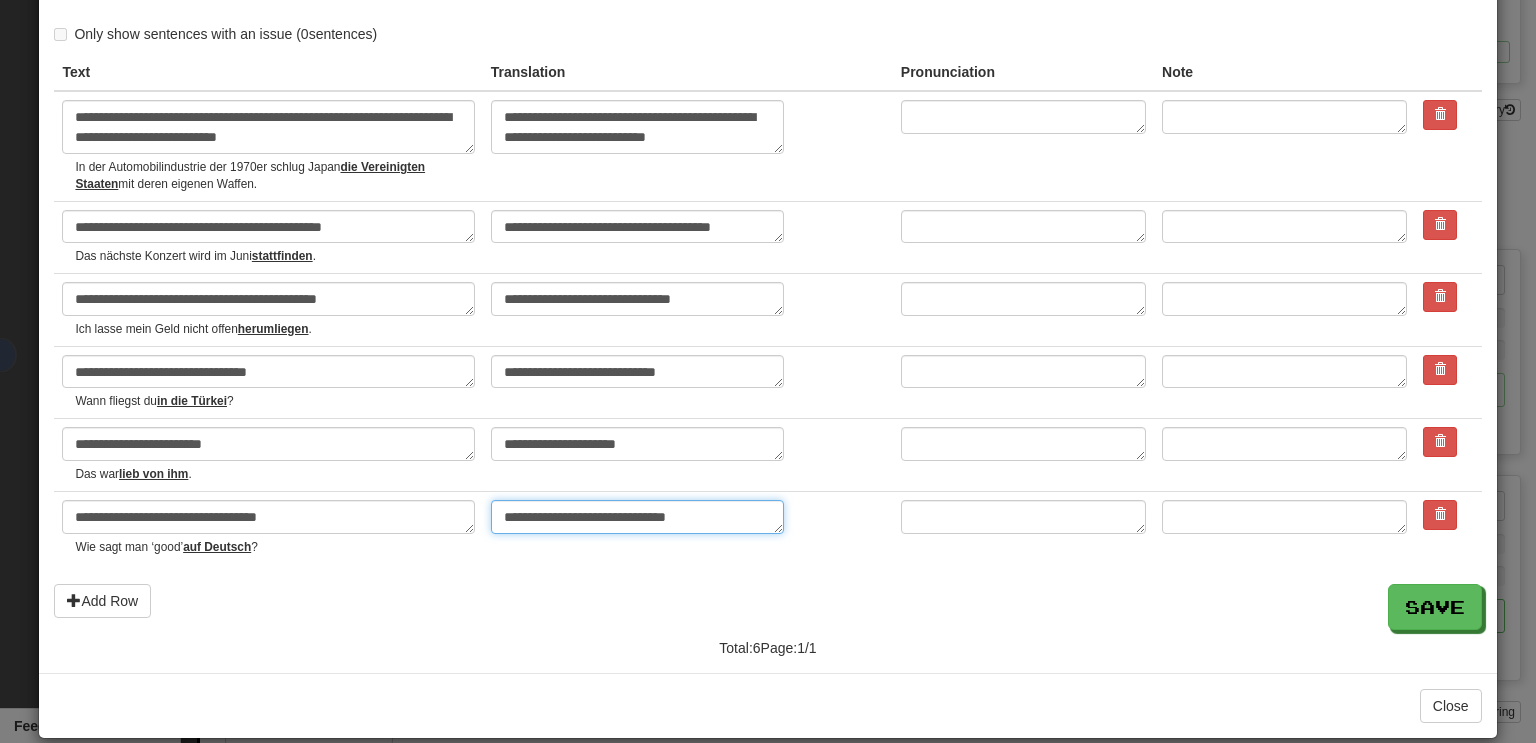 scroll, scrollTop: 86, scrollLeft: 0, axis: vertical 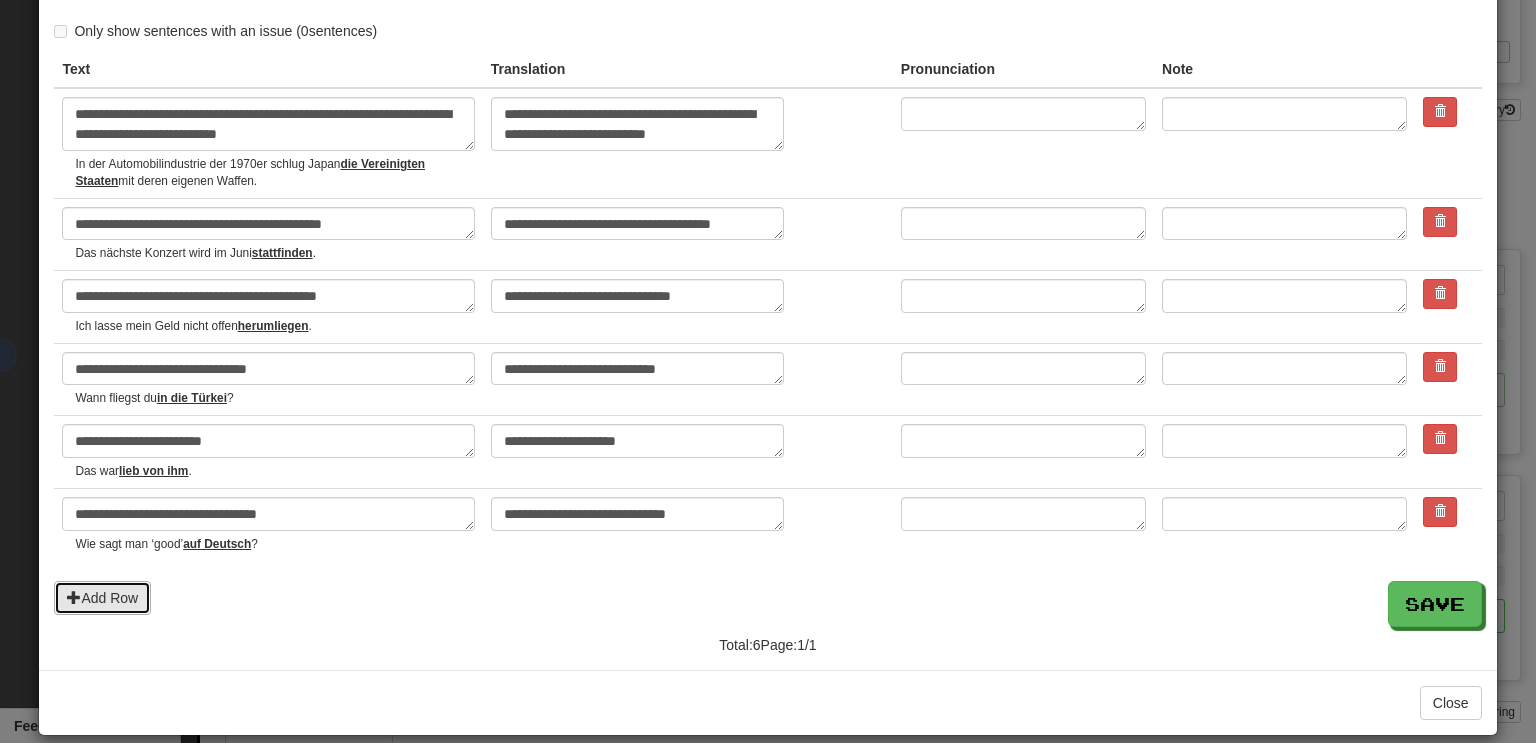 click on "Add Row" at bounding box center (102, 598) 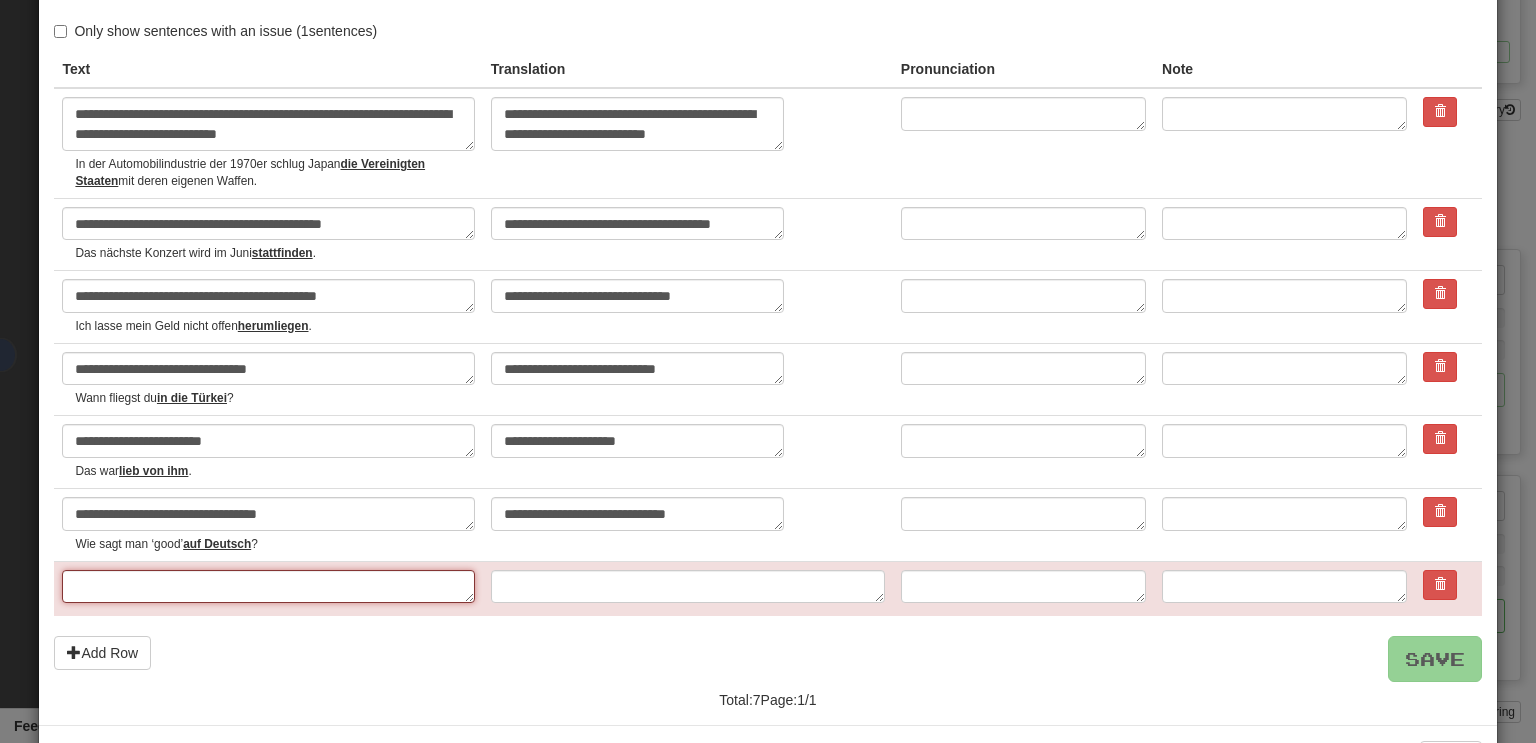 click at bounding box center (268, 587) 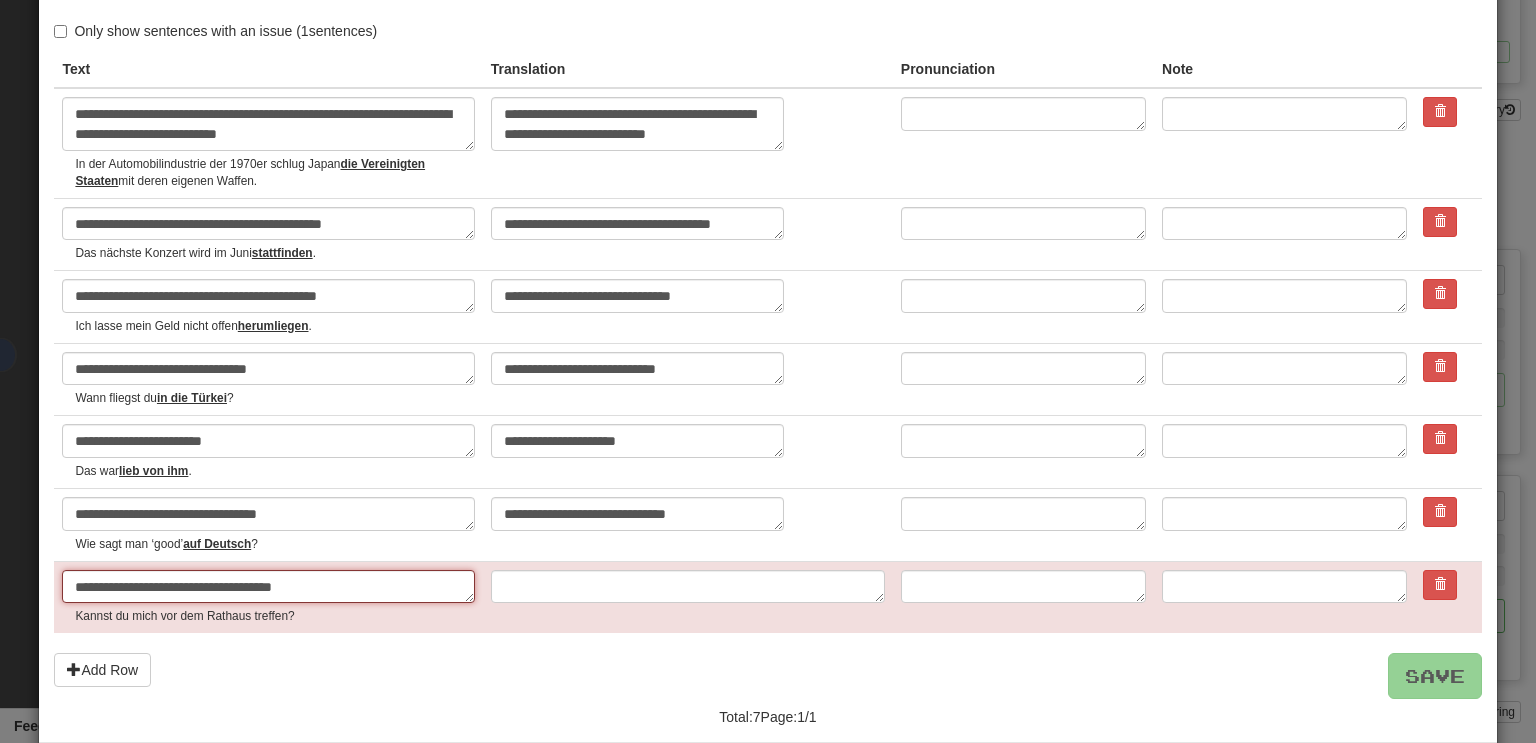 click on "**********" at bounding box center (268, 587) 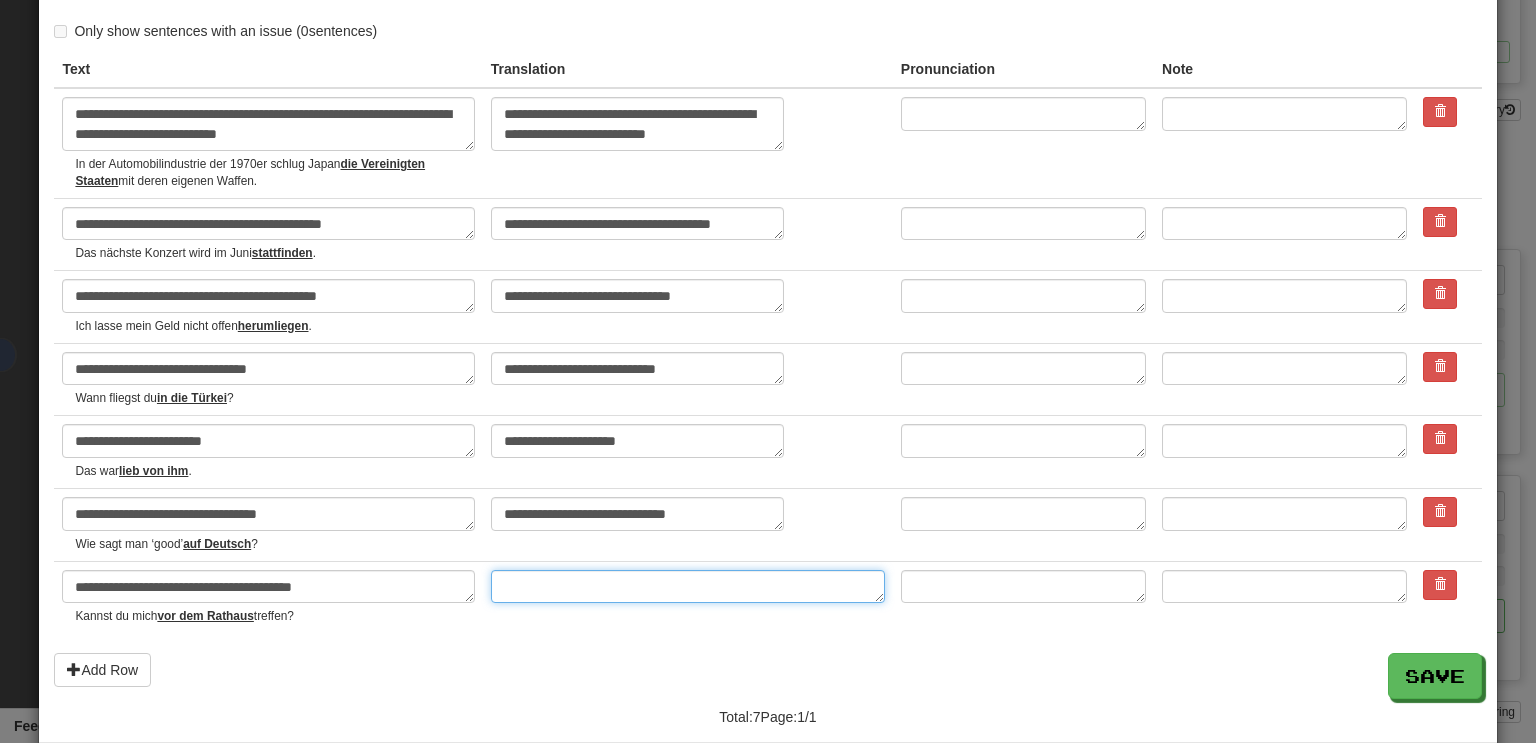 click at bounding box center (688, 587) 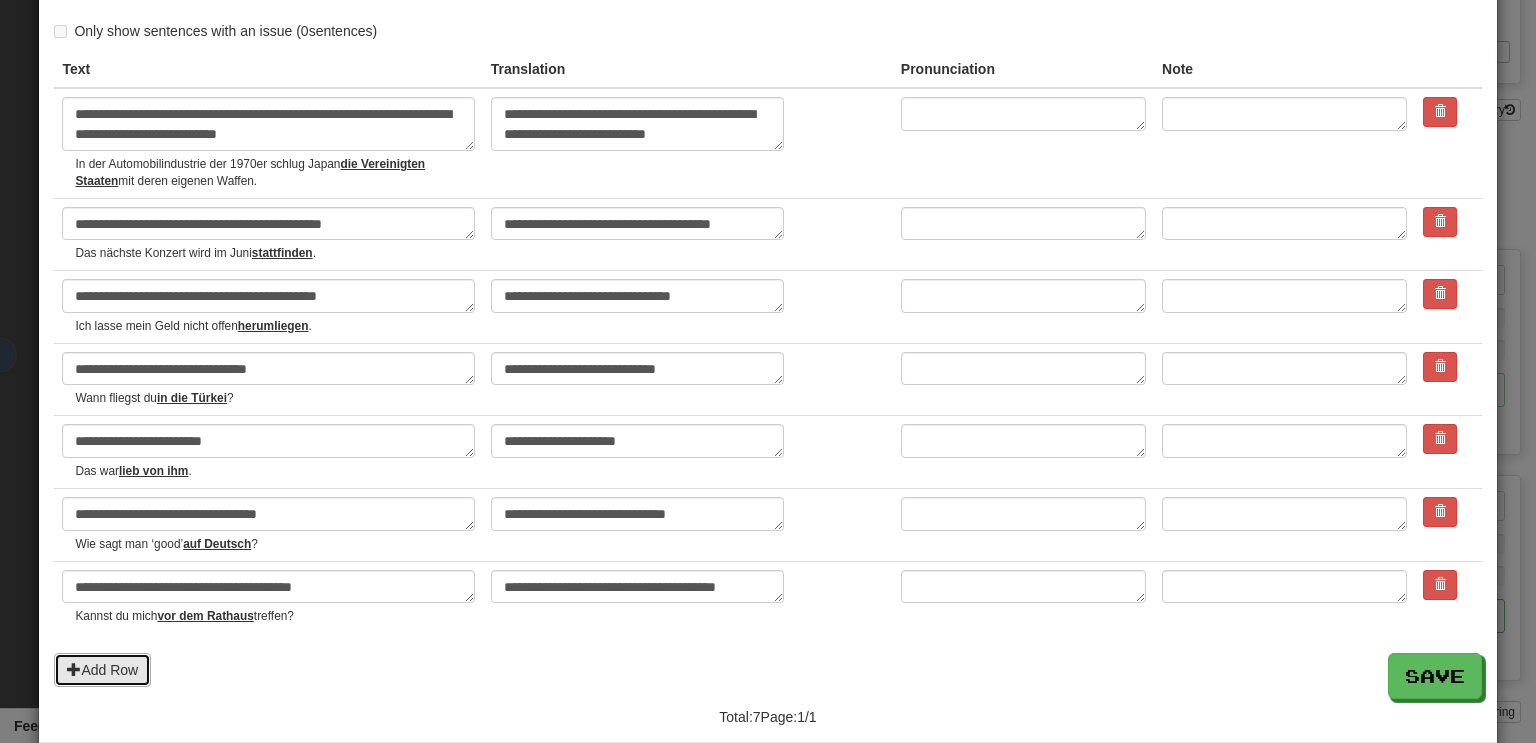 click on "Add Row" at bounding box center (102, 670) 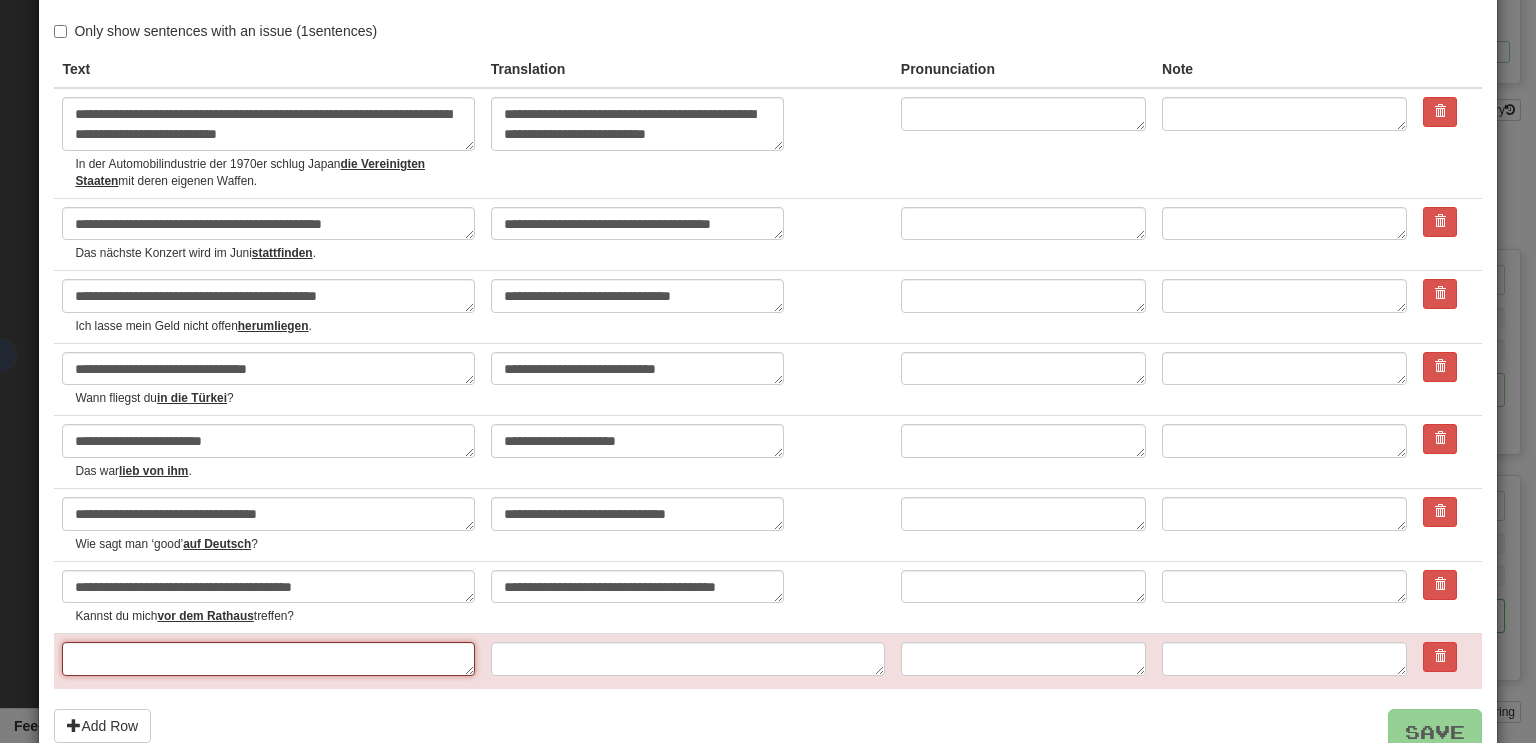 click at bounding box center (268, 659) 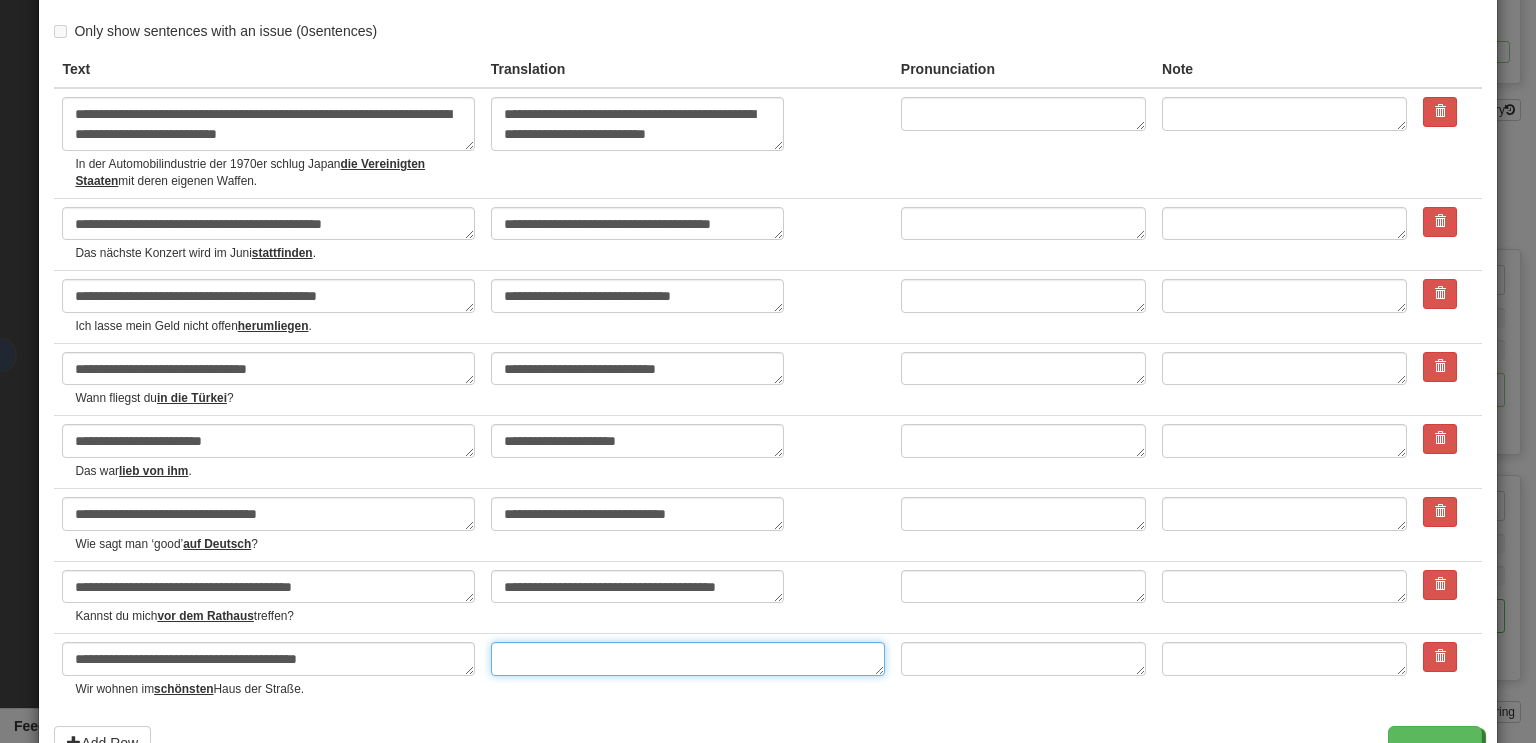 click at bounding box center (688, 659) 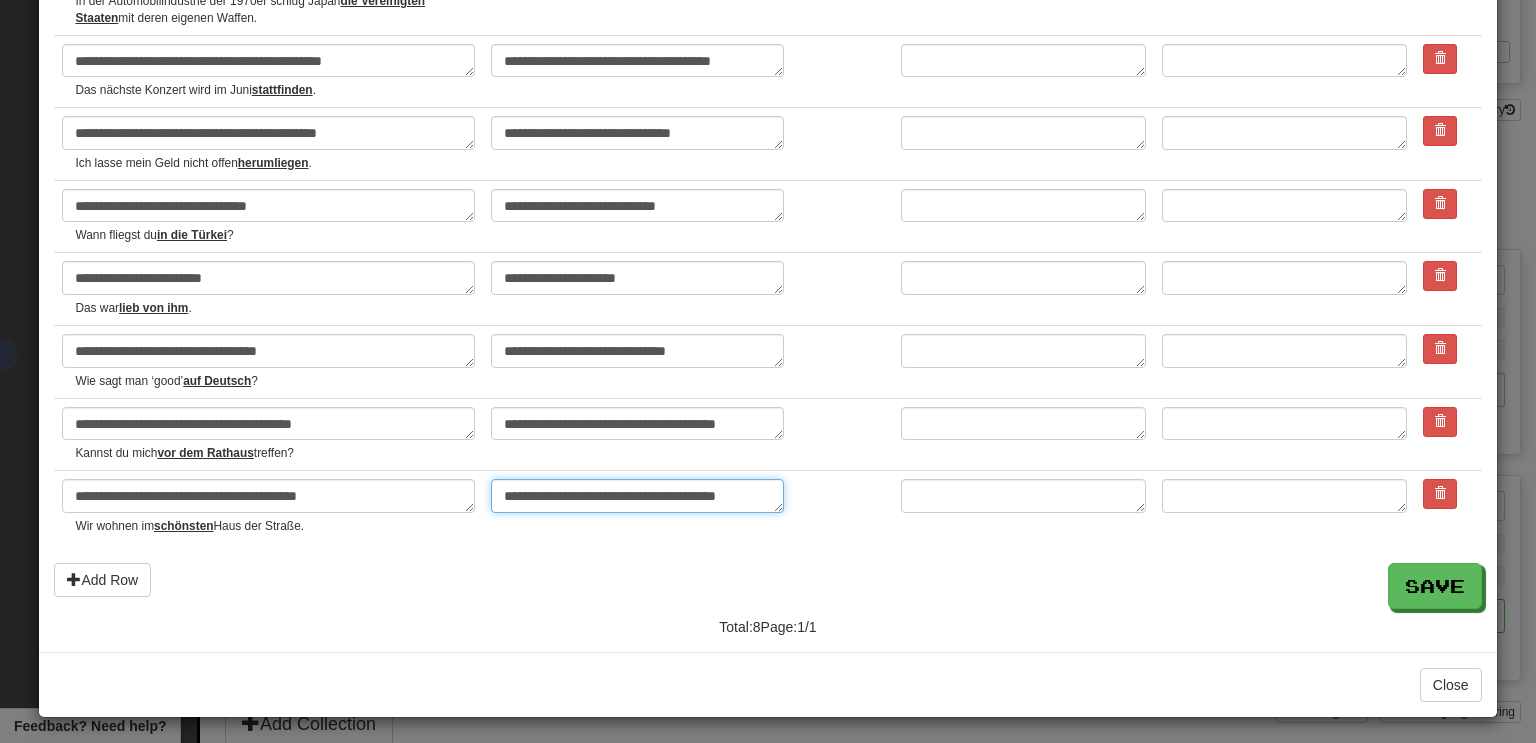 scroll, scrollTop: 250, scrollLeft: 0, axis: vertical 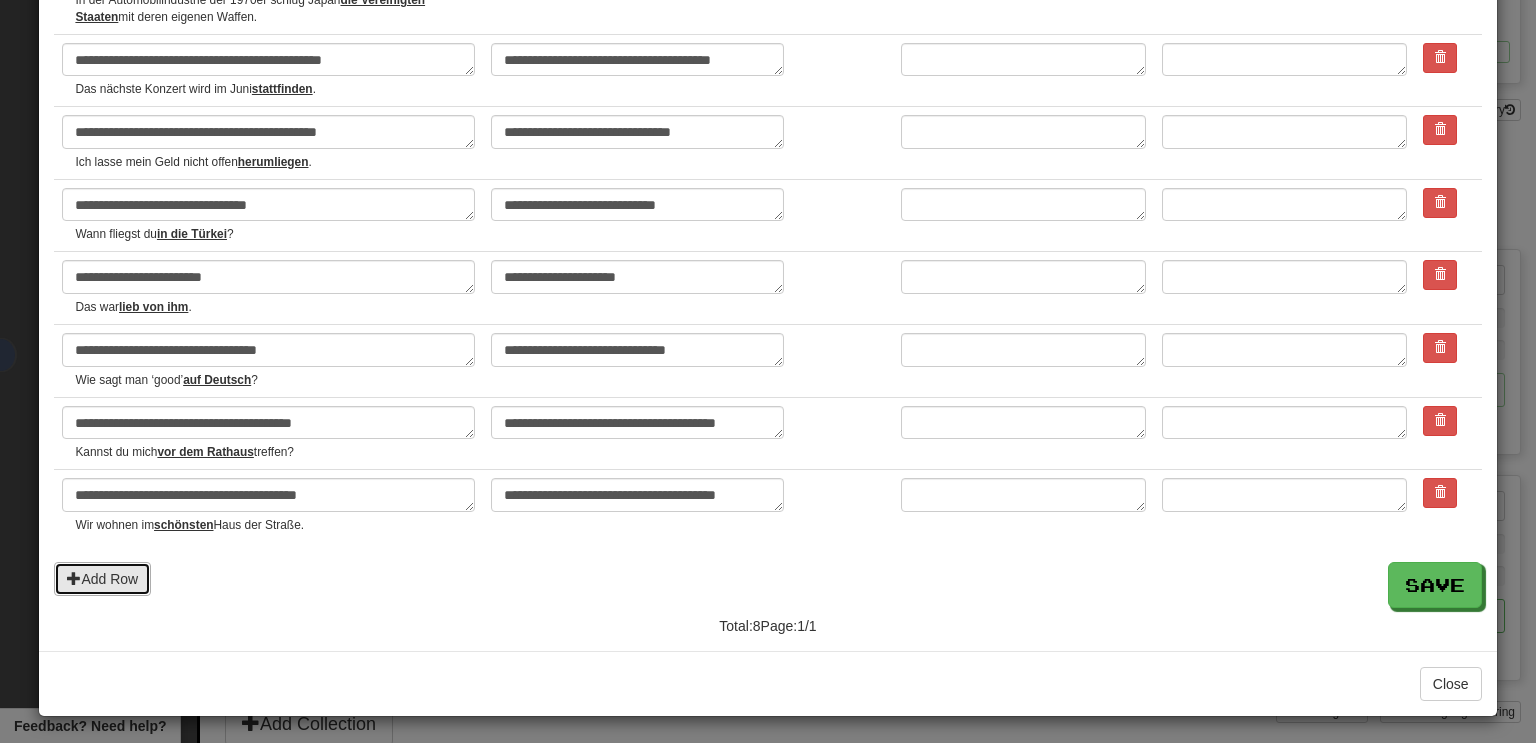 click on "Add Row" at bounding box center (102, 579) 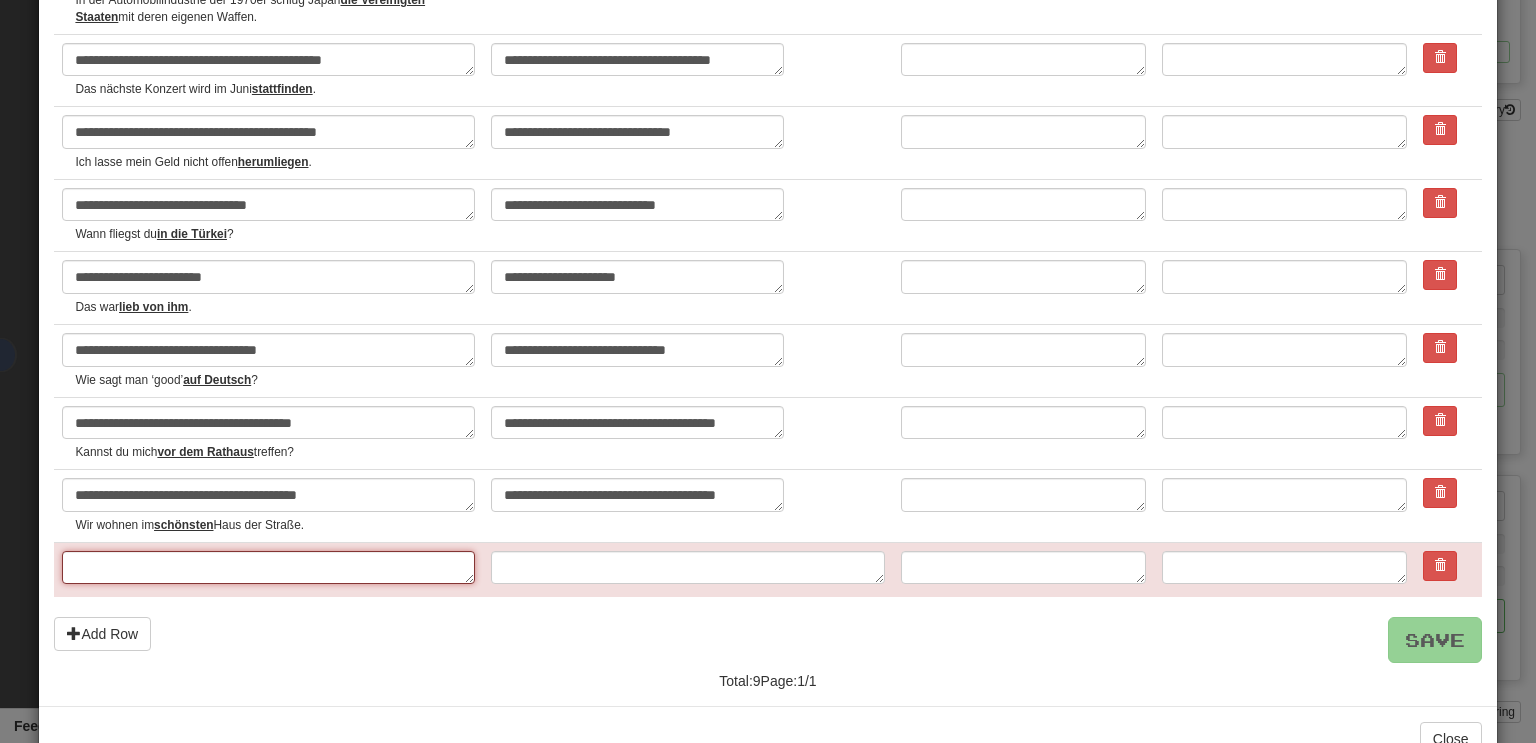 click at bounding box center [268, 568] 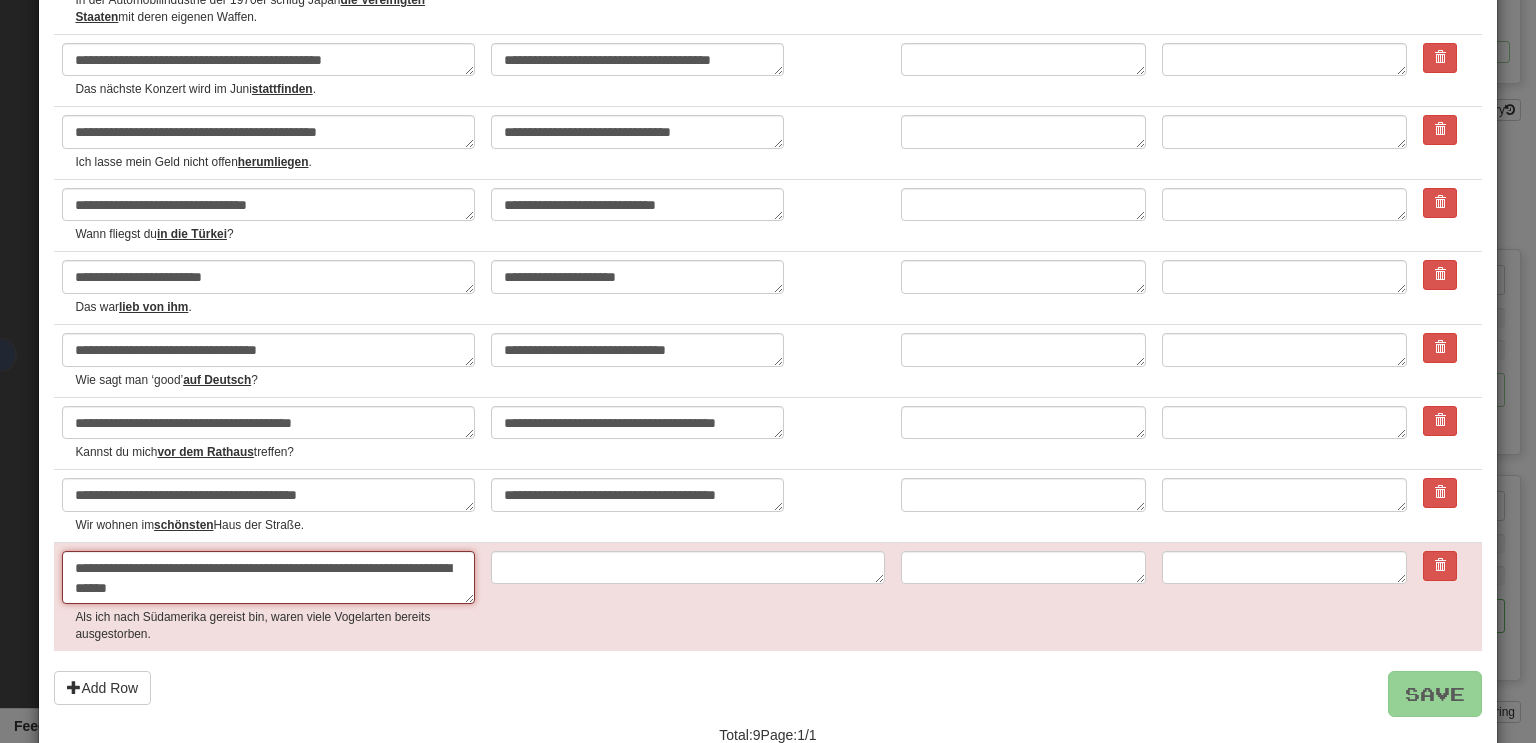 click on "**********" at bounding box center [268, 578] 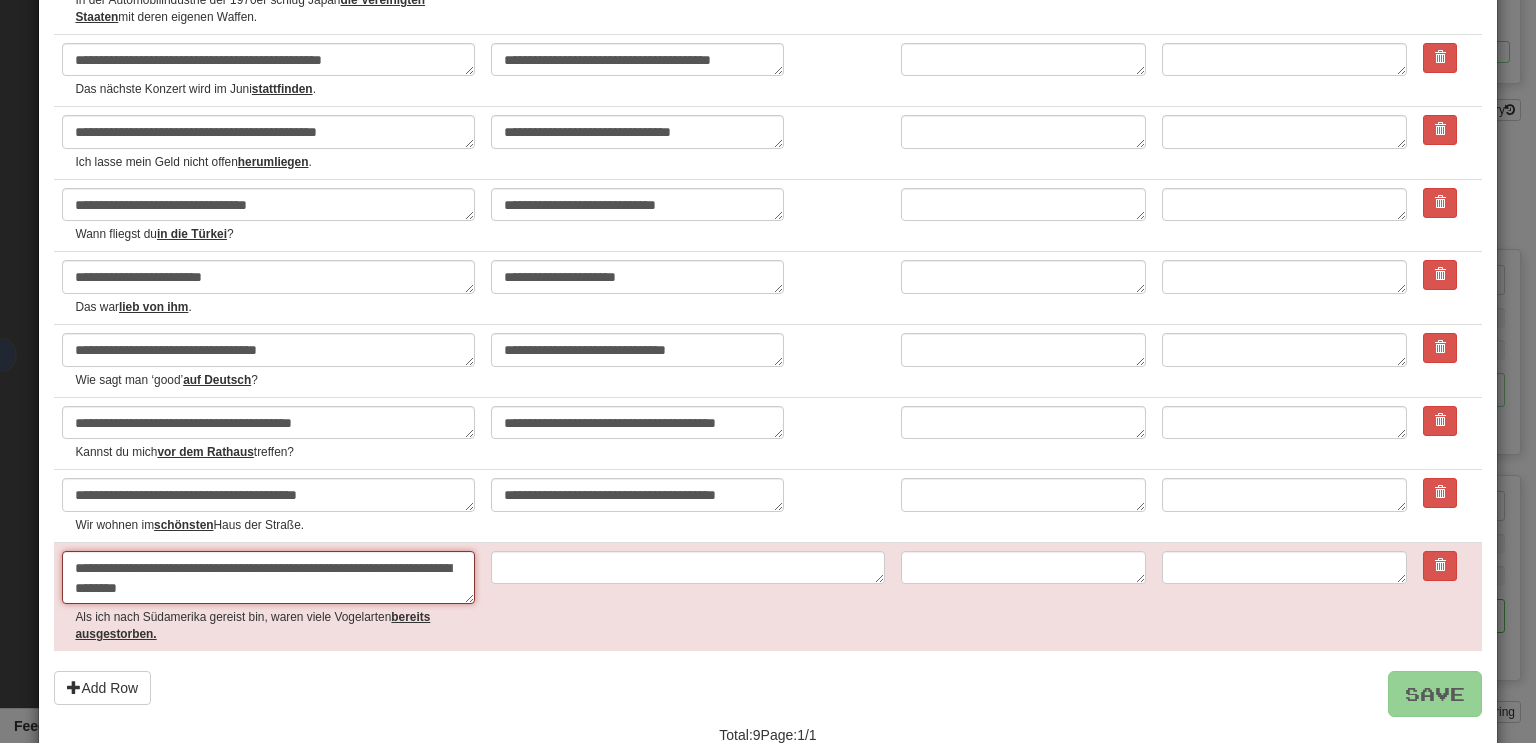 click on "**********" at bounding box center (268, 578) 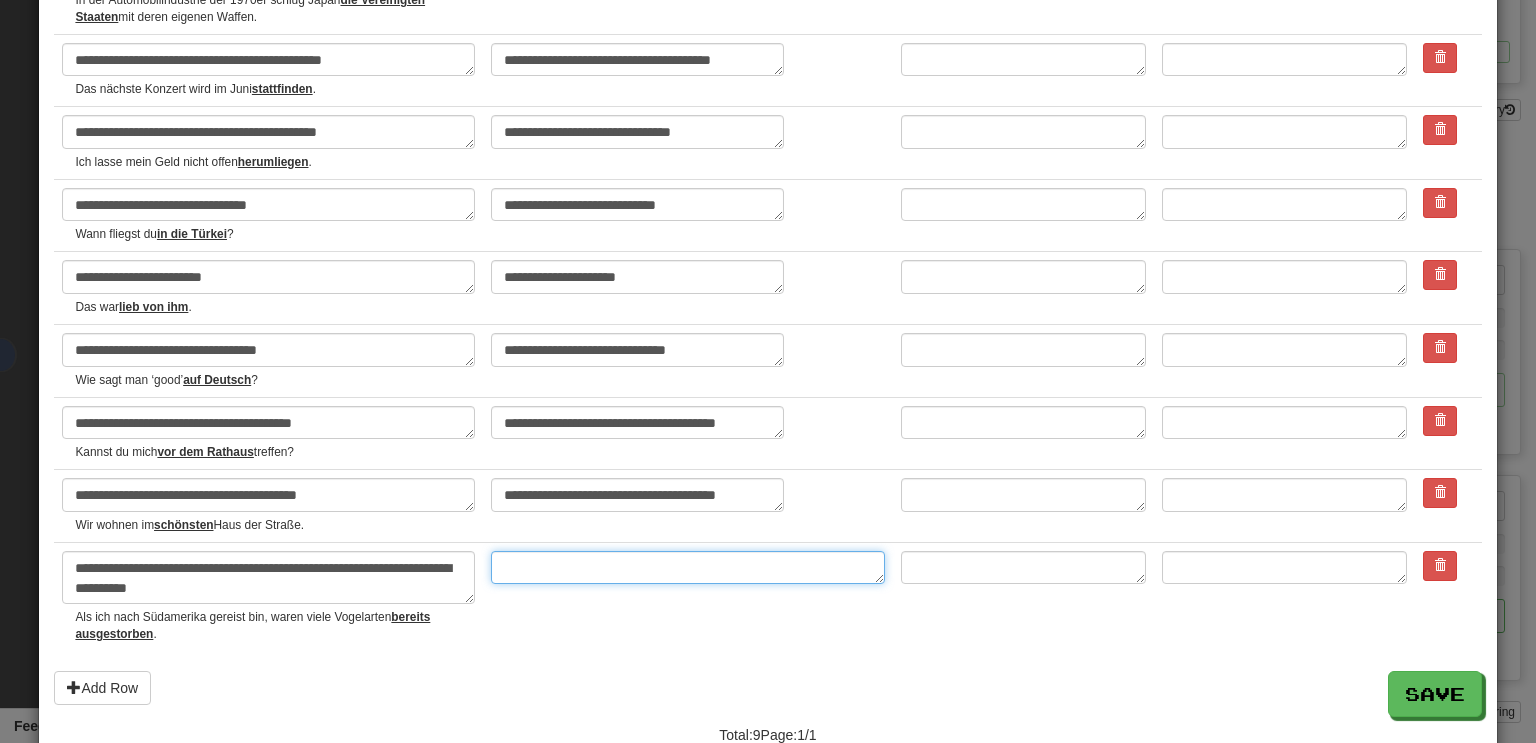 click at bounding box center [688, 568] 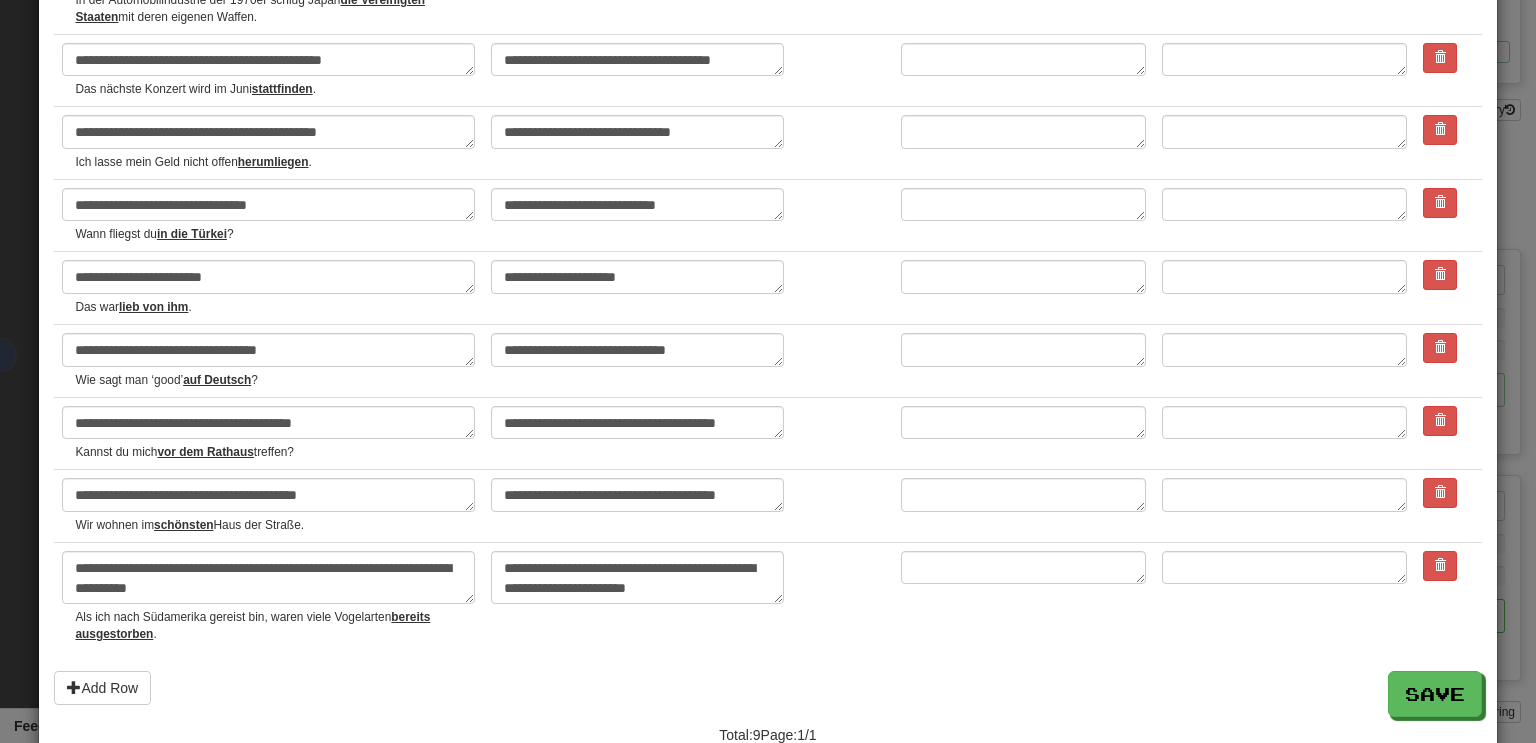 drag, startPoint x: 832, startPoint y: 643, endPoint x: 844, endPoint y: 654, distance: 16.27882 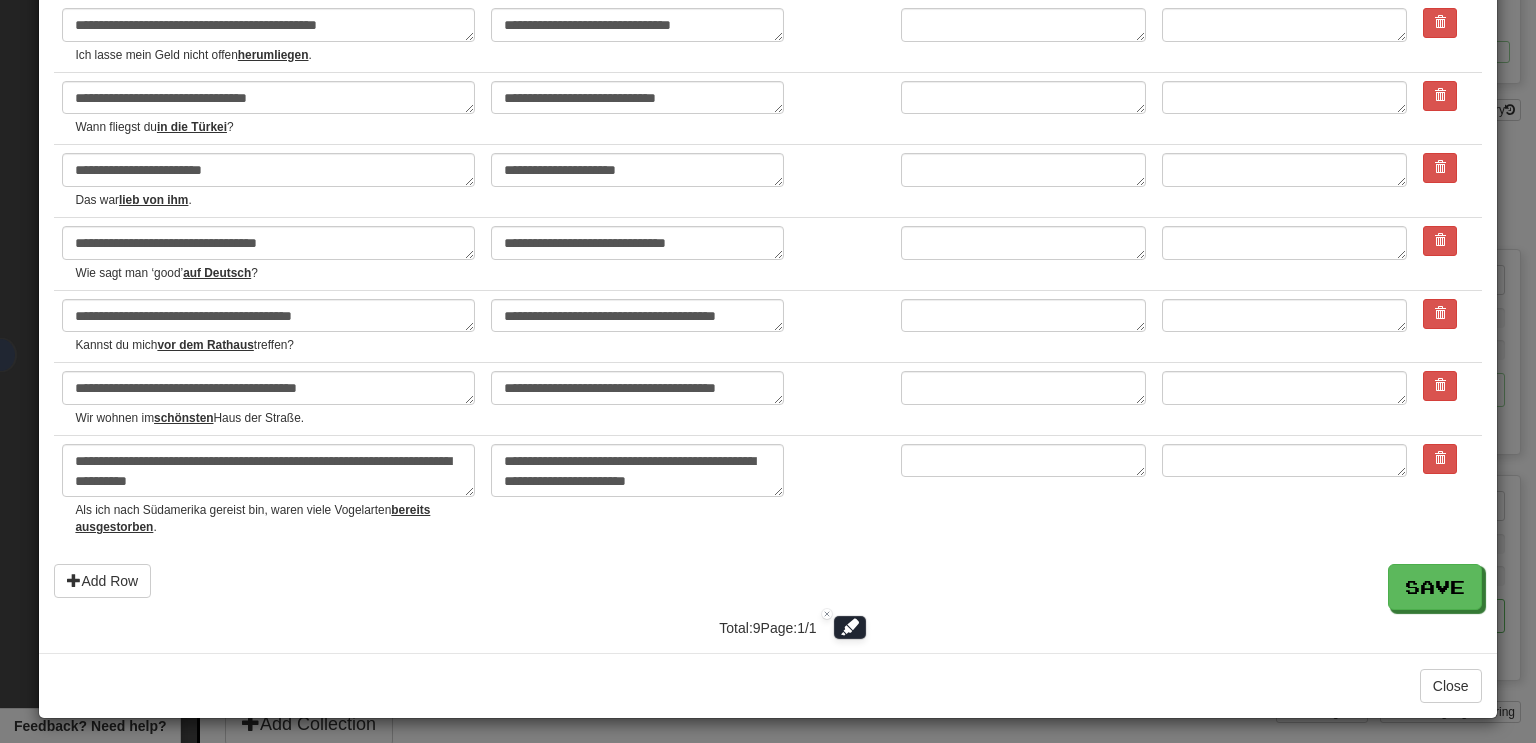 scroll, scrollTop: 360, scrollLeft: 0, axis: vertical 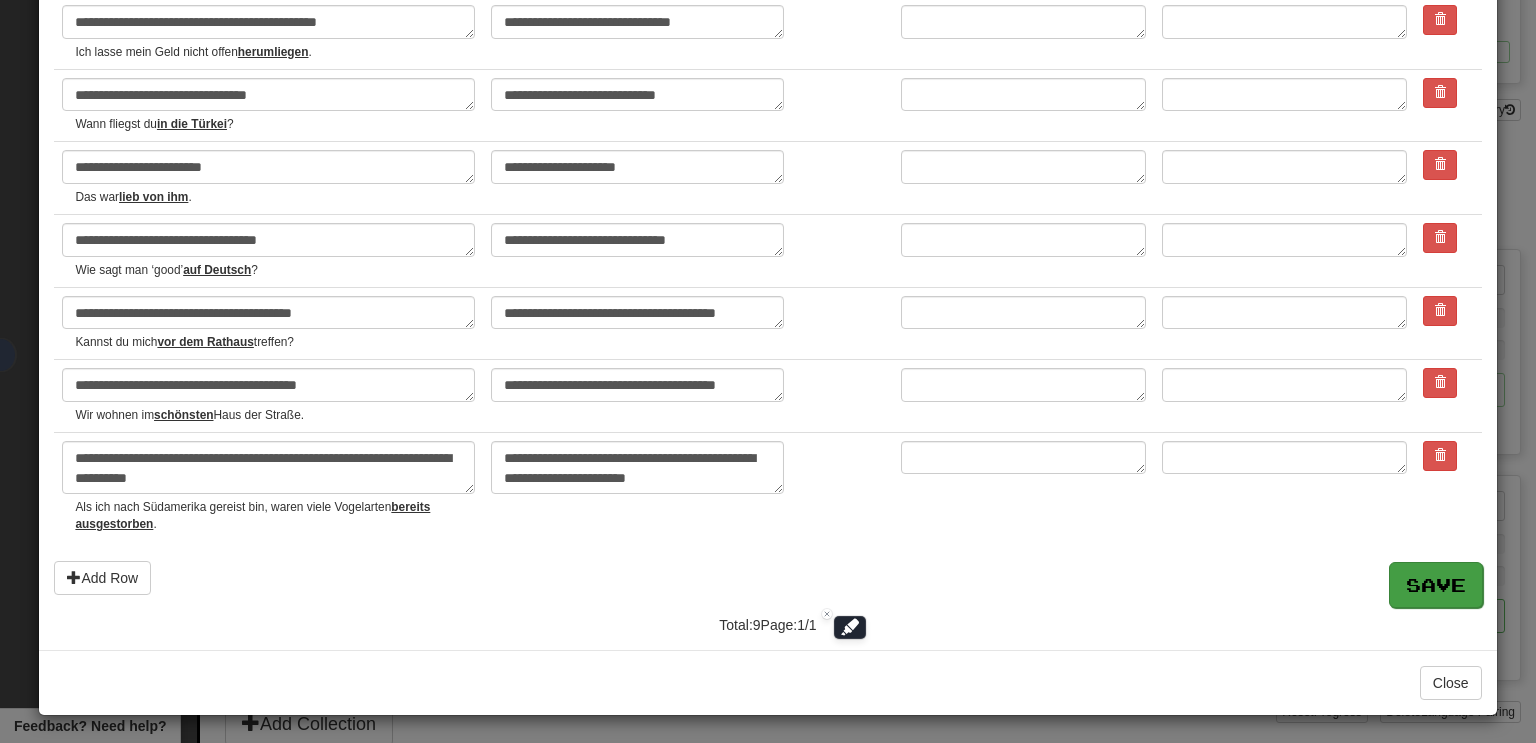 click on "Save" at bounding box center [1436, 585] 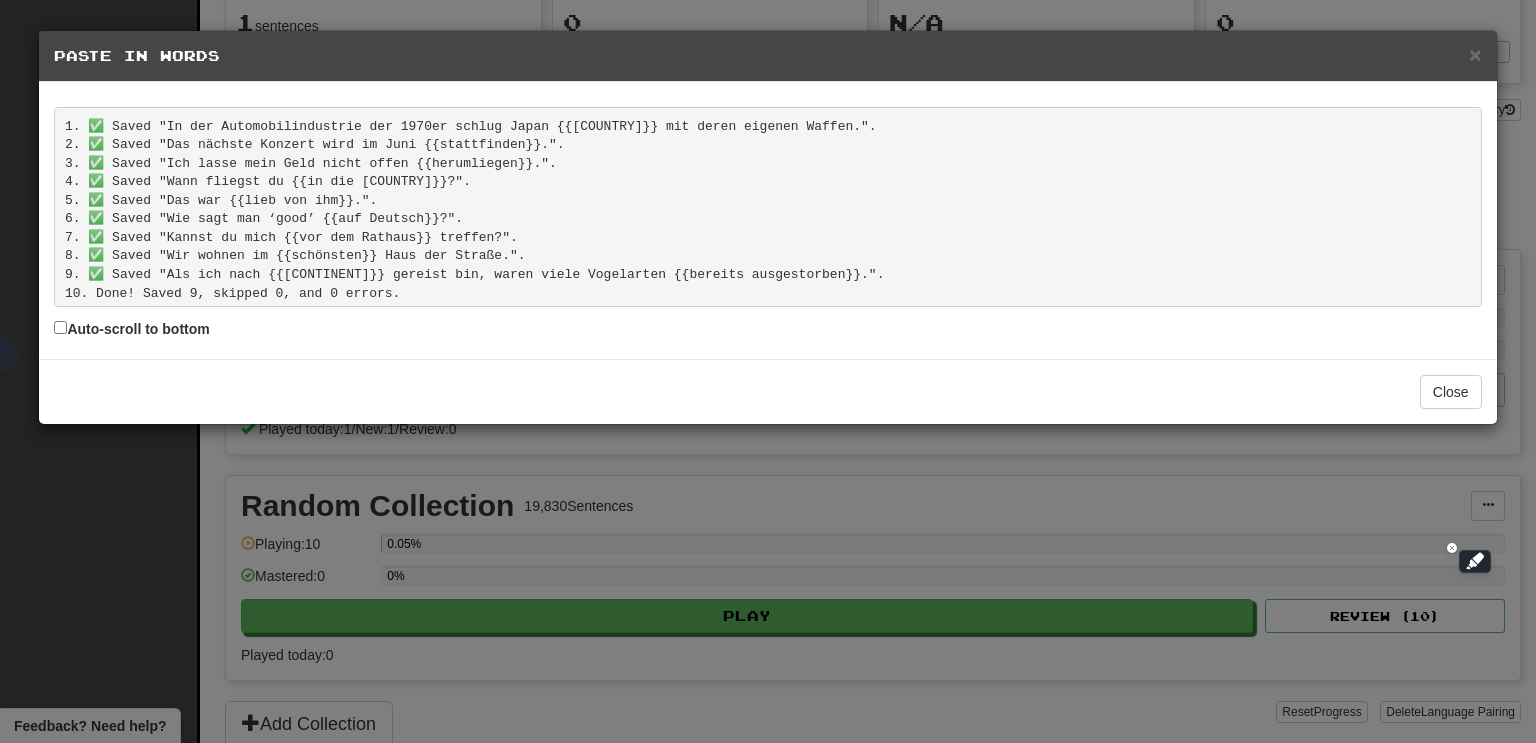 scroll, scrollTop: 0, scrollLeft: 0, axis: both 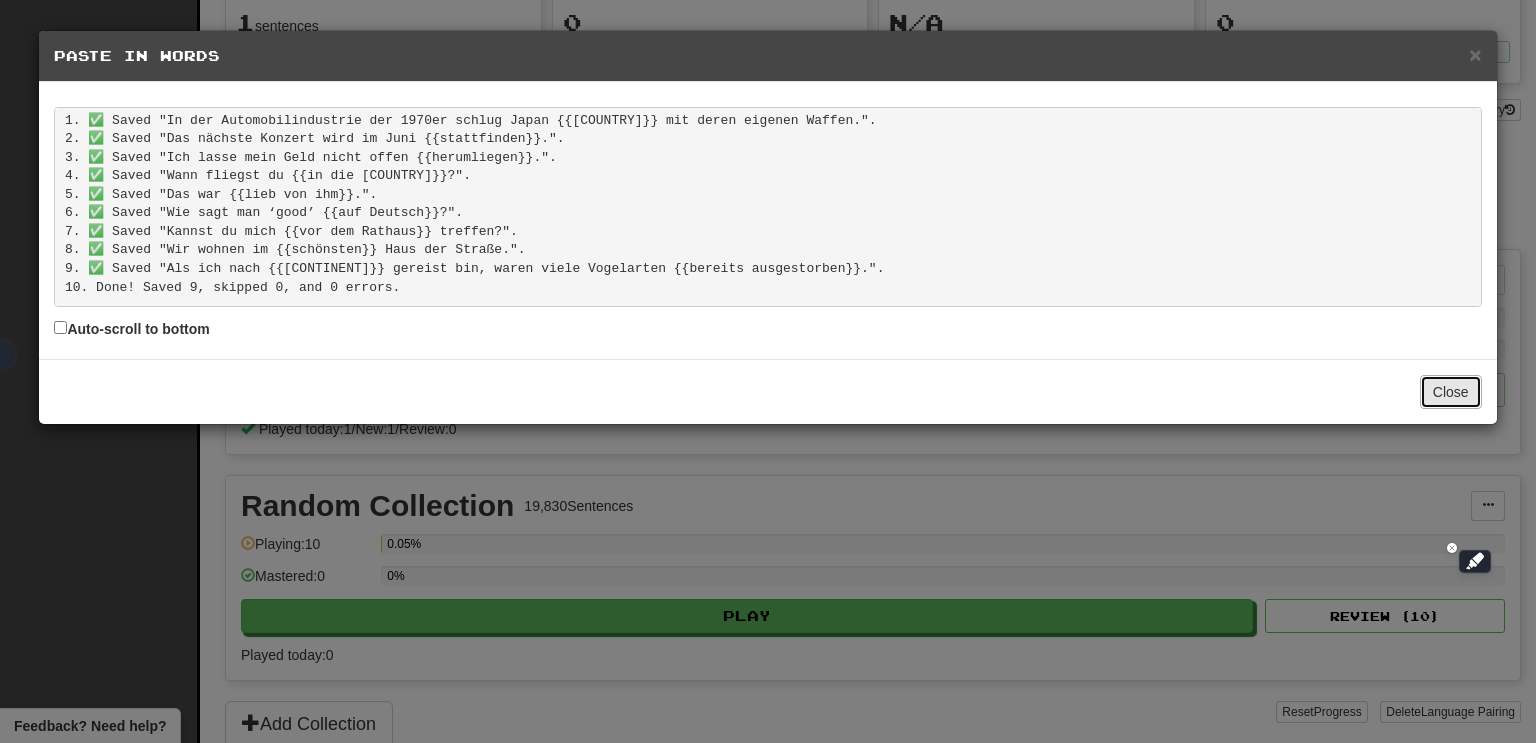 click on "Close" at bounding box center [1451, 392] 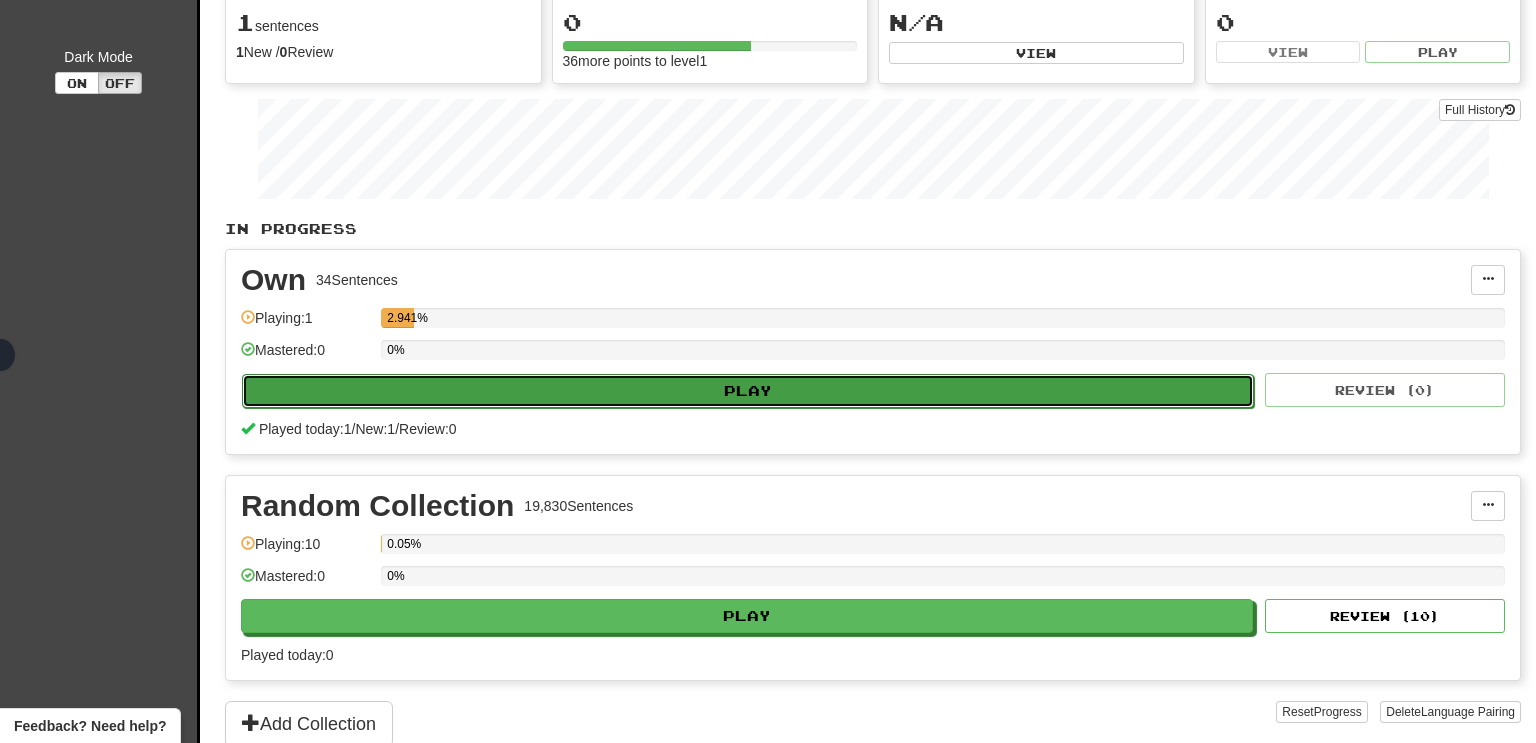 click on "Play" at bounding box center [748, 391] 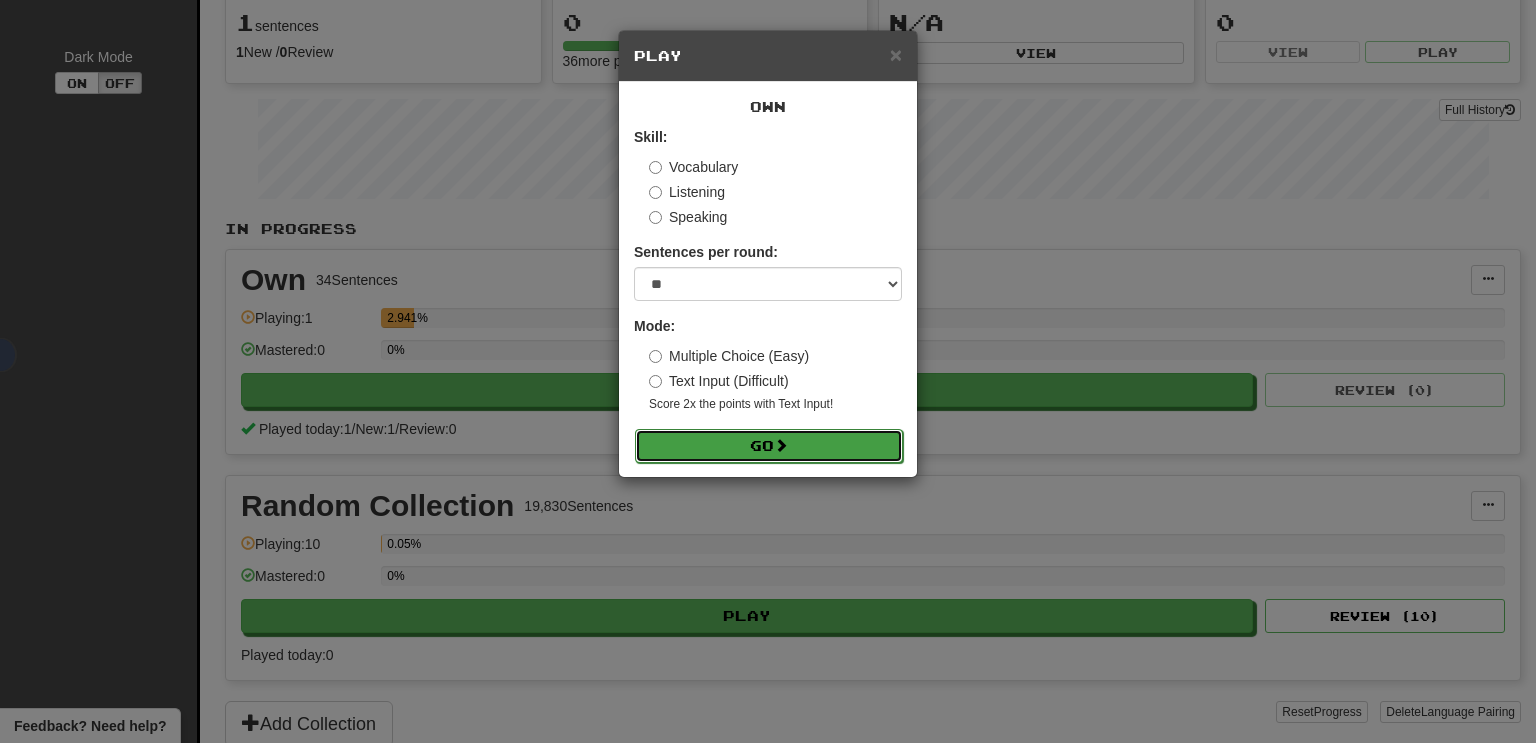 click on "Go" at bounding box center (769, 446) 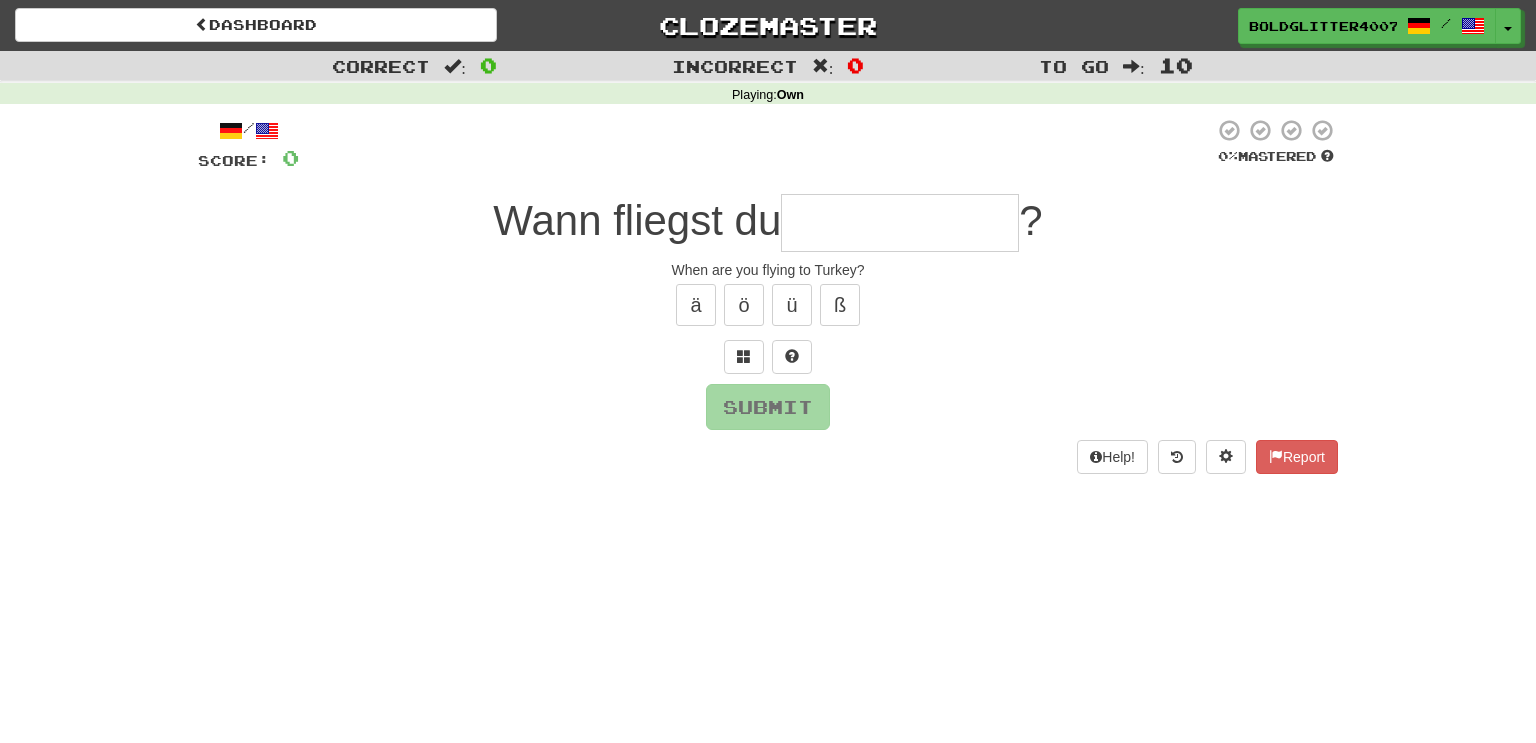 scroll, scrollTop: 0, scrollLeft: 0, axis: both 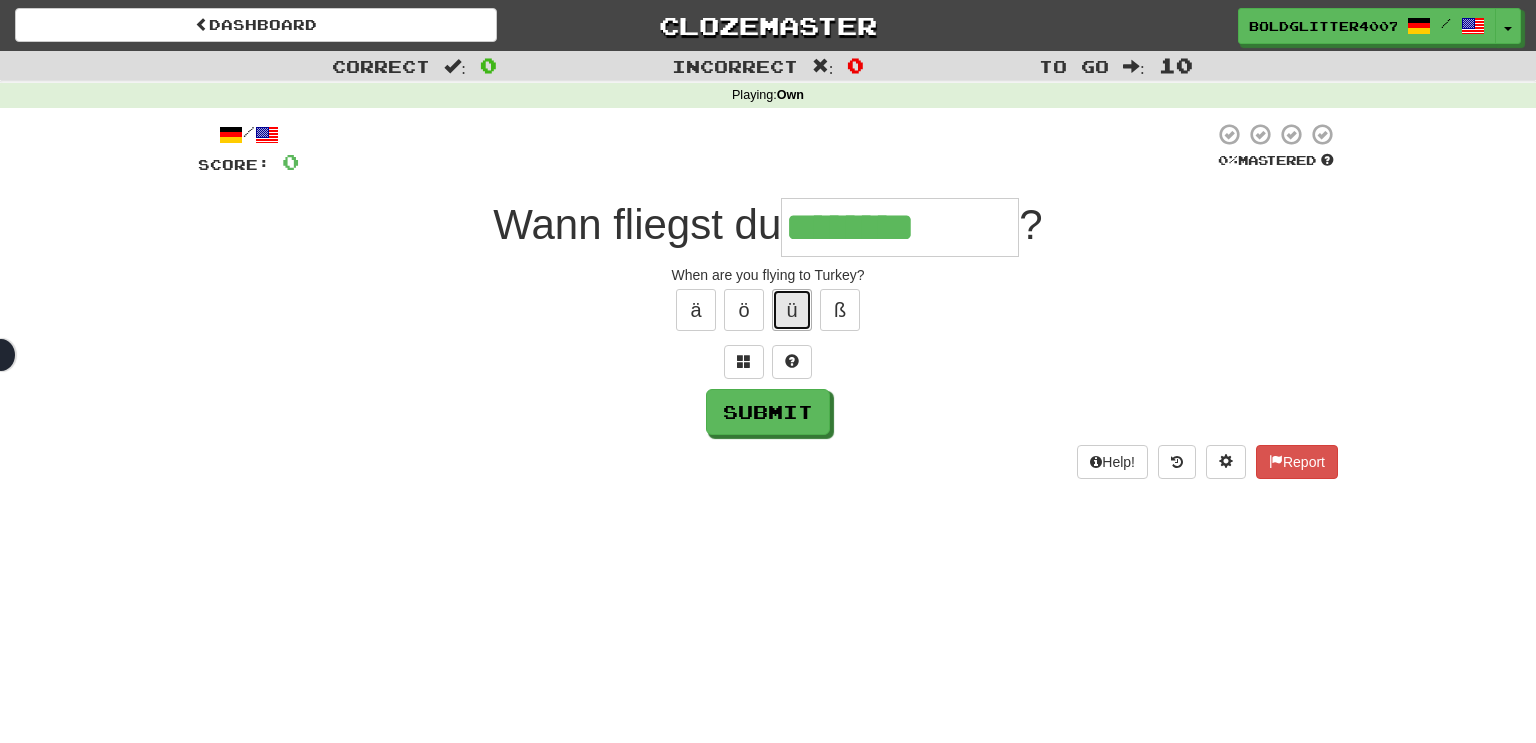 click on "ü" at bounding box center [792, 310] 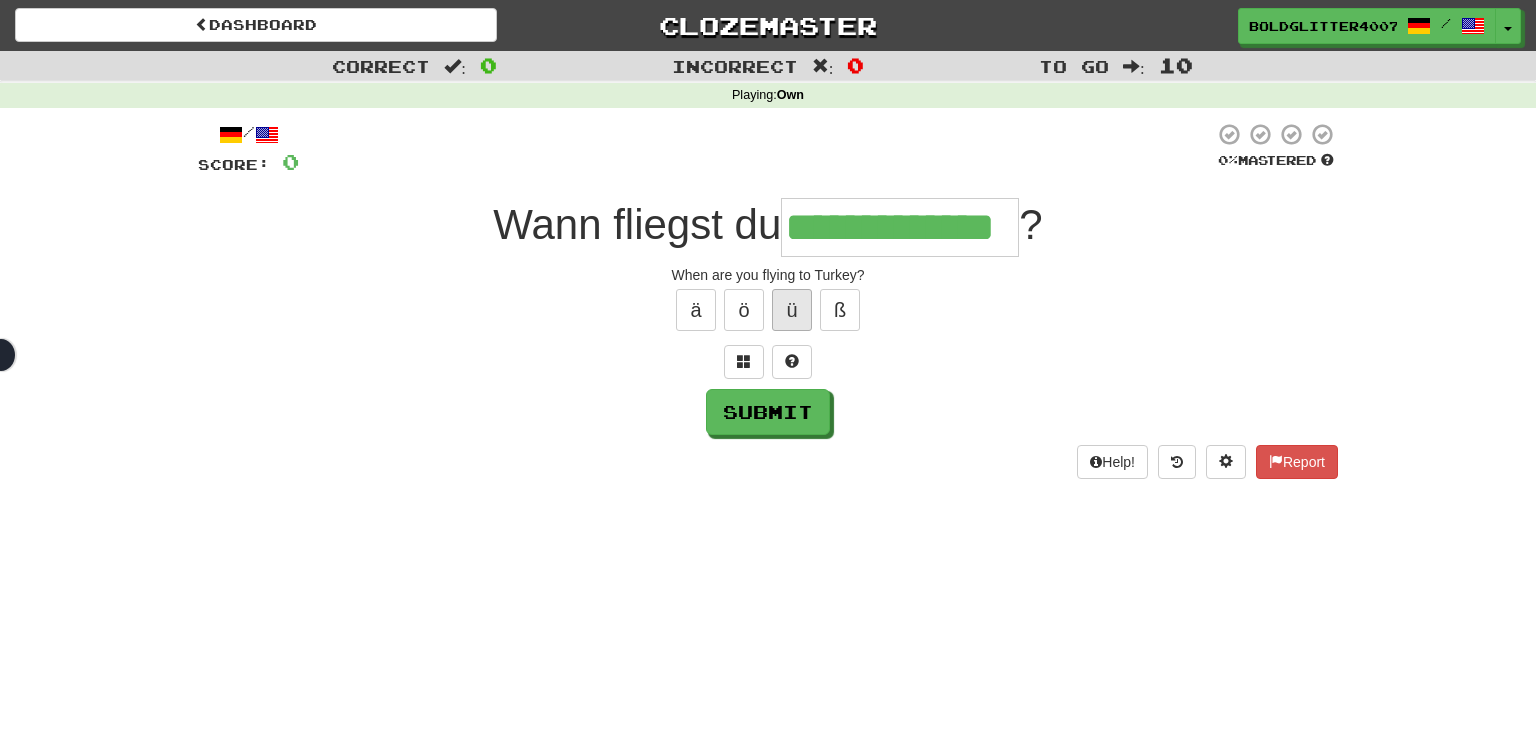 type on "**********" 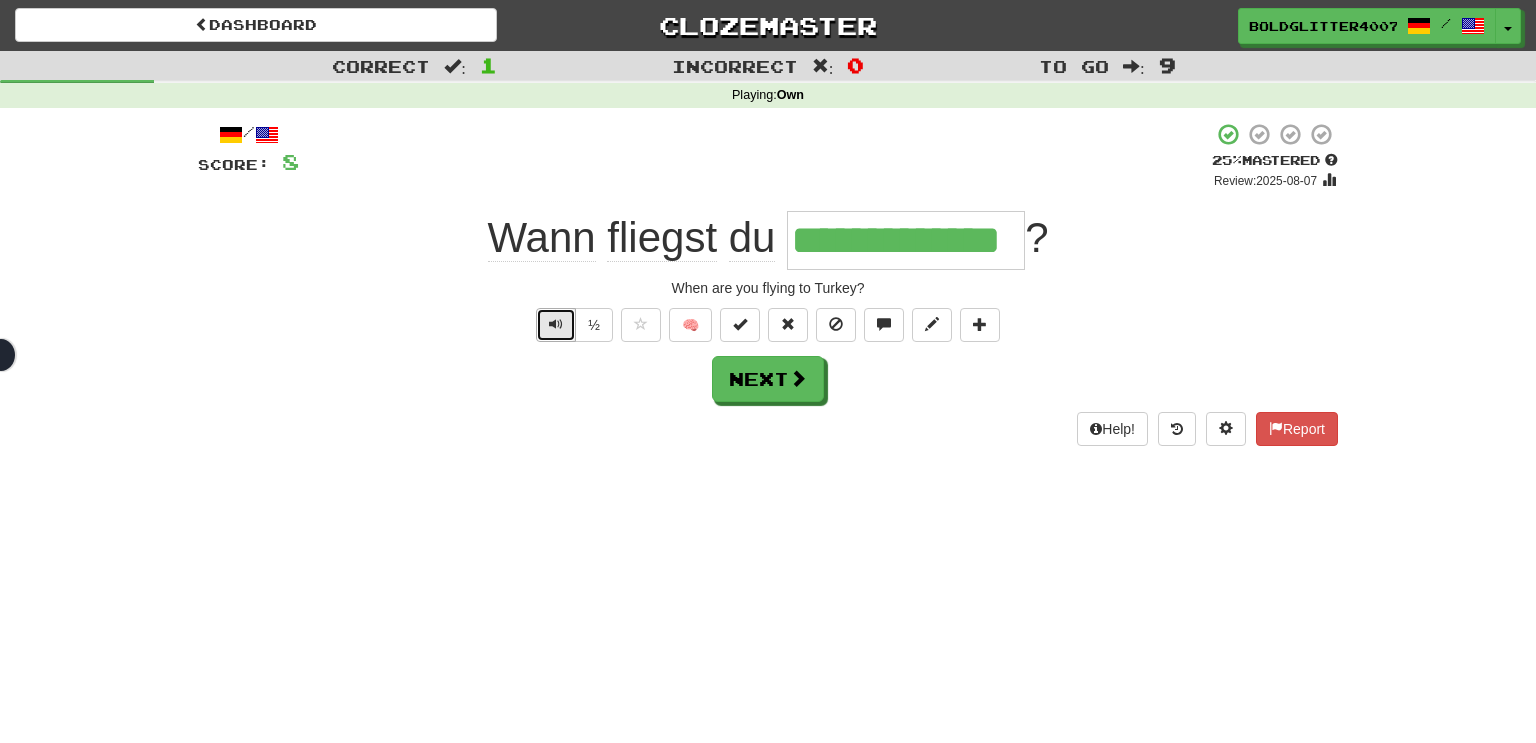 click at bounding box center (556, 324) 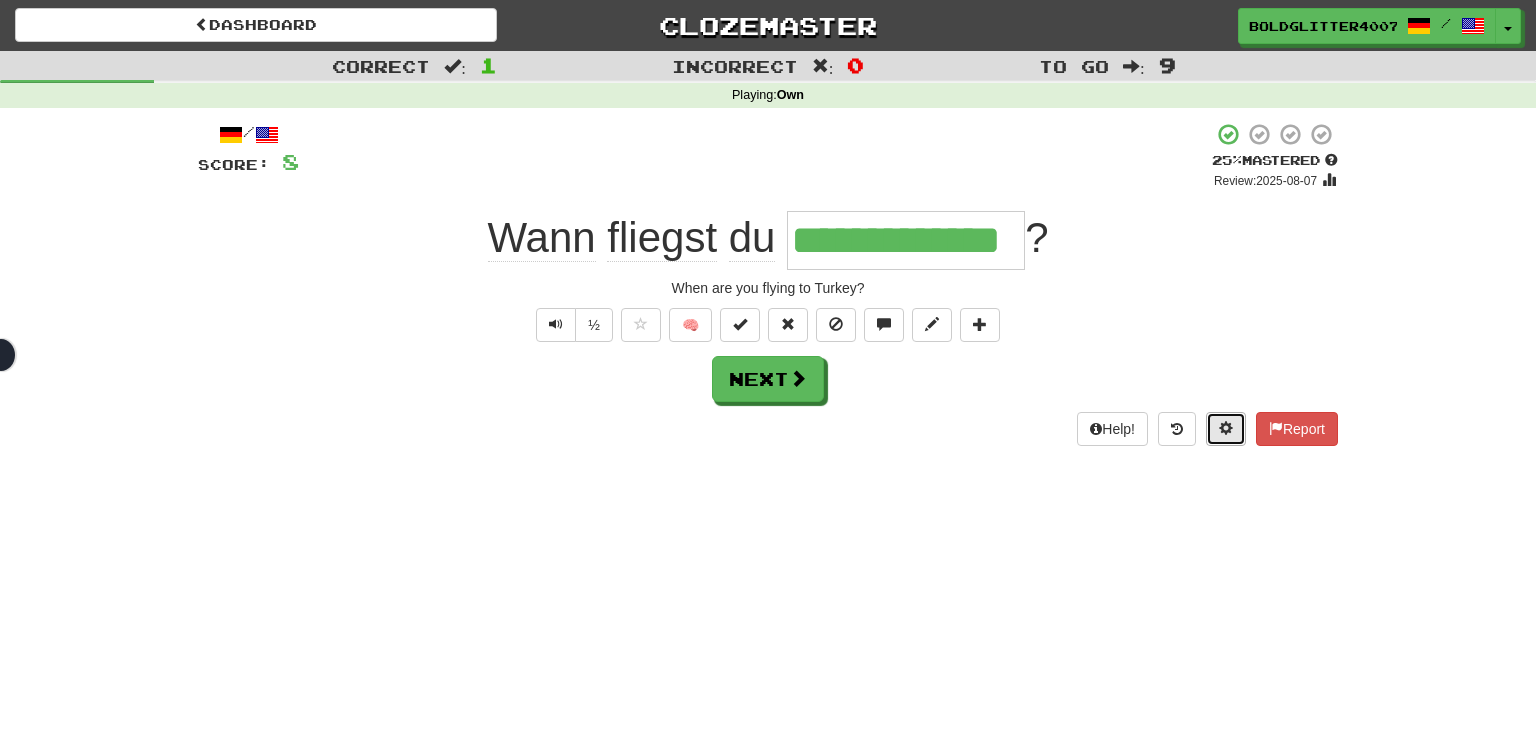 click at bounding box center (1226, 429) 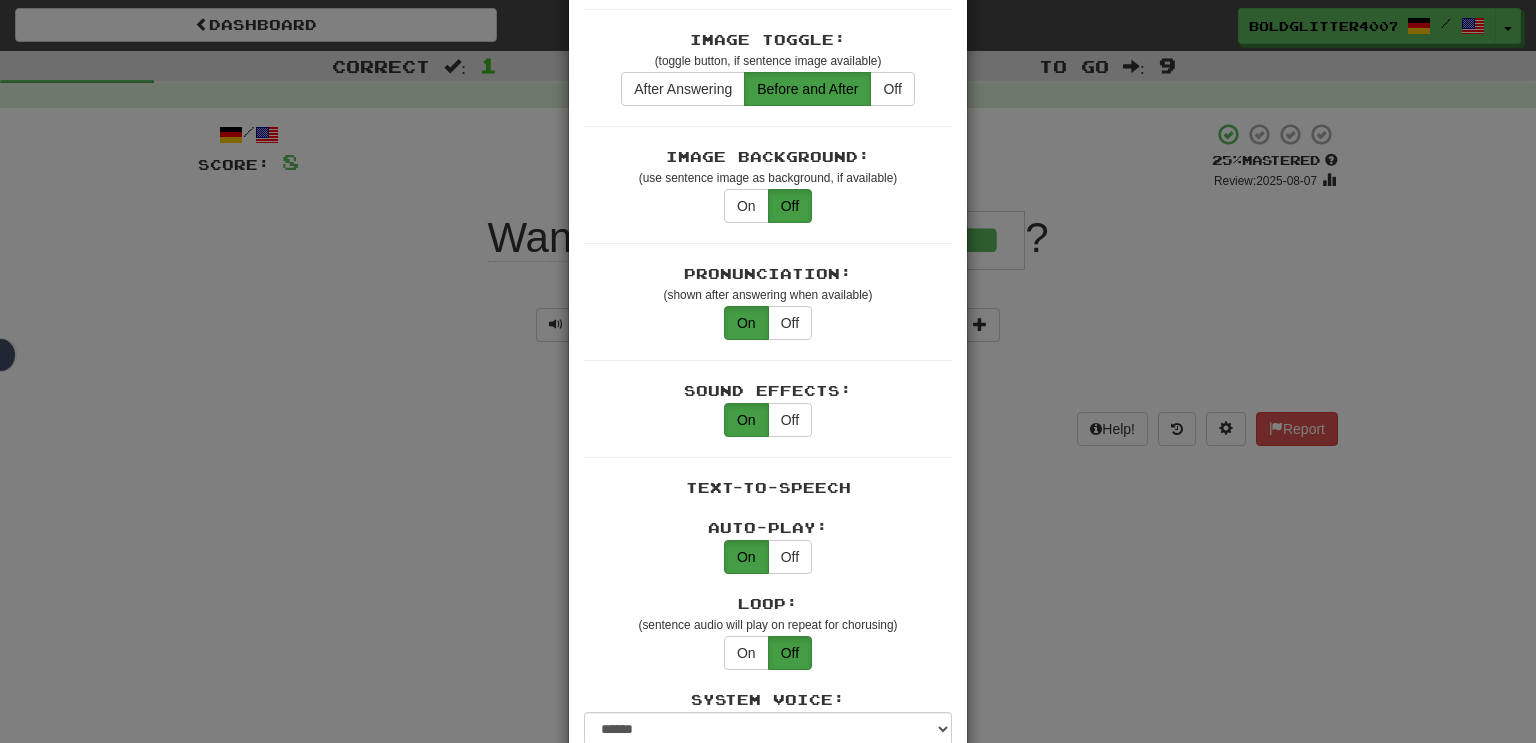 scroll, scrollTop: 1026, scrollLeft: 0, axis: vertical 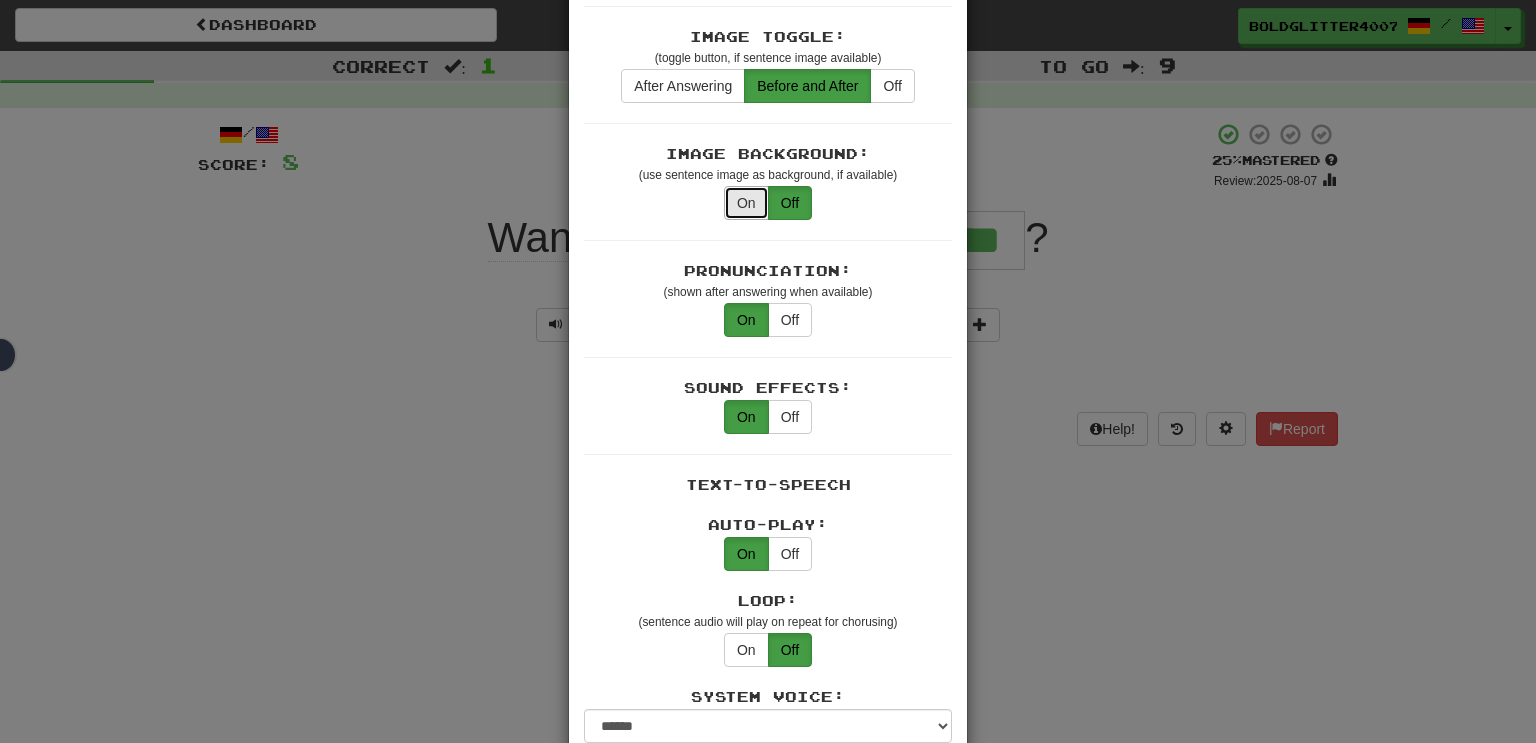 click on "On" at bounding box center (746, 203) 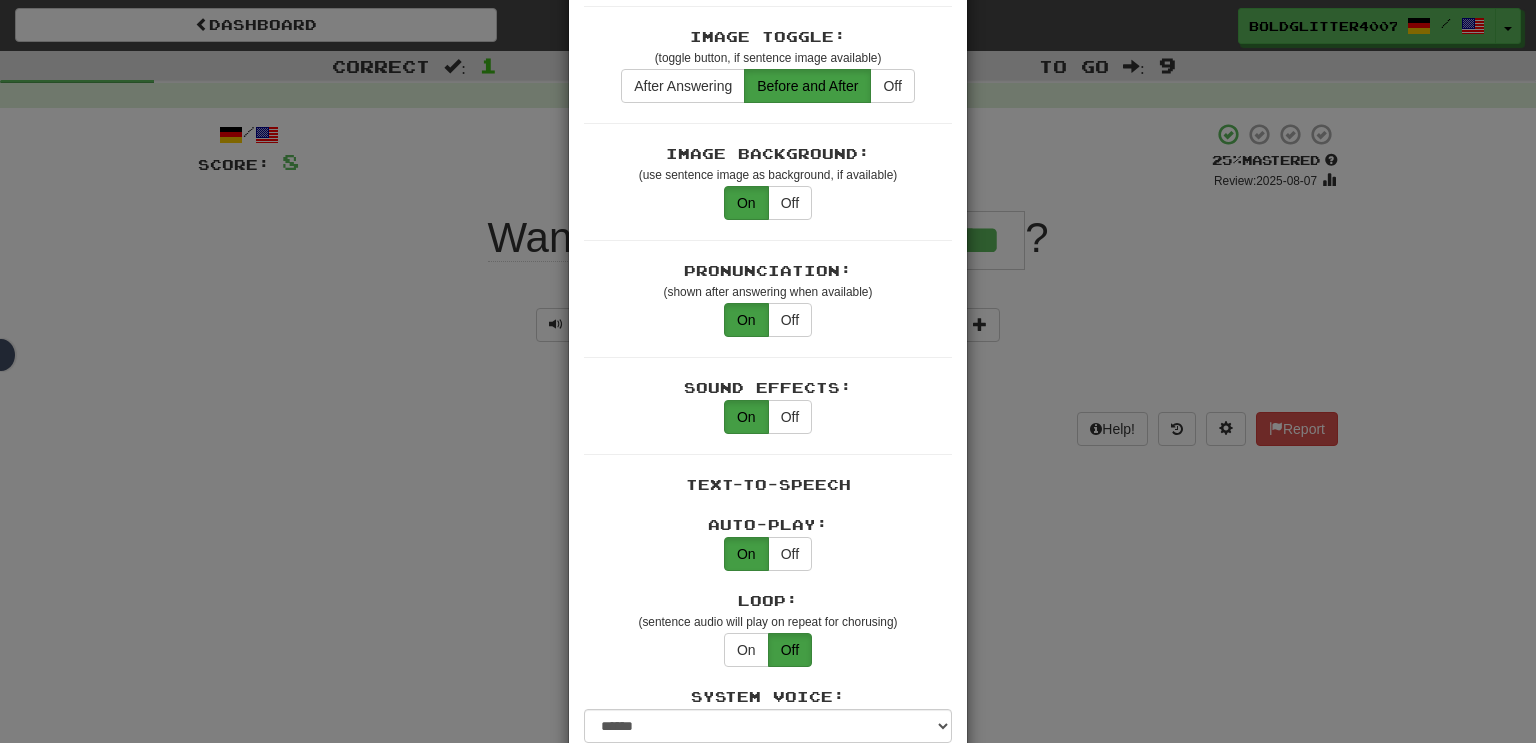 click on "× Game Settings Translations: Visible Show  After Answering Hidden Sentence Text Initially Hidden: (see just the translation, then click a button to see the sentence text) On Off Hints: (appear above the missing word when available) On Off Spelling Hints: (lets you know if your answer is incorrect by up to 2 letters) On Off Typing Color Hint: (see if you're entering the correct answer as you type) On Off Text Box Size: (text box size can change to match the missing word) Changes Always the Same Enter Submits Empty: (pressing Enter when the input is empty will submit a blank answer) On Off Clear After Answering: (keypress clears the text input after answering so you can practice re-typing the answer) On Off Image Toggle: (toggle button, if sentence image available) After Answering Before and After Off Image Background: (use sentence image as background, if available) On Off Pronunciation: (shown after answering when available) On Off Sound Effects: On Off Text-to-Speech Auto-Play: On Off Loop: On Off ****** 1" at bounding box center [768, 371] 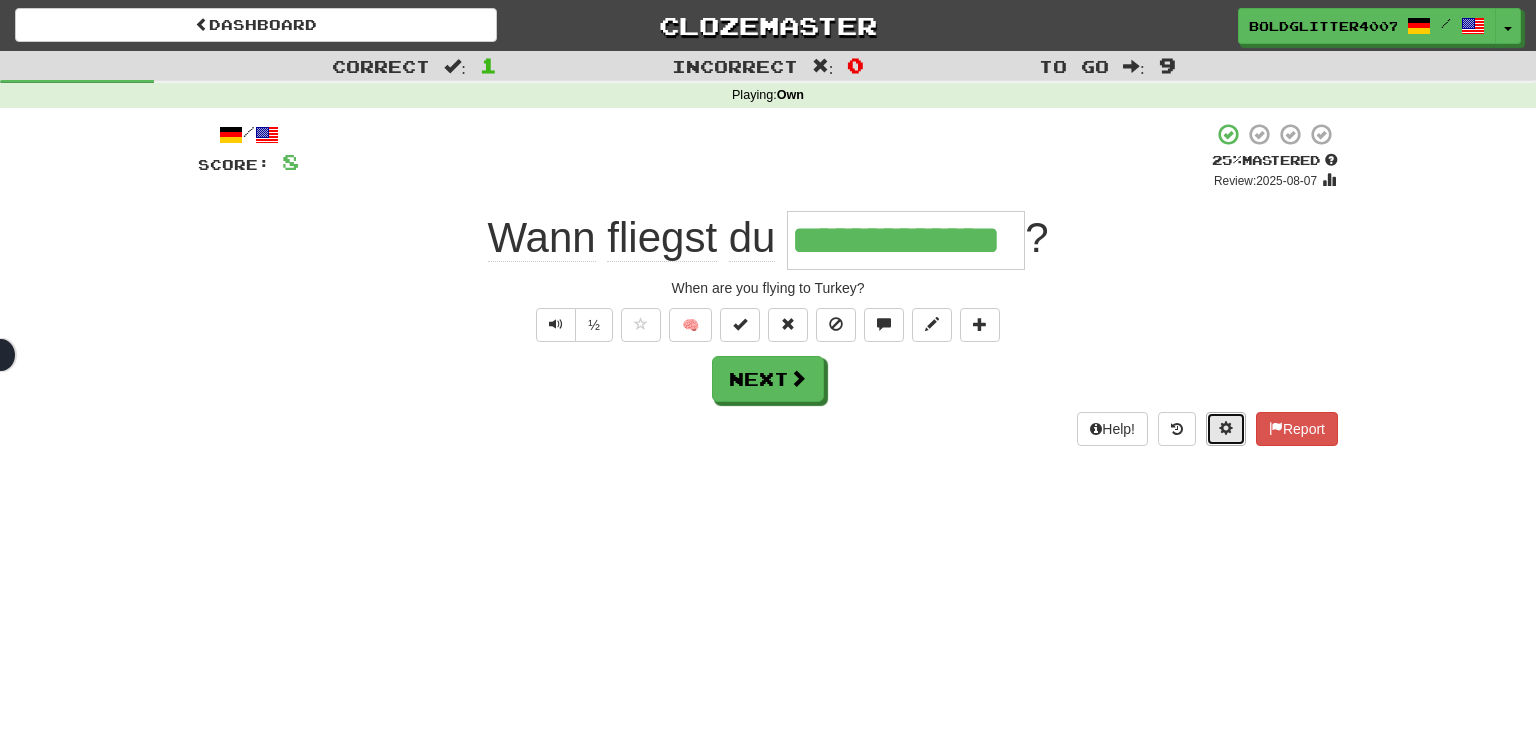 click at bounding box center (1226, 428) 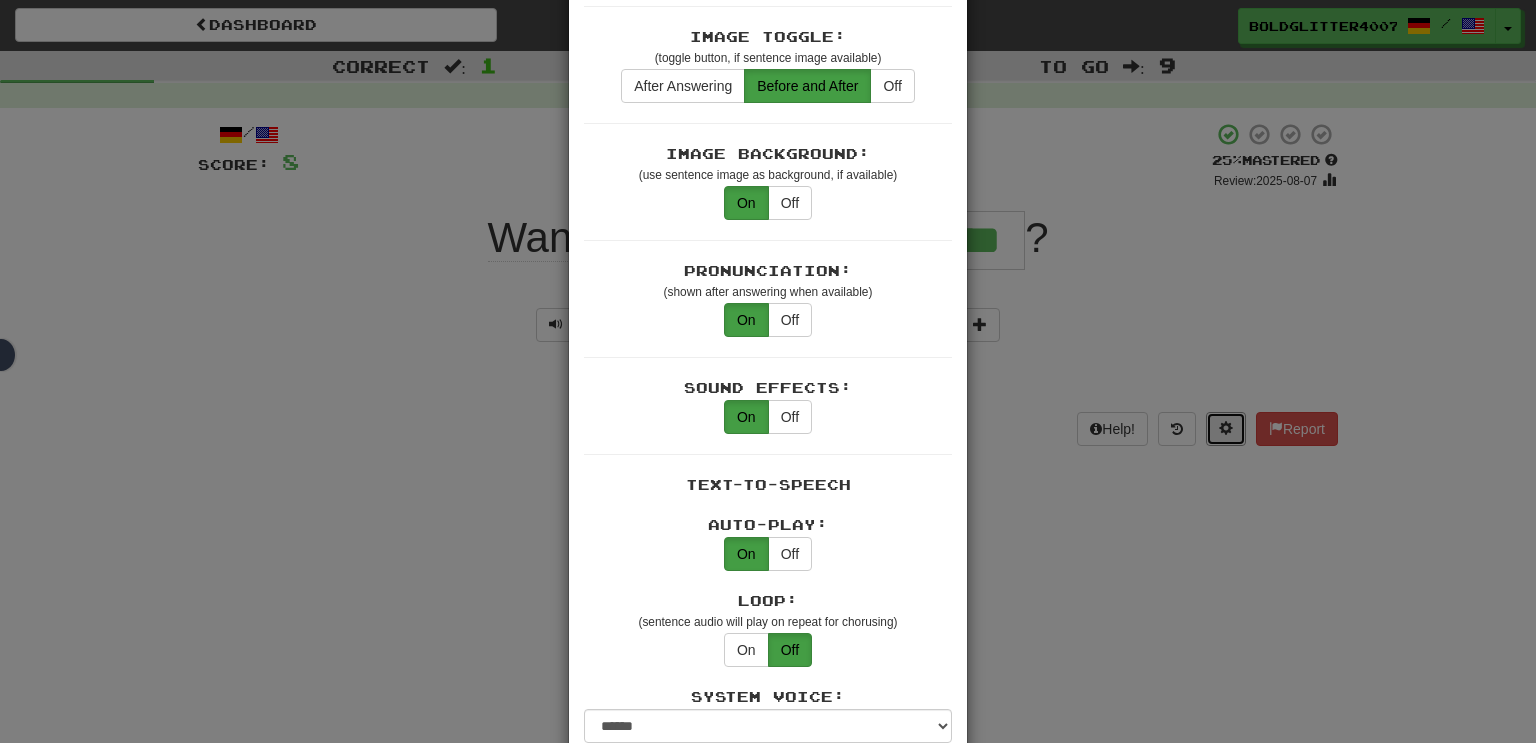 scroll, scrollTop: 0, scrollLeft: 0, axis: both 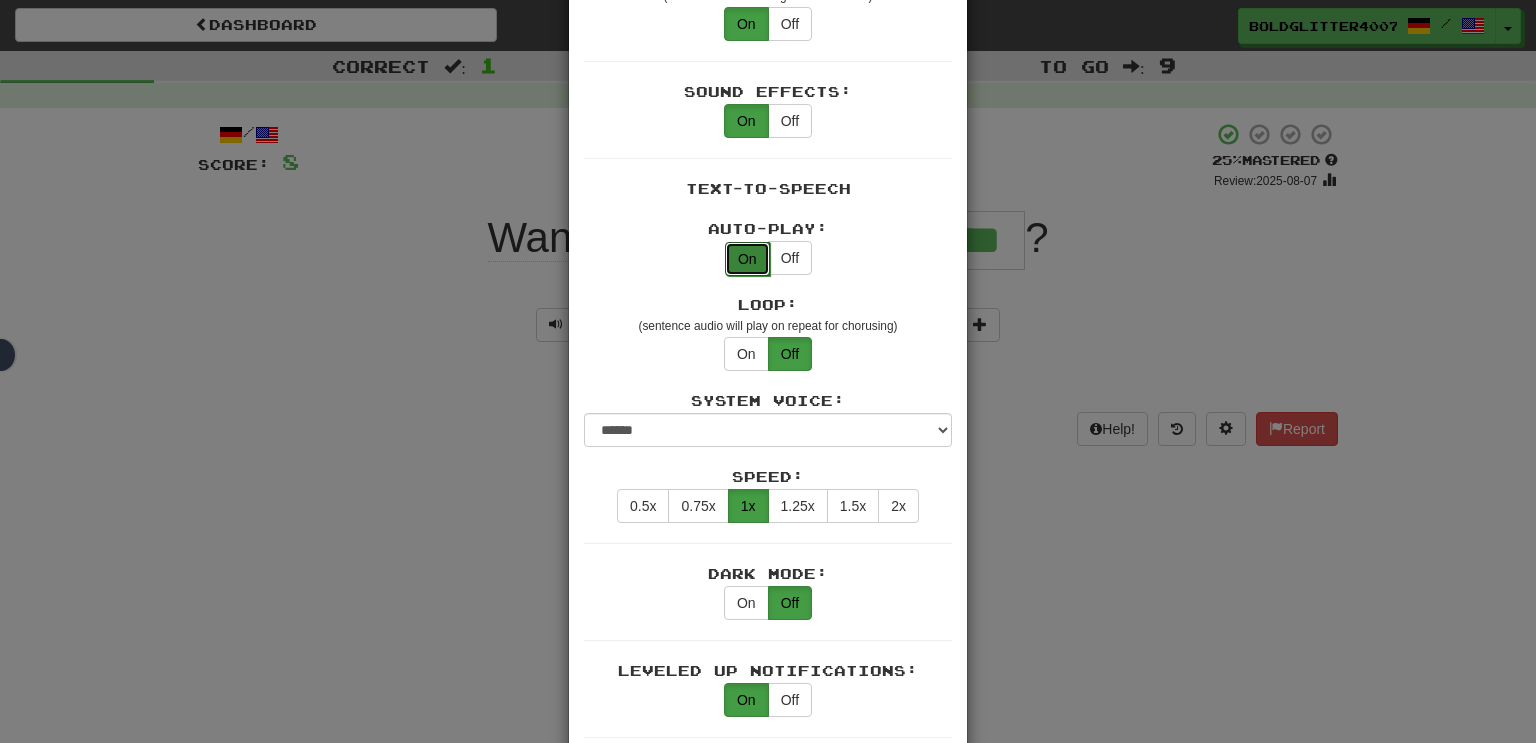 click on "On" at bounding box center [747, 259] 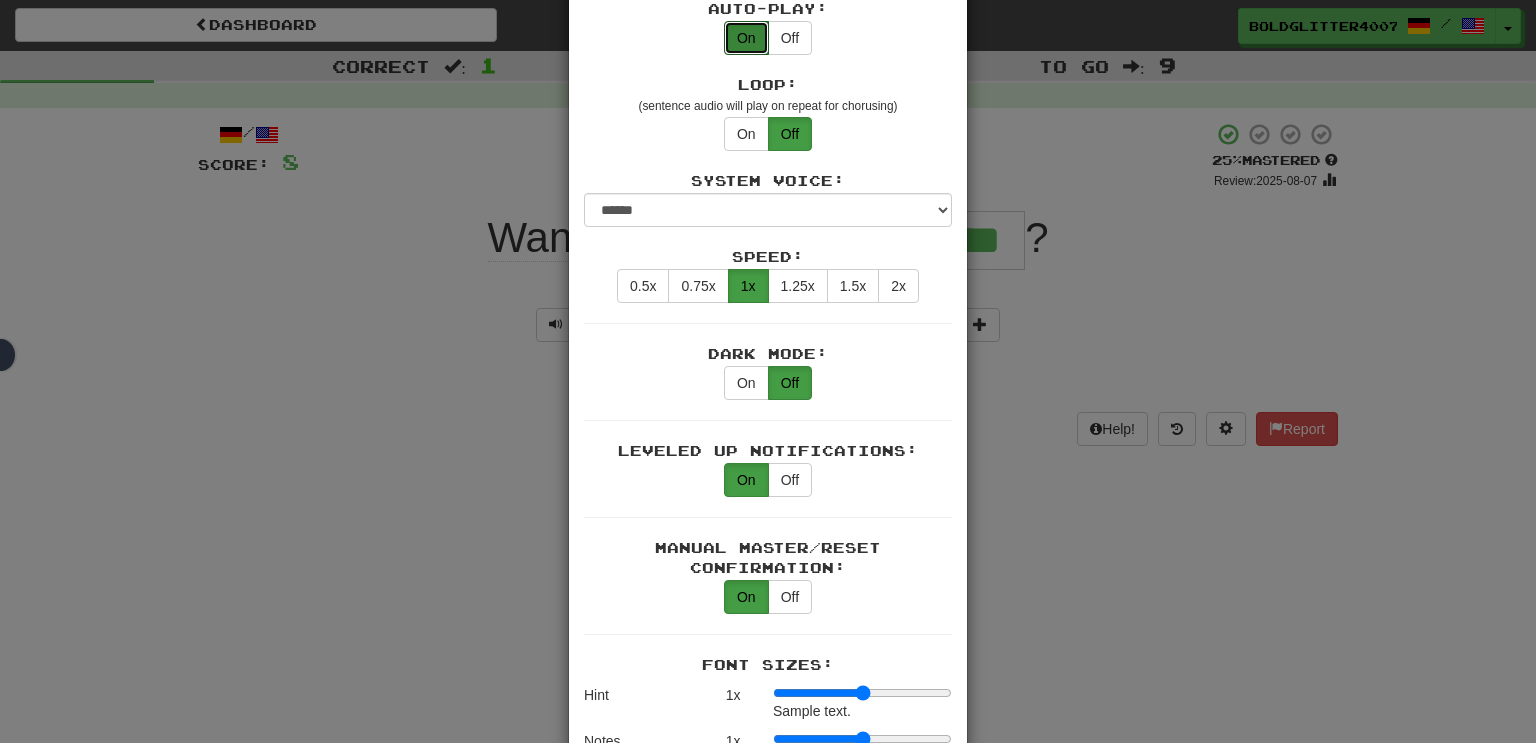 scroll, scrollTop: 1548, scrollLeft: 0, axis: vertical 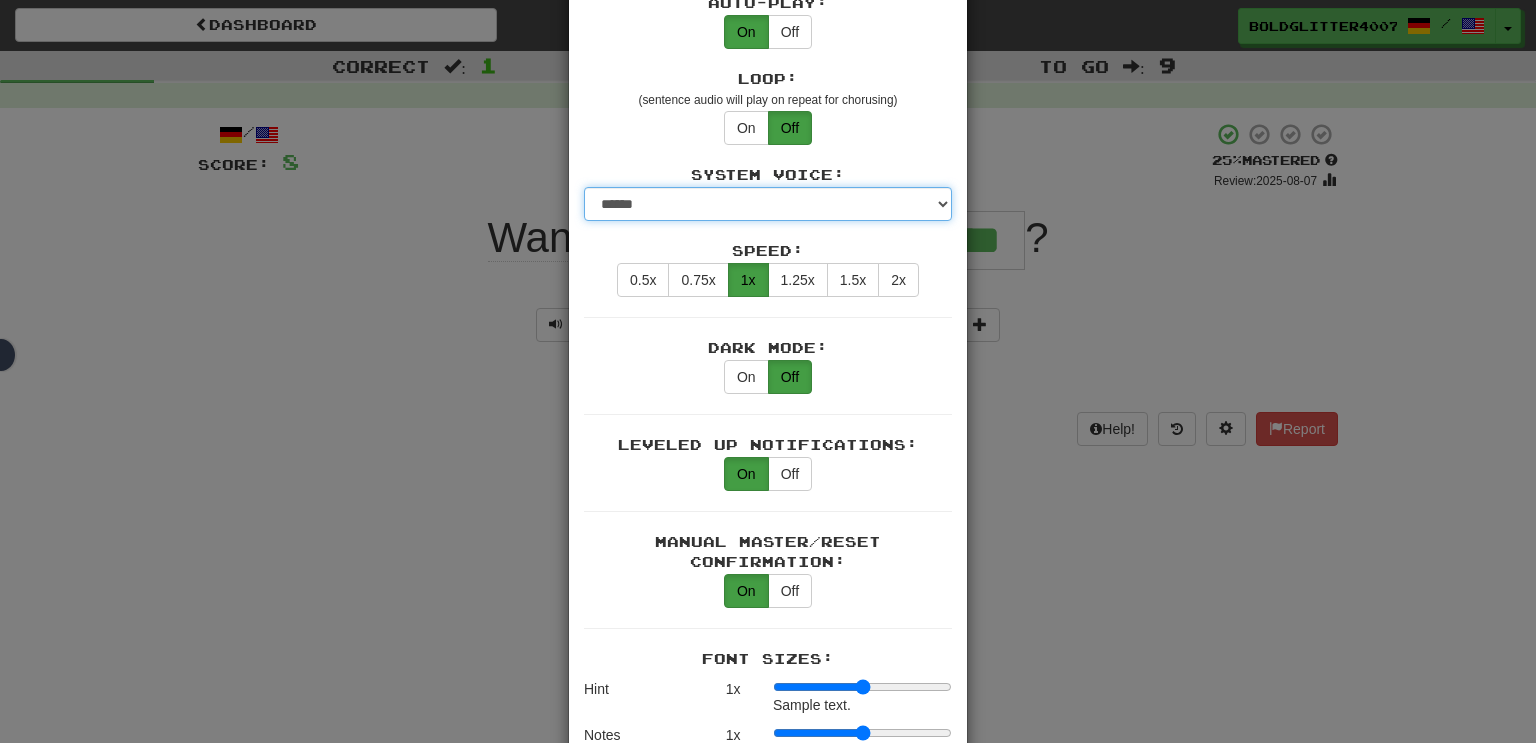 click on "**********" at bounding box center (768, 204) 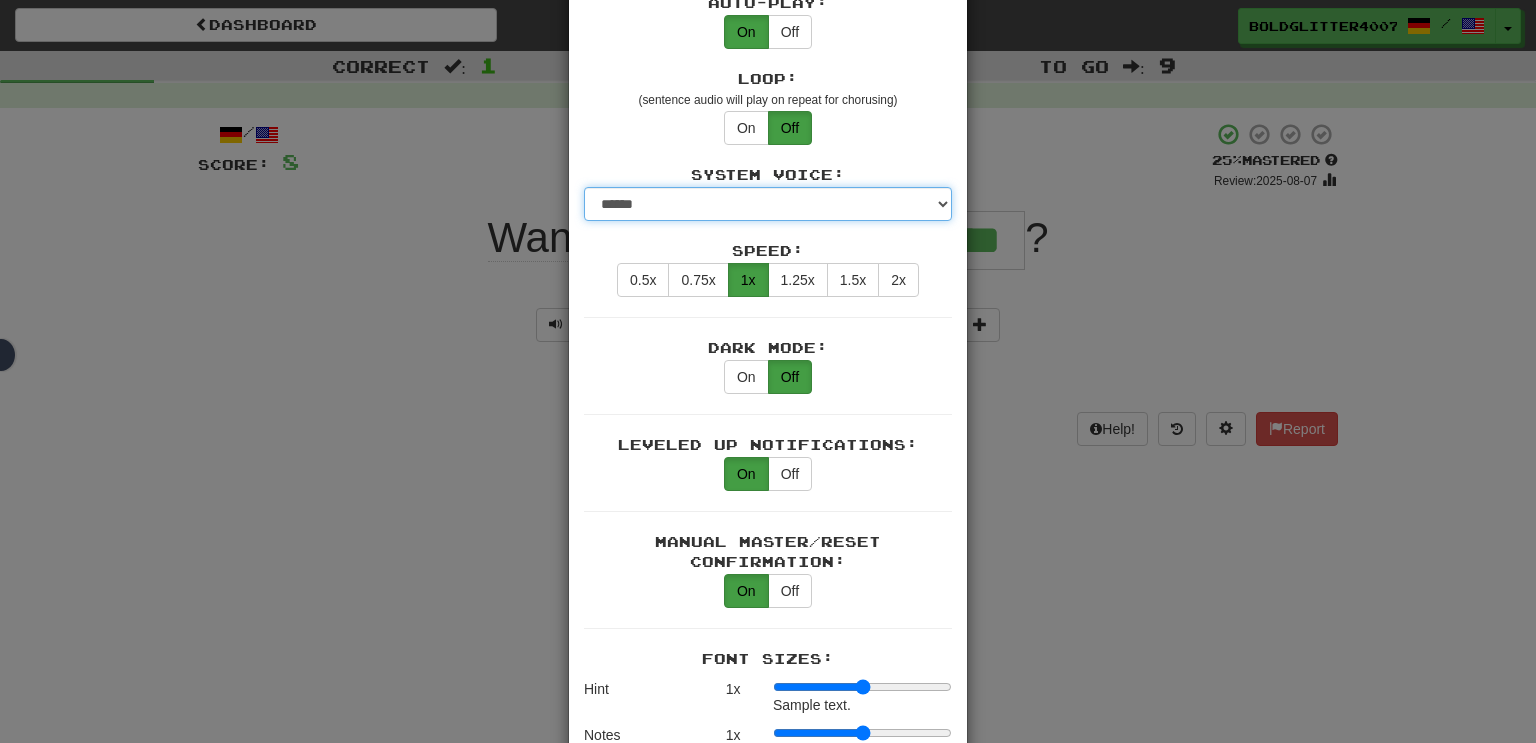 click on "**********" at bounding box center (768, 204) 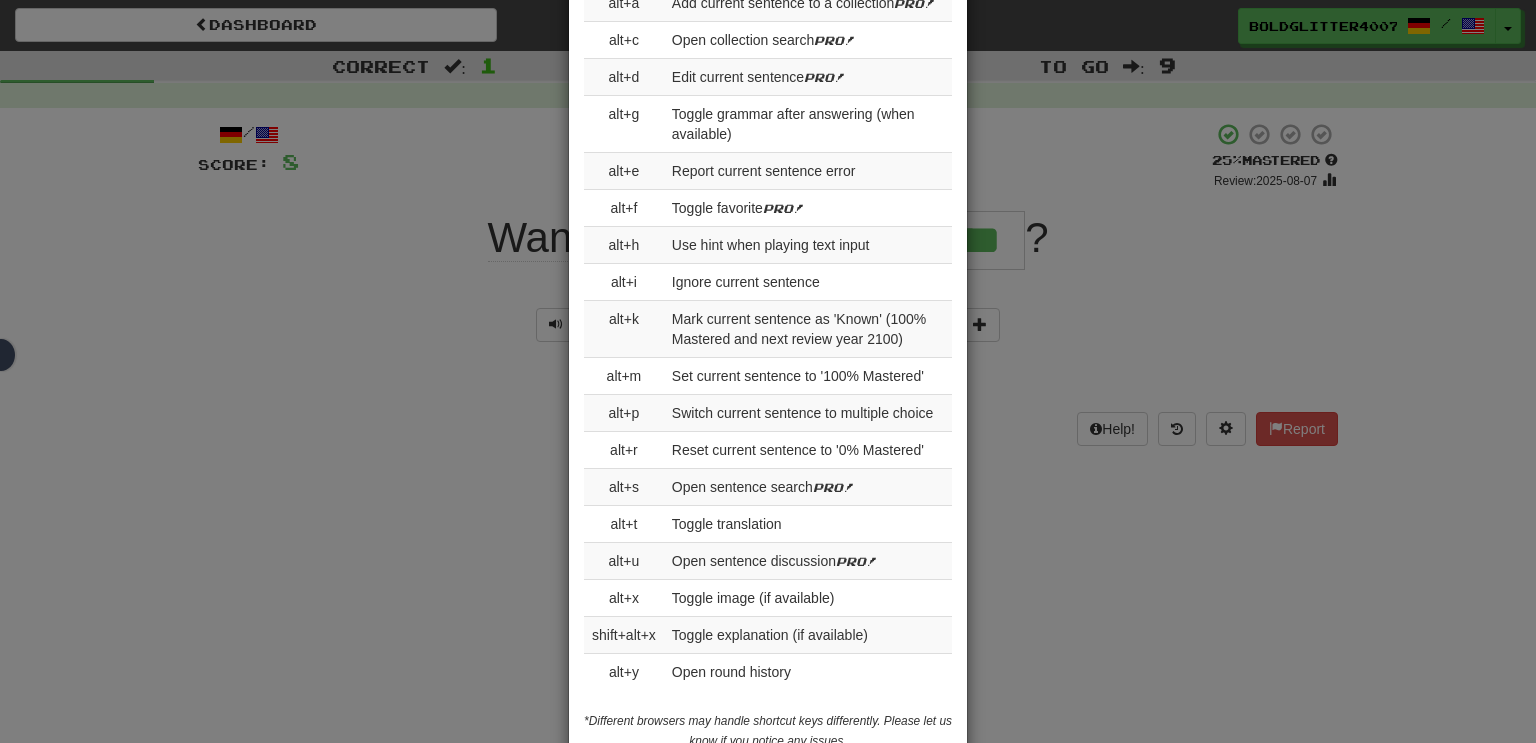 scroll, scrollTop: 2954, scrollLeft: 0, axis: vertical 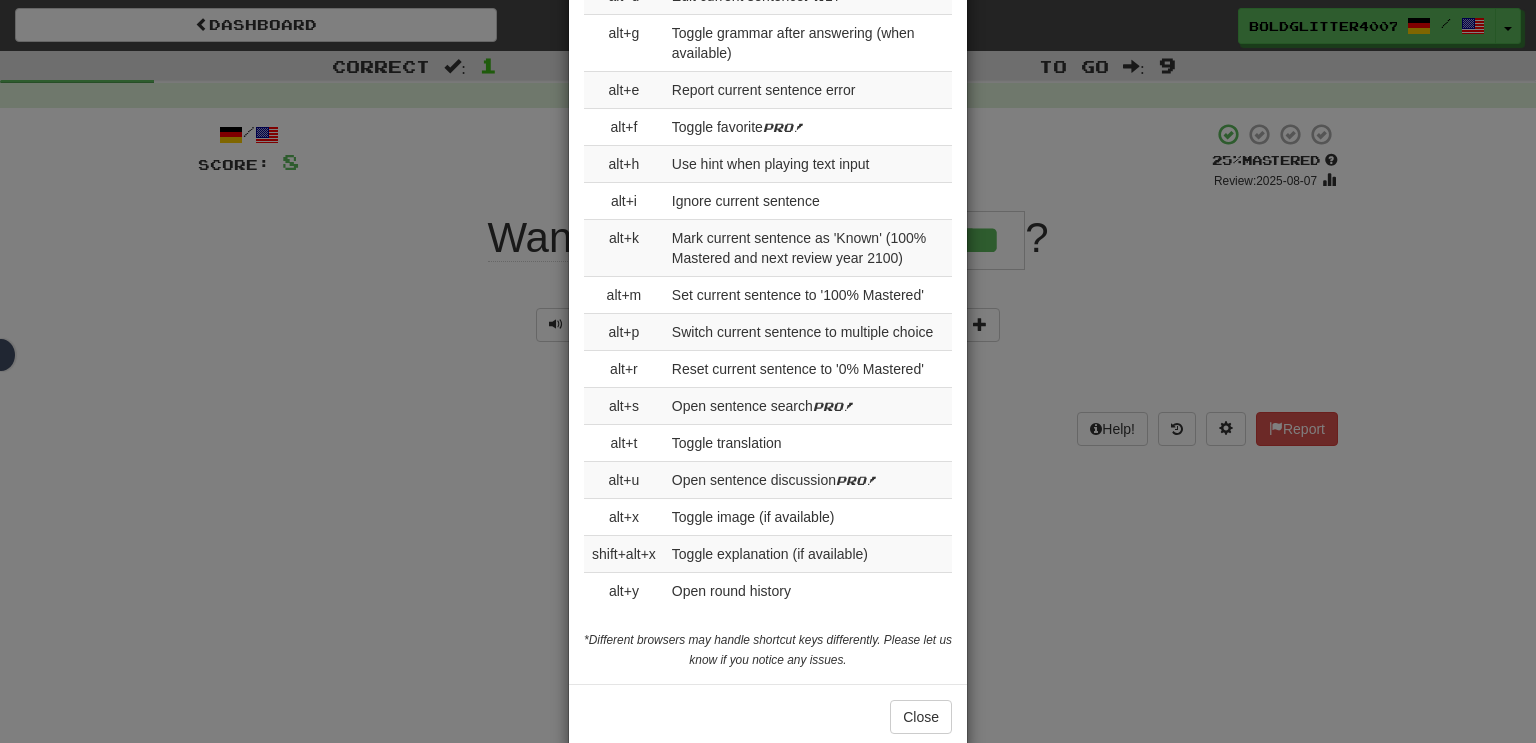 click on "× Game Settings Translations: Visible Show  After Answering Hidden Sentence Text Initially Hidden: (see just the translation, then click a button to see the sentence text) On Off Hints: (appear above the missing word when available) On Off Spelling Hints: (lets you know if your answer is incorrect by up to 2 letters) On Off Typing Color Hint: (see if you're entering the correct answer as you type) On Off Text Box Size: (text box size can change to match the missing word) Changes Always the Same Enter Submits Empty: (pressing Enter when the input is empty will submit a blank answer) On Off Clear After Answering: (keypress clears the text input after answering so you can practice re-typing the answer) On Off Image Toggle: (toggle button, if sentence image available) After Answering Before and After Off Image Background: (use sentence image as background, if available) On Off Pronunciation: (shown after answering when available) On Off Sound Effects: On Off Text-to-Speech Auto-Play: On Off Loop: On Off ****** 1" at bounding box center [768, 371] 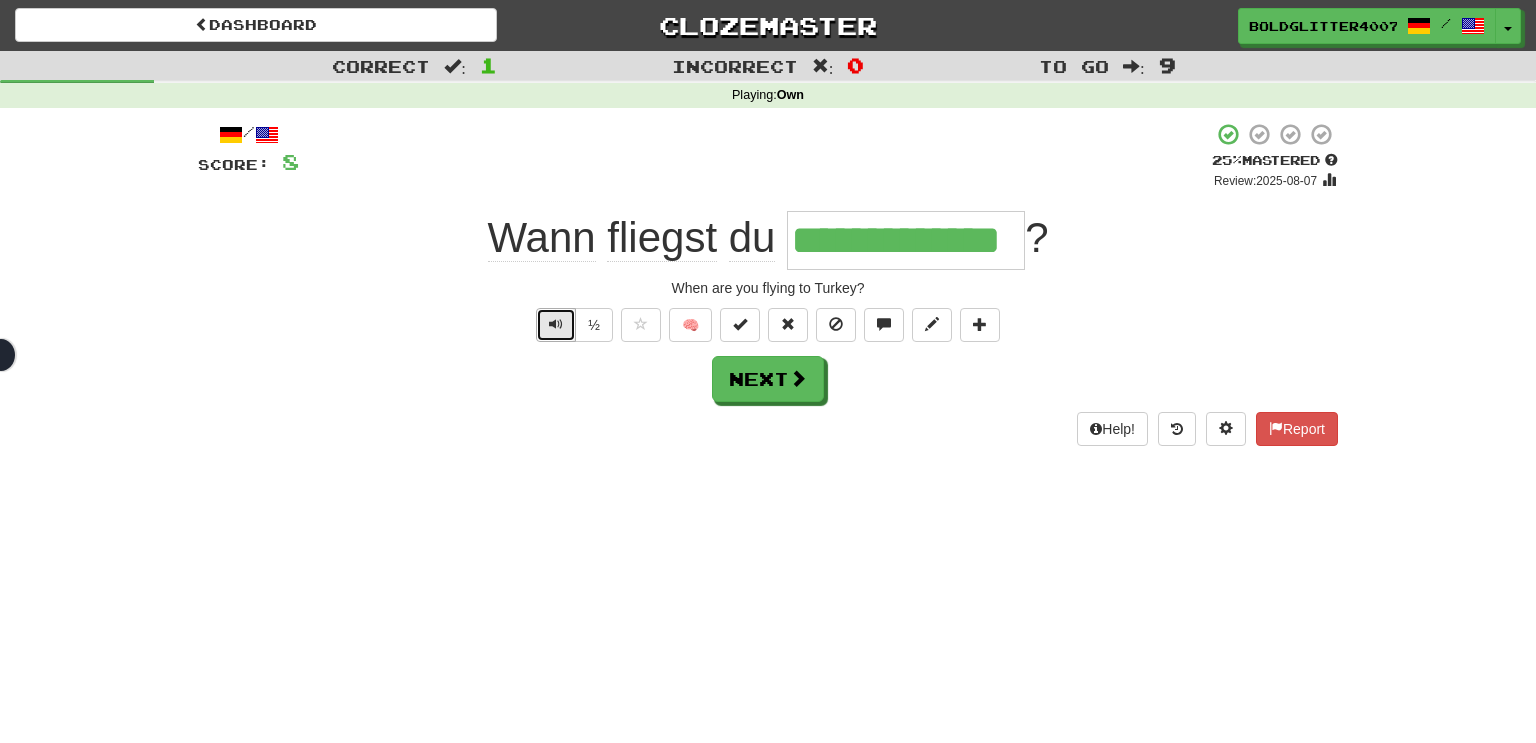 click at bounding box center [556, 324] 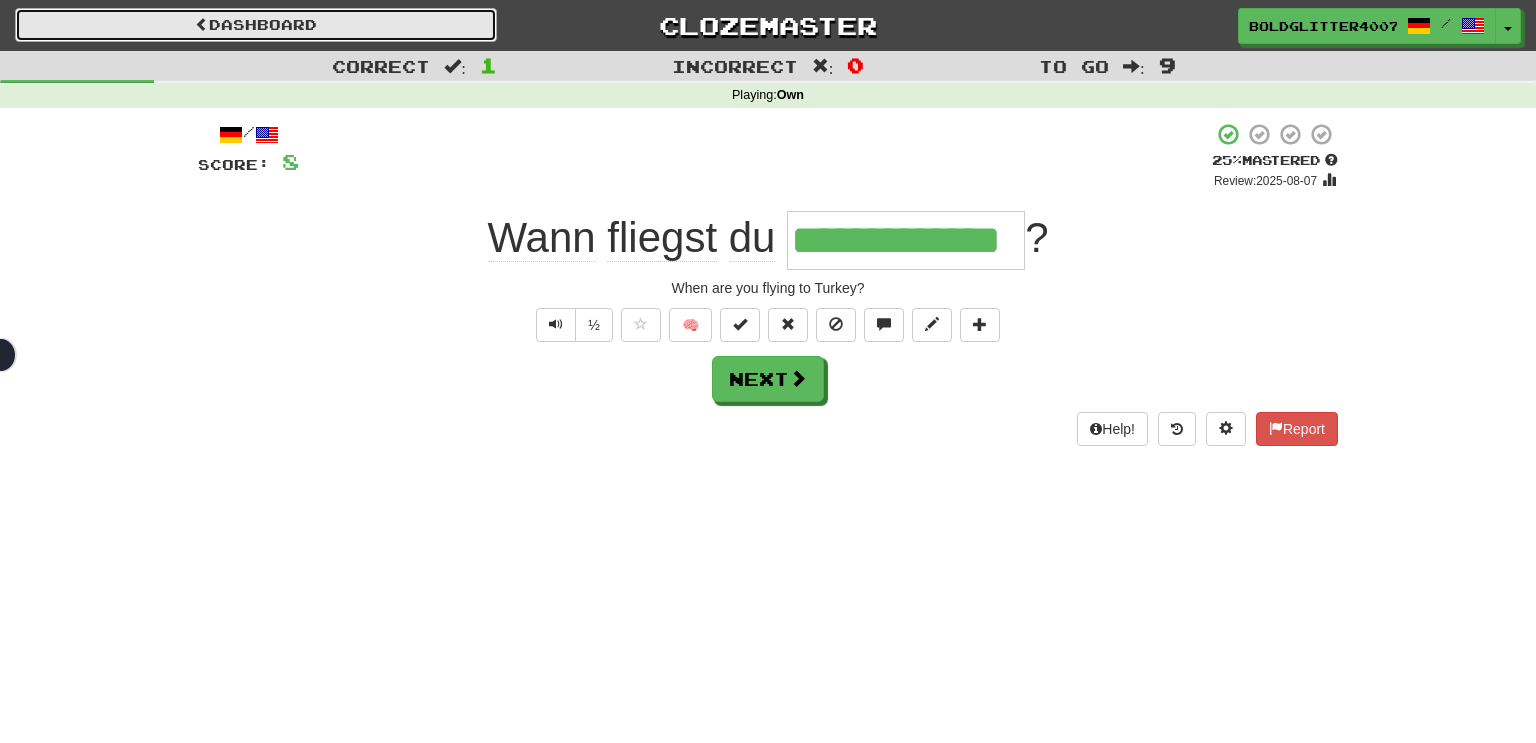 click on "Dashboard" at bounding box center [256, 25] 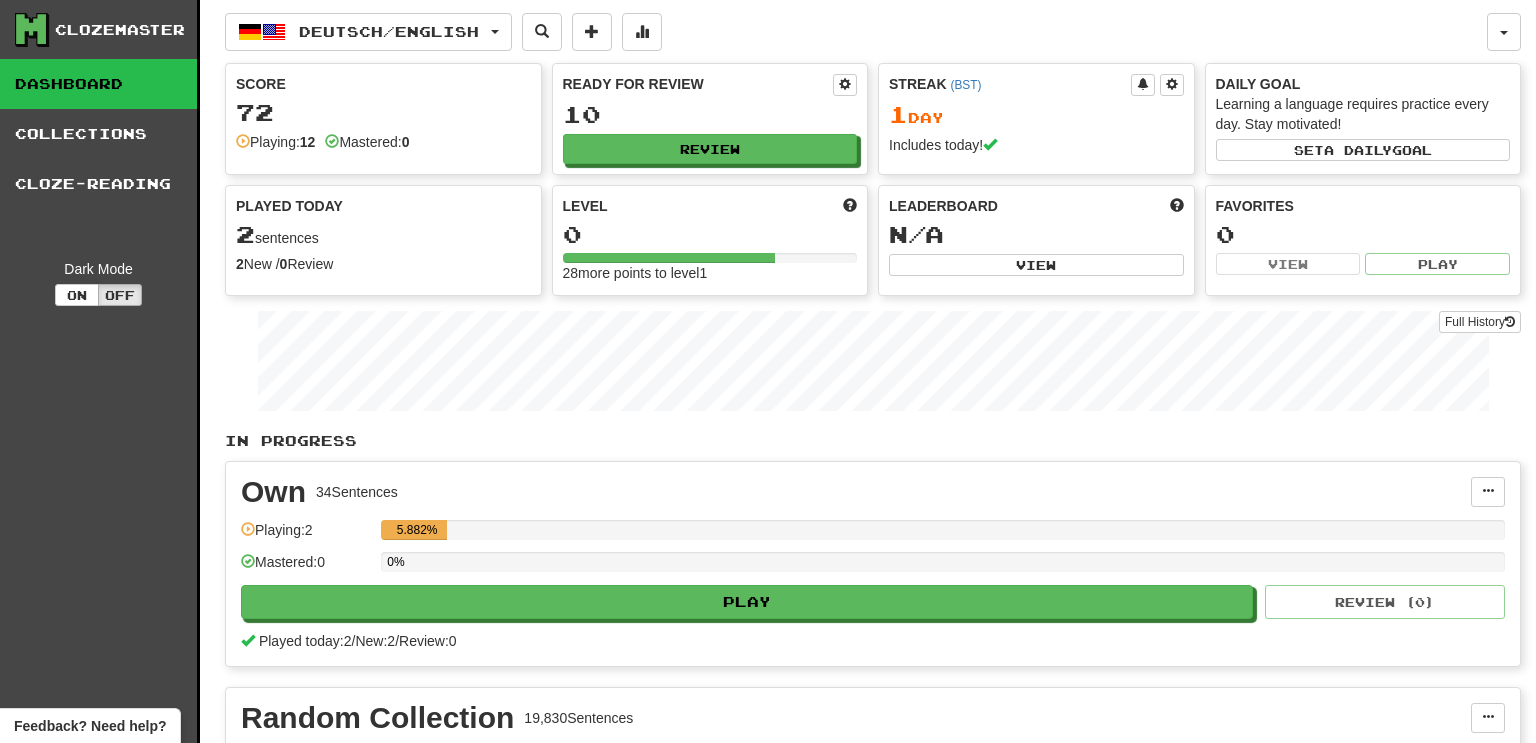 scroll, scrollTop: 0, scrollLeft: 0, axis: both 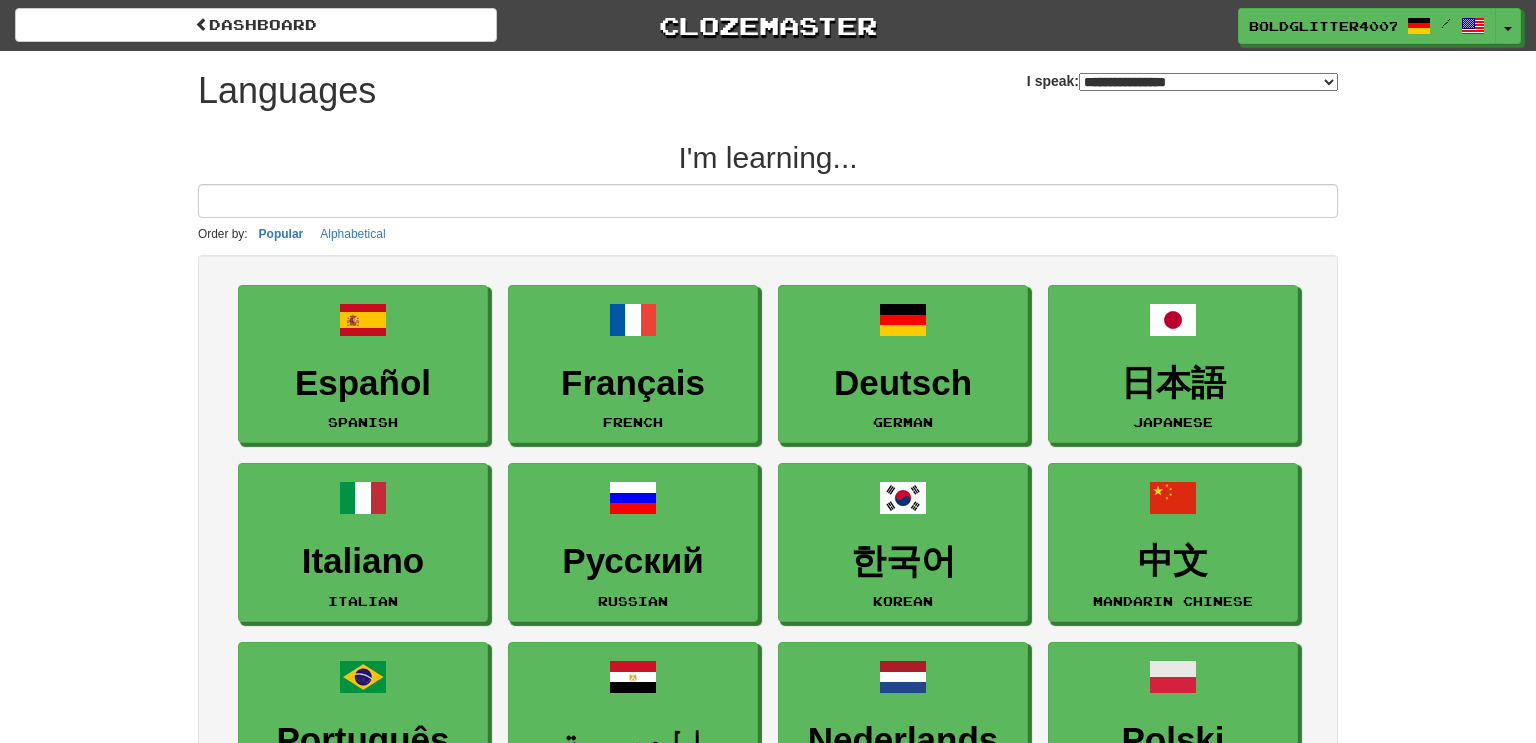 select on "*******" 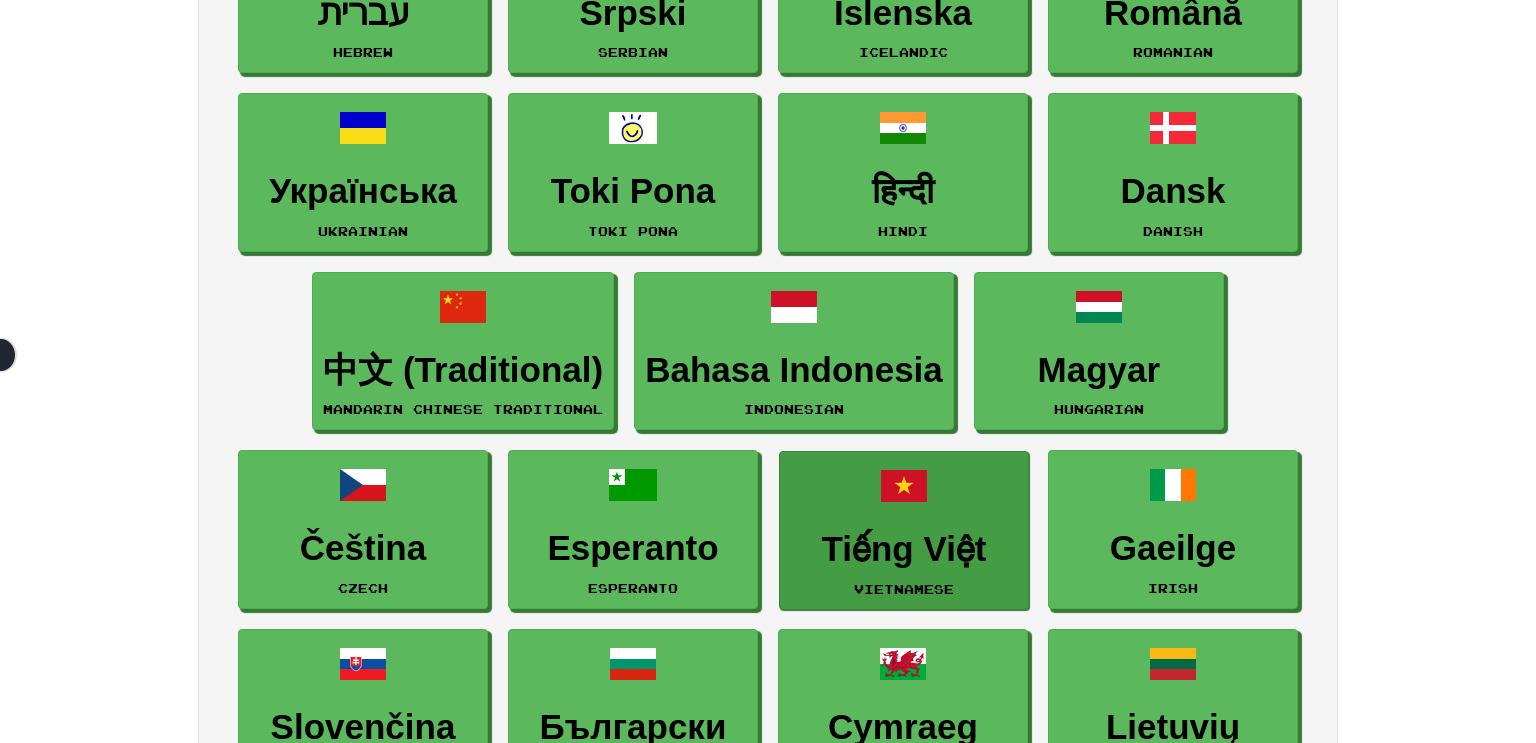 scroll, scrollTop: 1443, scrollLeft: 0, axis: vertical 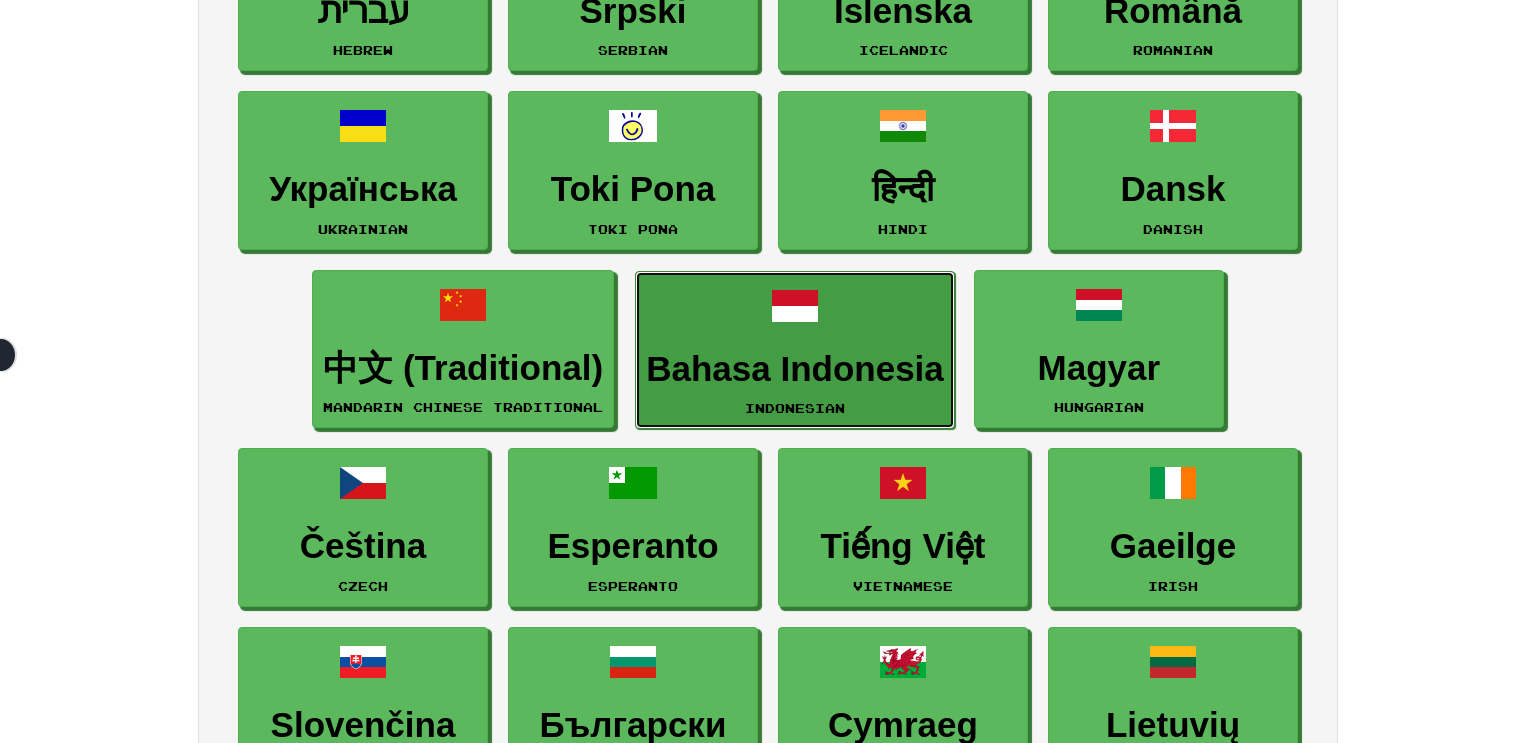 click on "Bahasa Indonesia" at bounding box center [795, 369] 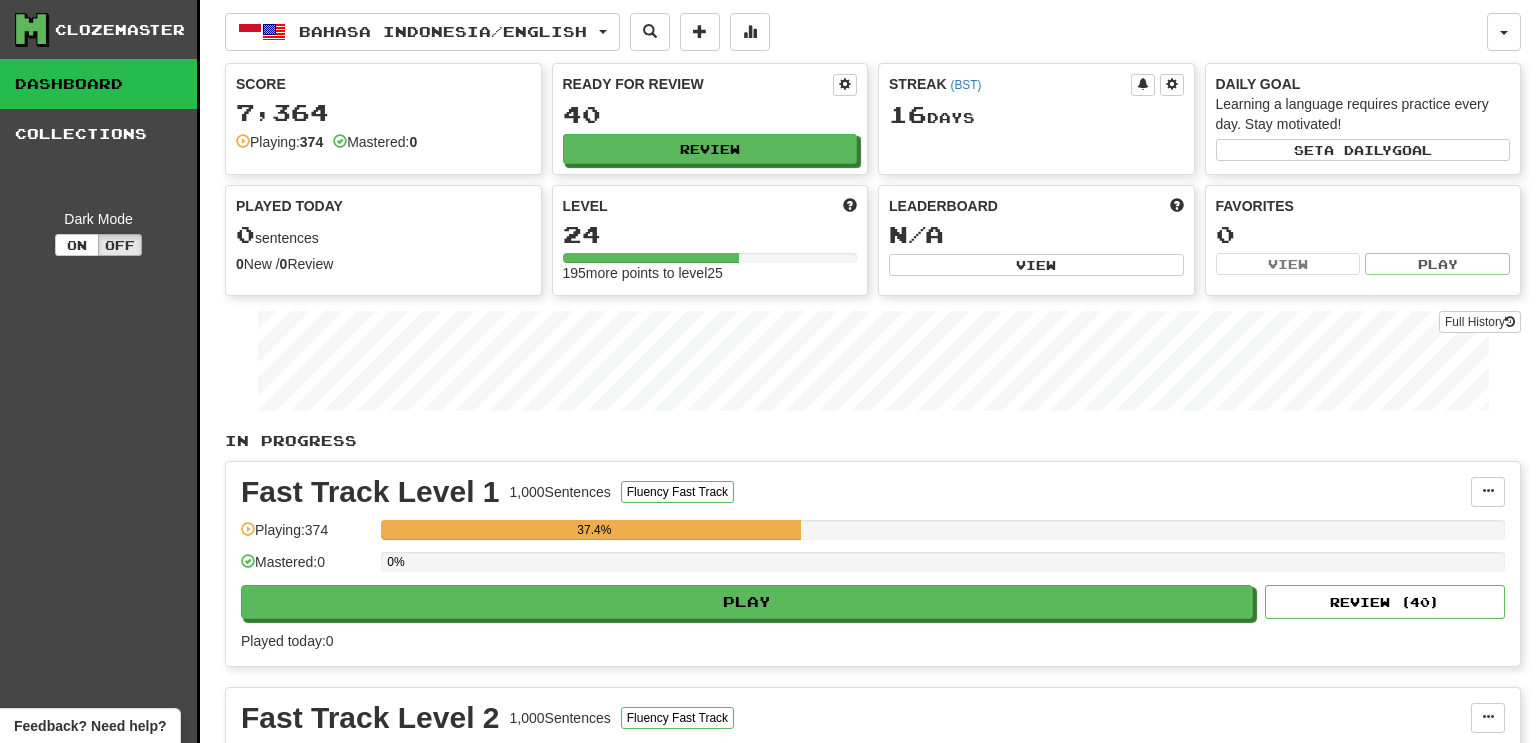 scroll, scrollTop: 0, scrollLeft: 0, axis: both 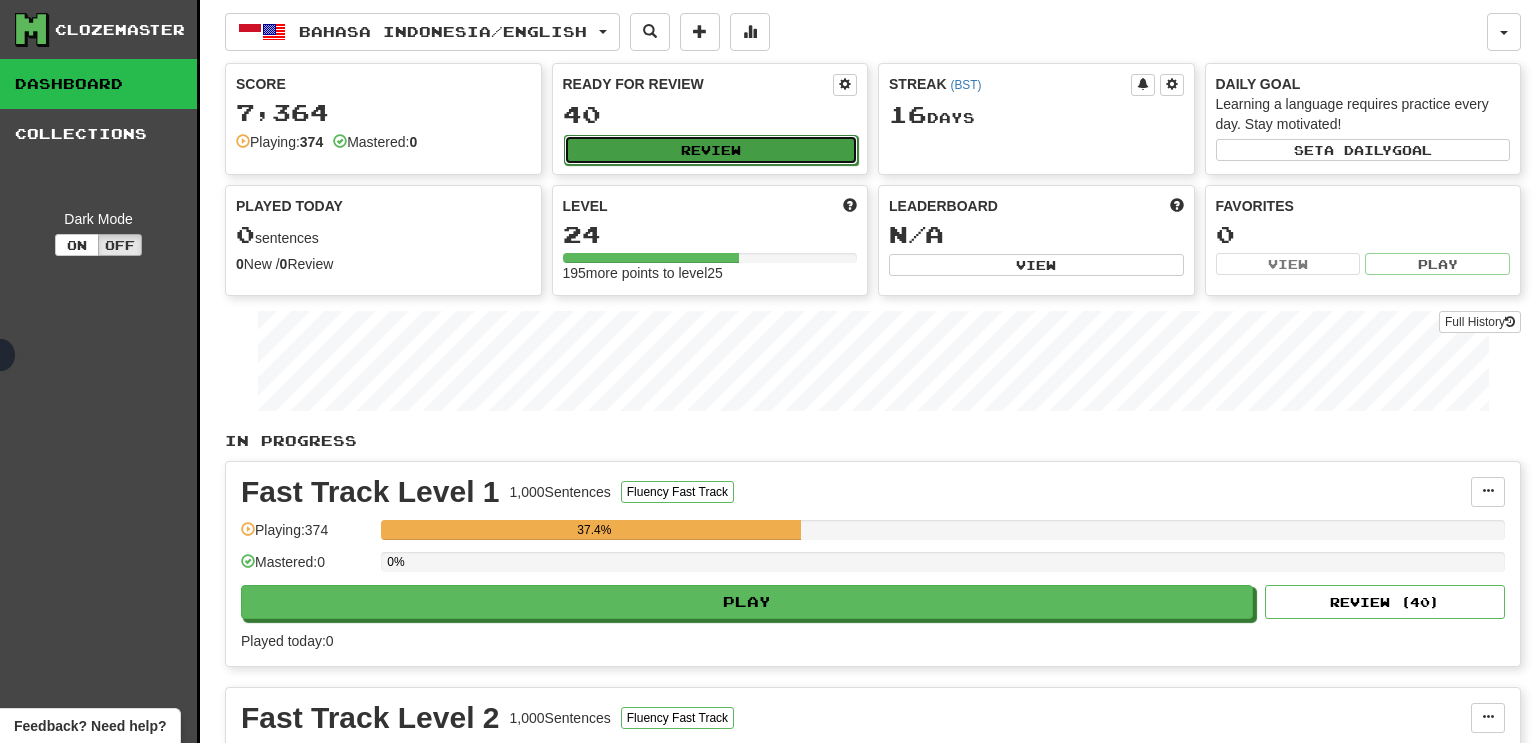 click on "Review" at bounding box center [711, 150] 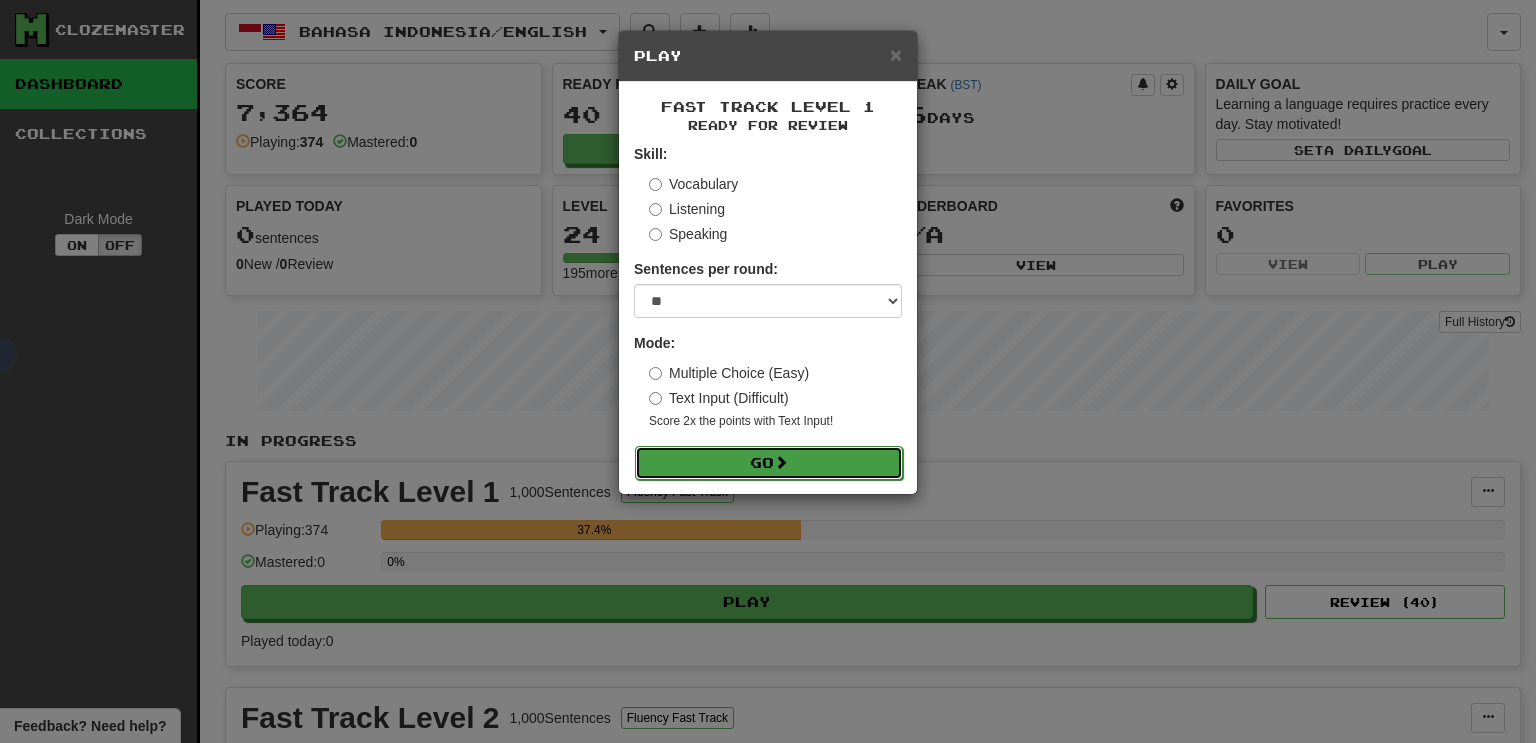 click on "Go" at bounding box center (769, 463) 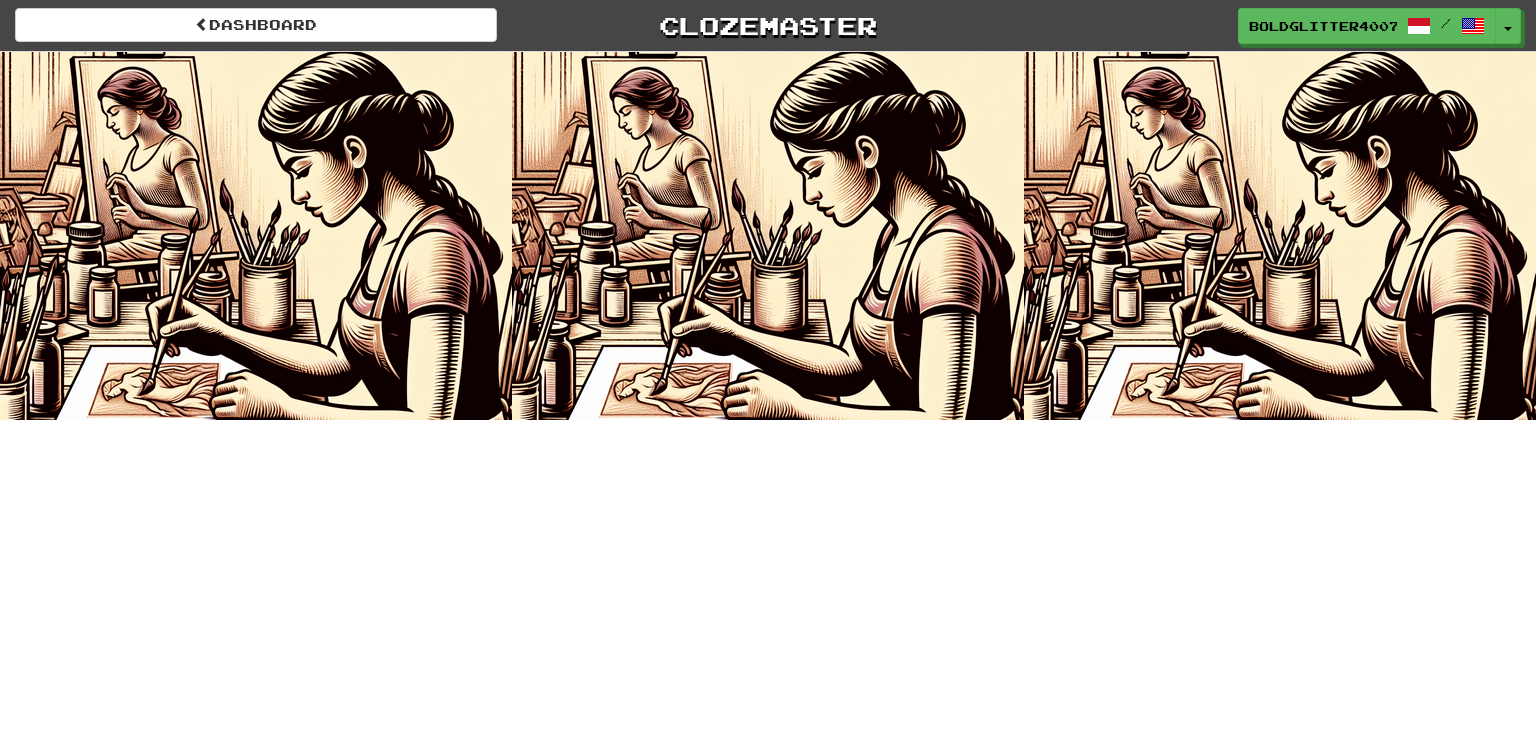 scroll, scrollTop: 0, scrollLeft: 0, axis: both 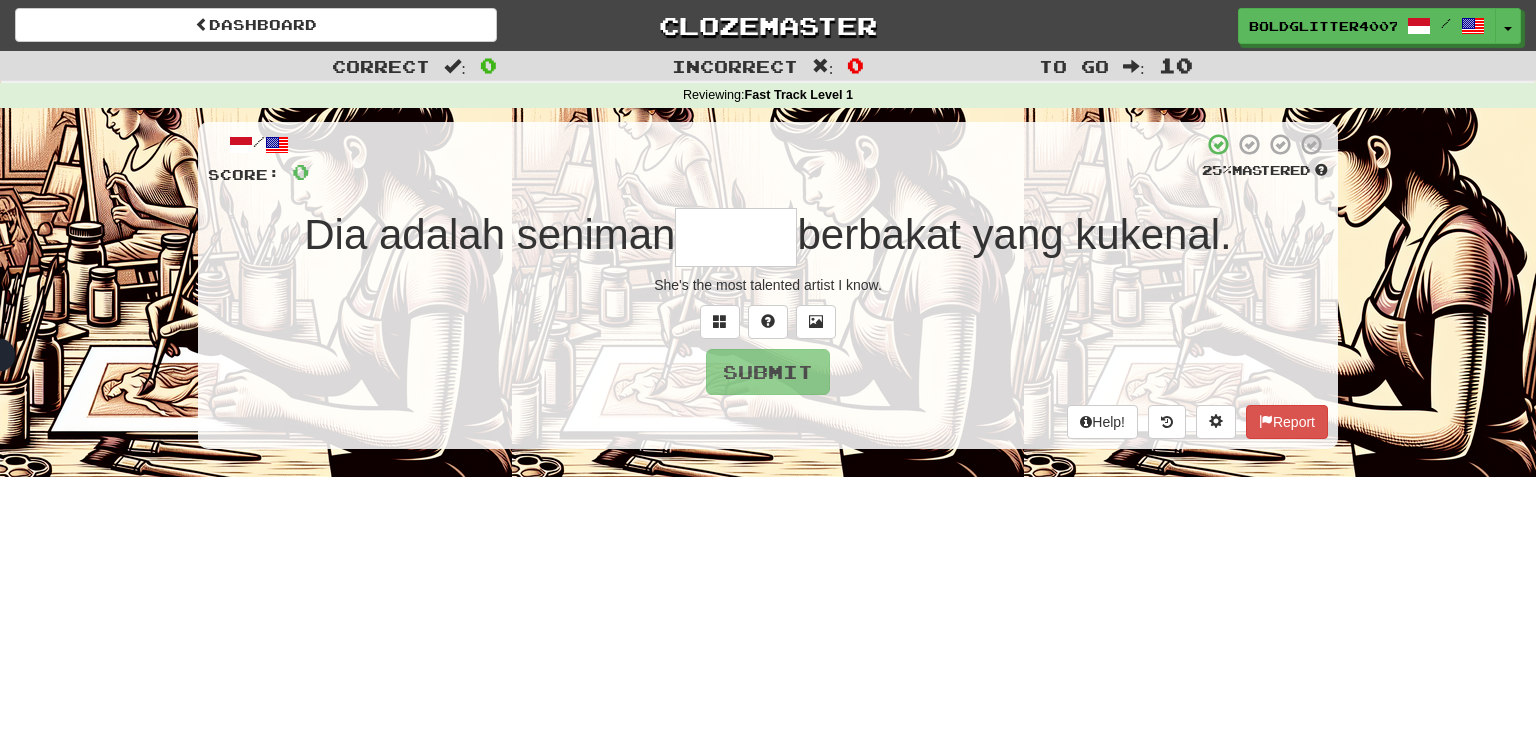 type on "*" 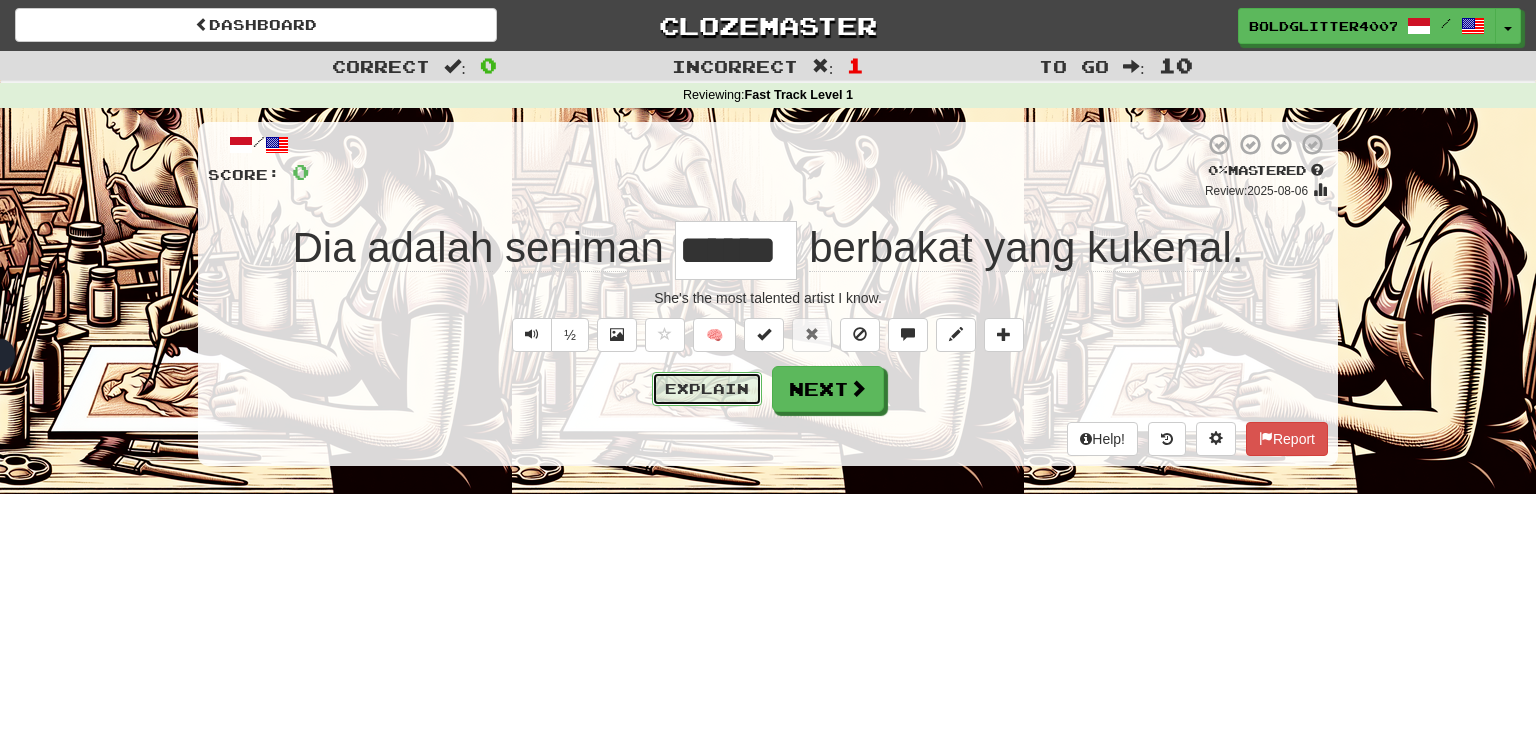 click on "Explain" at bounding box center [707, 389] 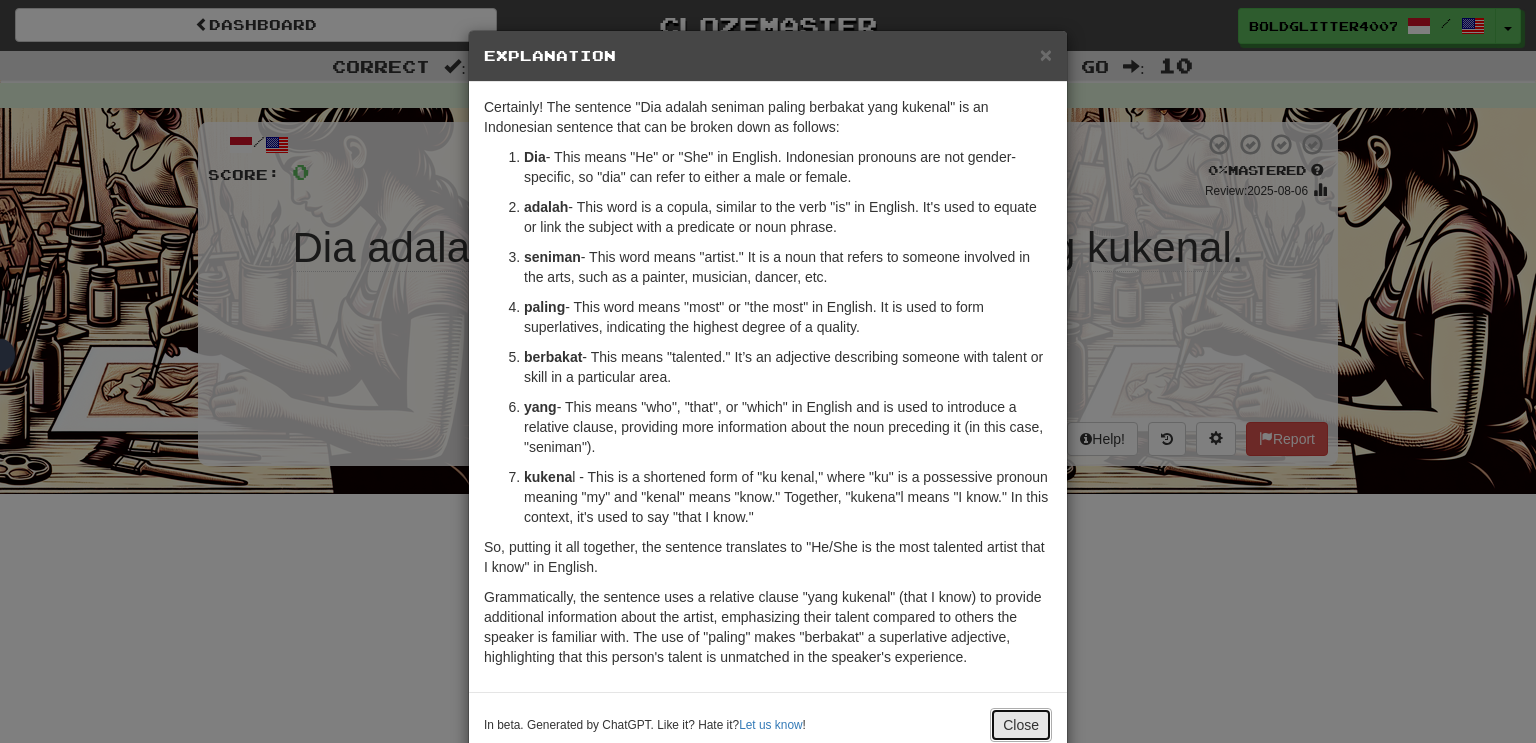 click on "Close" at bounding box center [1021, 725] 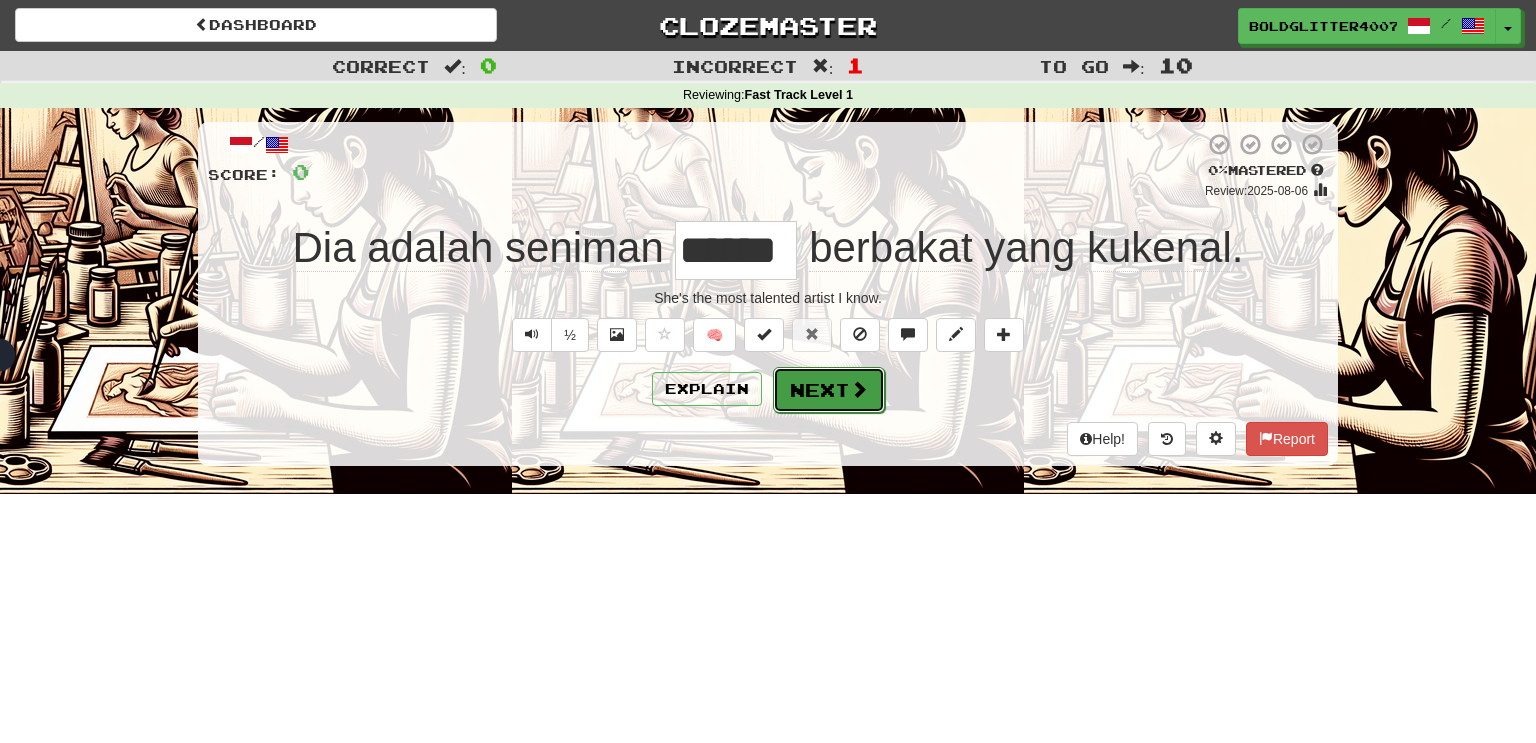 click on "Next" at bounding box center [829, 390] 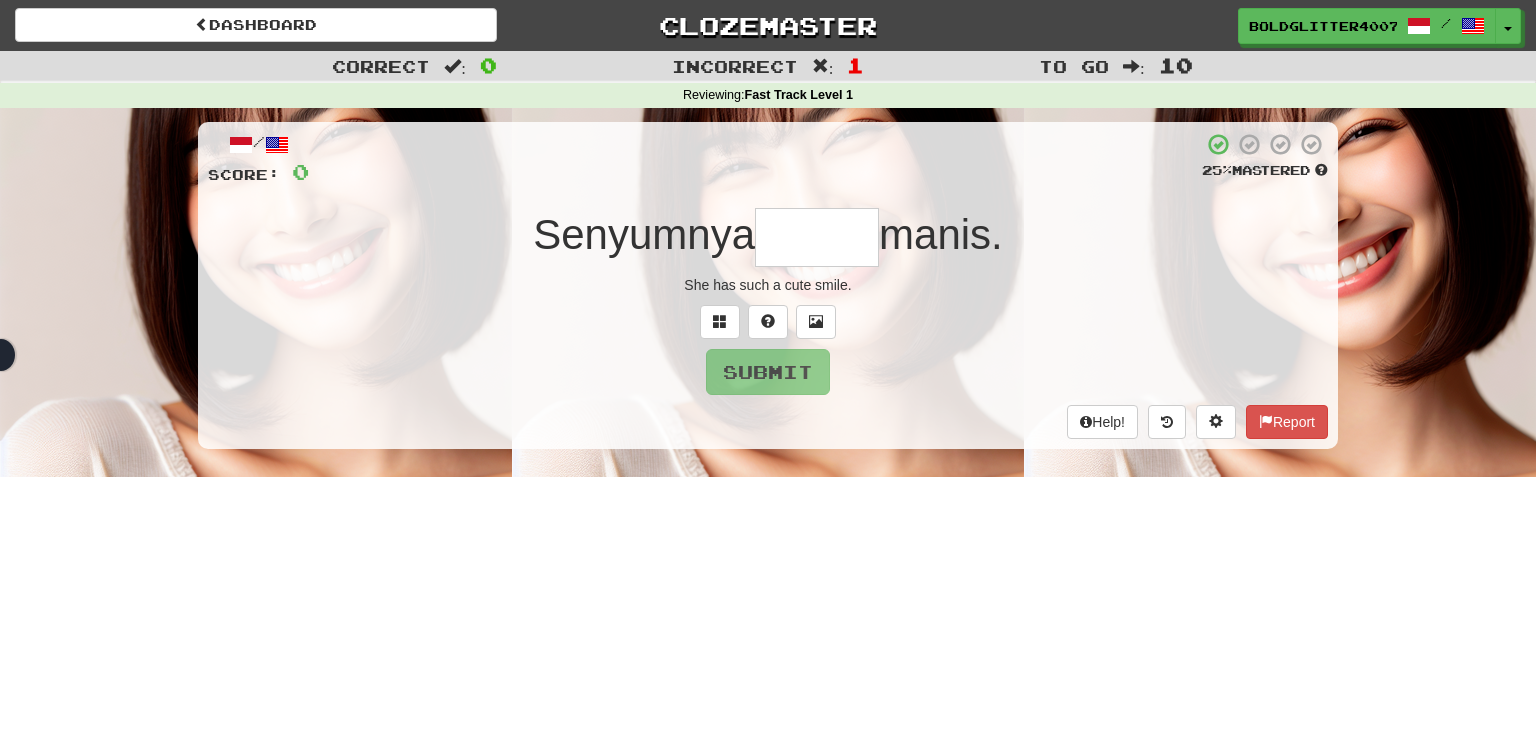 type on "*" 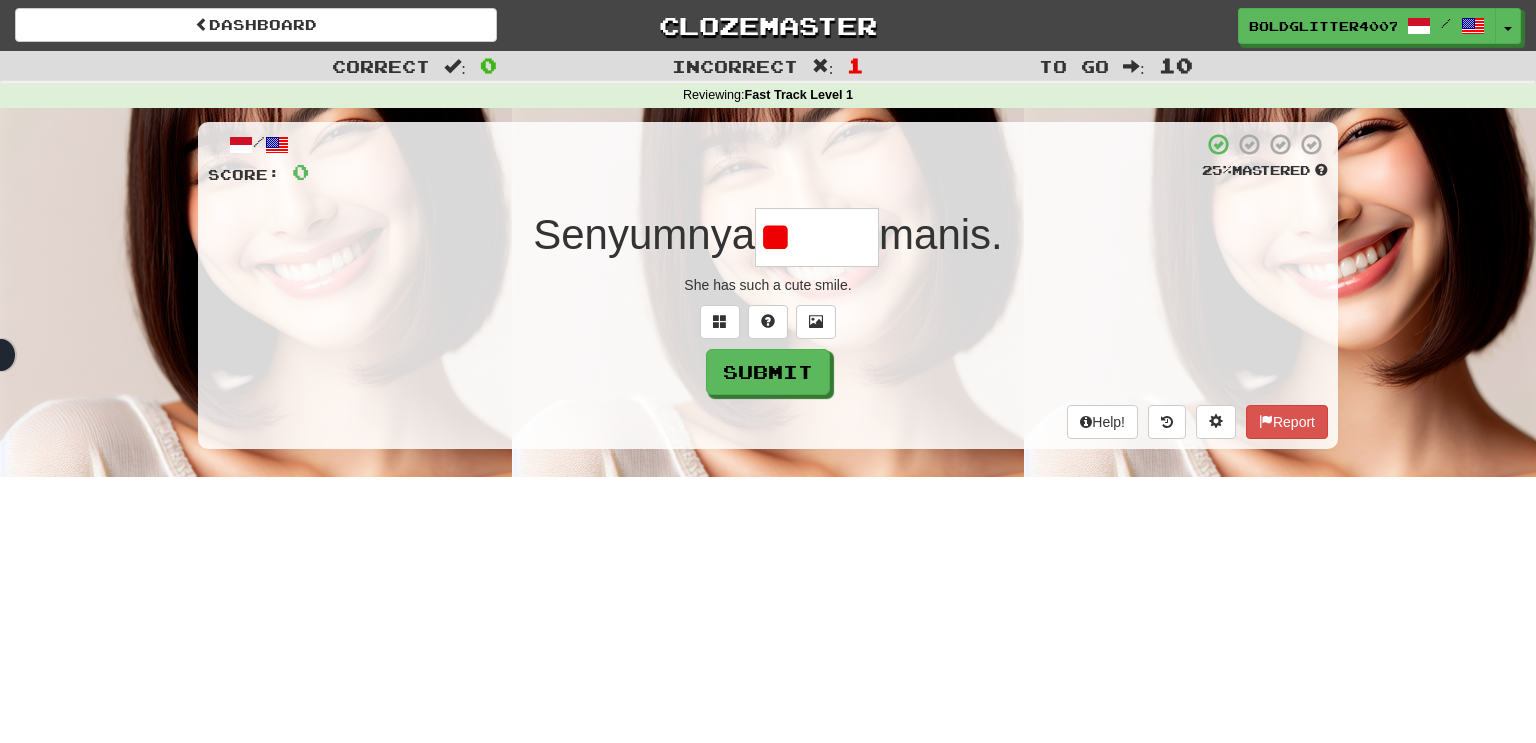 type on "*" 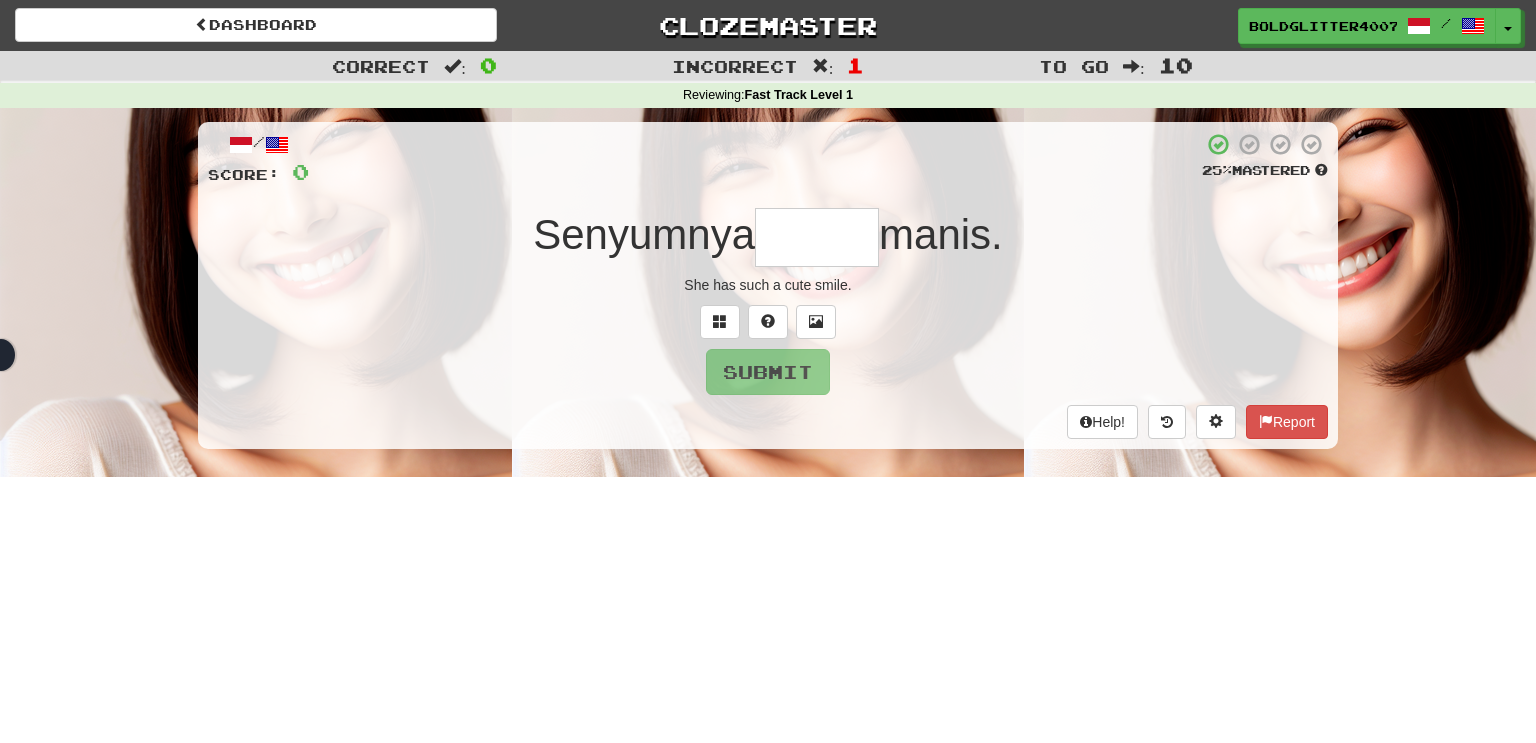 type on "*" 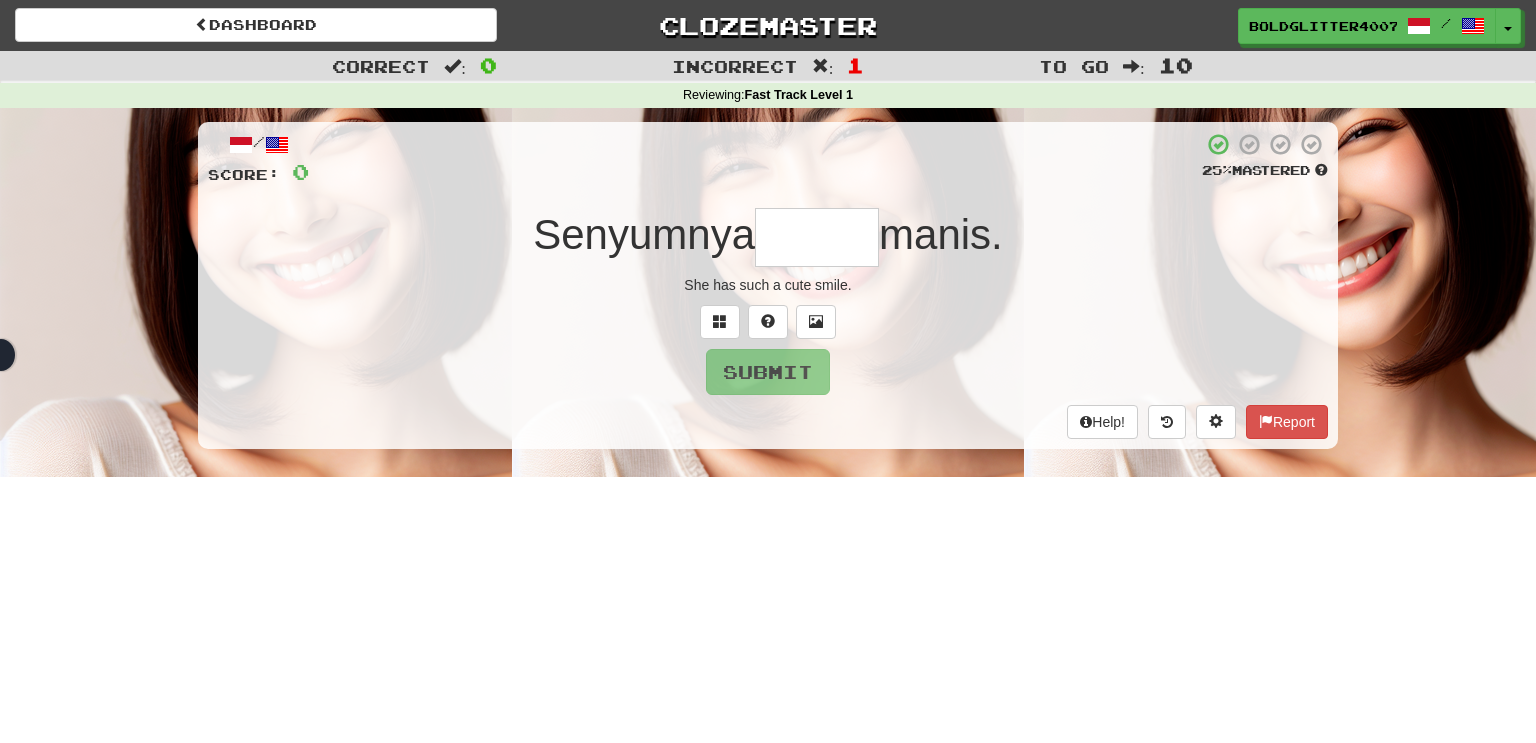 type on "******" 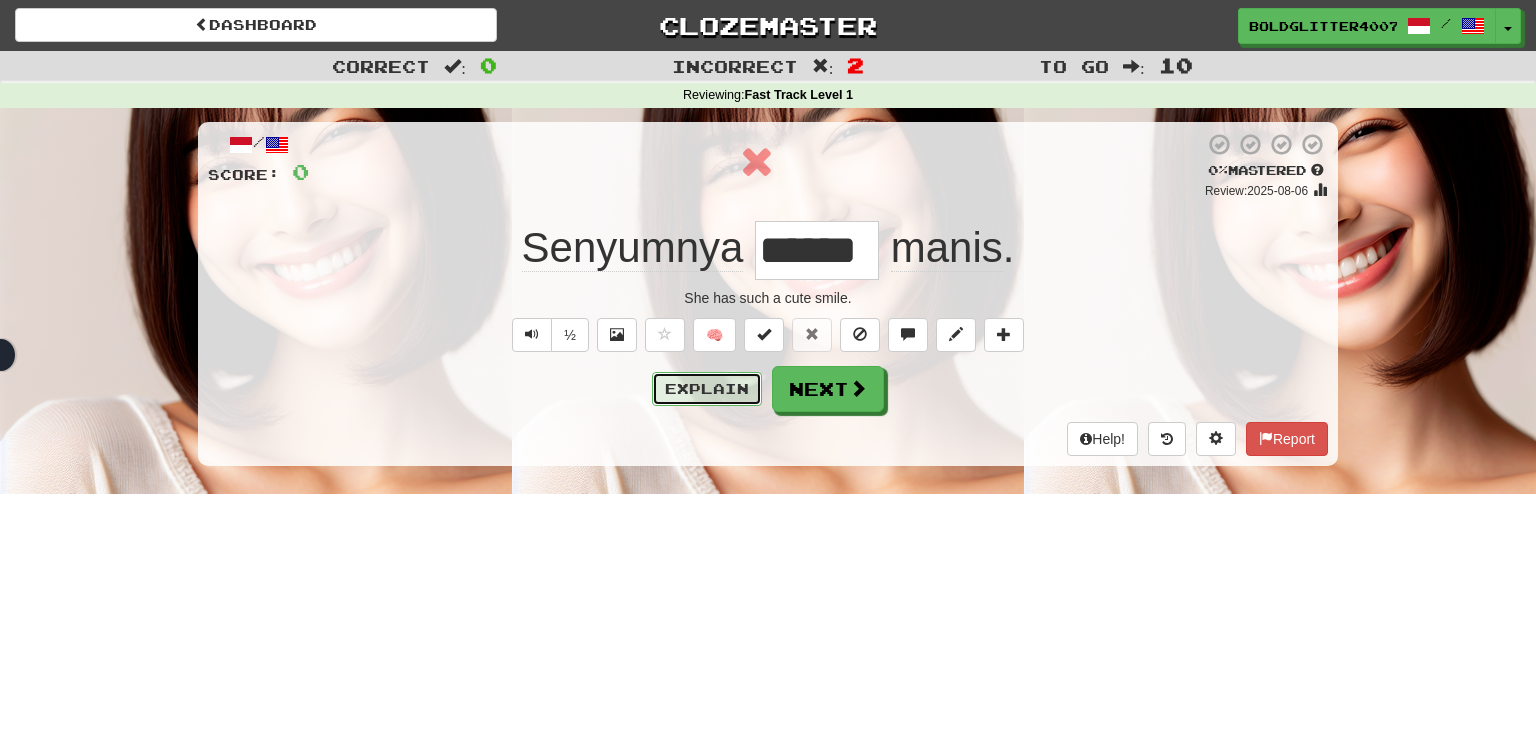 click on "Explain" at bounding box center [707, 389] 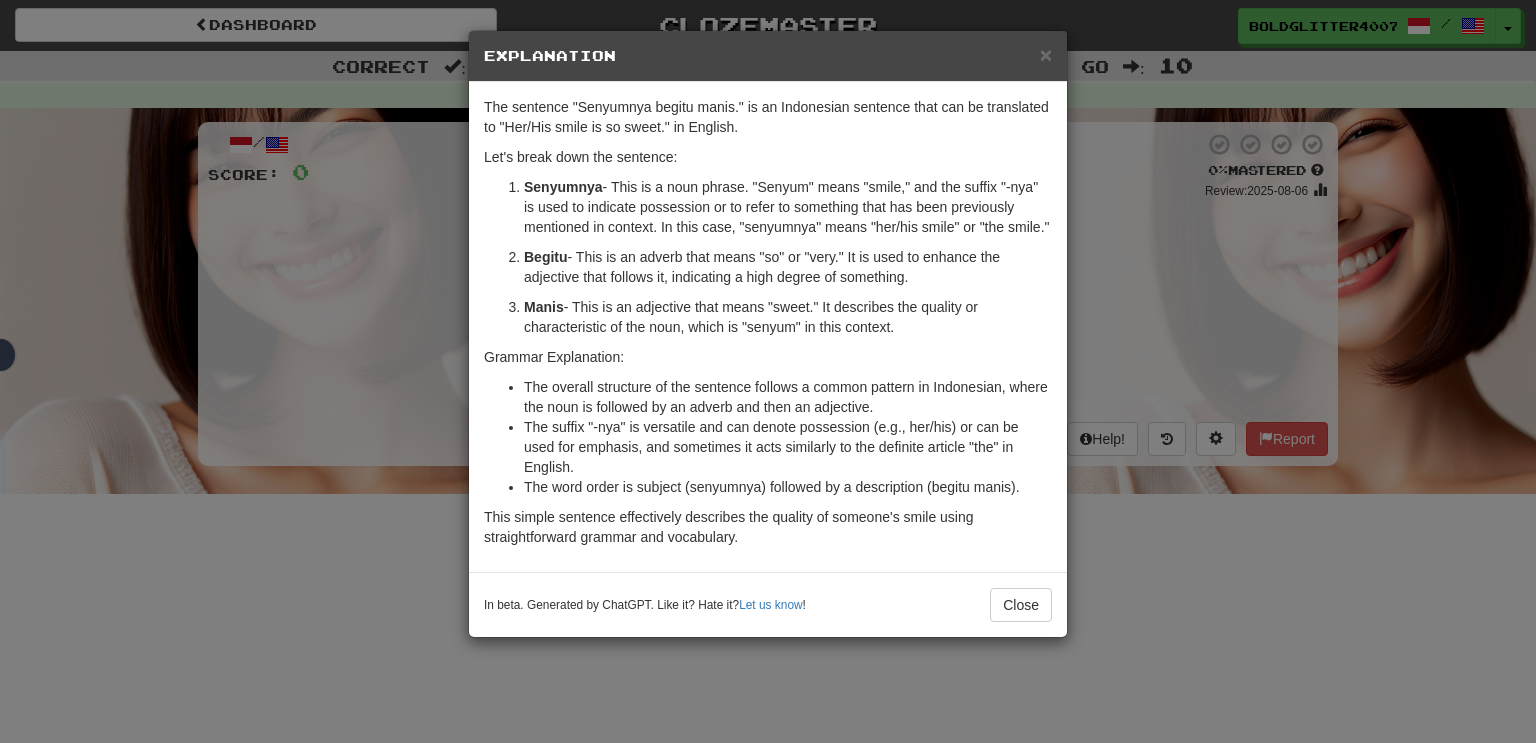 click on "× Explanation The sentence "Senyumnya begitu manis." is an Indonesian sentence that can be translated to "Her/His smile is so sweet." in English.
Let's break down the sentence:
Senyumnya  - This is a noun phrase. "Senyum" means "smile," and the suffix "-nya" is used to indicate possession or to refer to something that has been previously mentioned in context. In this case, "senyumnya" means "her/his smile" or "the smile."
Begitu  - This is an adverb that means "so" or "very." It is used to enhance the adjective that follows it, indicating a high degree of something.
Manis  - This is an adjective that means "sweet." It describes the quality or characteristic of the noun, which is "senyum" in this context.
Grammar Explanation:
The overall structure of the sentence follows a common pattern in Indonesian, where the noun is followed by an adverb and then an adjective.
The word order is subject (senyumnya) followed by a description (begitu manis).
Let us know ! Close" at bounding box center [768, 371] 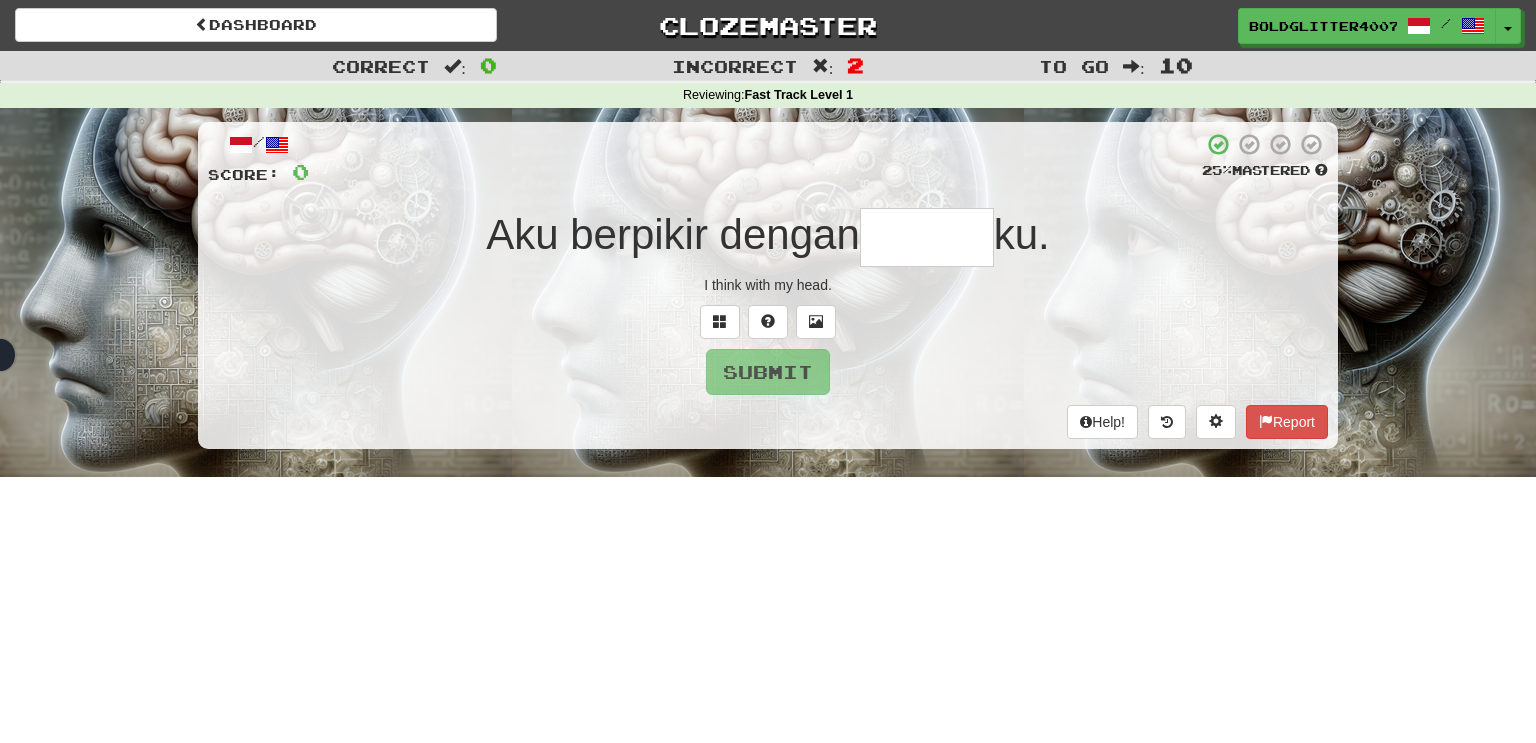 type on "******" 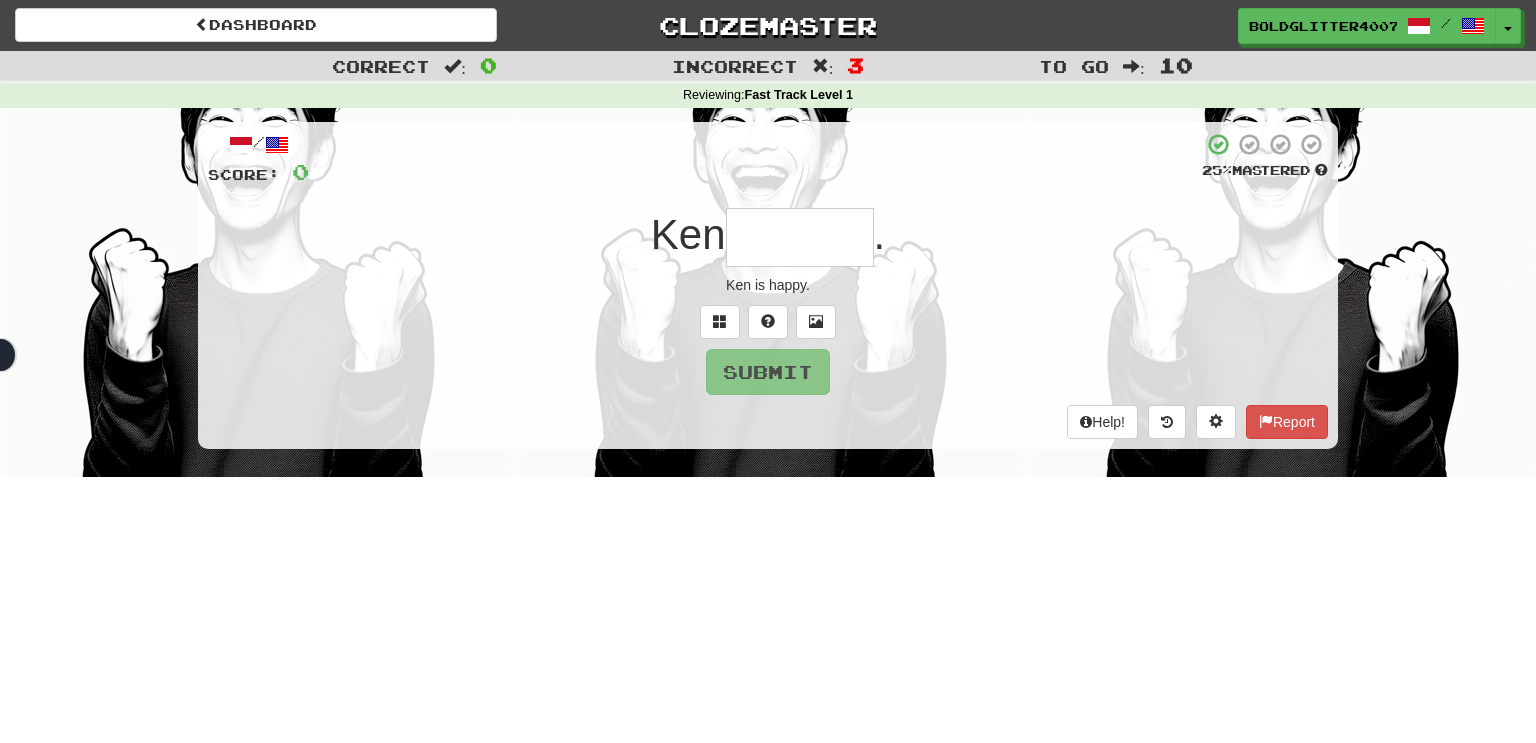 type on "*" 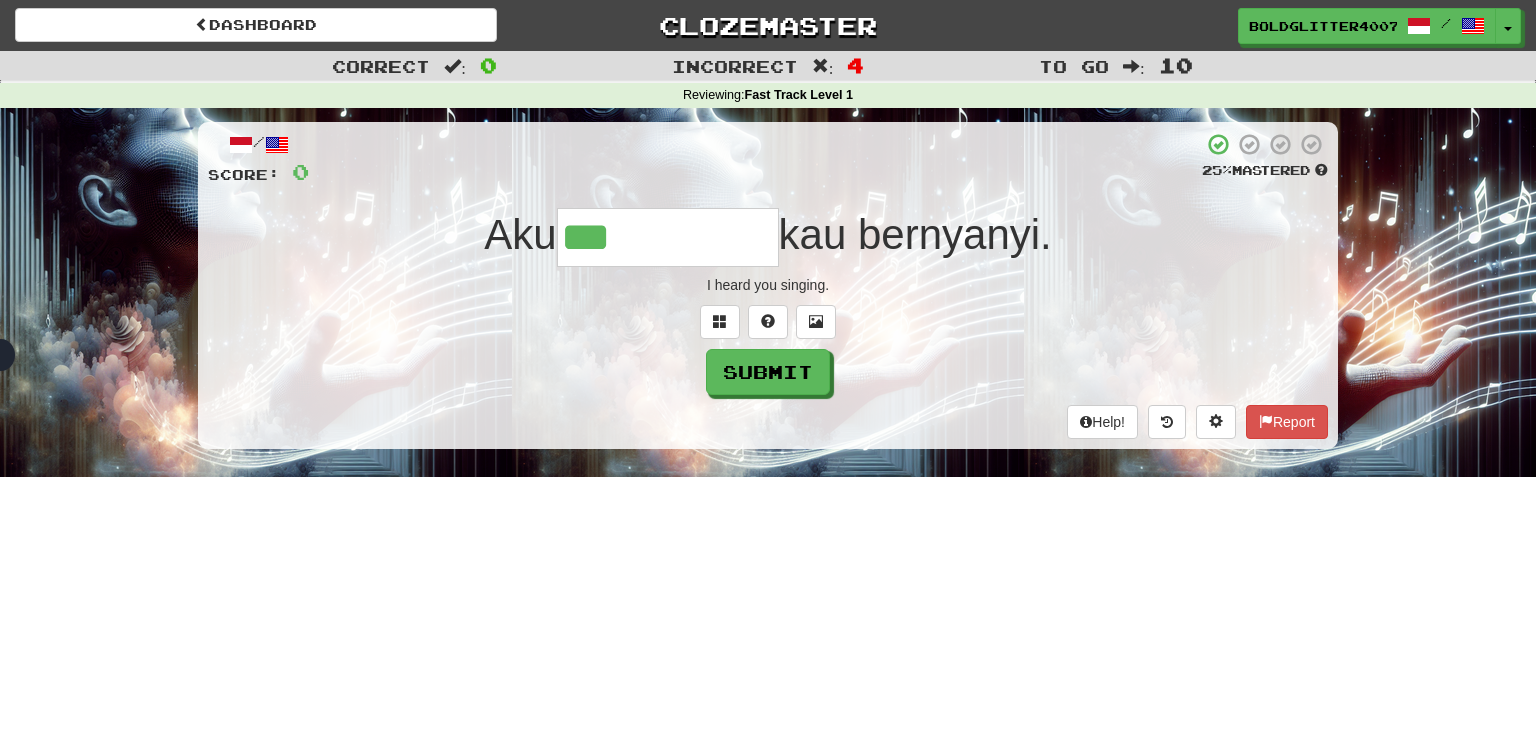 type on "*********" 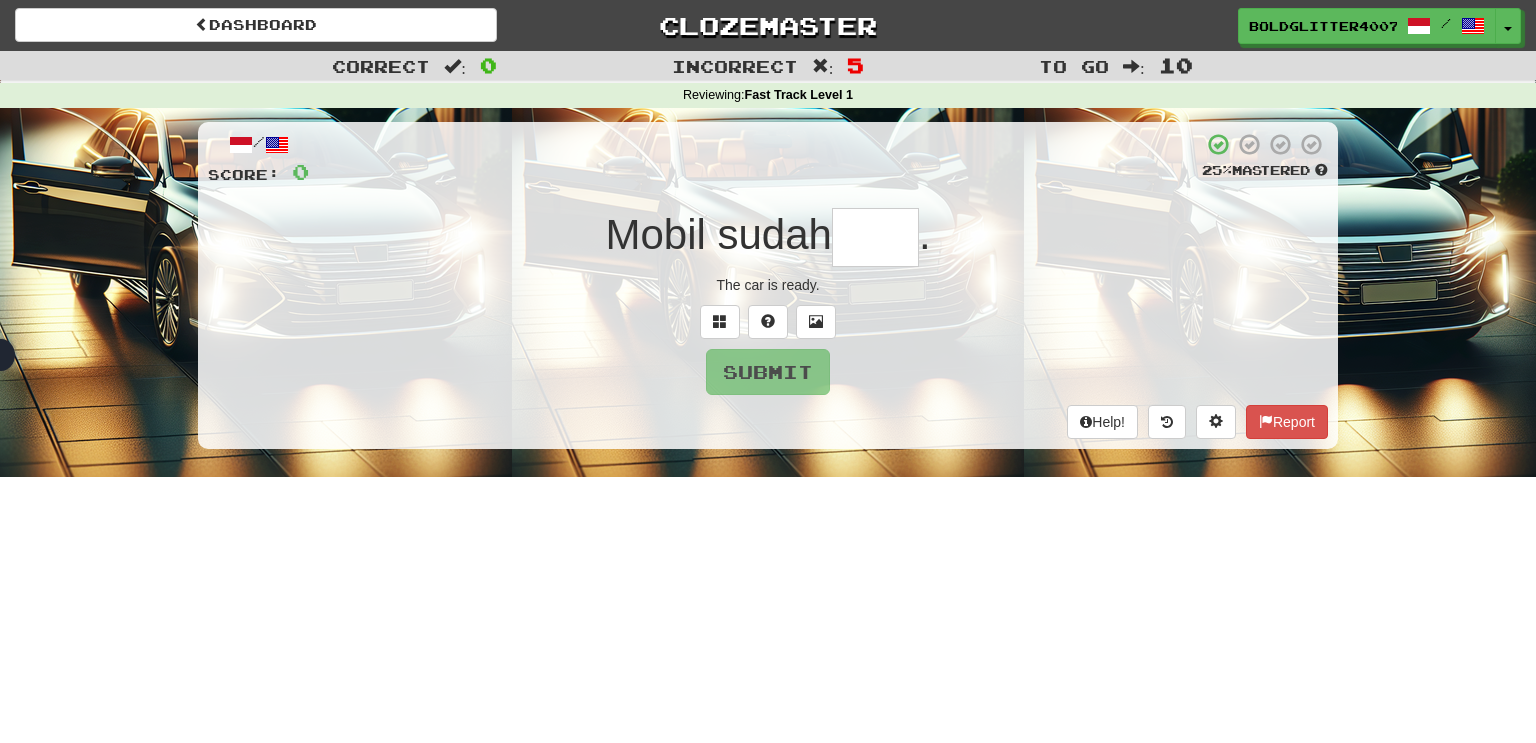 type on "****" 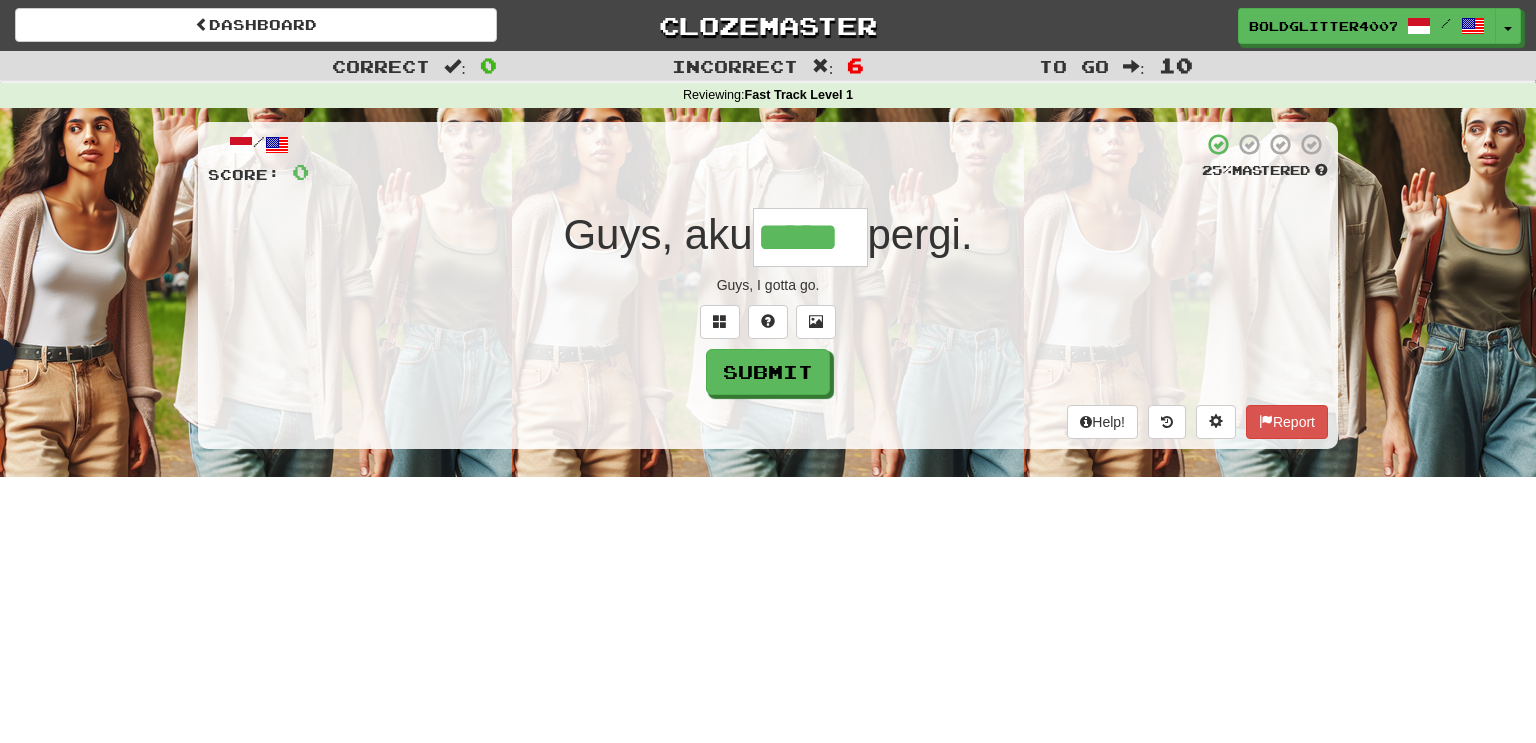 type on "*****" 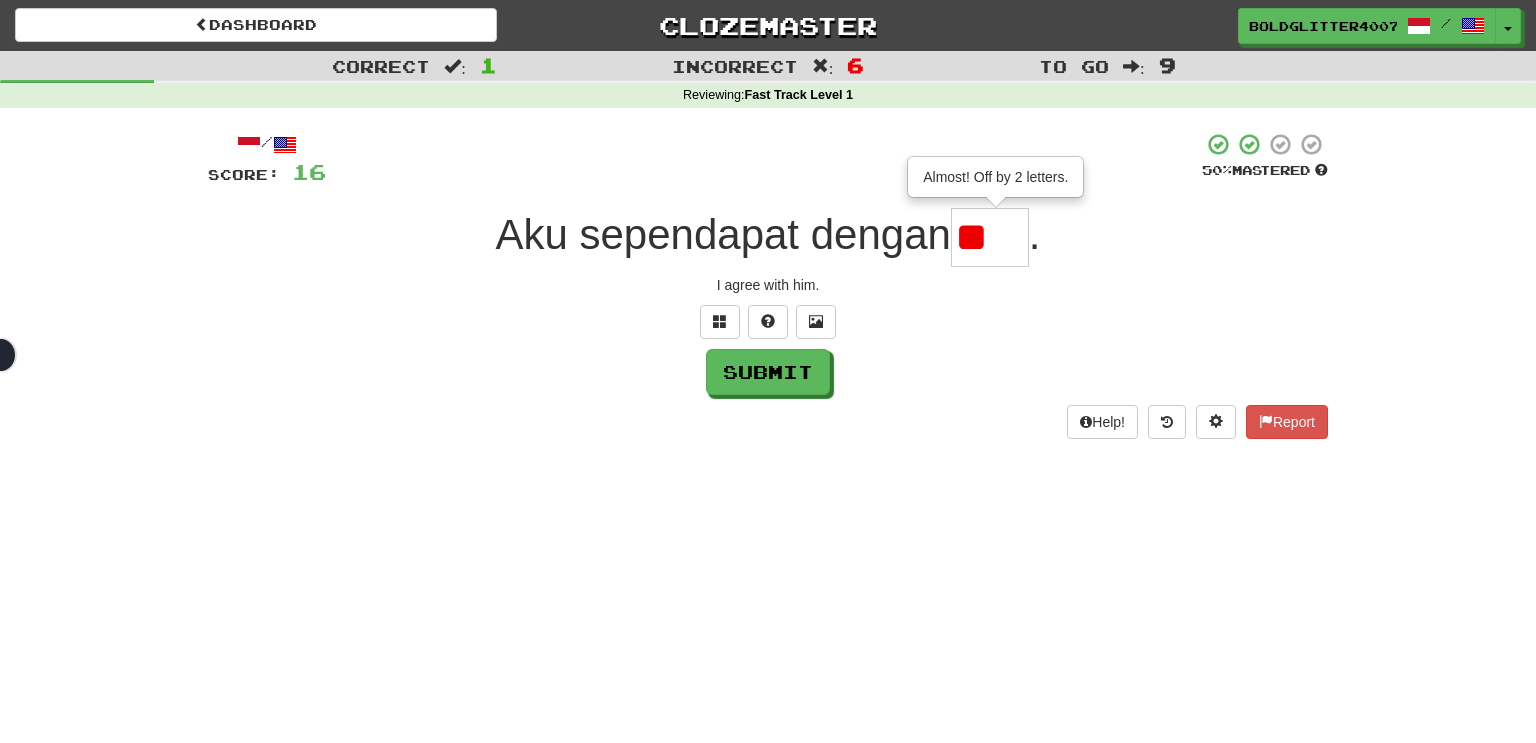 type on "*" 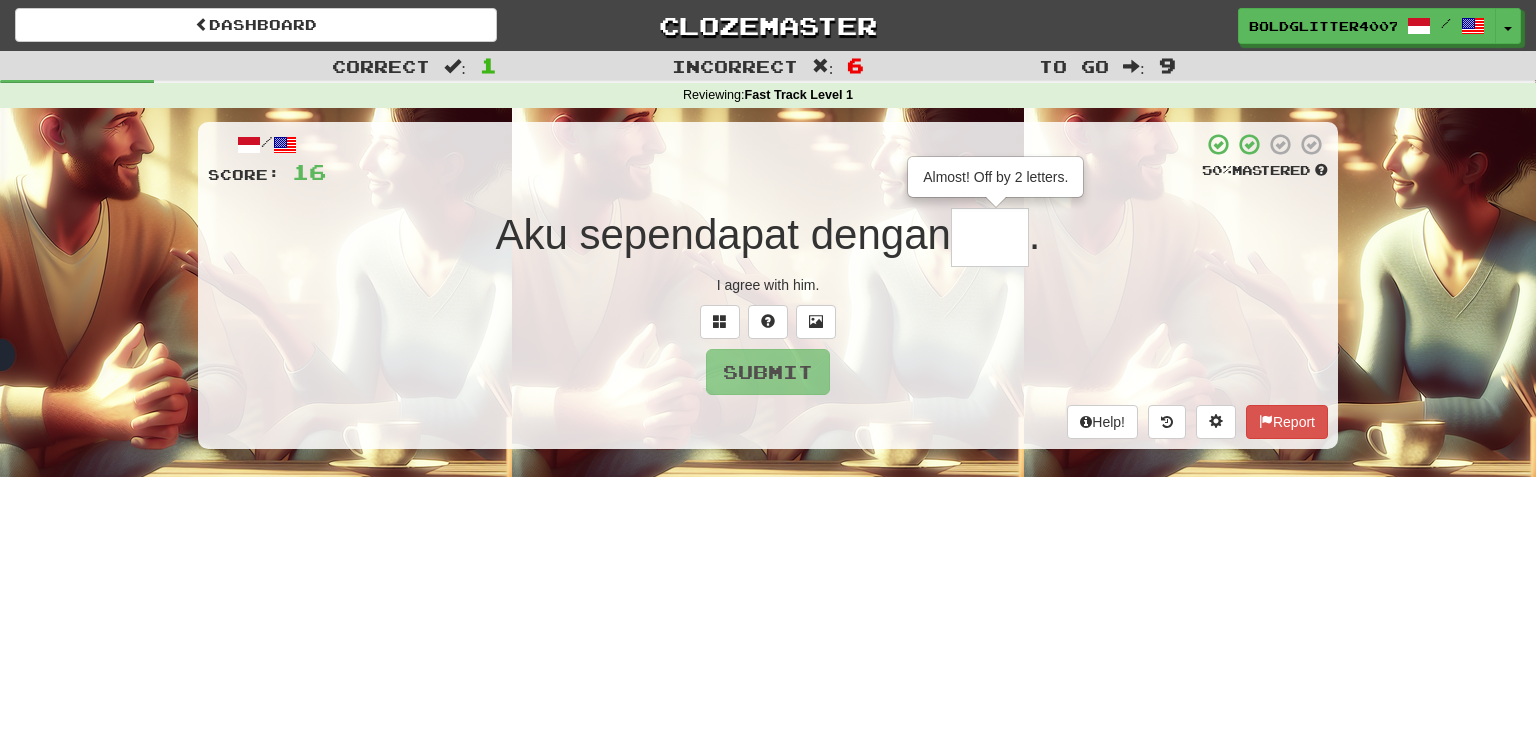 type on "*" 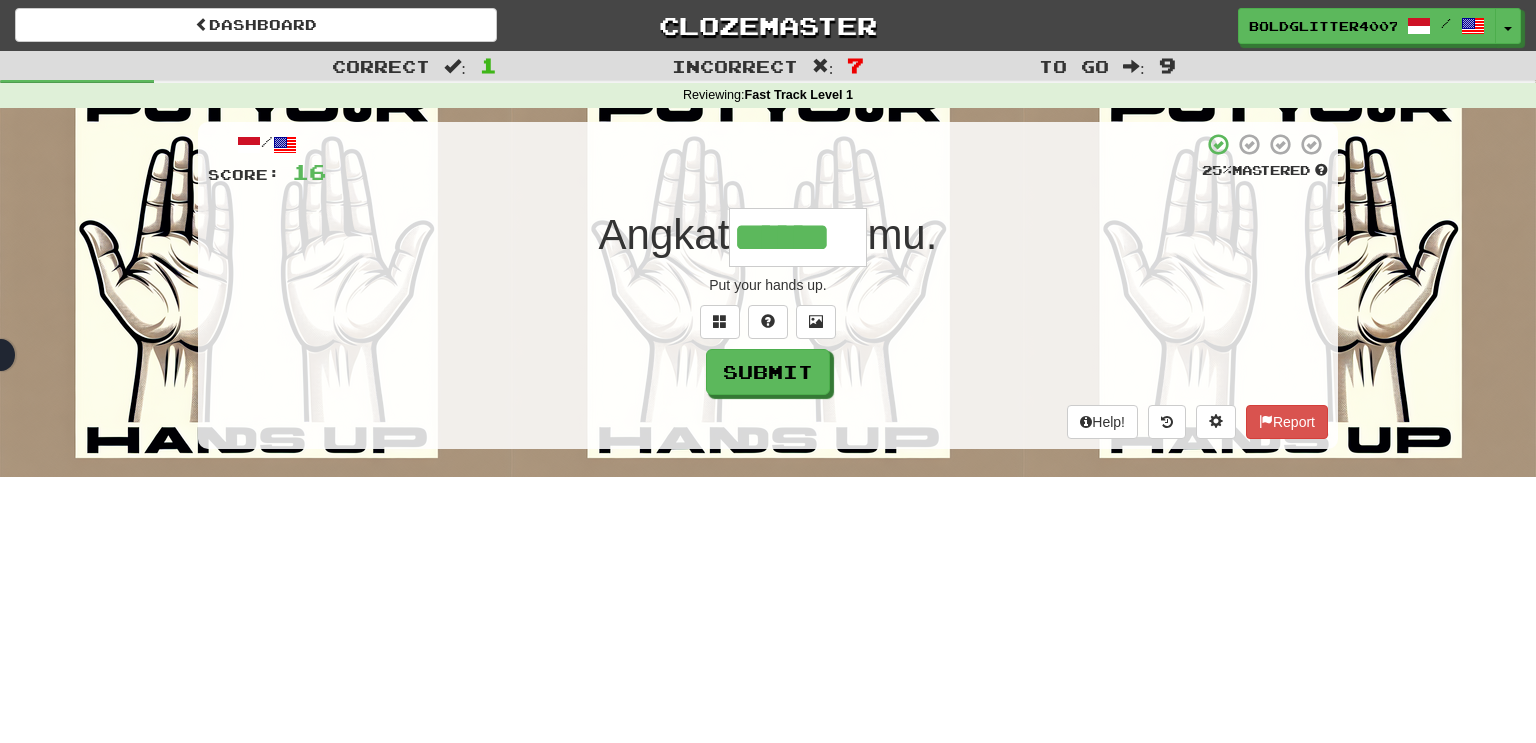 type on "******" 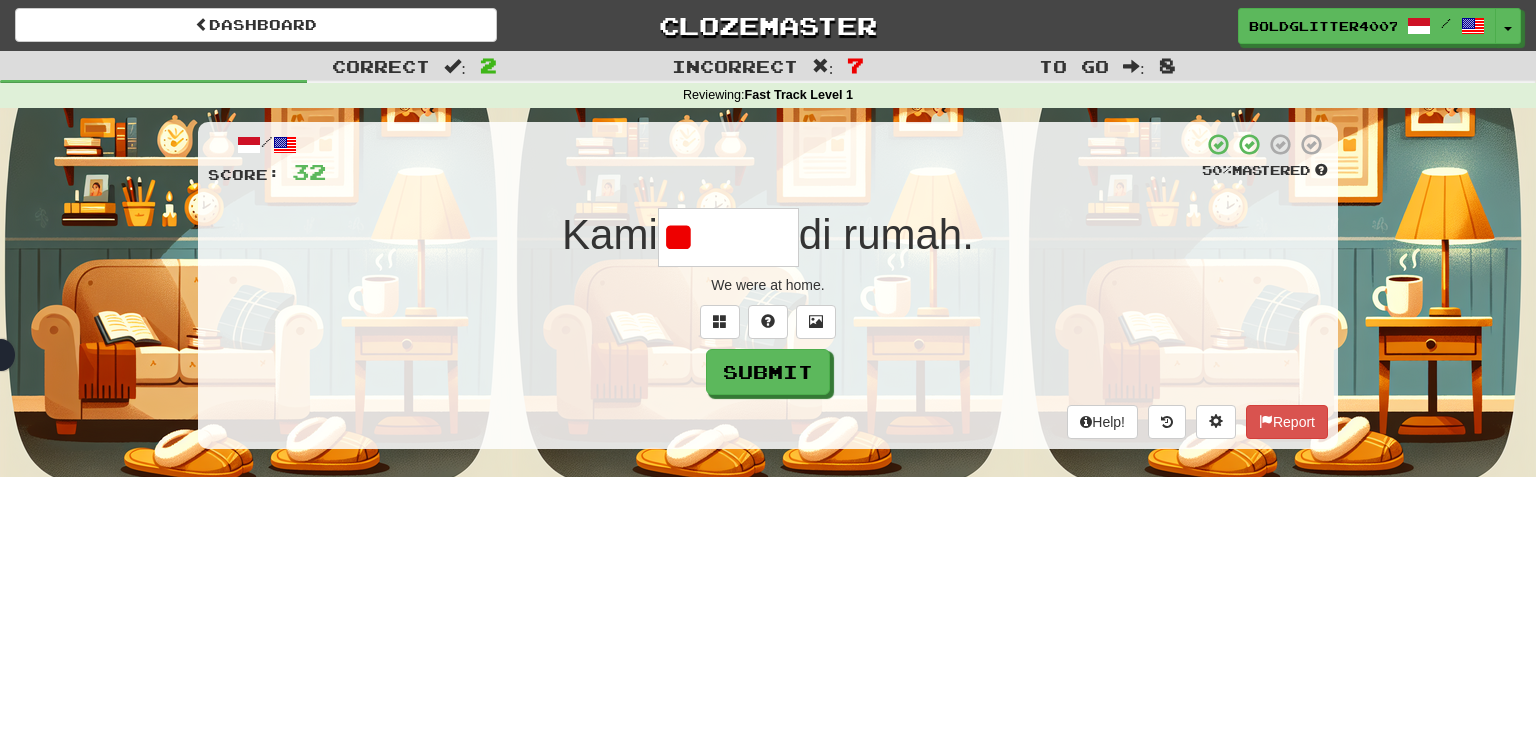 type on "*" 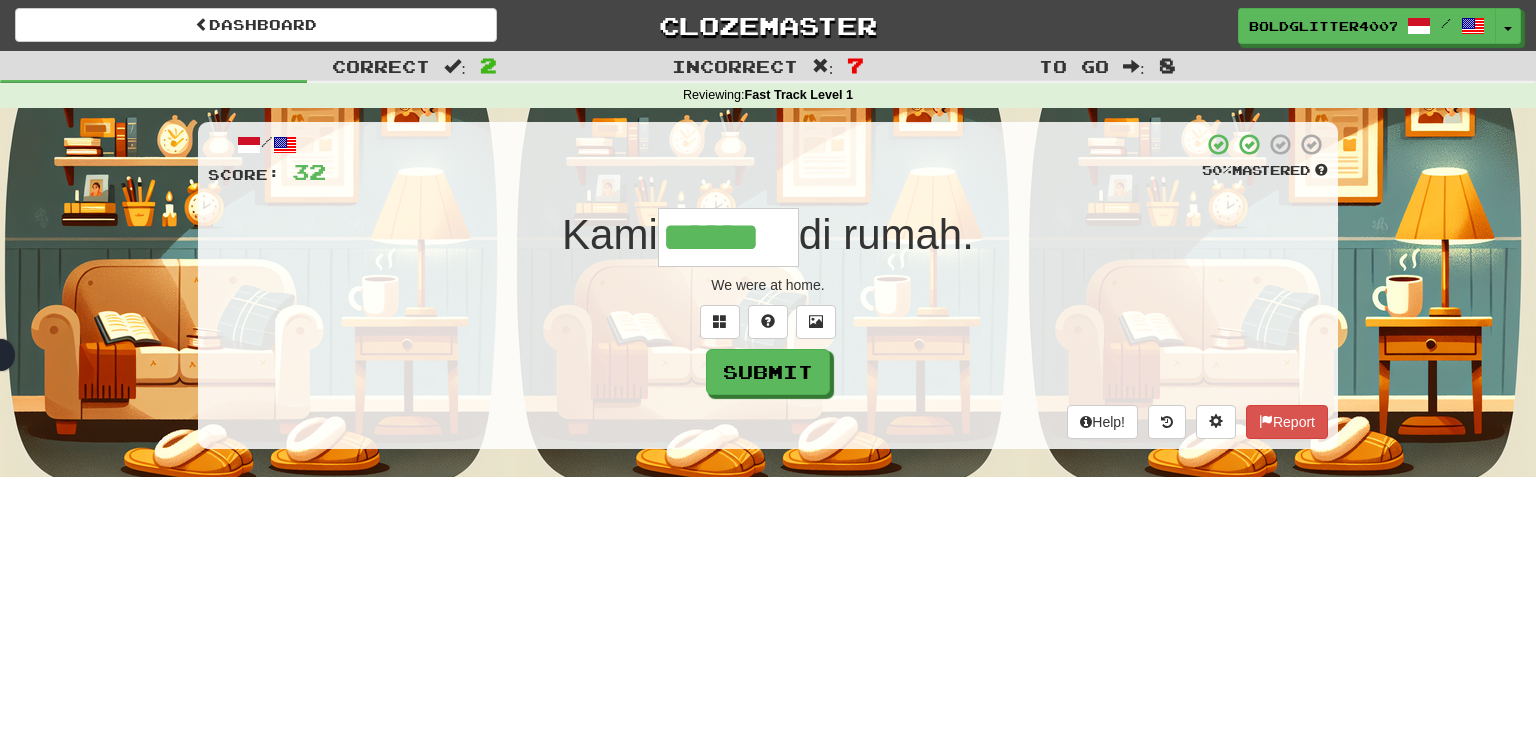 type on "******" 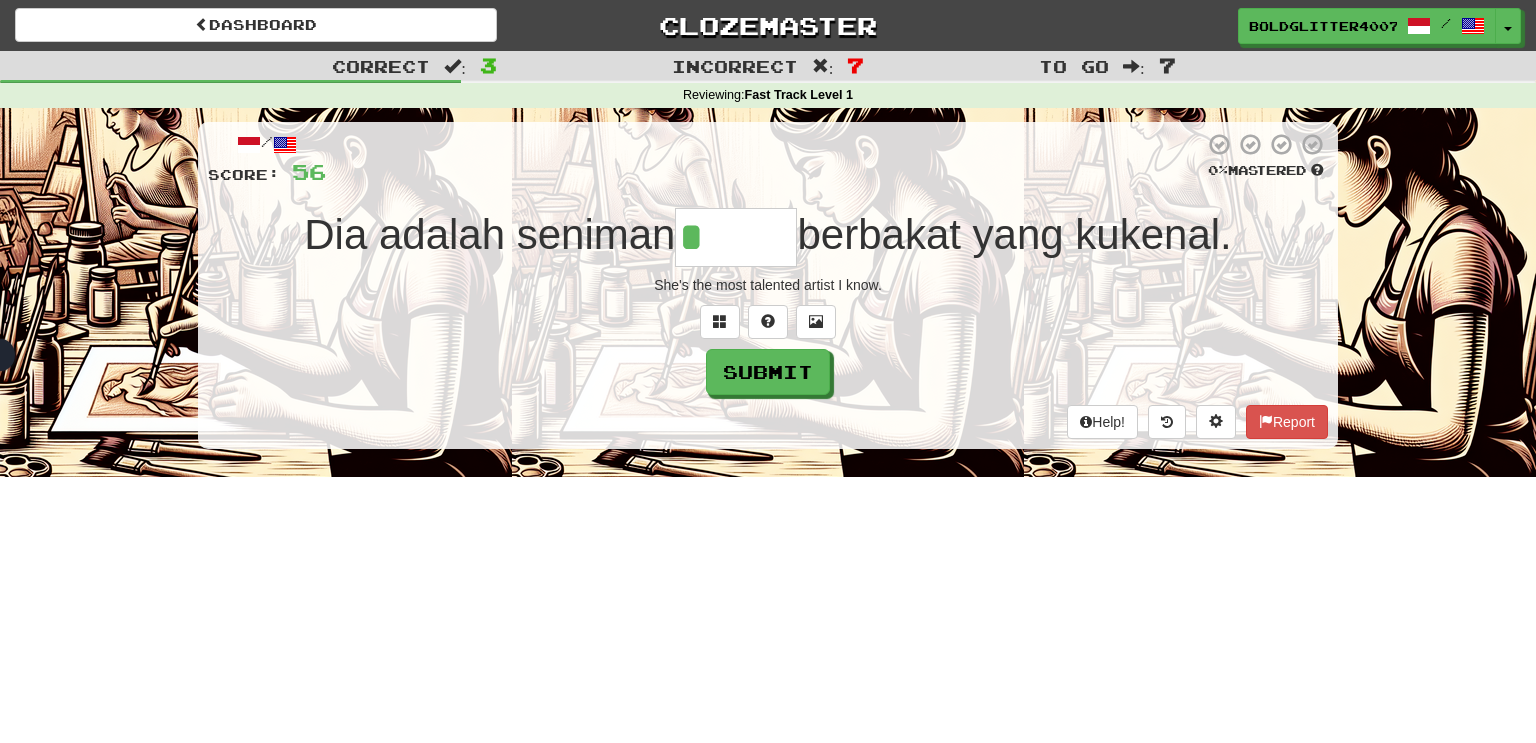 type on "******" 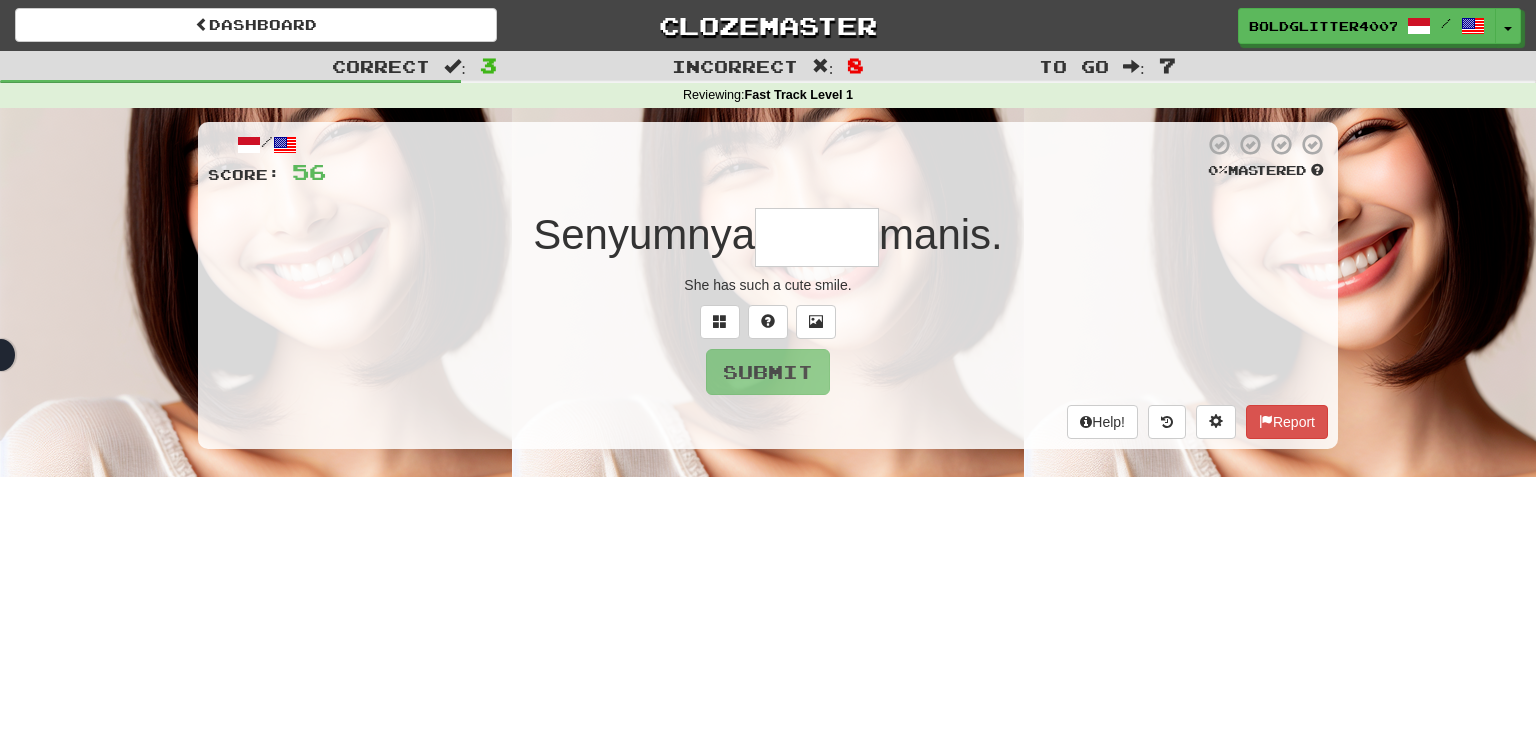 type on "******" 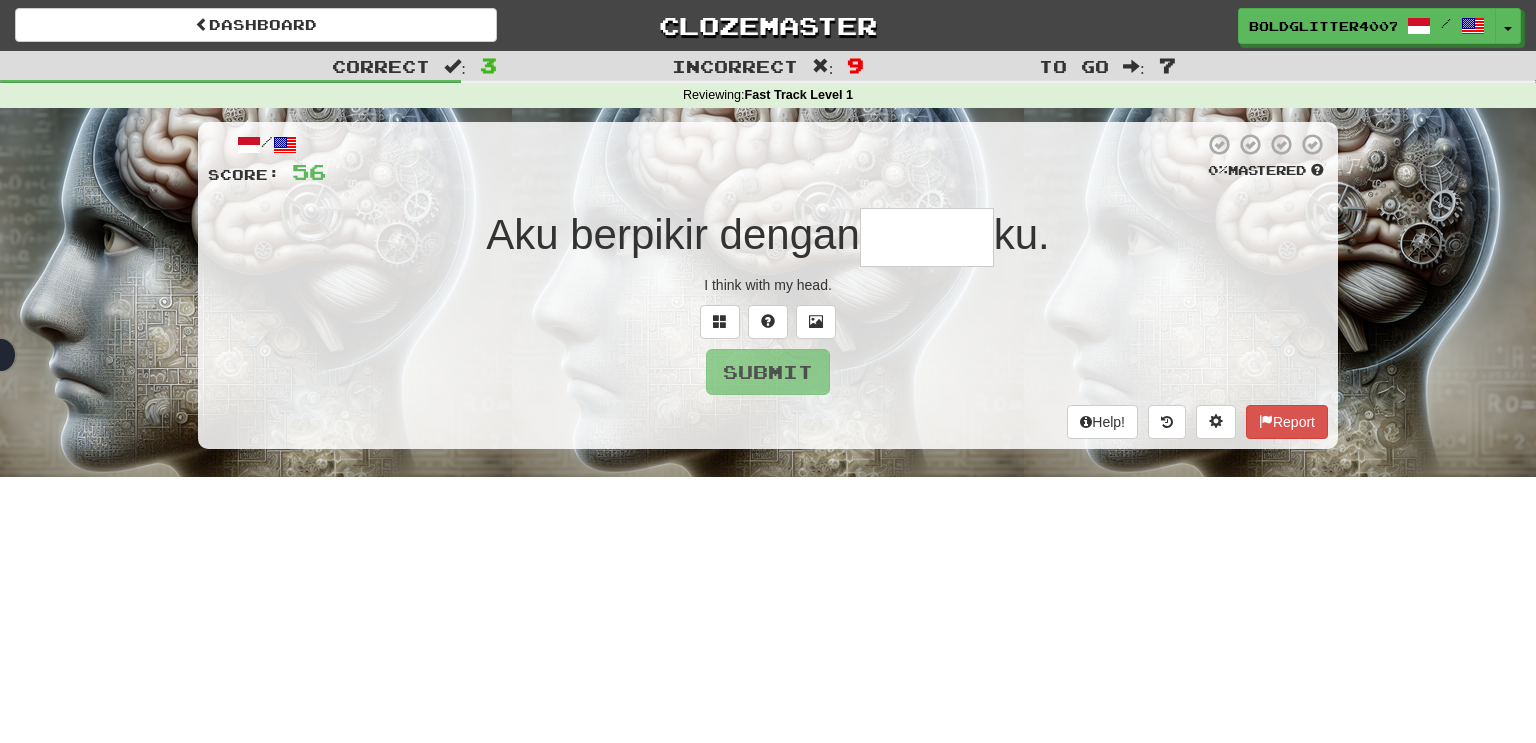 type on "*" 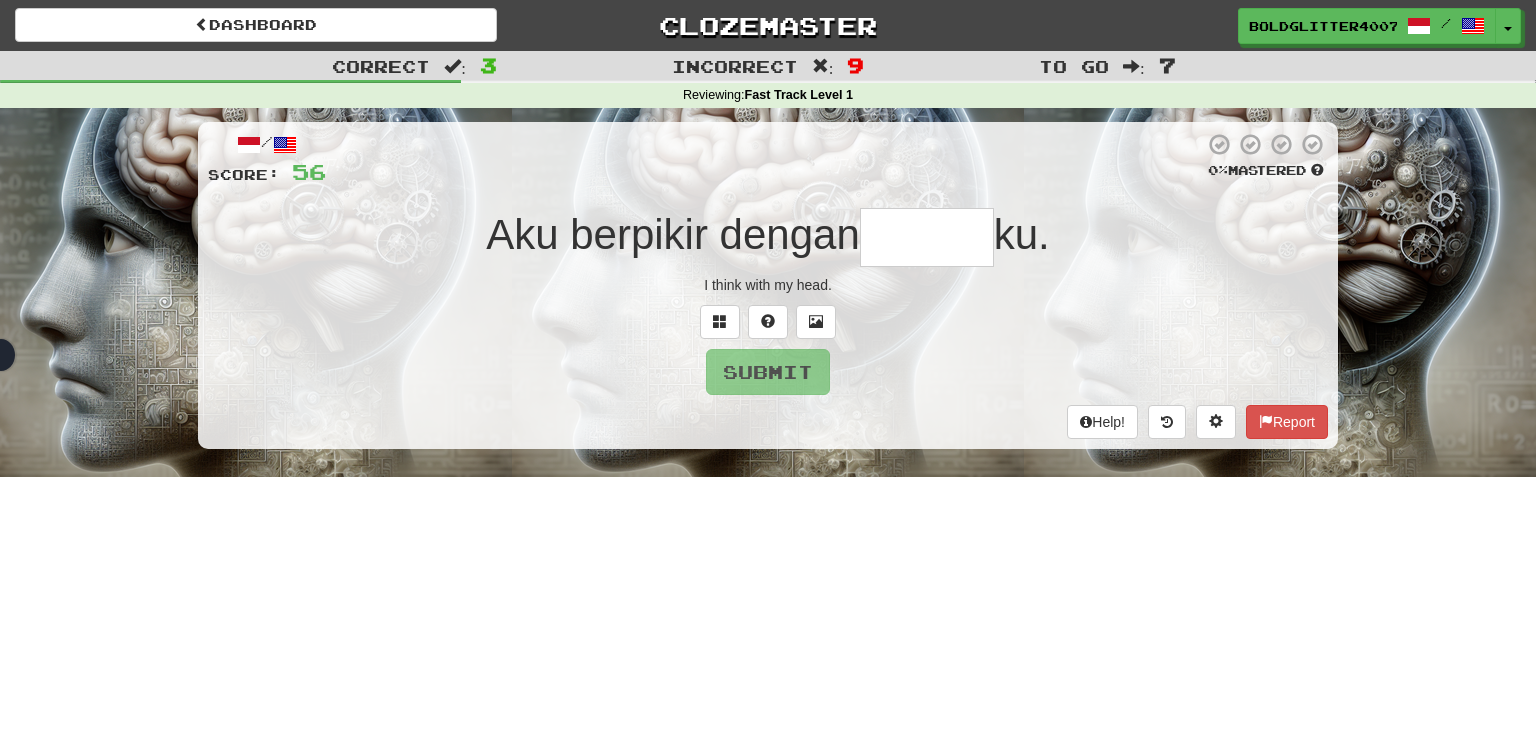 type on "*" 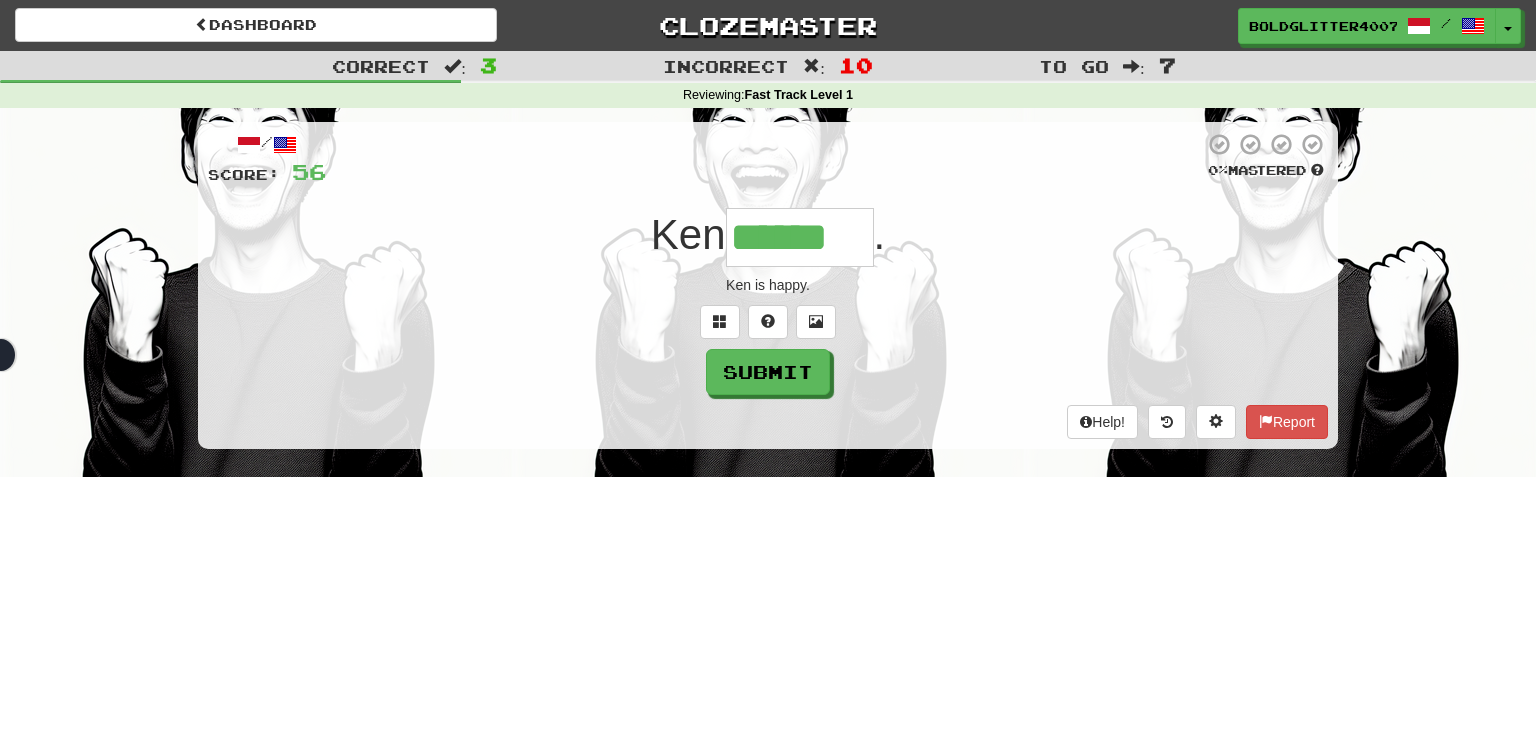 type on "******" 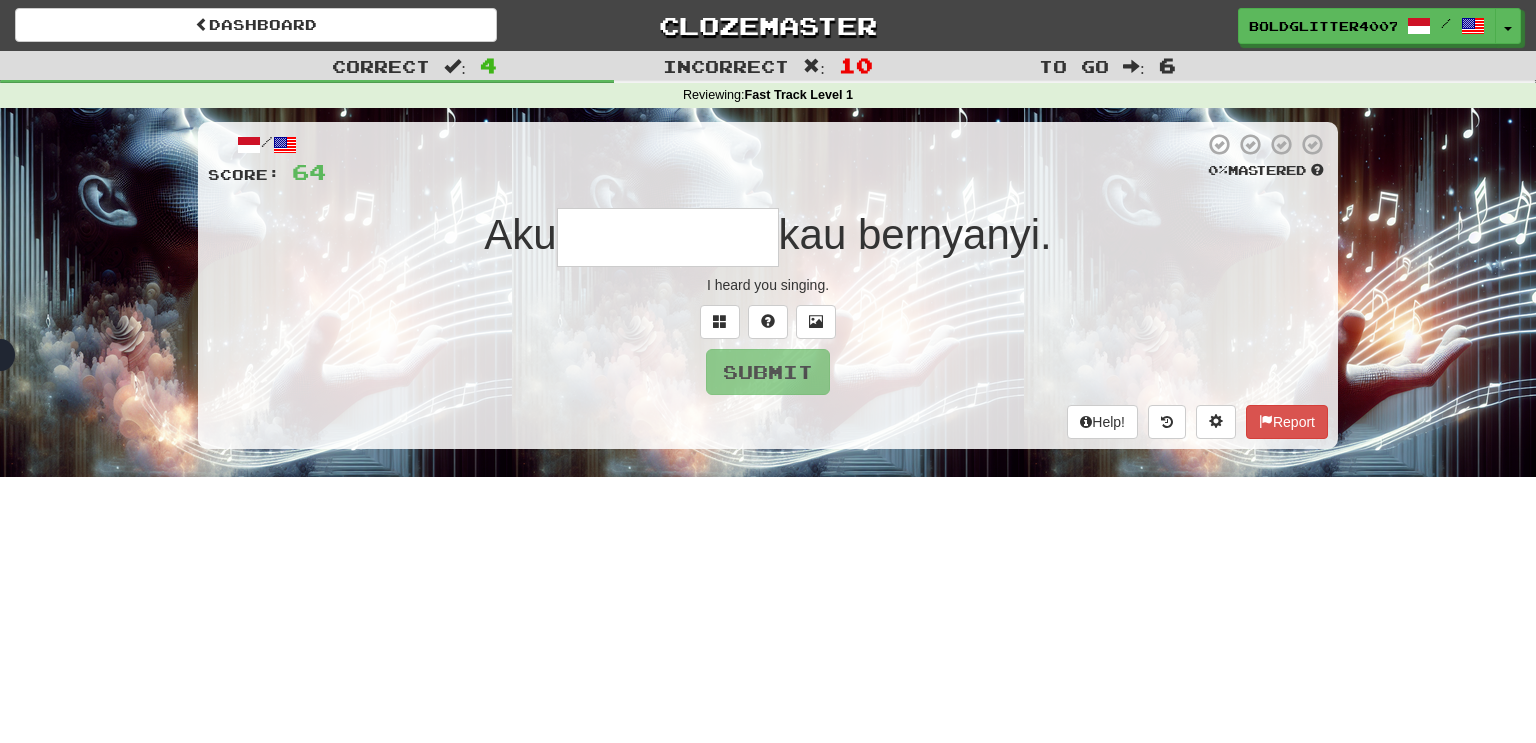 type on "*" 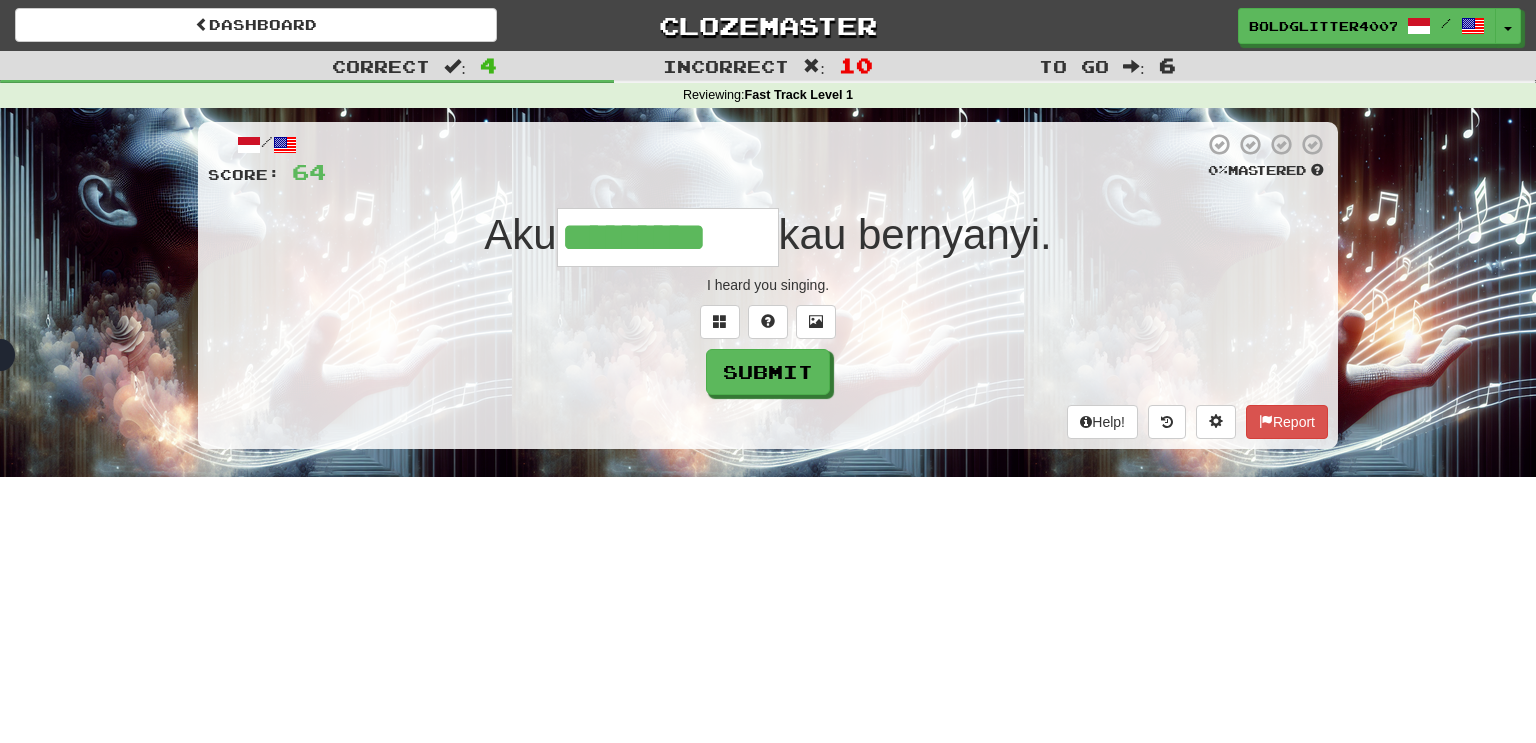 type on "*********" 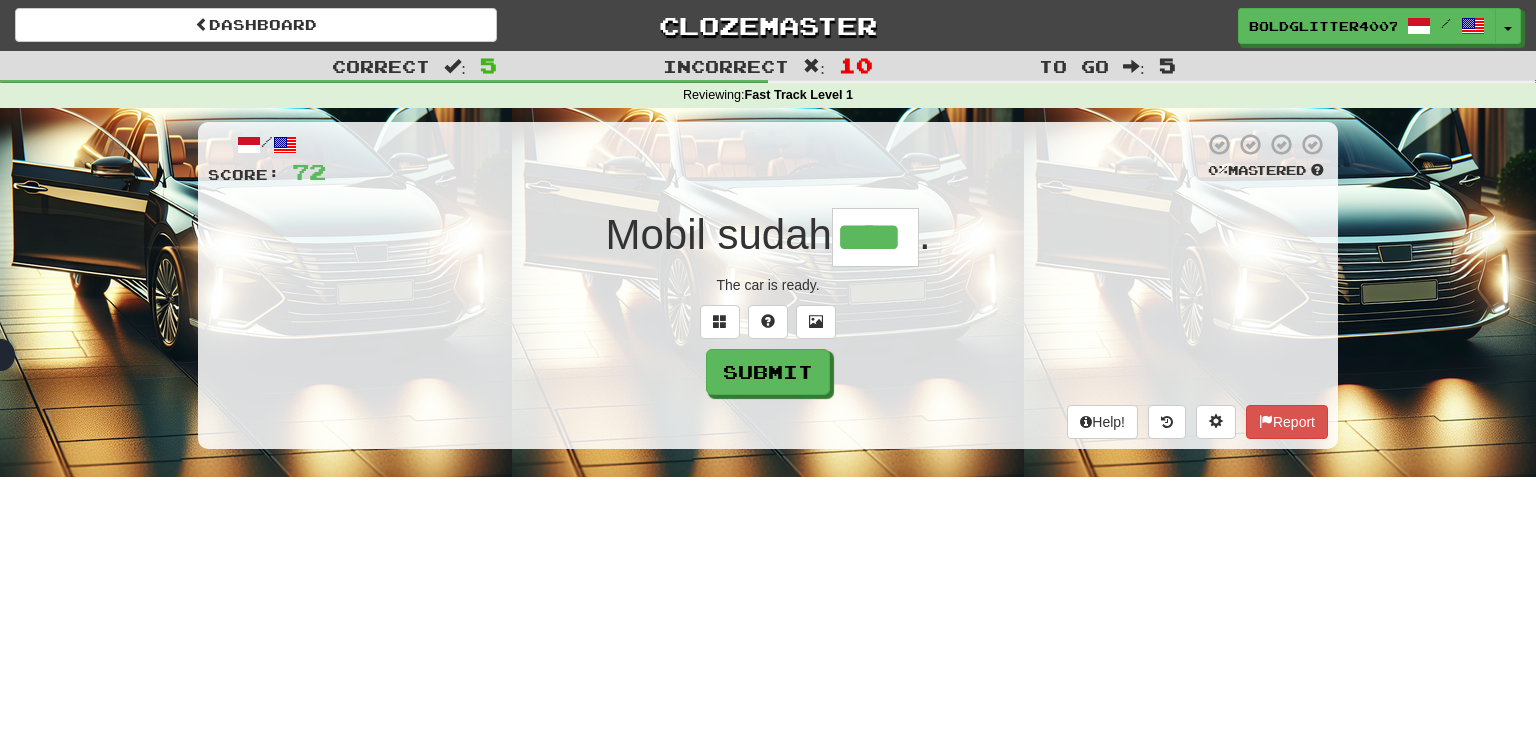 type on "****" 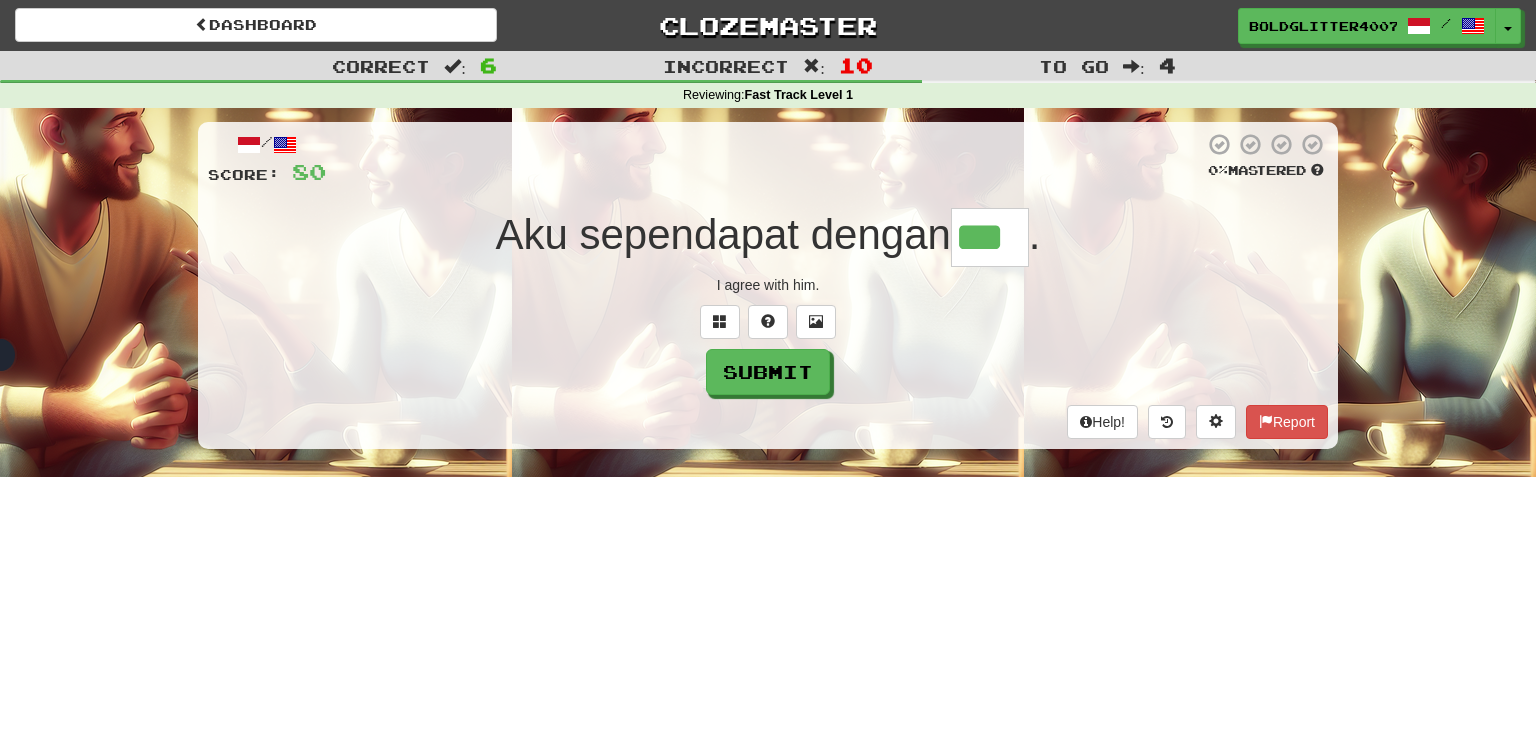 type on "***" 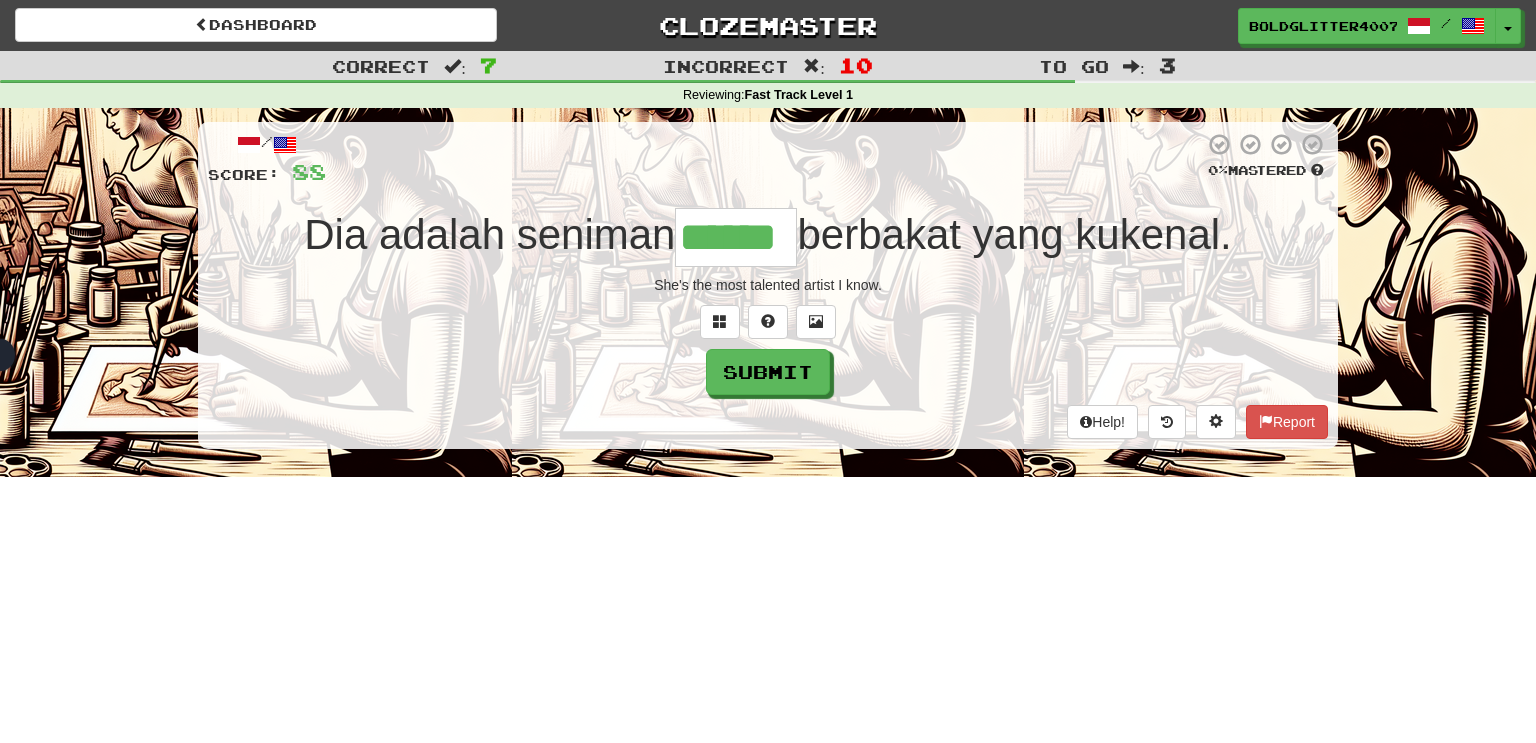 type on "******" 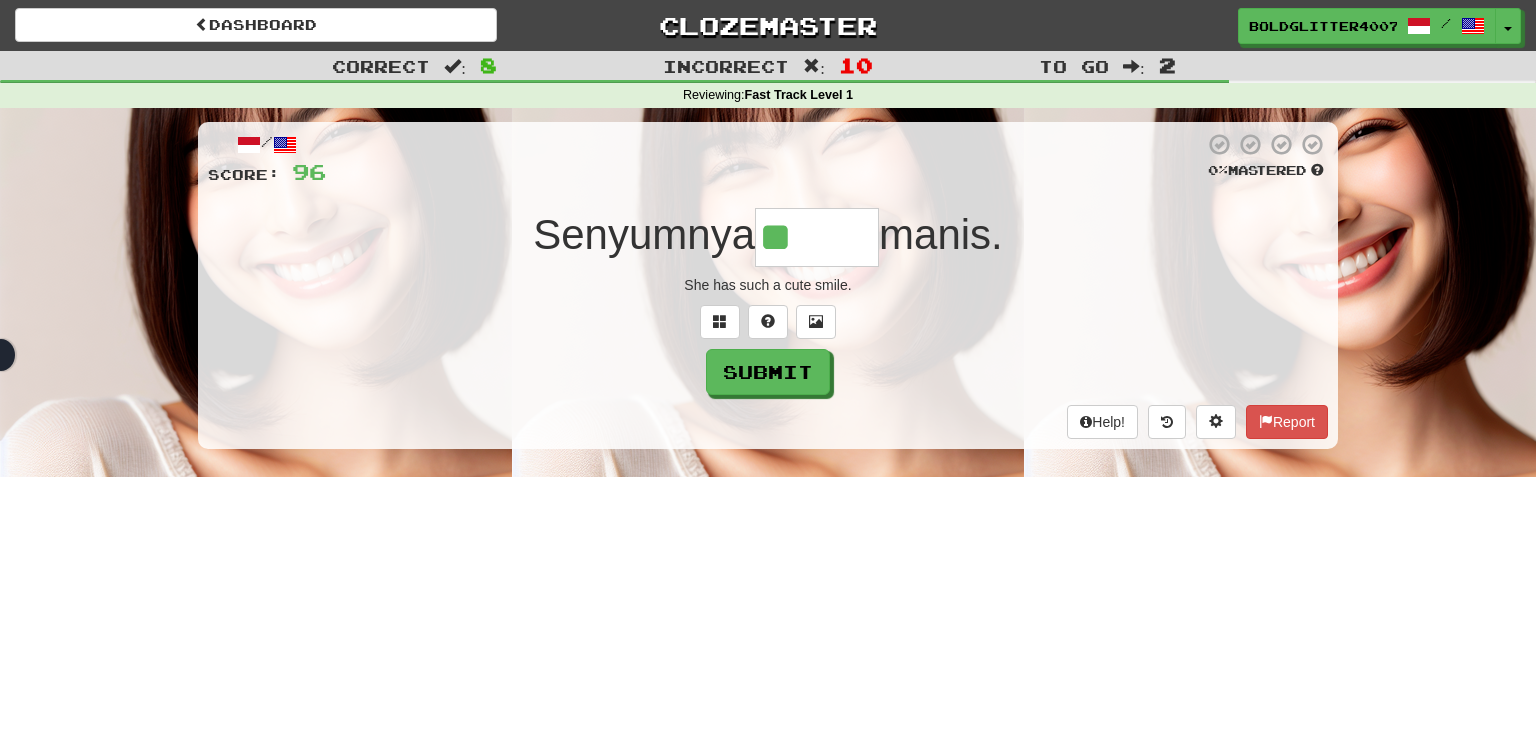 type on "******" 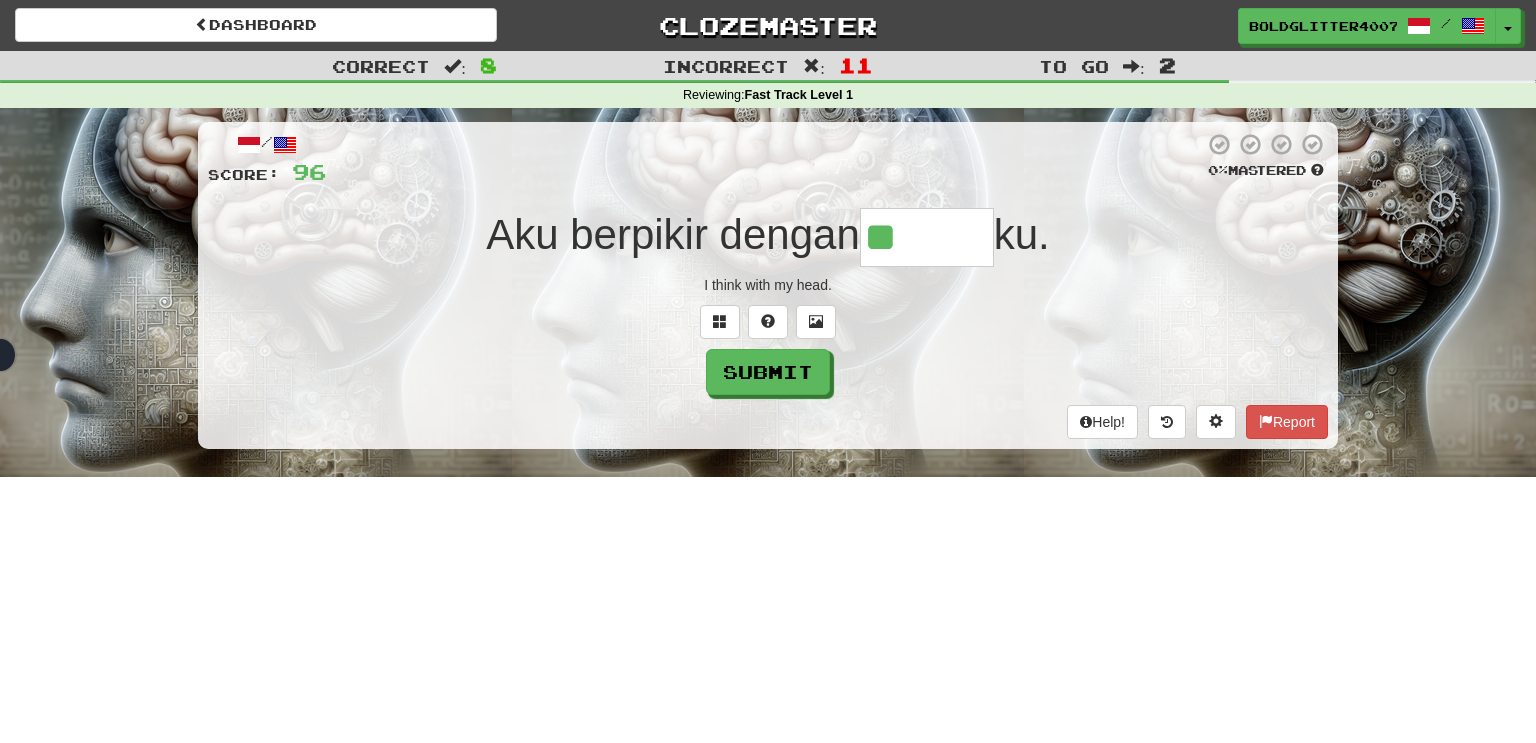 type on "******" 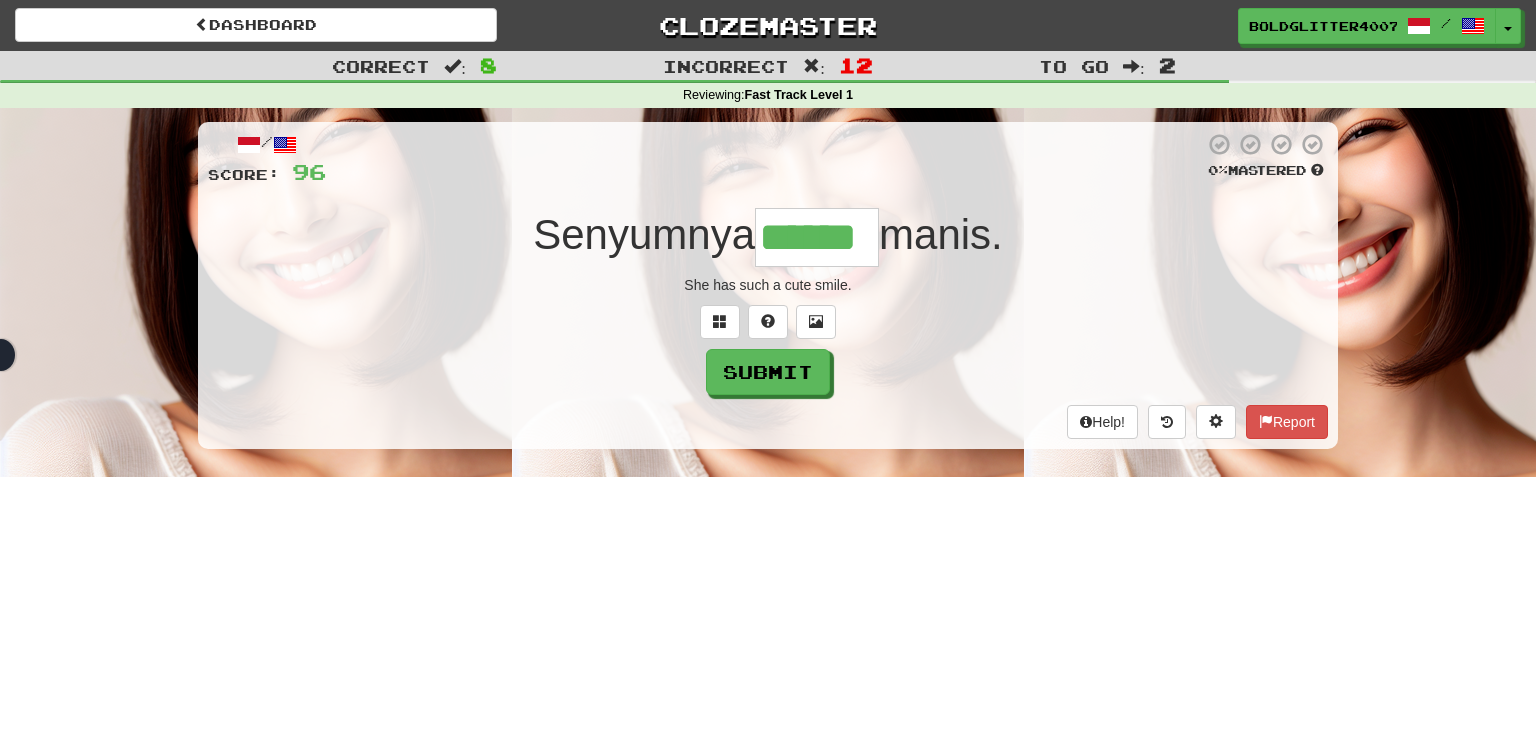 type on "******" 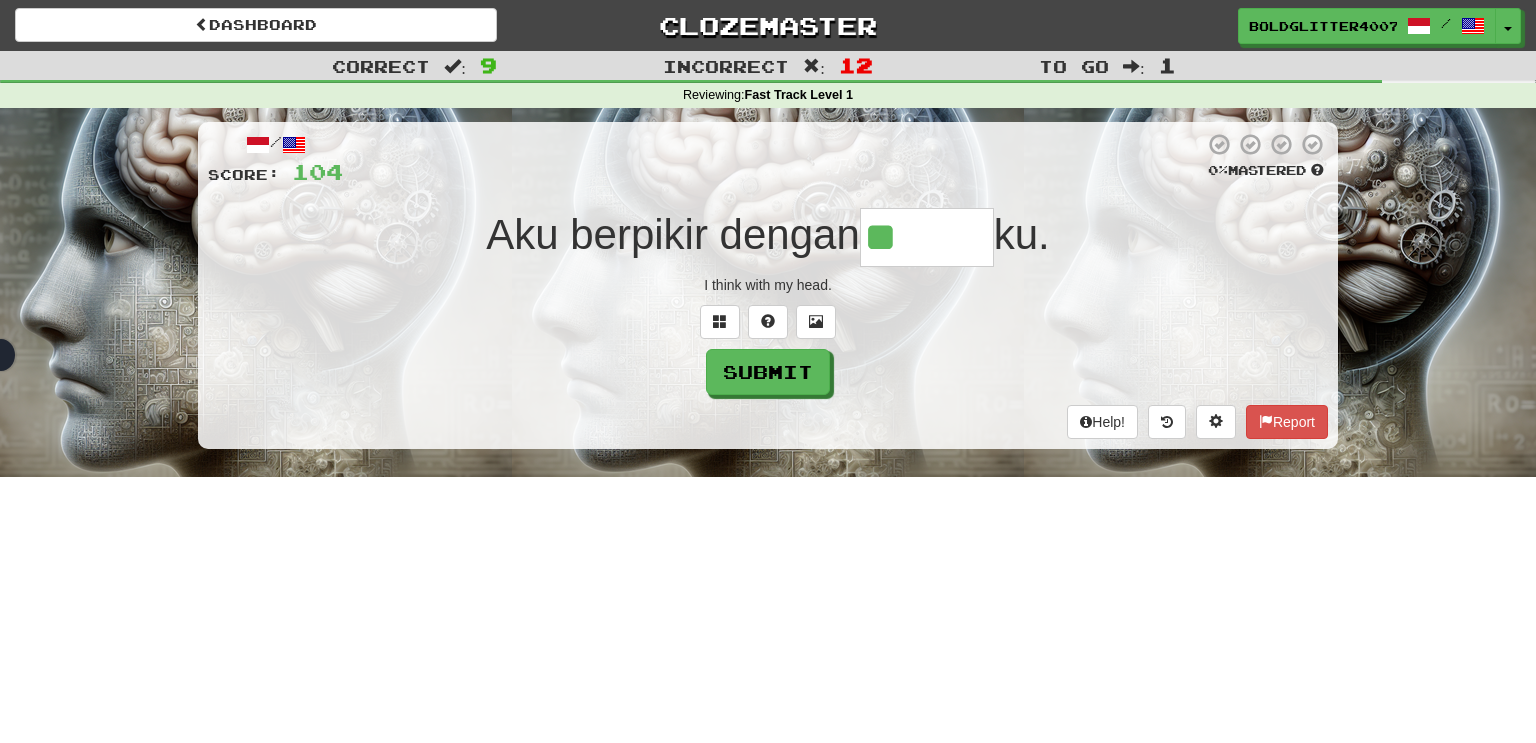 type on "******" 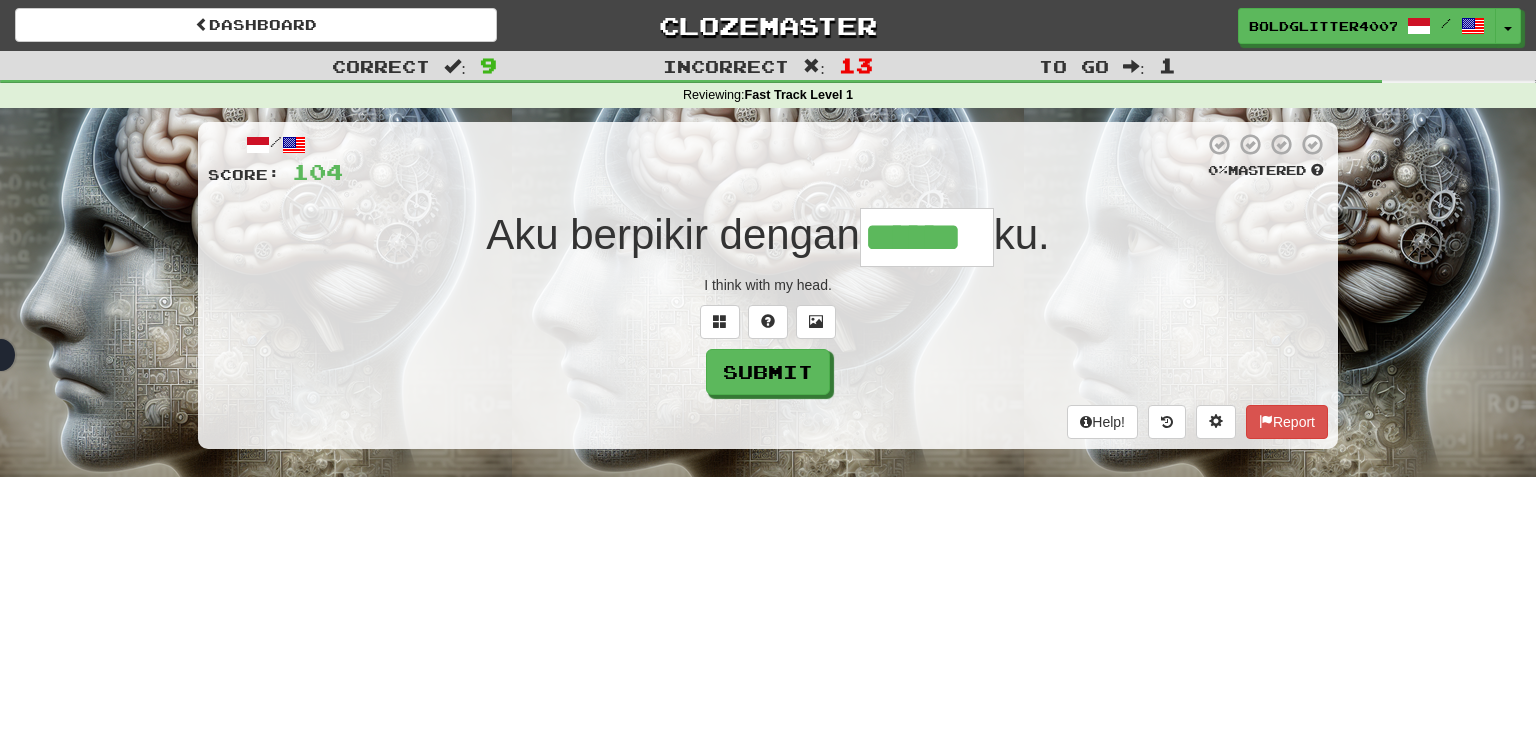 type on "******" 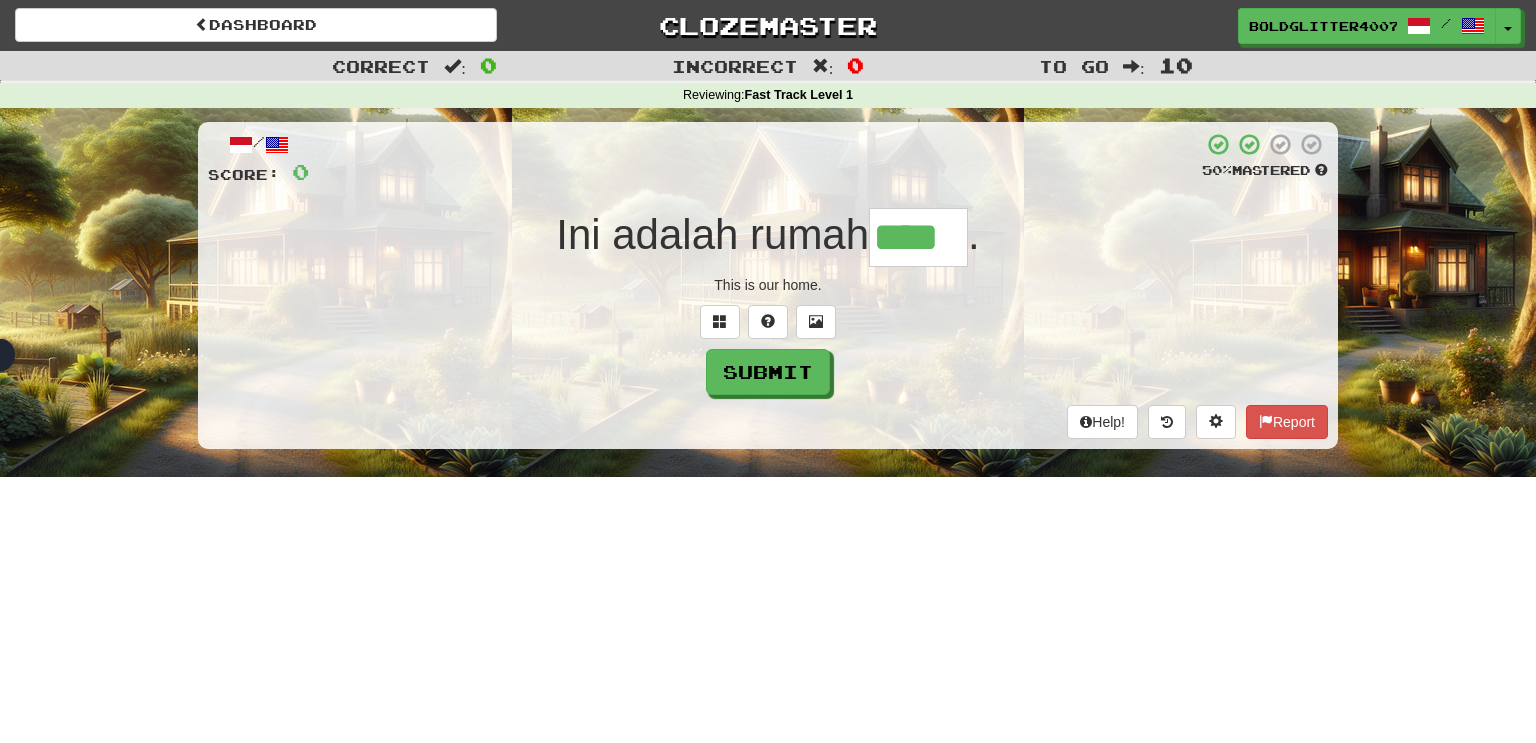 type on "****" 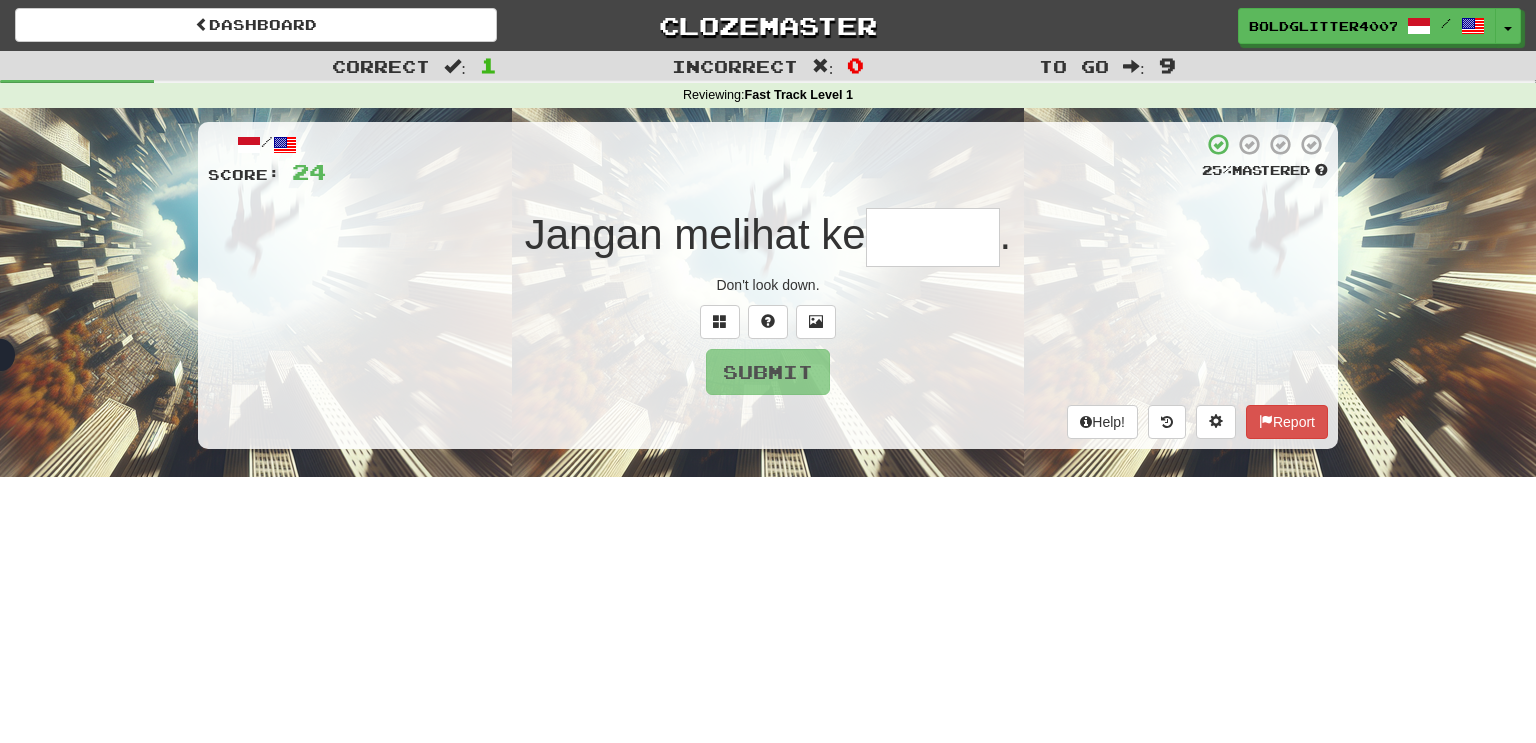 type on "*****" 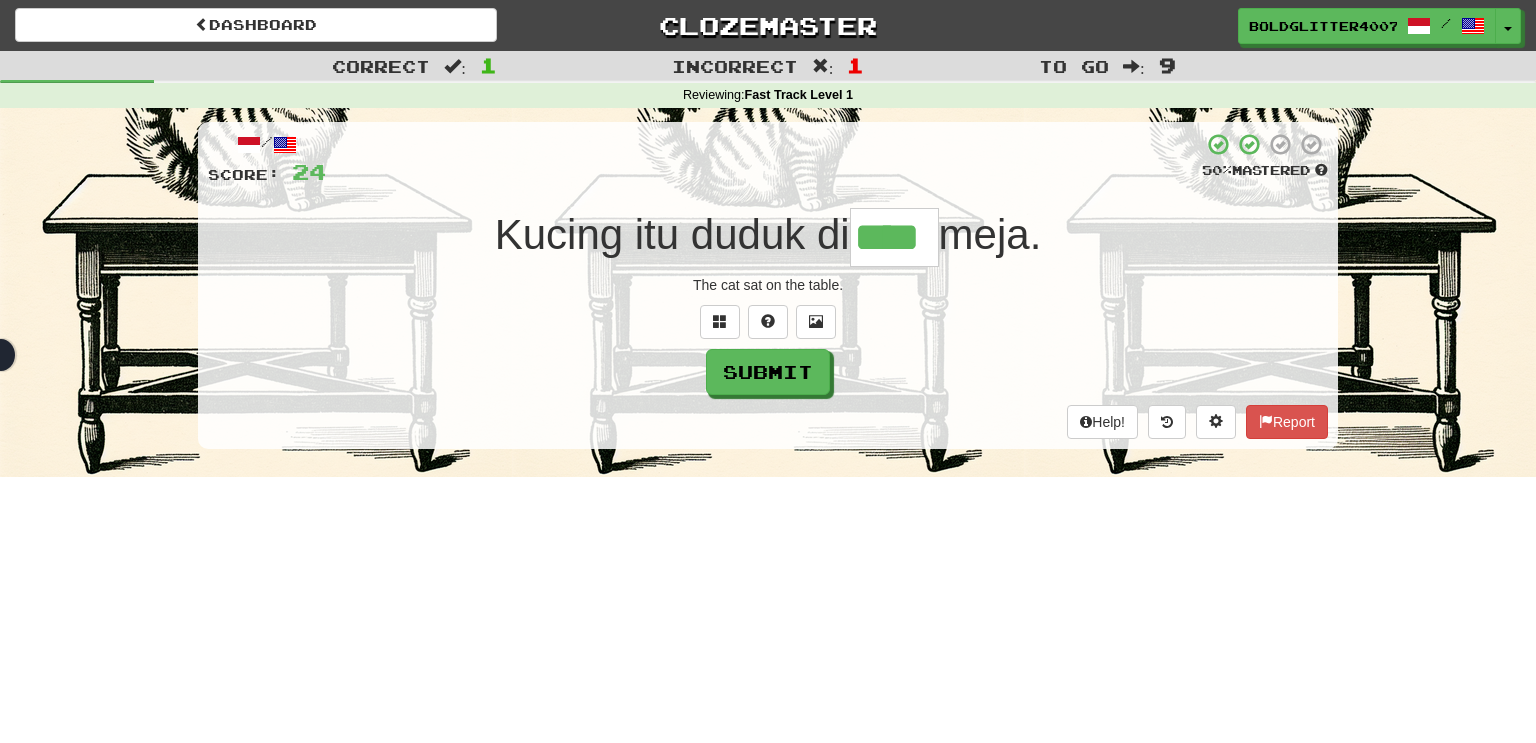 type on "****" 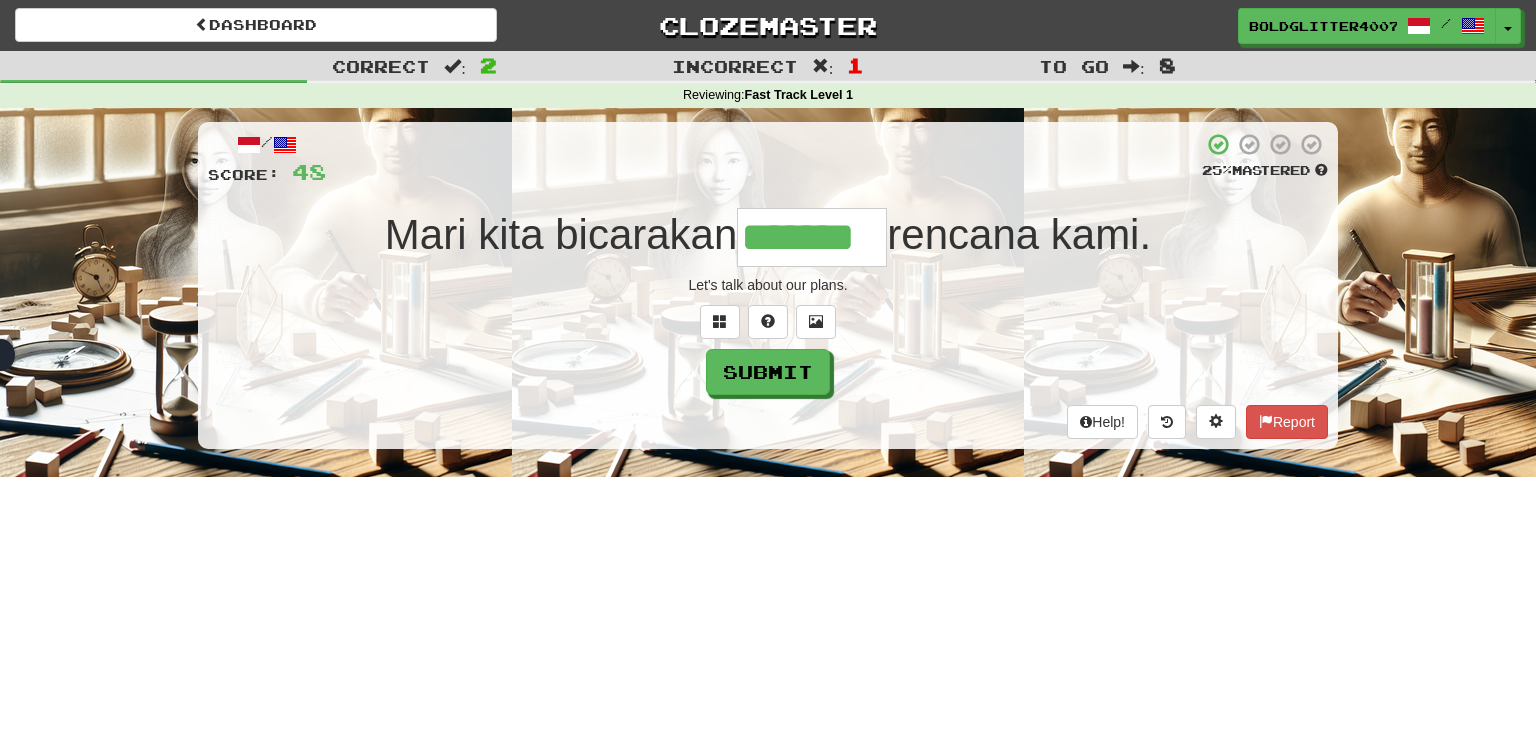 type on "*******" 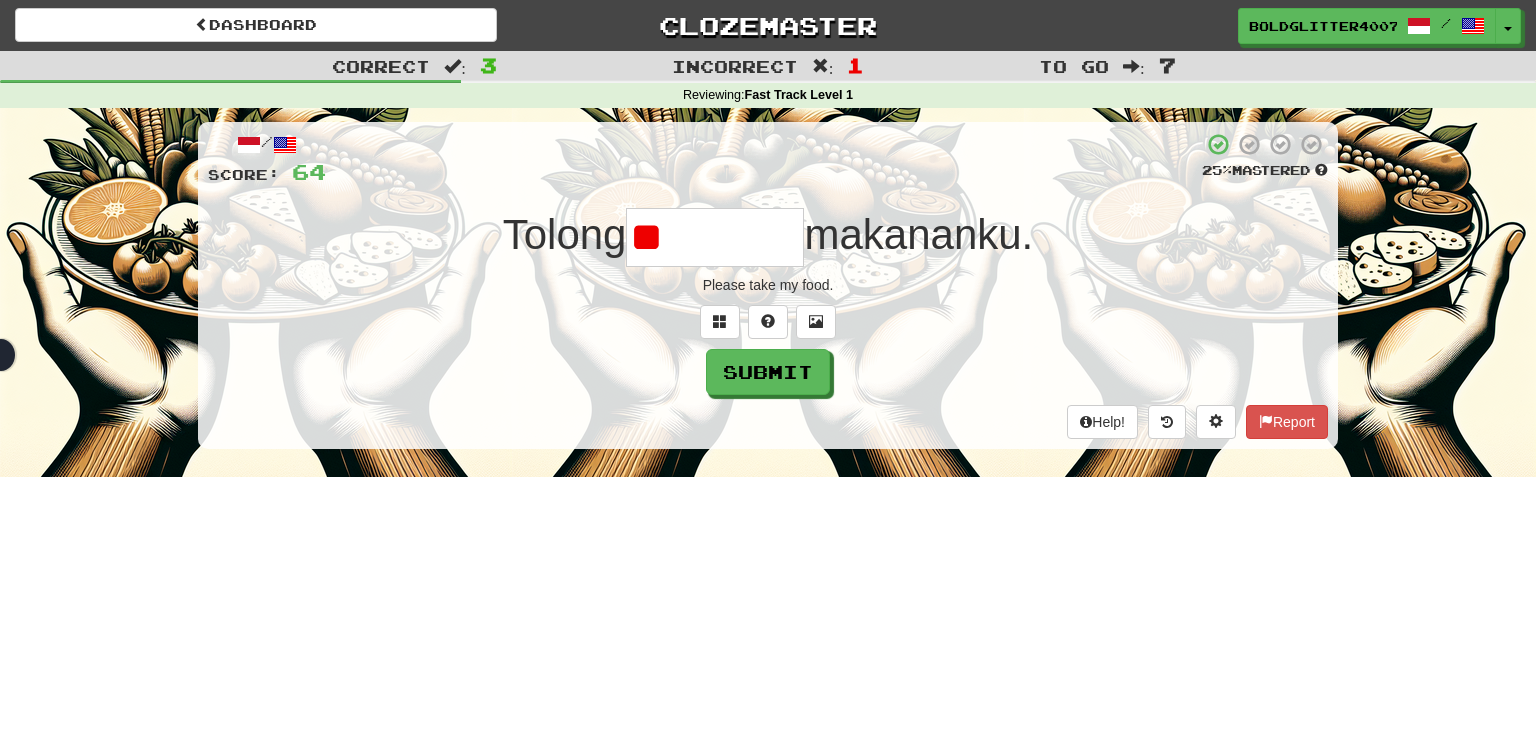 type on "*" 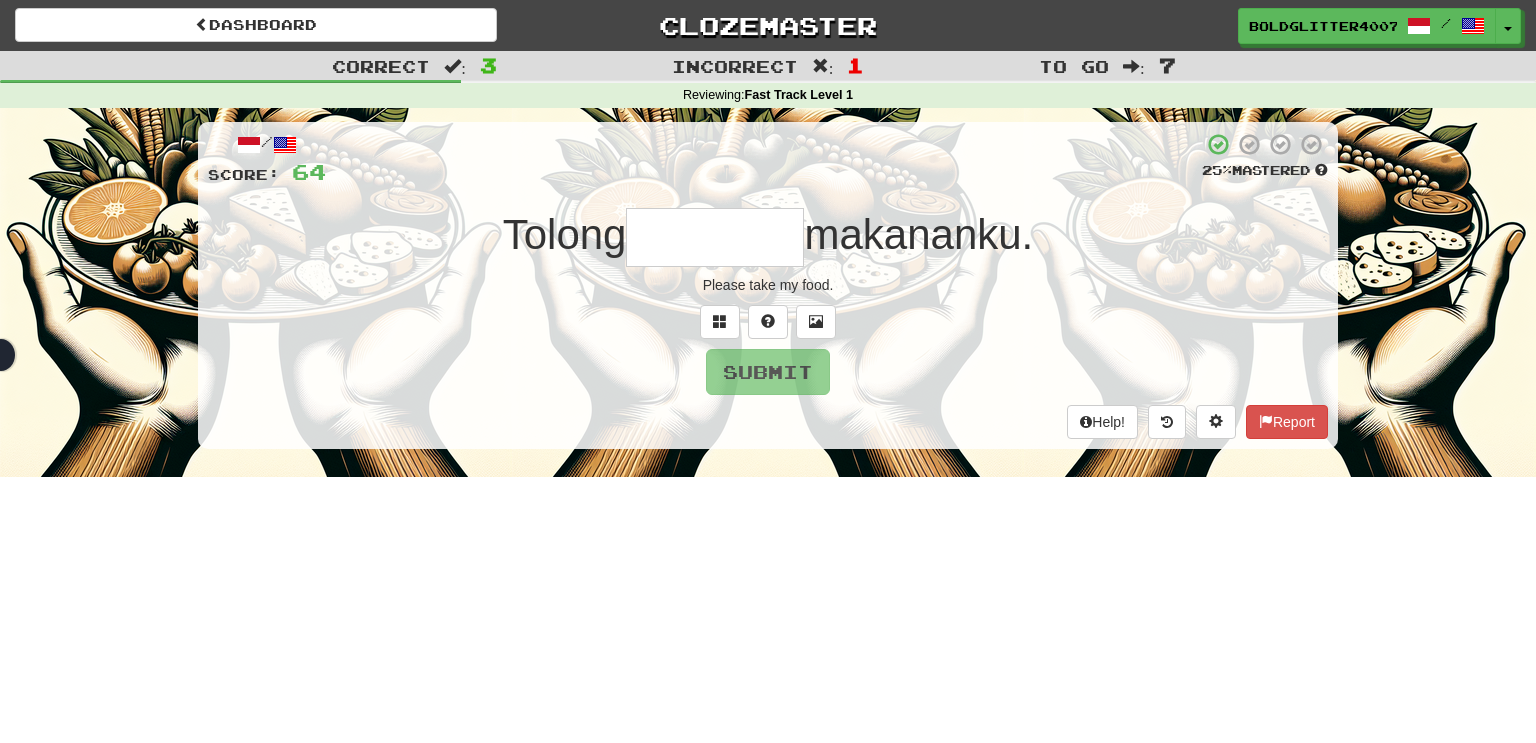 type on "*" 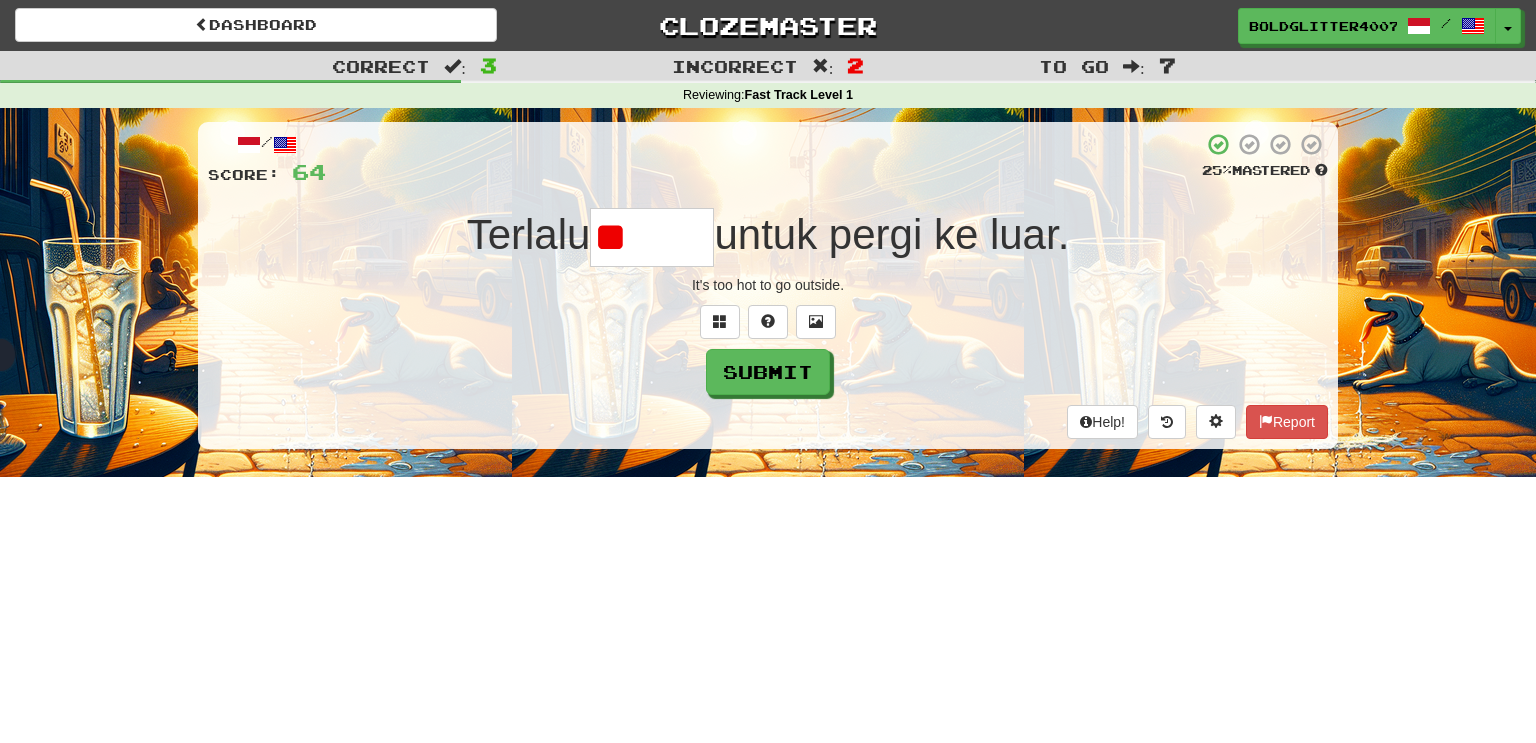 type on "*" 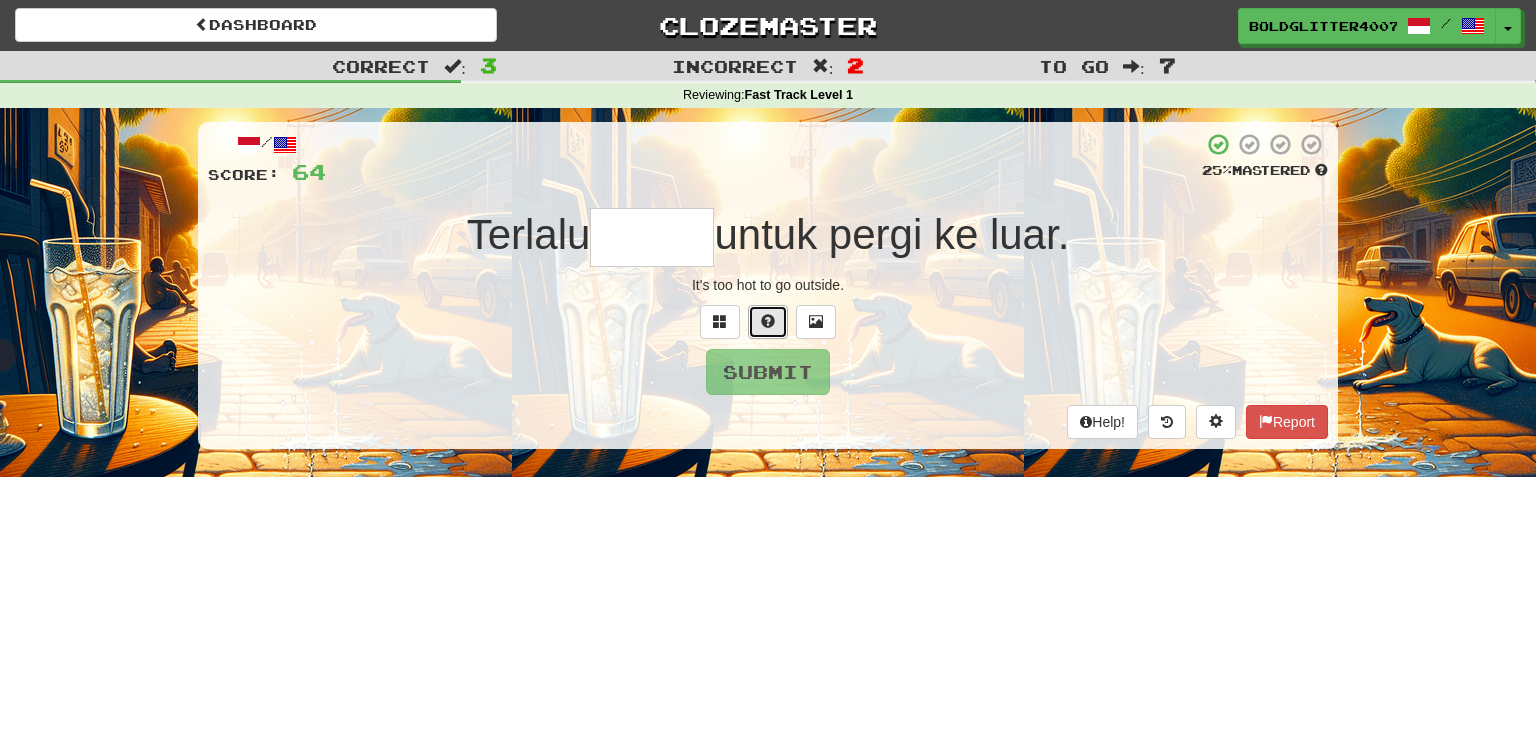 click at bounding box center [768, 322] 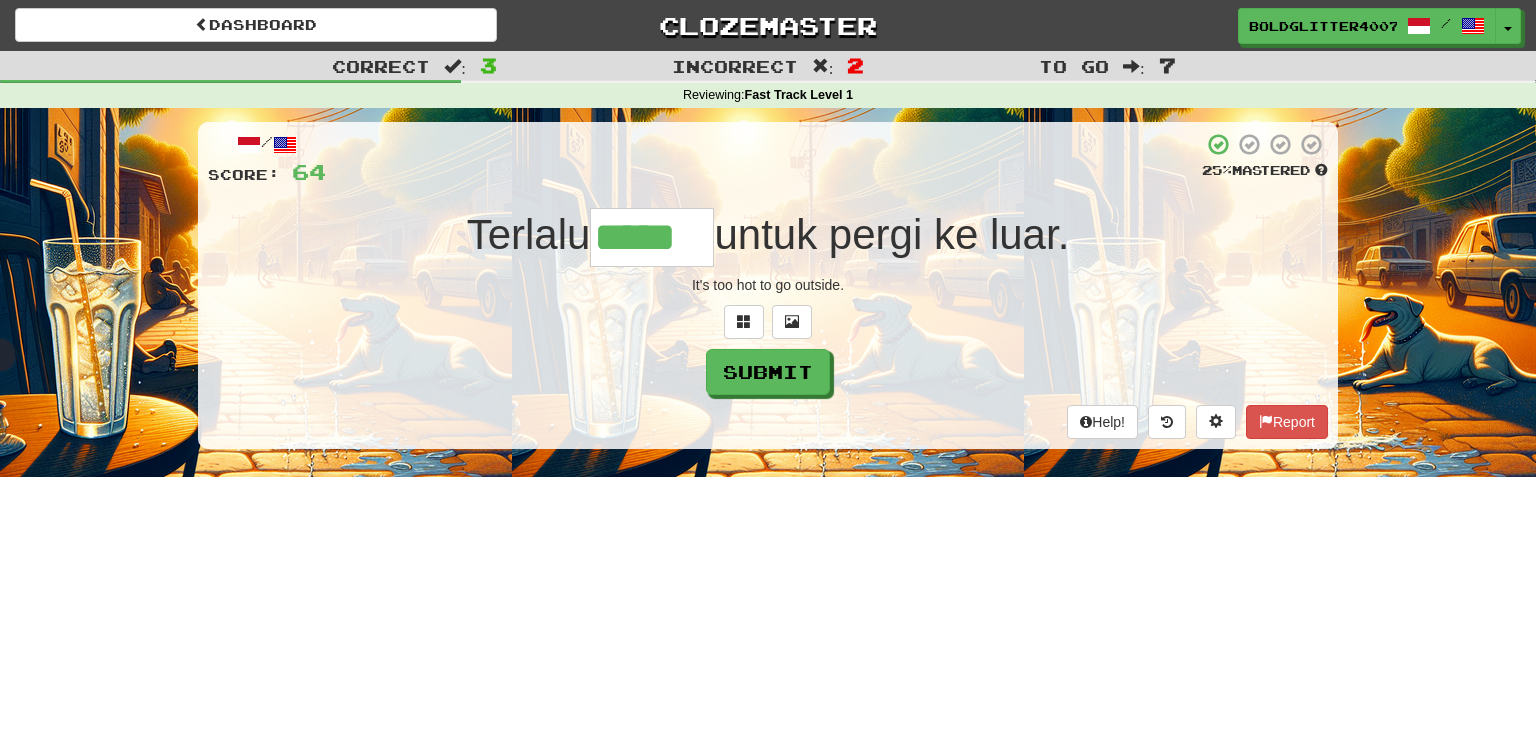 type on "*****" 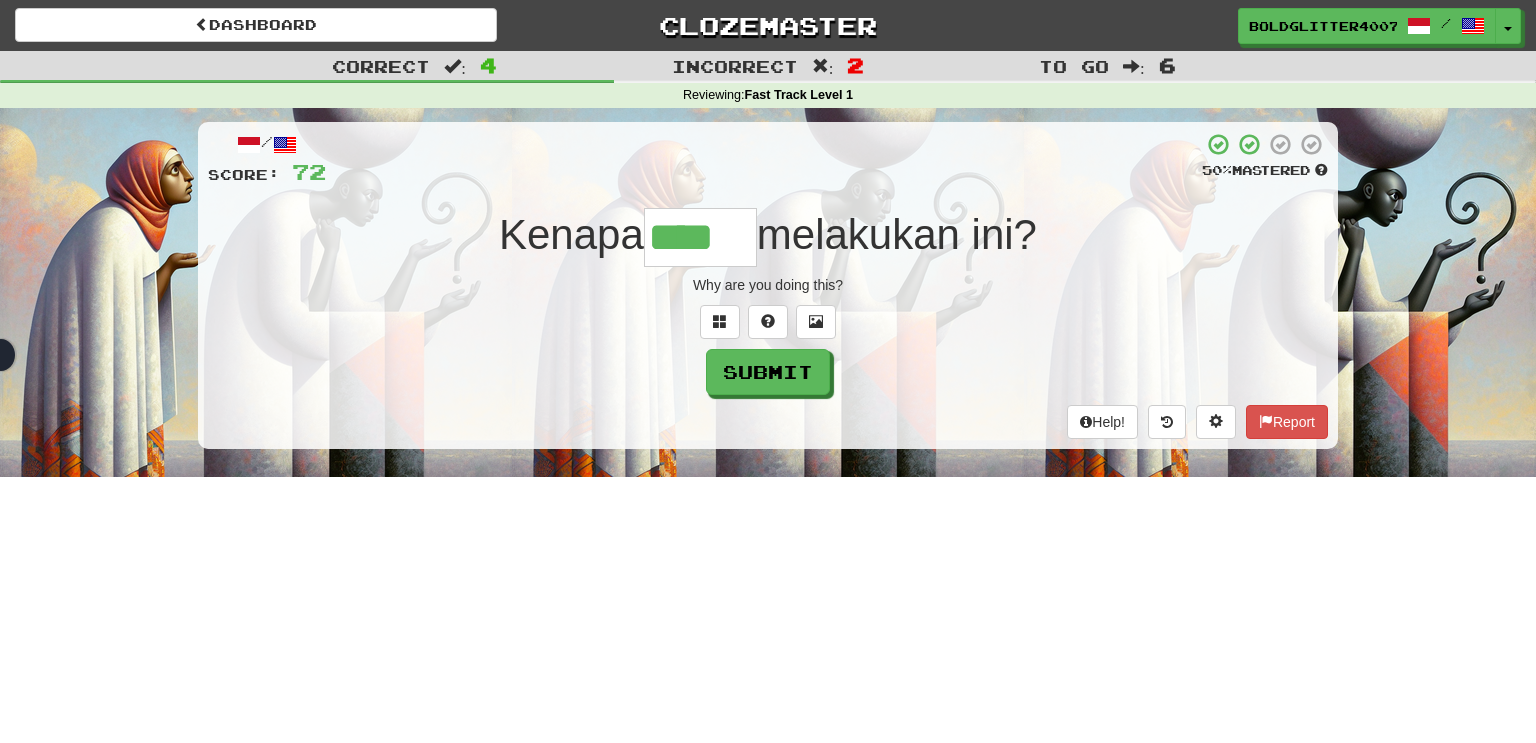 type on "****" 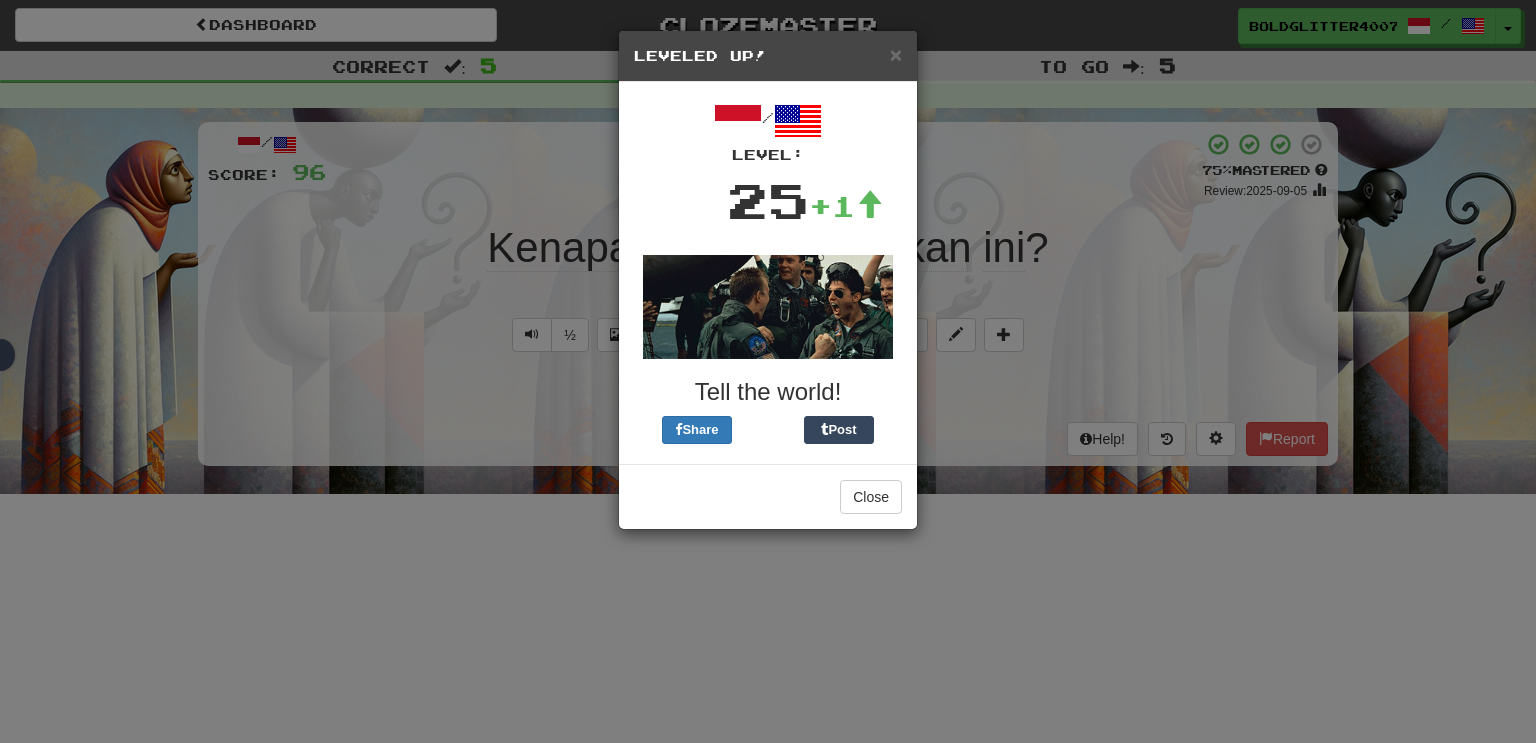 click on "× Leveled Up!  /  Level: 25 +1 Tell the world!  Share  Post Close" at bounding box center [768, 371] 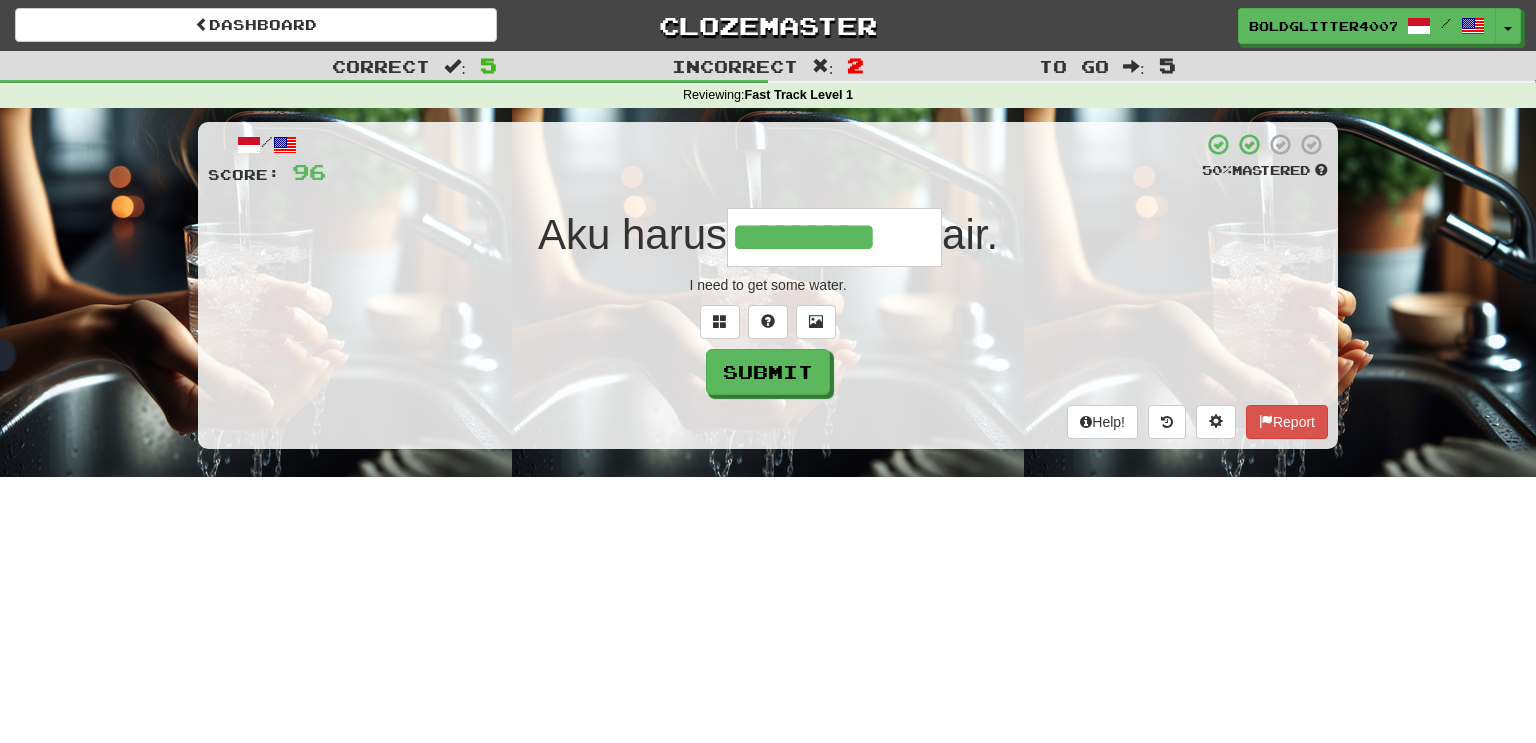 type on "*********" 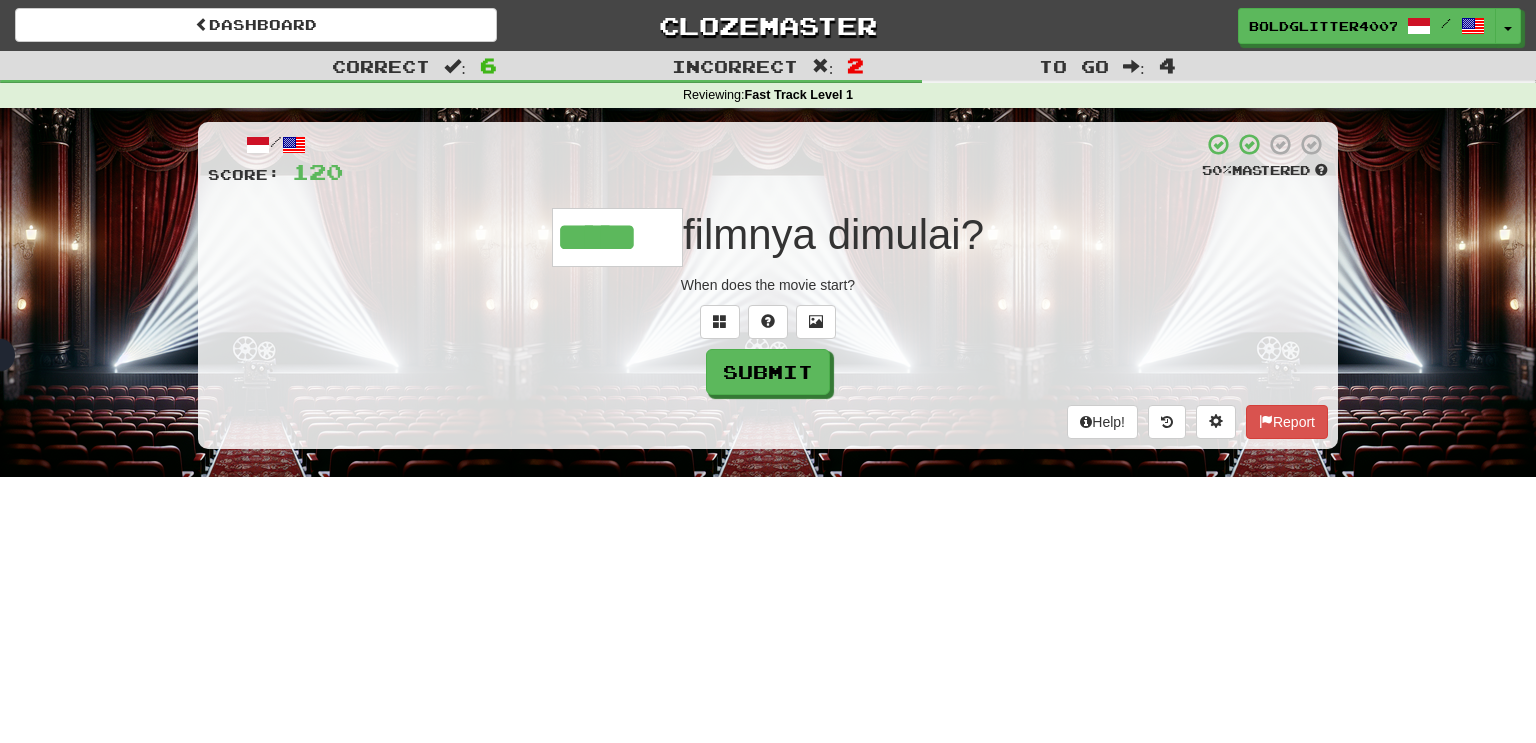 type on "*****" 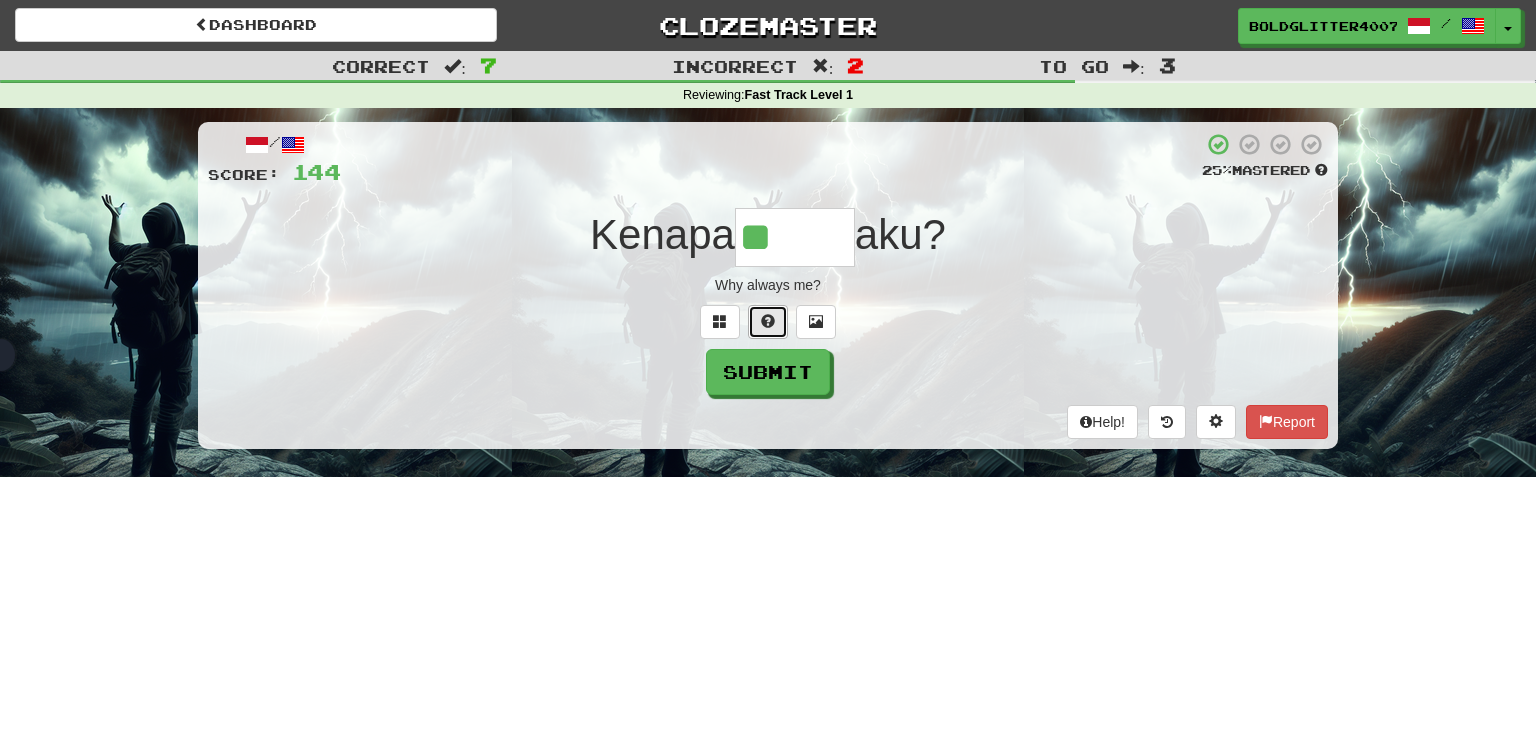 click at bounding box center [768, 322] 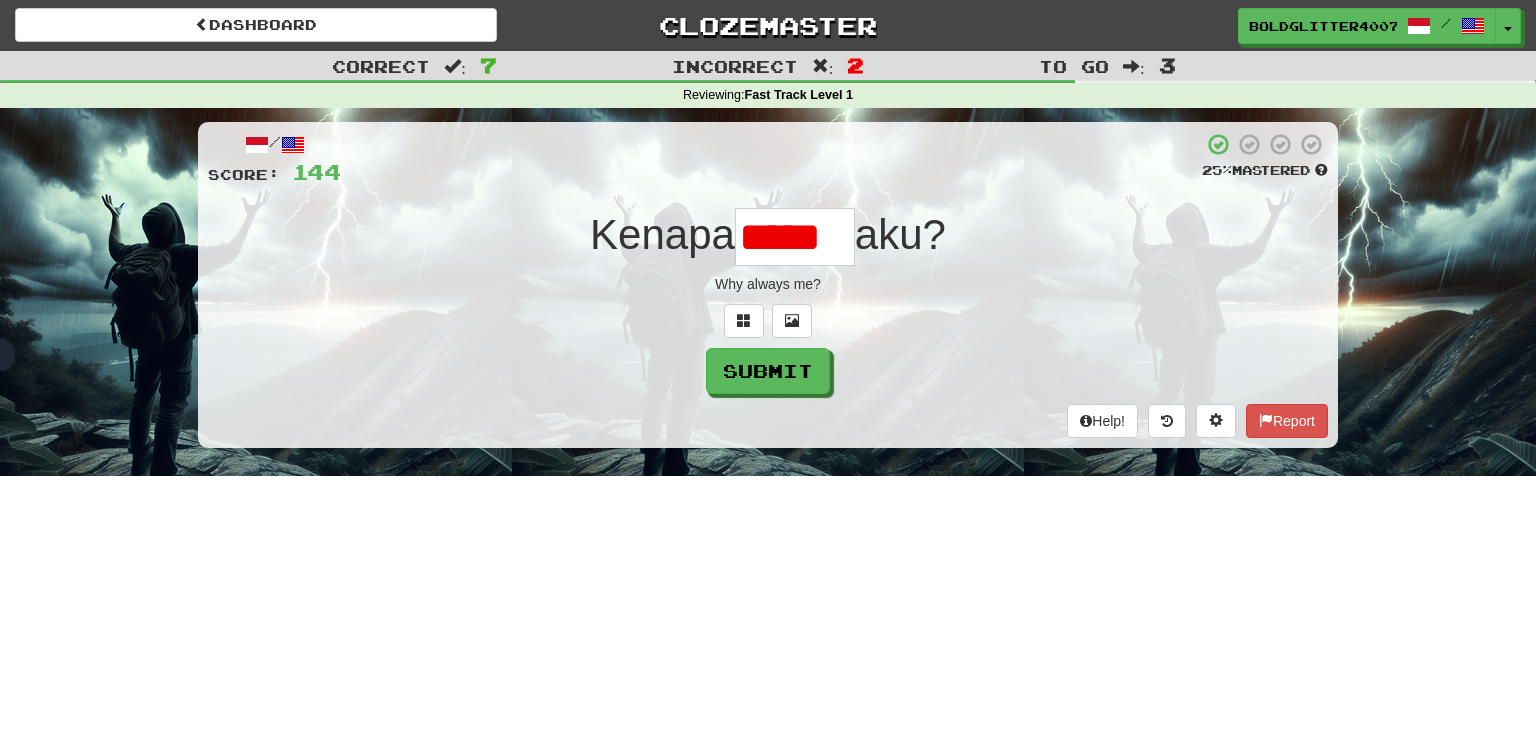 scroll, scrollTop: 0, scrollLeft: 0, axis: both 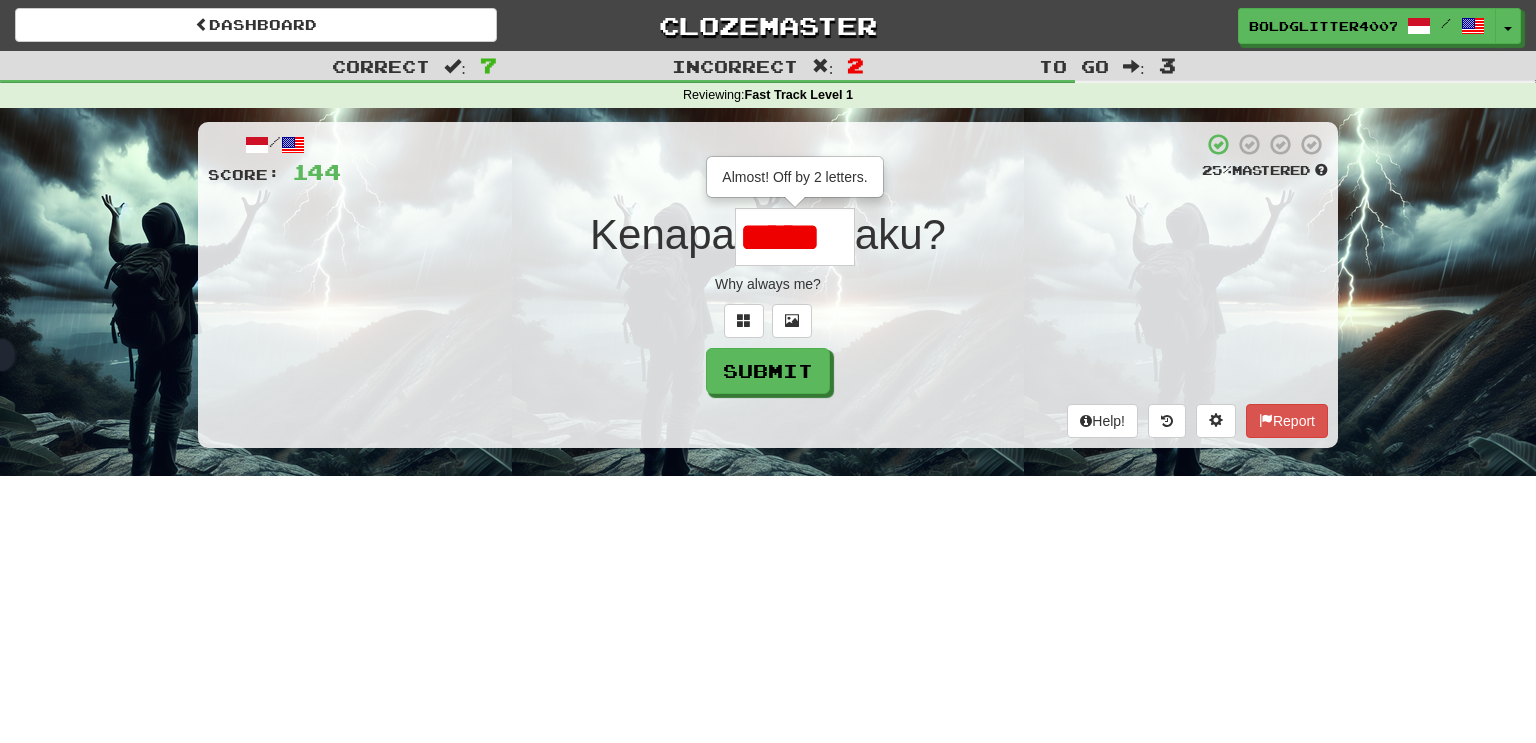 type on "******" 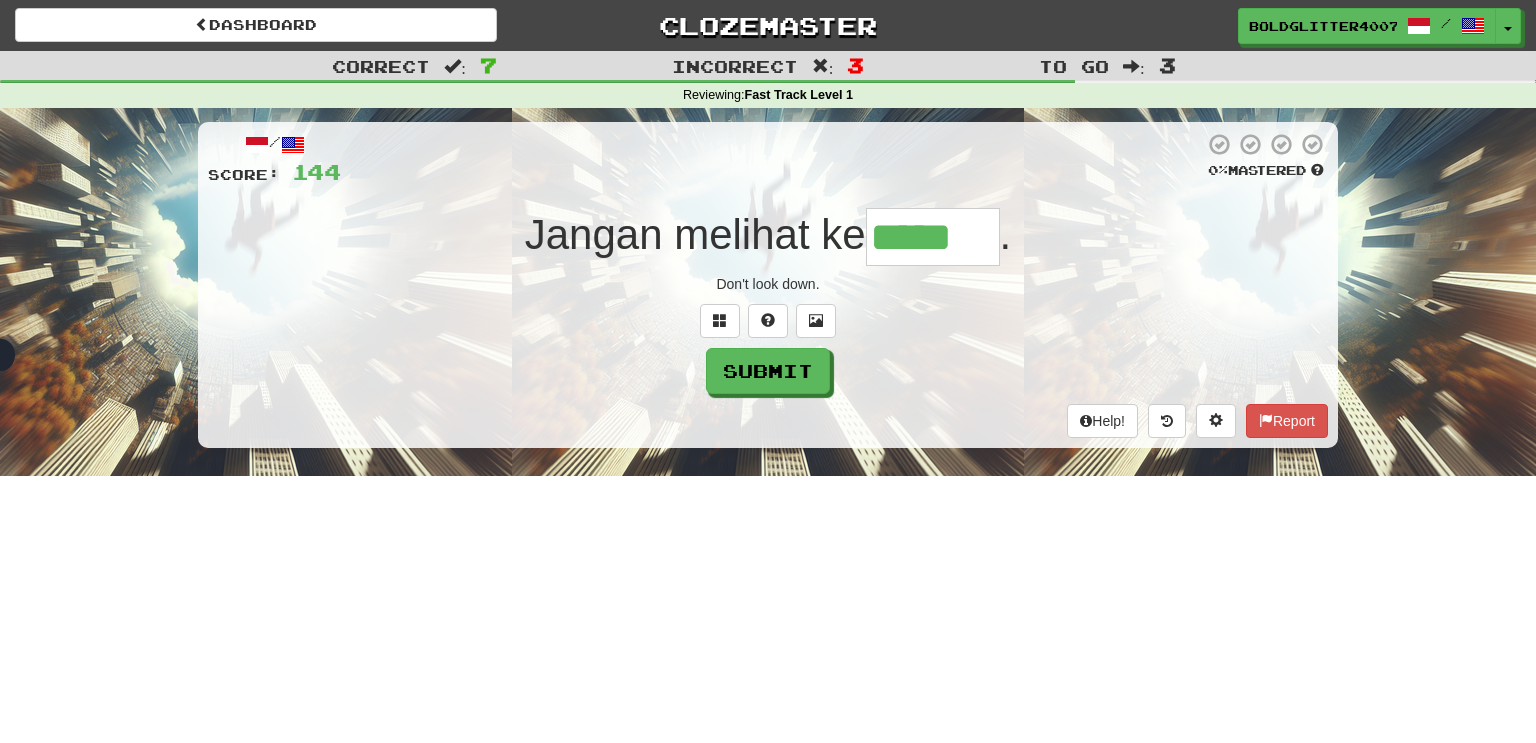 type on "*****" 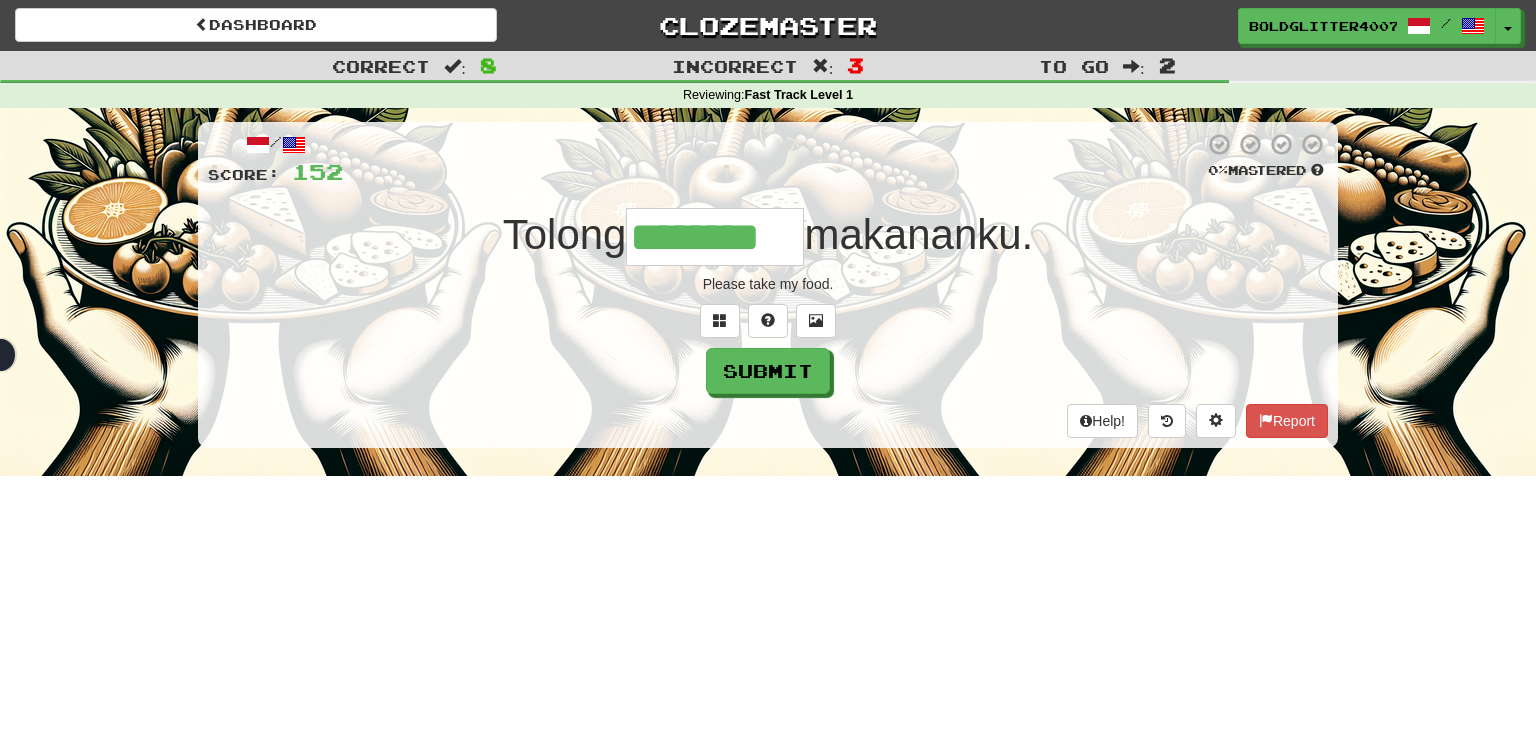 type on "********" 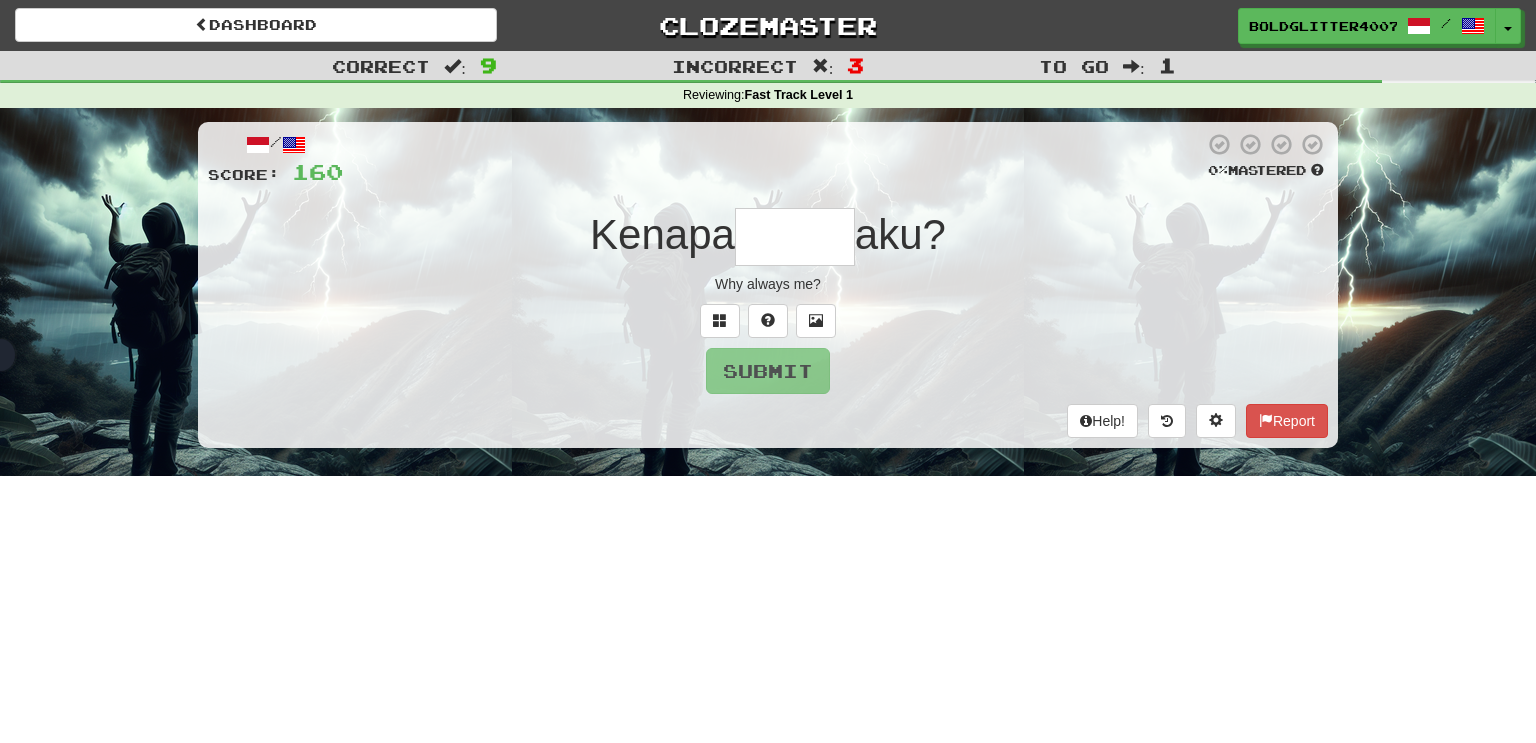 type on "*" 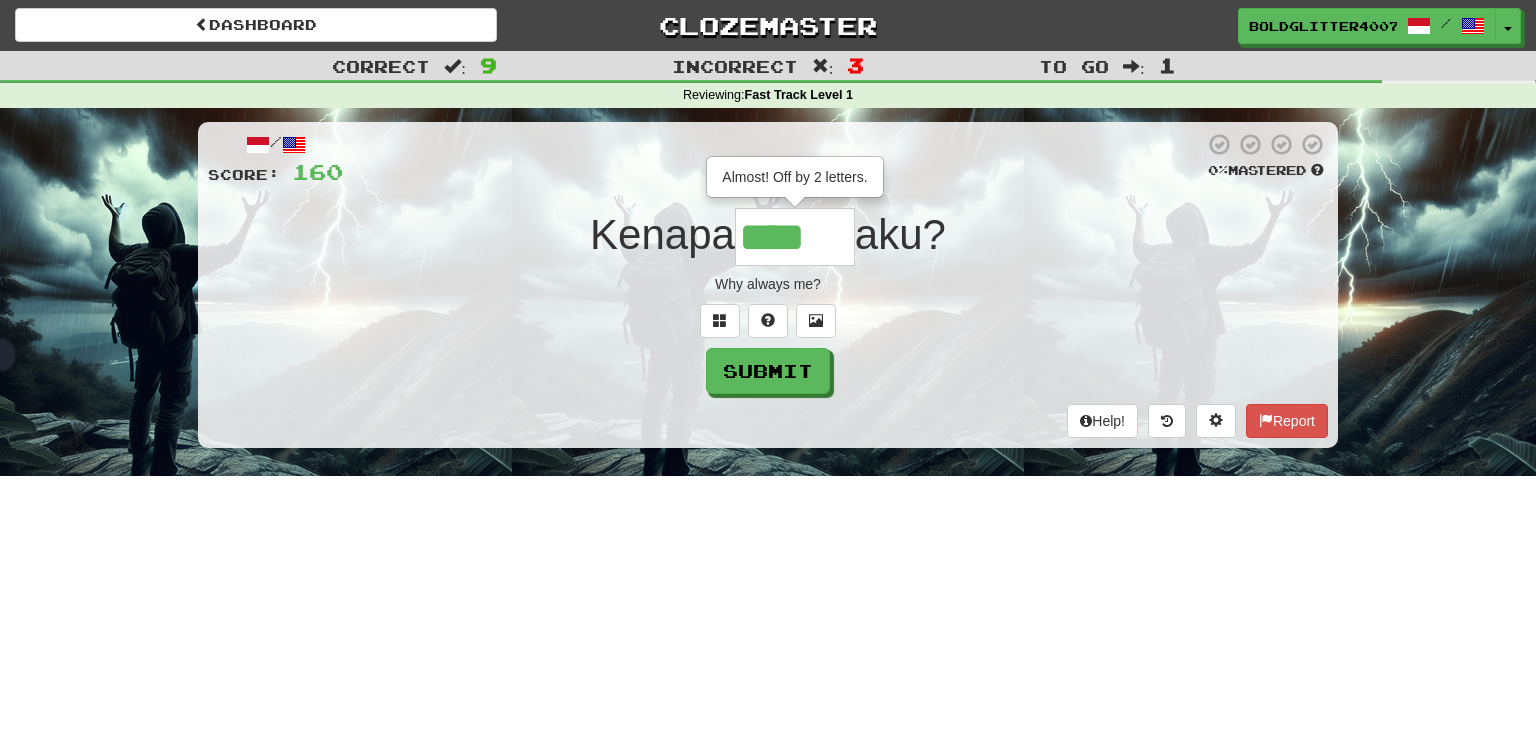 type on "******" 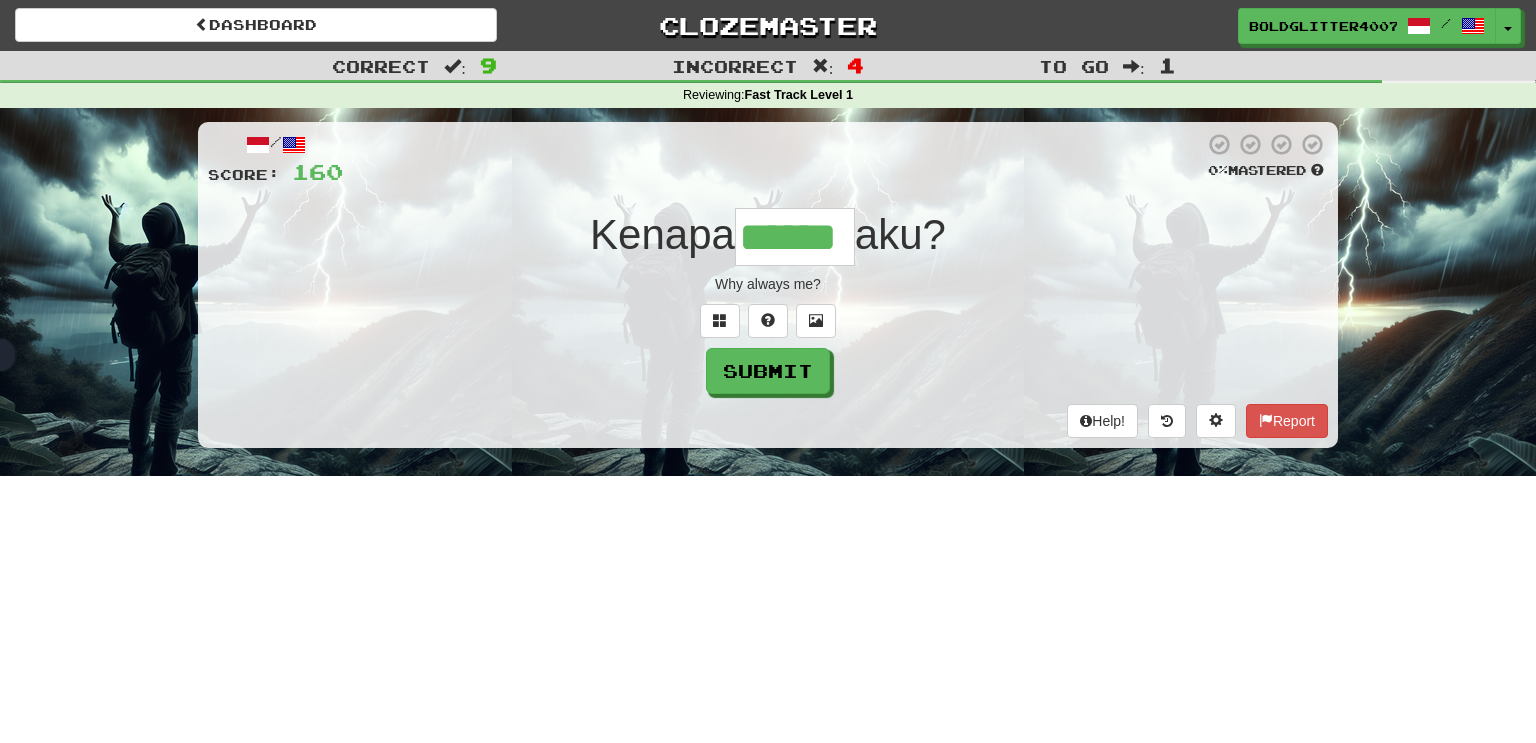 type on "******" 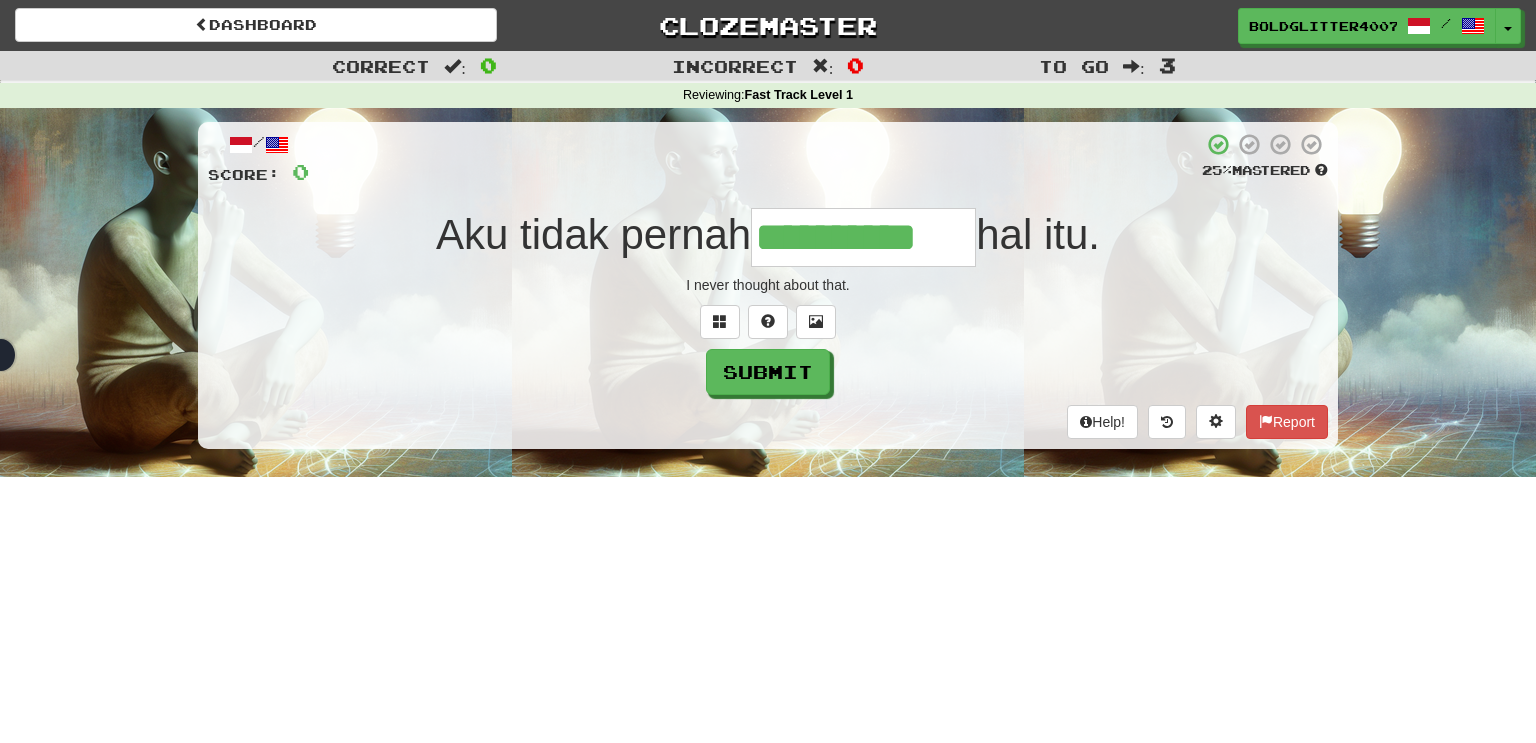 type on "**********" 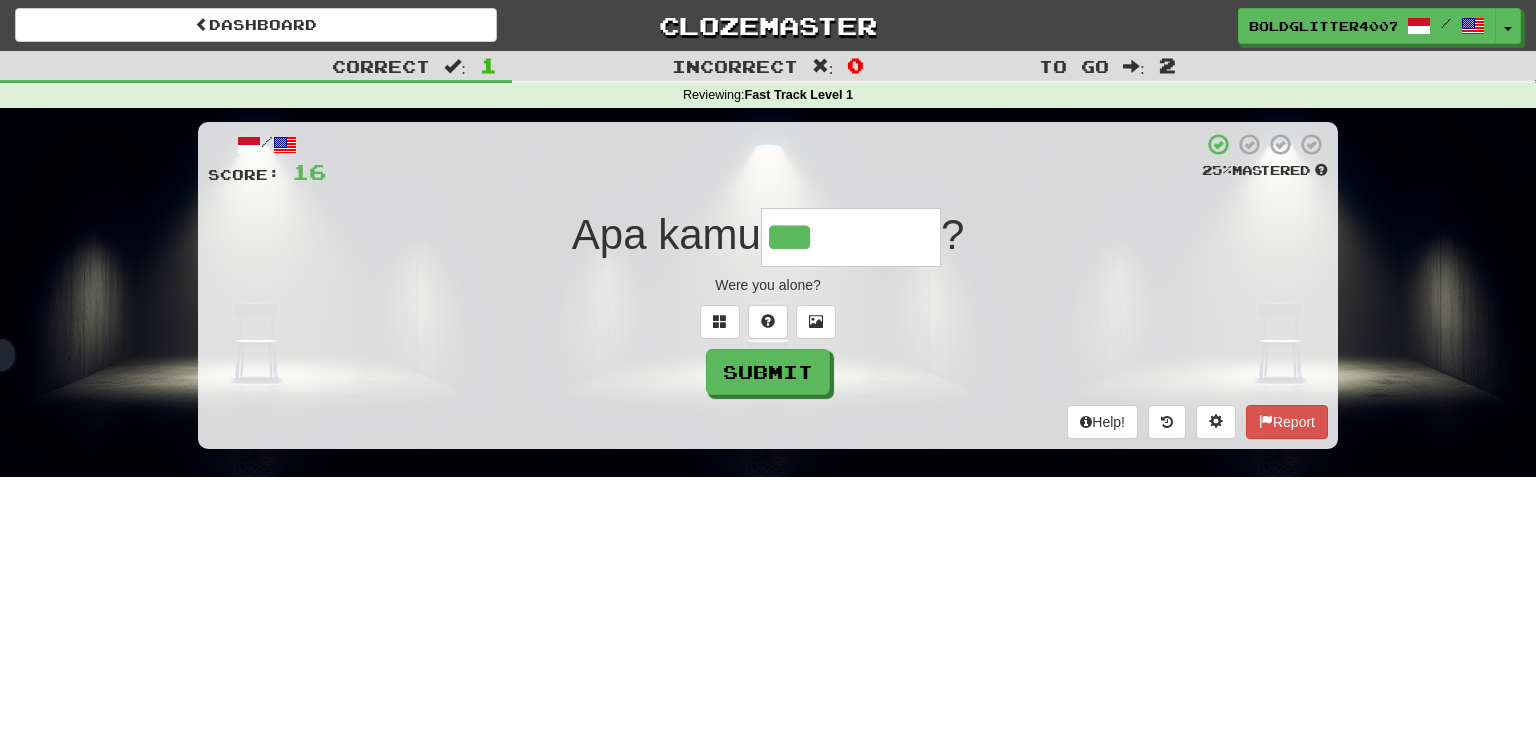 type on "*********" 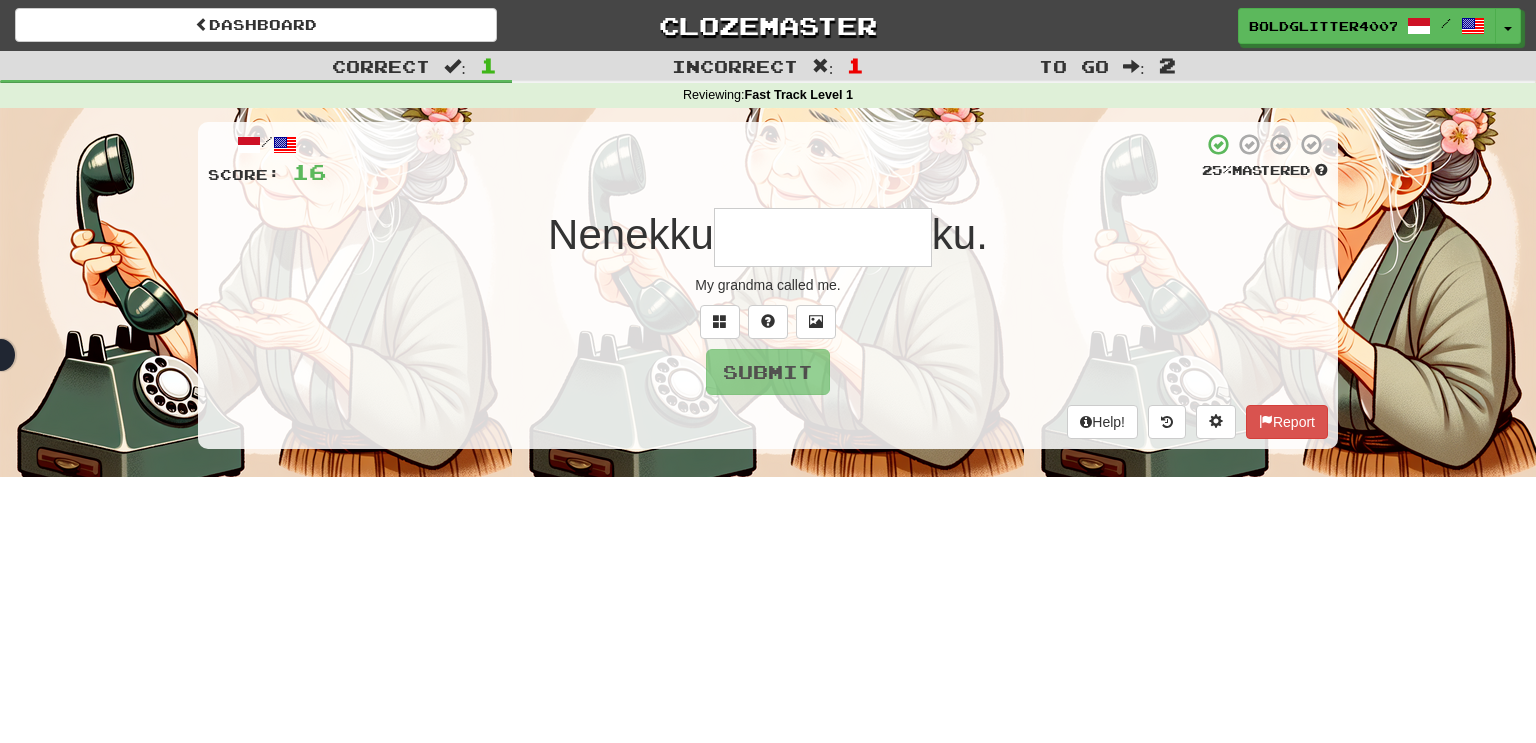 type on "*" 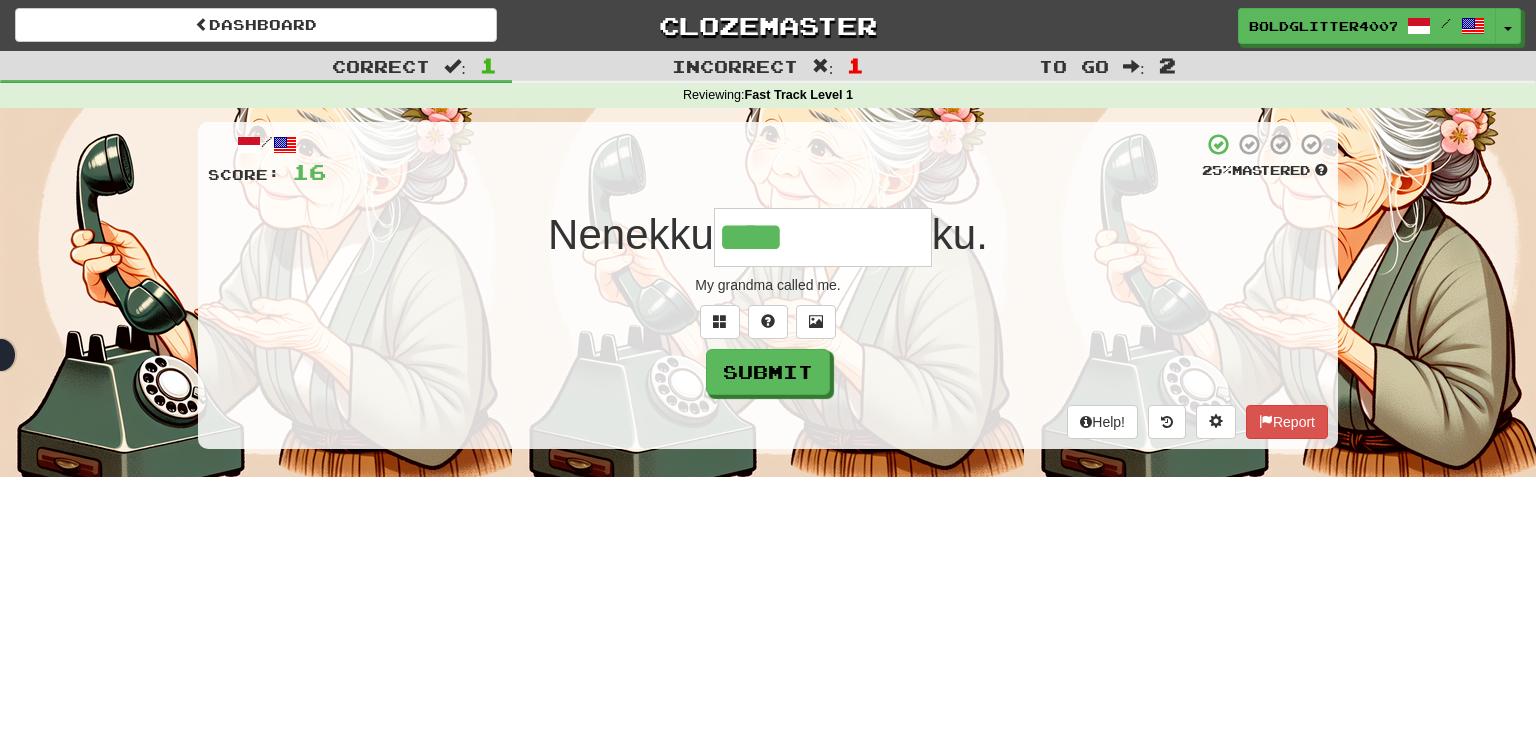 type on "*********" 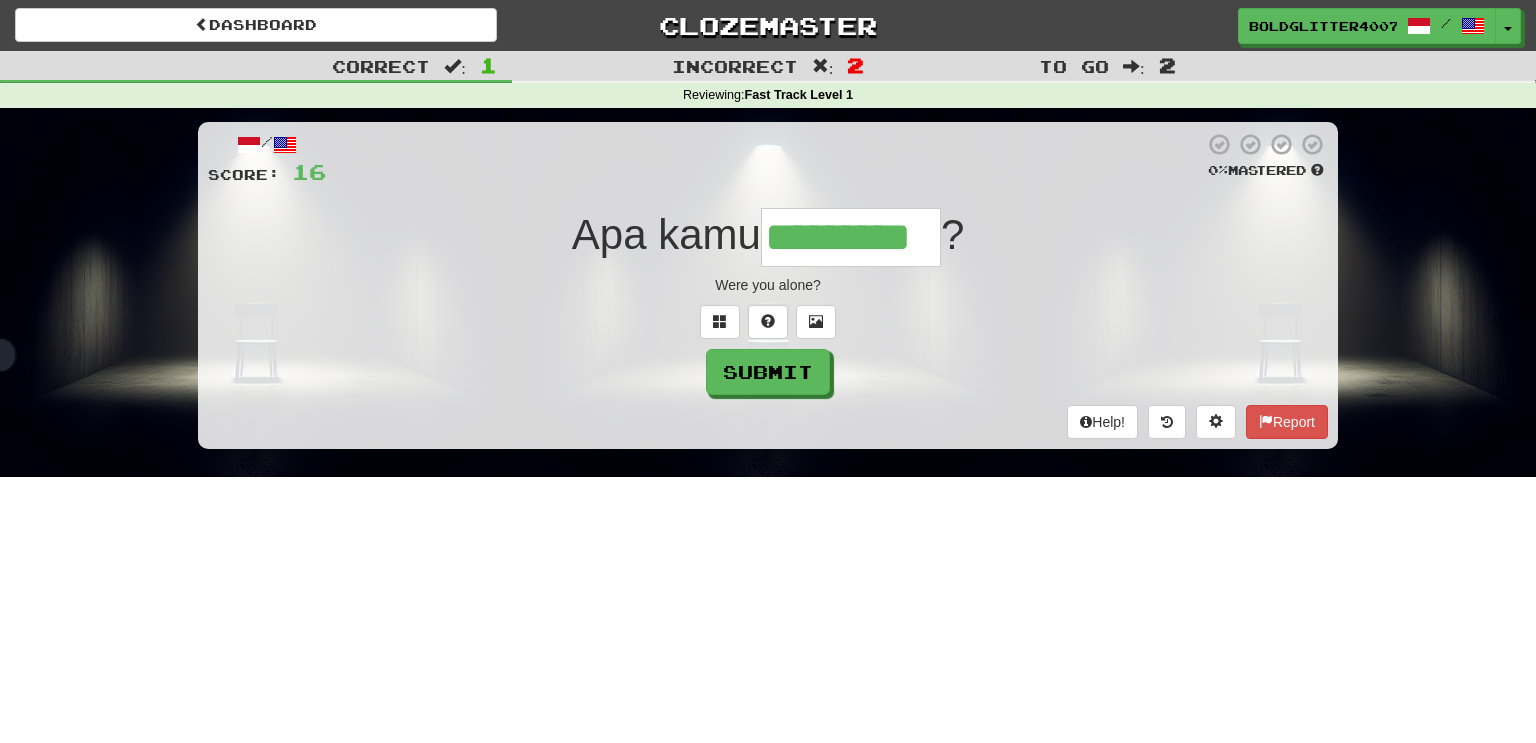 type on "*********" 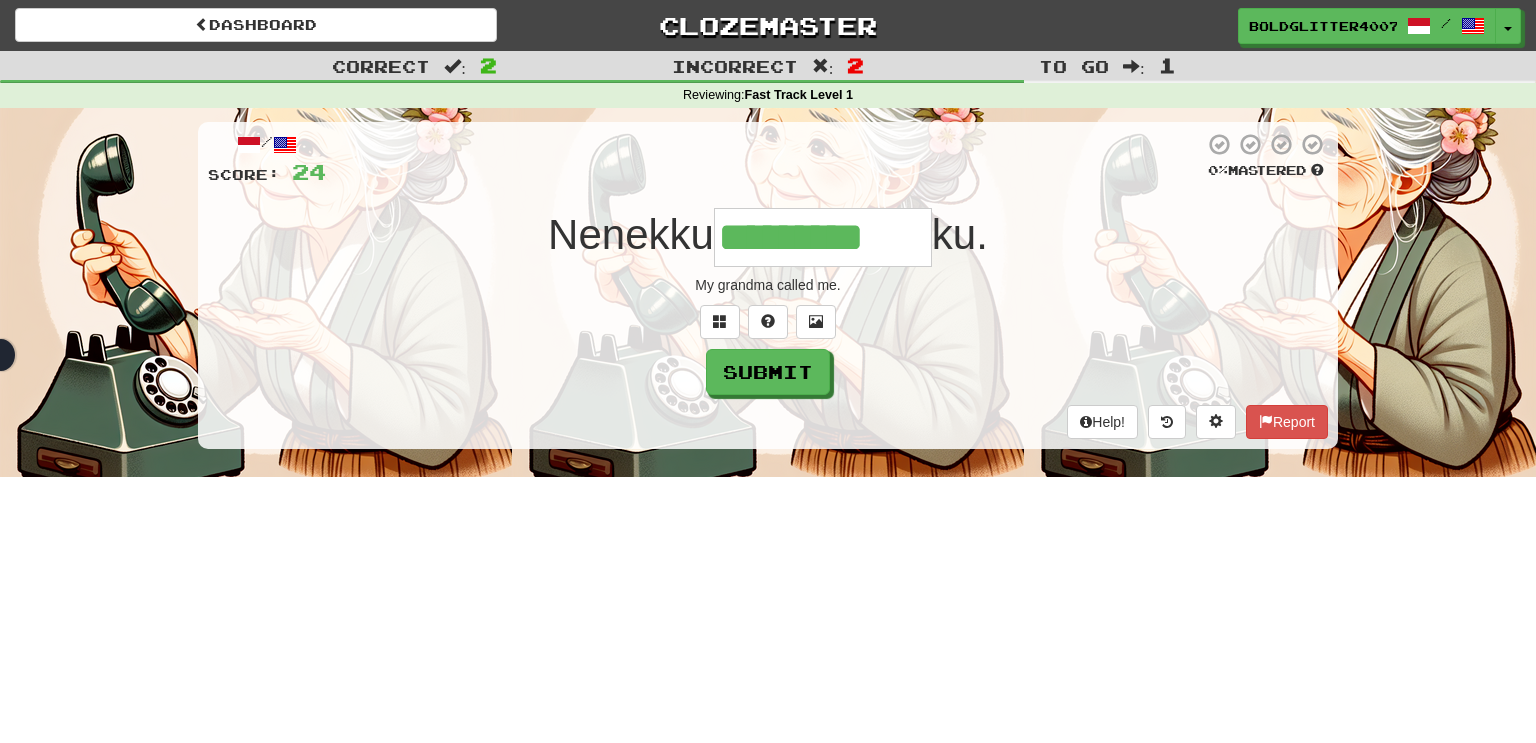 type on "*********" 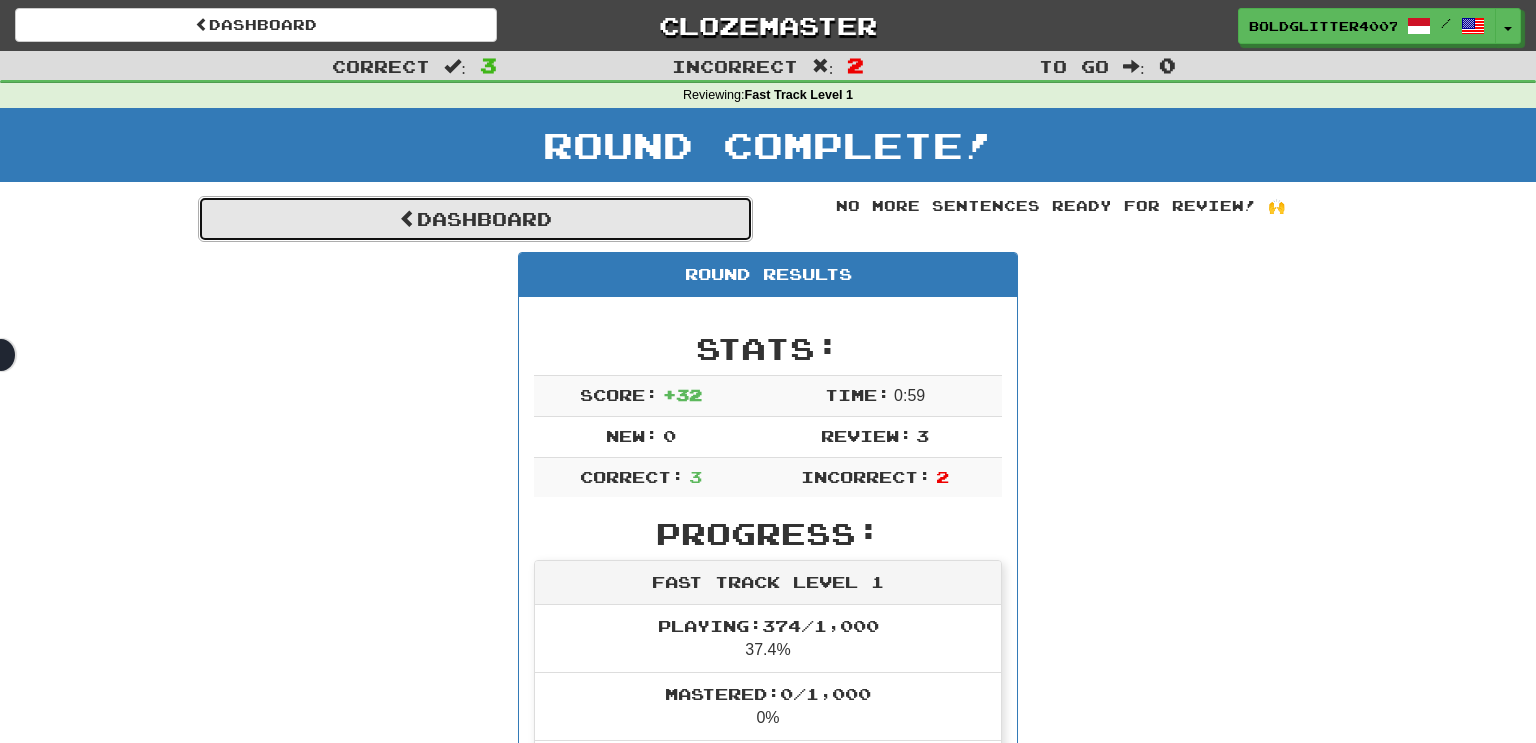 click on "Dashboard" at bounding box center [475, 219] 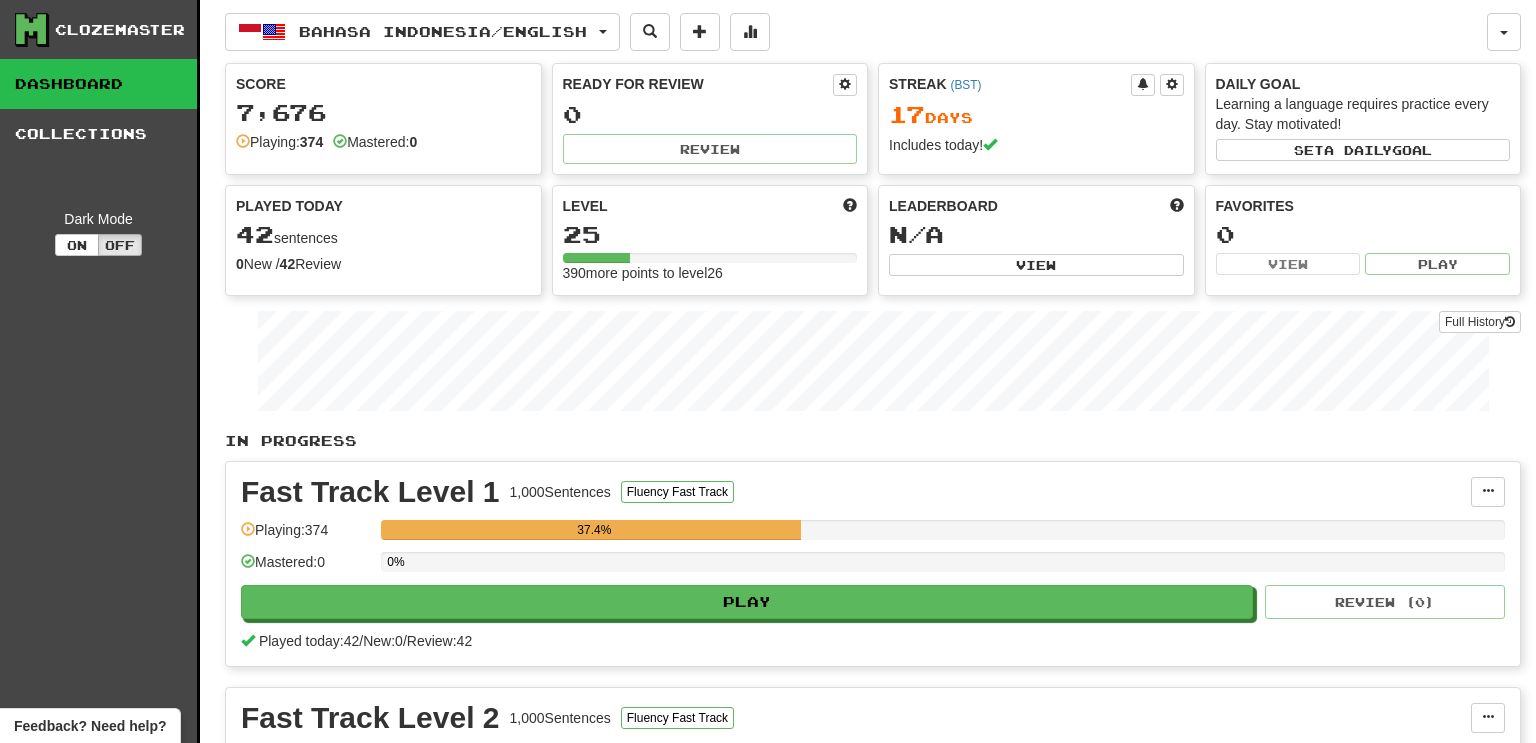 scroll, scrollTop: 0, scrollLeft: 0, axis: both 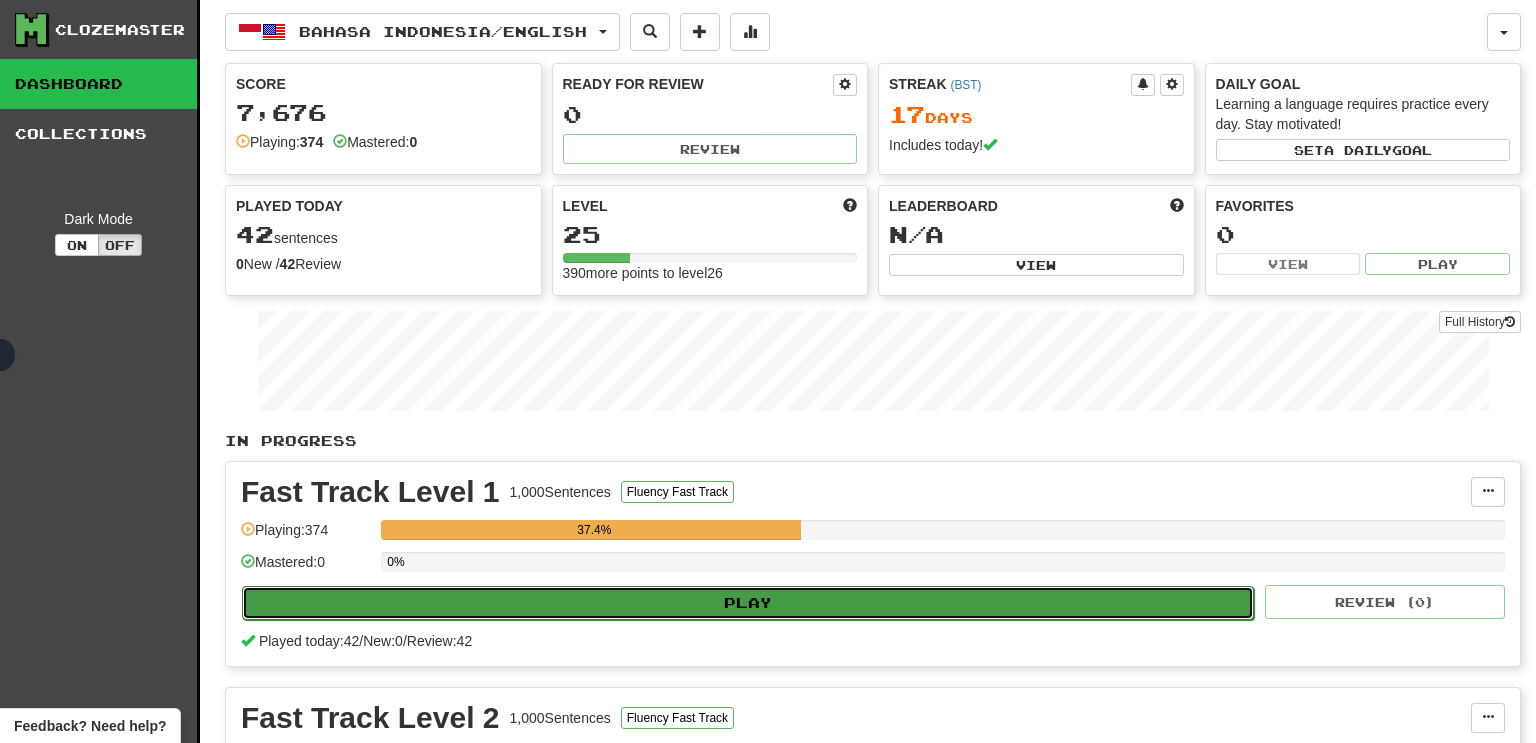 click on "Play" at bounding box center [748, 603] 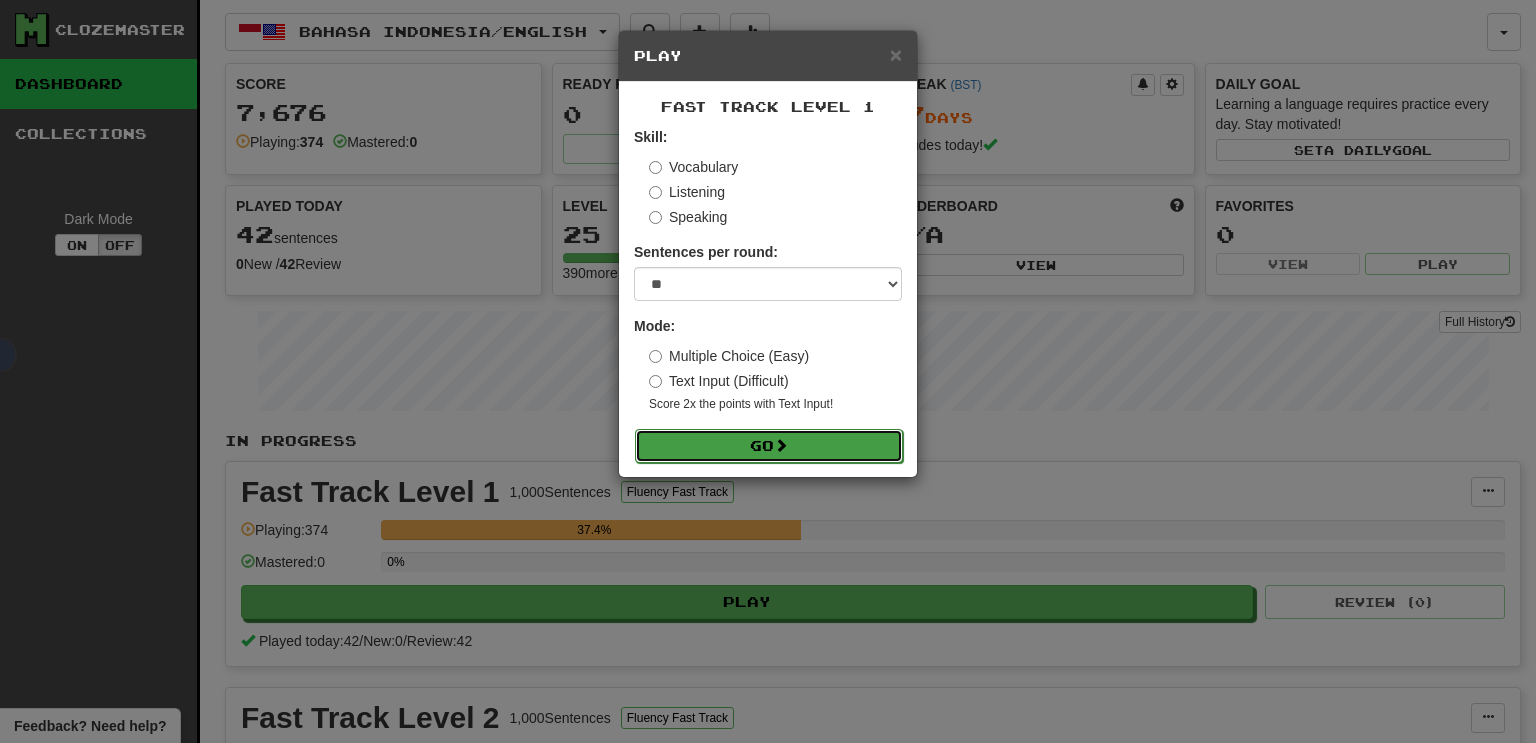 click on "Go" at bounding box center [769, 446] 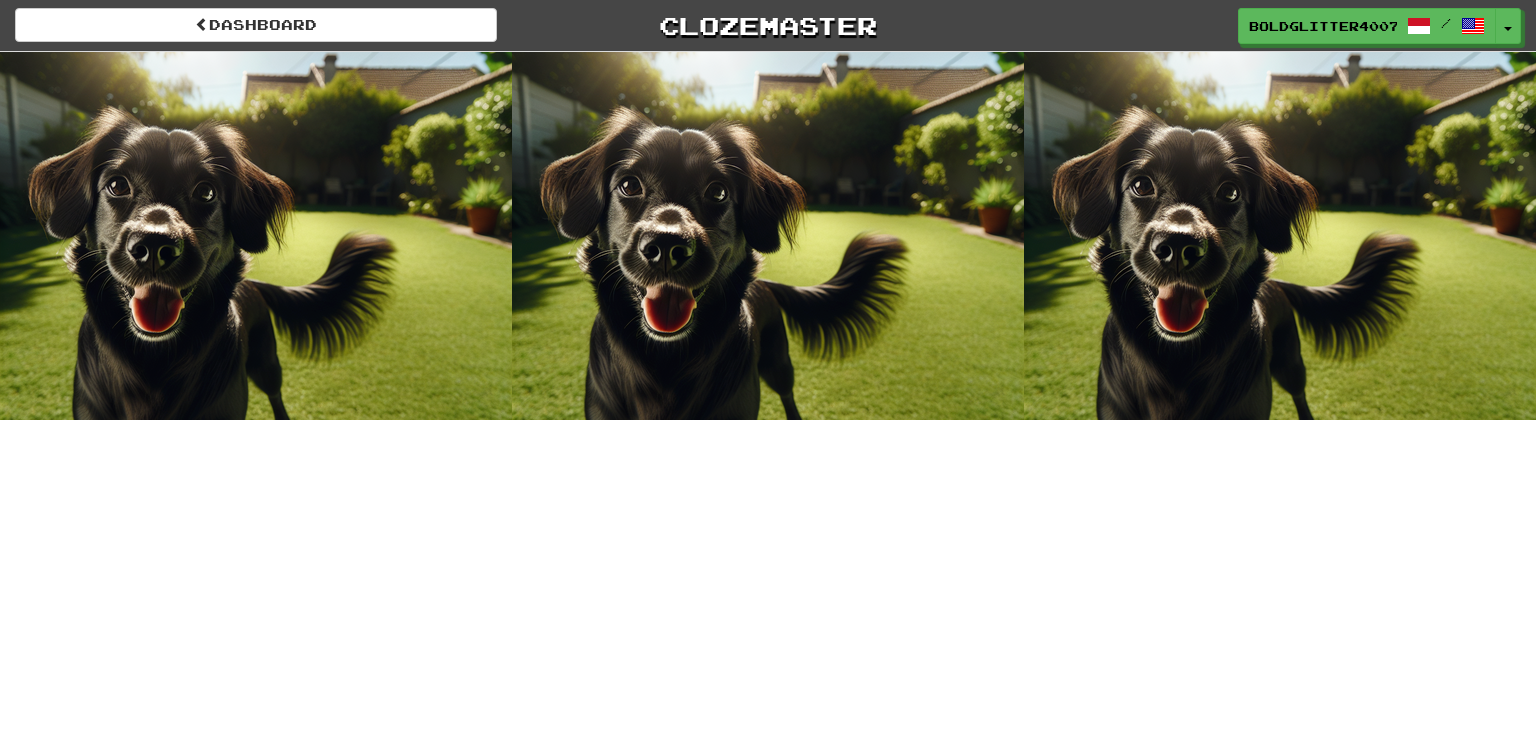 scroll, scrollTop: 0, scrollLeft: 0, axis: both 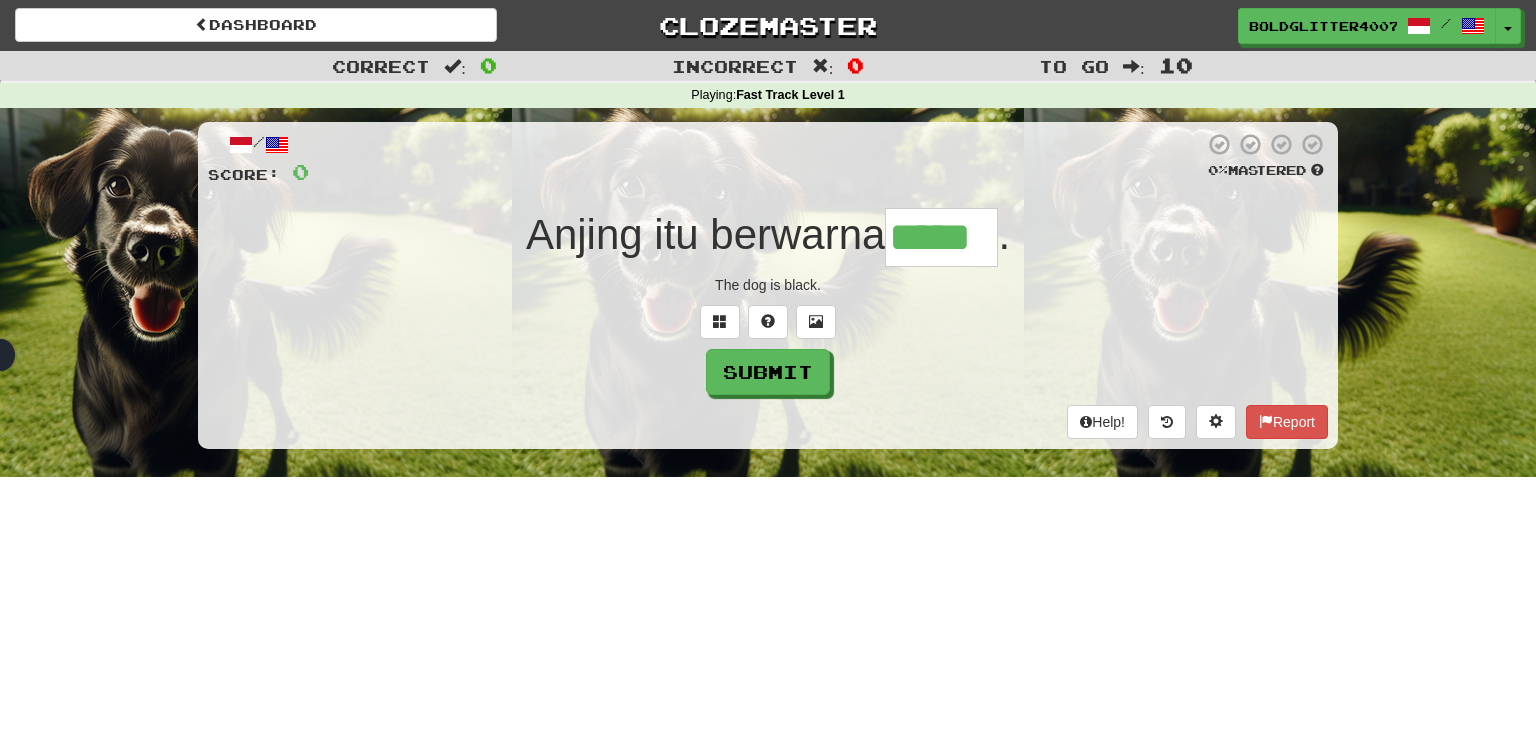 type on "*****" 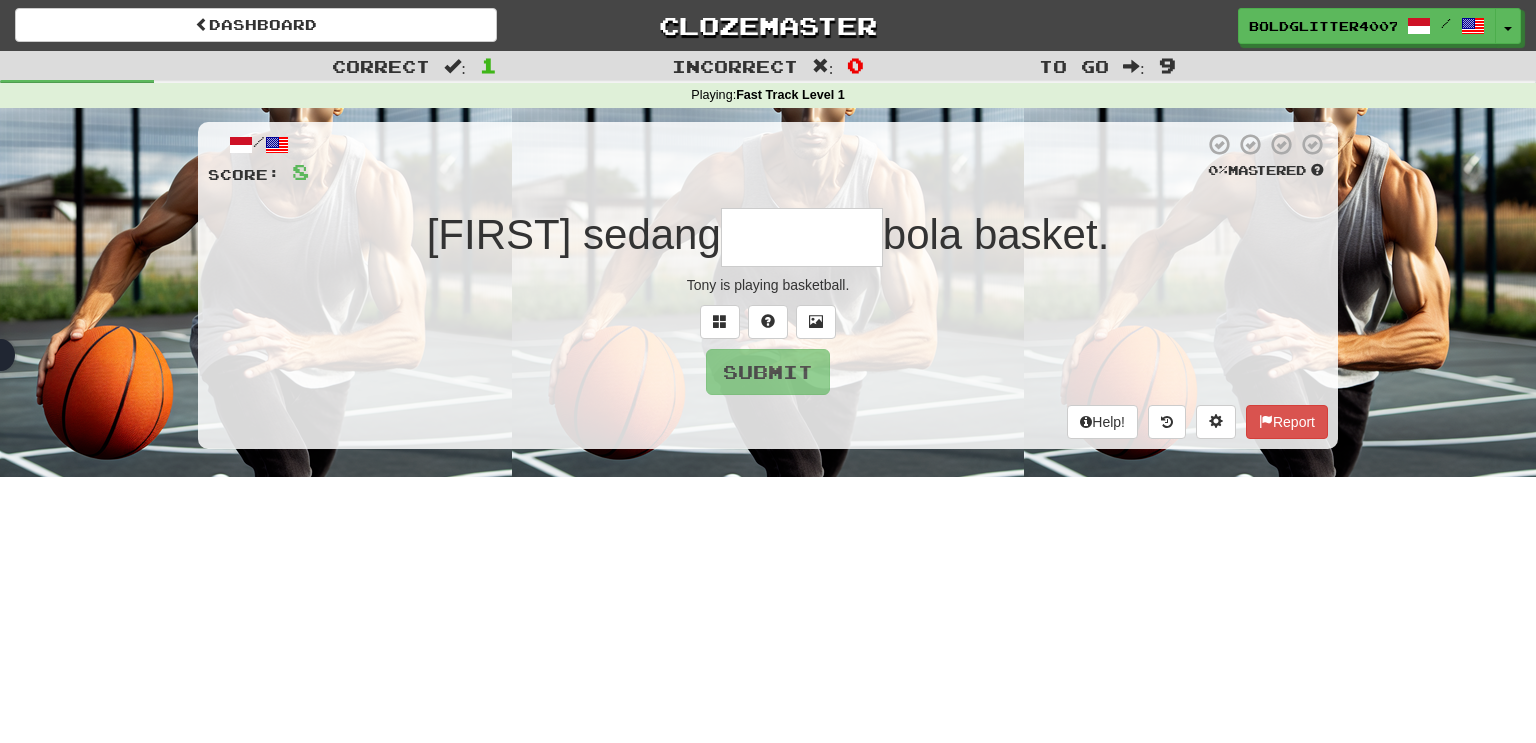 type on "*" 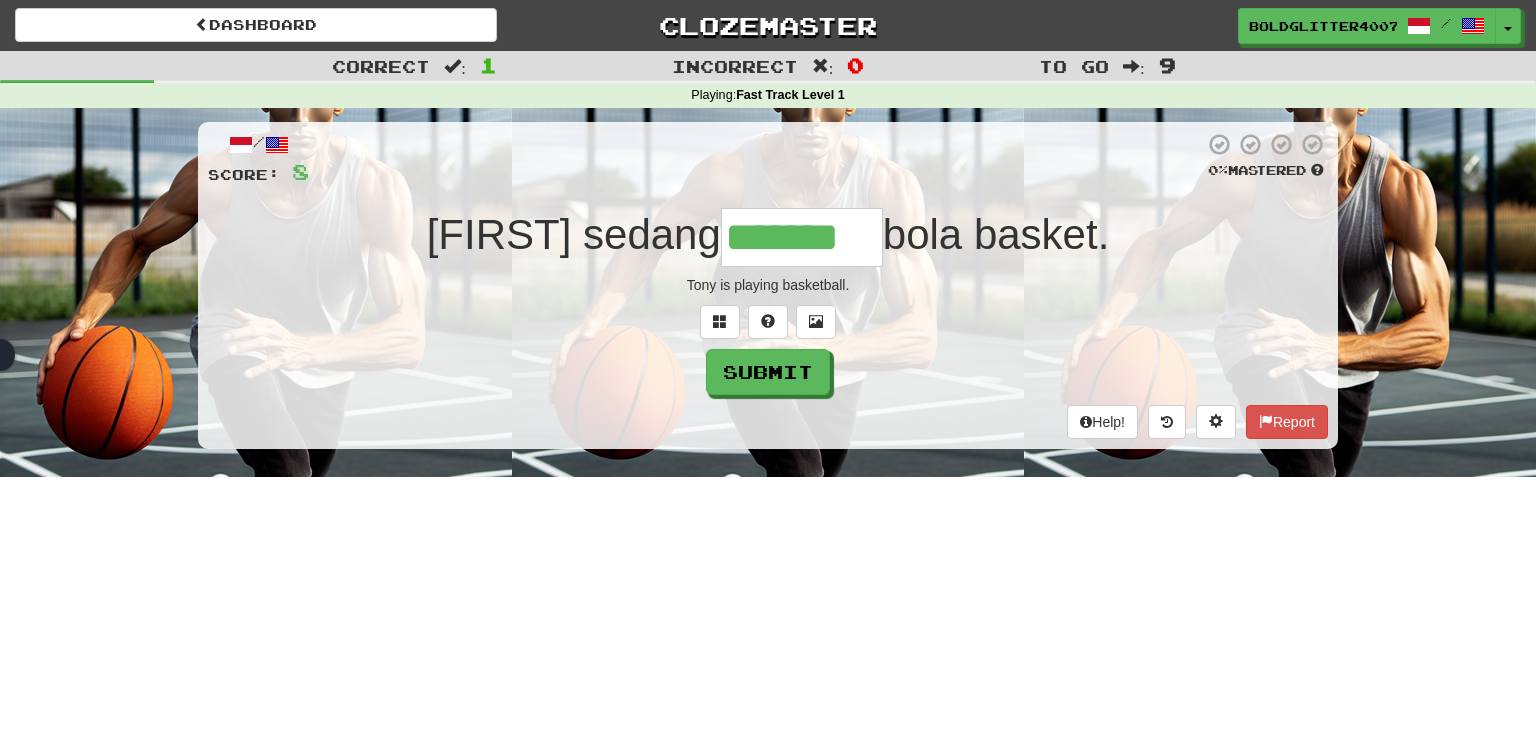 type on "*******" 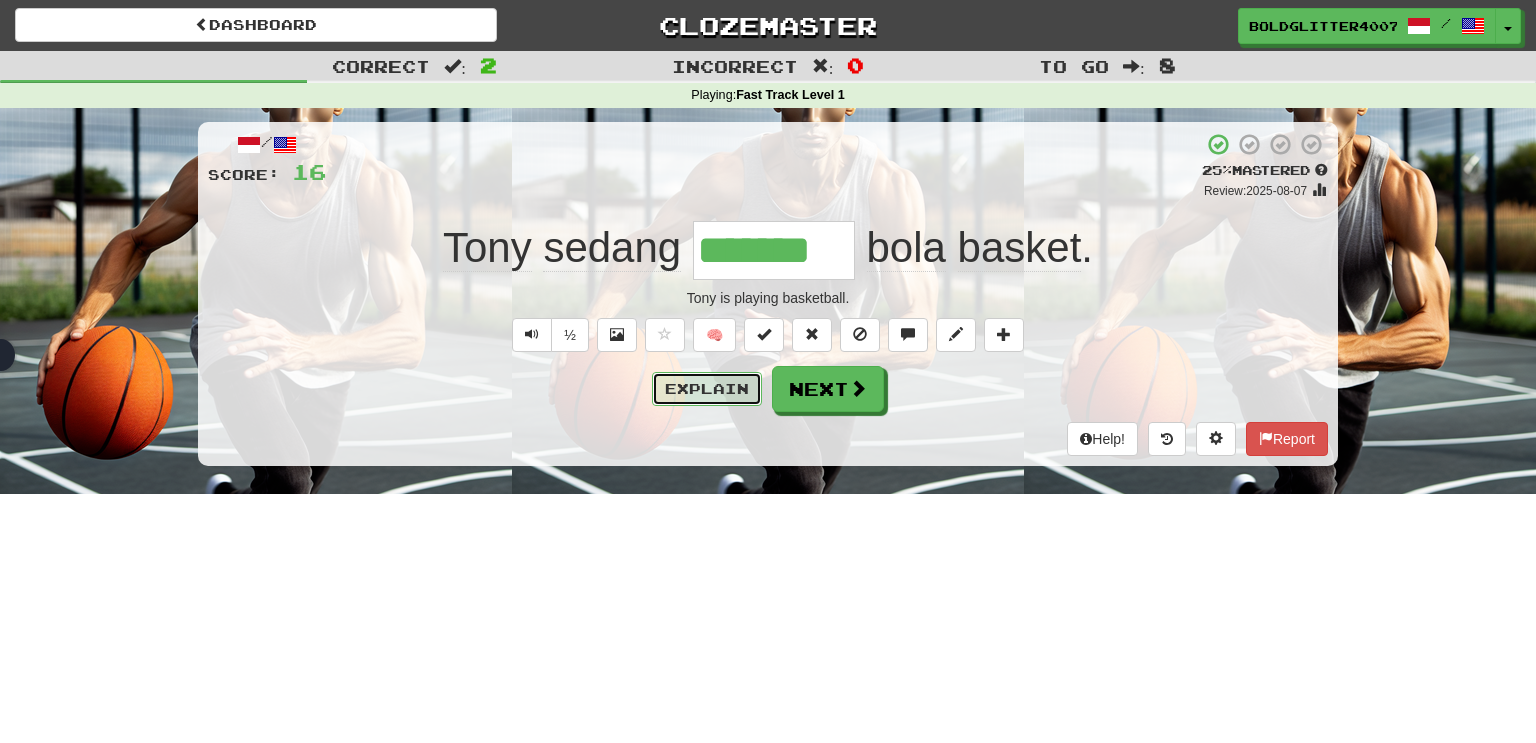 click on "Explain" at bounding box center [707, 389] 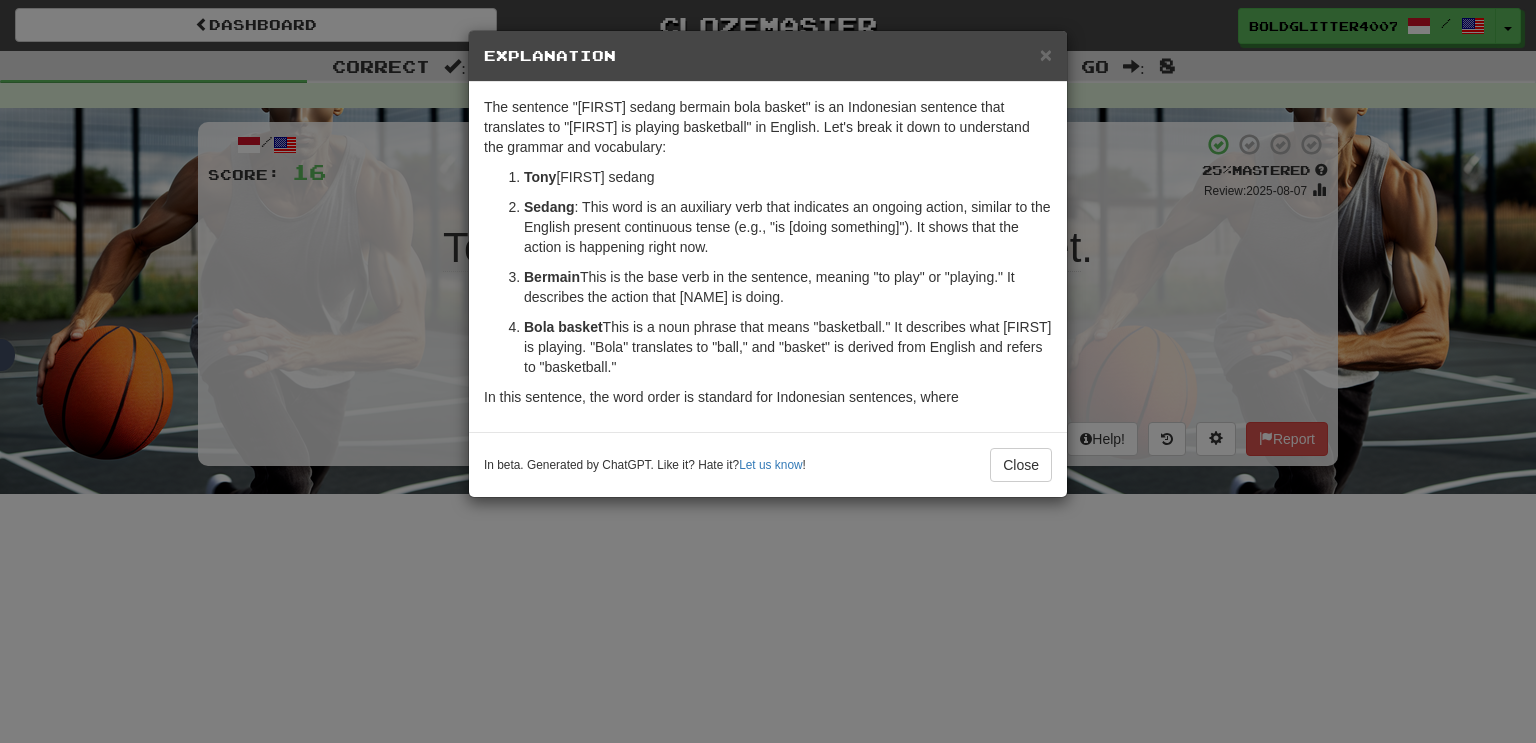 click on "× Explanation The sentence "[FIRST] sedang bermain bola basket" is an Indonesian sentence that translates to "[FIRST] is playing basketball" in English. Let's break it down to understand the grammar and vocabulary:
[FIRST] : This is a proper noun and the subject of the sentence. In this context, it is the name of the person who is performing the action.
Sedang : This word is an auxiliary verb that indicates an ongoing action, similar to the English present continuous tense (e.g., "is [doing something]"). It shows that the action is happening right now.
Bermain : This is the base verb in the sentence, meaning "to play" or "playing." It describes the action that [FIRST] is doing.
Bola basket : This is a noun phrase that means "basketball." It describes what [FIRST] is playing. "Bola" translates to "ball," and "basket" is derived from English and refers to "basketball."
In this sentence, the word order is standard for Indonesian sentences, where In beta. Generated by ChatGPT. Like it? Hate it?  !" at bounding box center [768, 371] 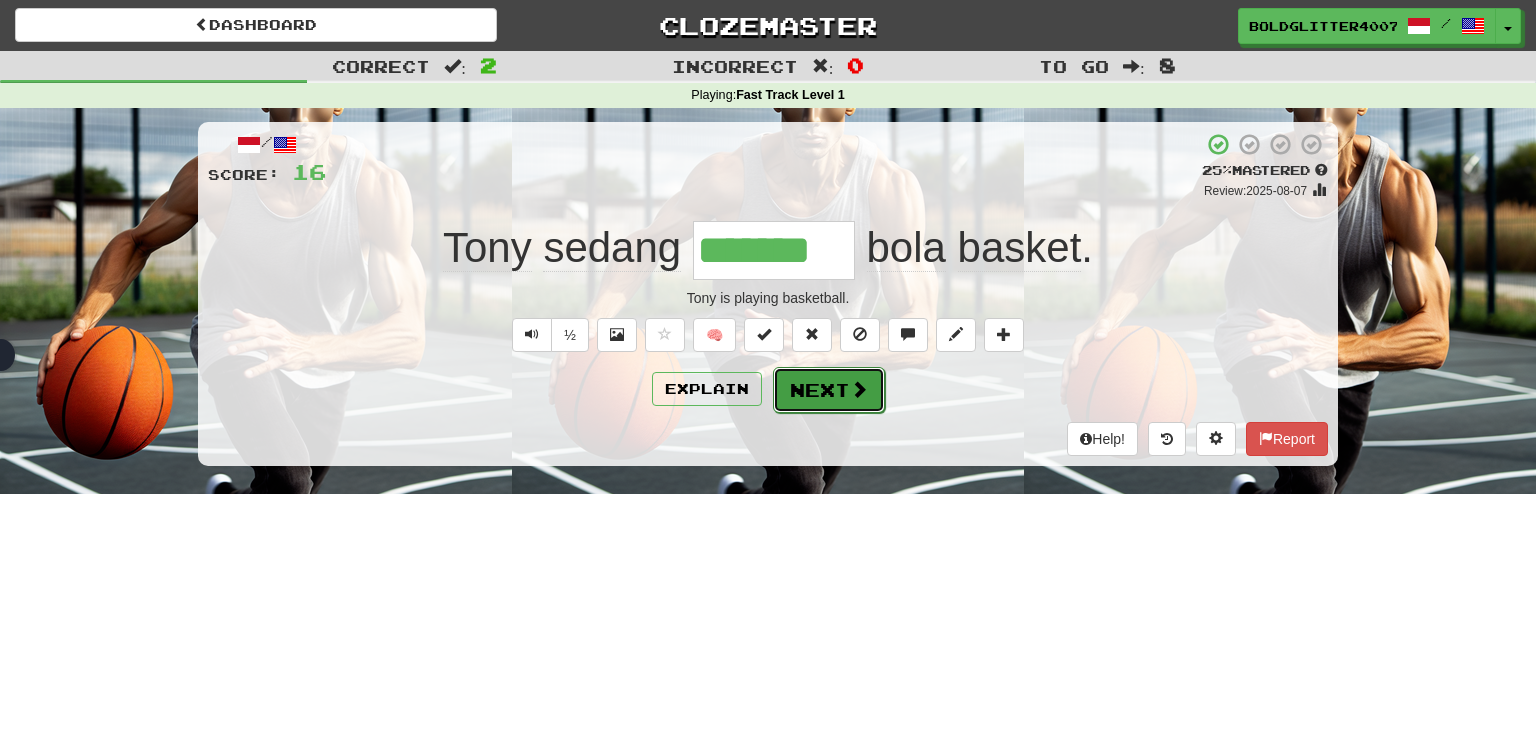 click on "Next" at bounding box center (829, 390) 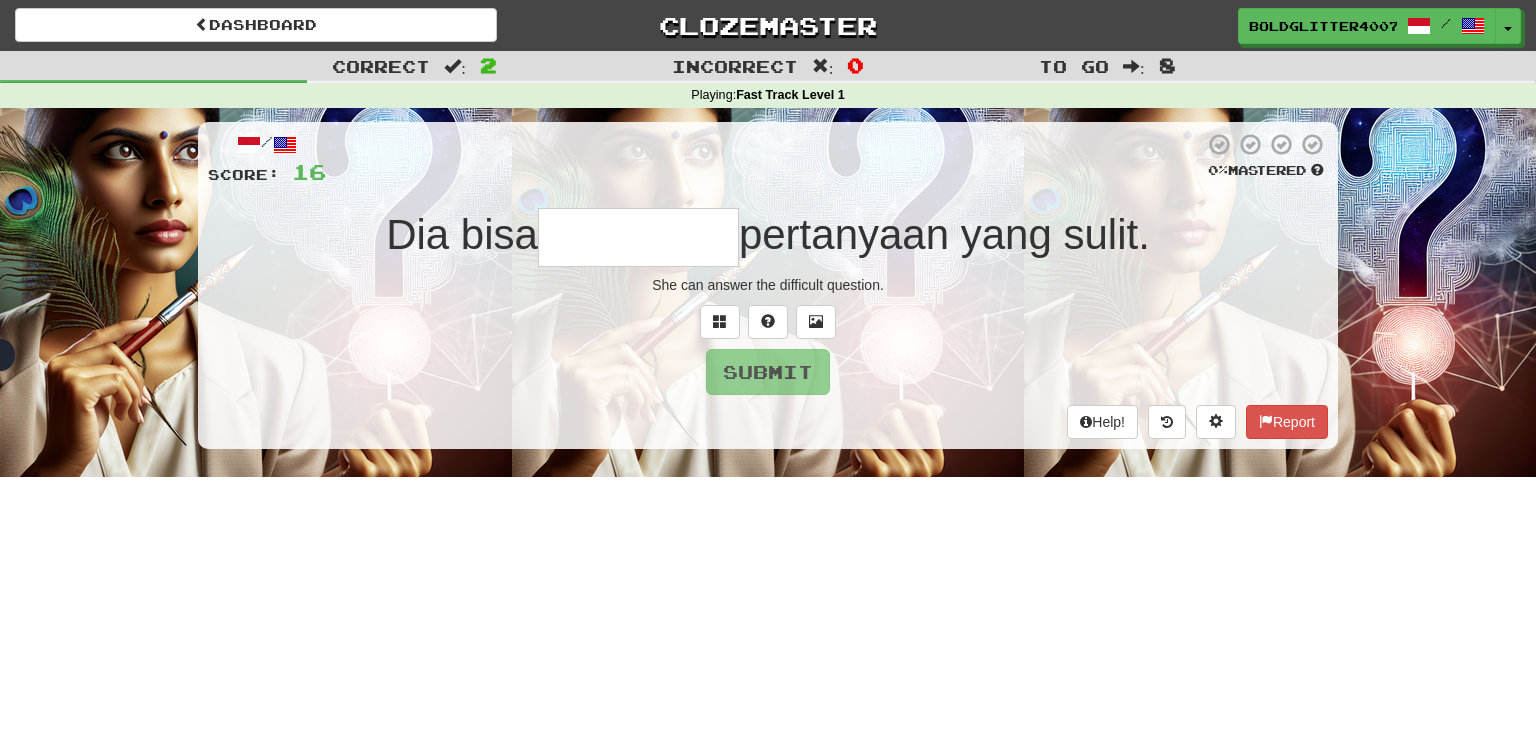 type on "*" 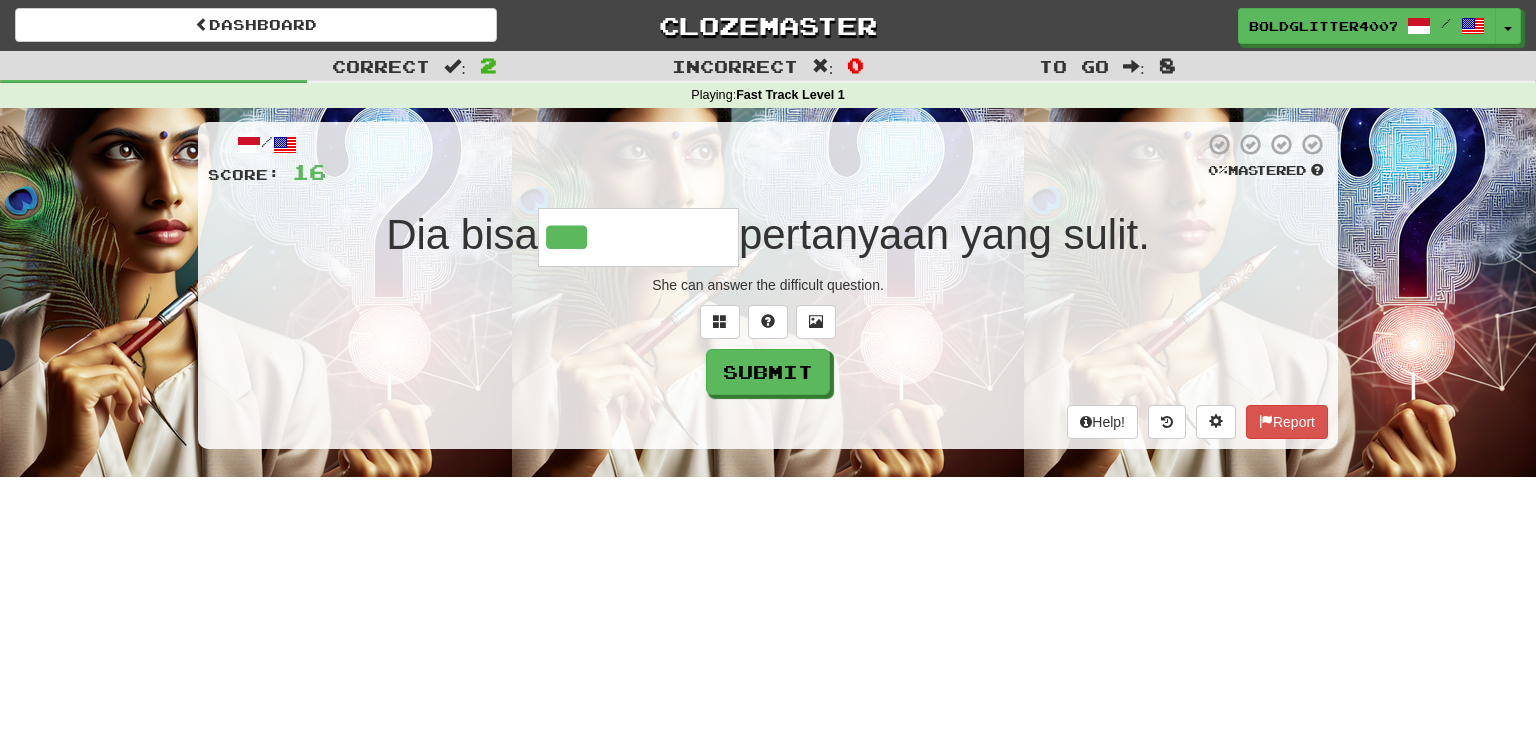 type on "********" 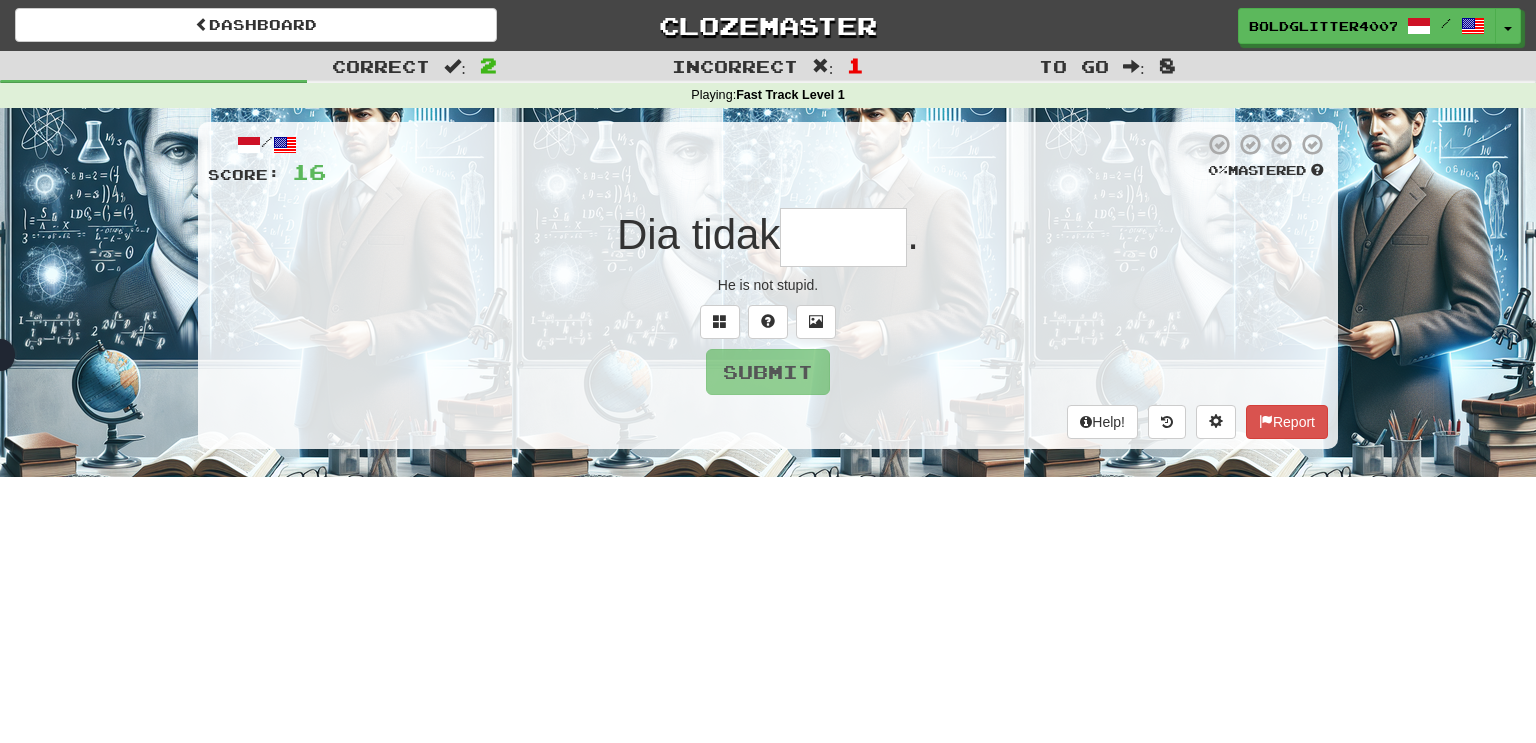 type on "*" 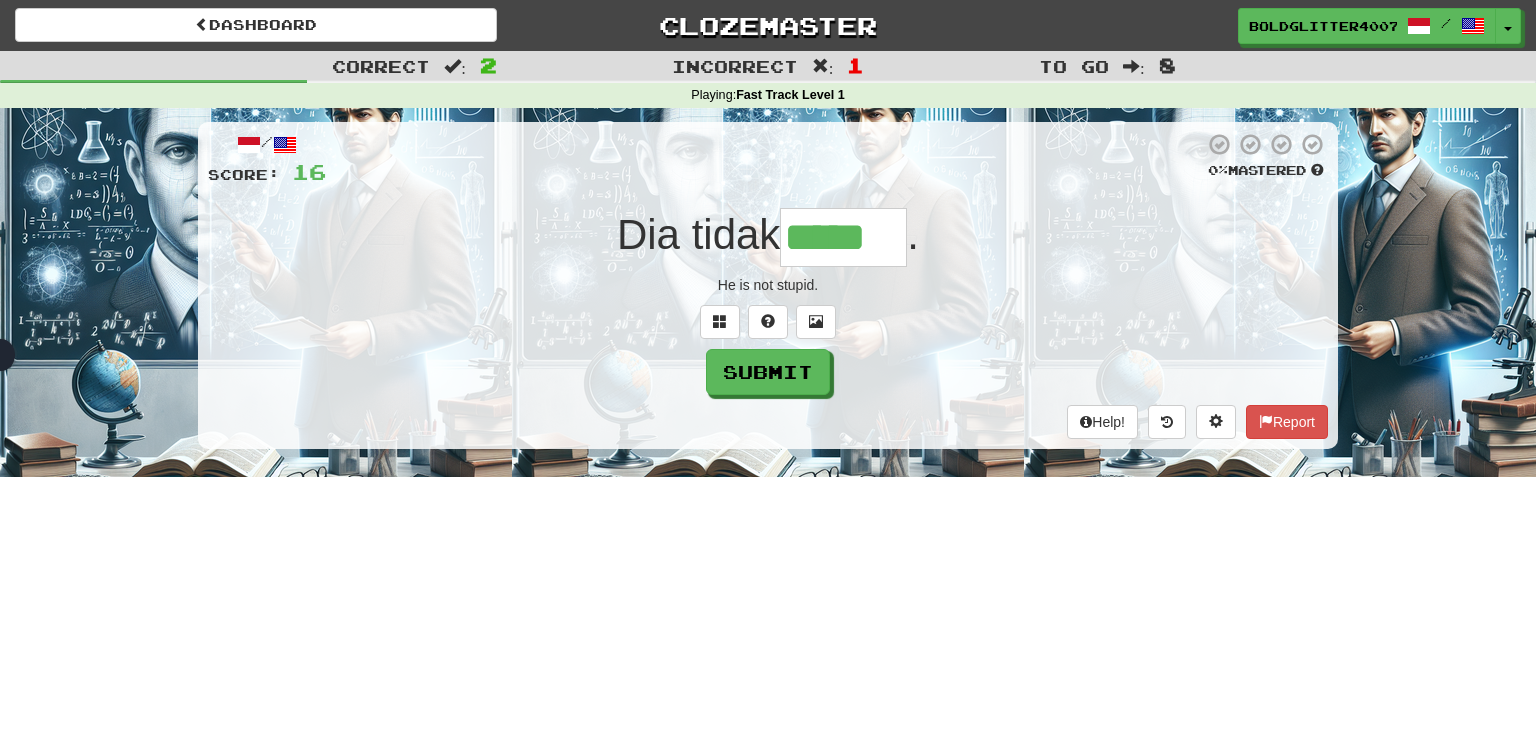 type on "*****" 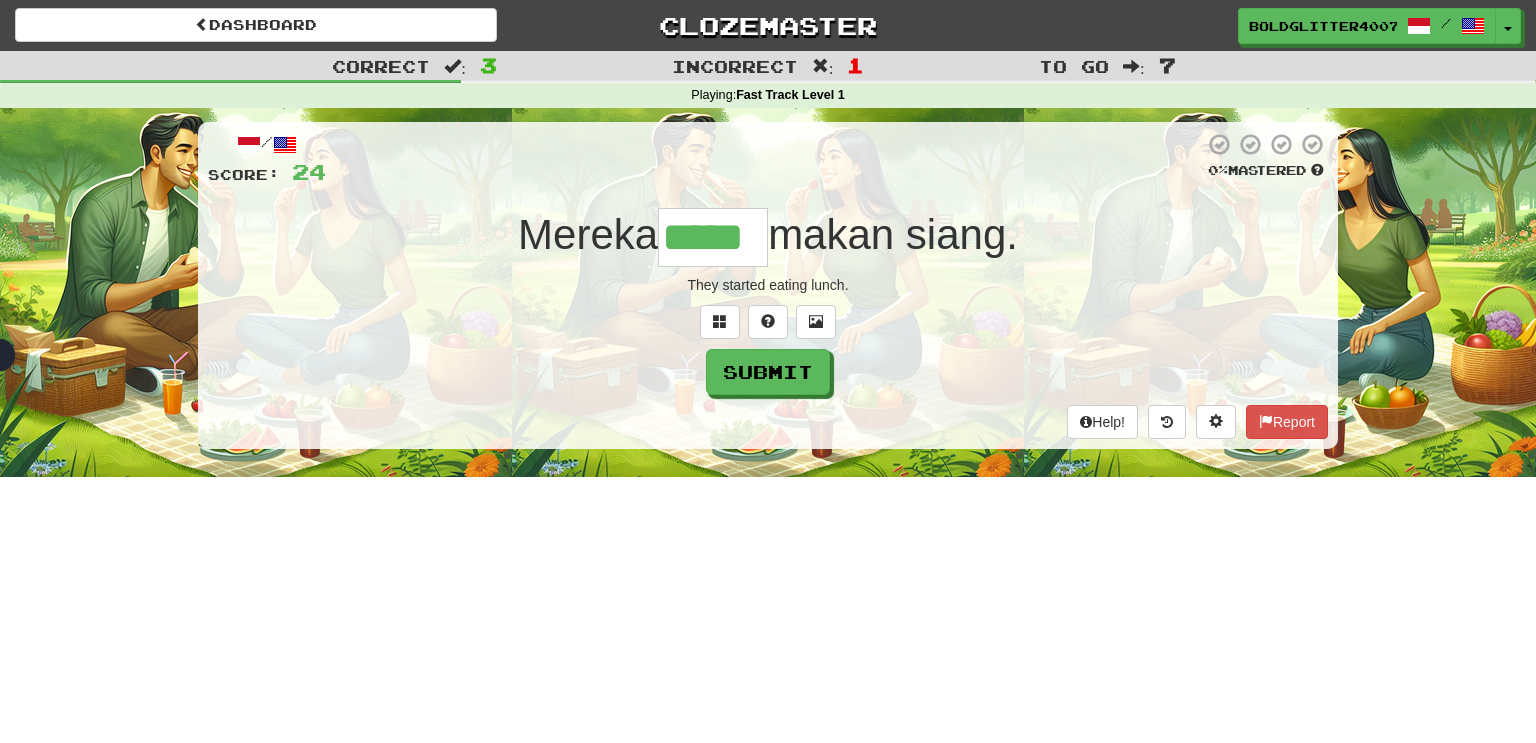 type on "*****" 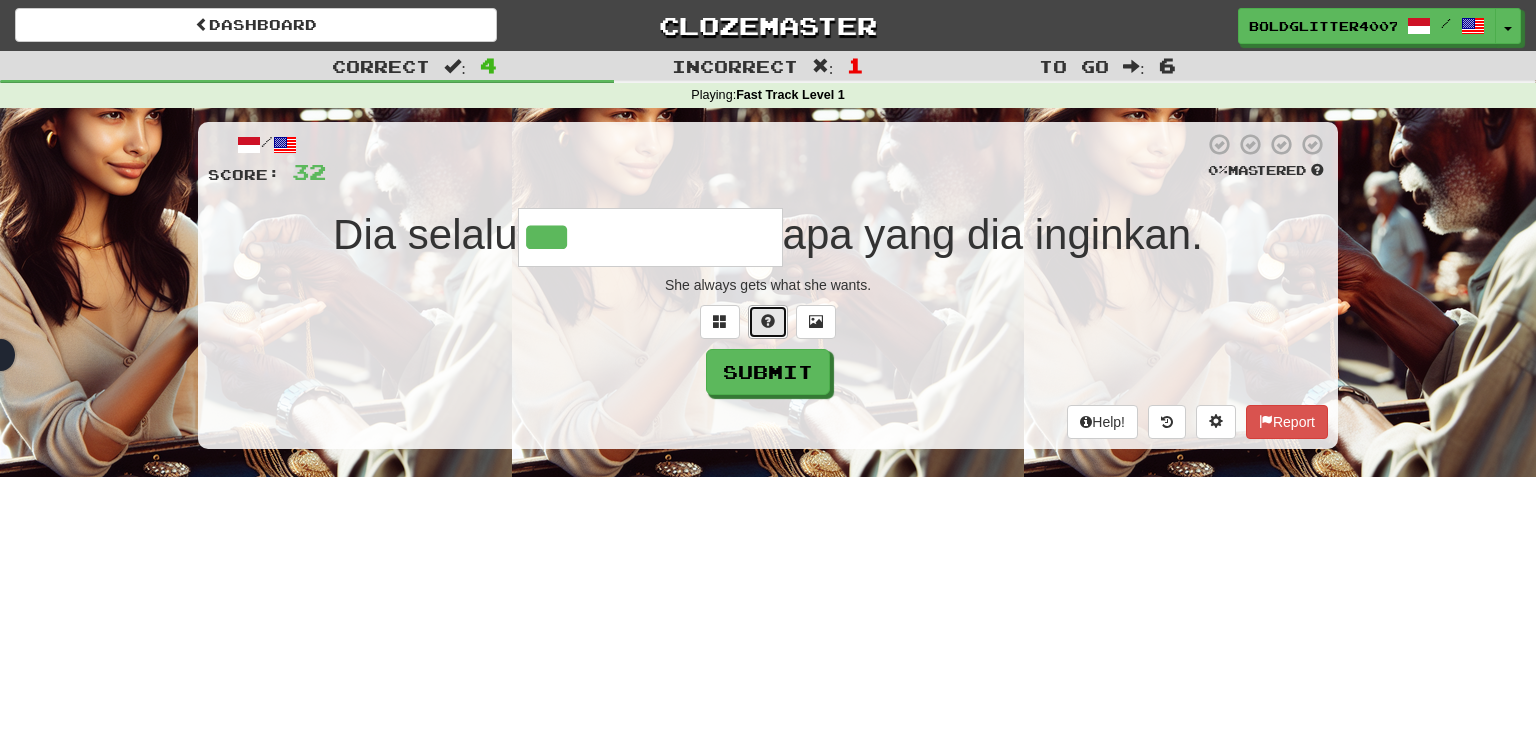 click at bounding box center [768, 321] 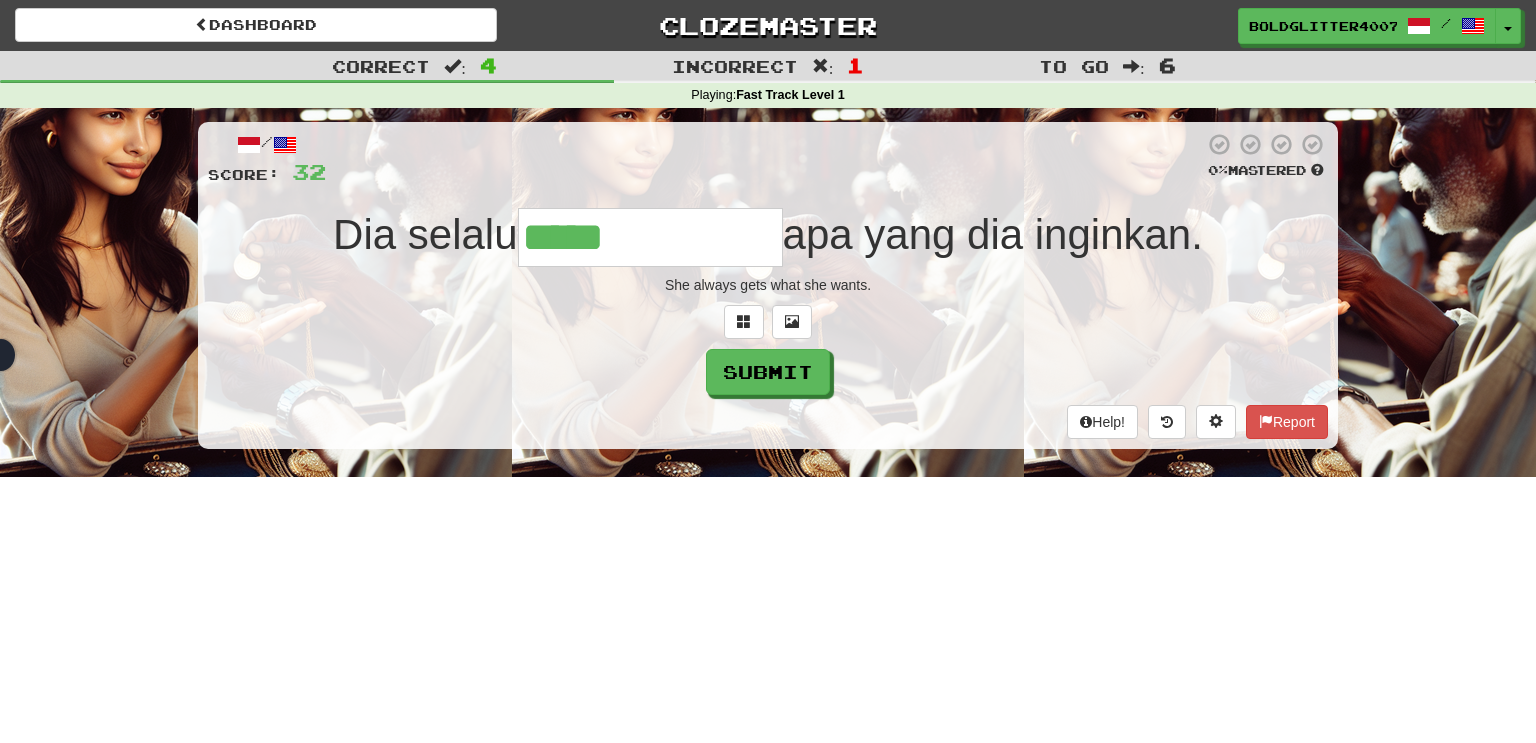 type on "**********" 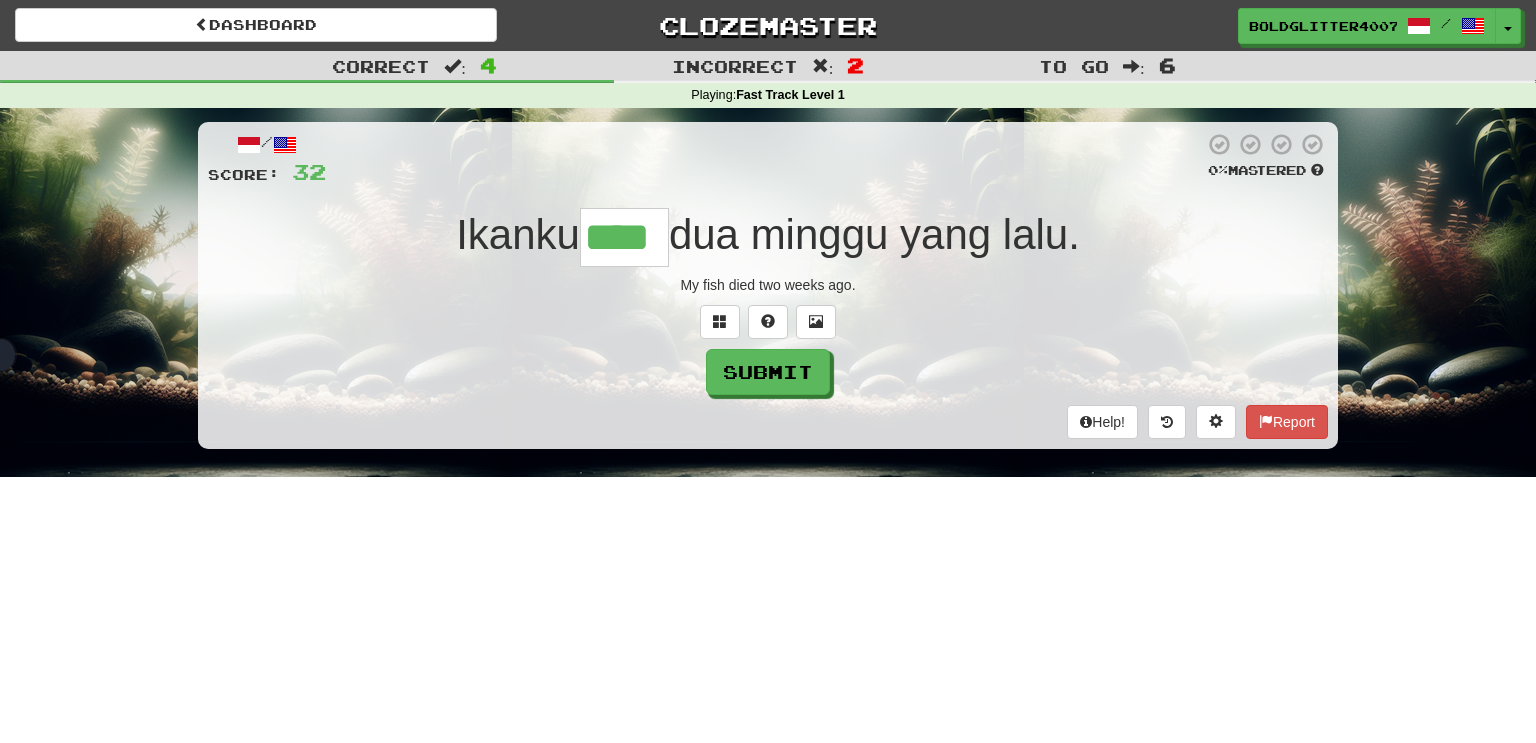 type on "****" 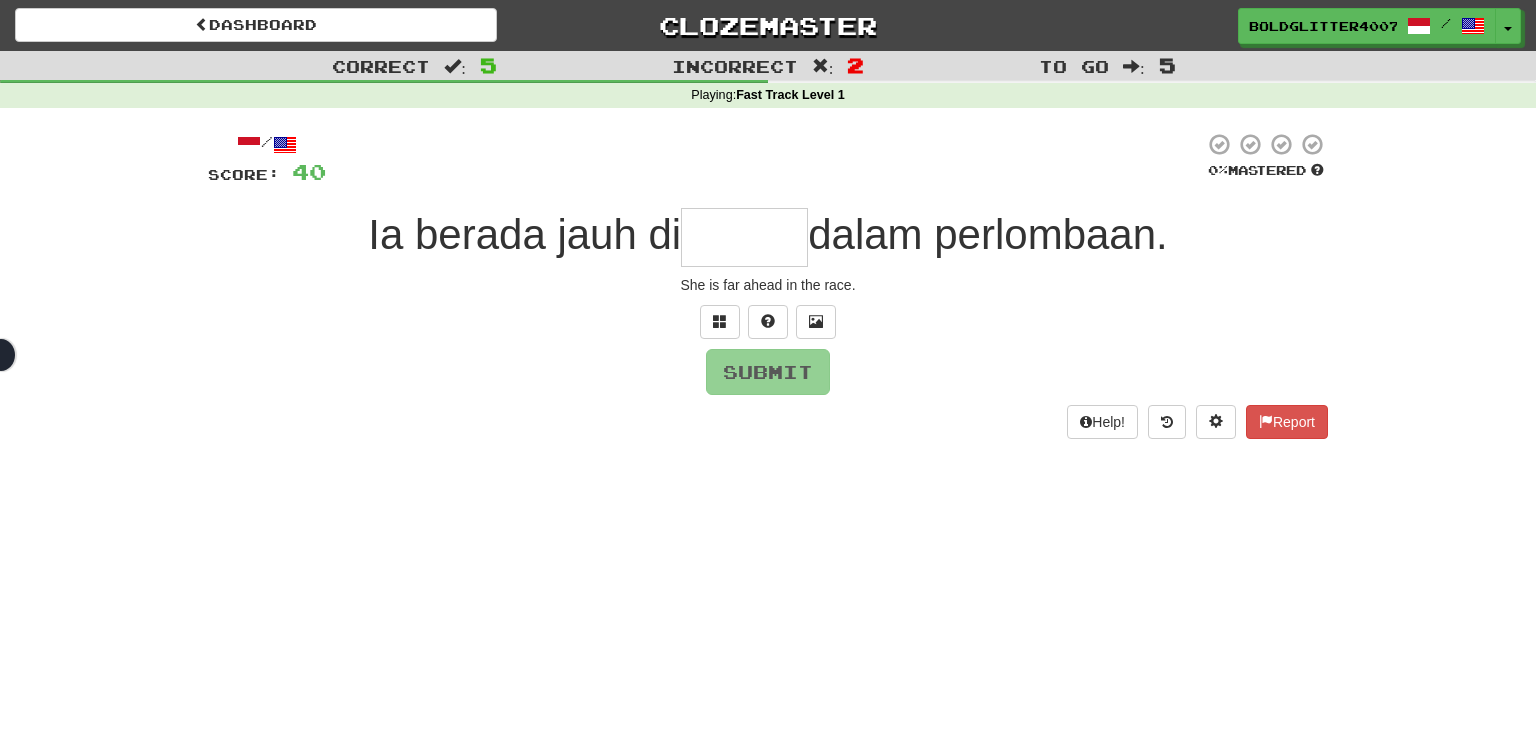 type on "*****" 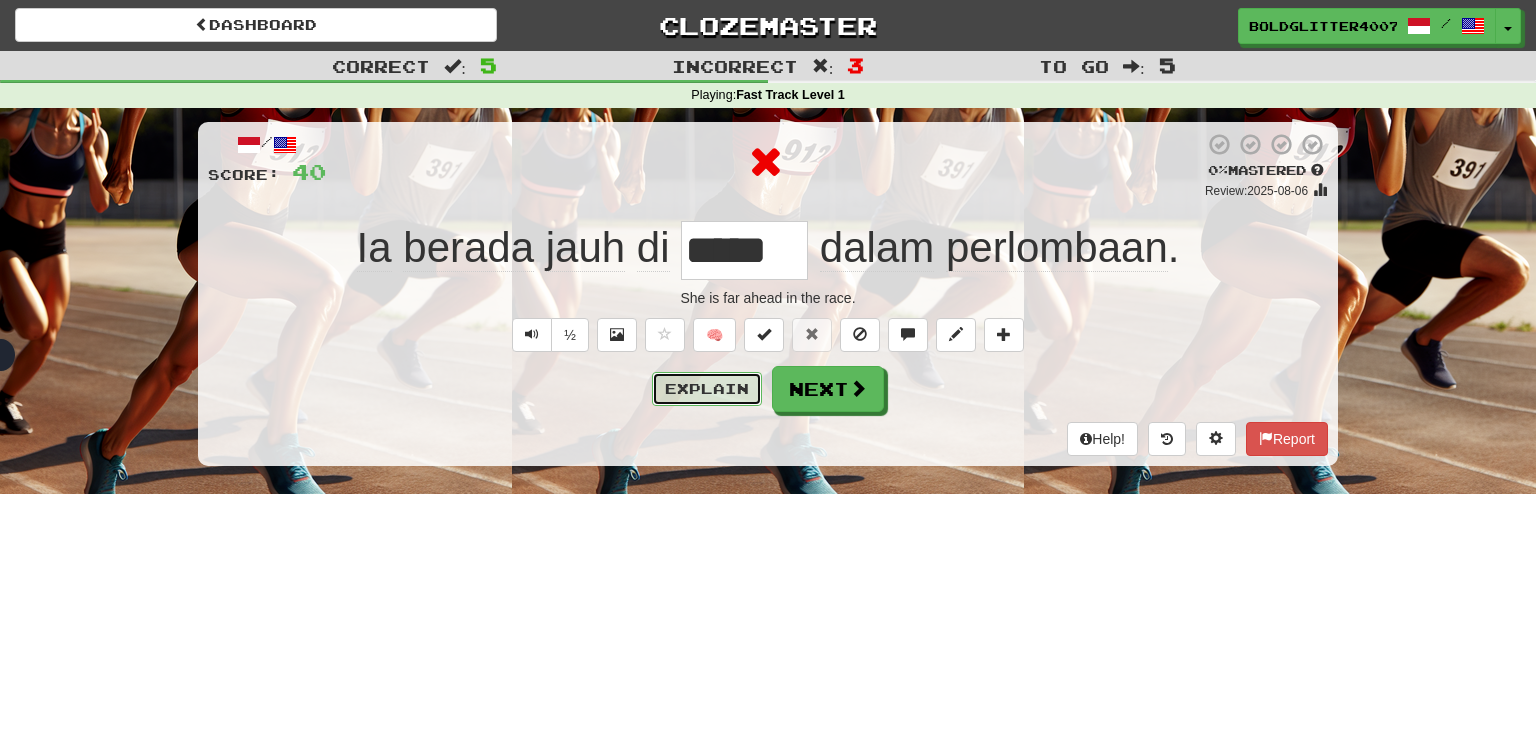 click on "Explain" at bounding box center [707, 389] 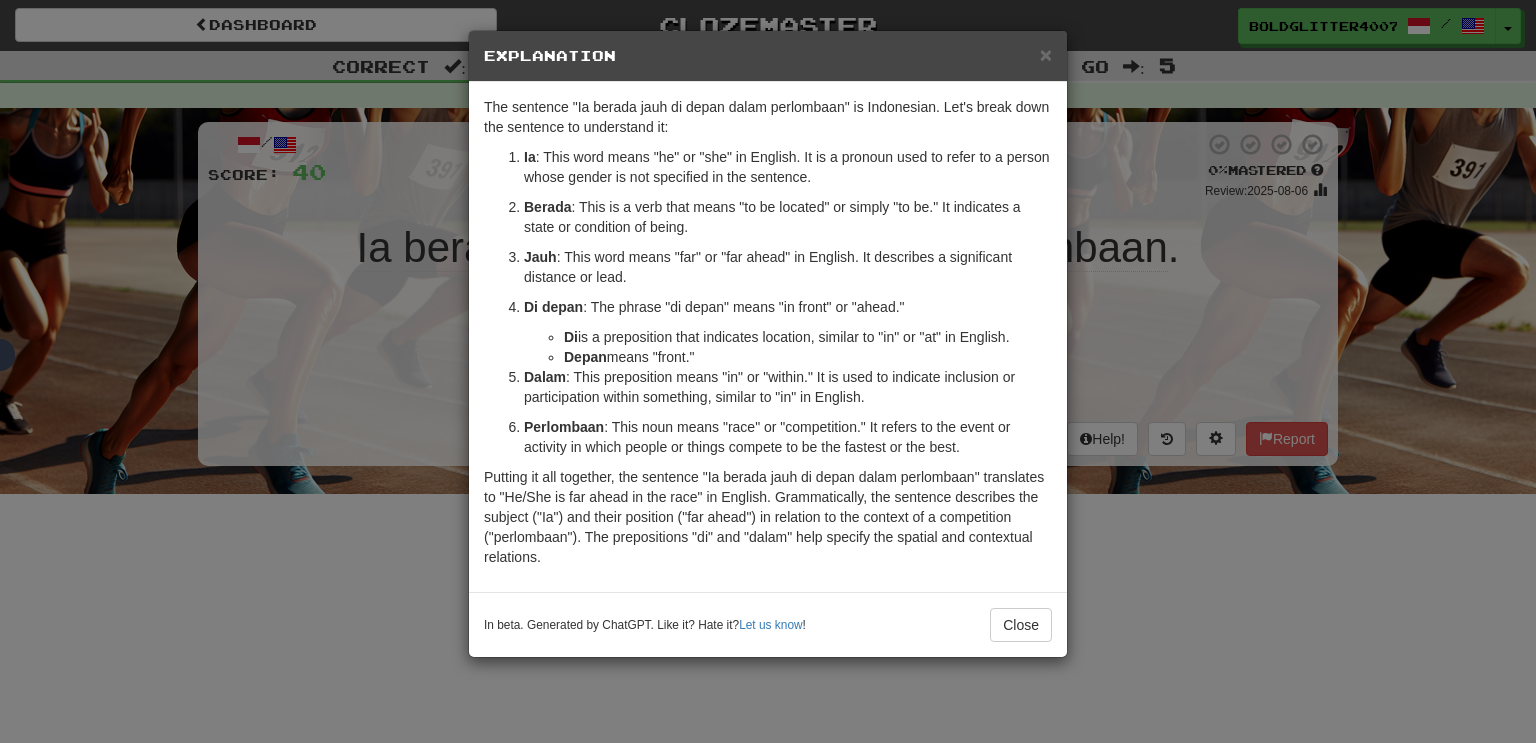 click on "× Explanation The sentence "[PRONOUN] berada jauh di depan dalam perlombaan" is Indonesian. Let's break down the sentence to understand it:
[PRONOUN] : This word means "he" or "she" in English. It is a pronoun used to refer to a person whose gender is not specified in the sentence.
Berada : This is a verb that means "to be located" or simply "to be." It indicates a state or condition of being.
Jauh : This word means "far" or "far ahead" in English. It describes a significant distance or lead.
Di depan : The phrase "di depan" means "in front" or "ahead."
Di  is a preposition that indicates location, similar to "in" or "at" in English.
Depan  means "front."
Dalam : This preposition means "in" or "within." It is used to indicate inclusion or participation within something, similar to "in" in English.
Perlombaan : This noun means "race" or "competition." It refers to the event or activity in which people or things compete to be the fastest or the best.
Let us know ! Close" at bounding box center [768, 371] 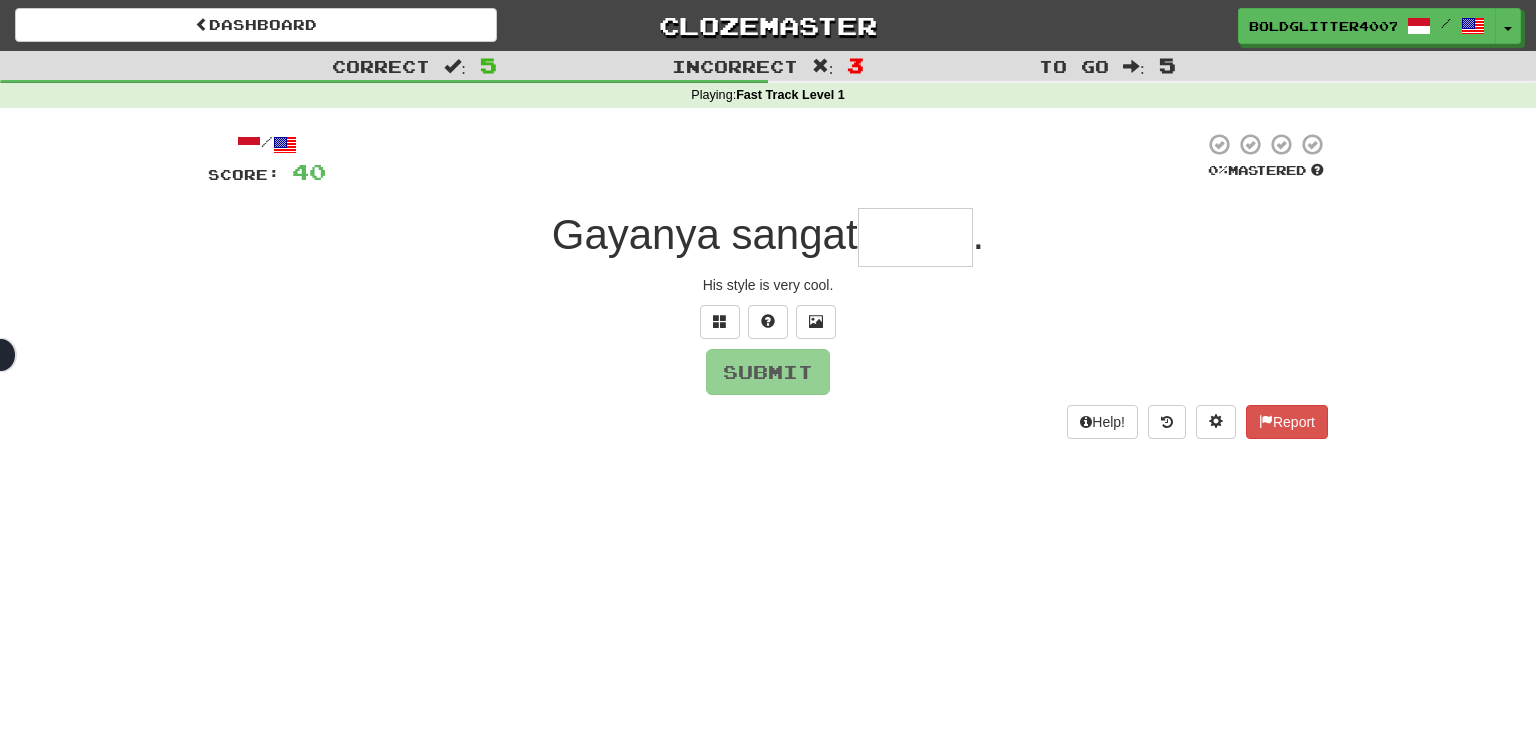 type on "*" 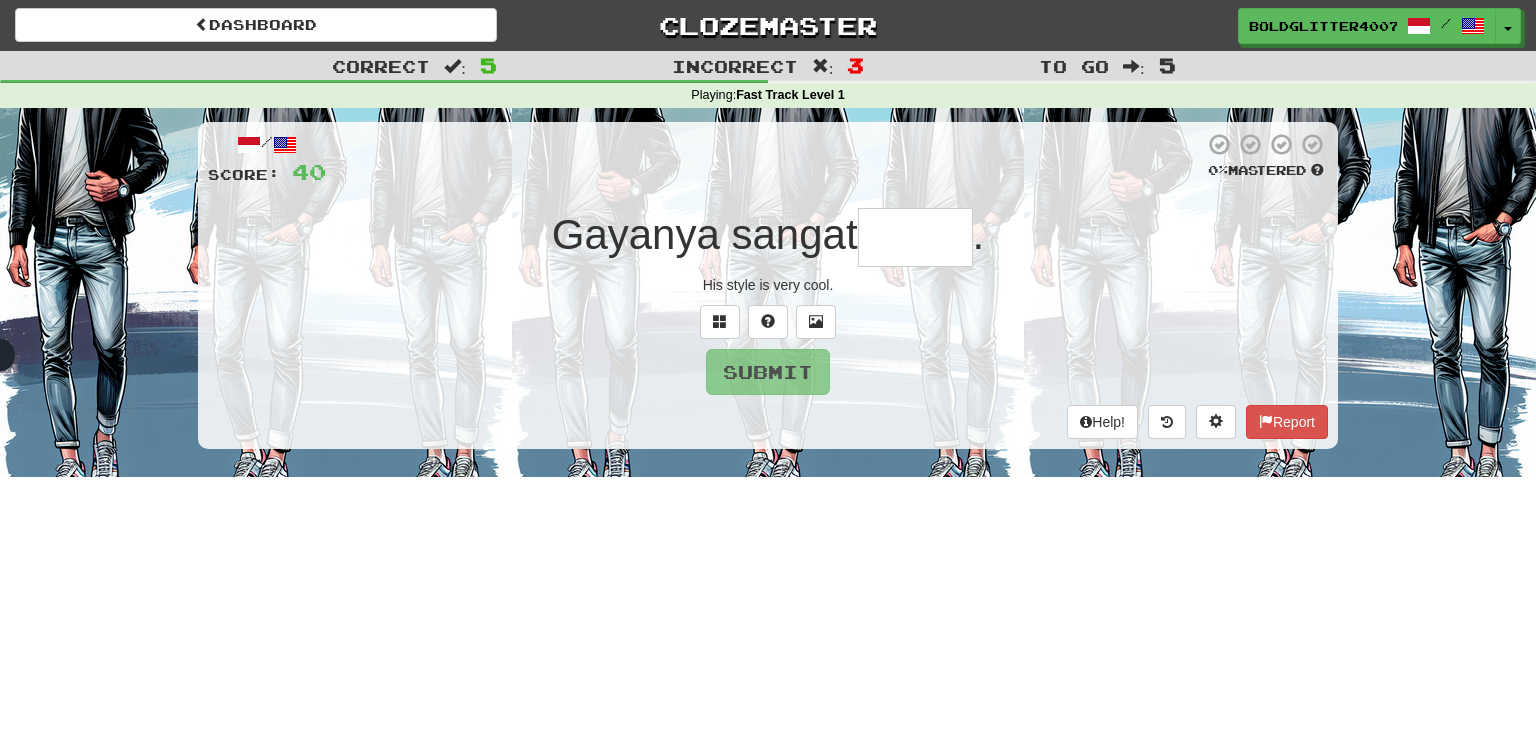 type on "*****" 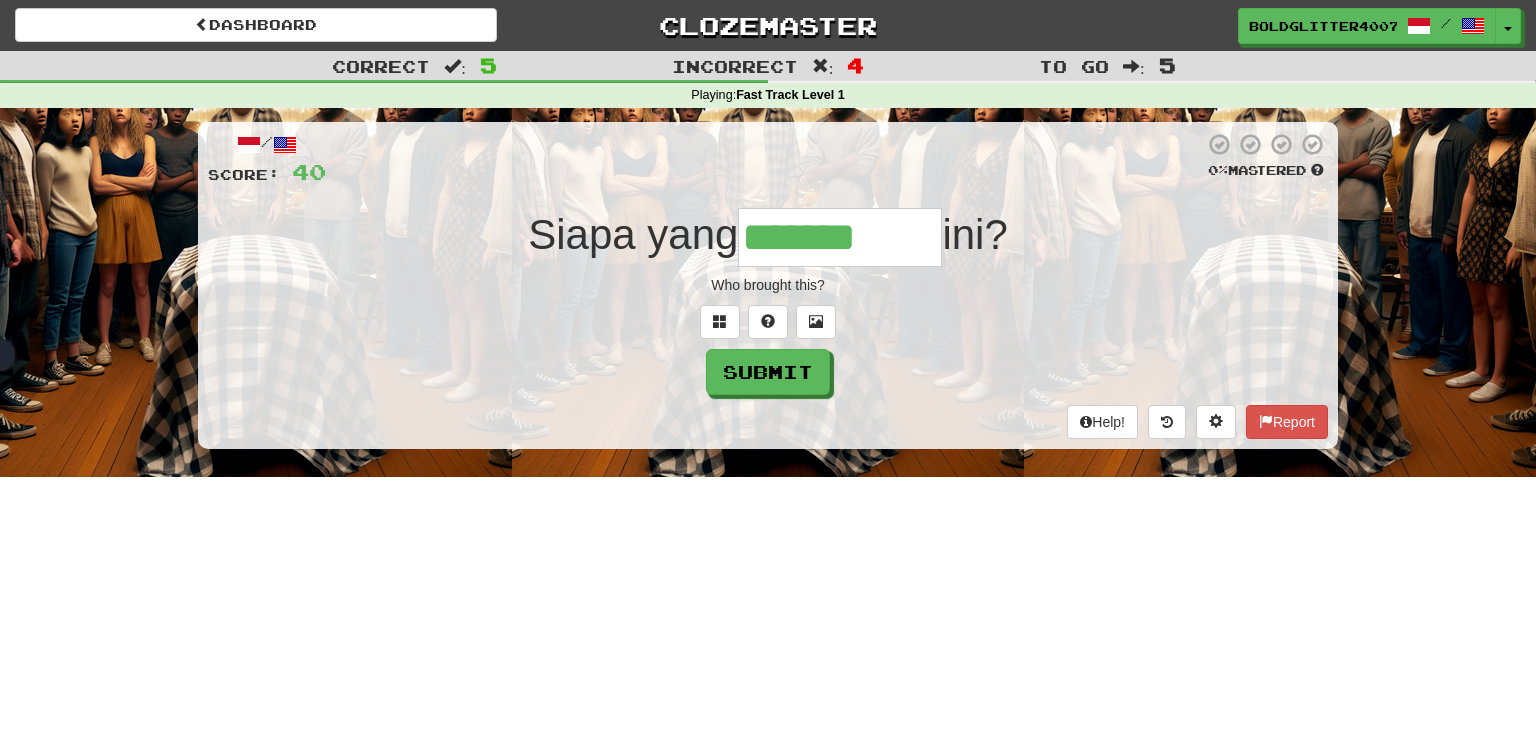 type on "*******" 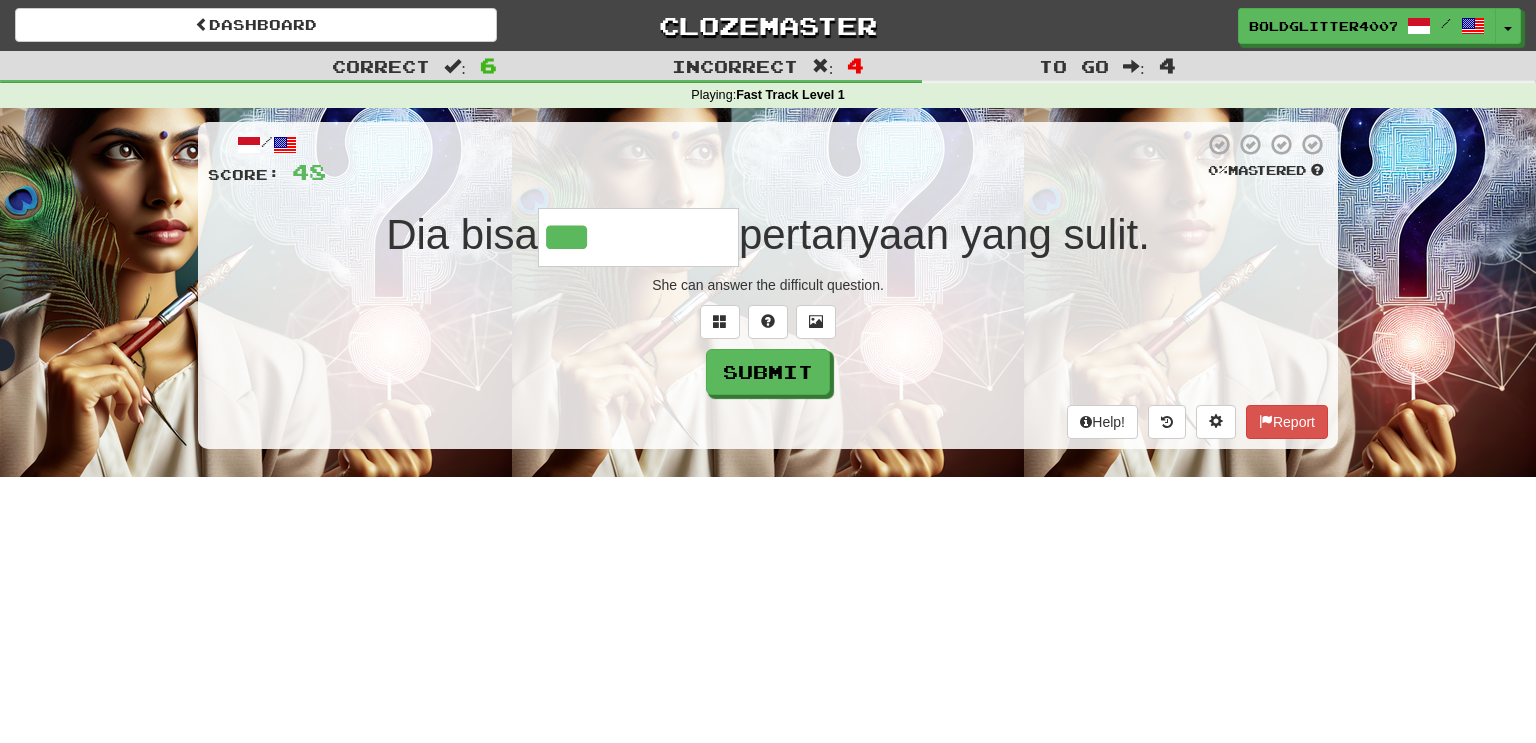 type on "********" 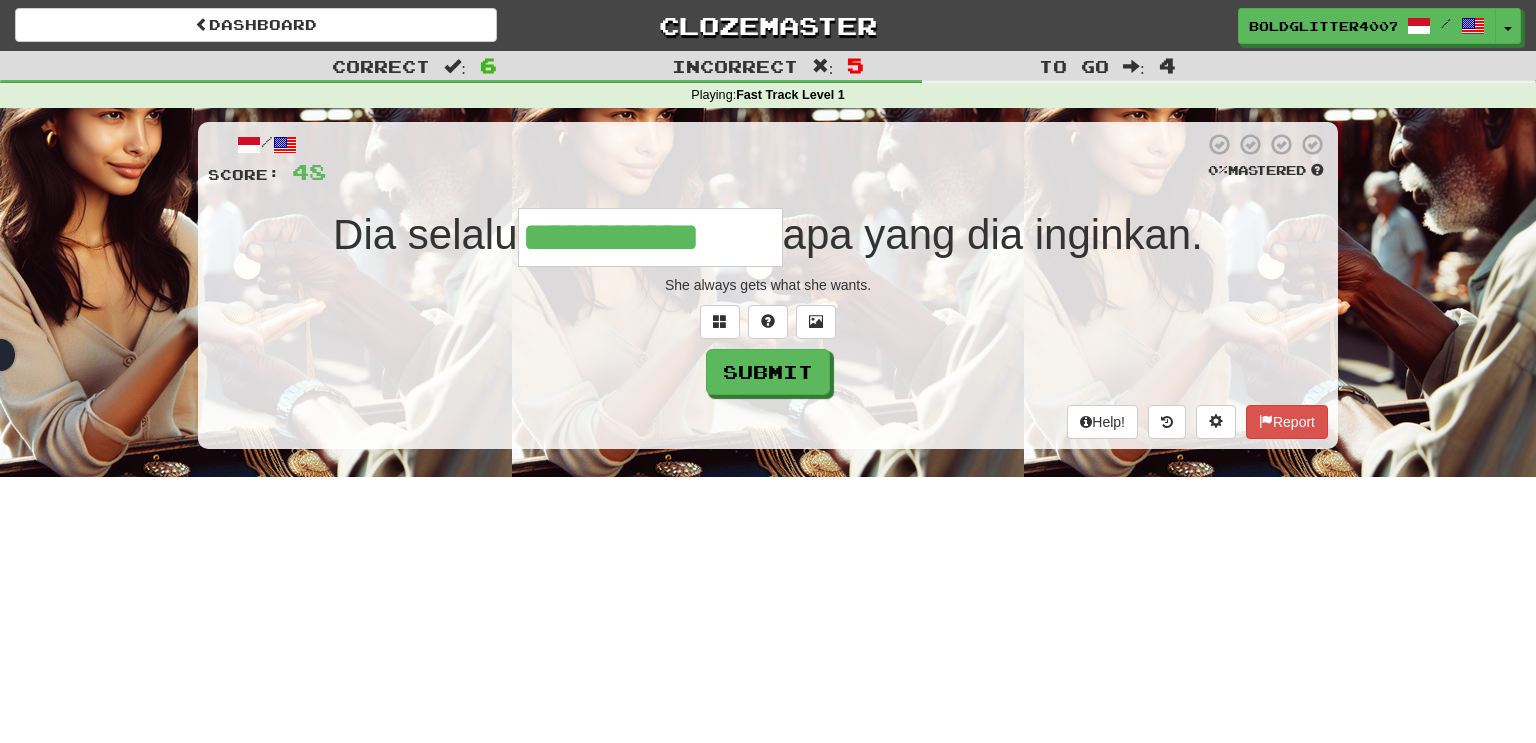 type on "**********" 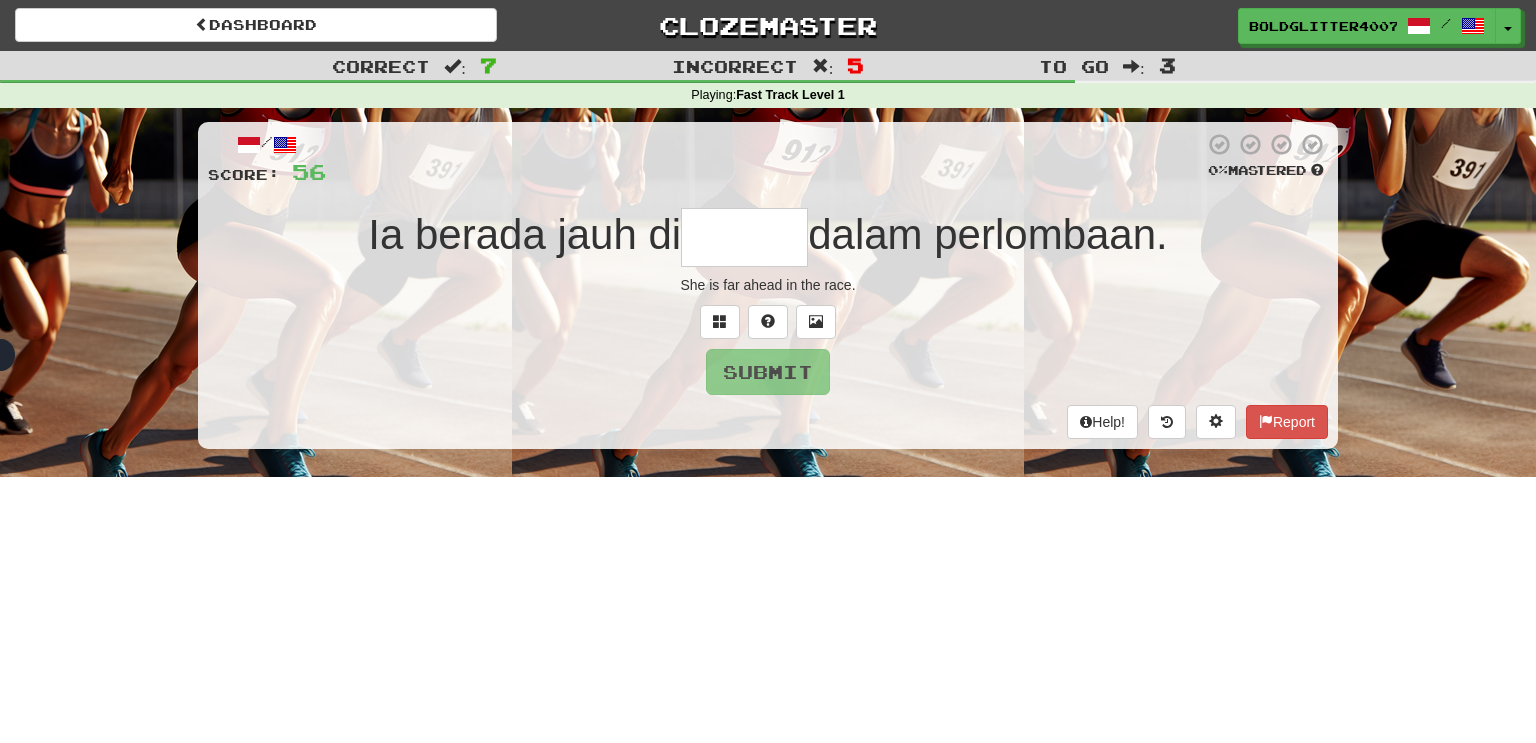 type on "*****" 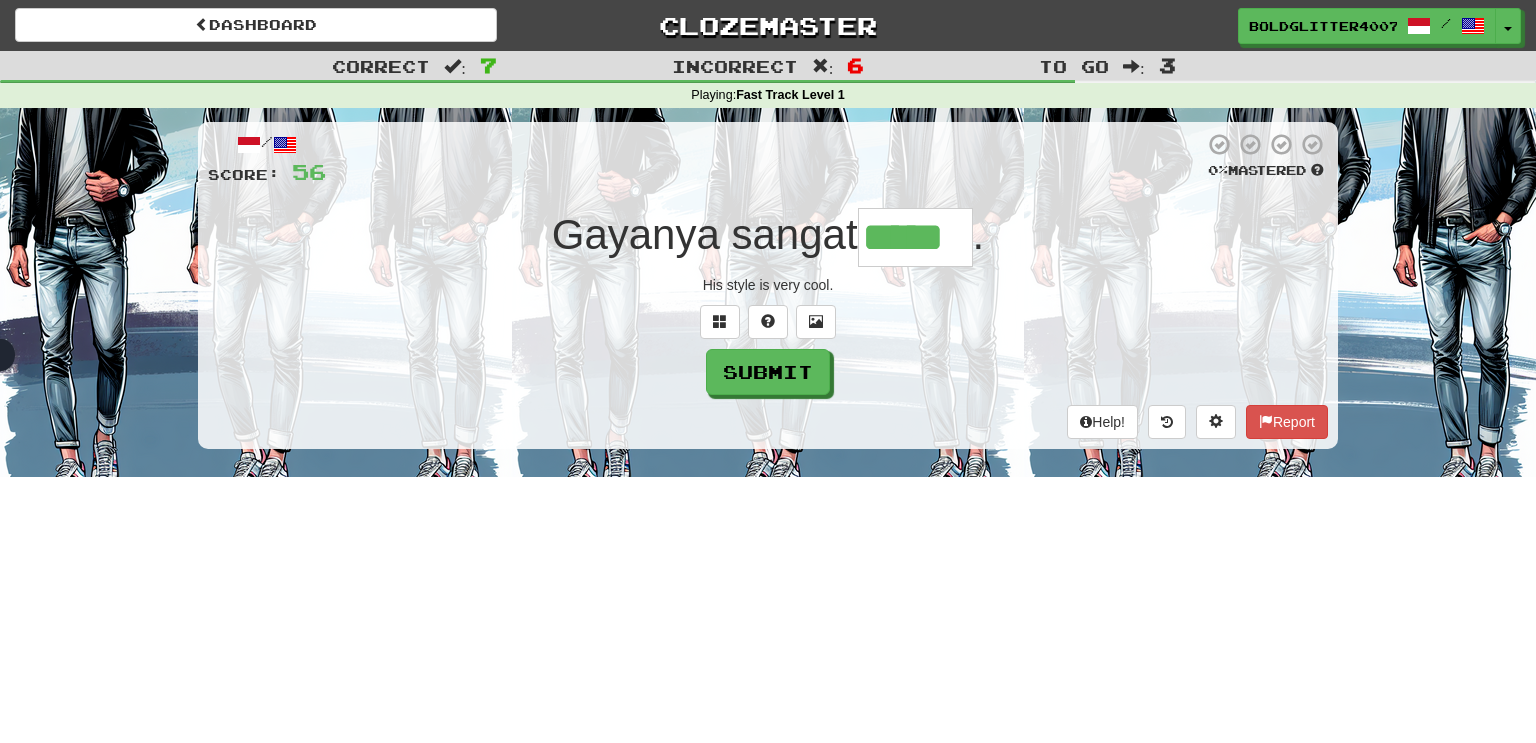 type on "*****" 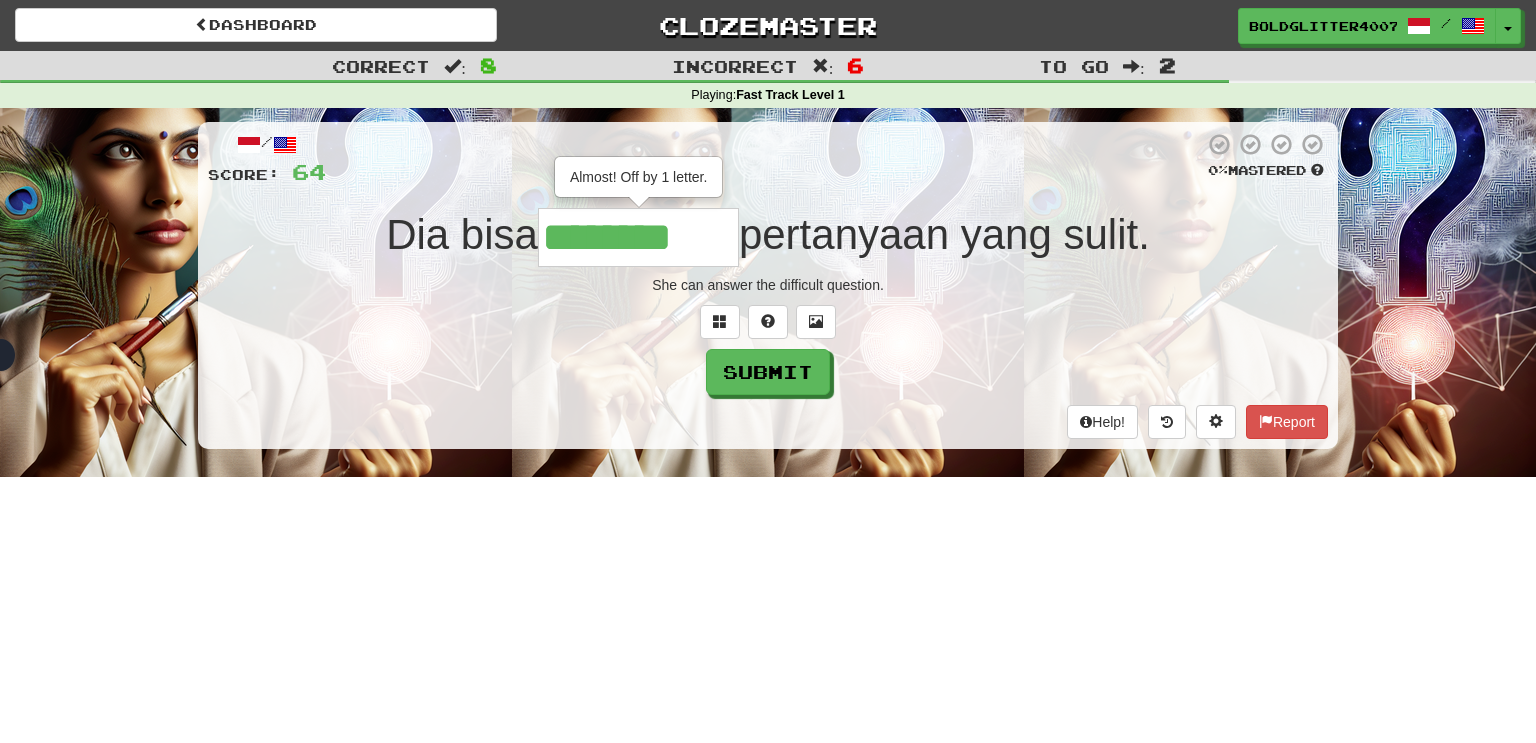 type on "********" 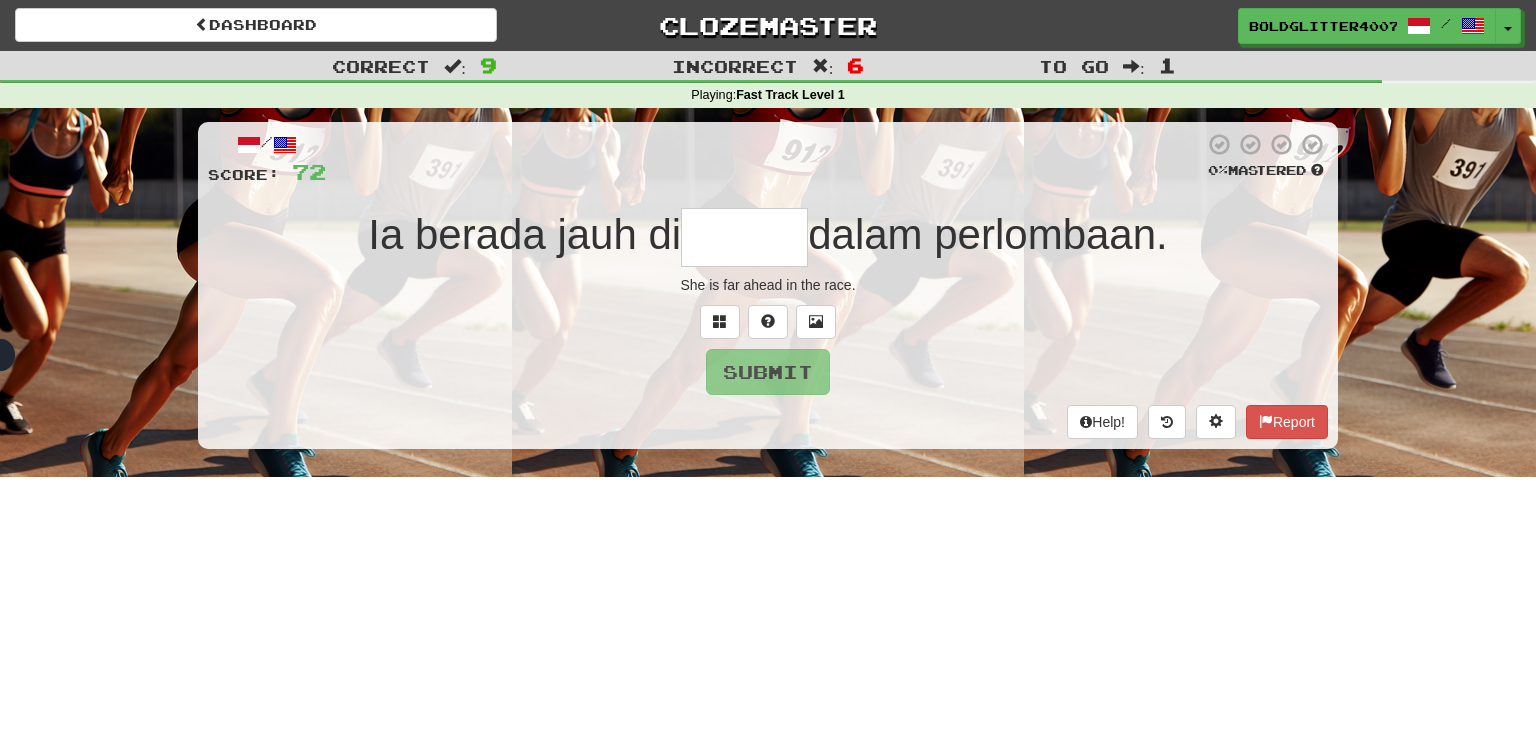 type on "*" 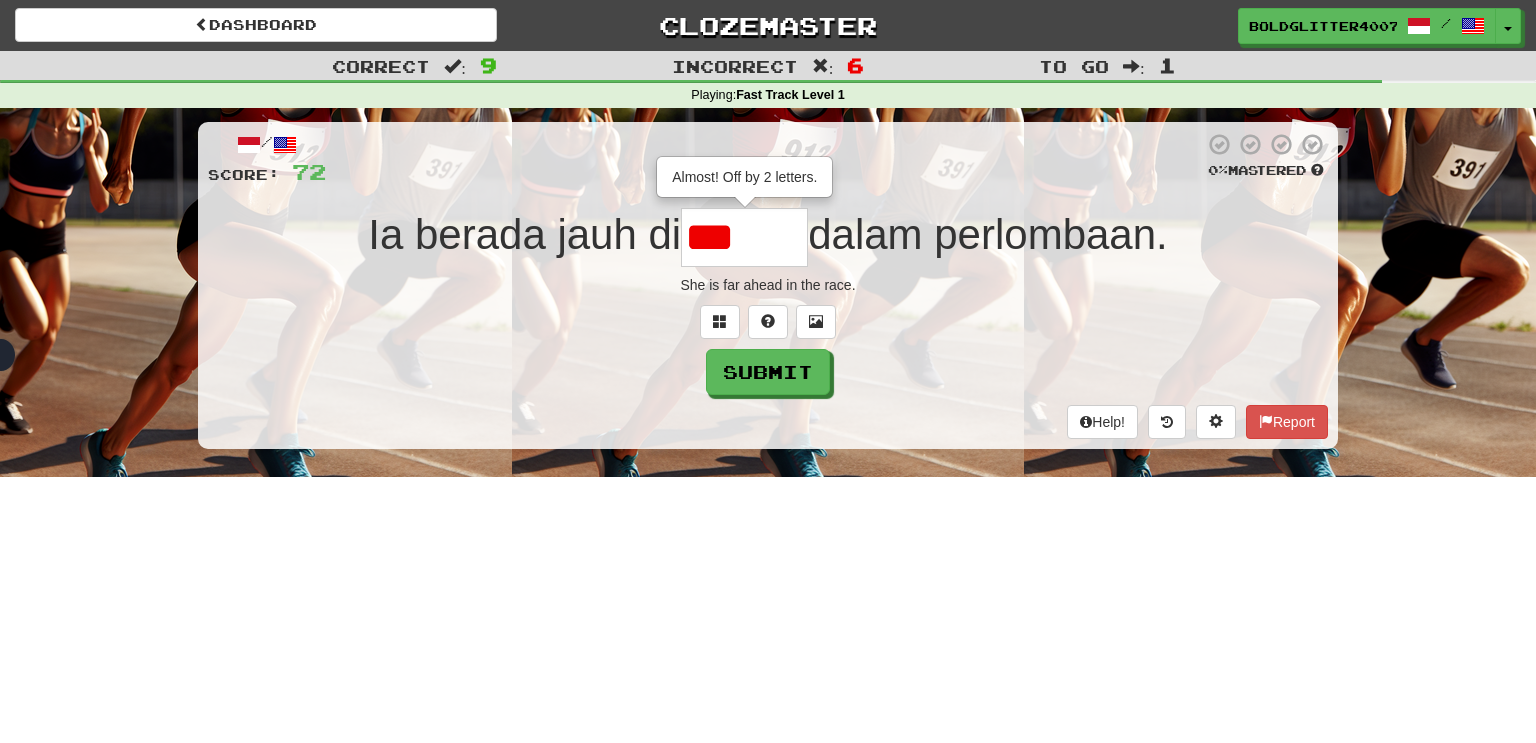 type on "*****" 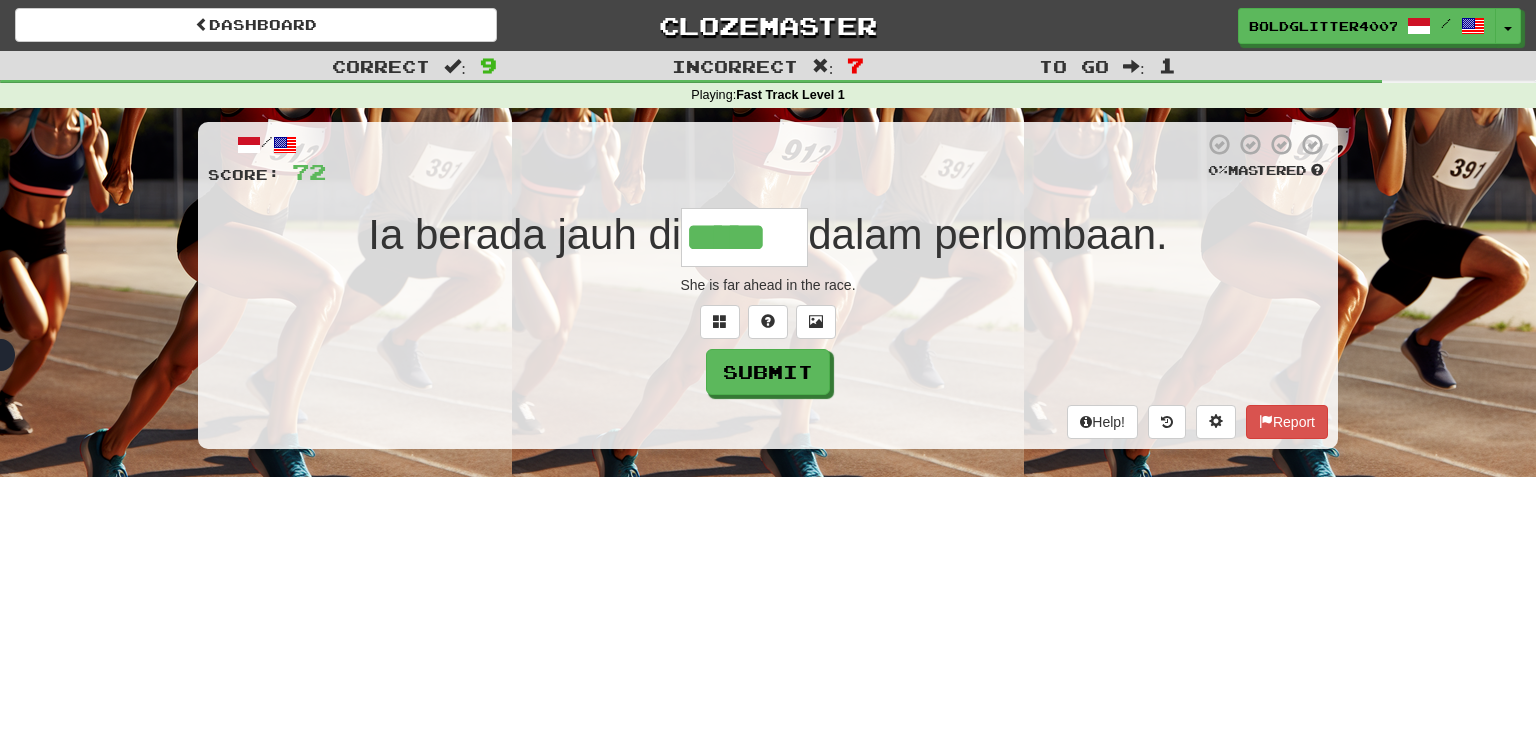 type on "*****" 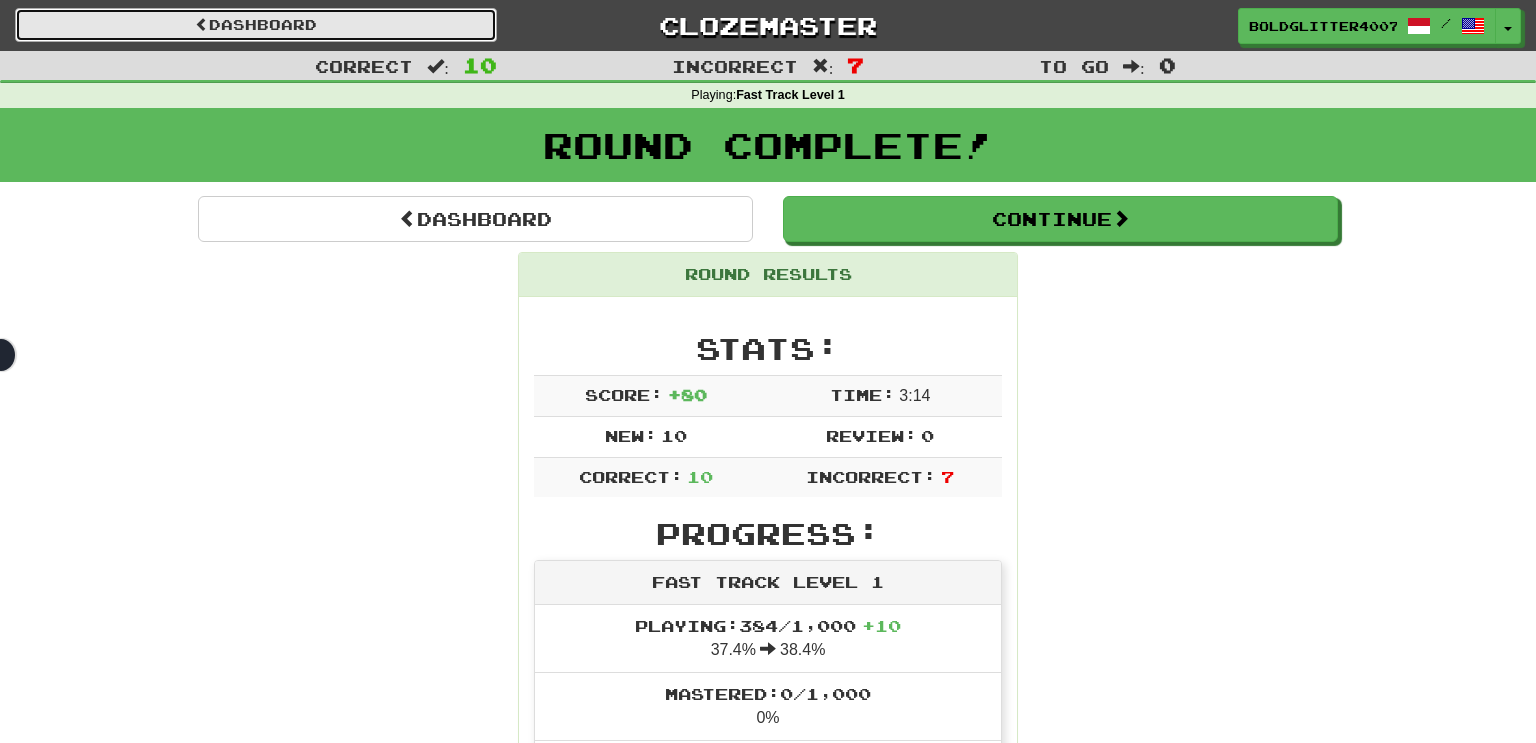 click on "Dashboard" at bounding box center [256, 25] 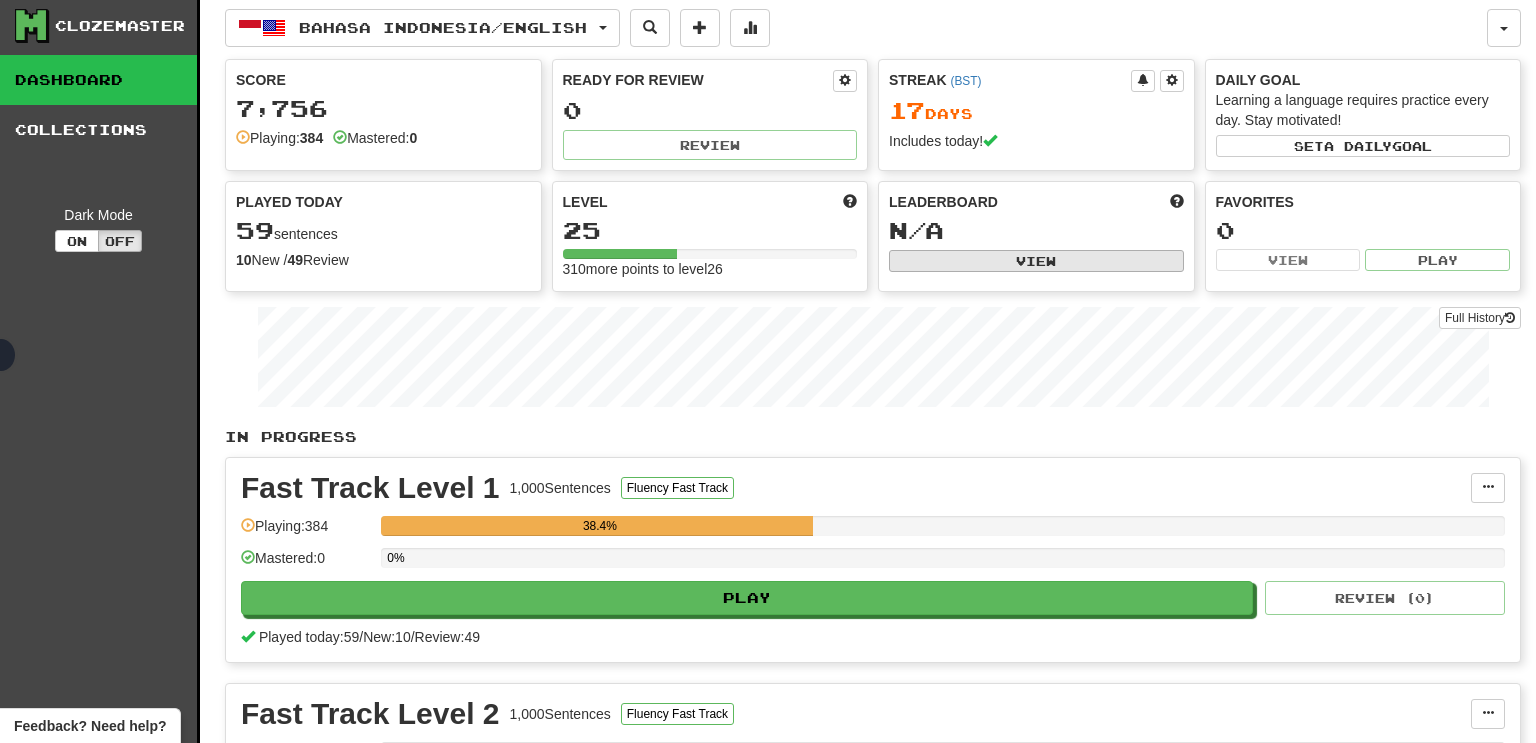 scroll, scrollTop: 0, scrollLeft: 0, axis: both 